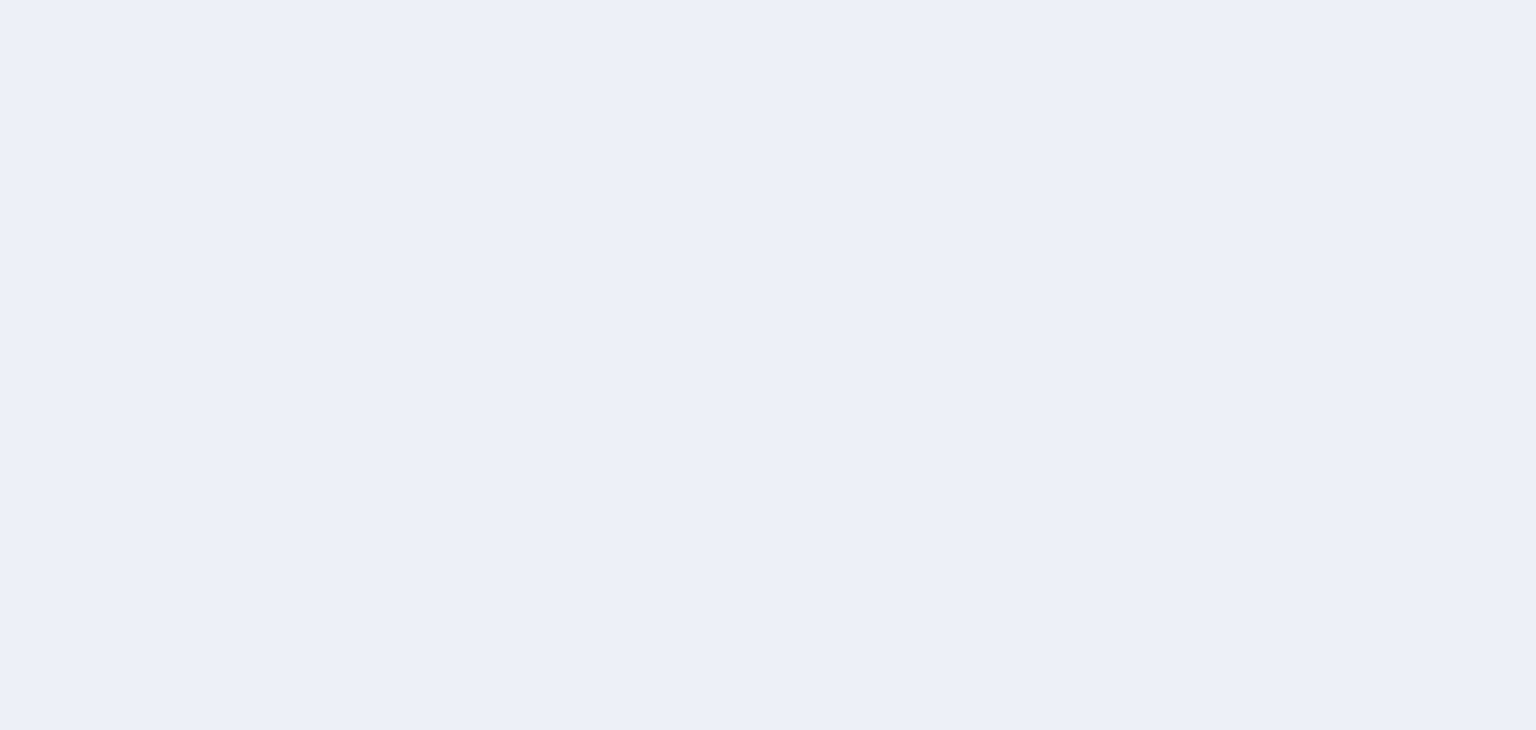 scroll, scrollTop: 0, scrollLeft: 0, axis: both 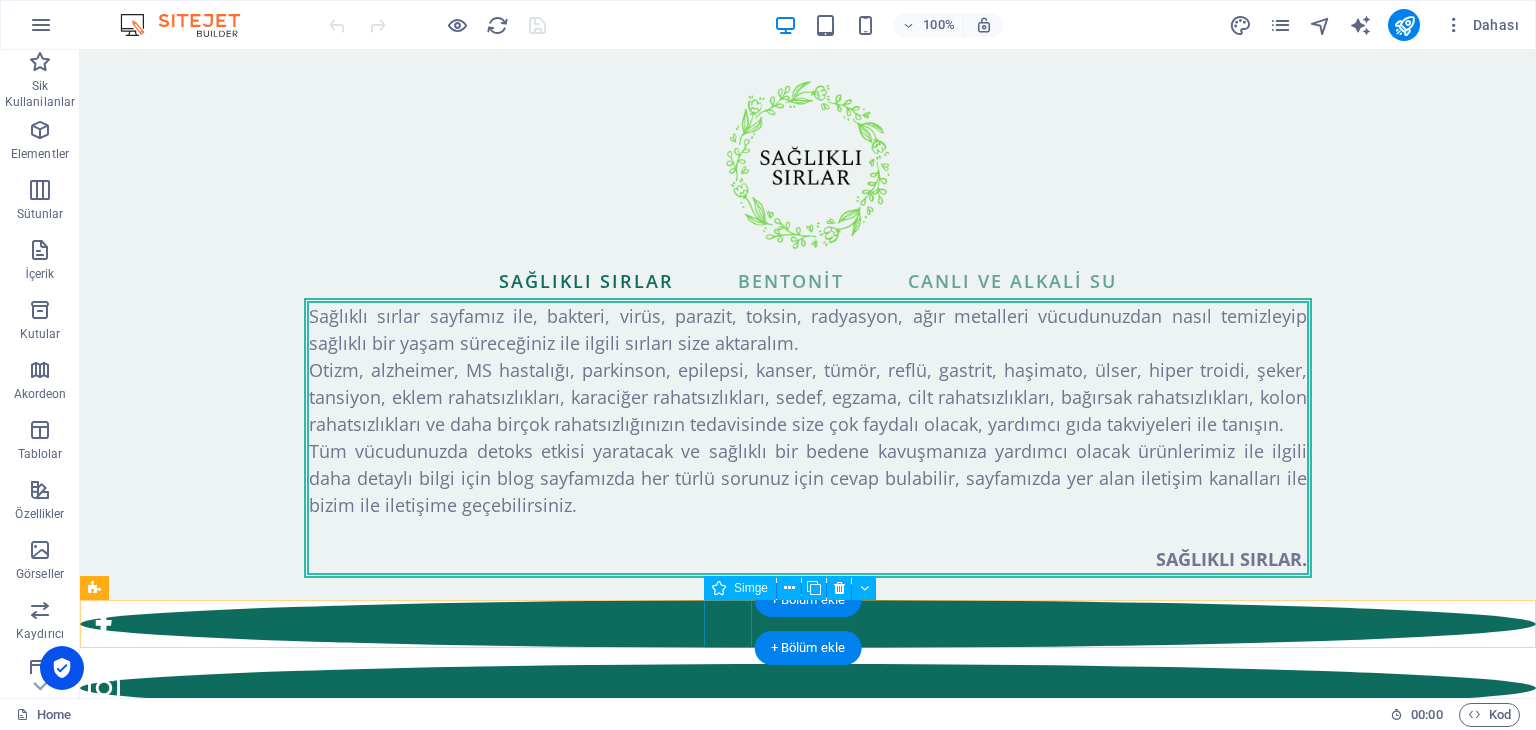 click at bounding box center [808, 688] 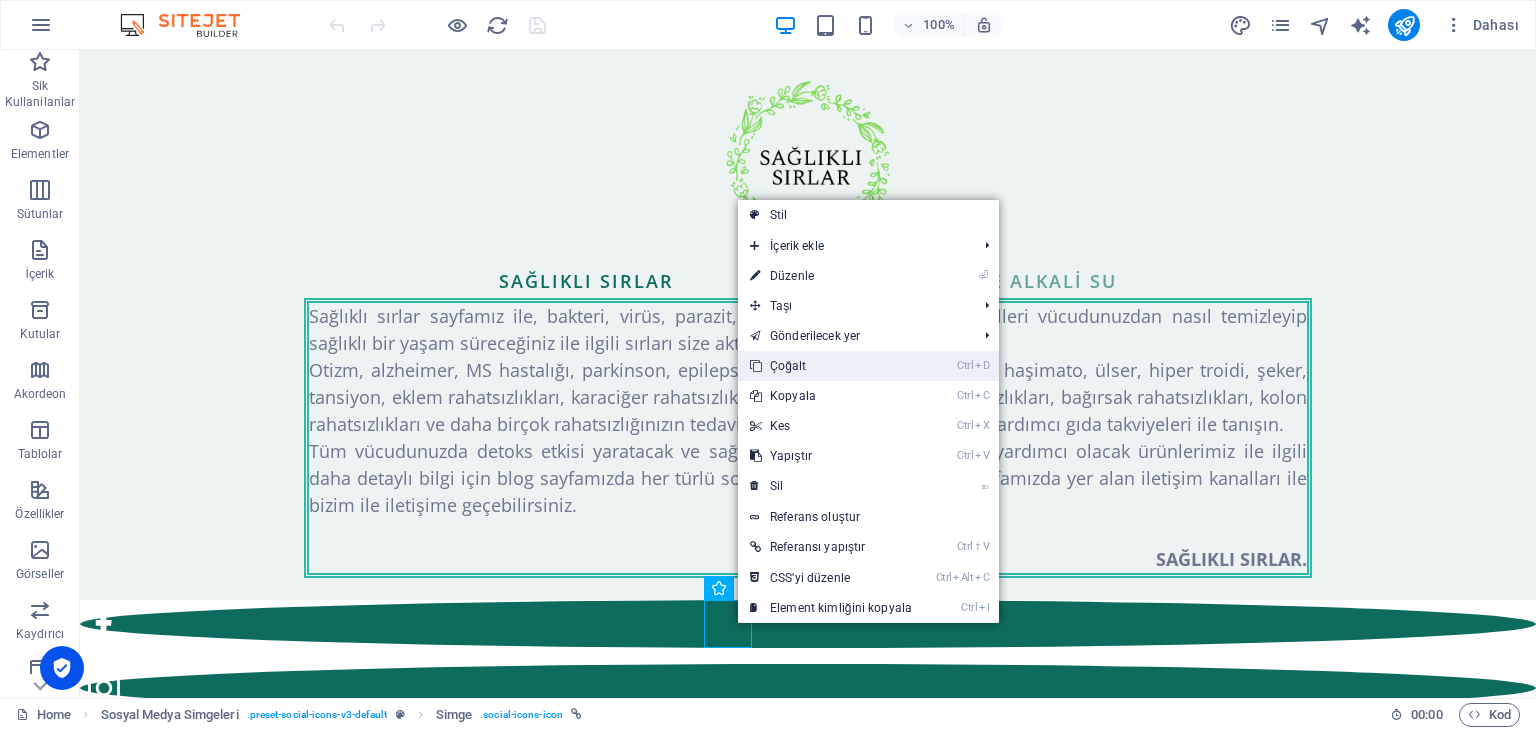 click on "Ctrl D  Çoğalt" at bounding box center [831, 366] 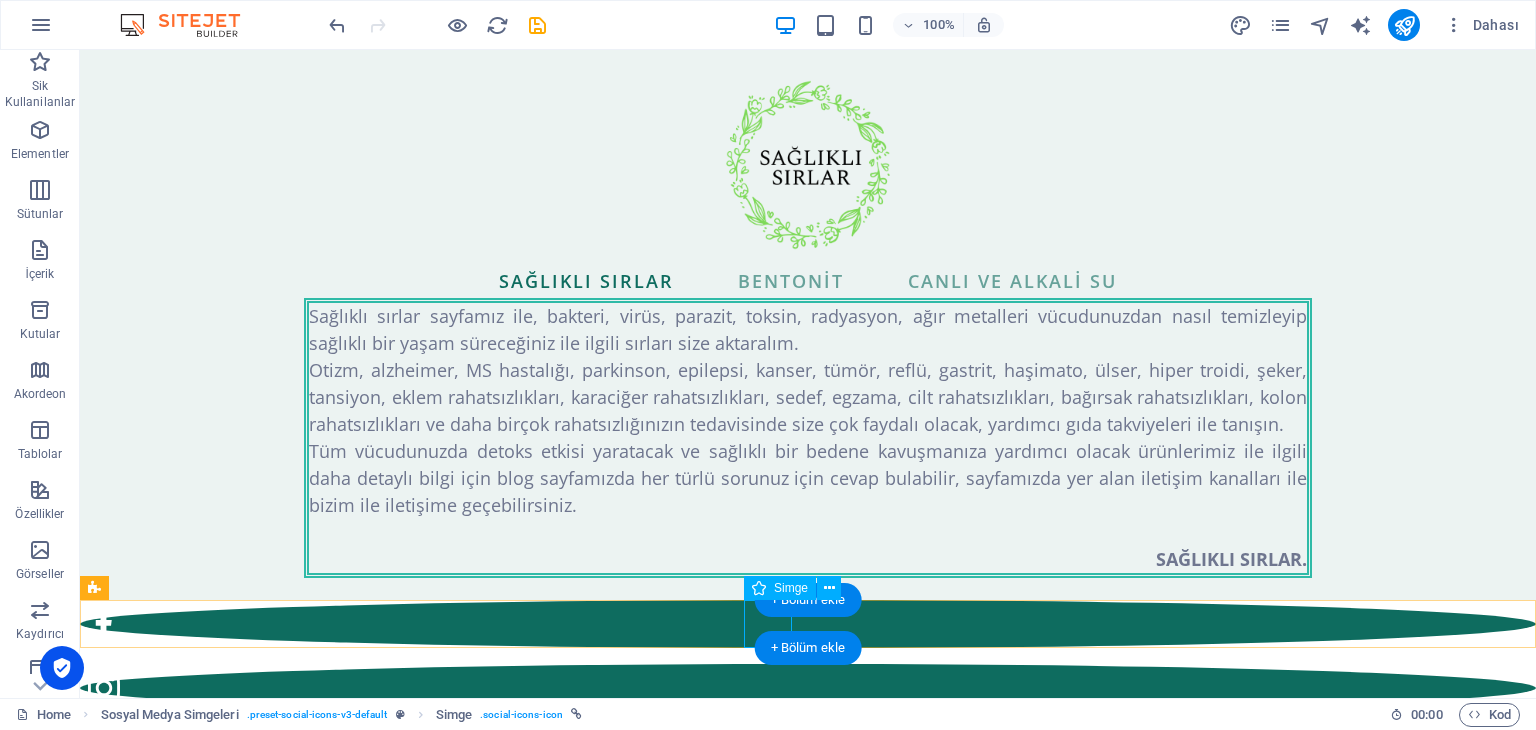 click at bounding box center [808, 752] 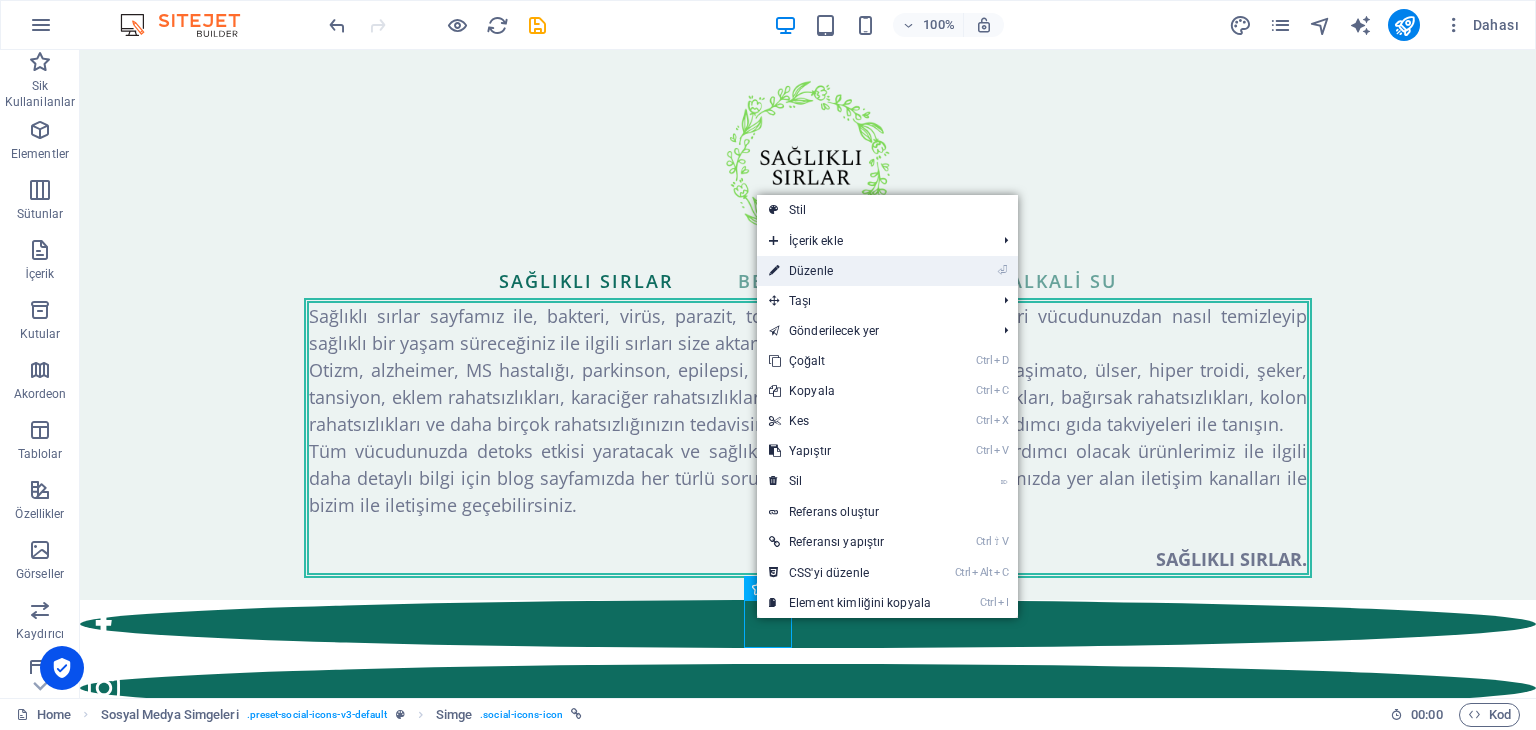 click on "⏎  Düzenle" at bounding box center [850, 271] 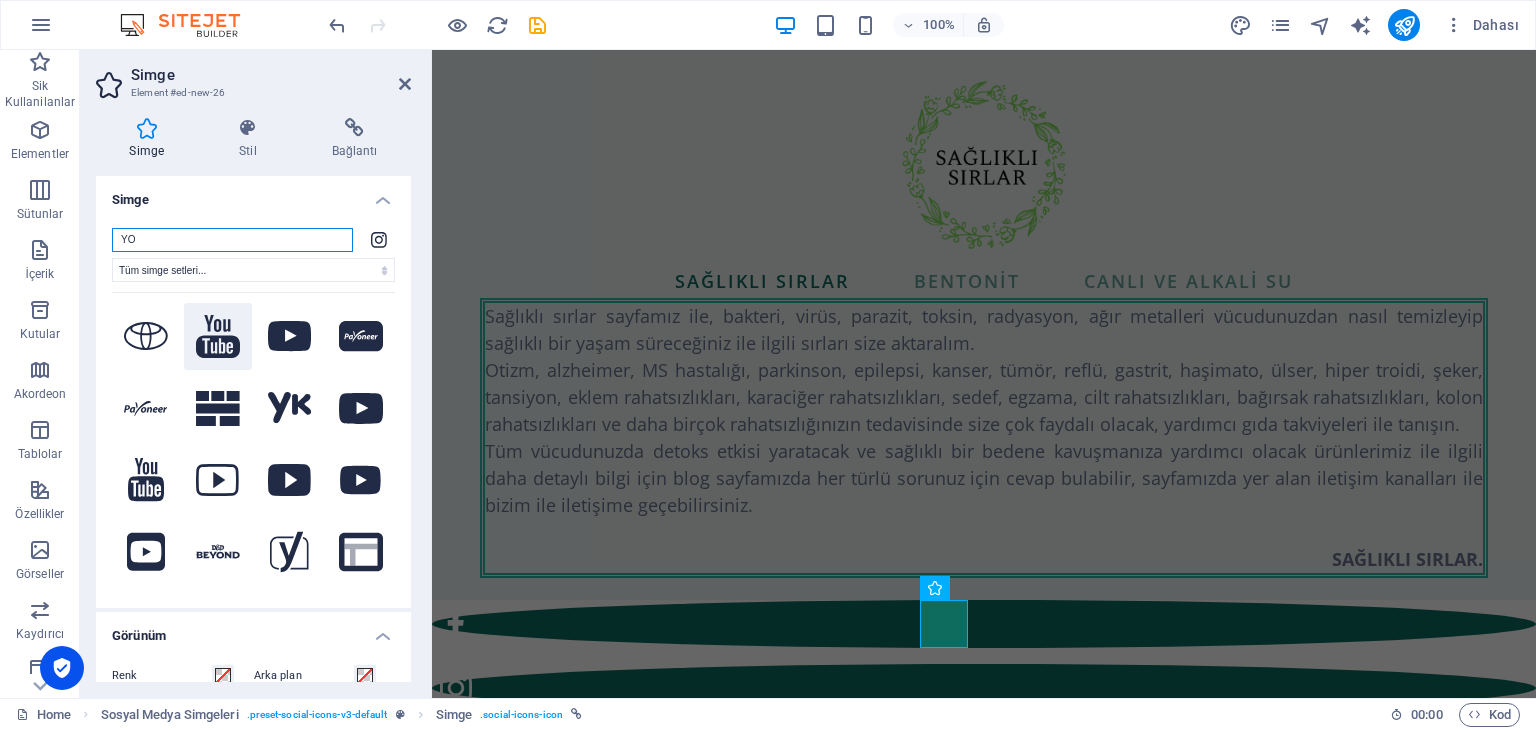 type on "YO" 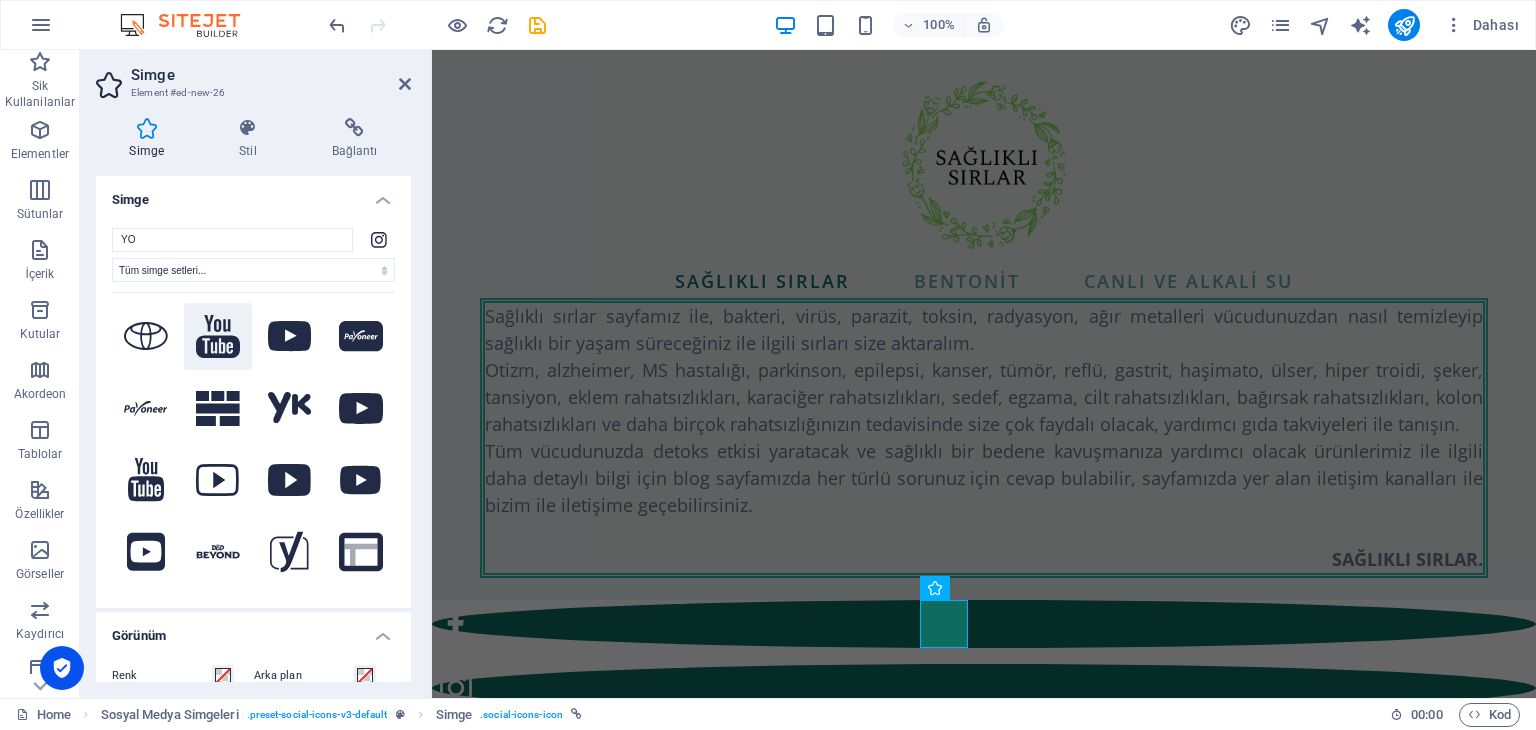 click 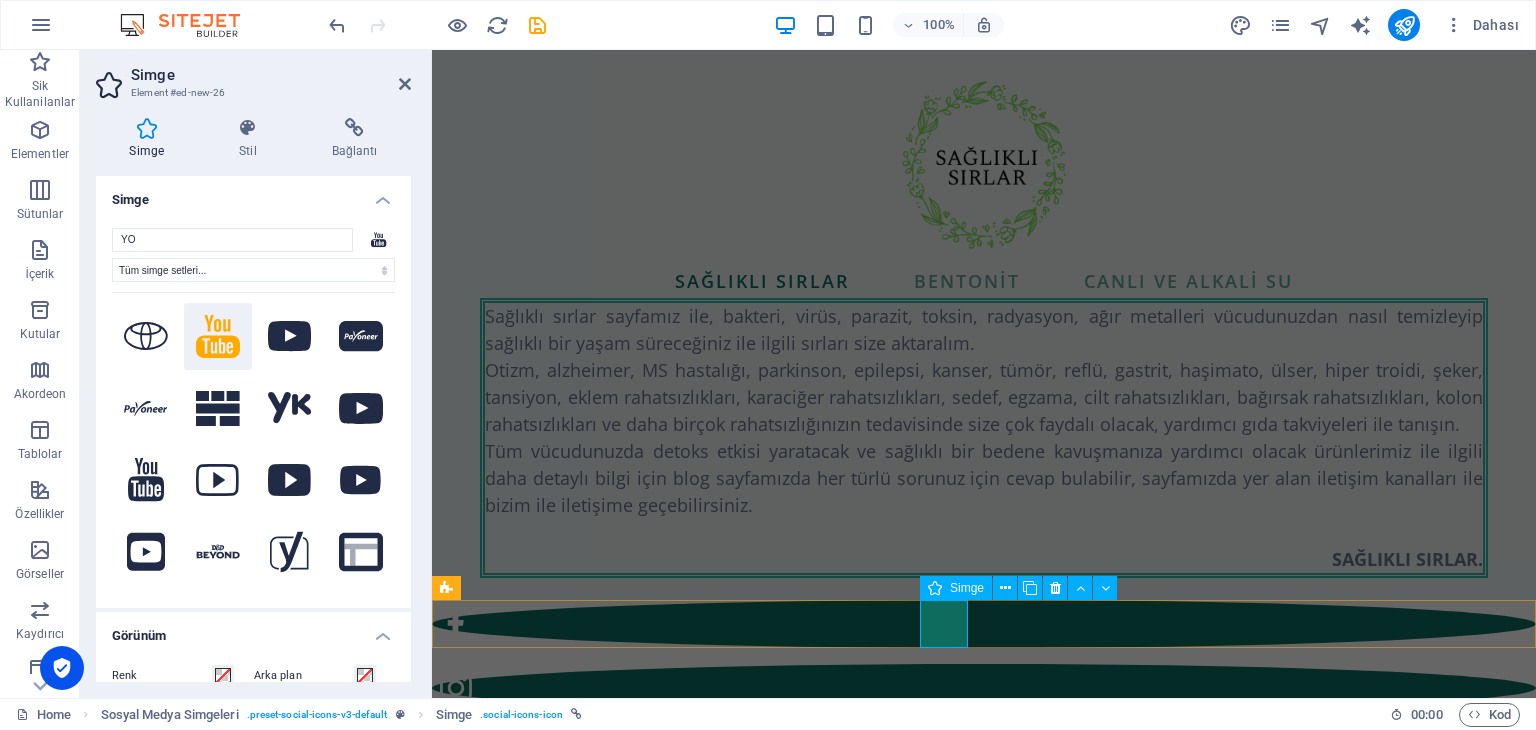 click at bounding box center (984, 752) 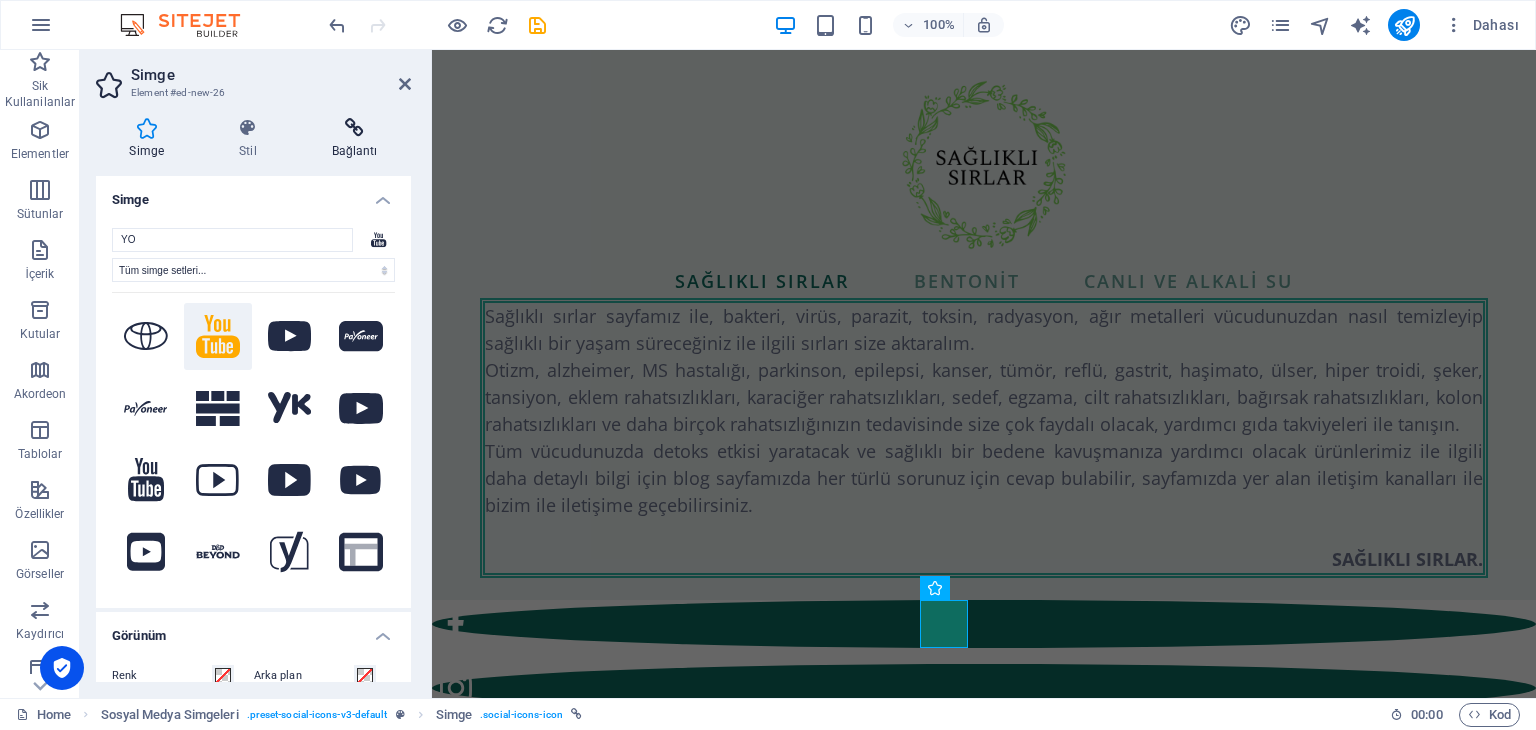 click at bounding box center [354, 128] 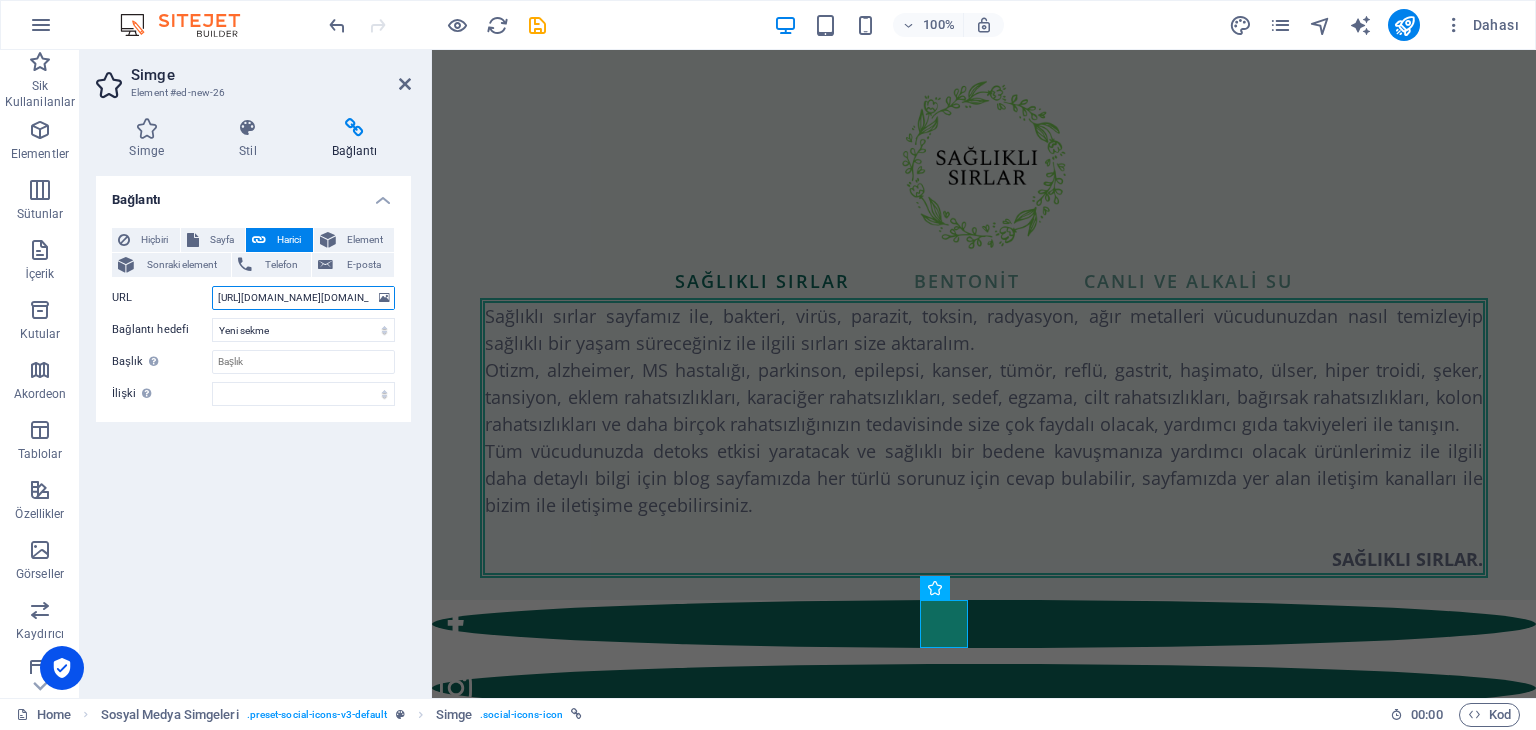 click on "[URL][DOMAIN_NAME][DOMAIN_NAME]" at bounding box center (303, 298) 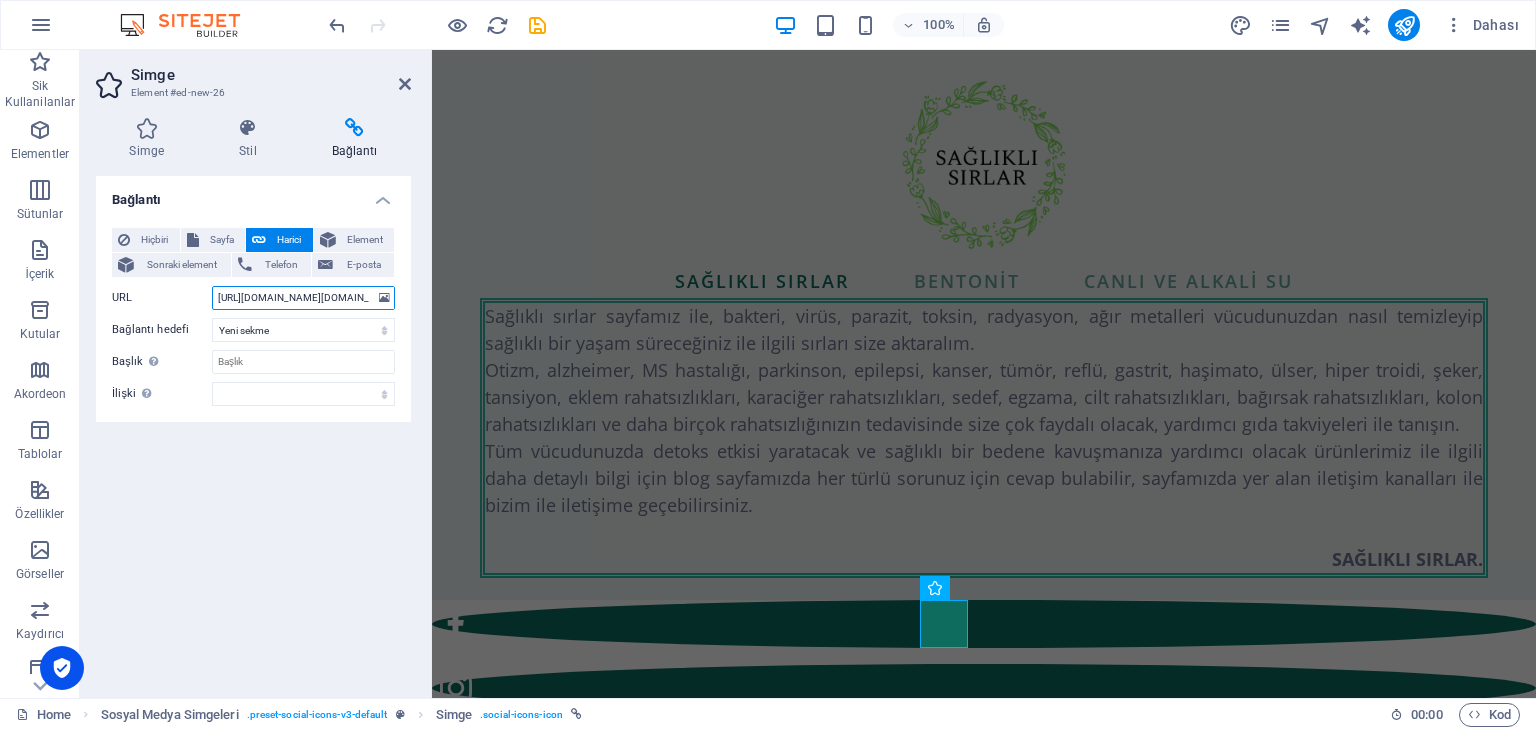 paste on "[DOMAIN_NAME][URL]" 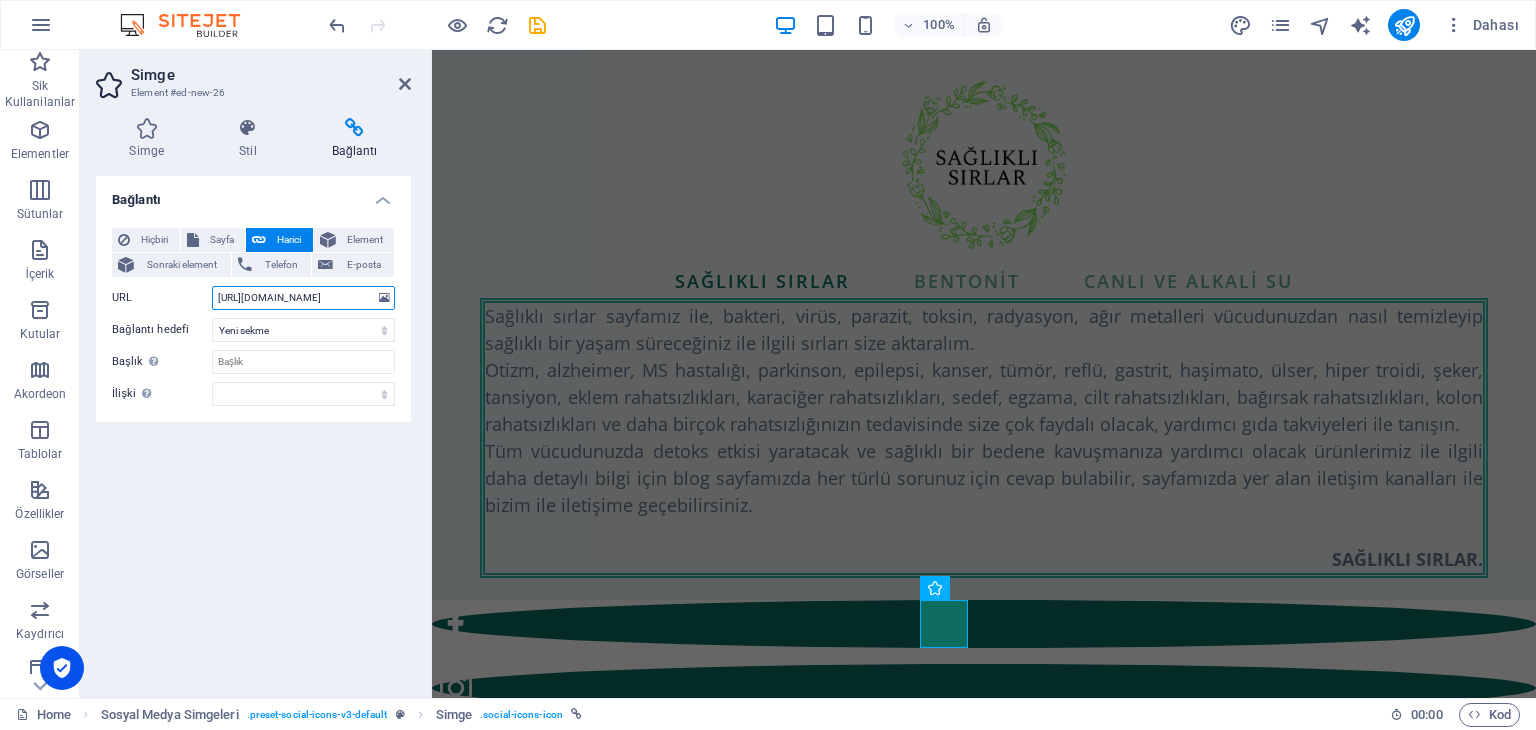 scroll, scrollTop: 0, scrollLeft: 215, axis: horizontal 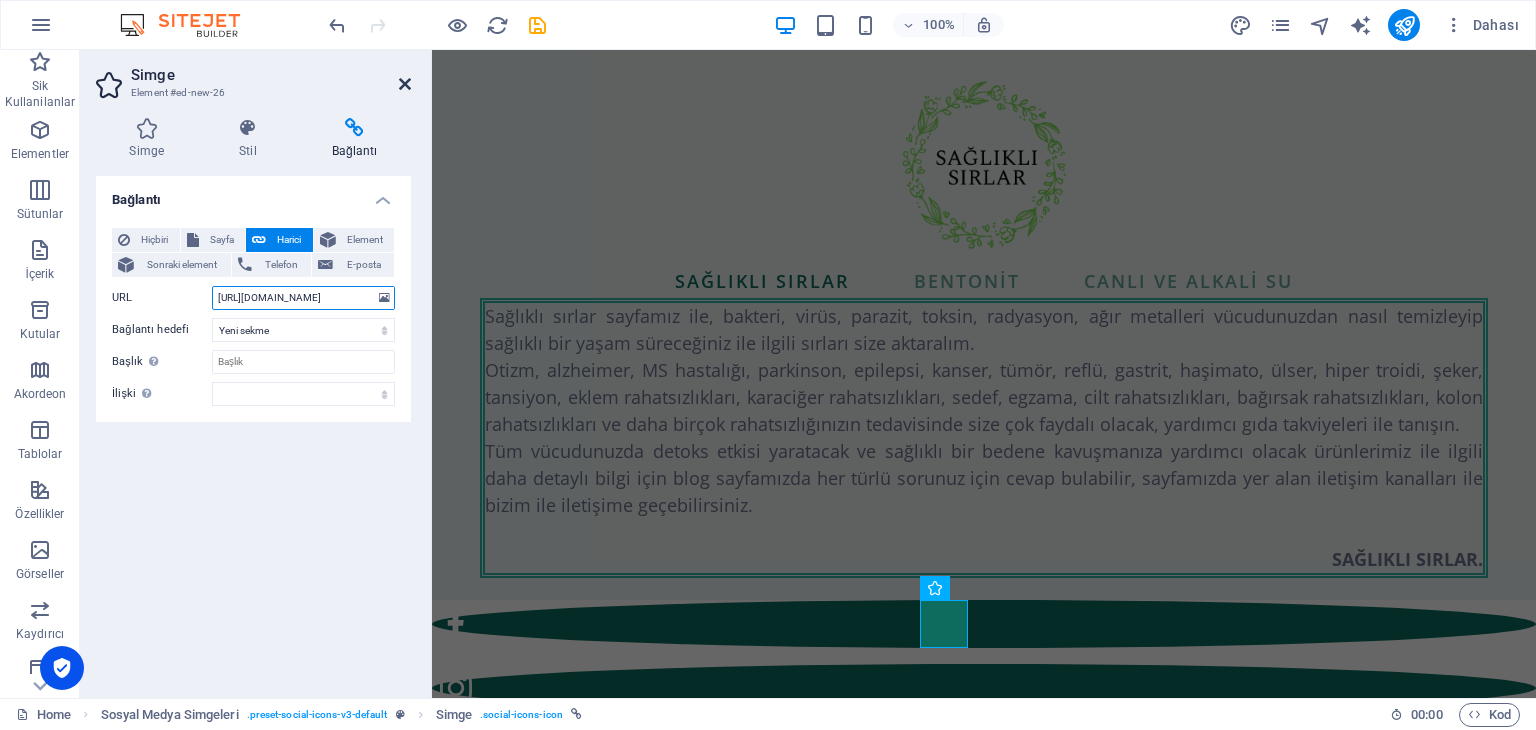type on "[URL][DOMAIN_NAME]" 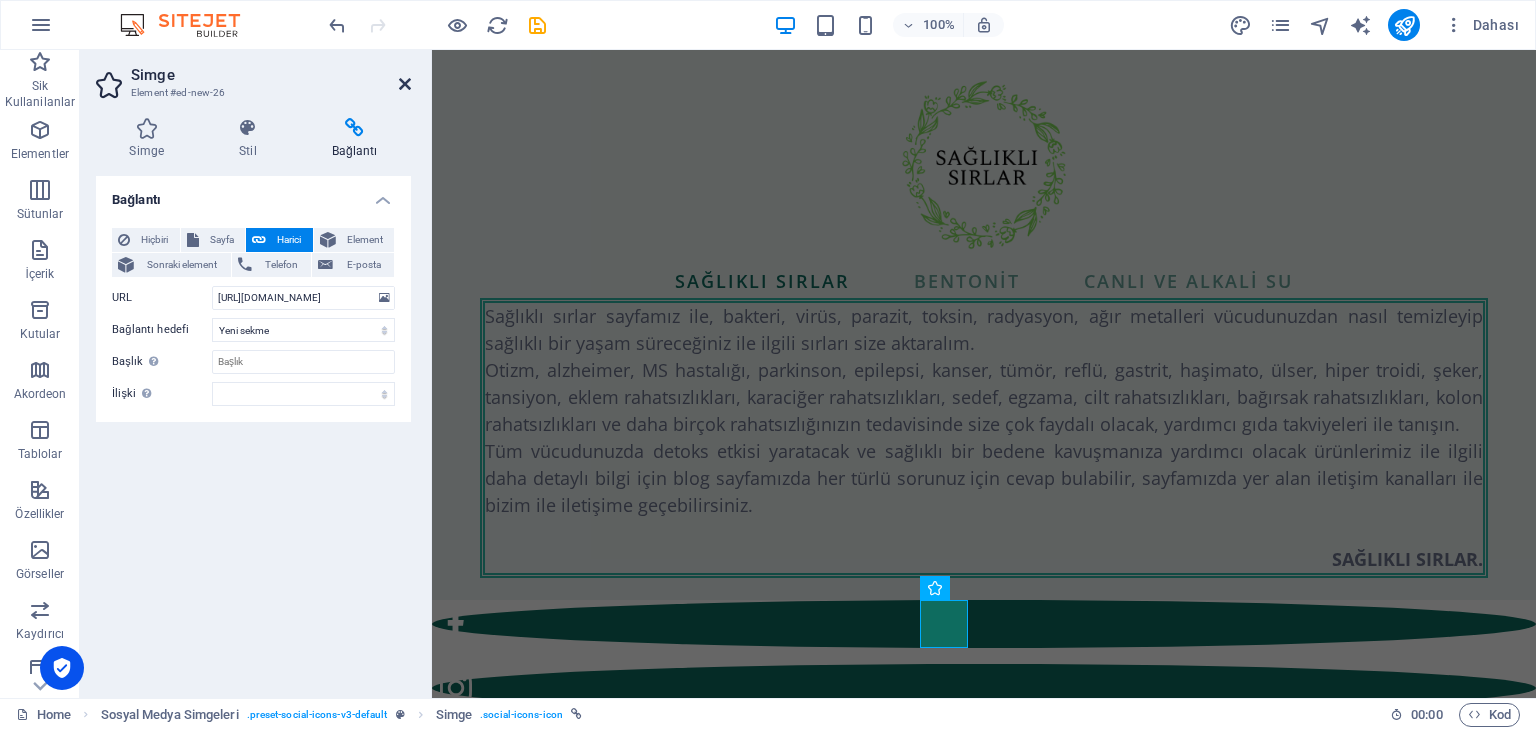 click at bounding box center (405, 84) 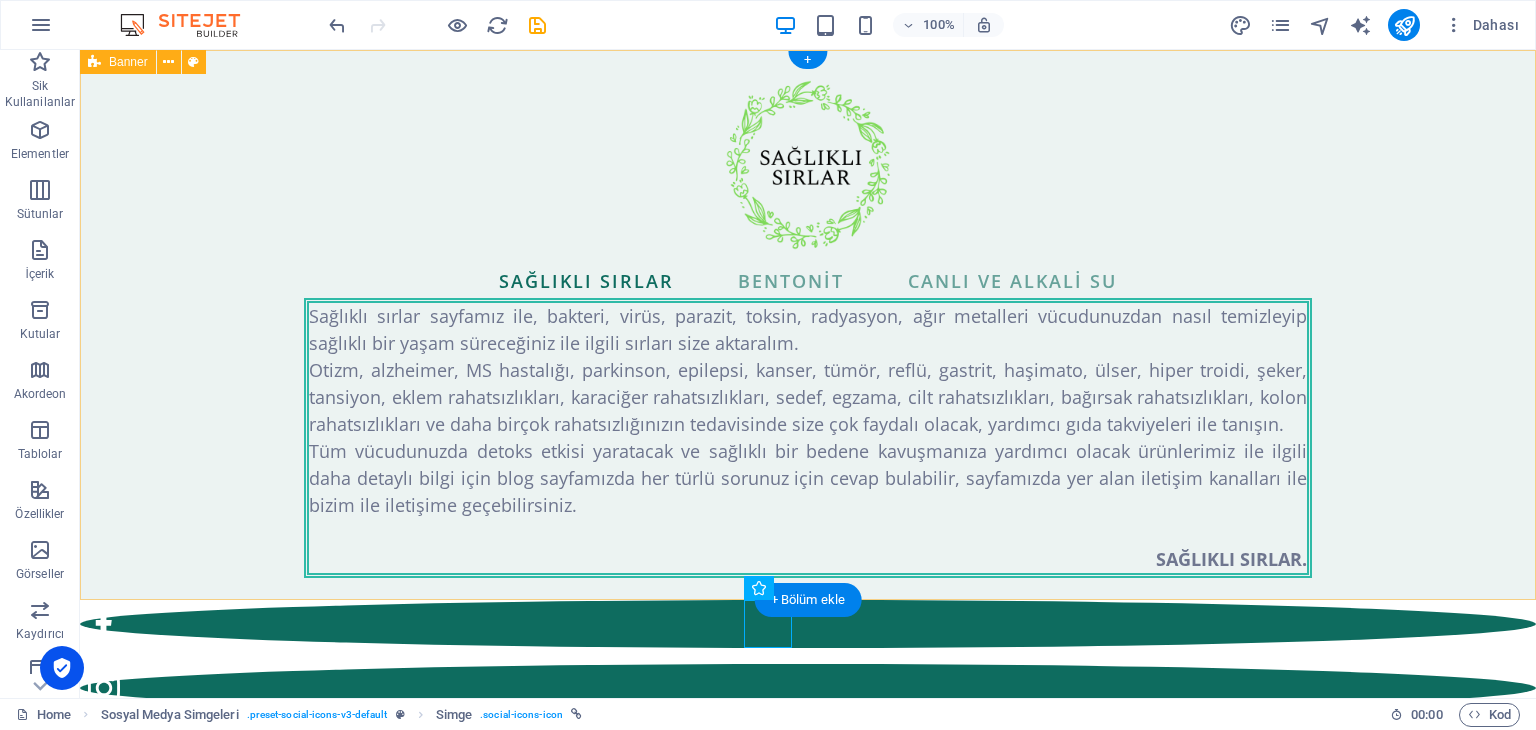 click on "SAĞLIKLI SIRLAR BENTONİT CANLI VE ALKALİ SU Sağlıklı sırlar sayfamız ile, bakteri, virüs, parazit, toksin, radyasyon, ağır metalleri vücudunuzdan nasıl temizleyip sağlıklı bir yaşam süreceğiniz ile ilgili sırları size aktaralım. Otizm, alzheimer, MS hastalığı, [MEDICAL_DATA], epilepsi, kanser, tümör, reflü, gastrit, haşimato, ülser, hiper troidi, şeker, tansiyon, eklem rahatsızlıkları, karaciğer rahatsızlıkları, sedef, egzama, cilt rahatsızlıkları, bağırsak rahatsızlıkları, kolon rahatsızlıkları ve daha birçok rahatsızlığınızın tedavisinde size çok faydalı olacak, yardımcı gıda takviyeleri ile tanışın. Tüm vücudunuzda detoks etkisi yaratacak ve sağlıklı bir bedene kavuşmanıza yardımcı olacak ürünlerimiz ile ilgili daha detaylı bilgi için blog sayfamızda her türlü sorunuz için cevap bulabilir, sayfamızda yer alan iletişim kanalları ile bizim ile iletişime geçebilirsiniz. SAĞLIKLI SIRLAR." at bounding box center (808, 325) 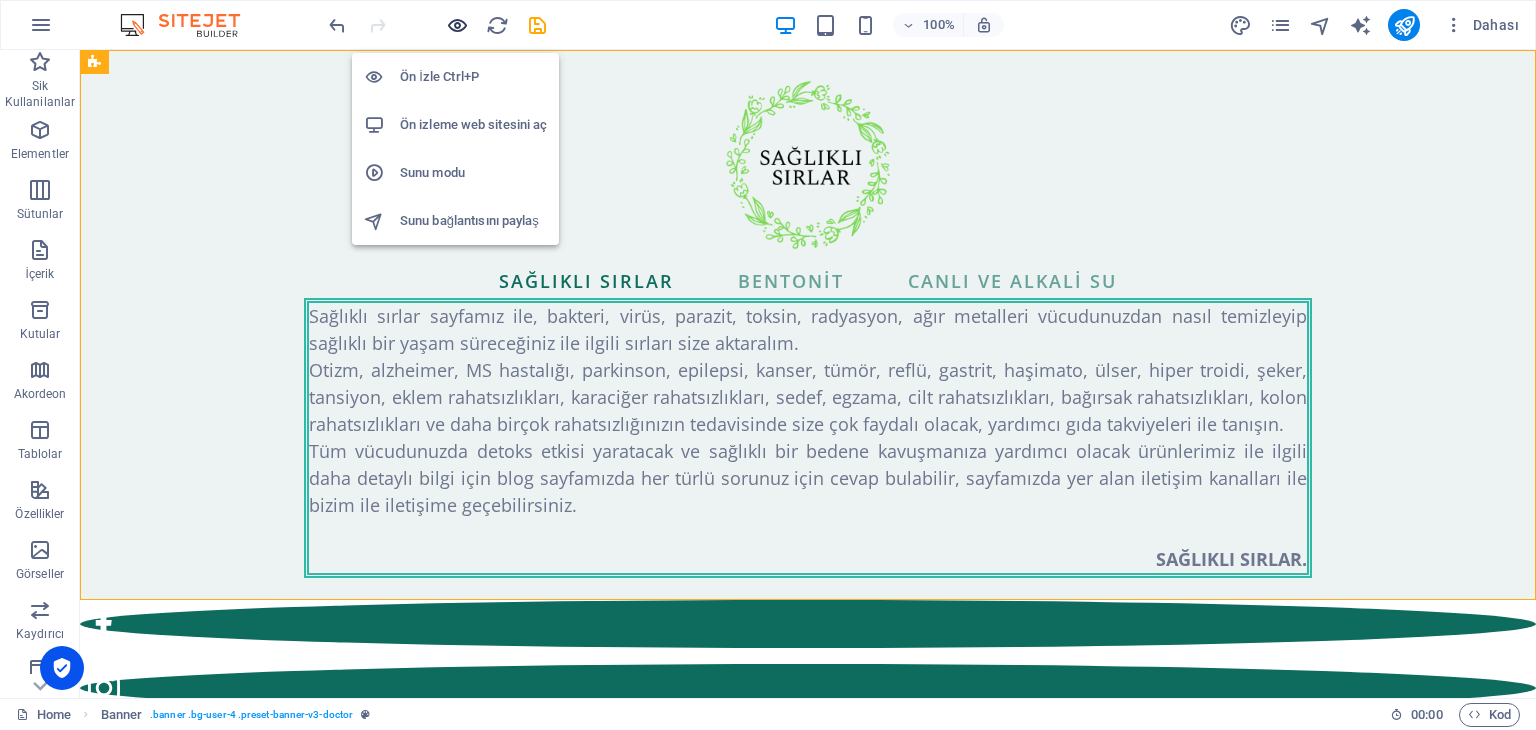 click at bounding box center (457, 25) 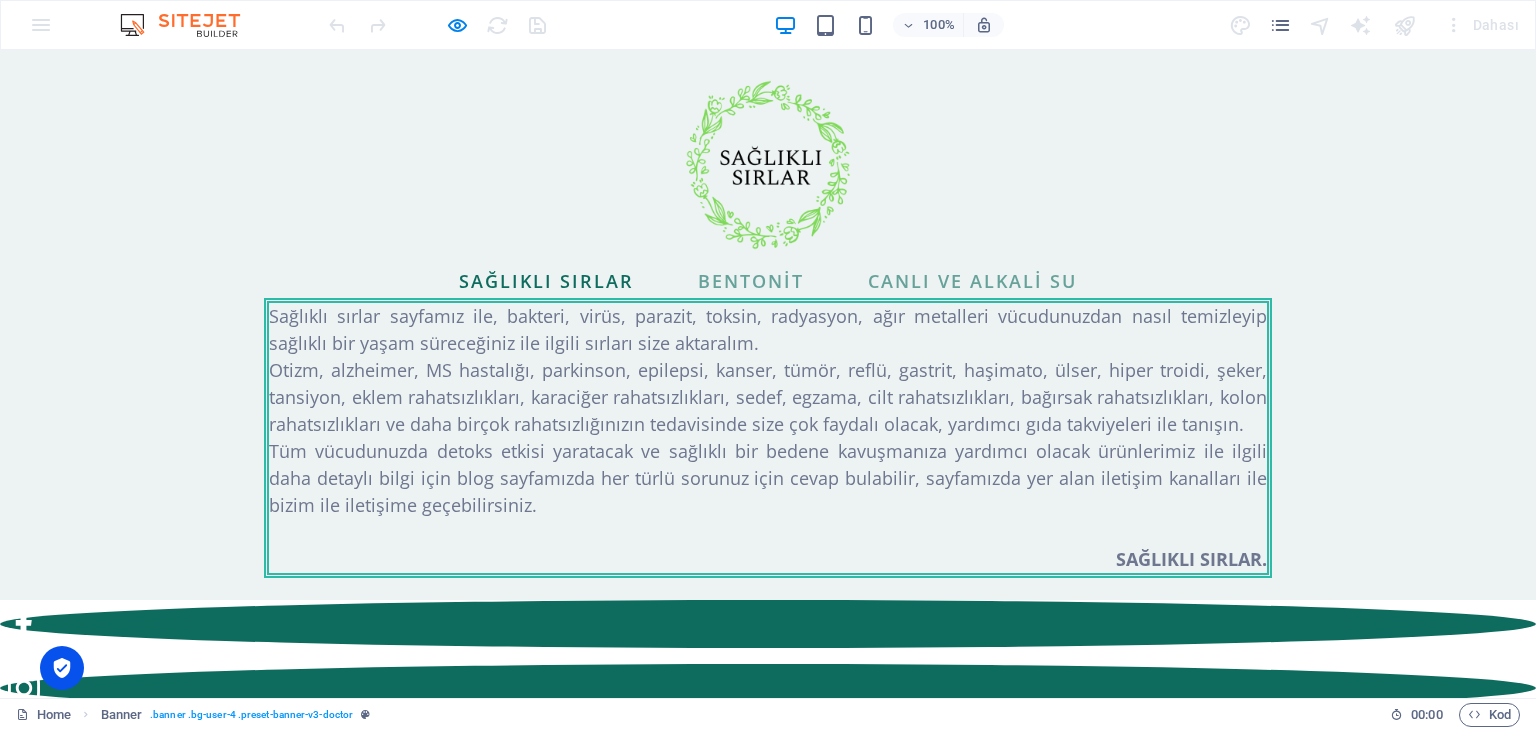 click 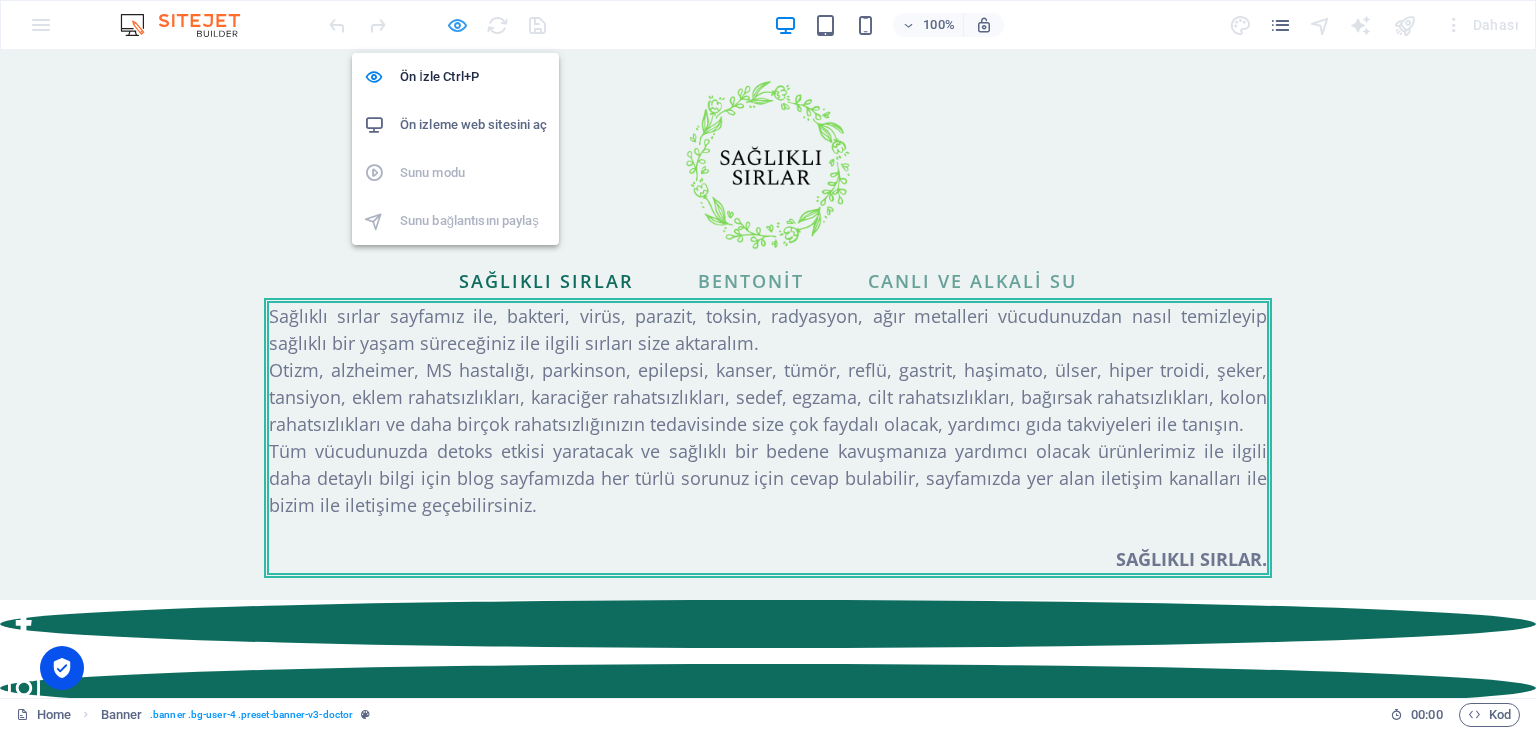 click at bounding box center (457, 25) 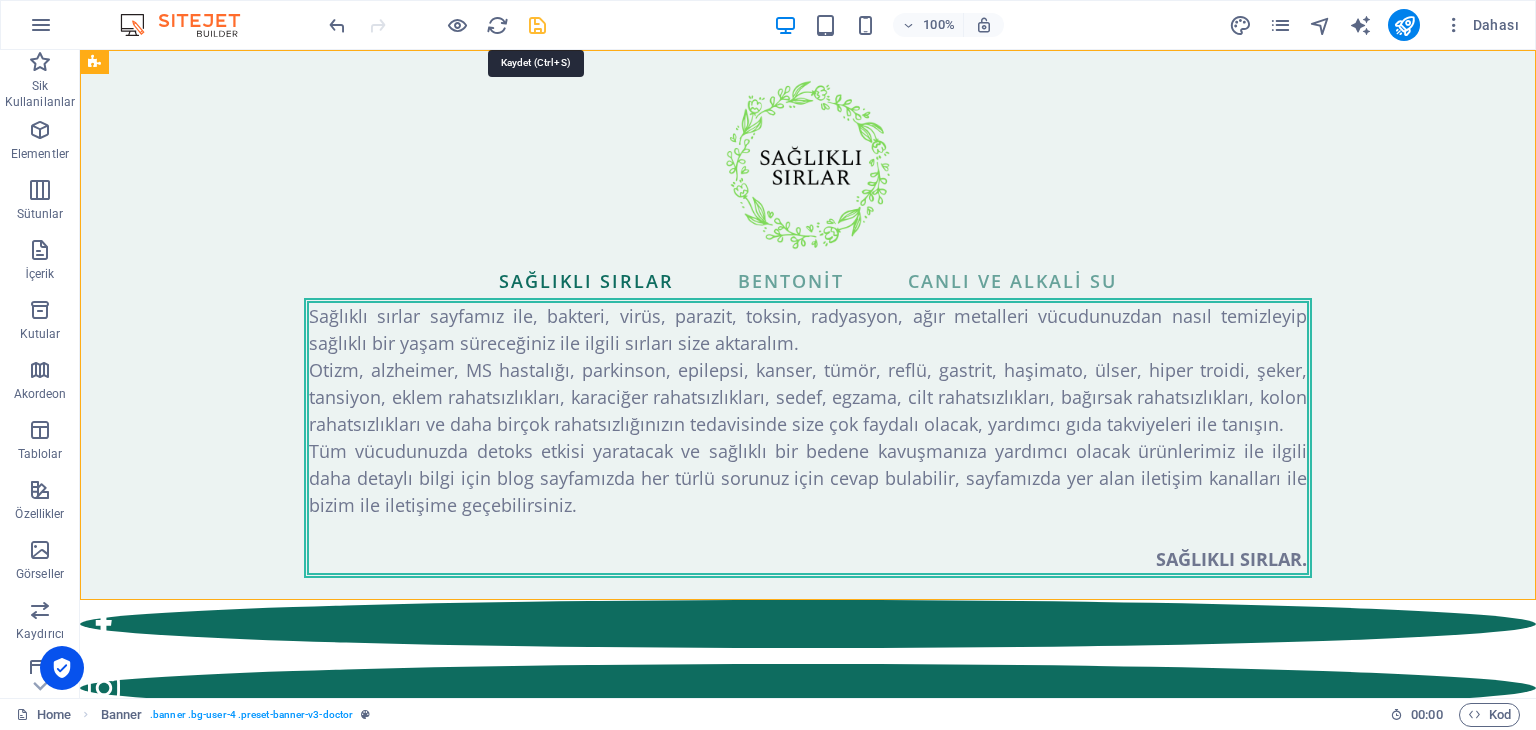 click at bounding box center (537, 25) 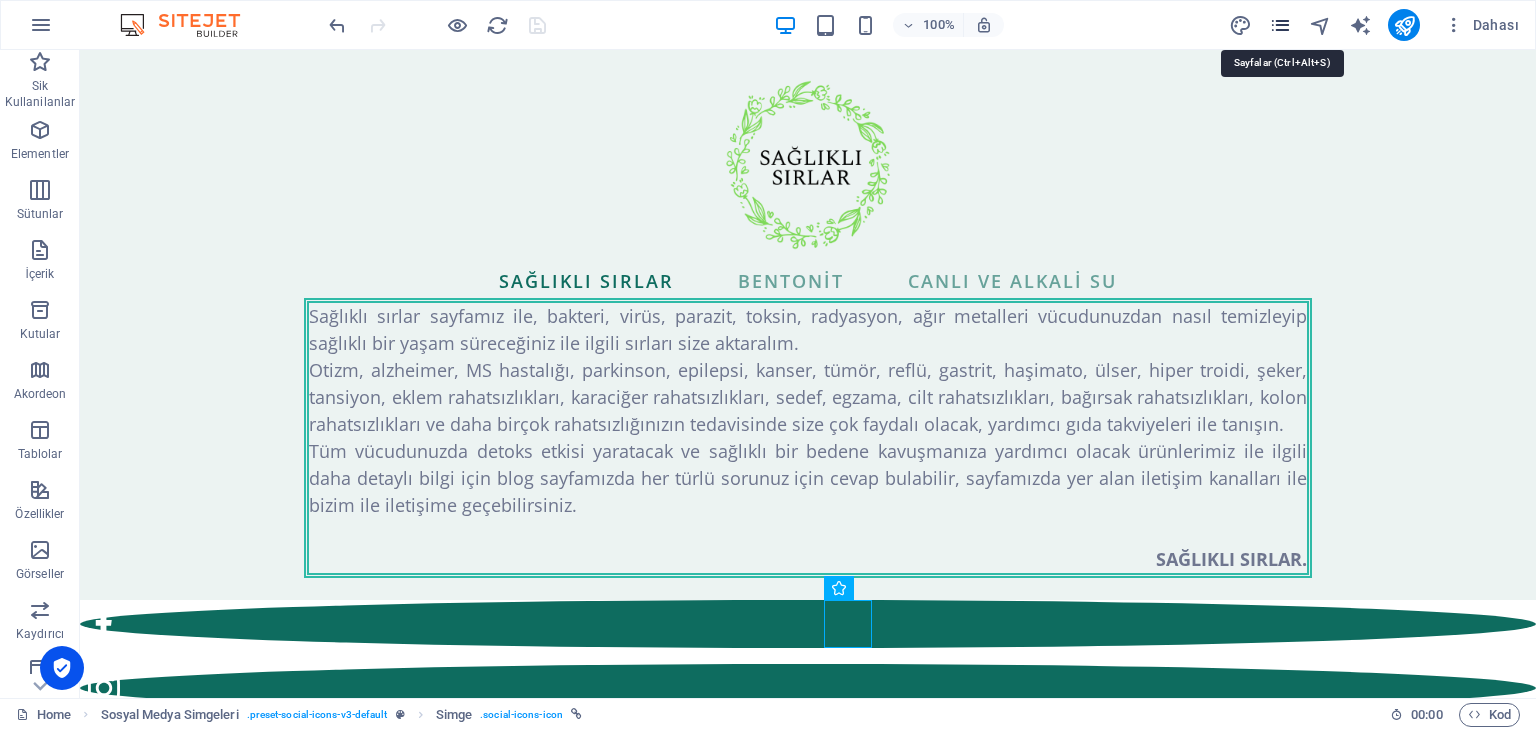 click at bounding box center (1280, 25) 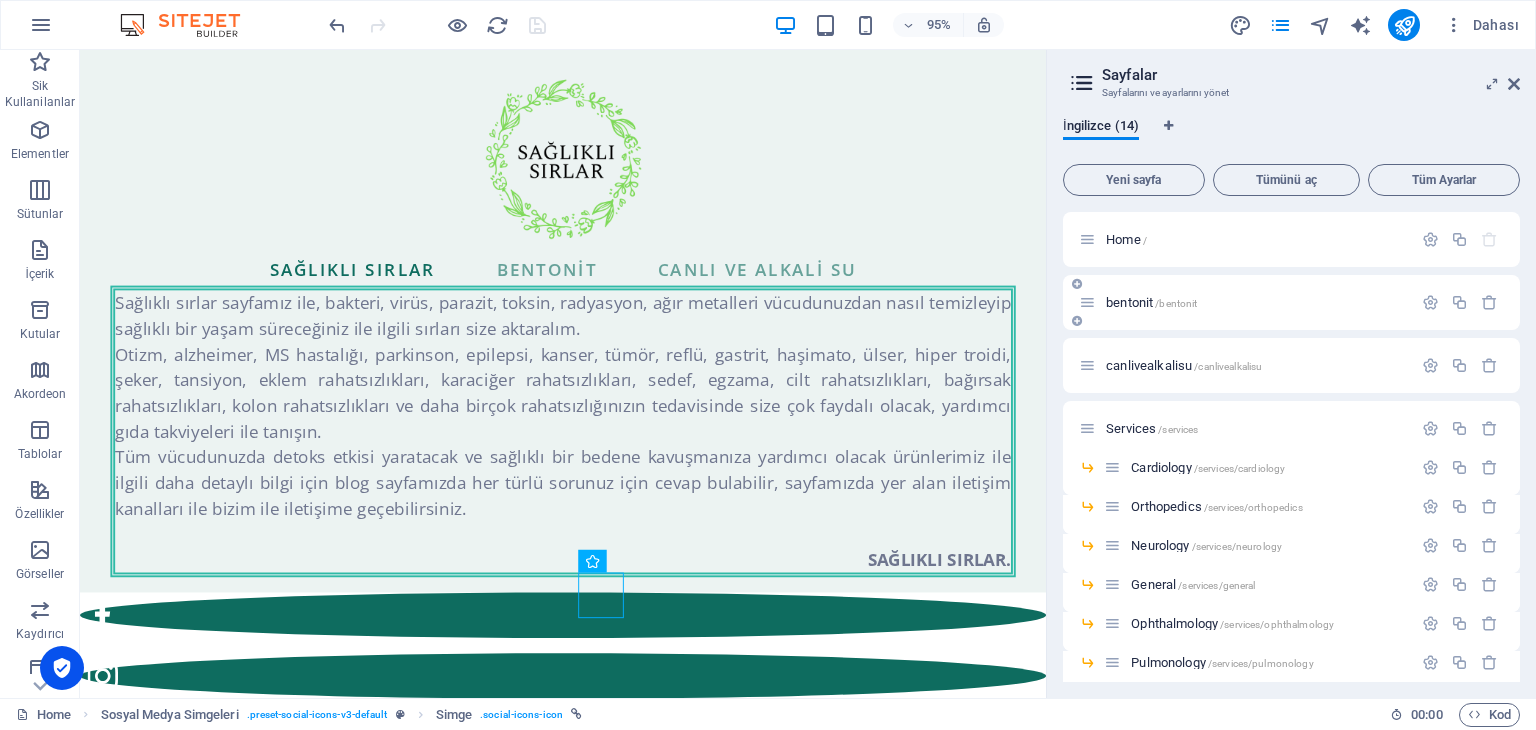 click on "bentonit /bentonit" at bounding box center [1151, 302] 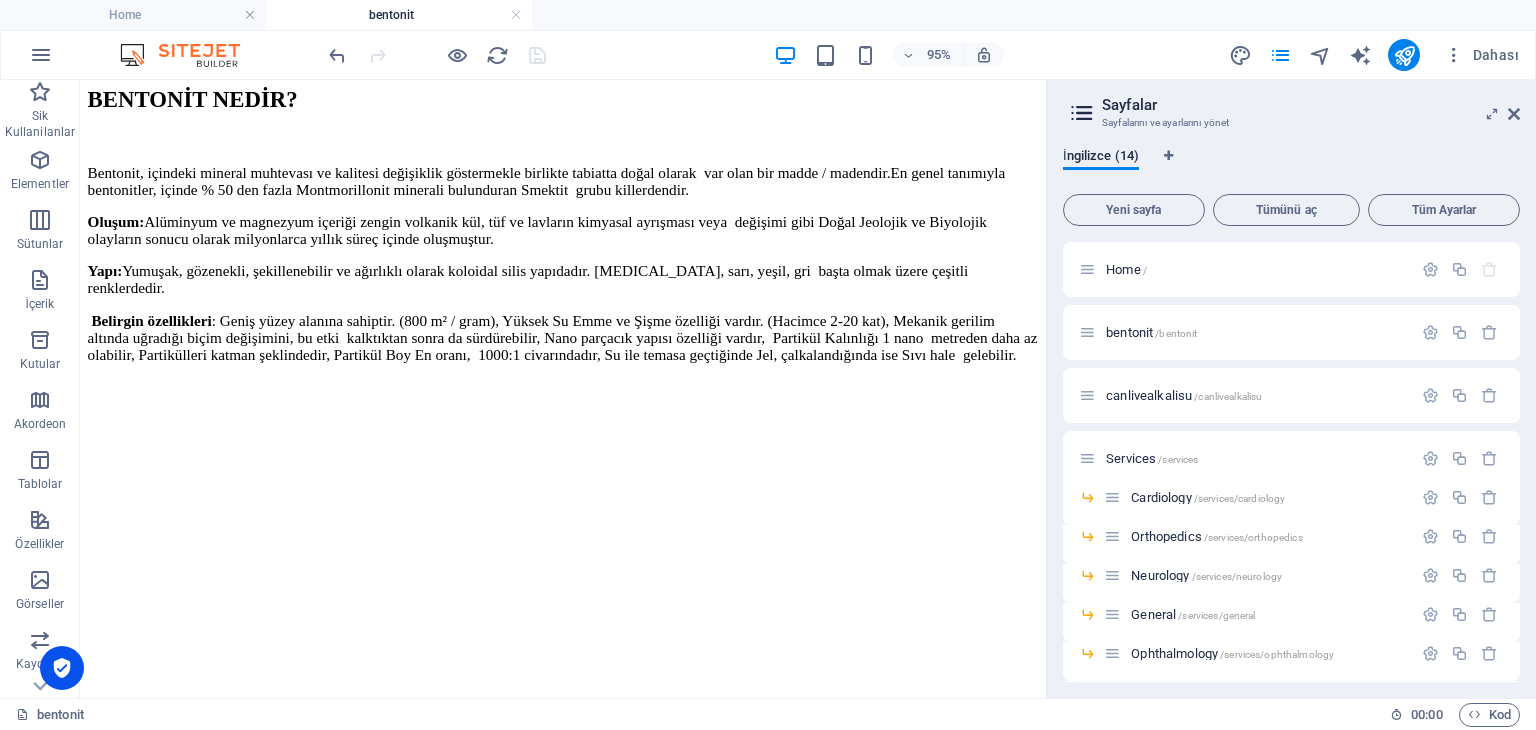 scroll, scrollTop: 300, scrollLeft: 0, axis: vertical 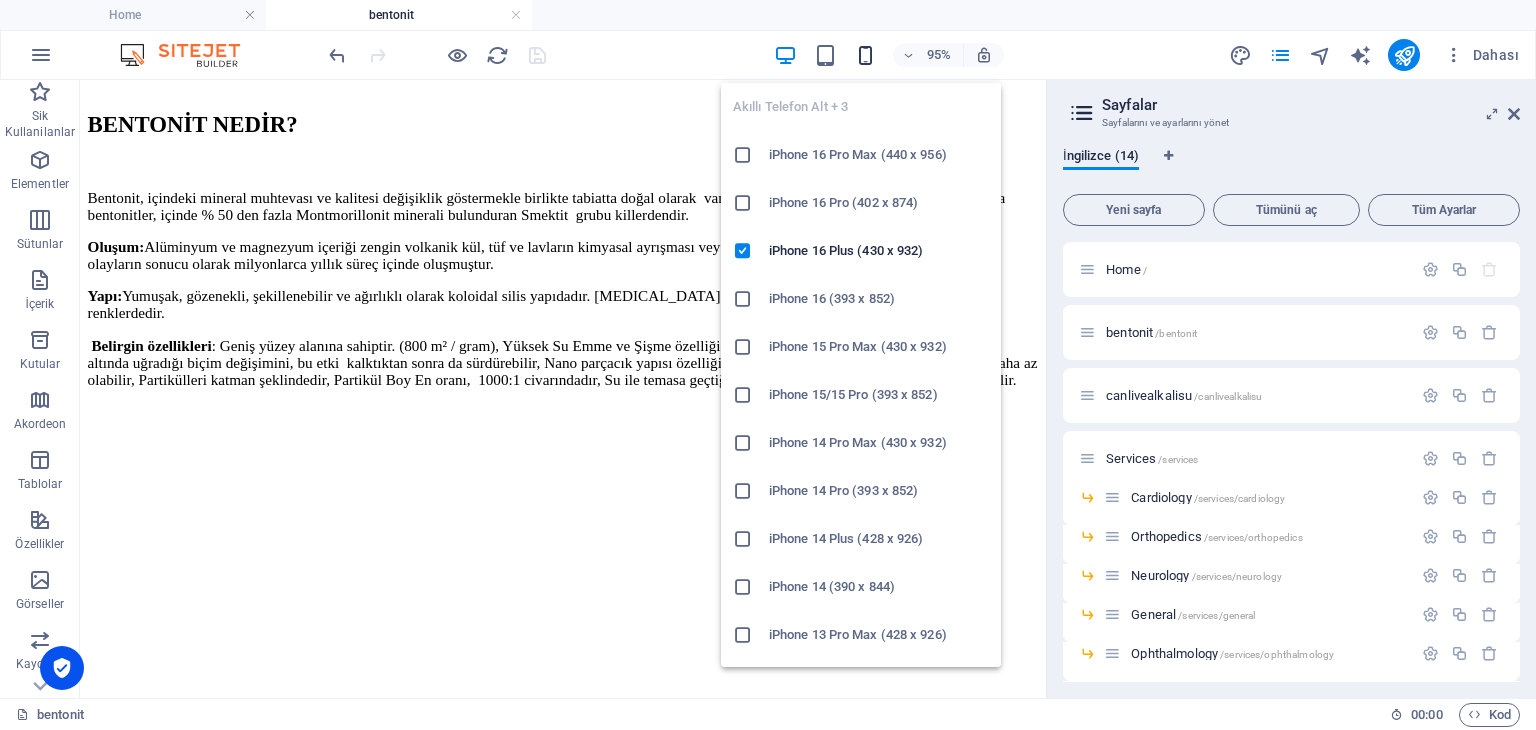 click at bounding box center [865, 55] 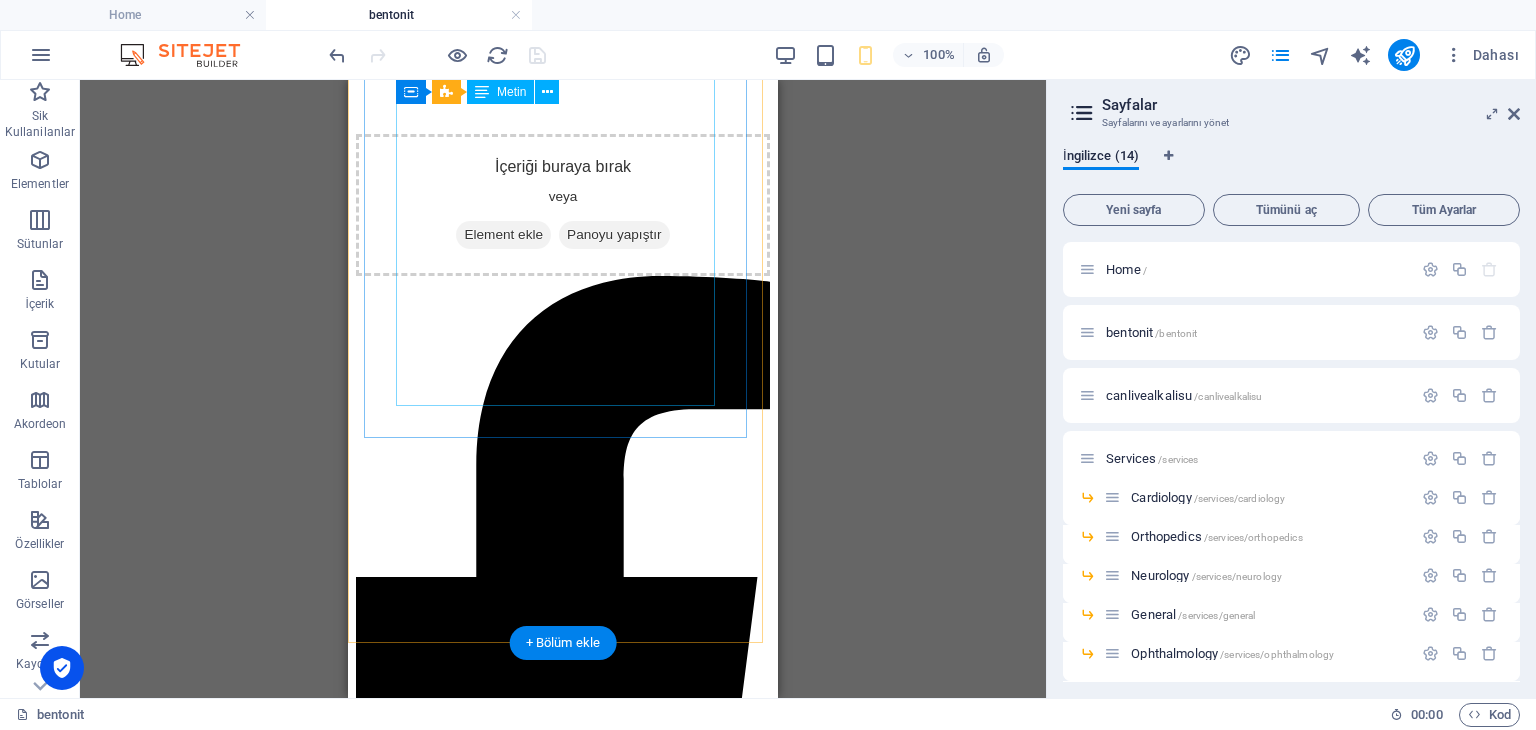 scroll, scrollTop: 1100, scrollLeft: 0, axis: vertical 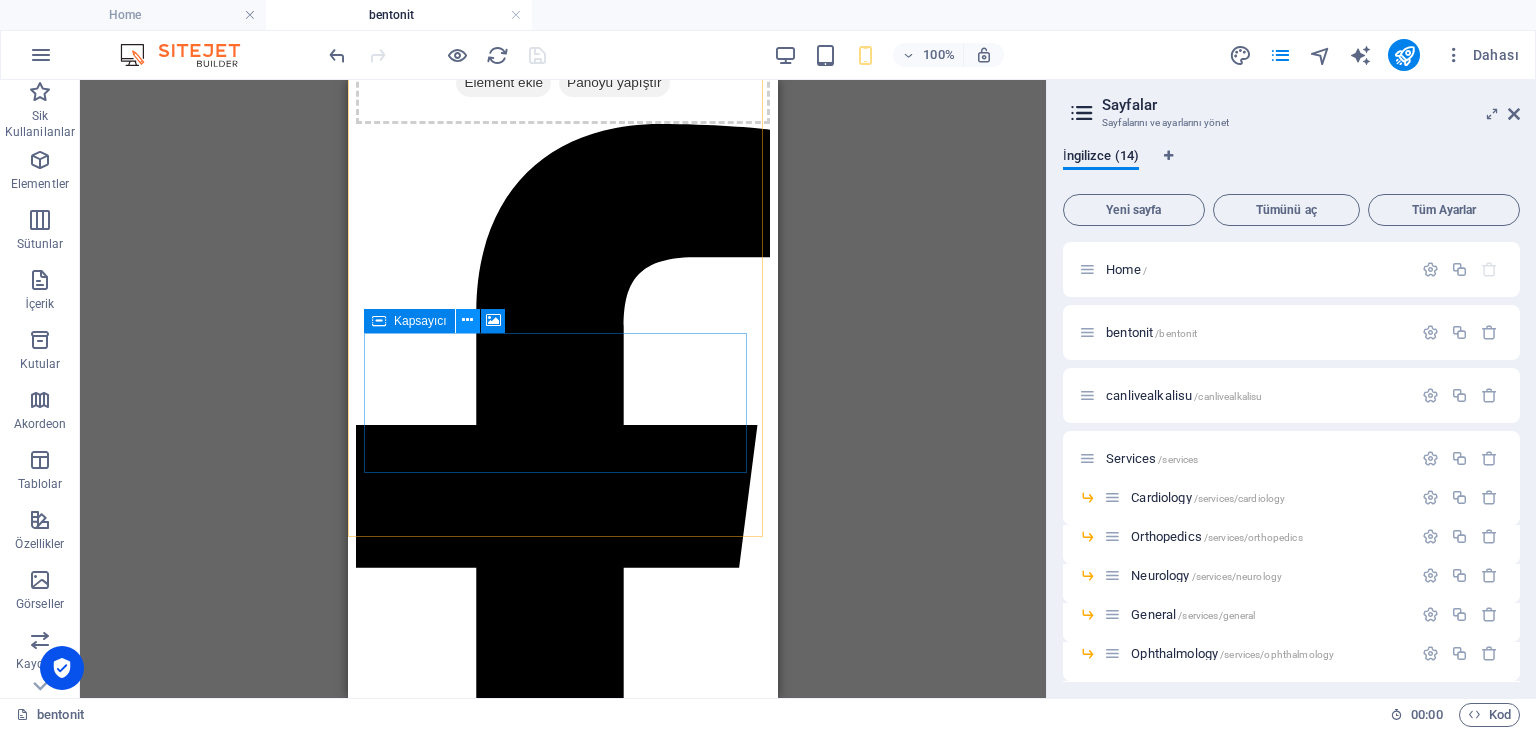 click at bounding box center (467, 320) 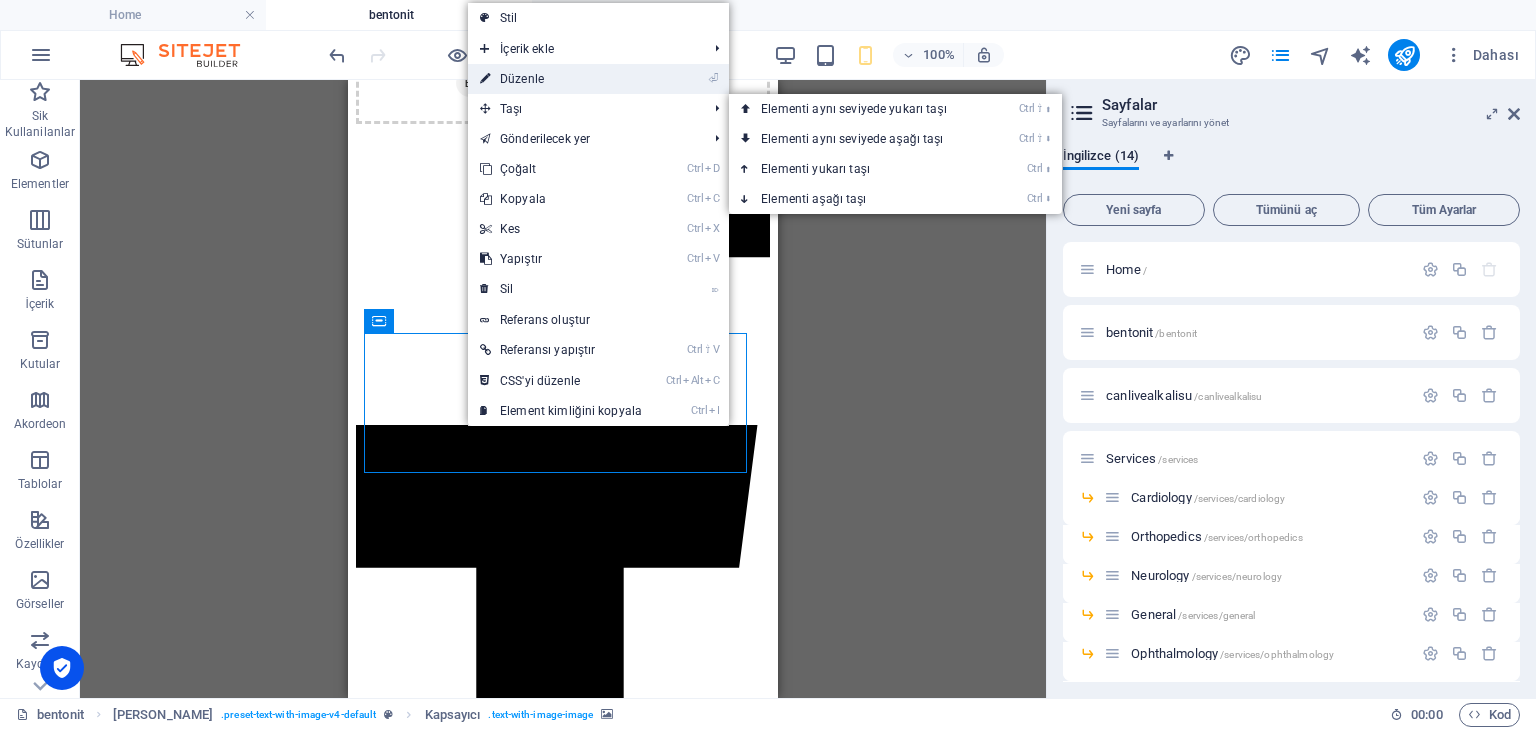 click on "⏎  Düzenle" at bounding box center [561, 79] 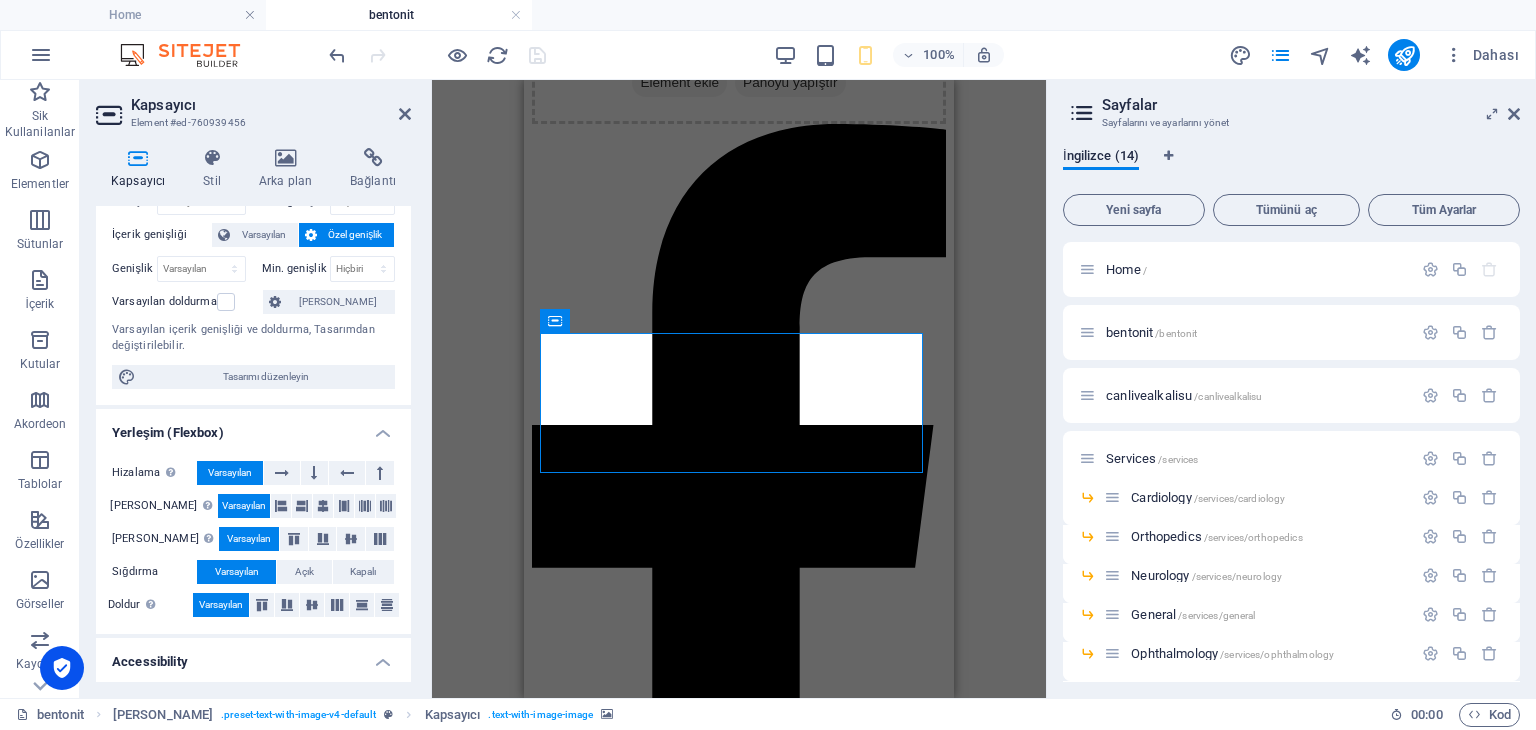 scroll, scrollTop: 0, scrollLeft: 0, axis: both 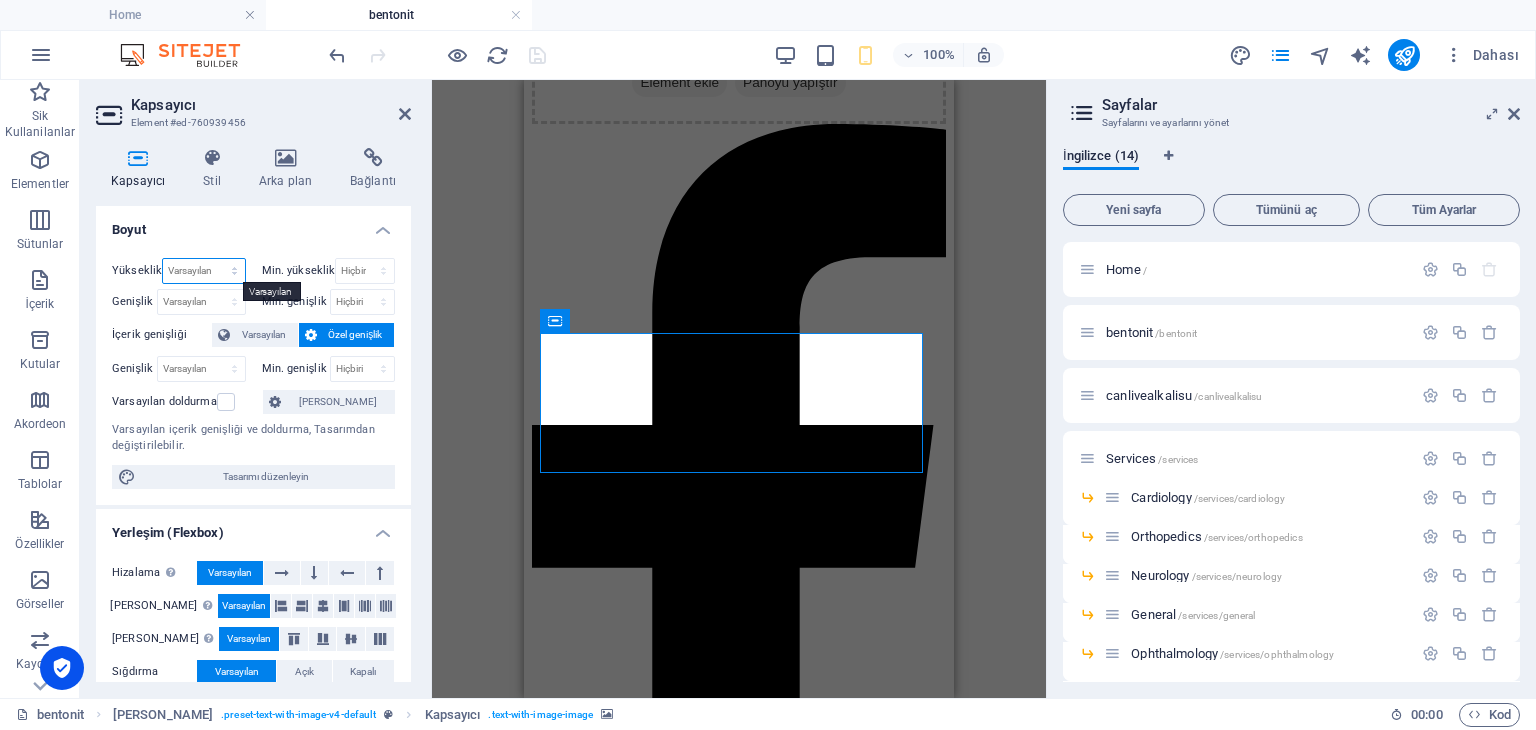 click on "Varsayılan px rem % vh vw" at bounding box center [203, 271] 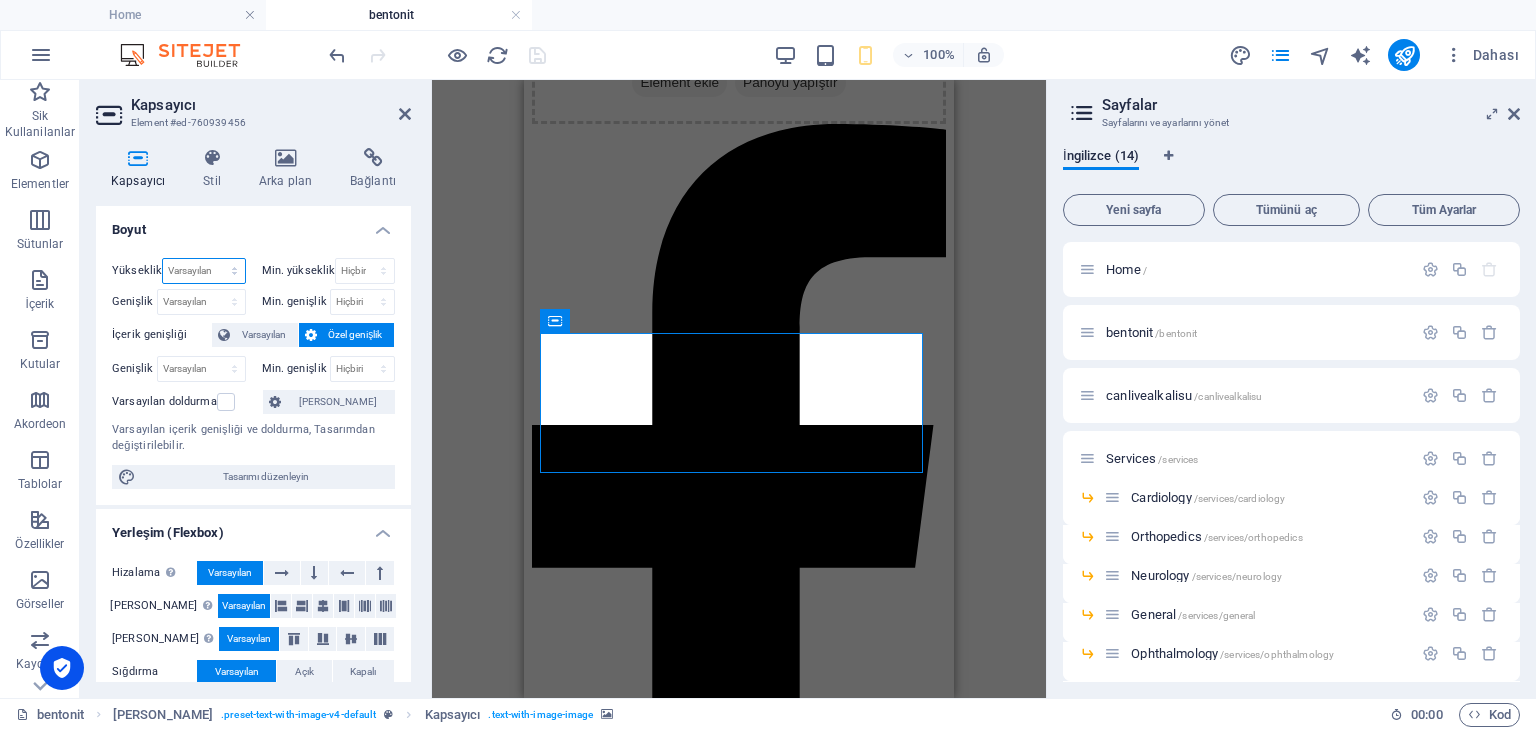 select on "%" 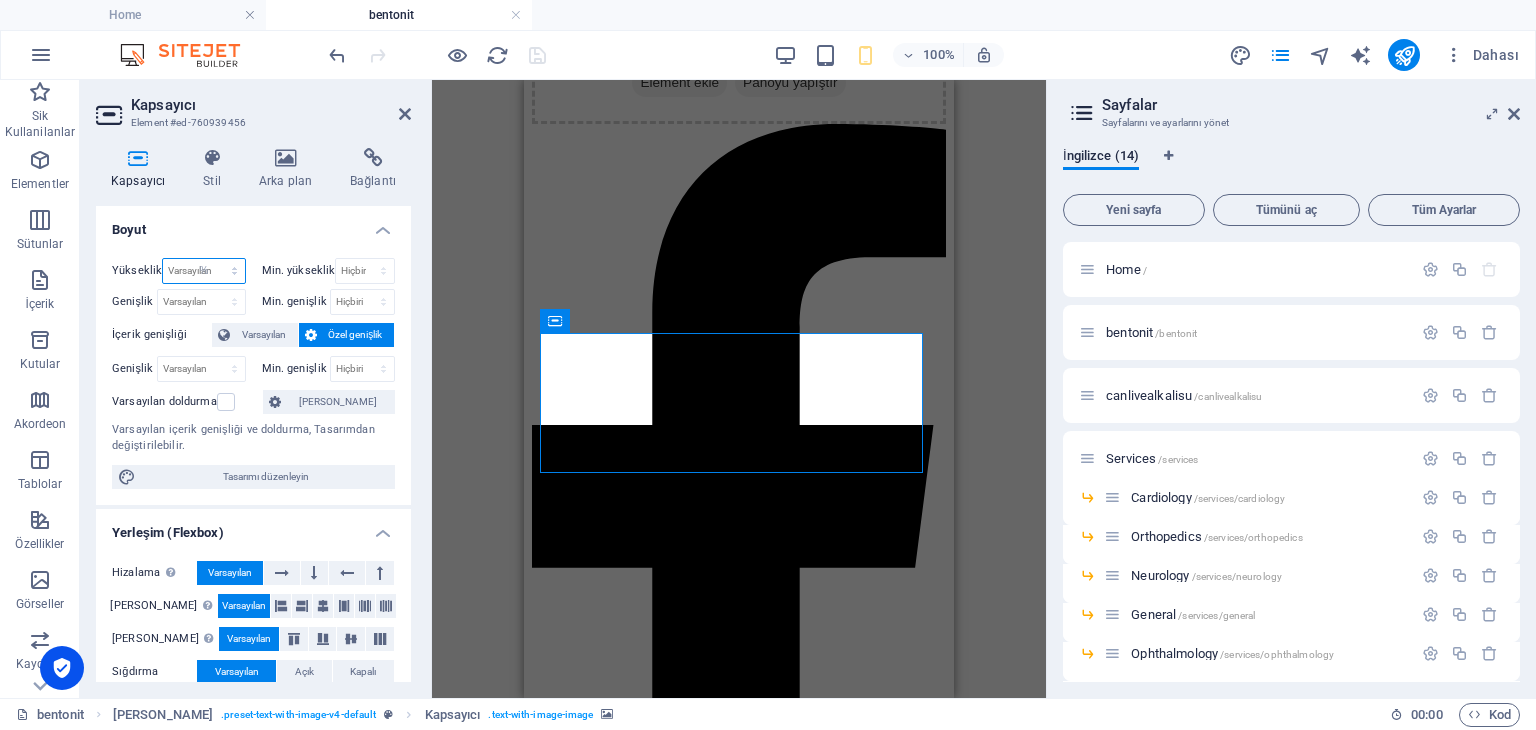 click on "Varsayılan px rem % vh vw" at bounding box center (203, 271) 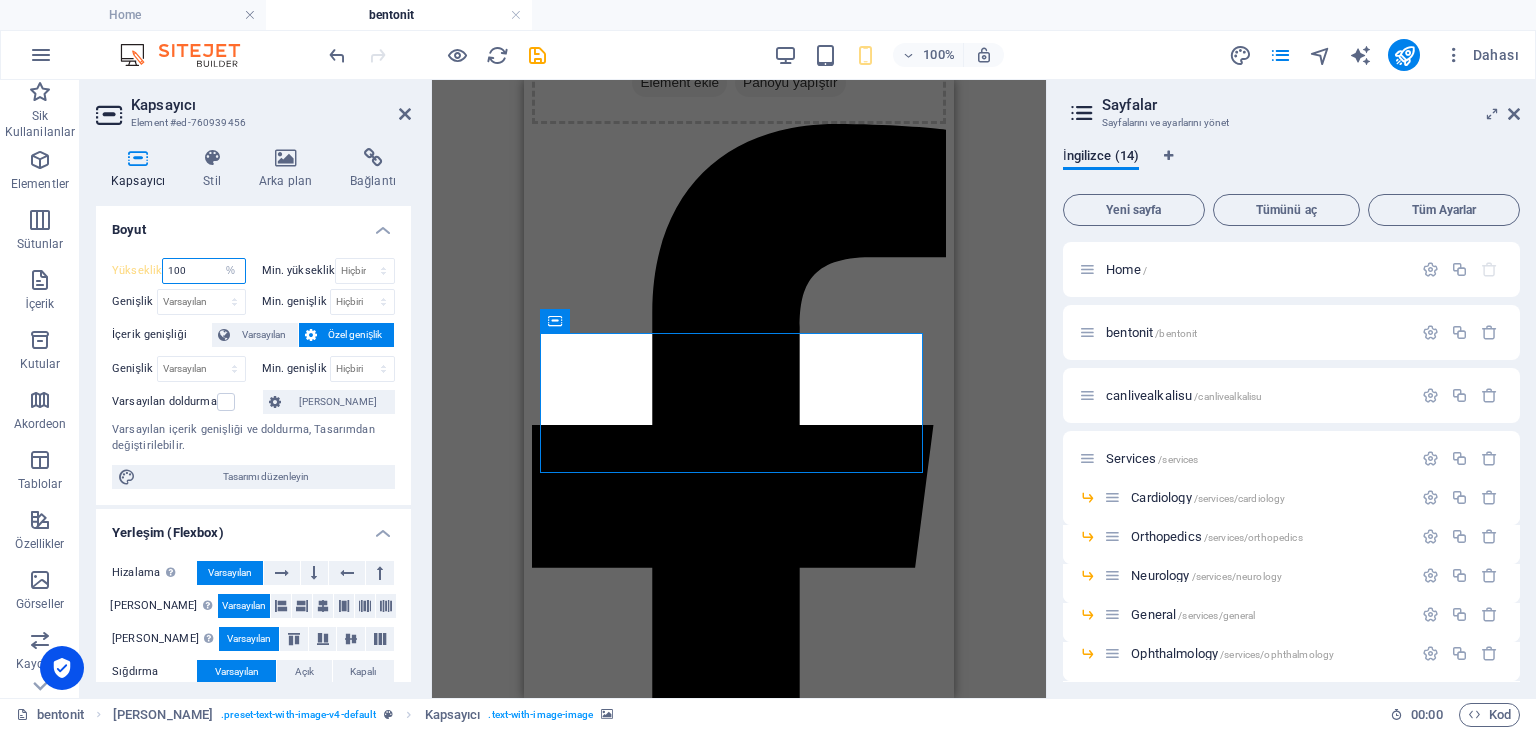 click on "100" at bounding box center [203, 271] 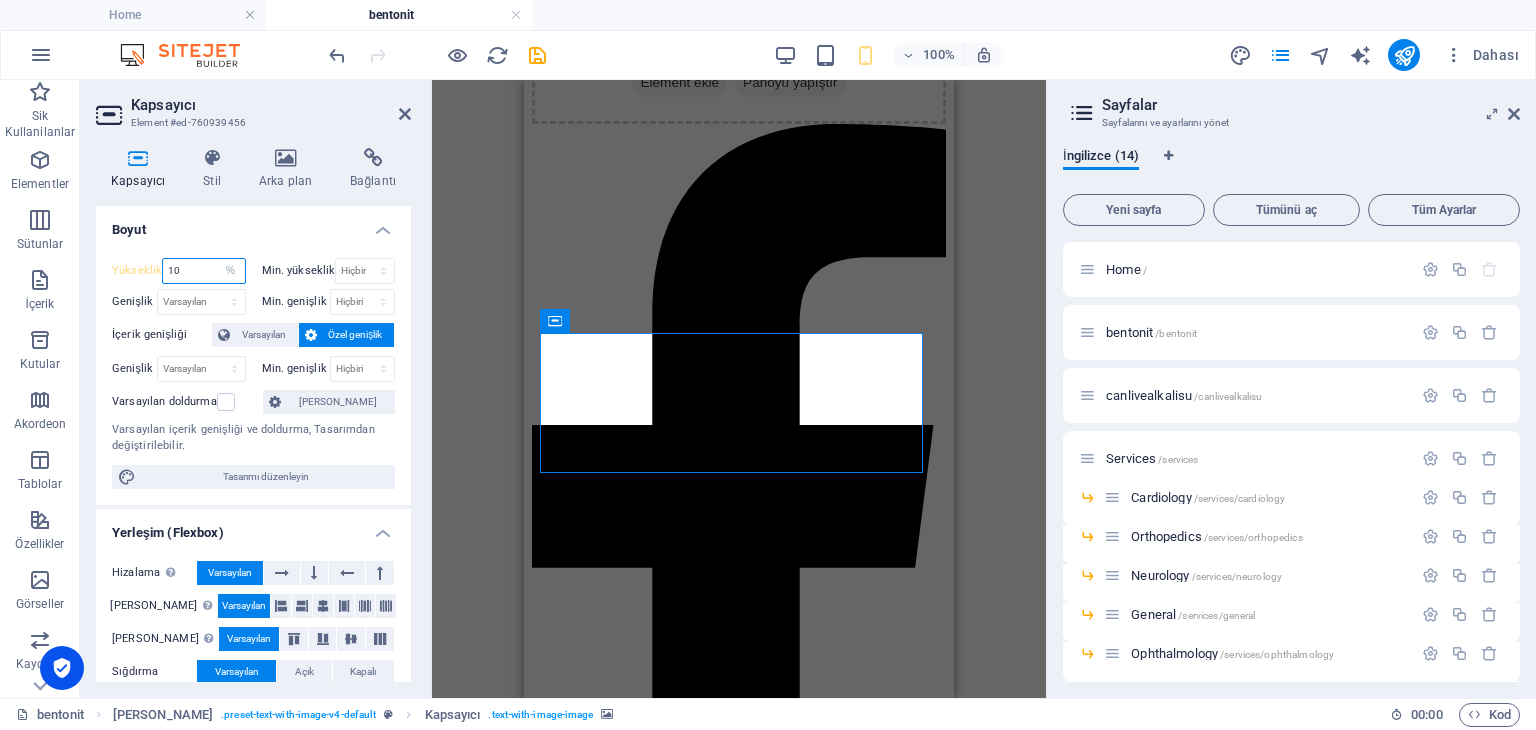 type on "100" 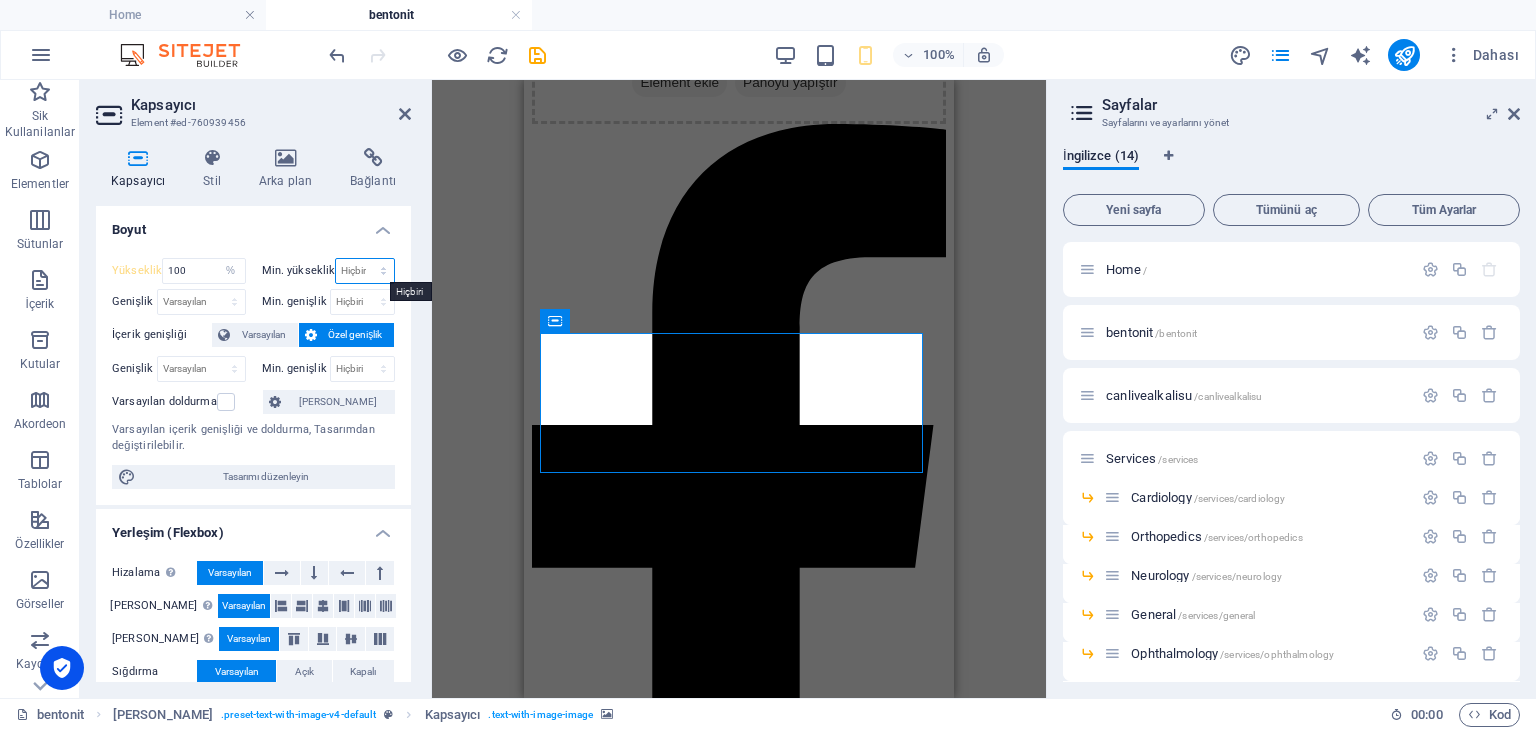 click on "Hiçbiri px rem % vh vw" at bounding box center (365, 271) 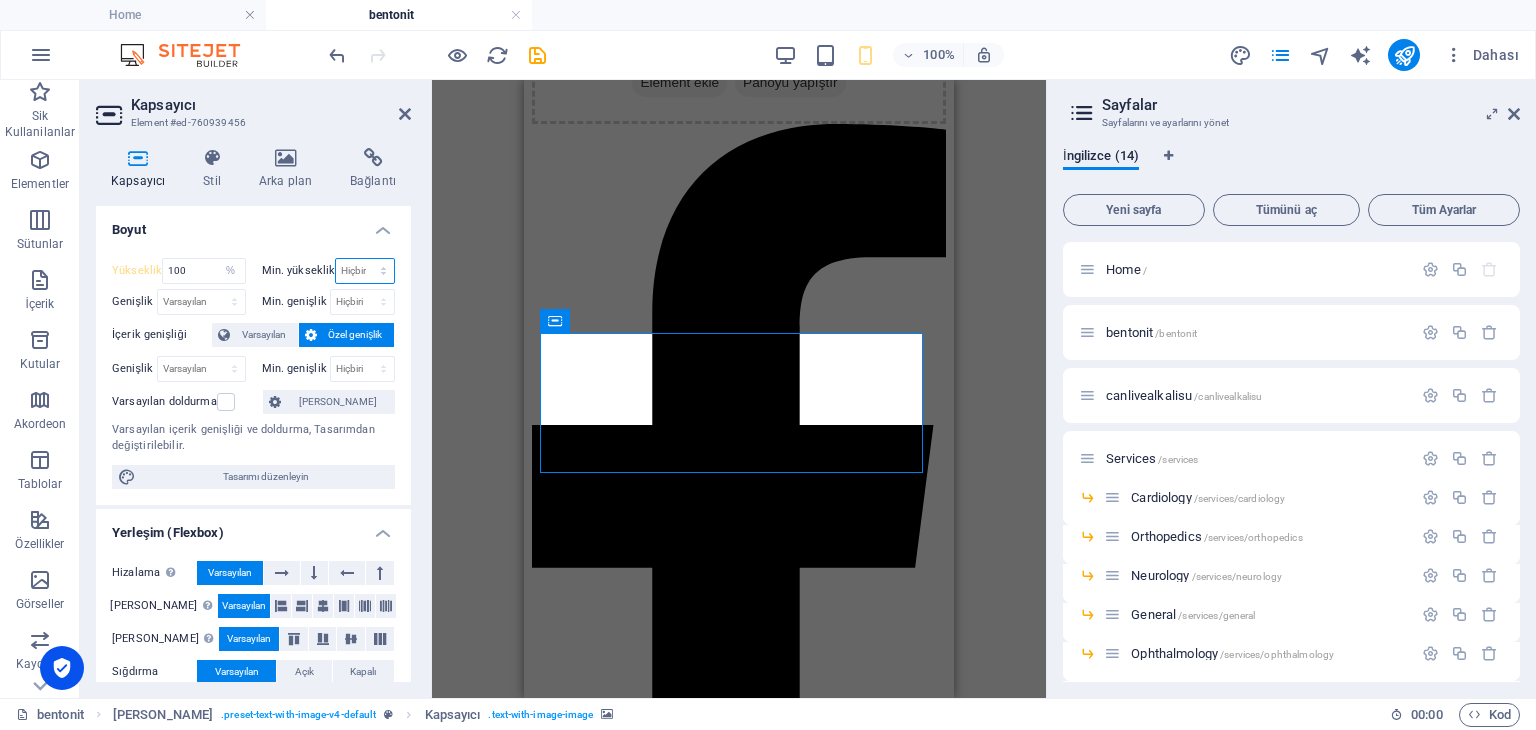 select on "%" 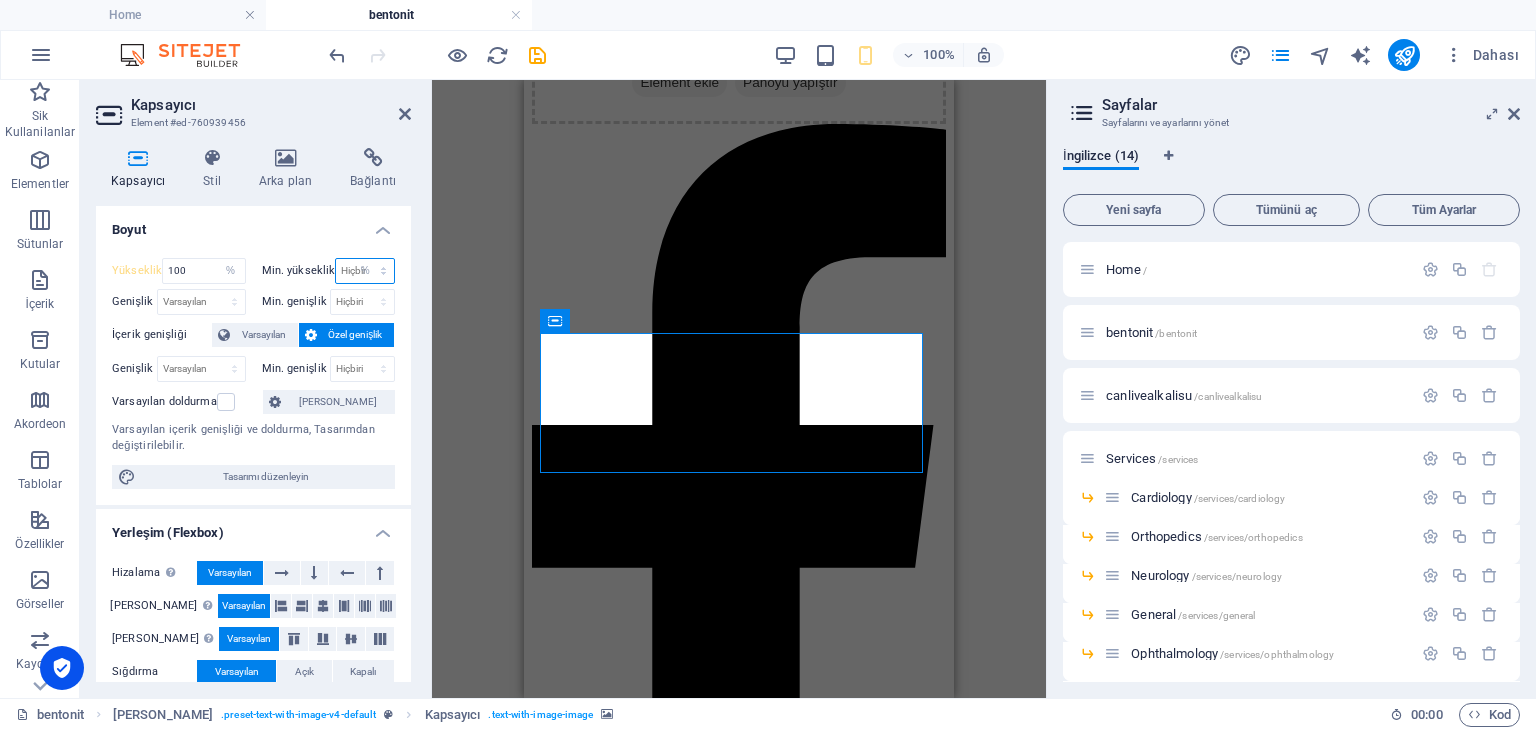 click on "Hiçbiri px rem % vh vw" at bounding box center (365, 271) 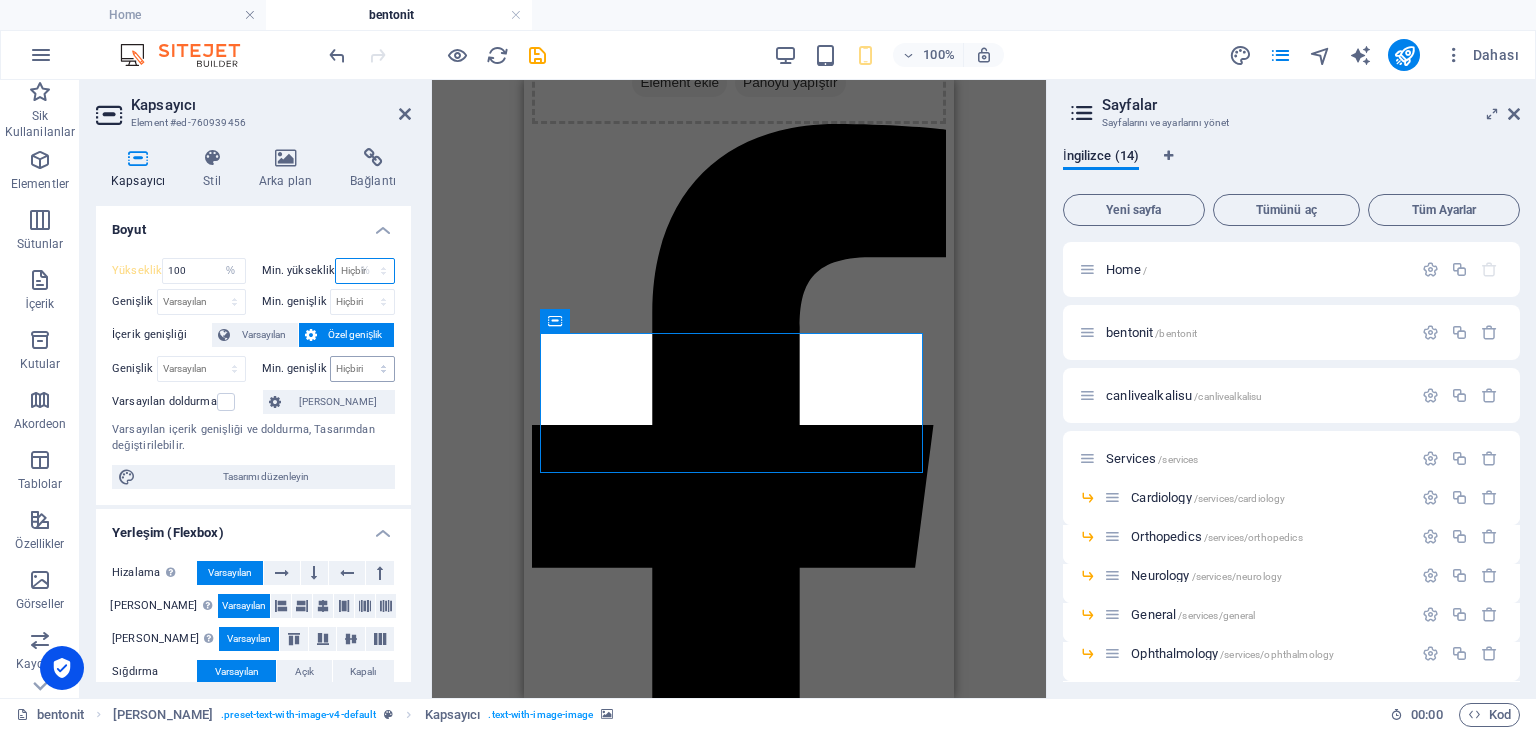 type on "100" 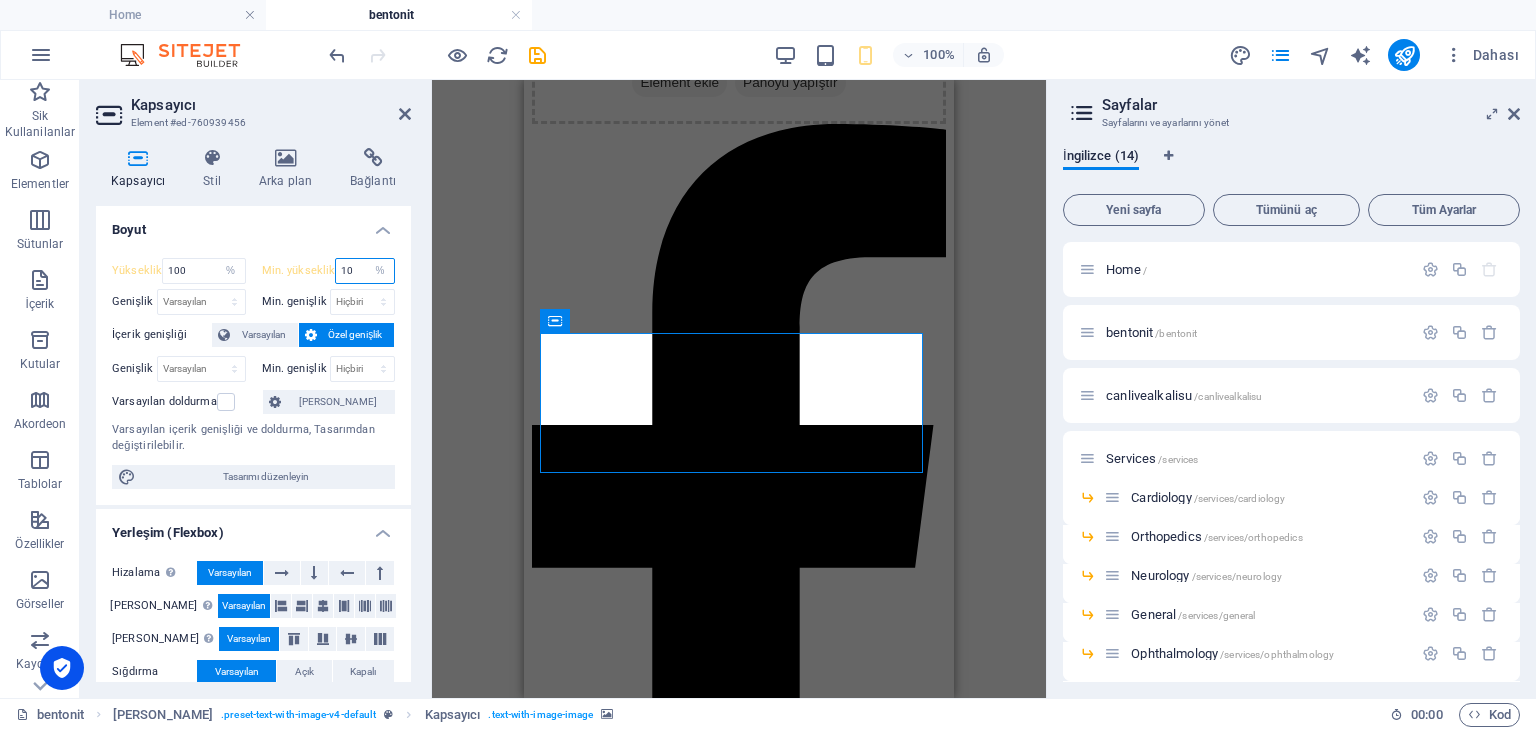 type on "100" 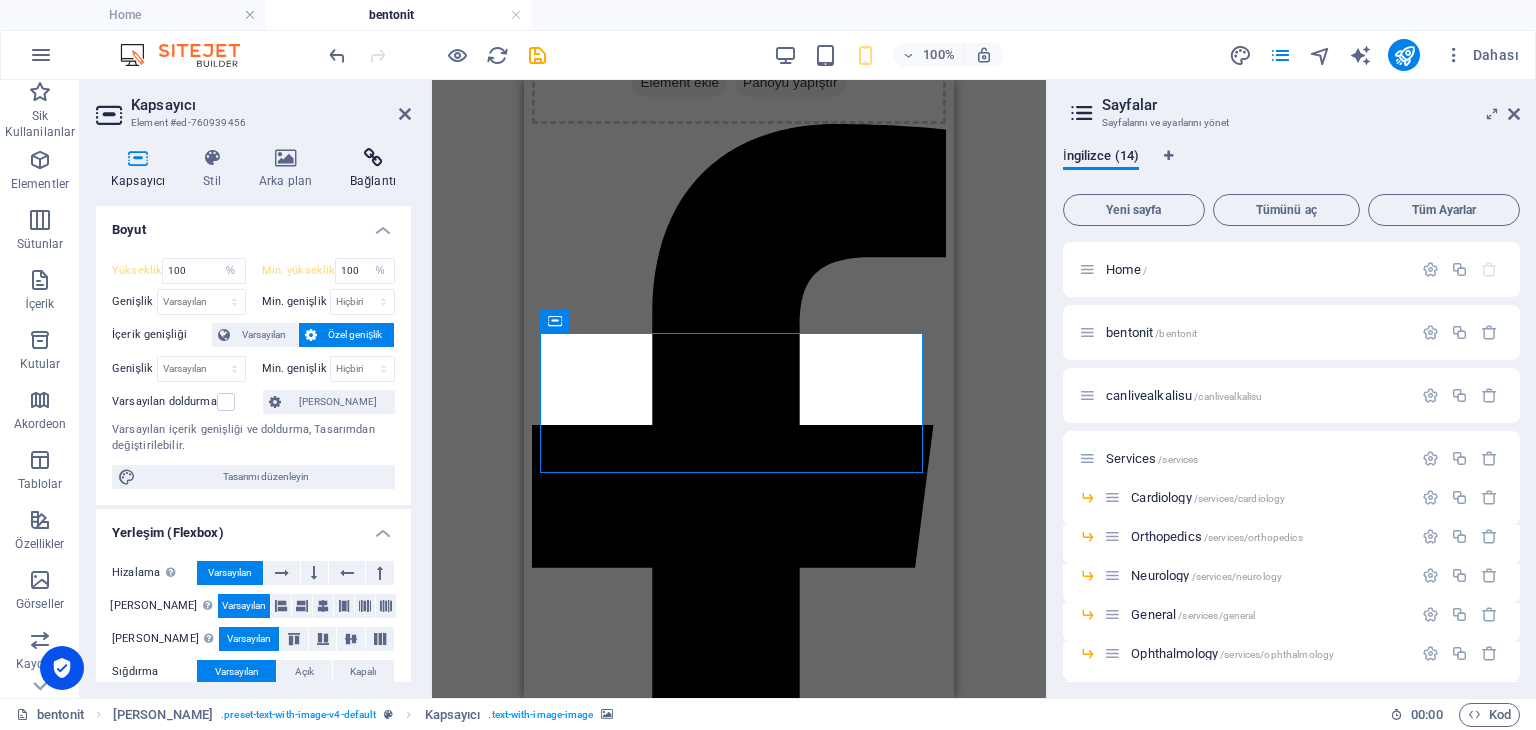 click at bounding box center (373, 158) 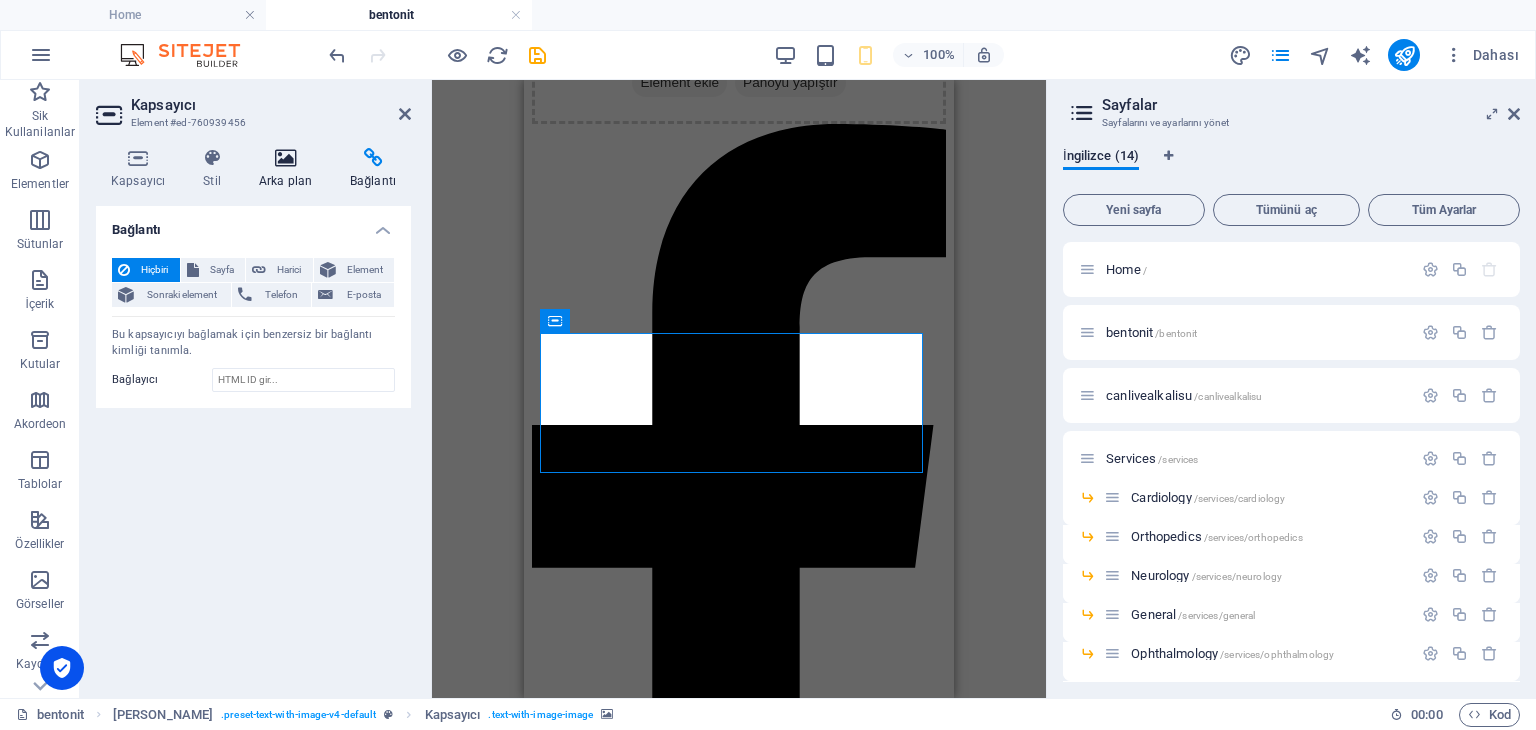 click at bounding box center (285, 158) 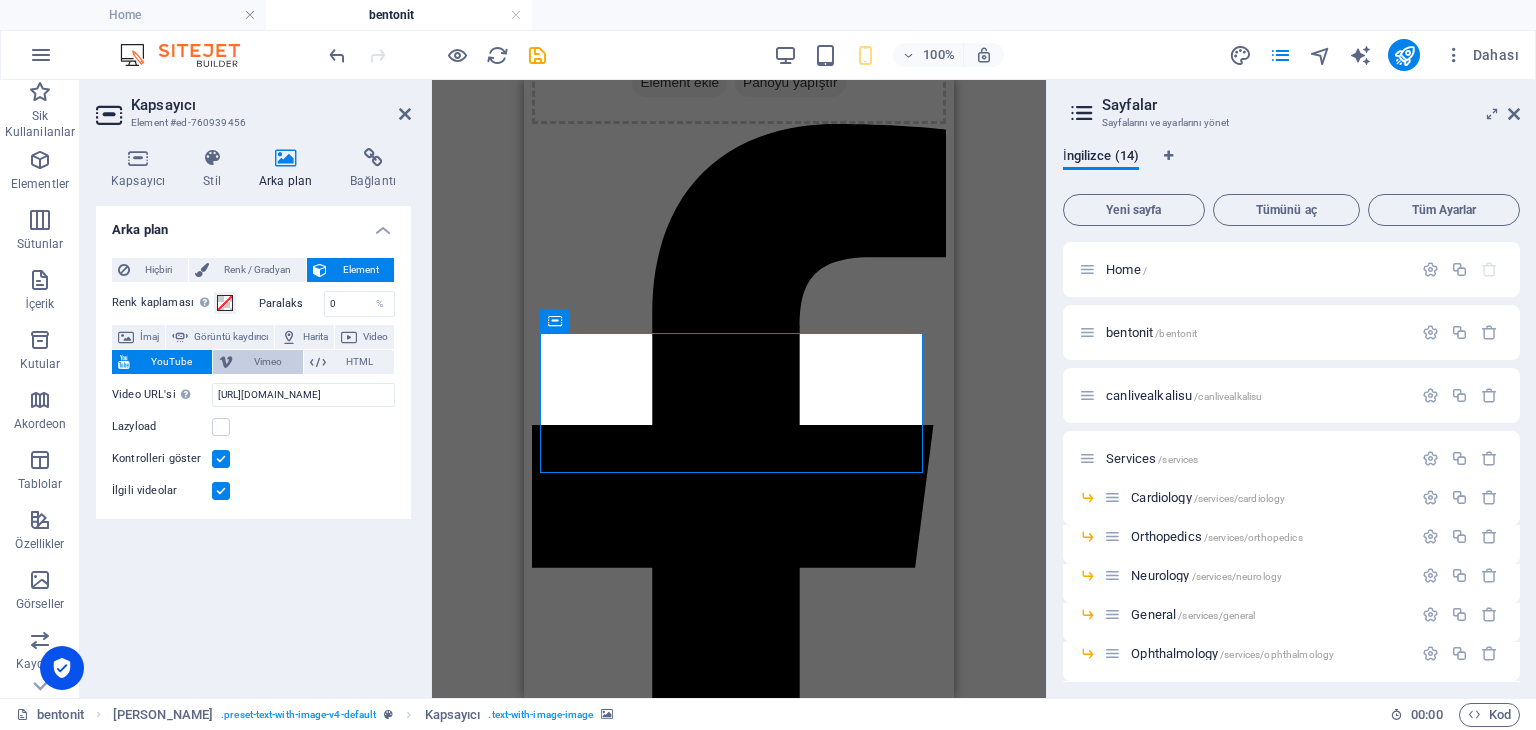 click on "Vimeo" at bounding box center [267, 362] 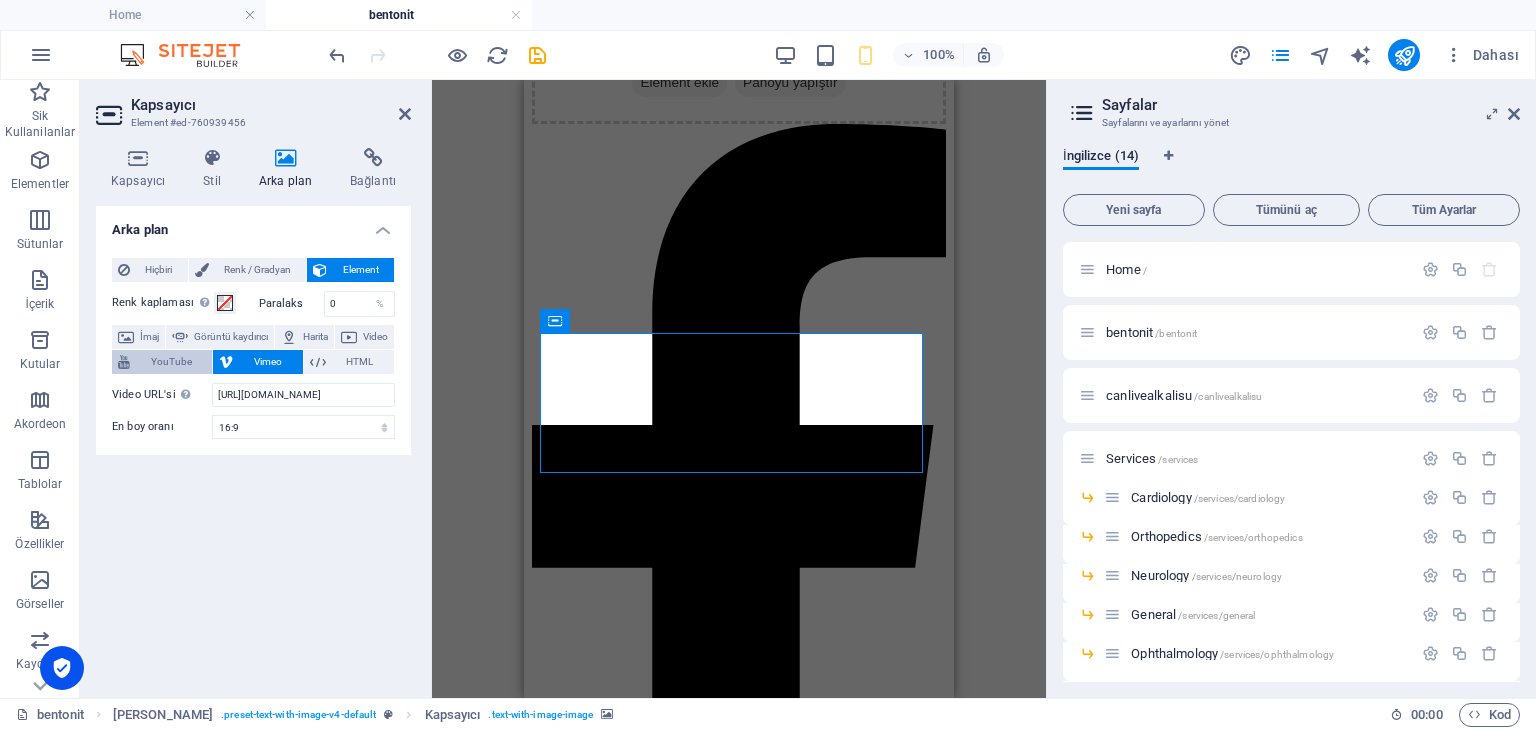 click on "YouTube" at bounding box center [171, 362] 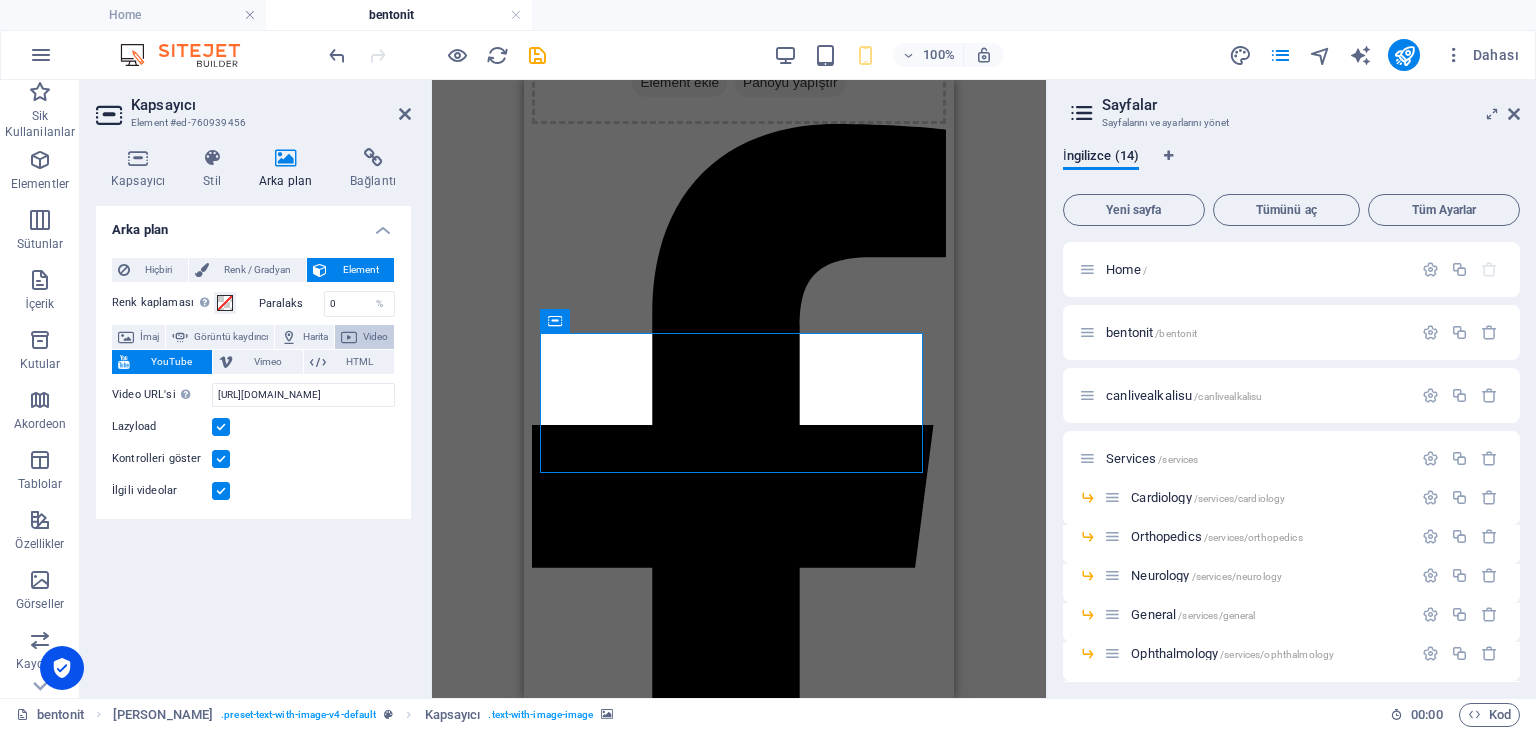 click on "Video" at bounding box center (375, 337) 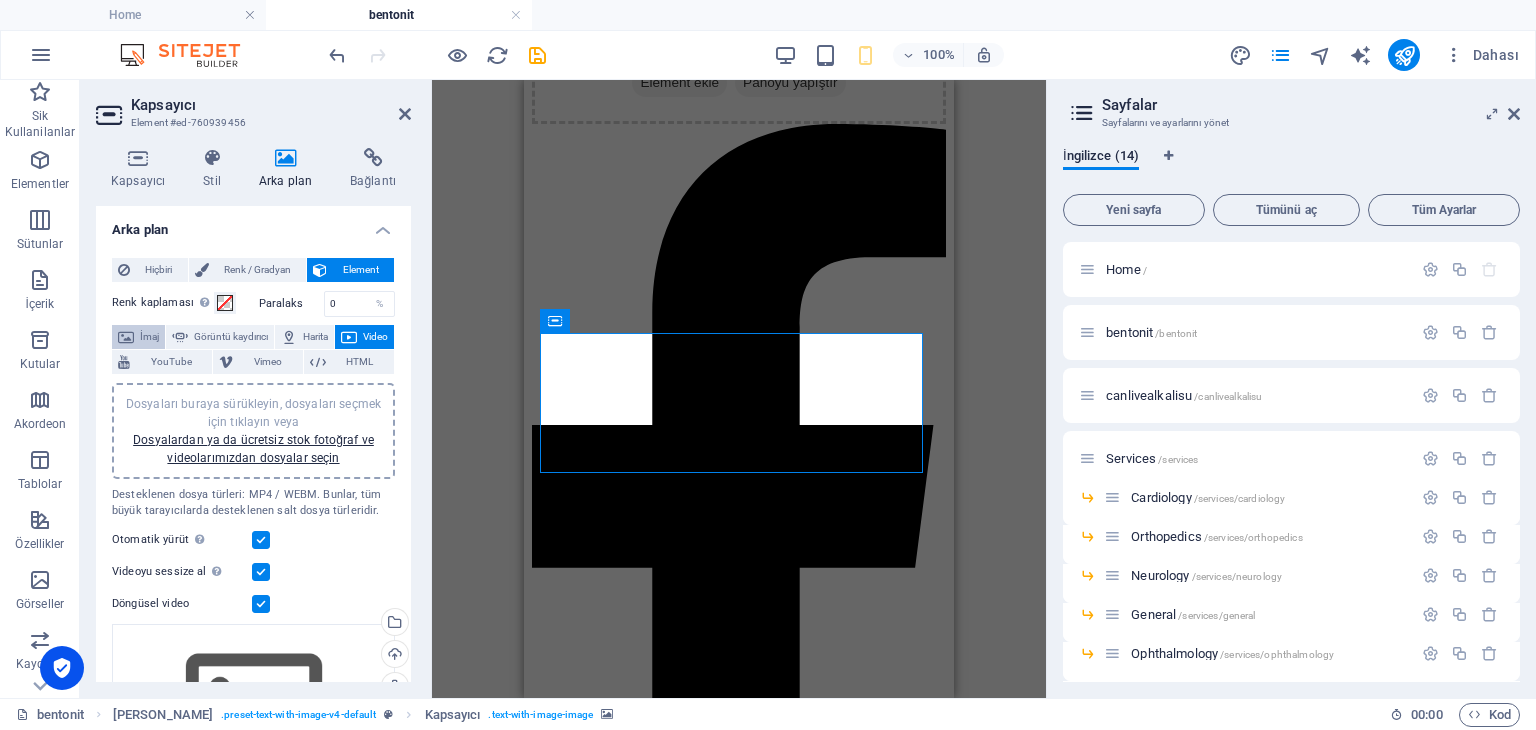 click on "İmaj" at bounding box center (149, 337) 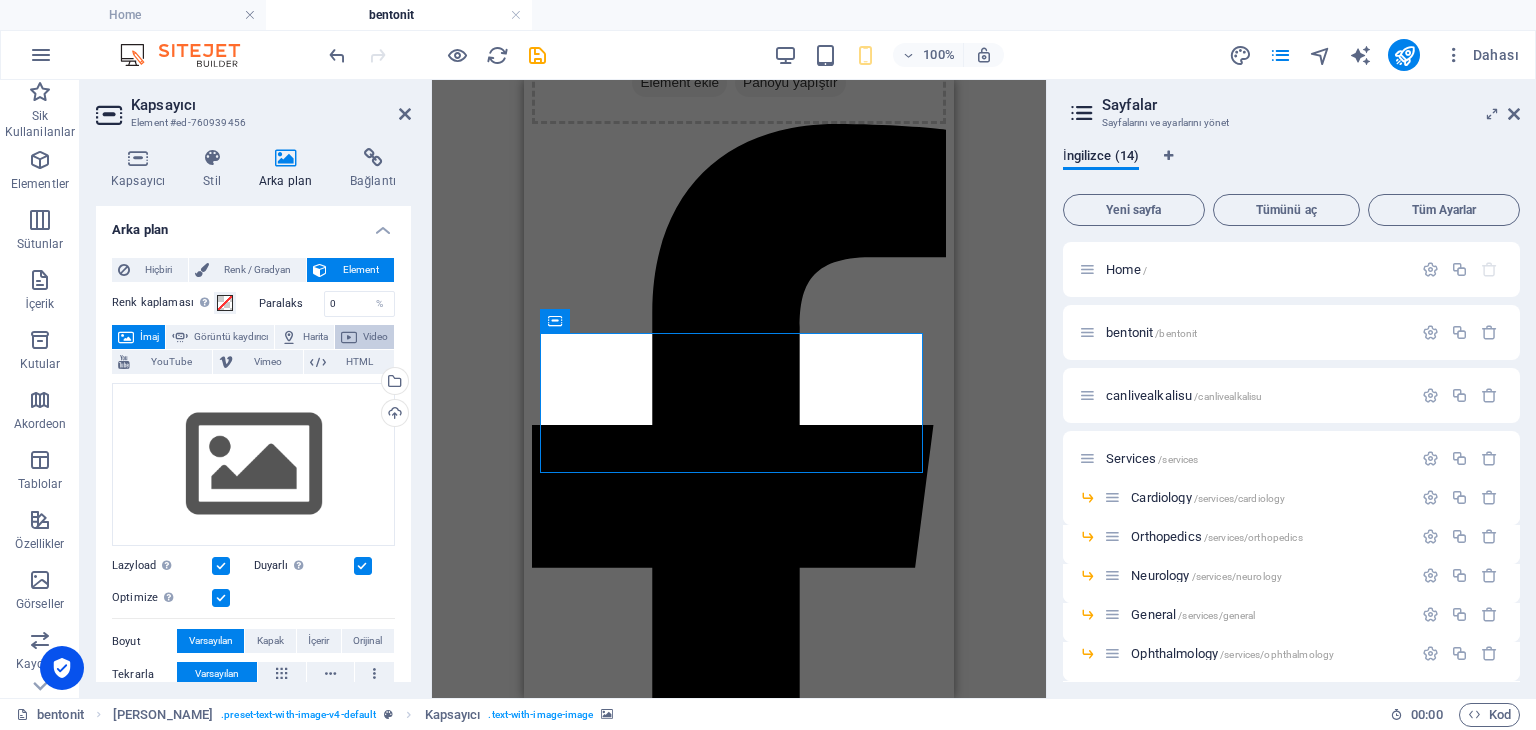 click on "Video" at bounding box center [375, 337] 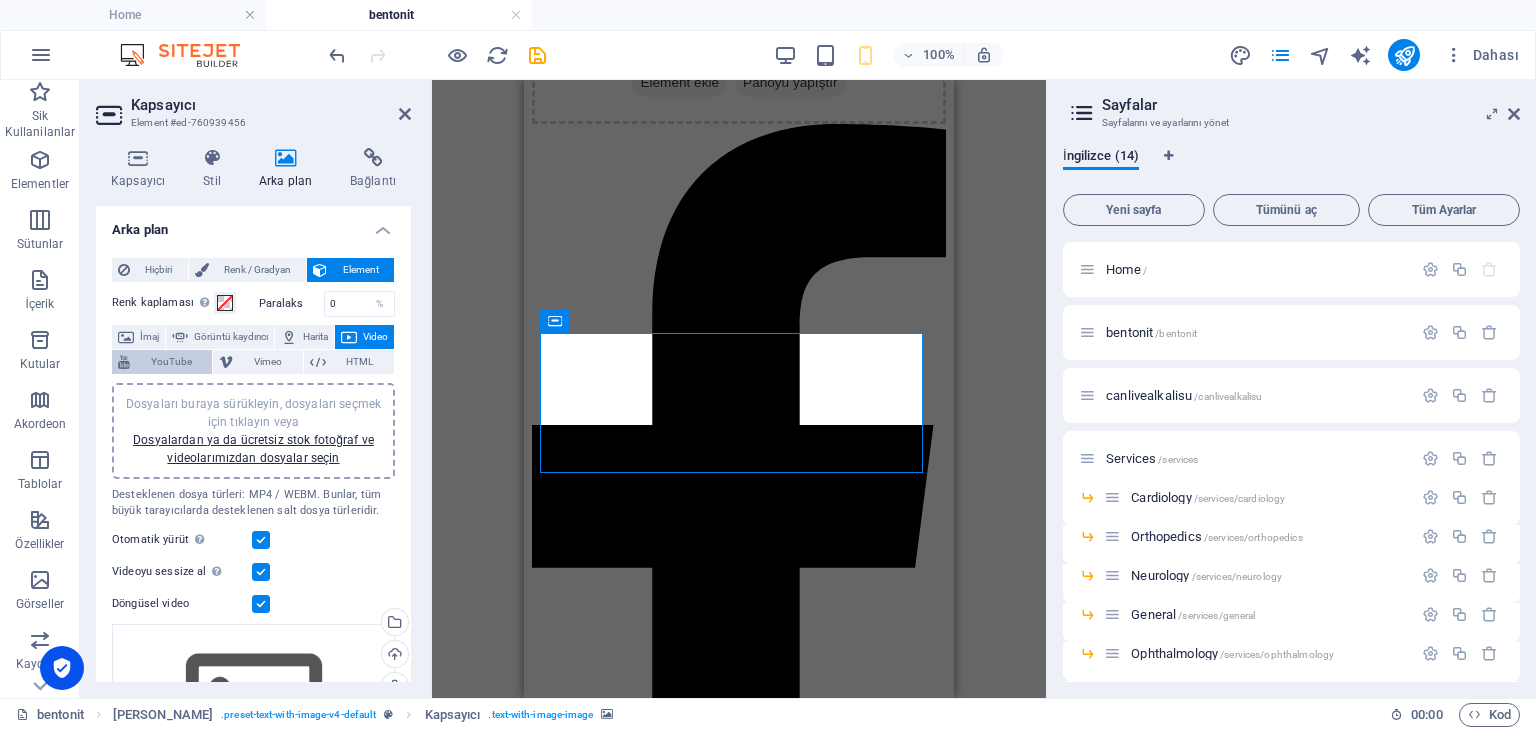 click on "YouTube" at bounding box center (171, 362) 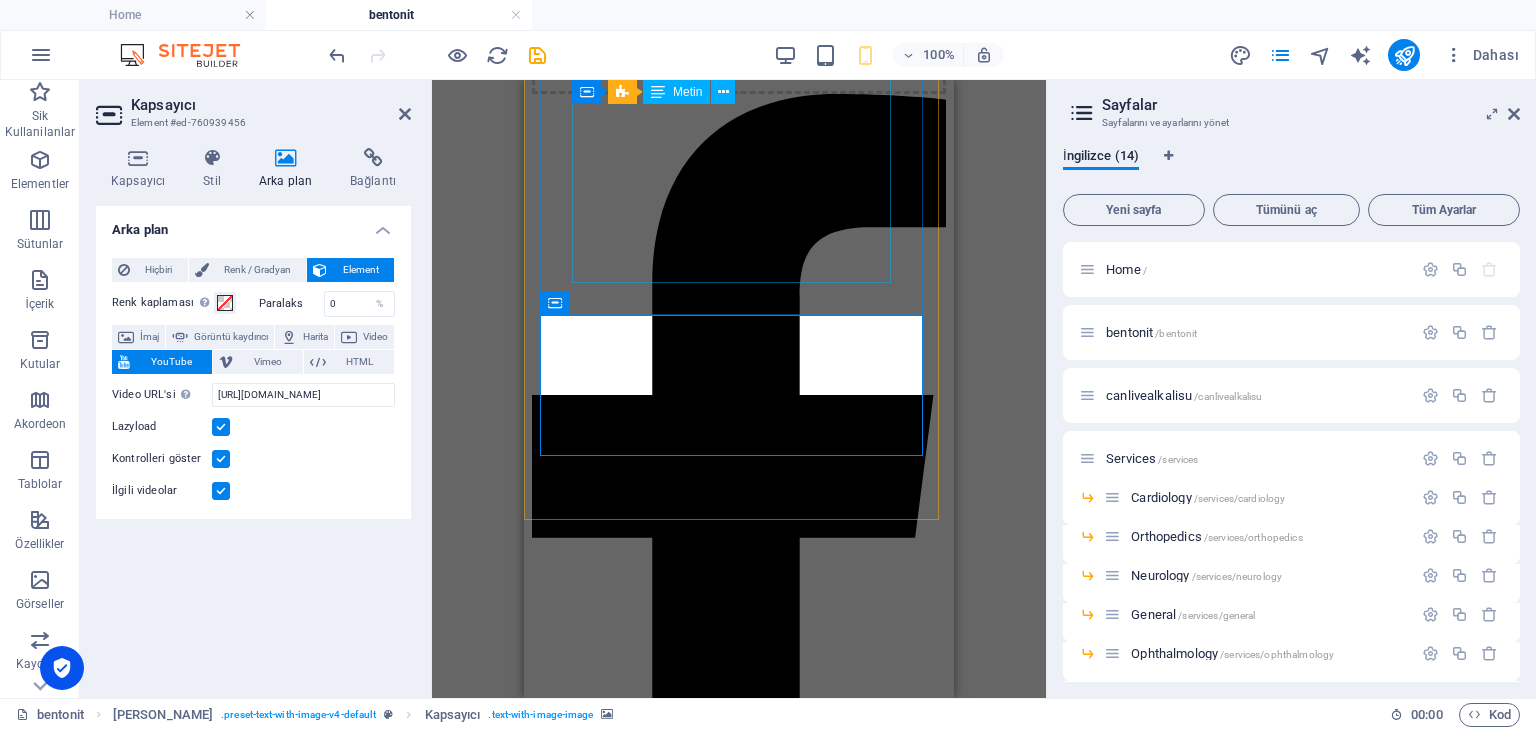 scroll, scrollTop: 1100, scrollLeft: 0, axis: vertical 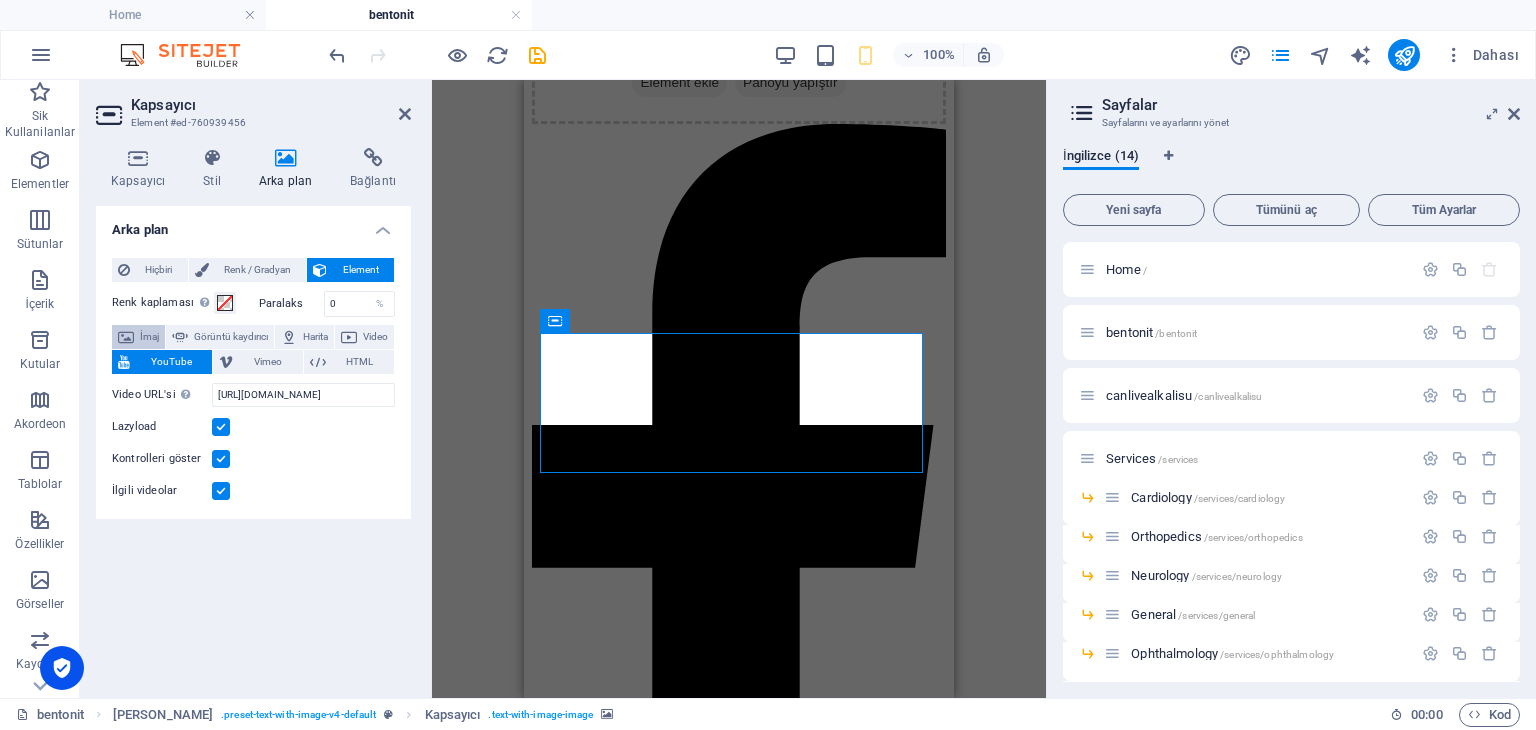 click on "İmaj" at bounding box center (149, 337) 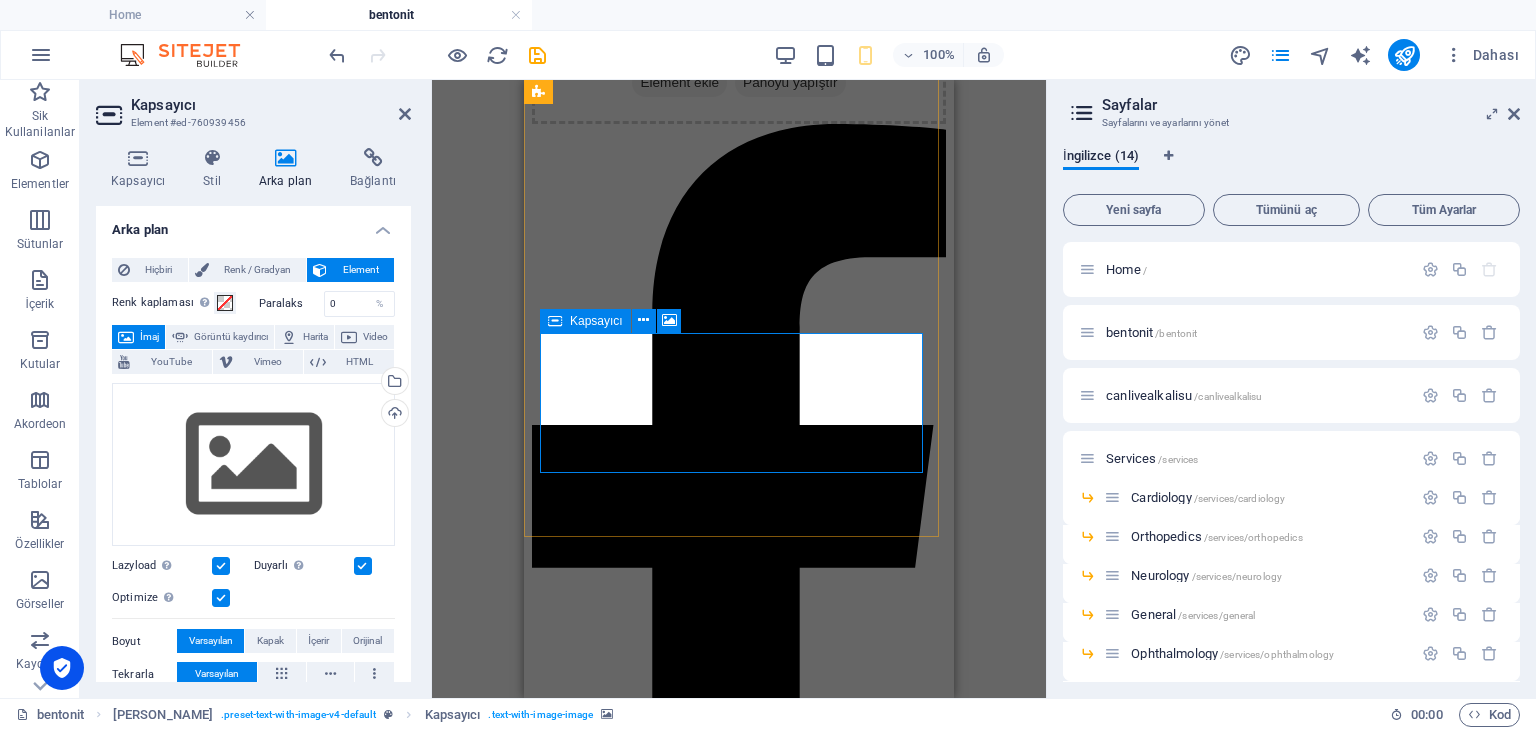 click on "Element ekle" at bounding box center [679, 83] 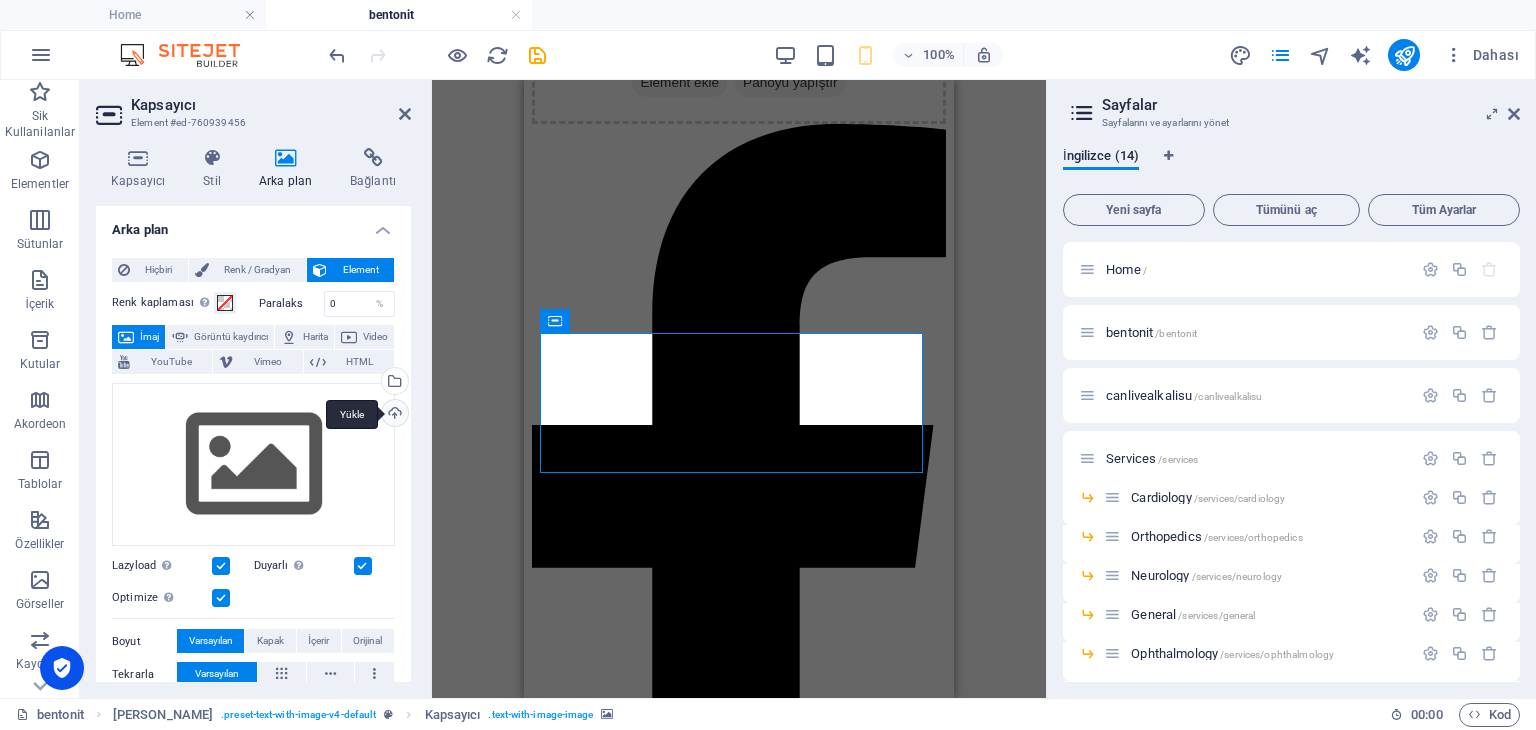 click on "Yükle" at bounding box center [393, 415] 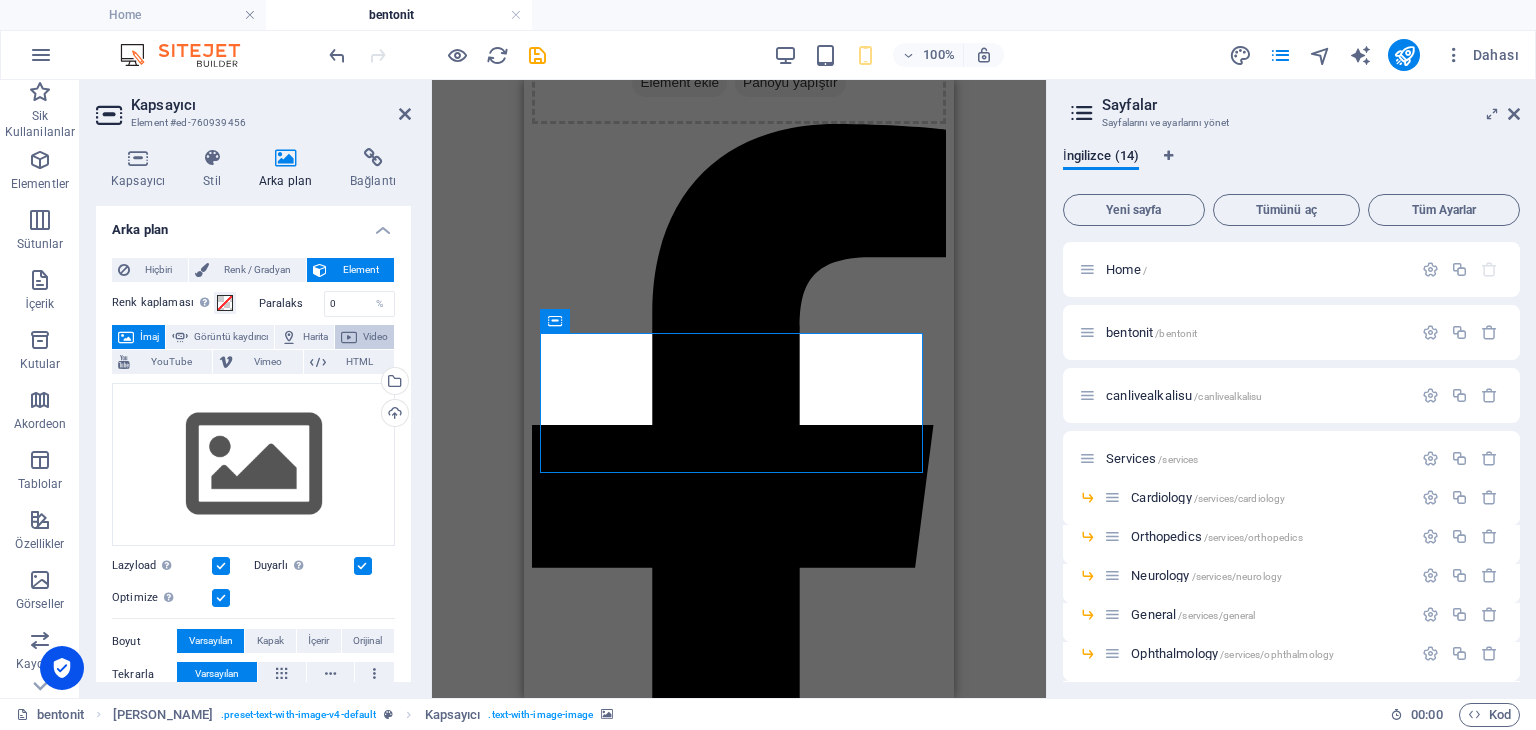 click on "Video" at bounding box center [375, 337] 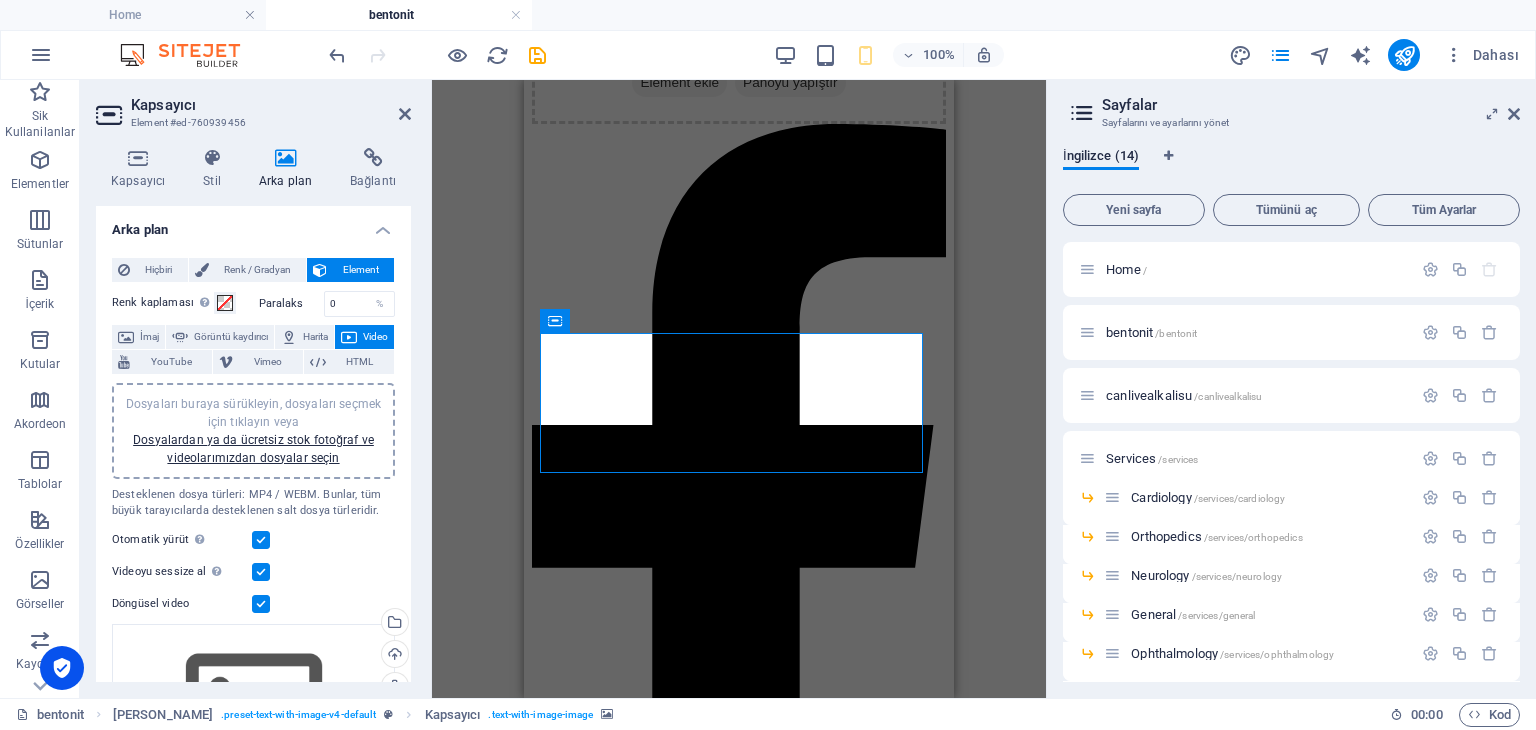click on "Dosyaları buraya sürükleyin, dosyaları seçmek için tıklayın veya Dosyalardan ya da ücretsiz stok fotoğraf ve videolarımızdan dosyalar seçin" at bounding box center [253, 431] 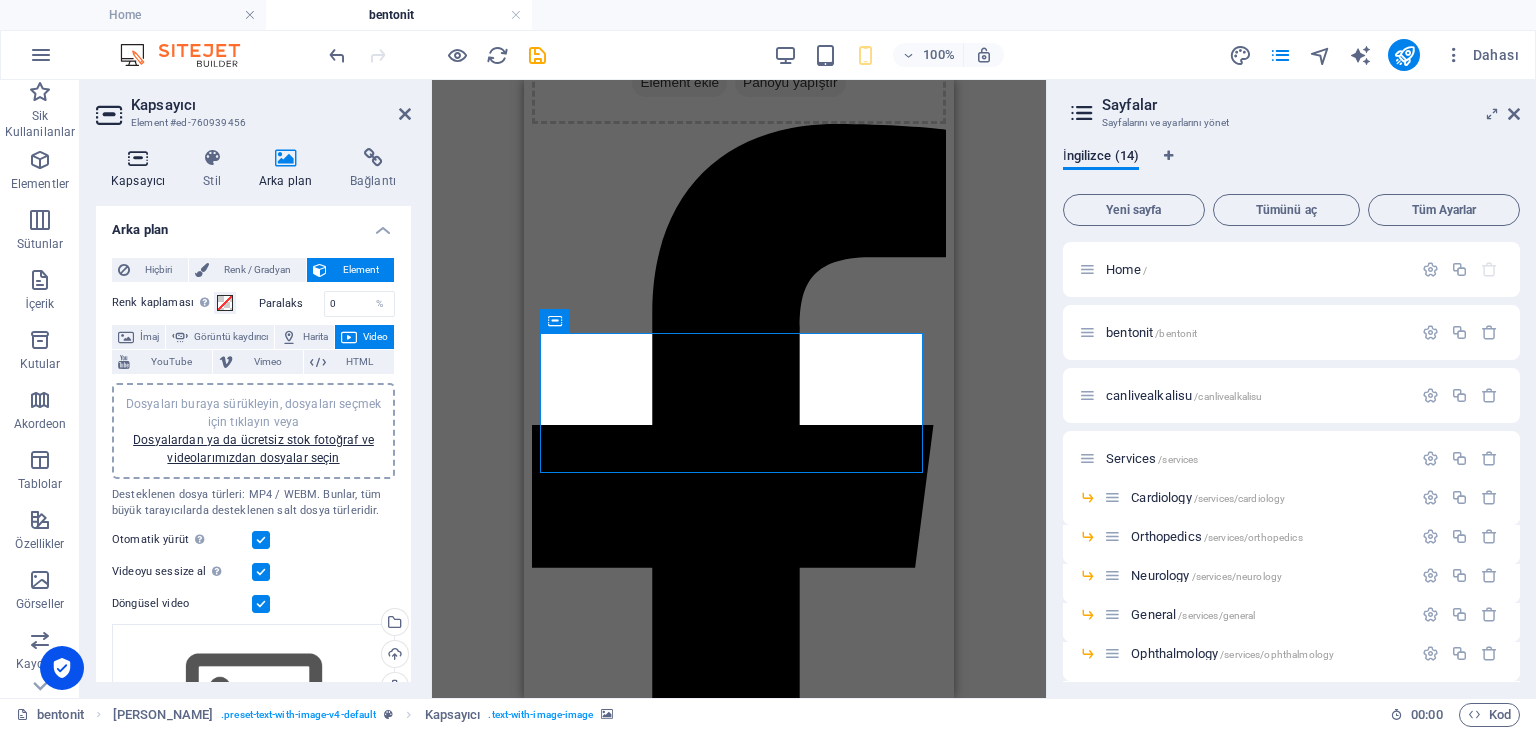 click on "Kapsayıcı" at bounding box center [142, 169] 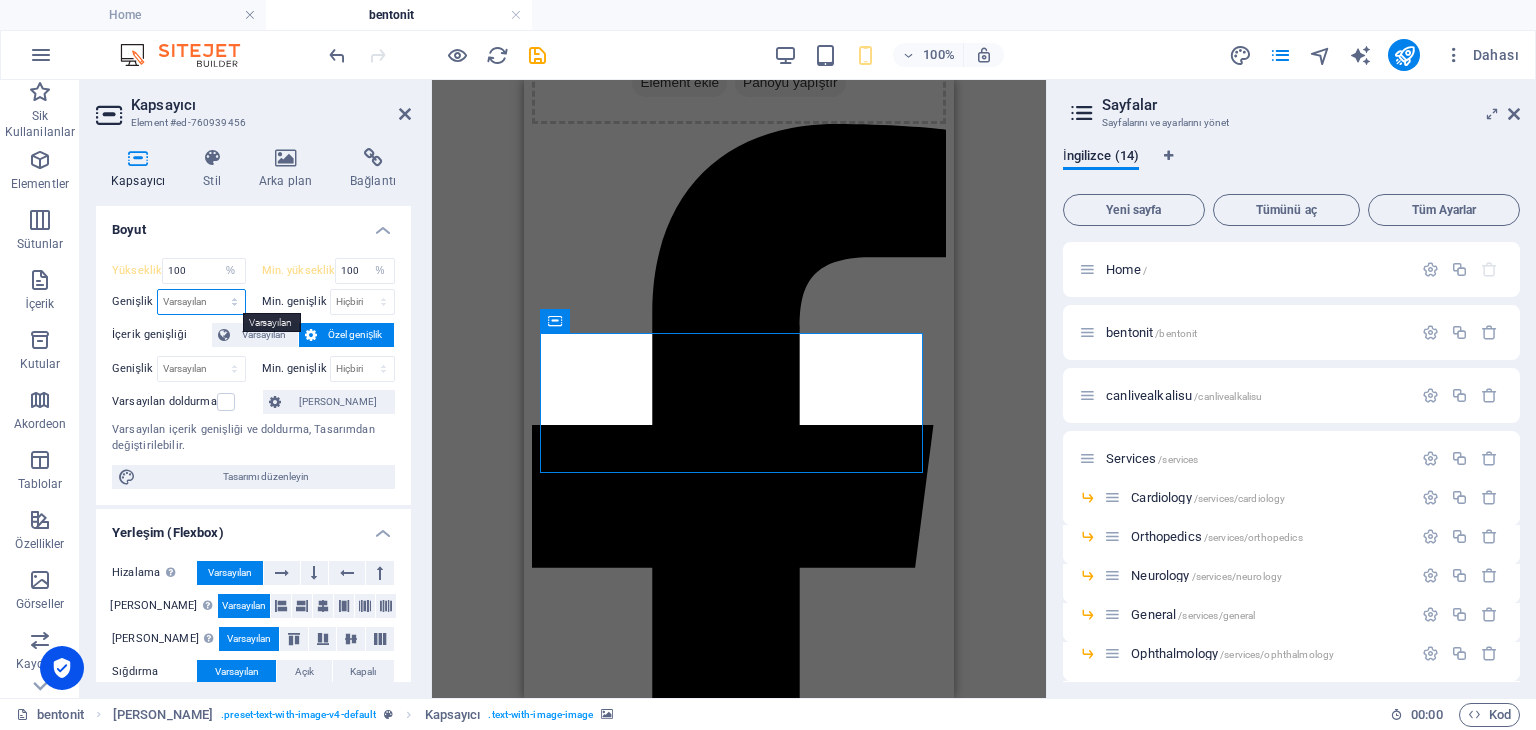 click on "Varsayılan px rem % em vh vw" at bounding box center [201, 302] 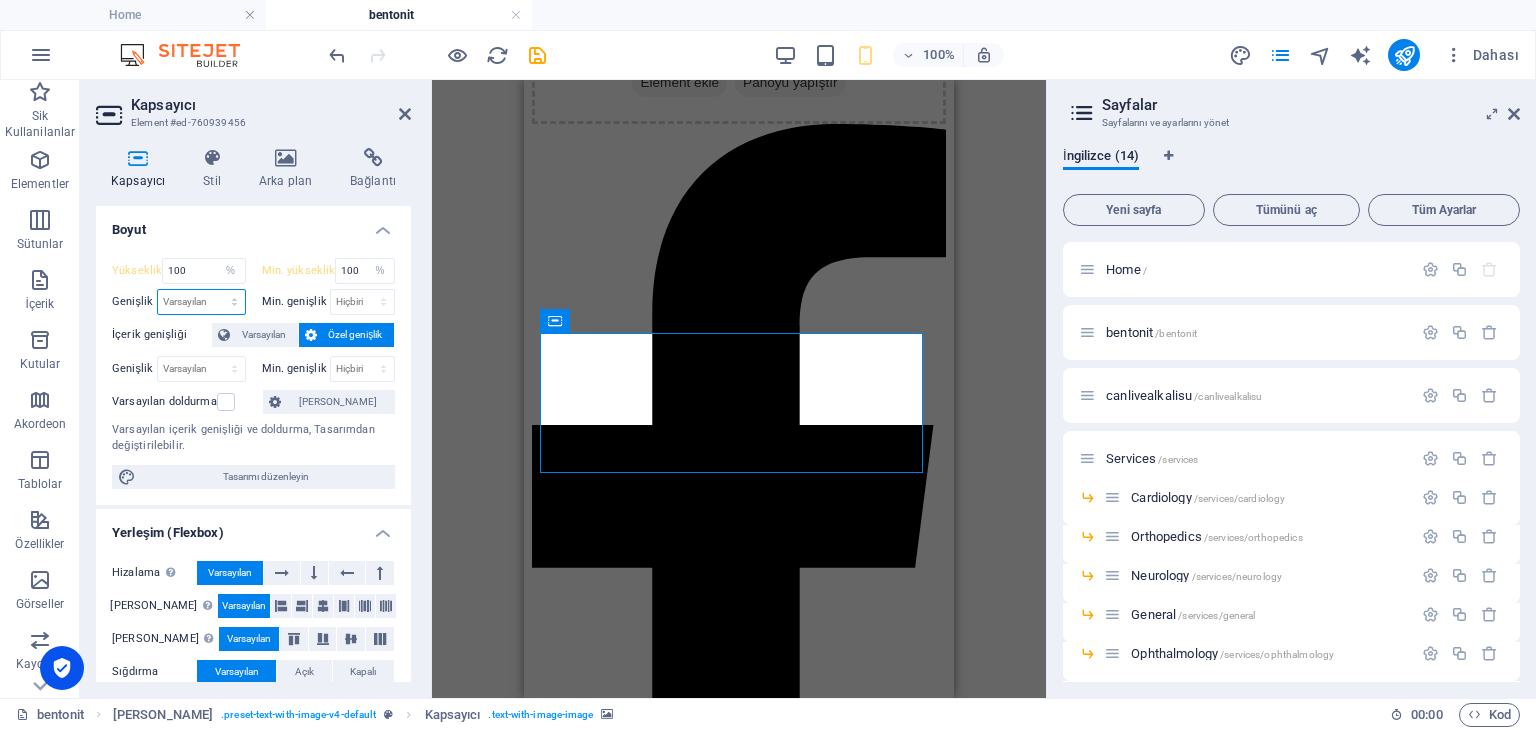 select on "%" 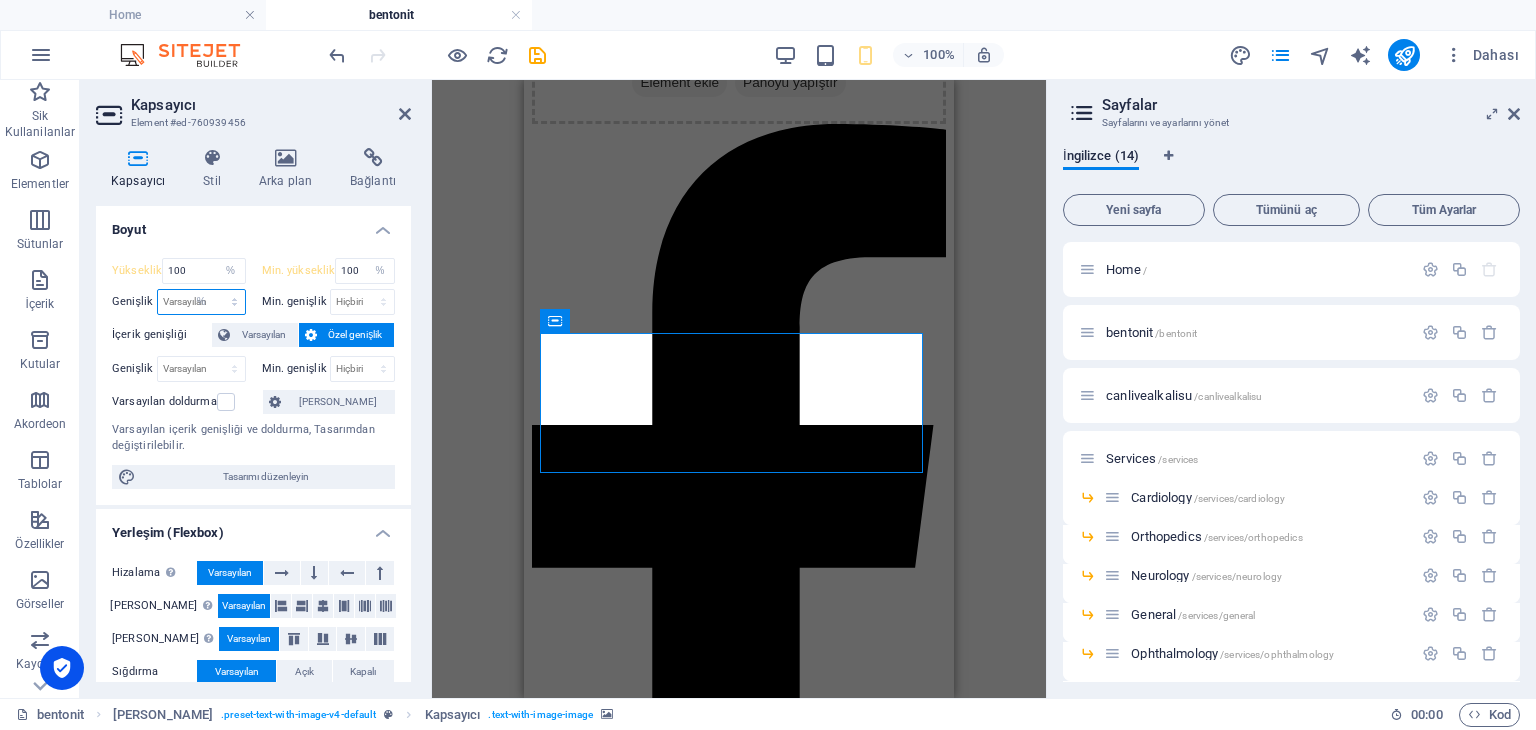 click on "Varsayılan px rem % em vh vw" at bounding box center (201, 302) 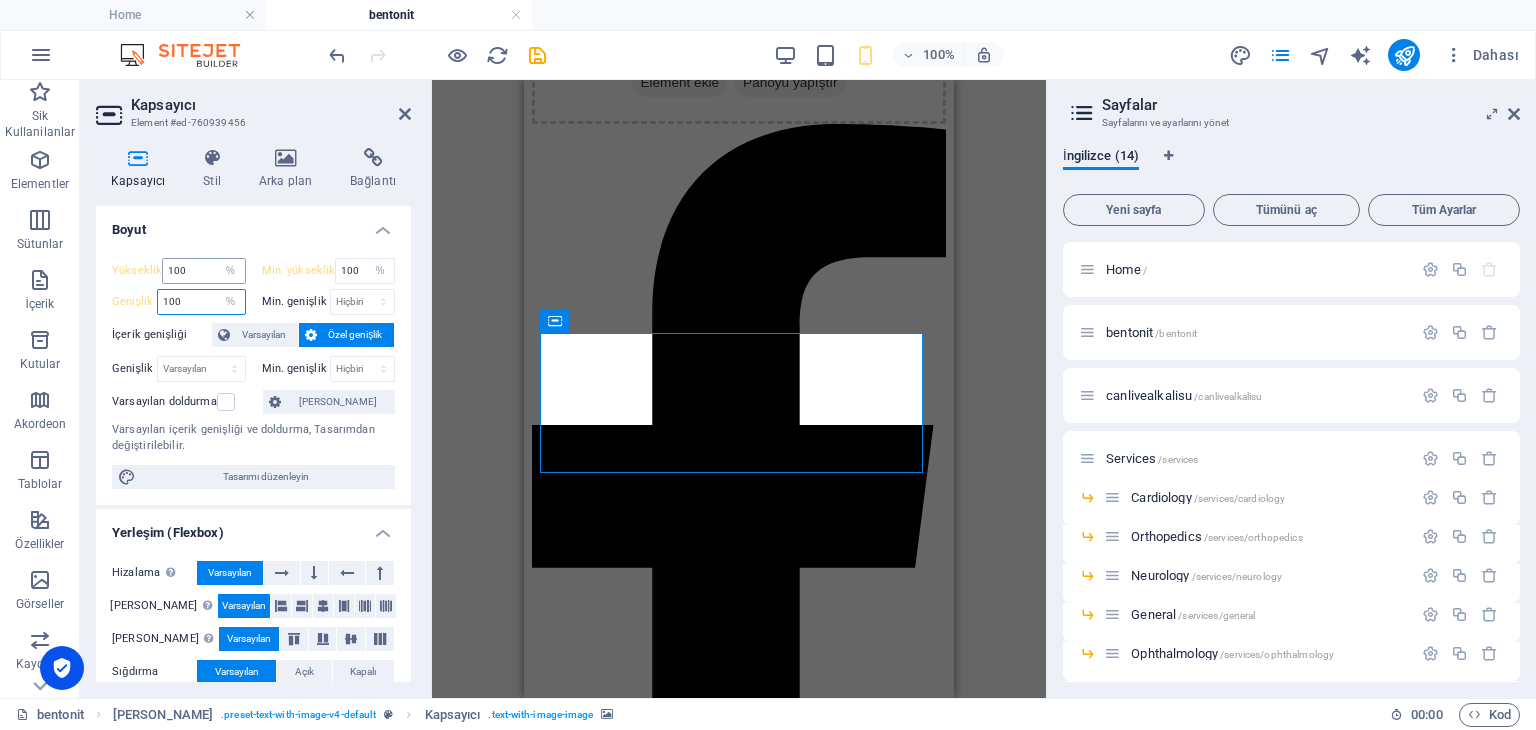 type on "100" 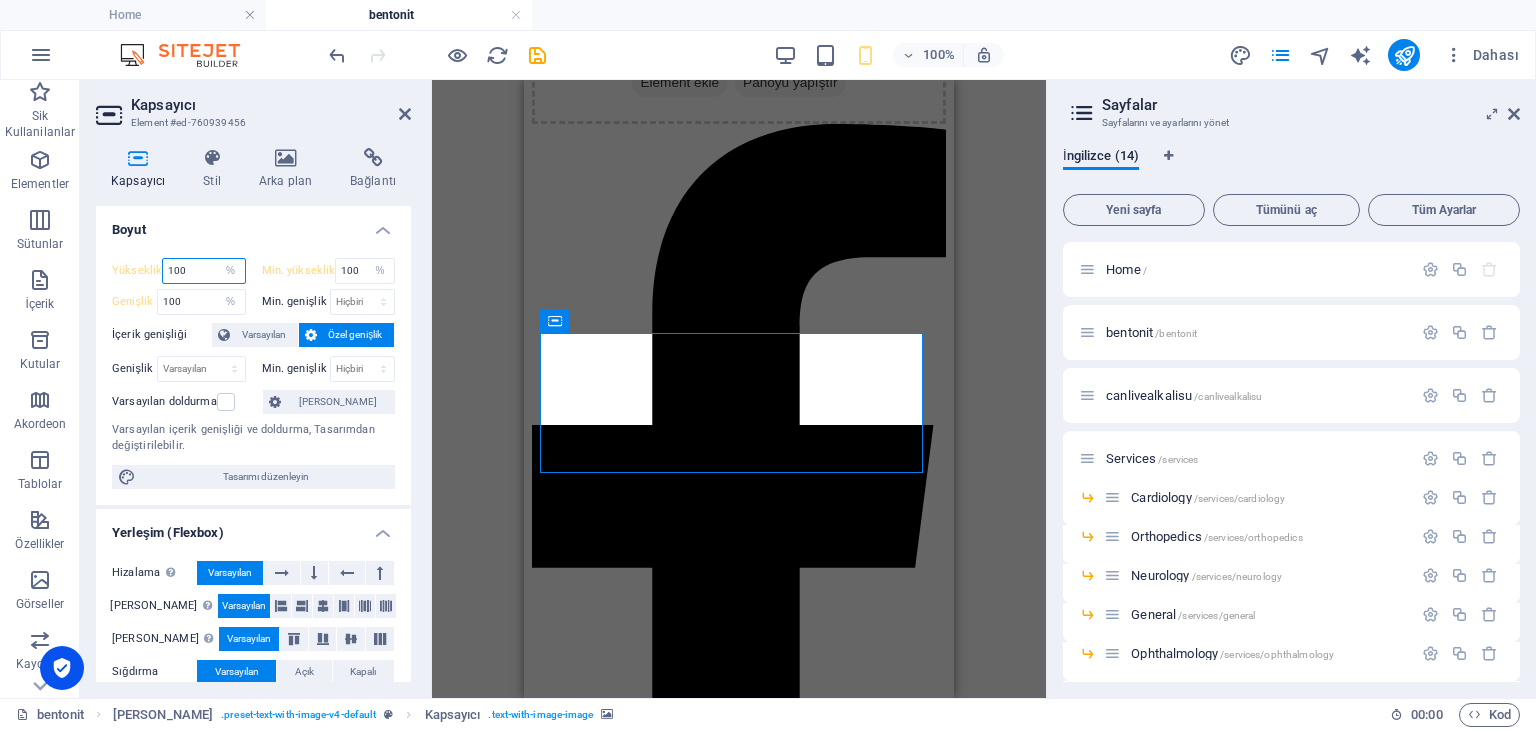 click on "100" at bounding box center [203, 271] 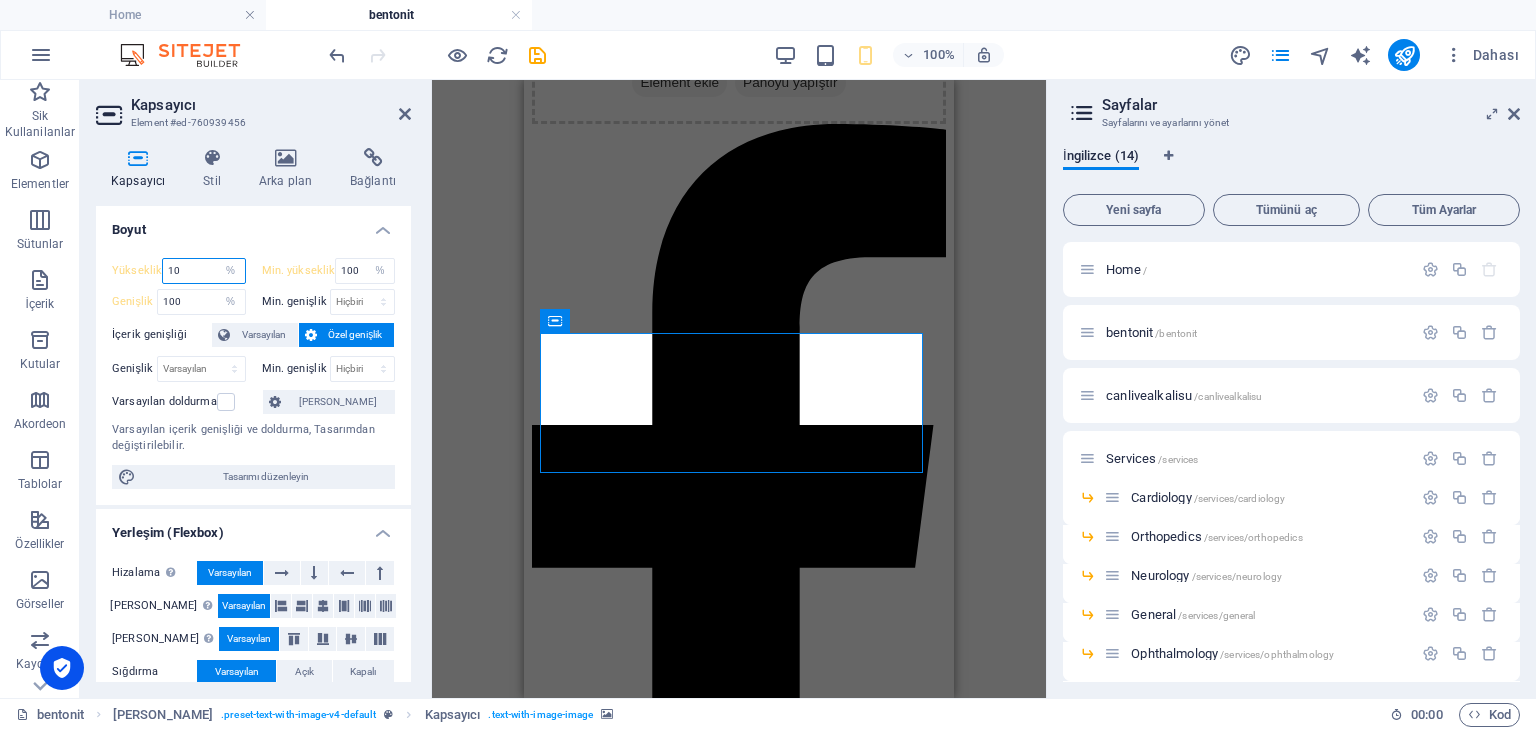 type on "1" 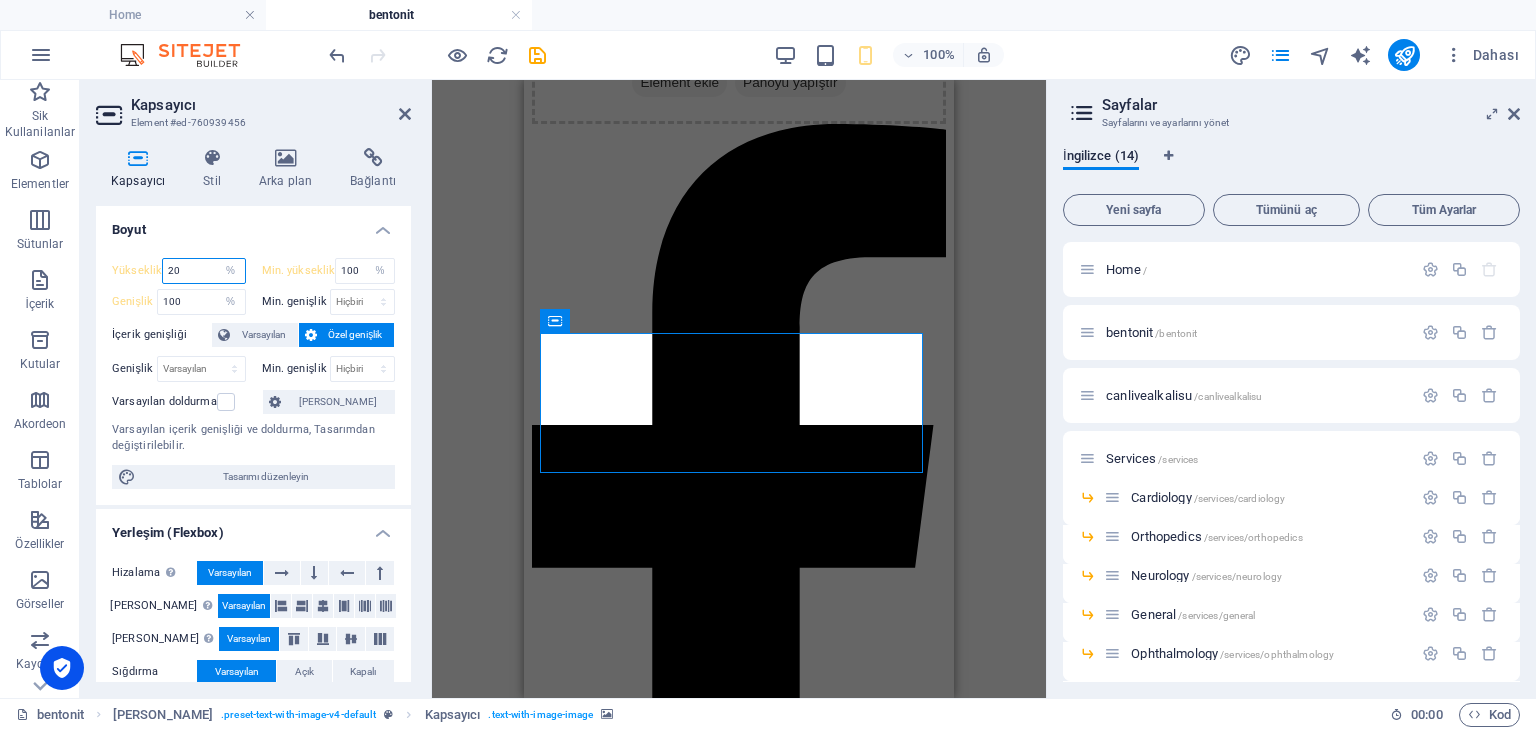 type on "2" 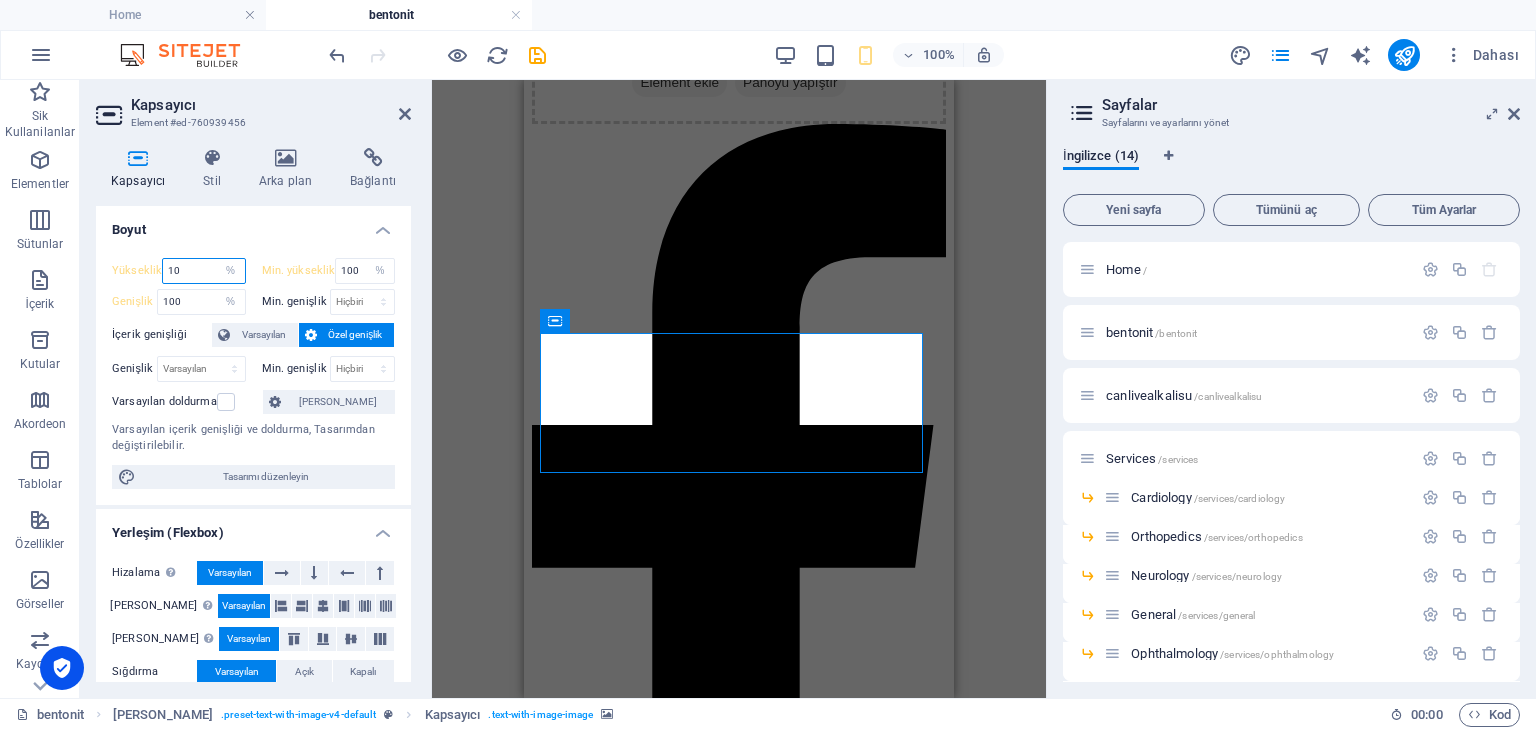type on "100" 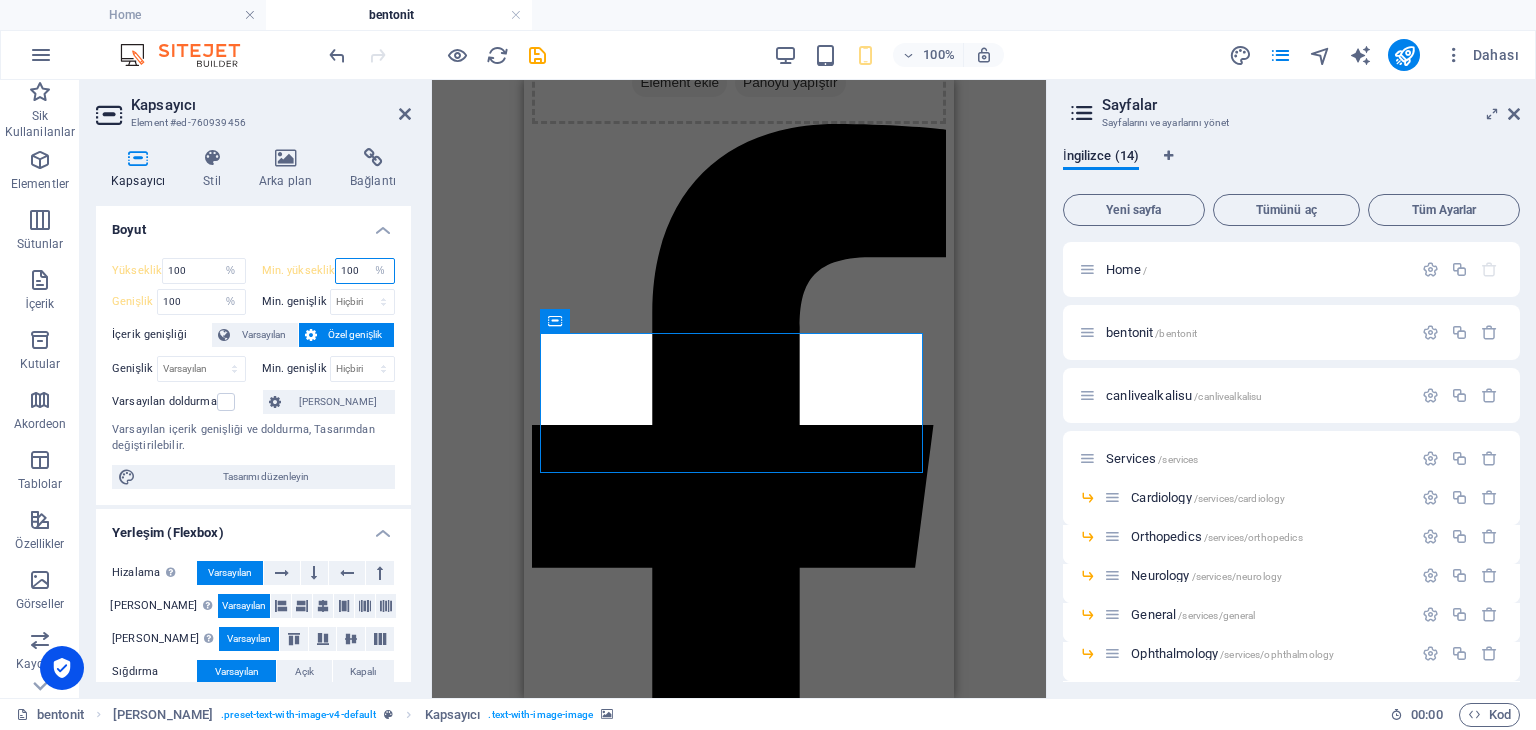 click on "100" at bounding box center (365, 271) 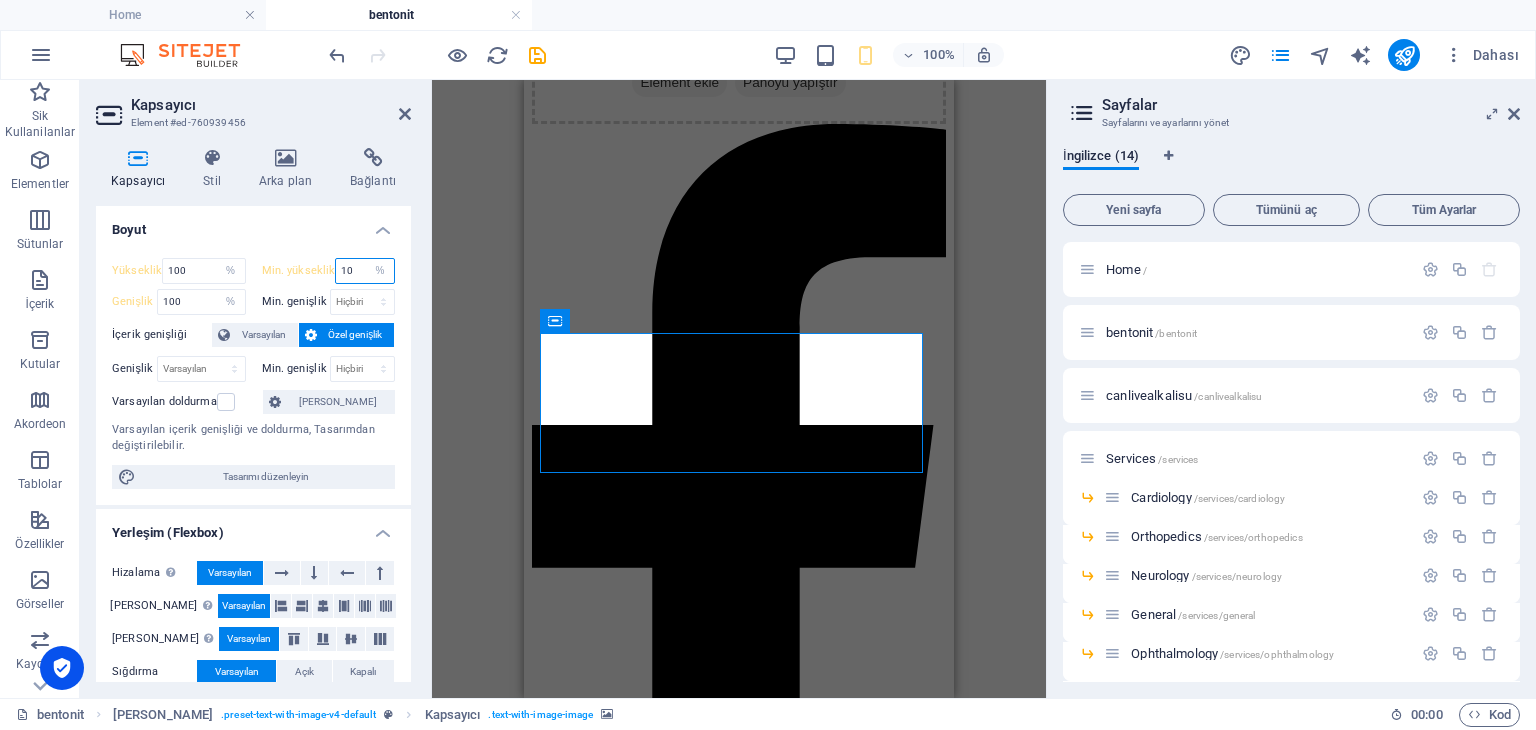 type on "1" 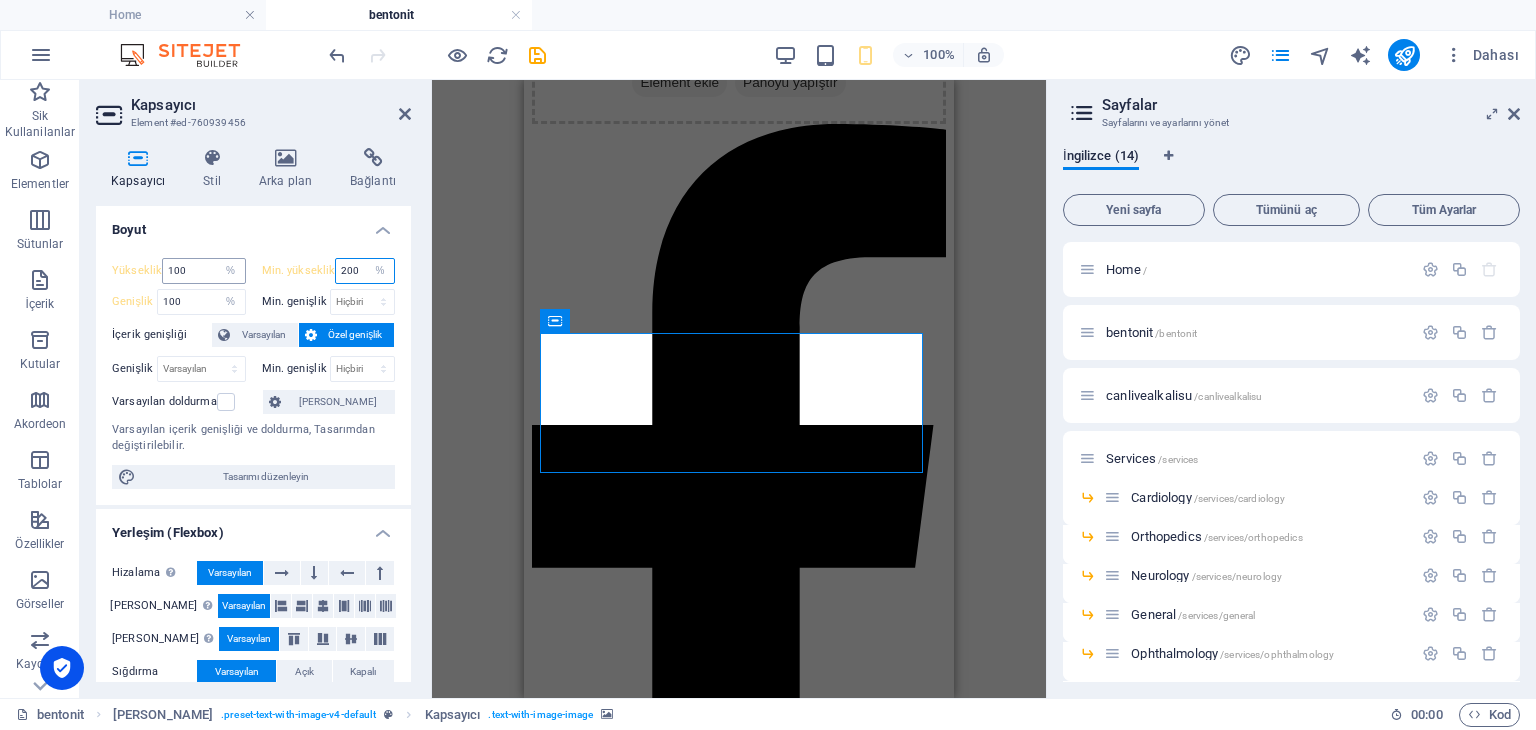 type on "200" 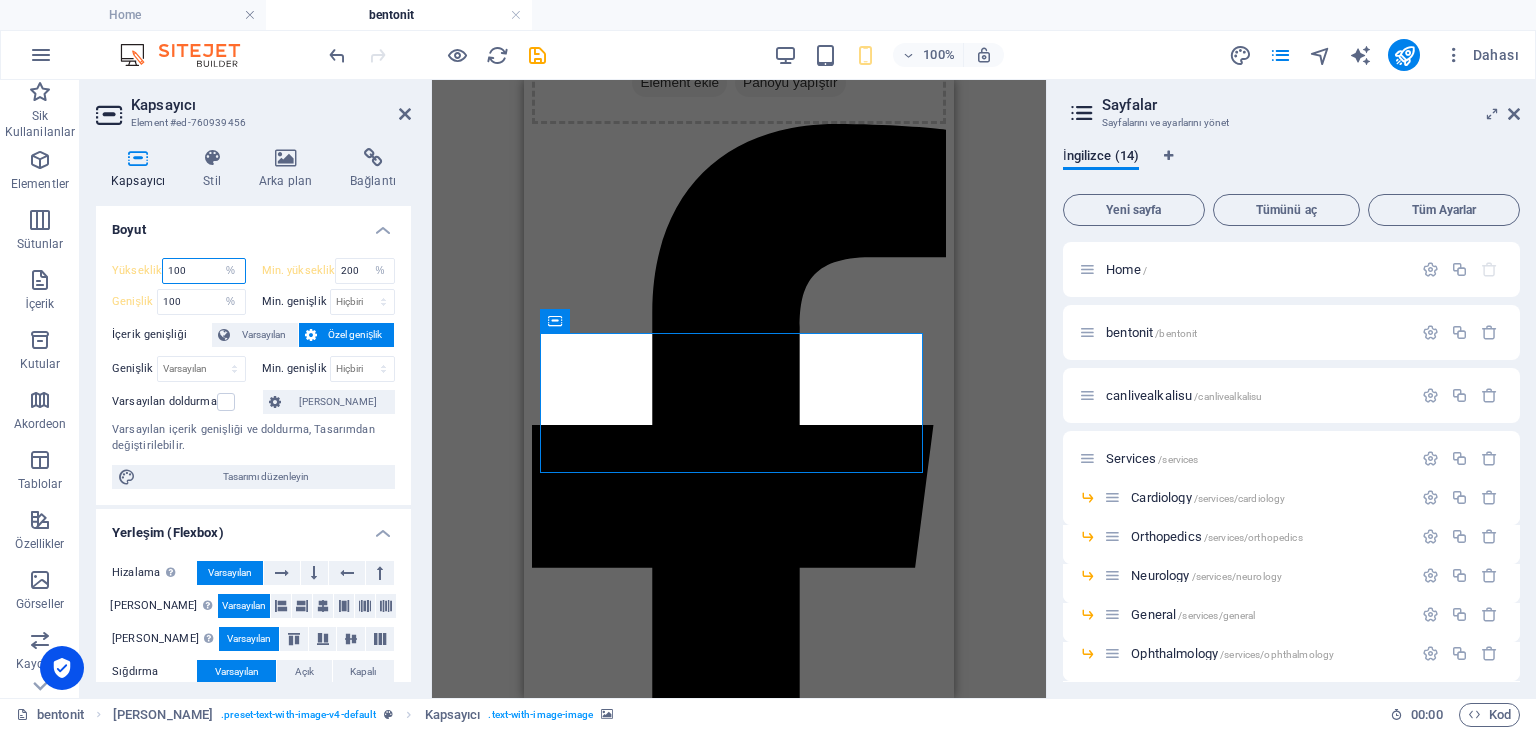 click on "100" at bounding box center (203, 271) 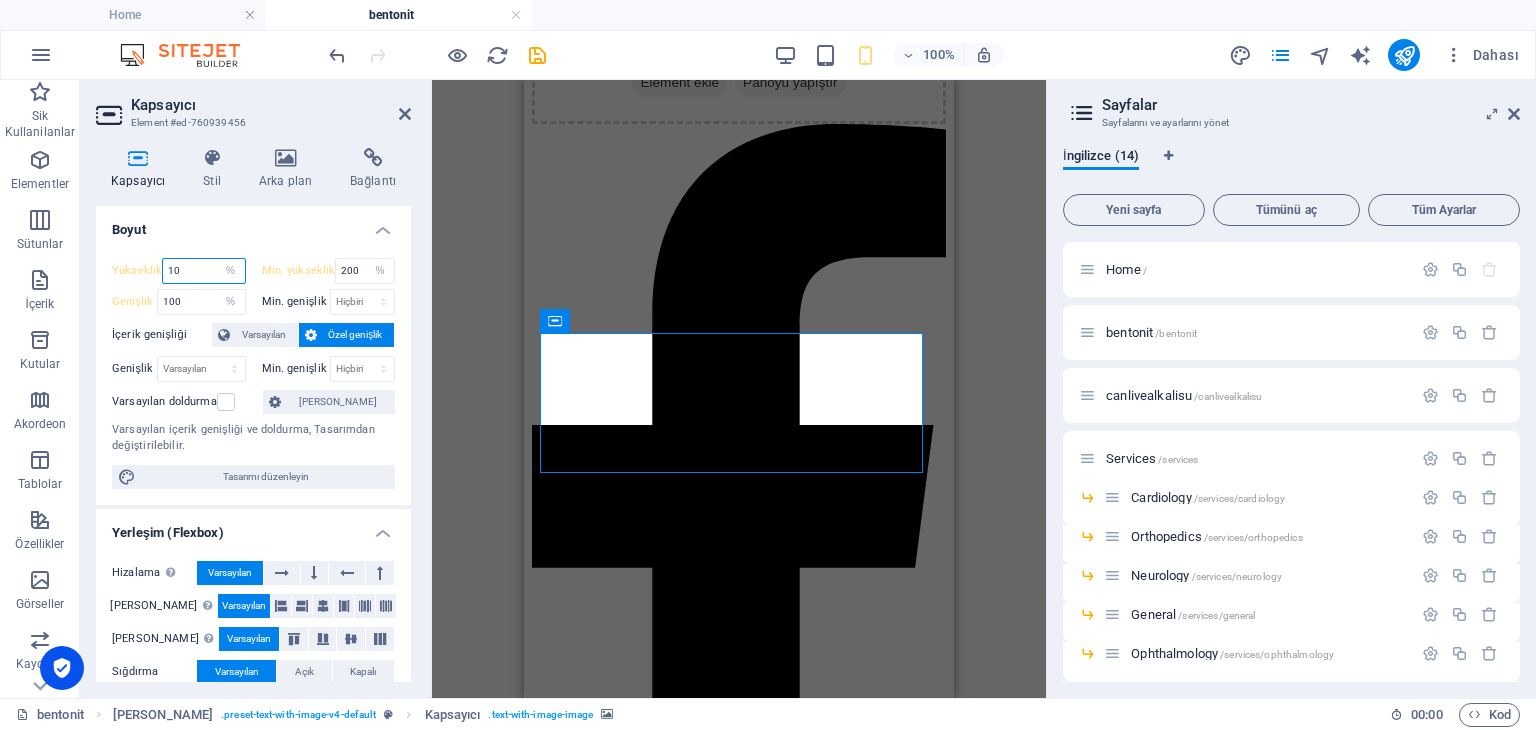 type on "1" 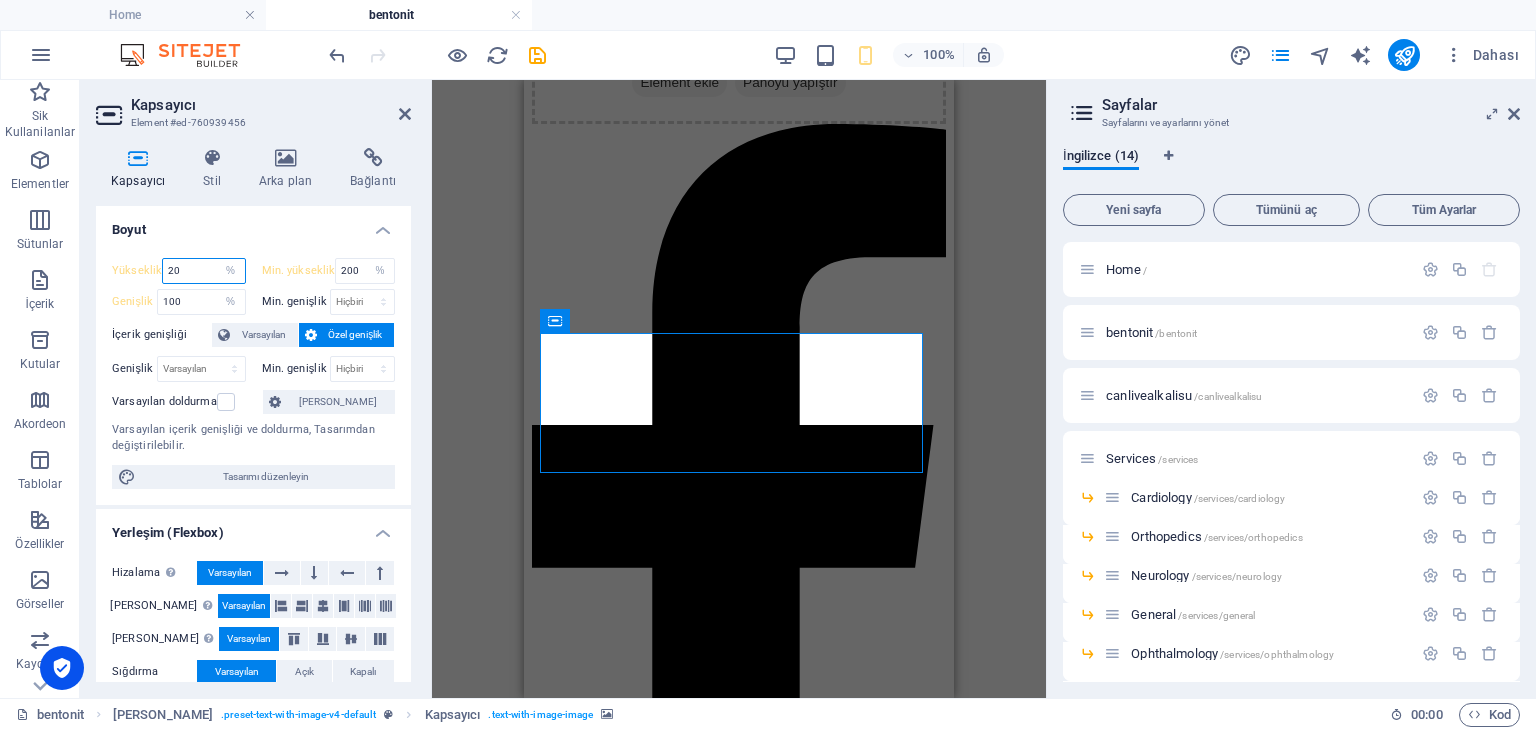 type on "2" 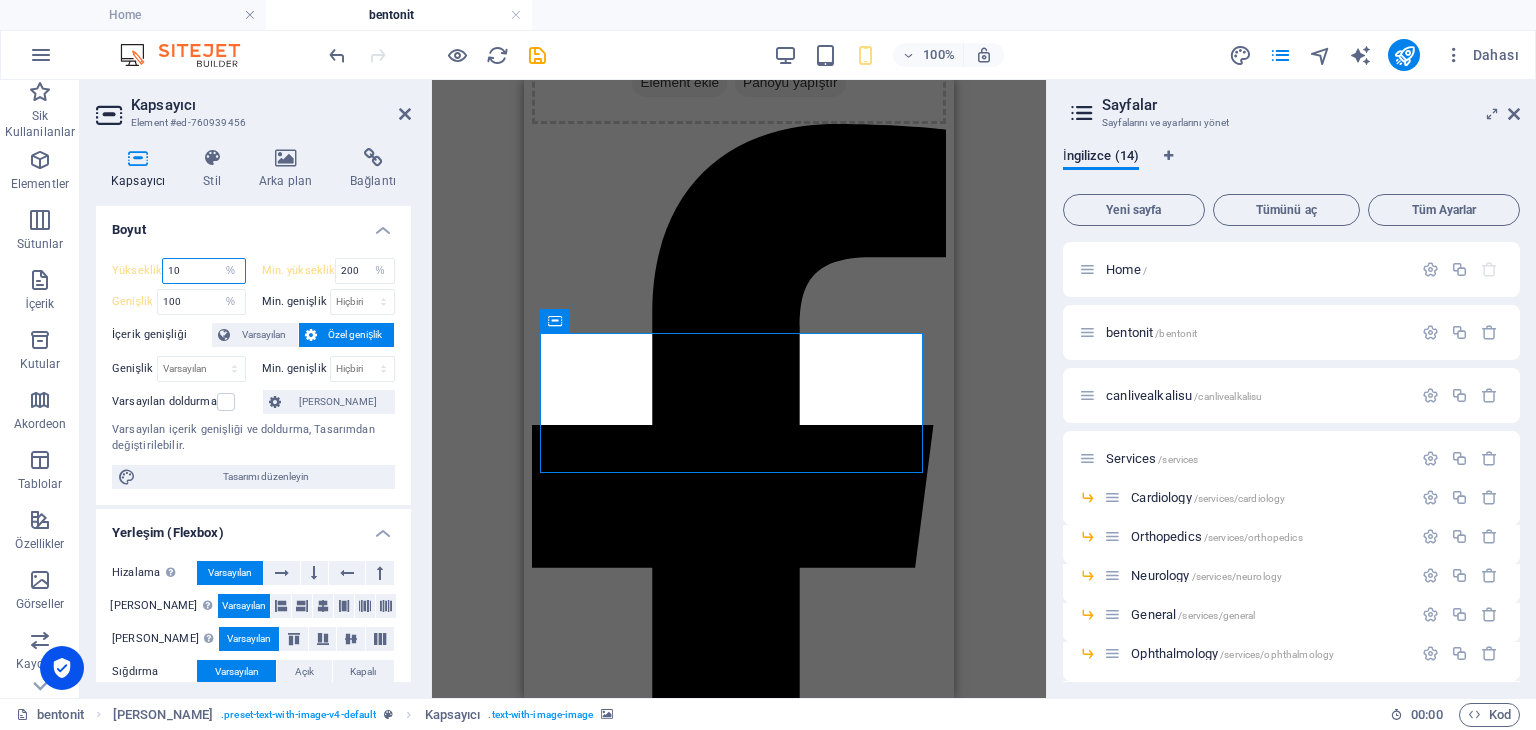 type on "100" 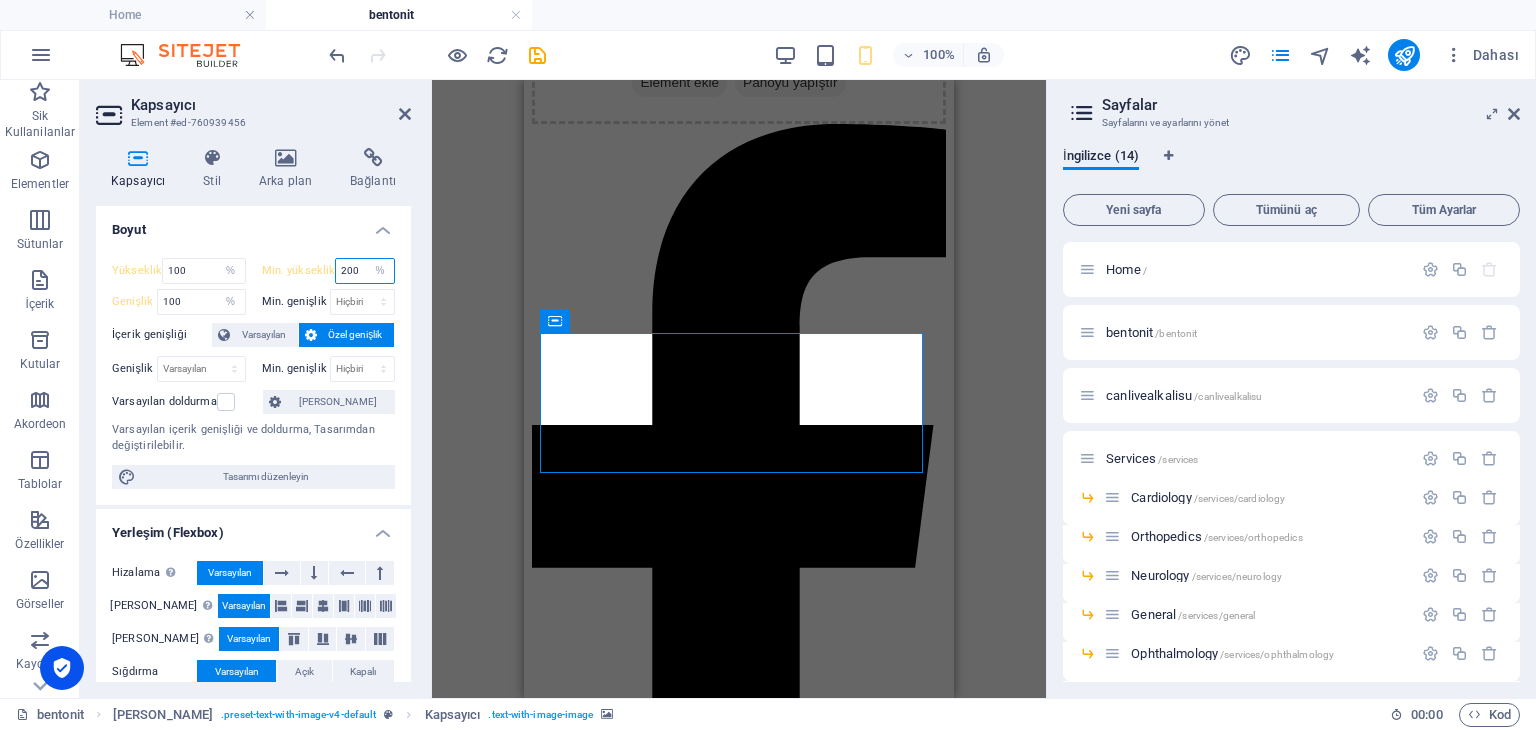 click on "200" at bounding box center (365, 271) 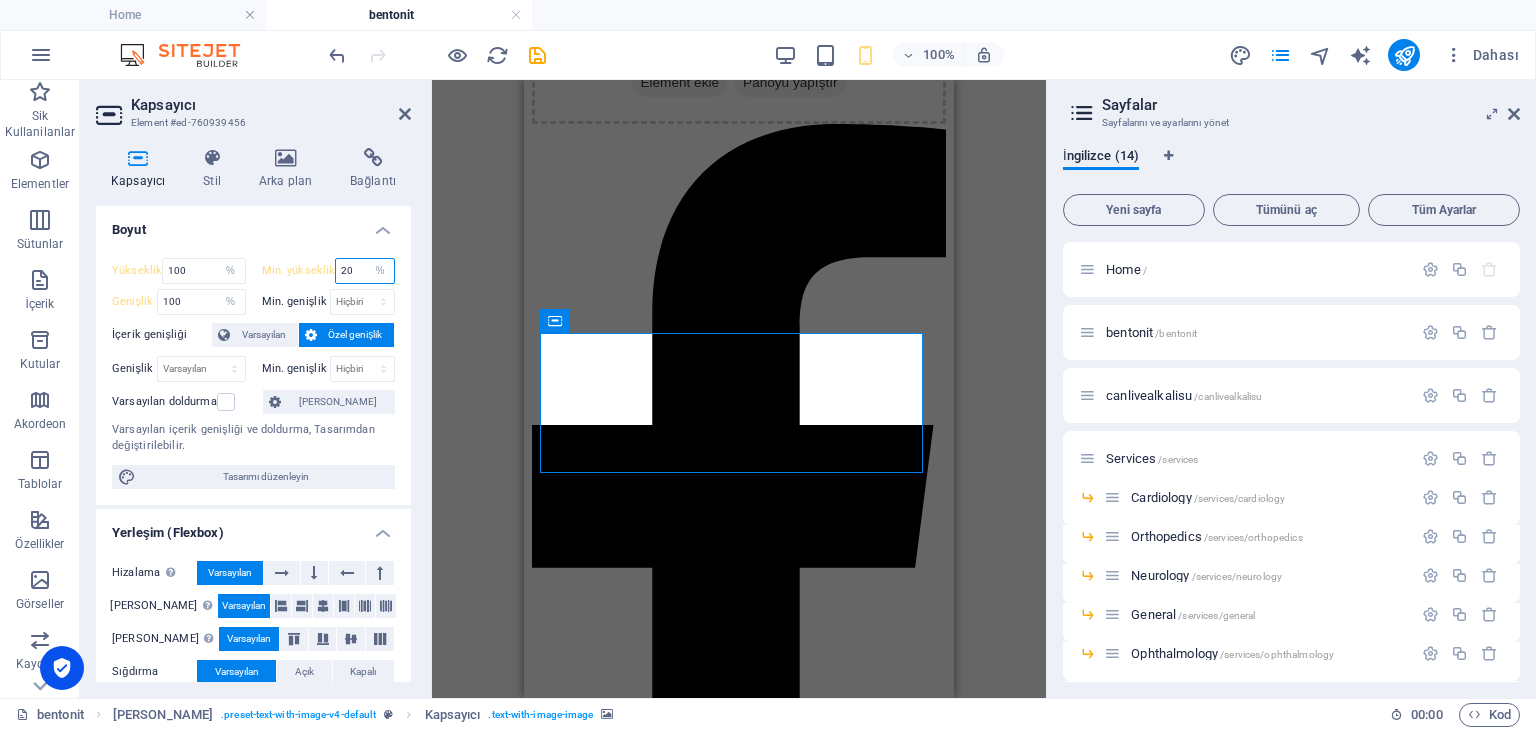 type on "2" 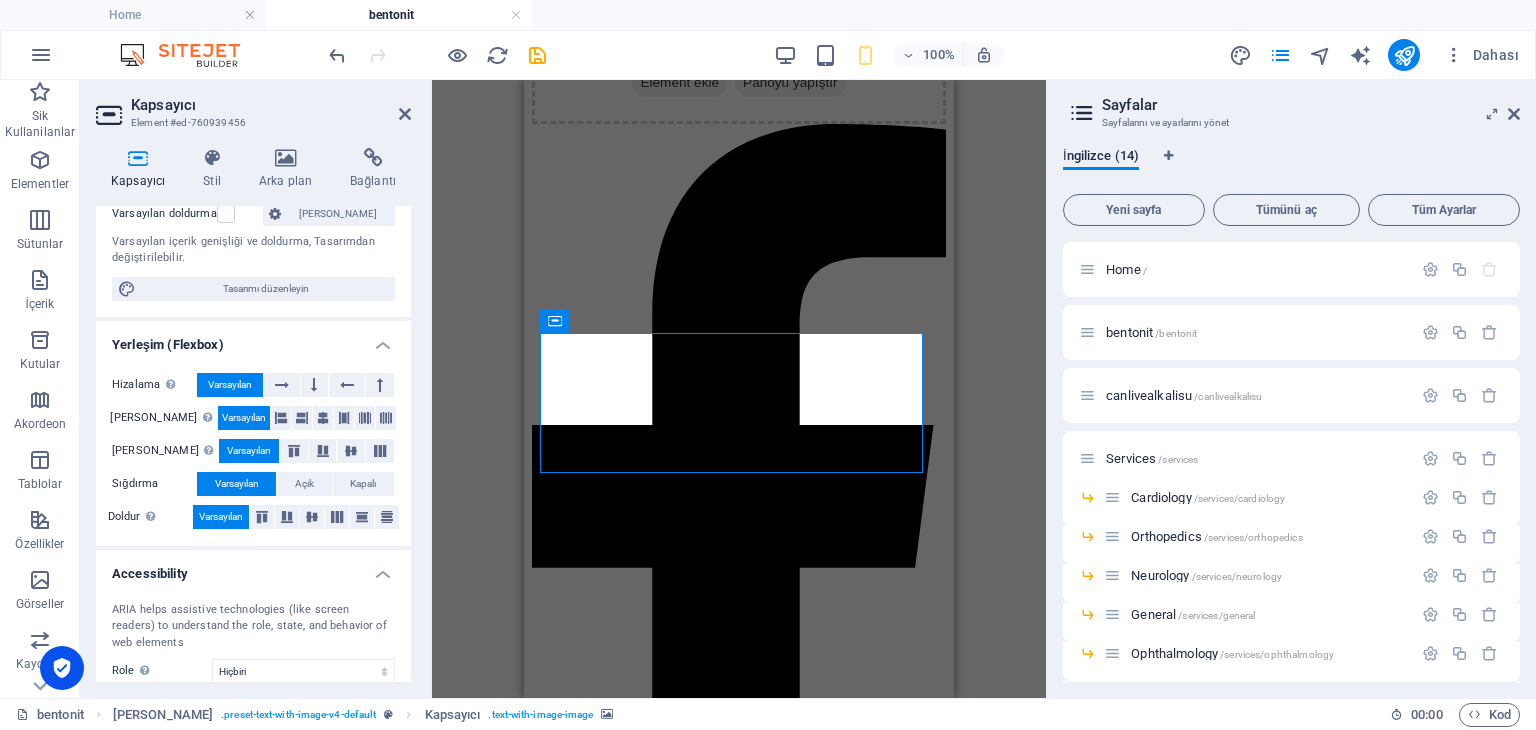 scroll, scrollTop: 200, scrollLeft: 0, axis: vertical 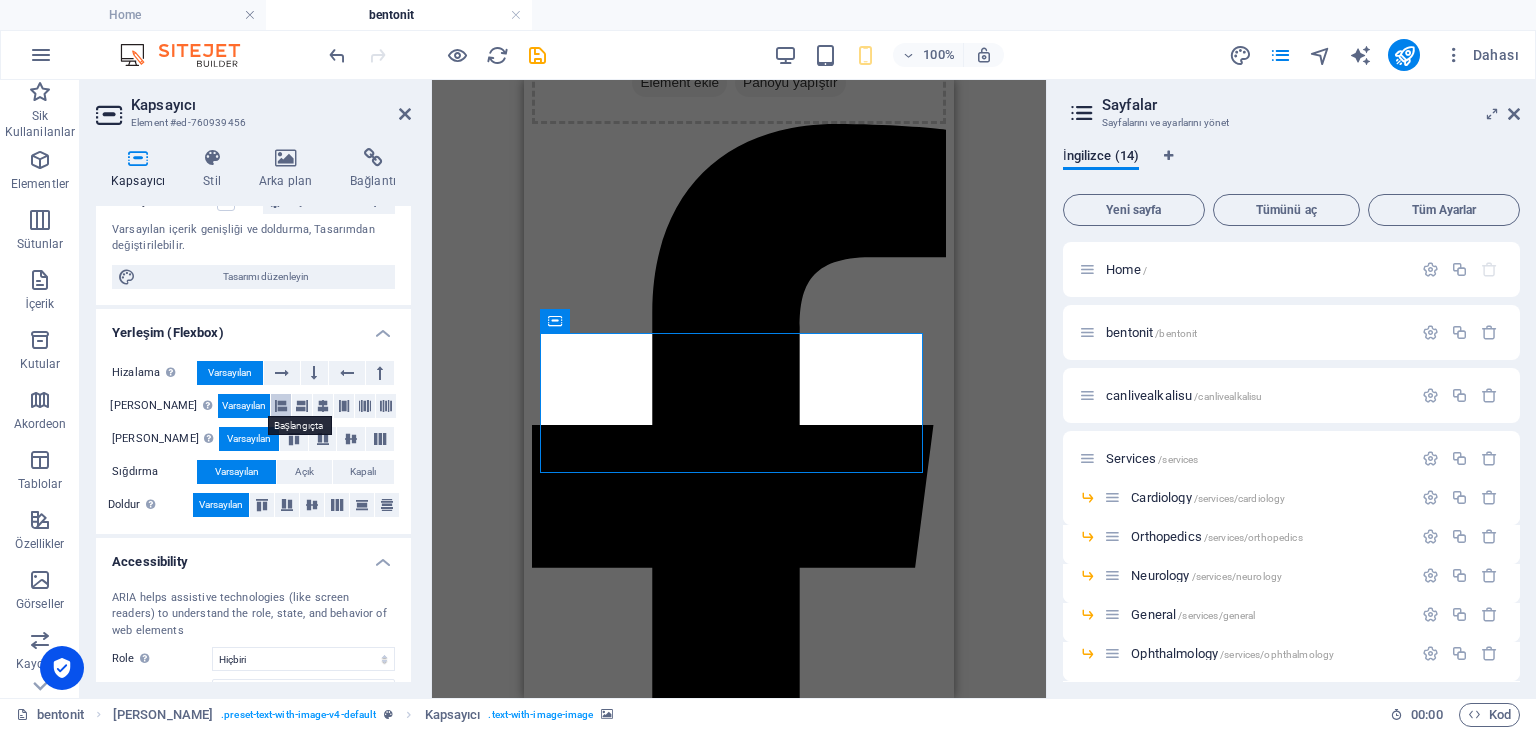 type on "100" 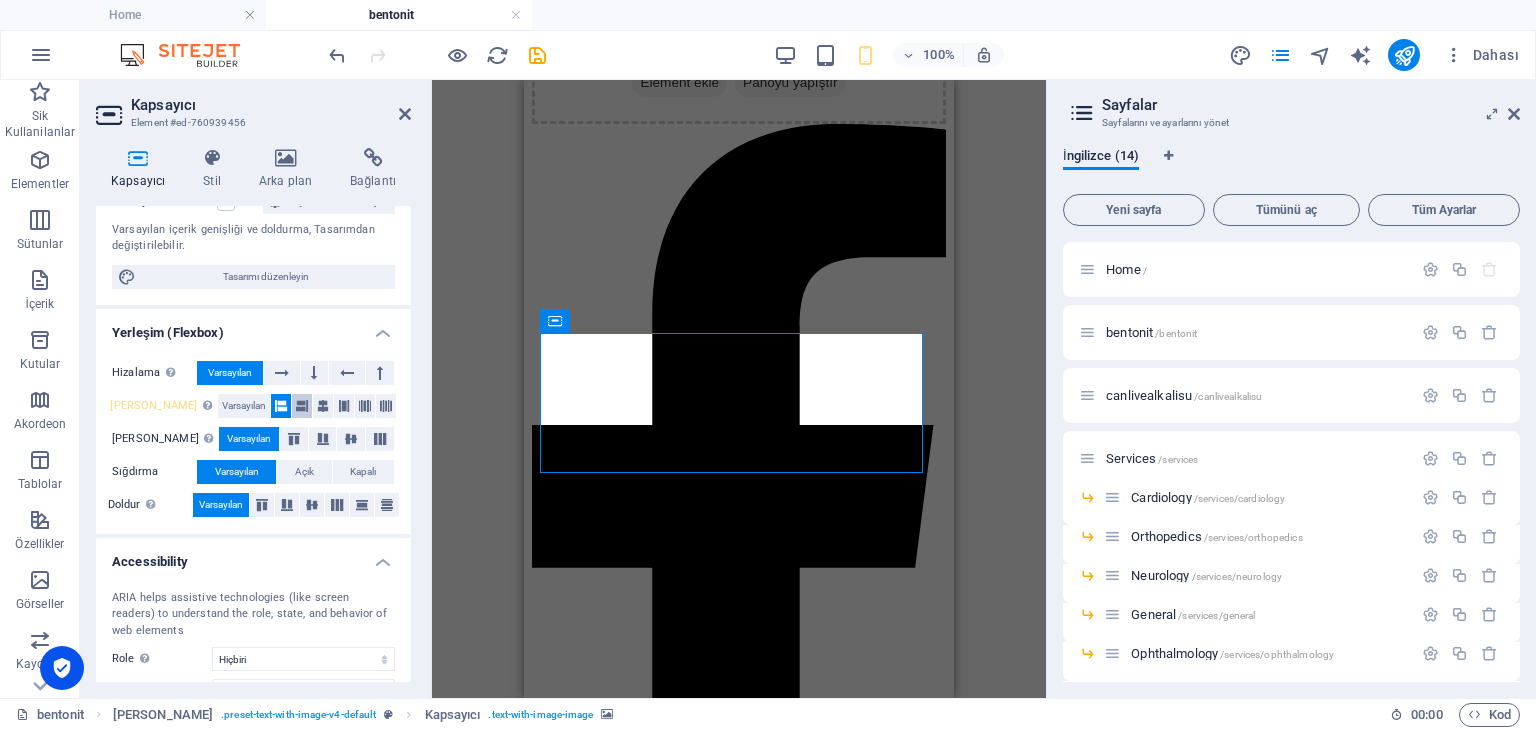 click at bounding box center [302, 406] 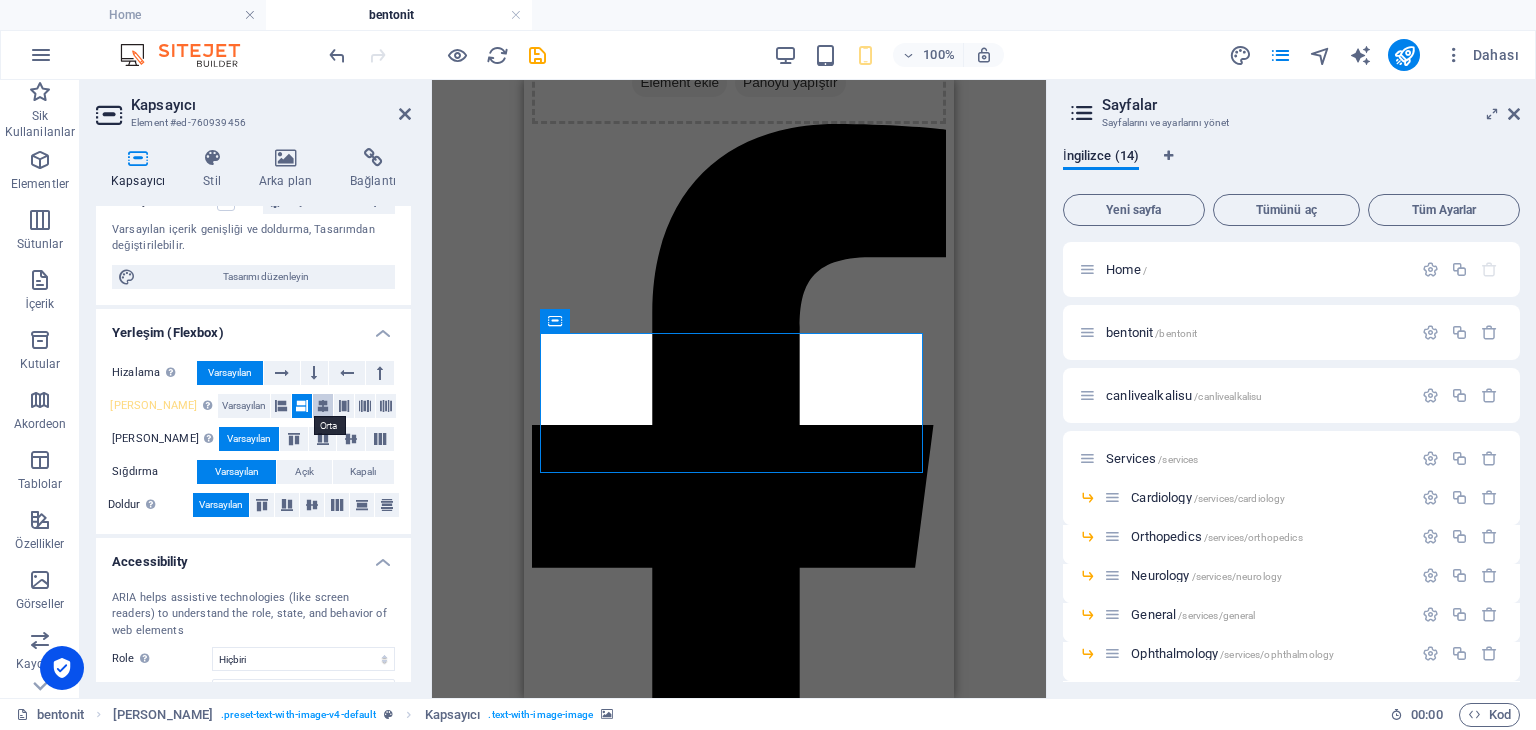 click at bounding box center (323, 406) 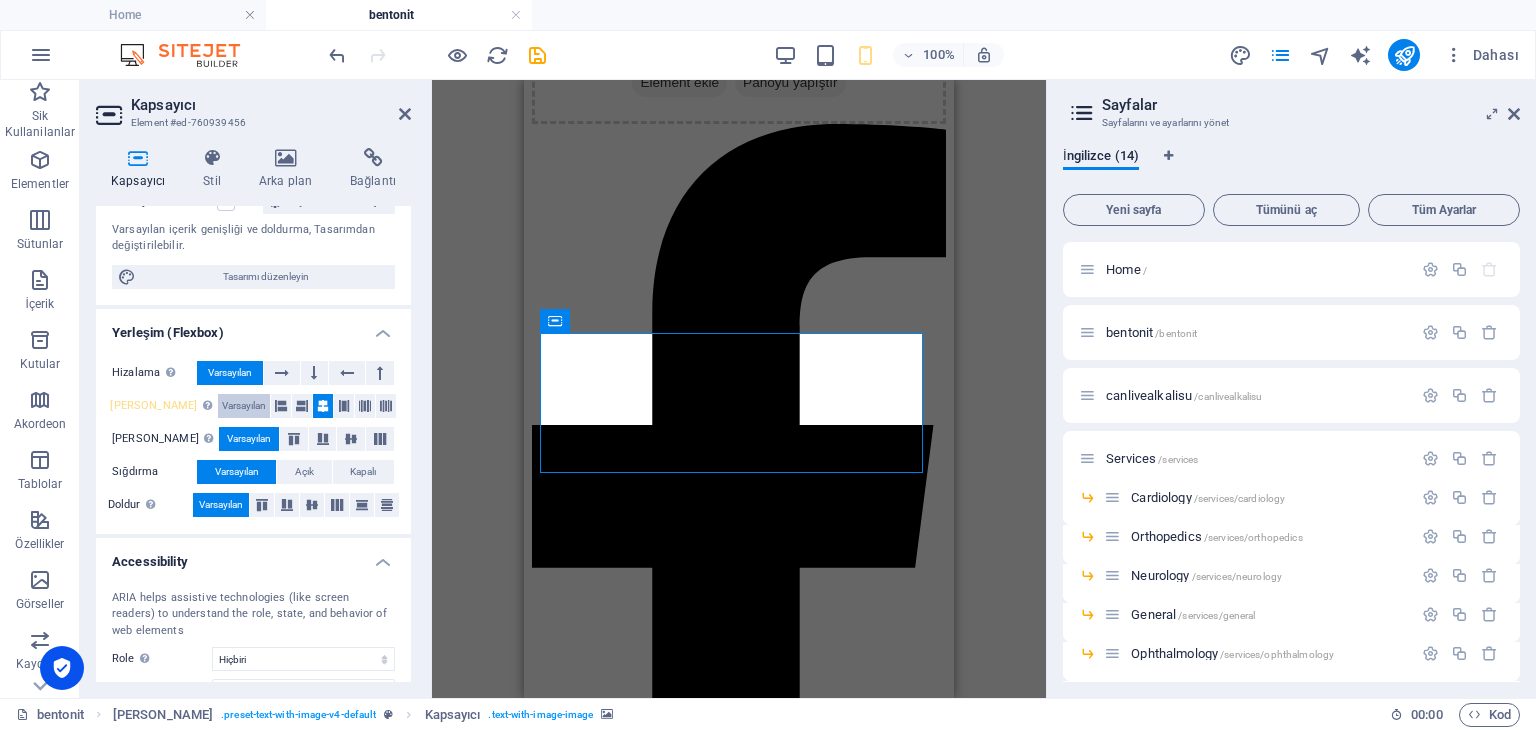 click on "Varsayılan" at bounding box center [244, 406] 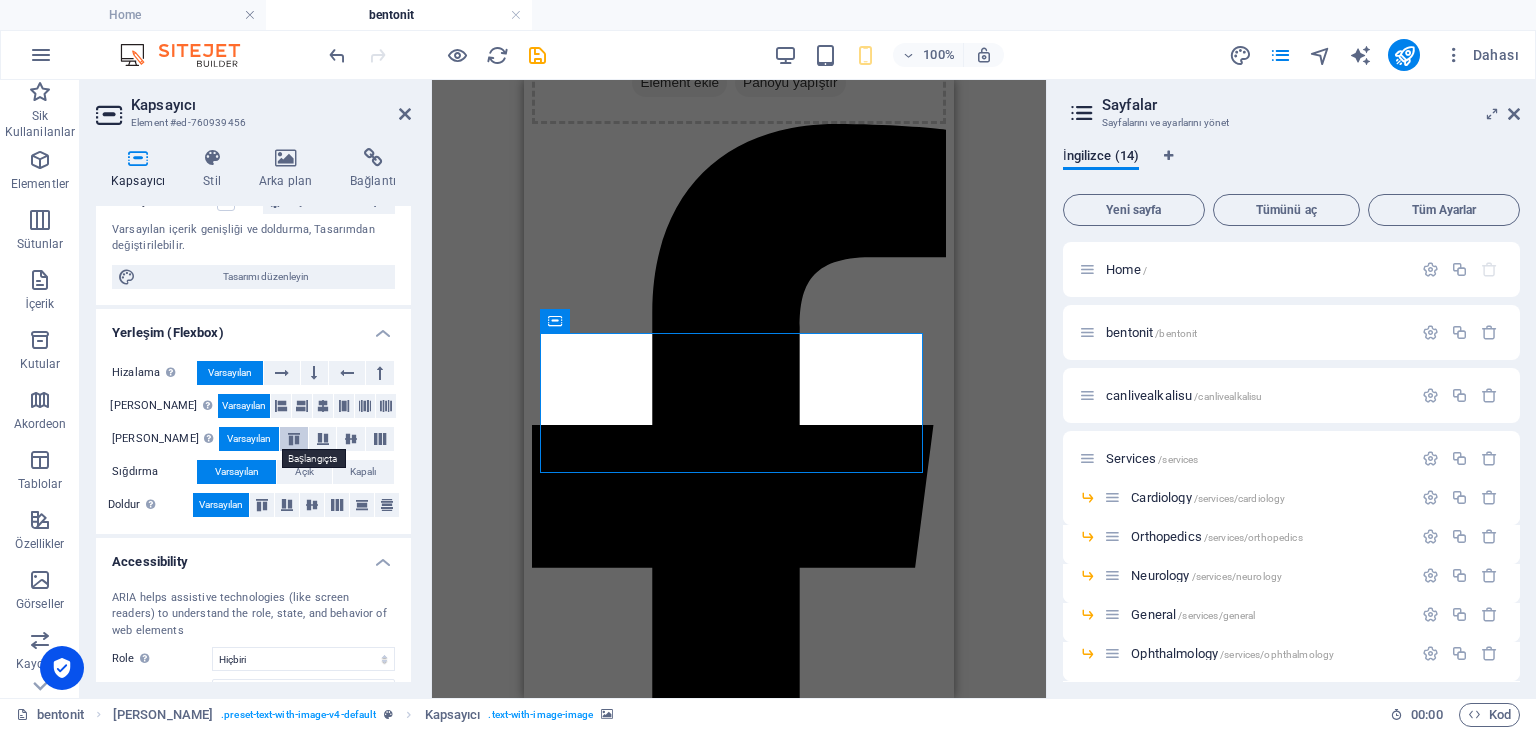 click at bounding box center [294, 439] 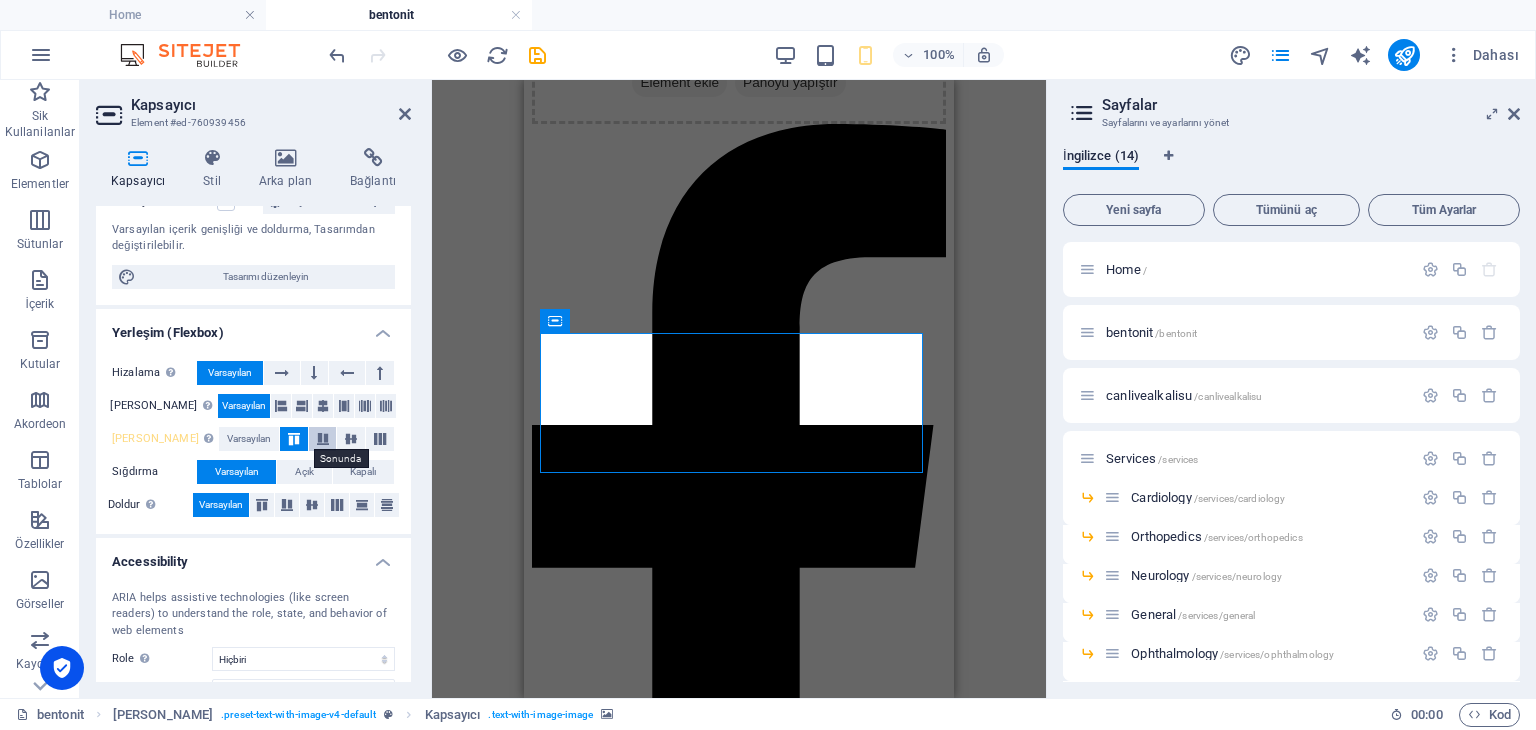 click at bounding box center (323, 439) 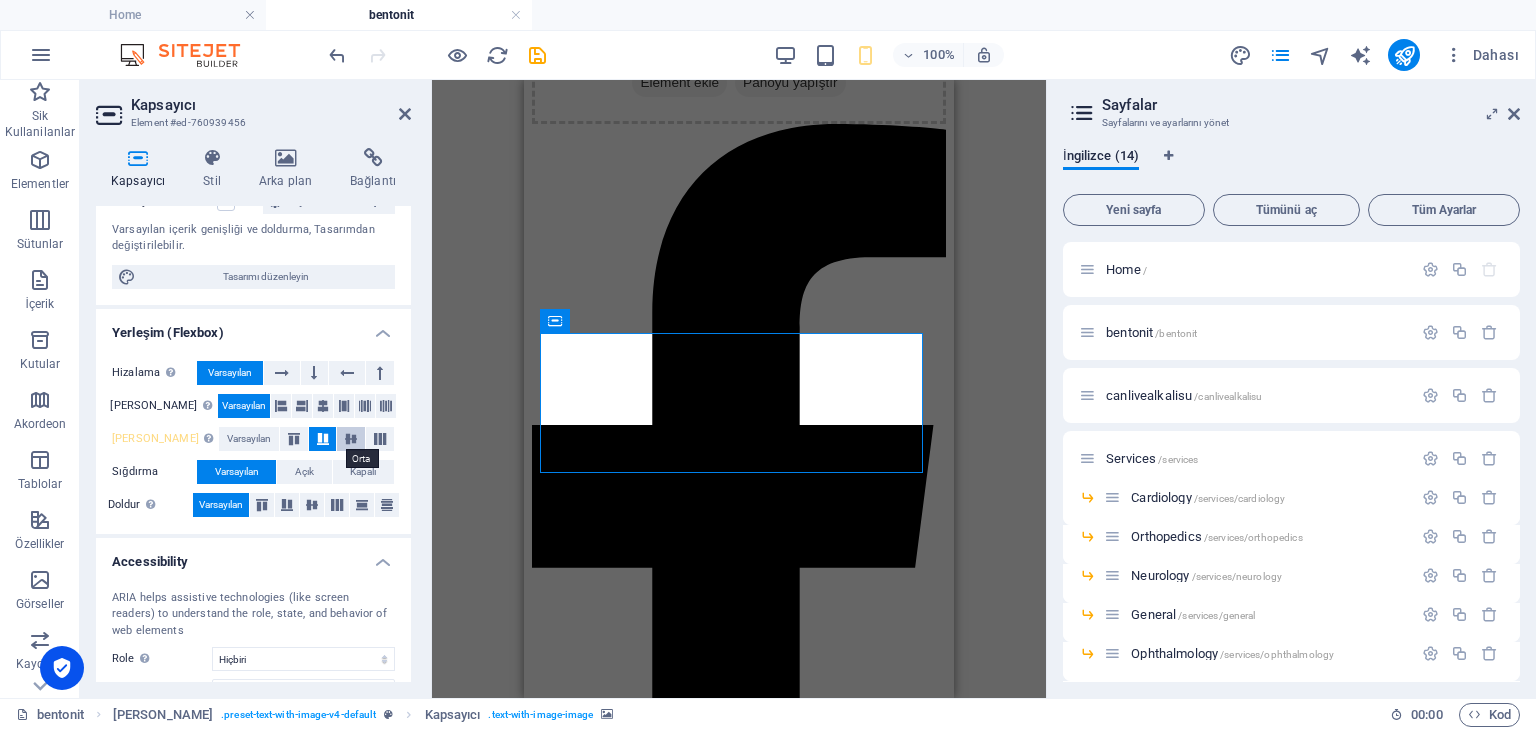 click at bounding box center (351, 439) 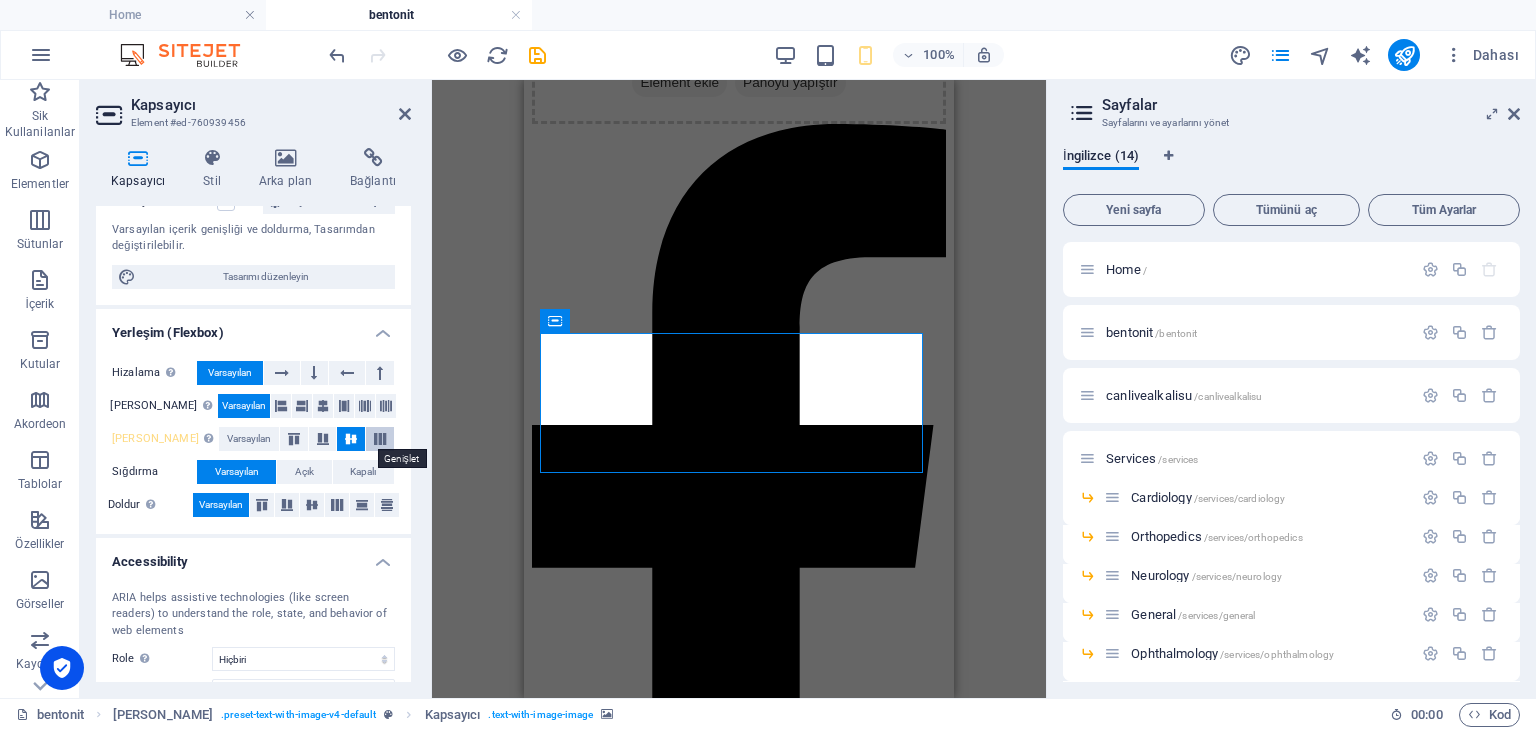 click at bounding box center [380, 439] 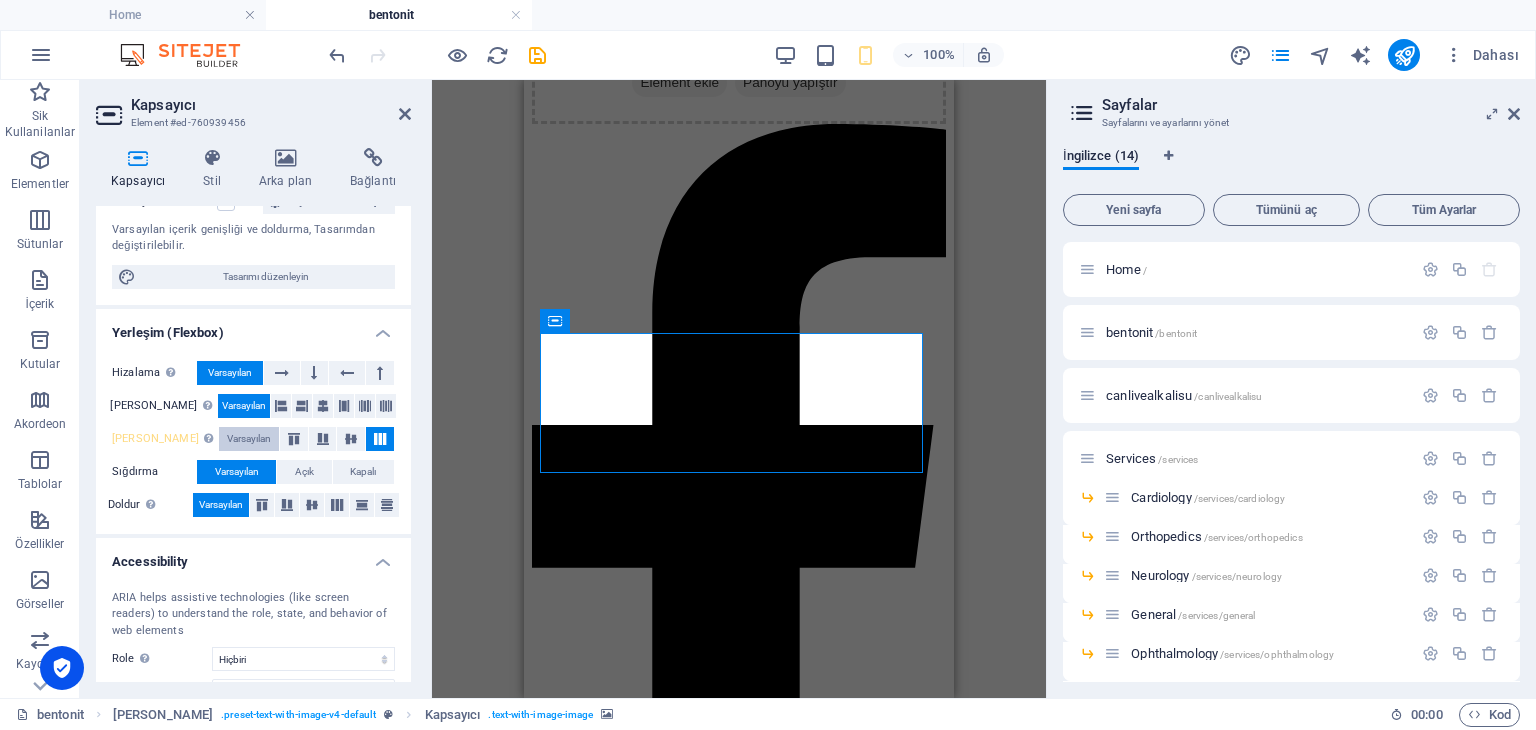 click on "Varsayılan" at bounding box center (249, 439) 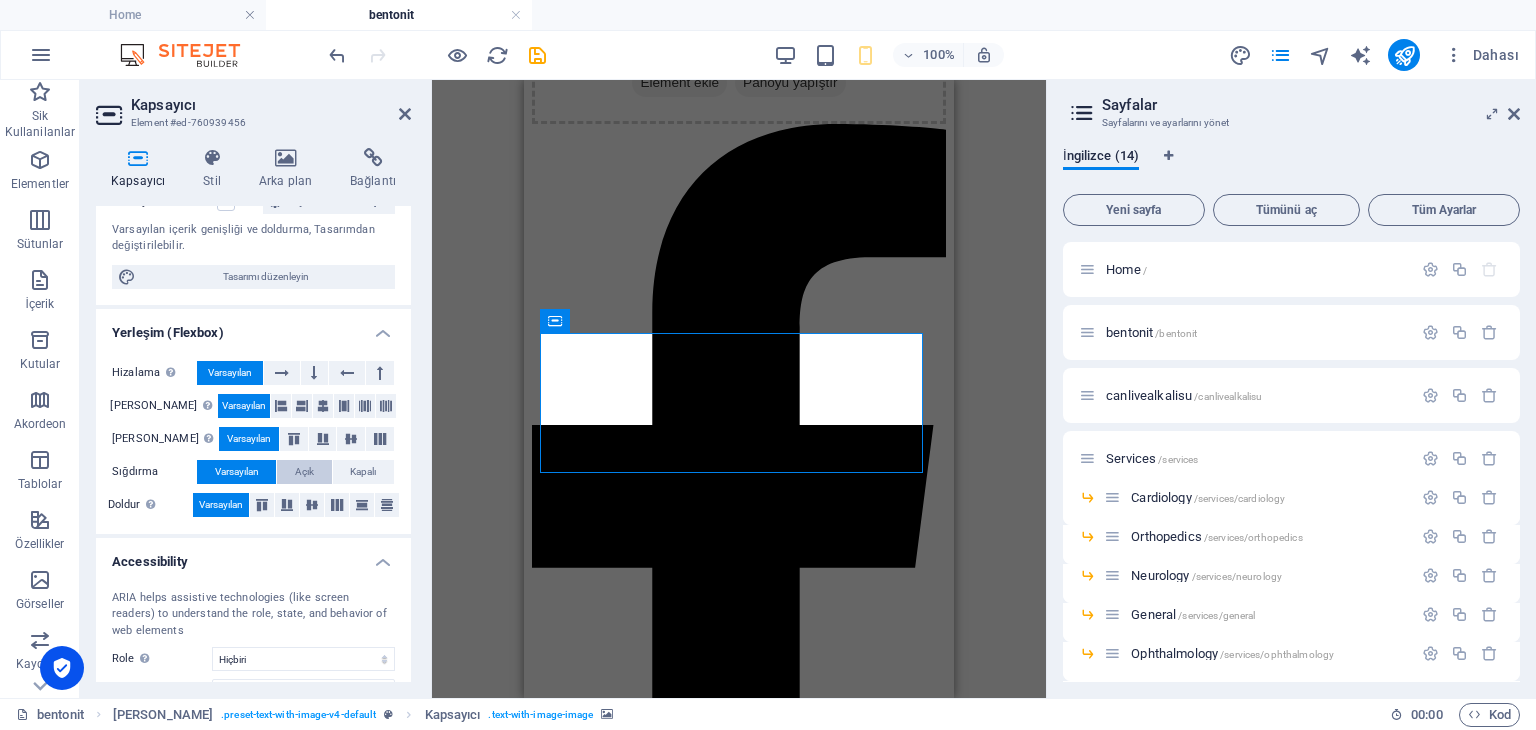 click on "Açık" at bounding box center [304, 472] 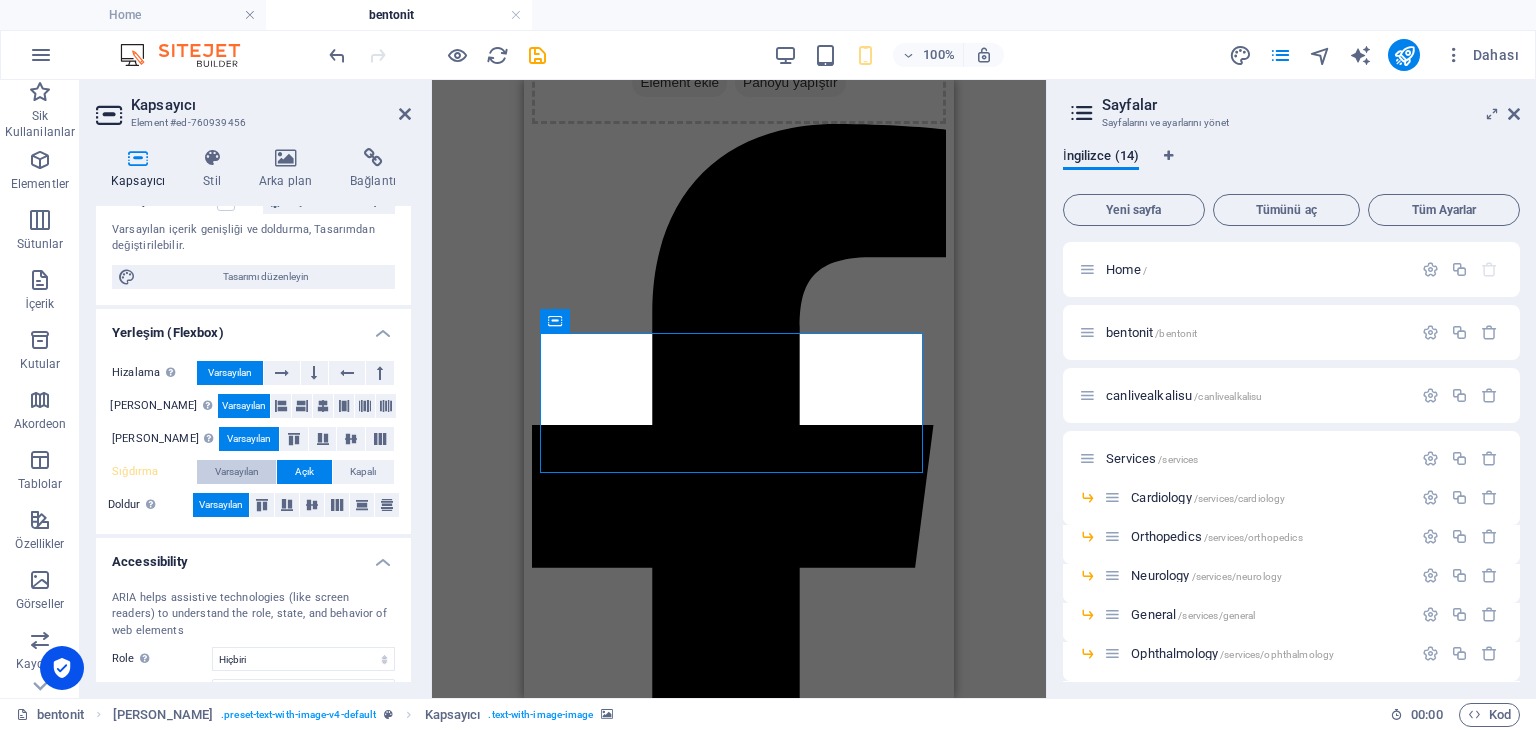 click on "Varsayılan" at bounding box center (237, 472) 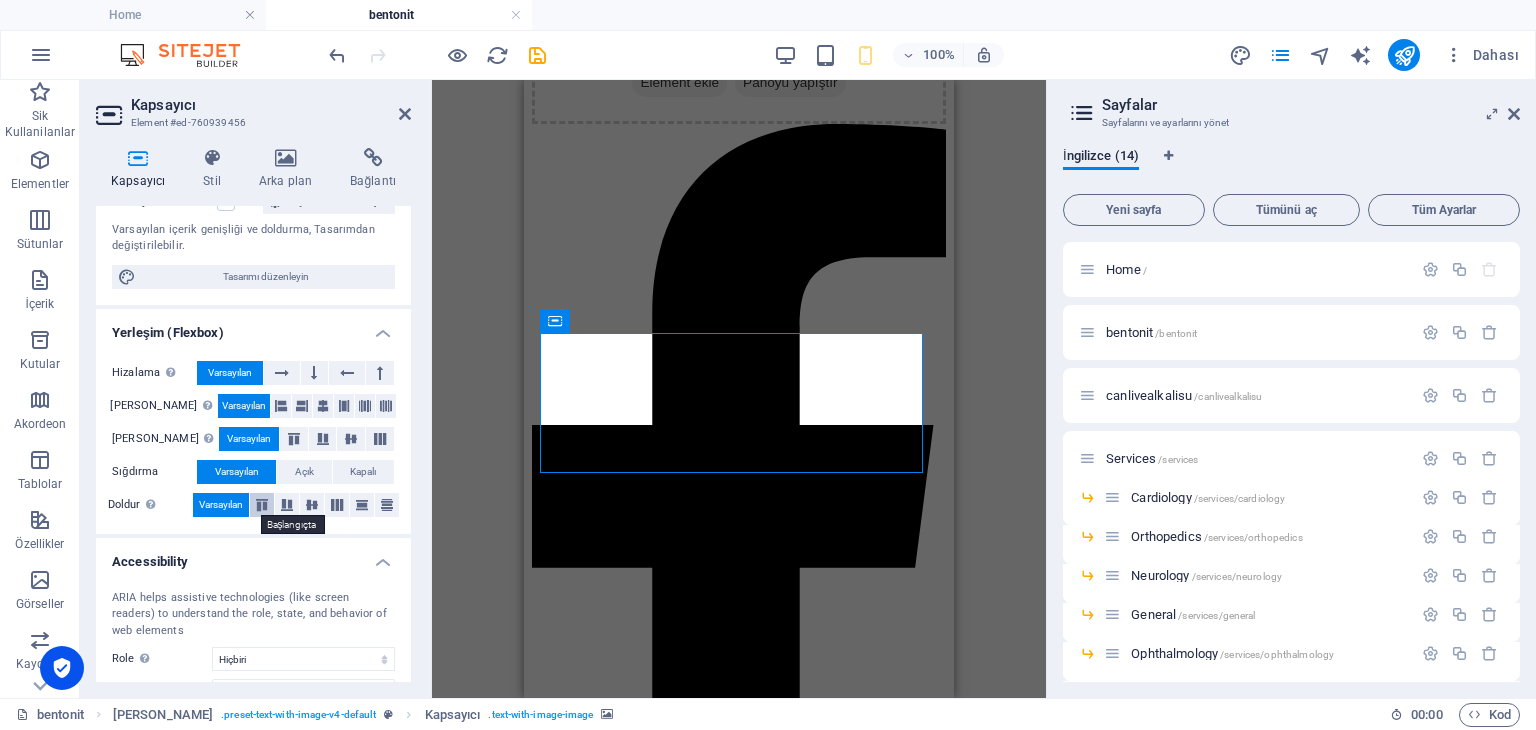 click at bounding box center (262, 505) 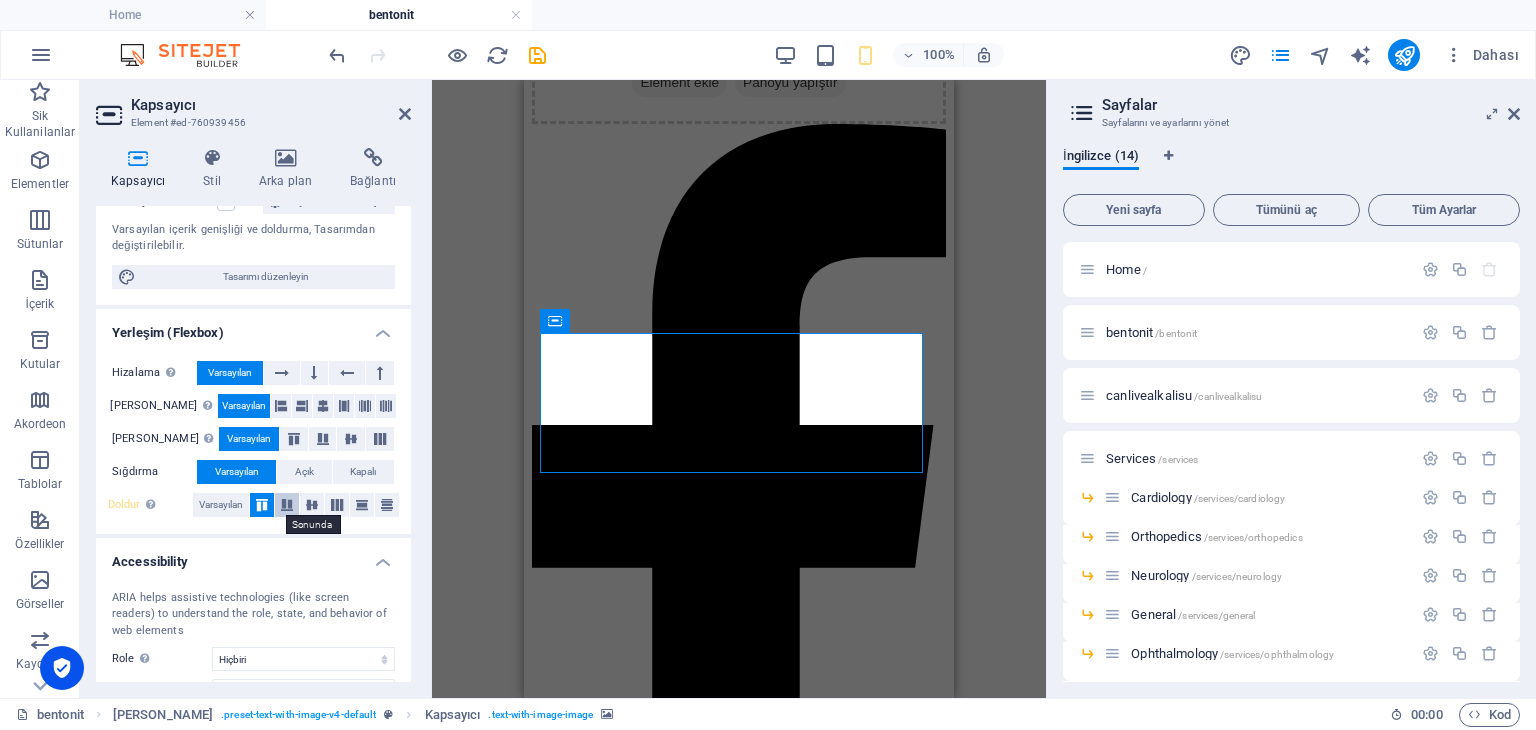 click at bounding box center (287, 505) 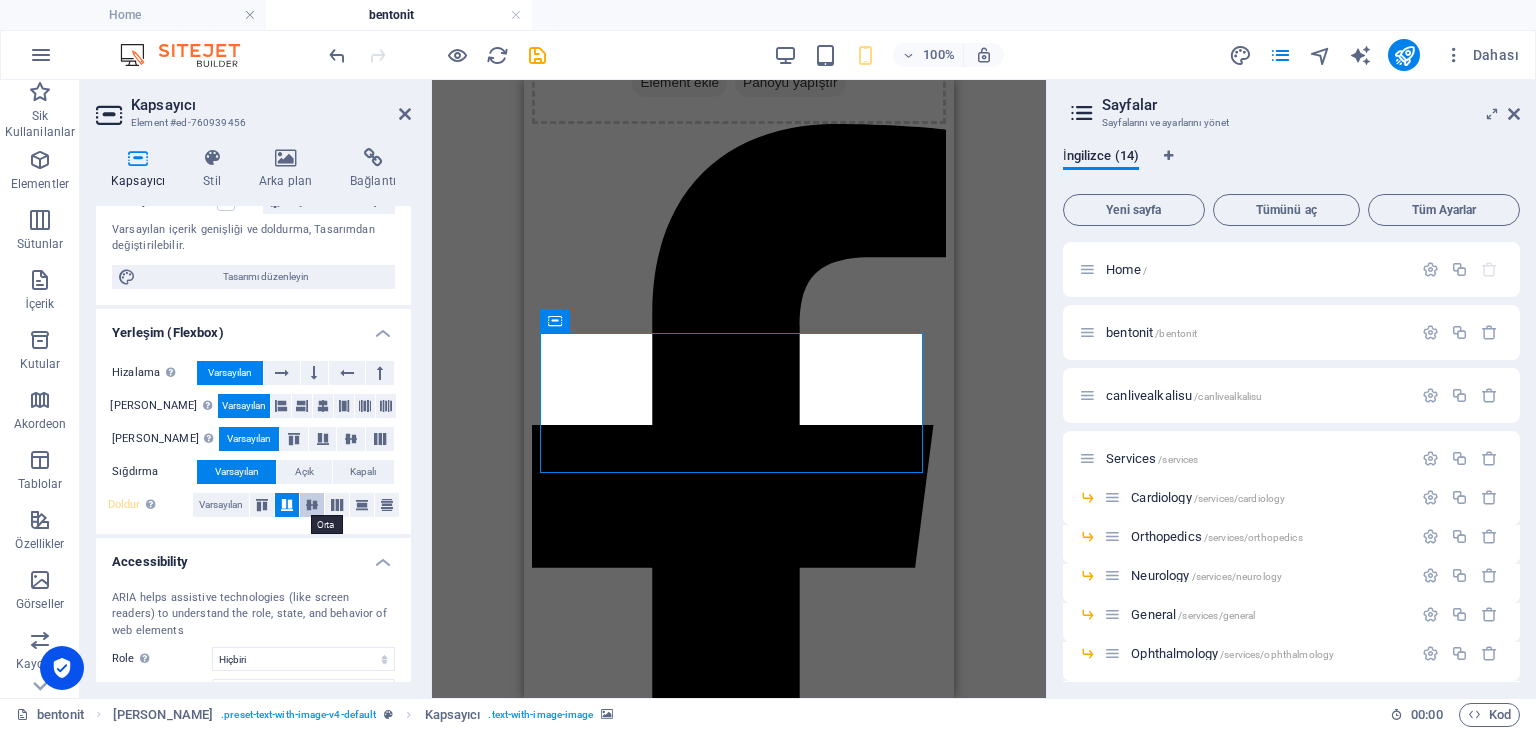 click at bounding box center (312, 505) 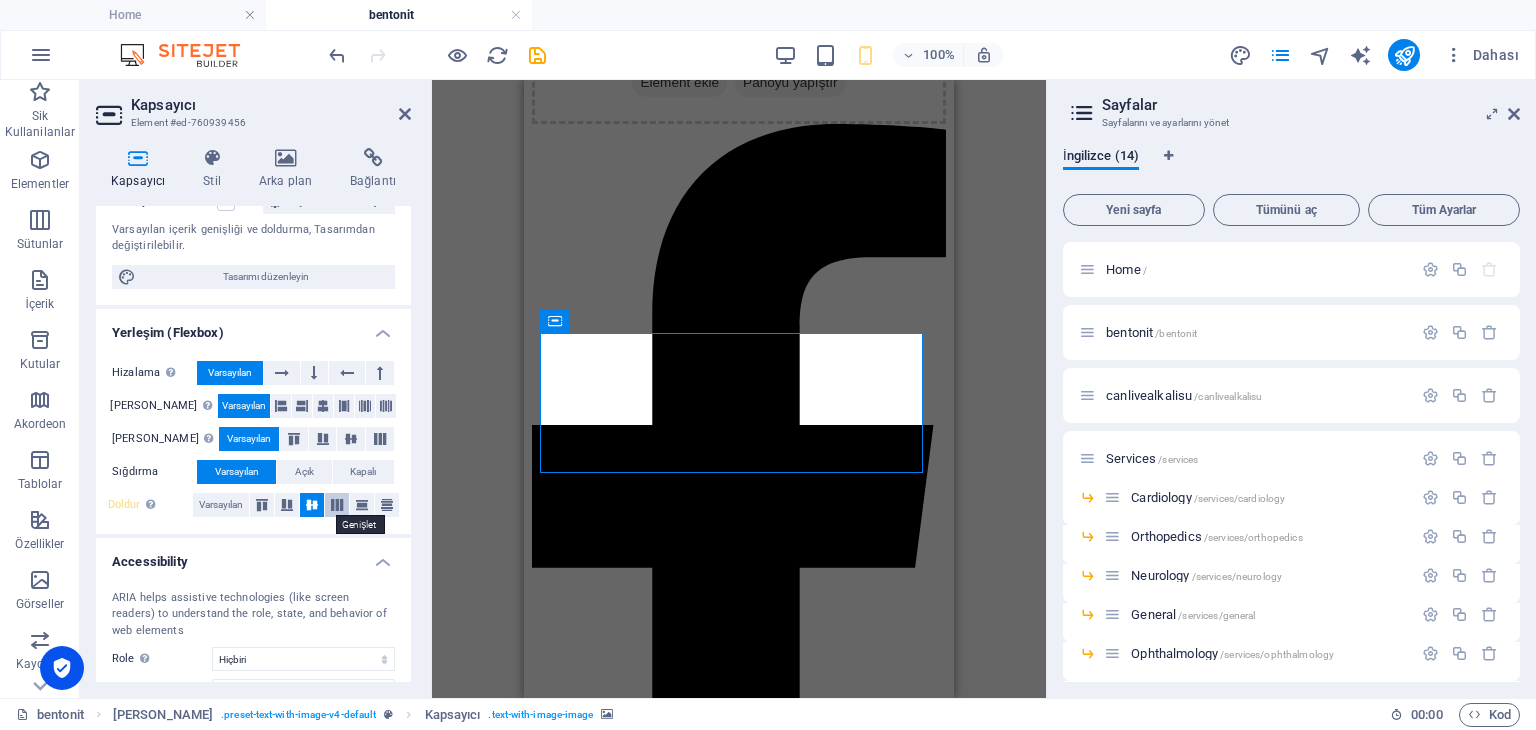 click at bounding box center [337, 505] 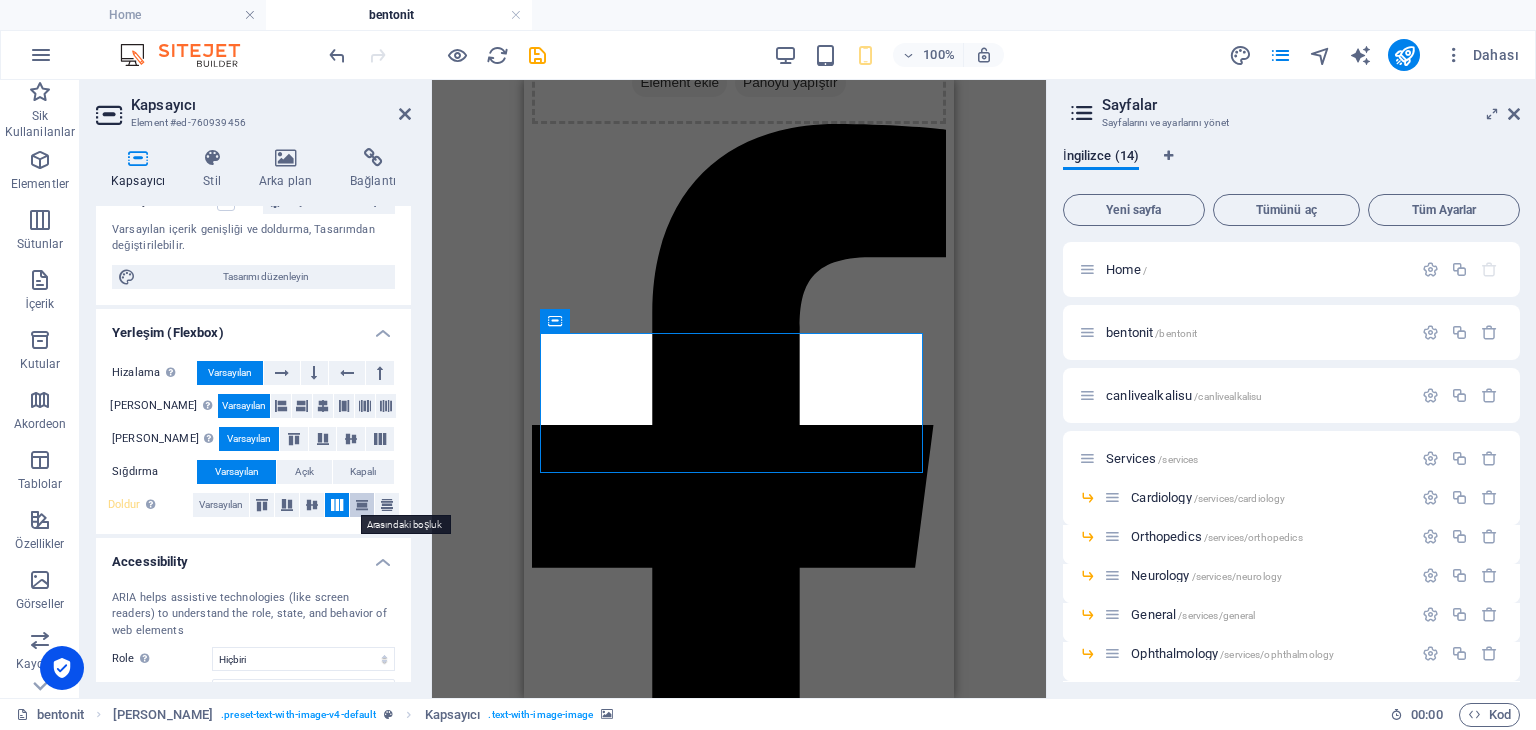 click at bounding box center [362, 505] 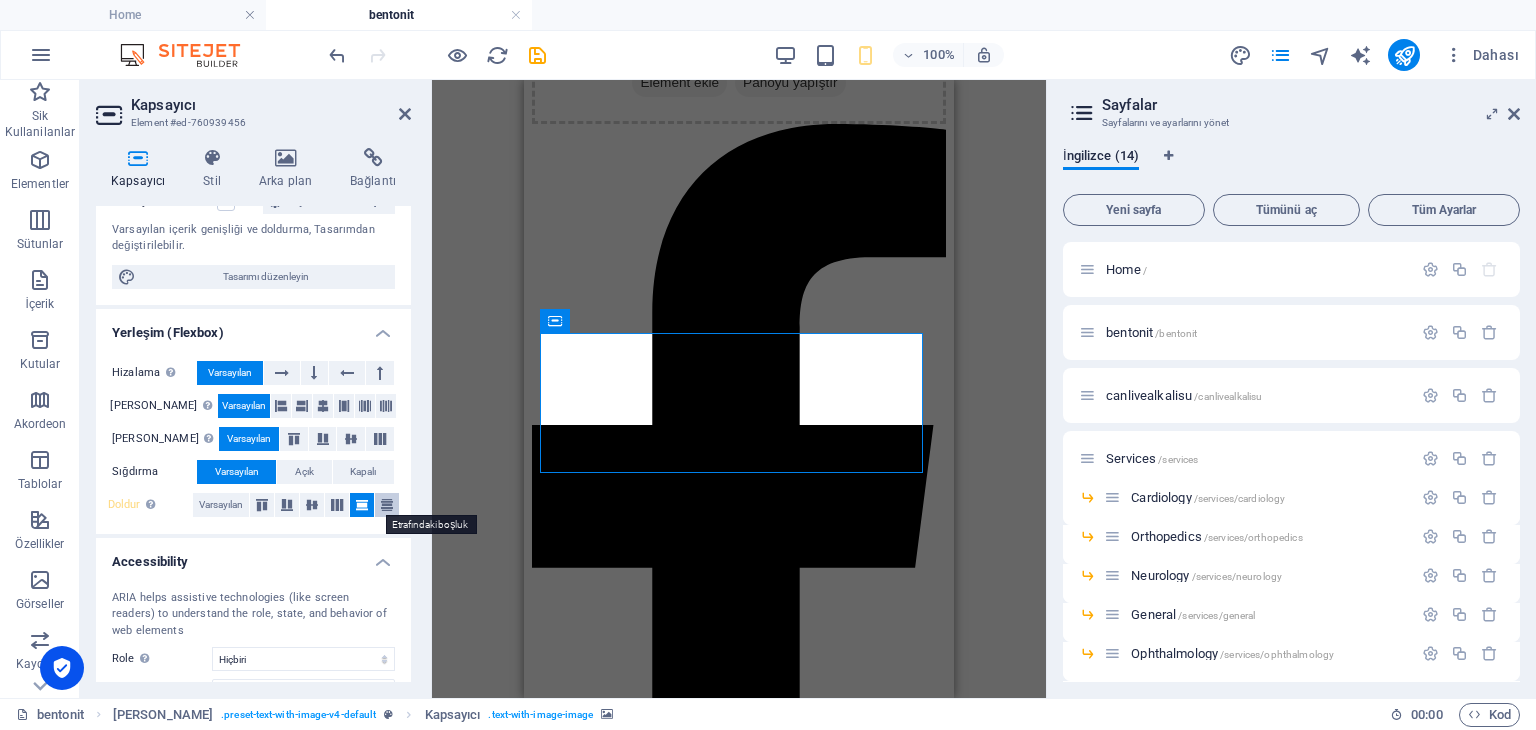 click at bounding box center [387, 505] 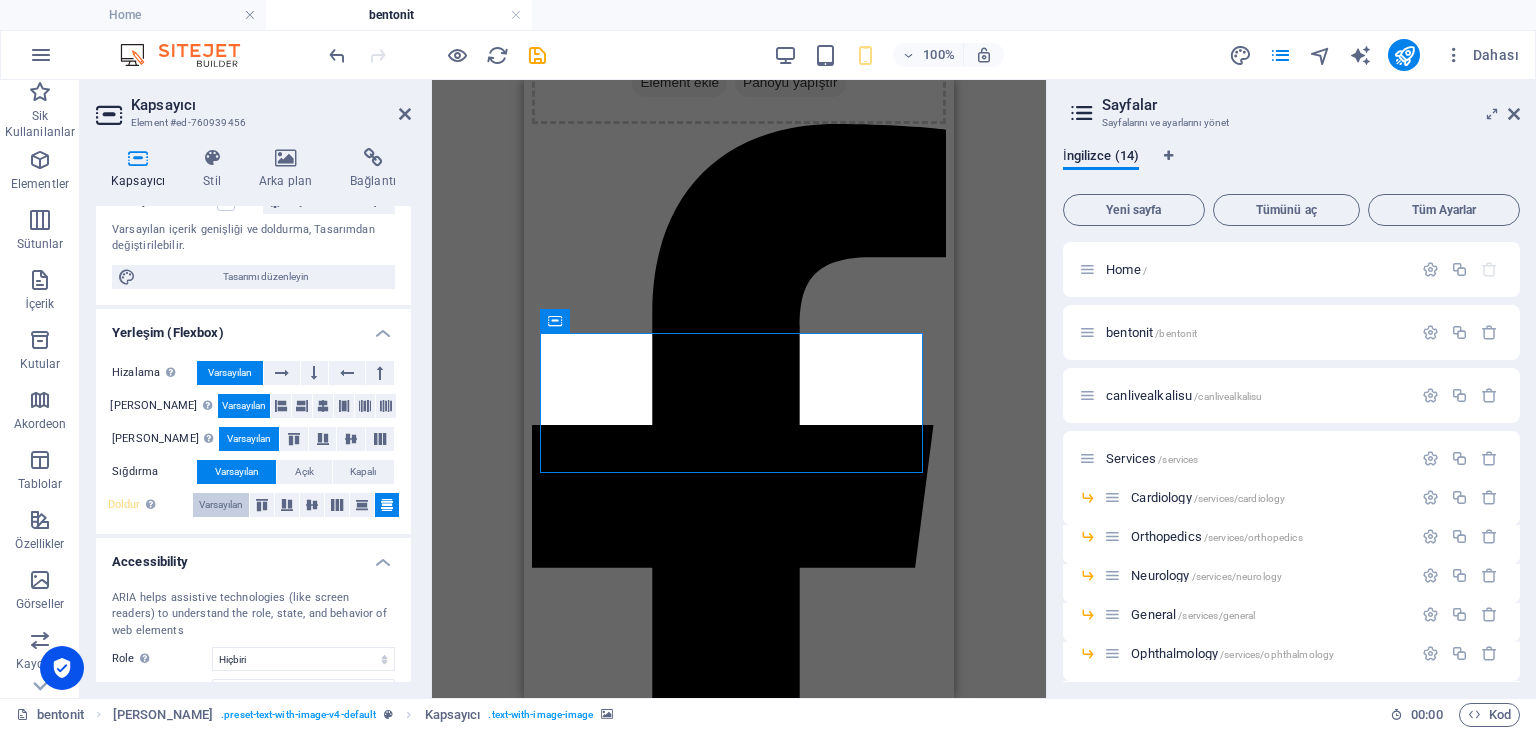 click on "Varsayılan" at bounding box center [221, 505] 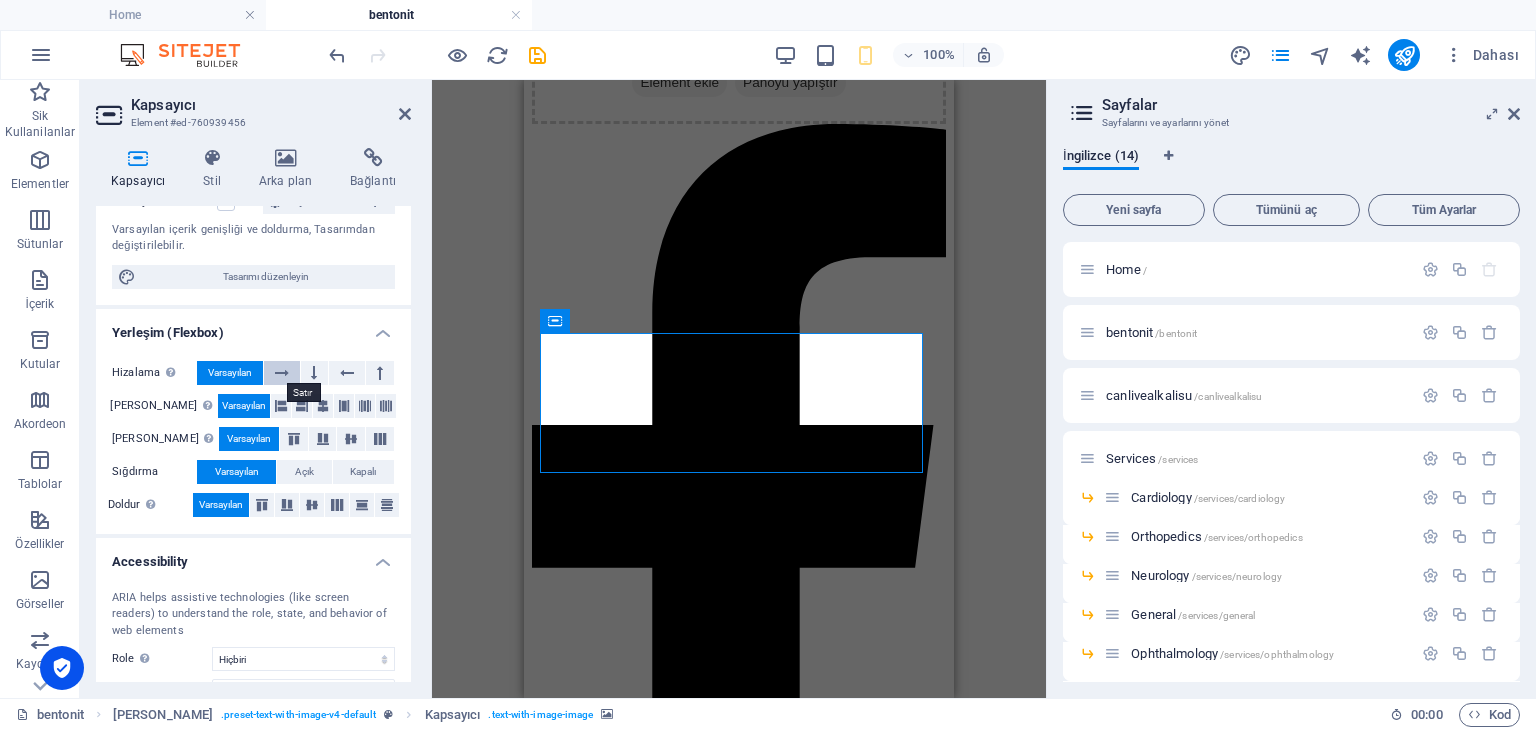 click at bounding box center (282, 373) 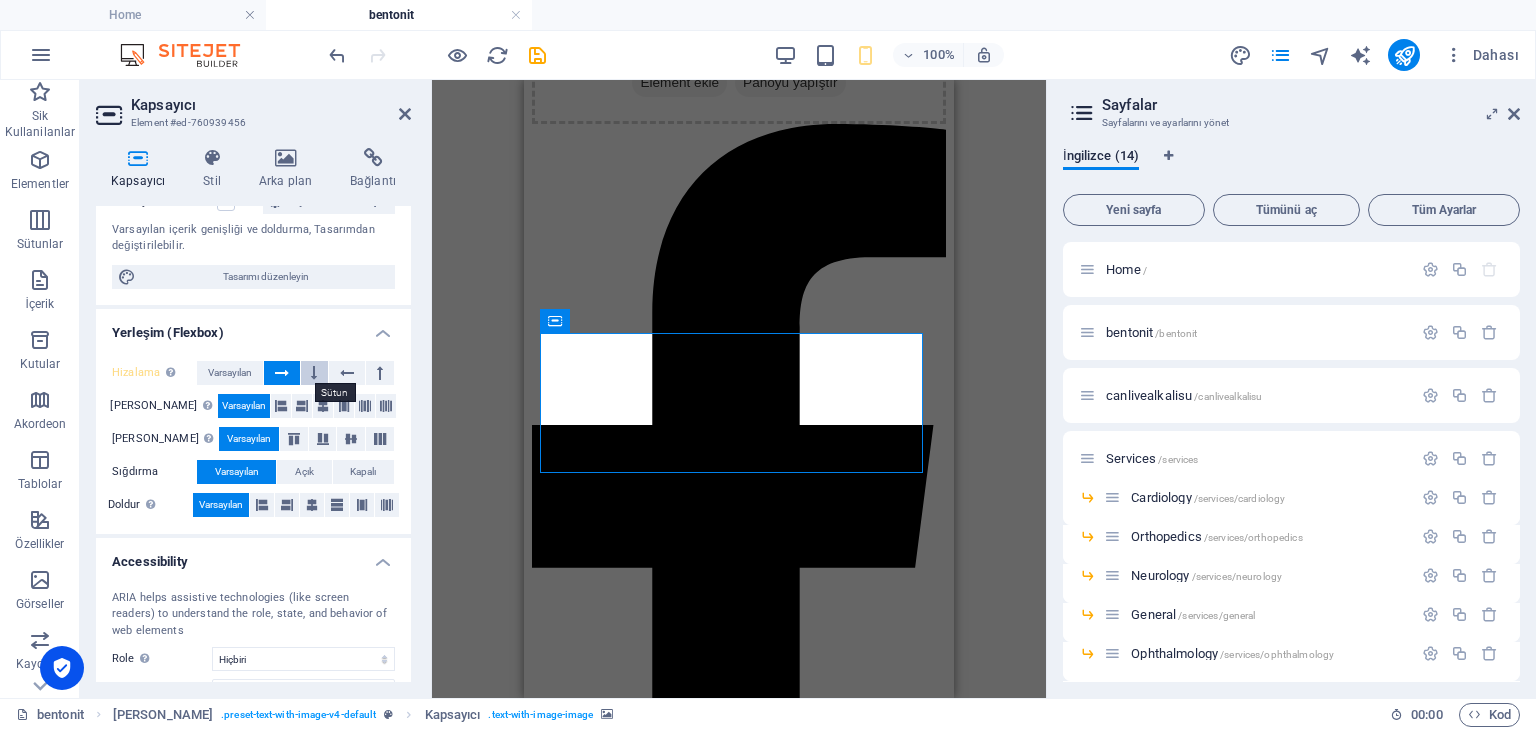 click at bounding box center [315, 373] 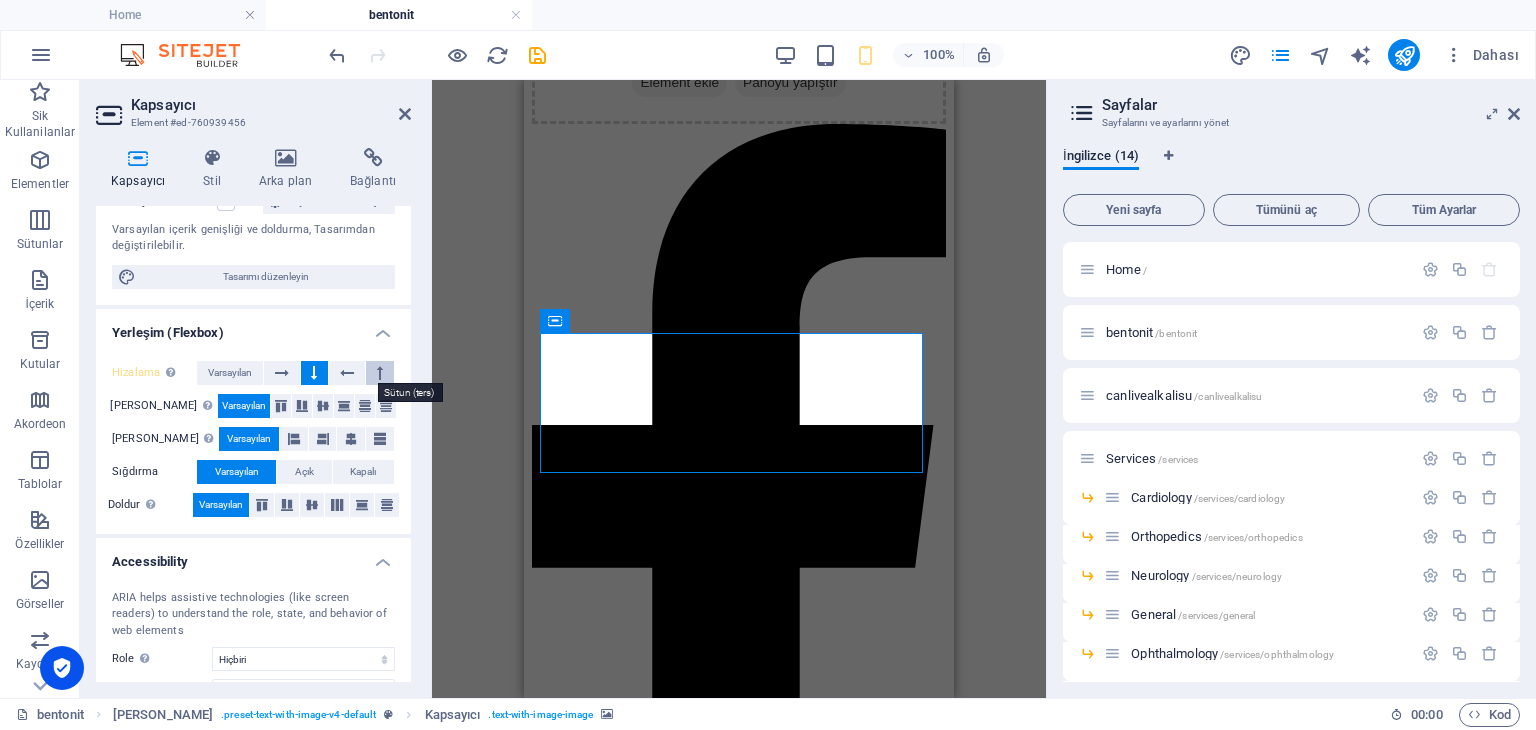 click at bounding box center [380, 373] 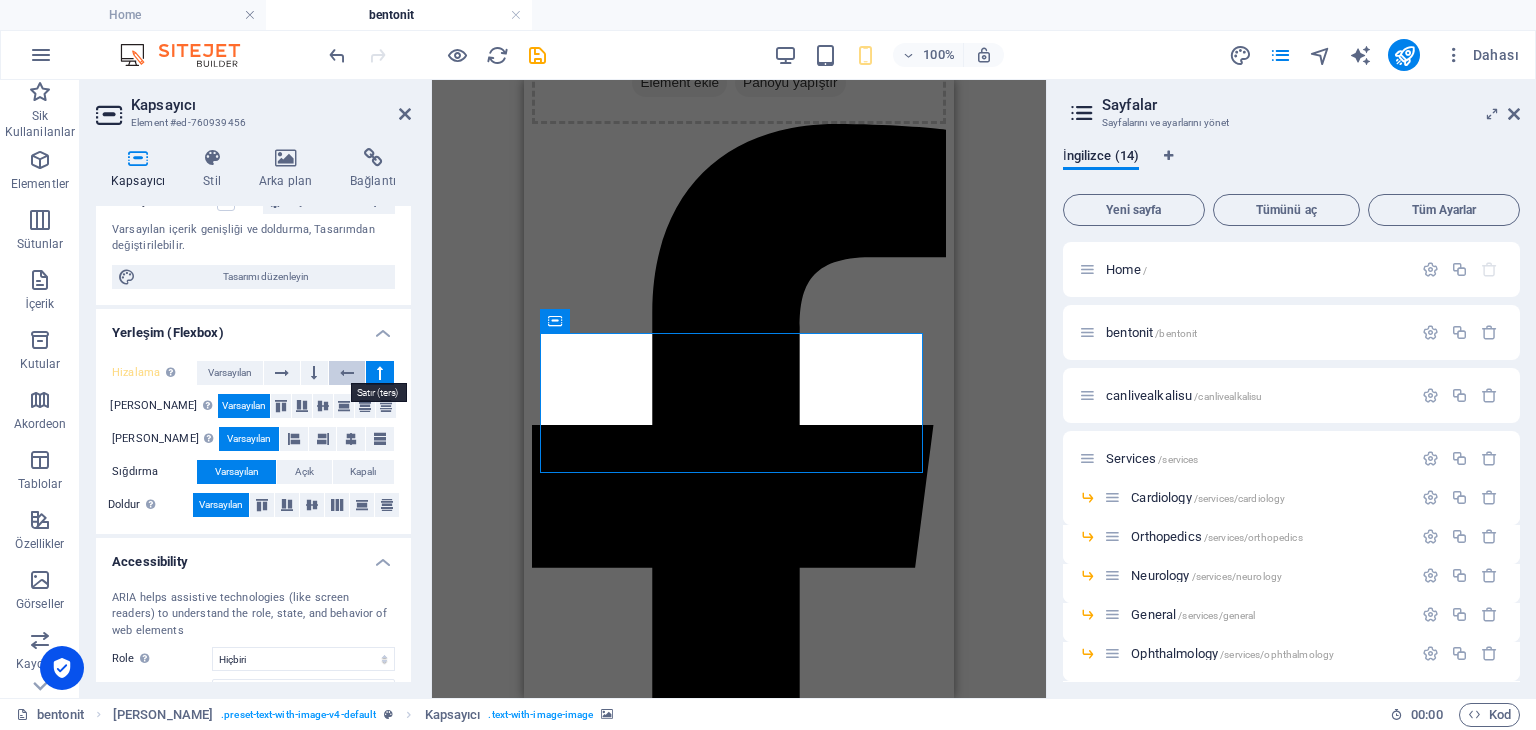click at bounding box center (347, 373) 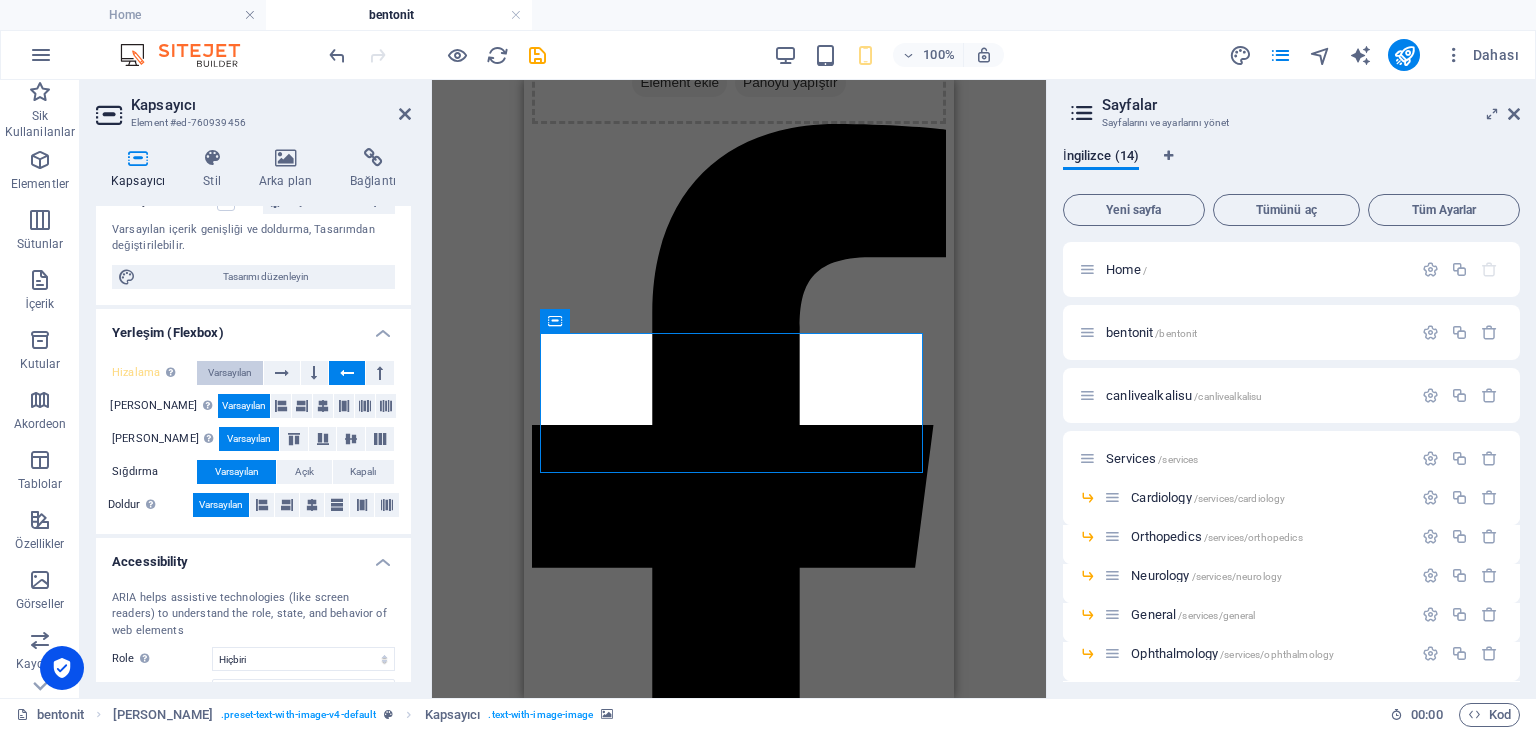 click on "Varsayılan" at bounding box center [230, 373] 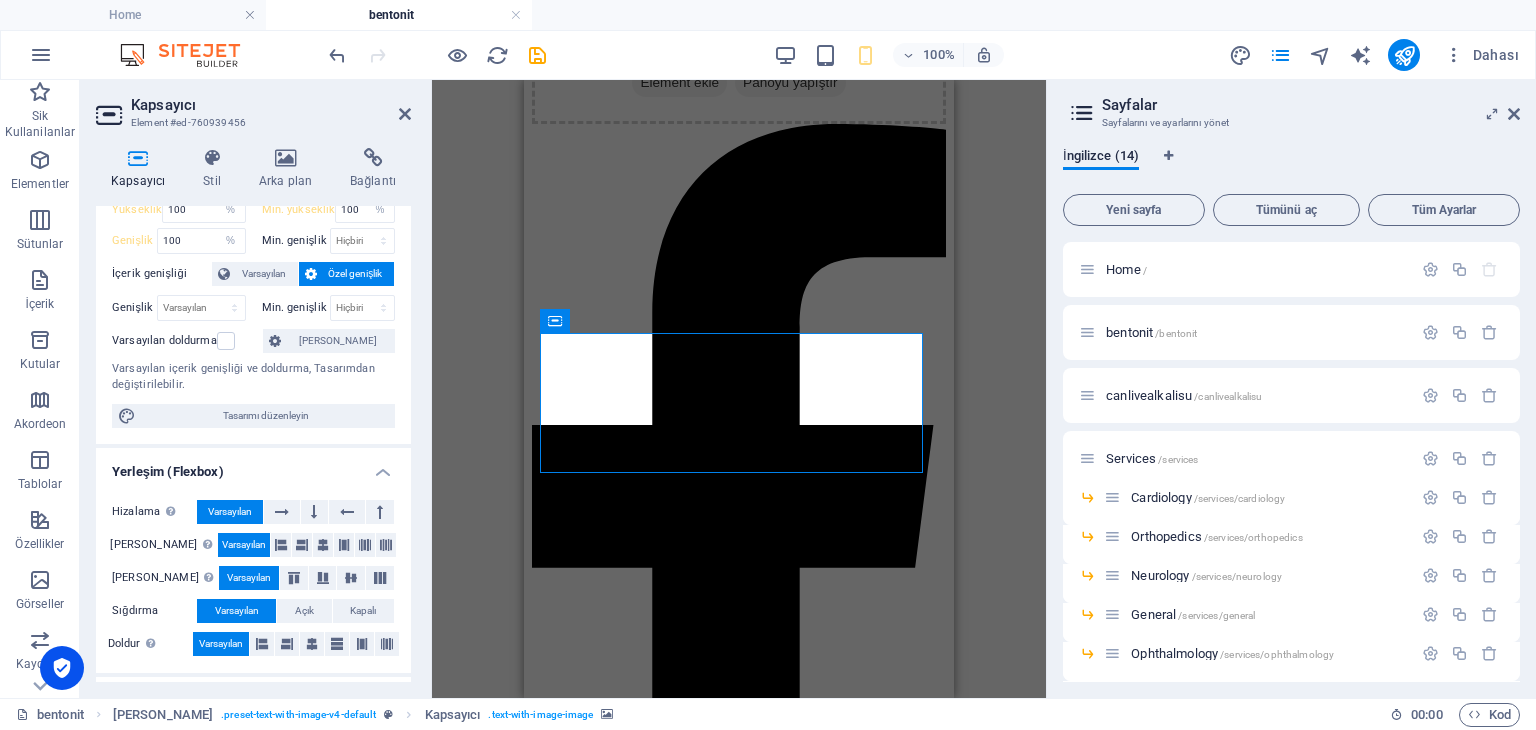 scroll, scrollTop: 0, scrollLeft: 0, axis: both 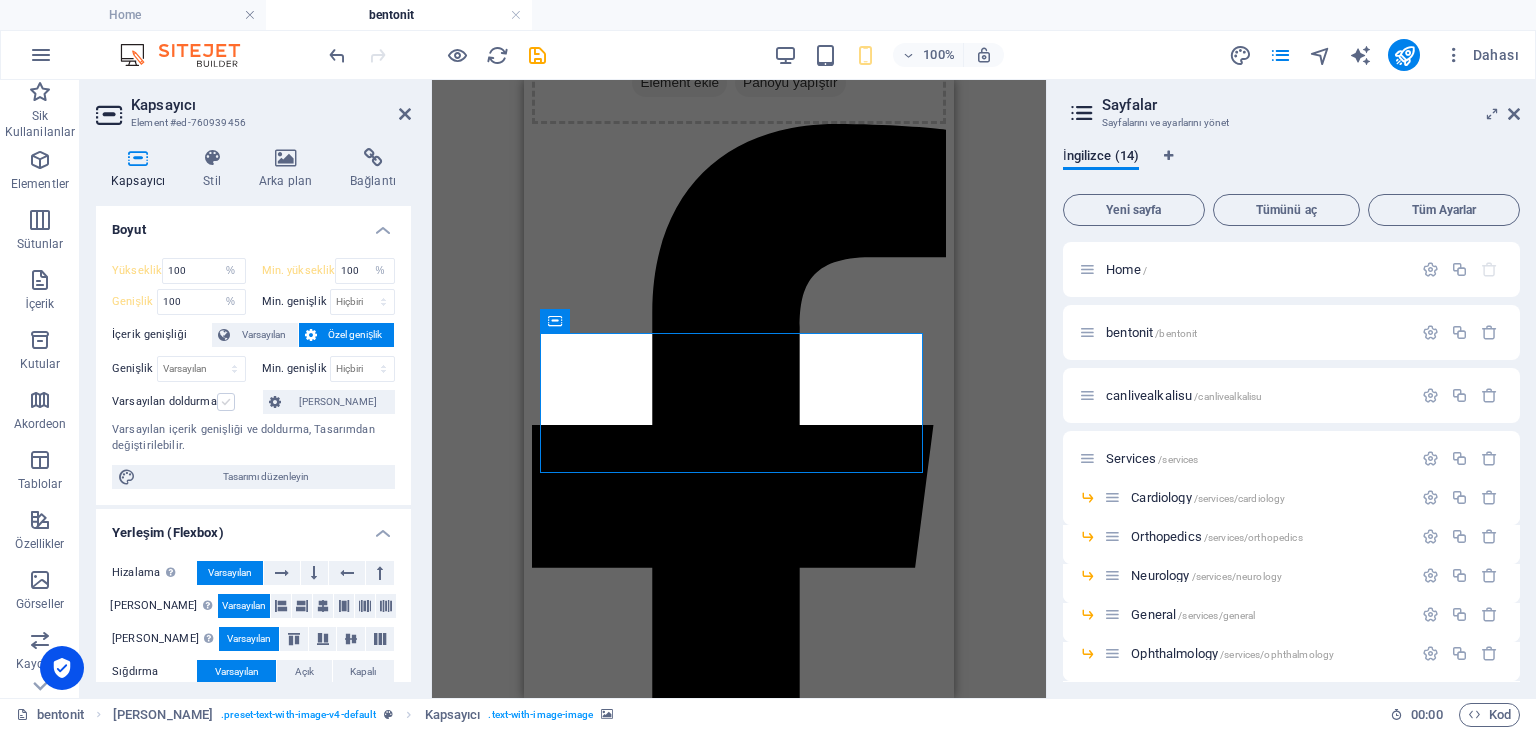 click at bounding box center [226, 402] 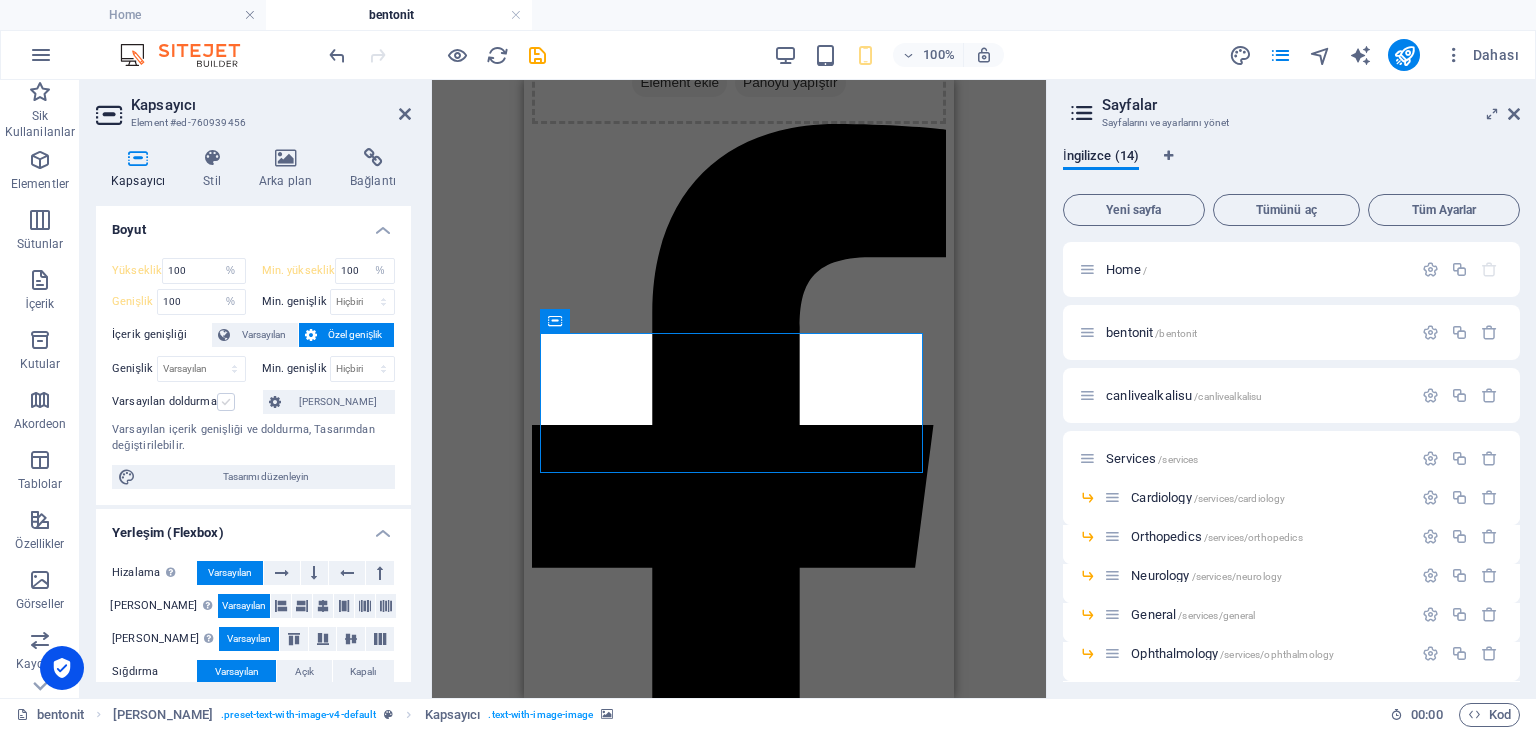 click on "Varsayılan doldurma" at bounding box center (0, 0) 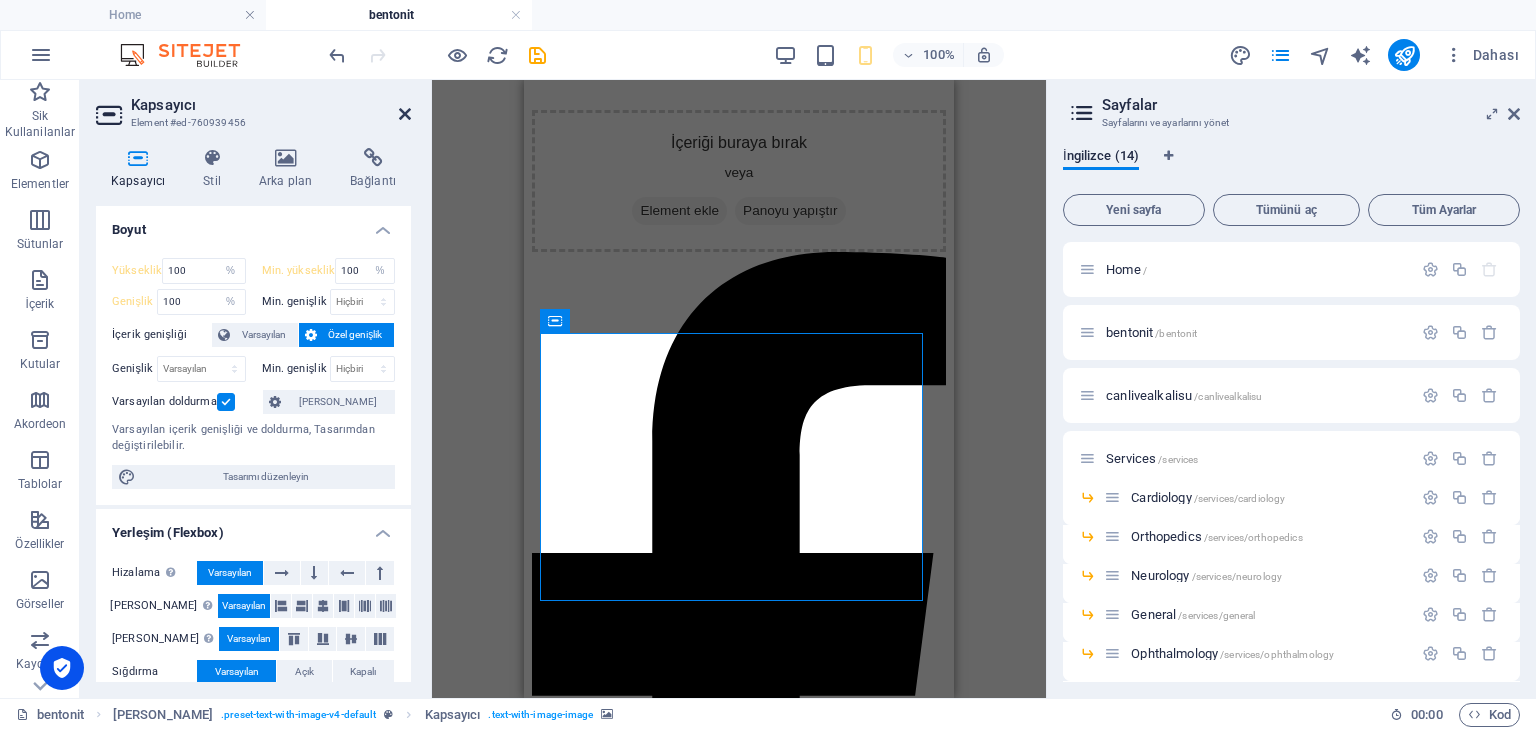 click at bounding box center [405, 114] 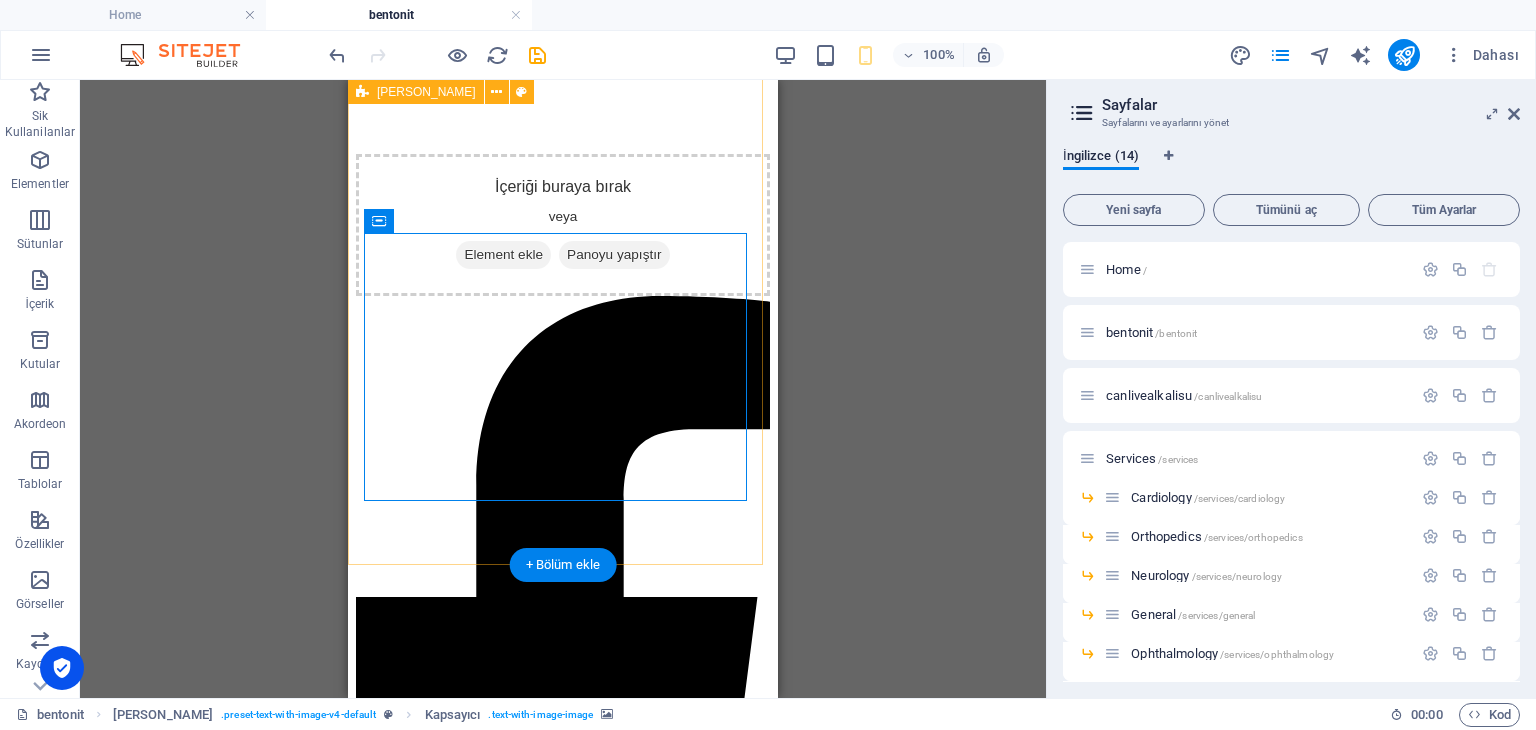 scroll, scrollTop: 900, scrollLeft: 0, axis: vertical 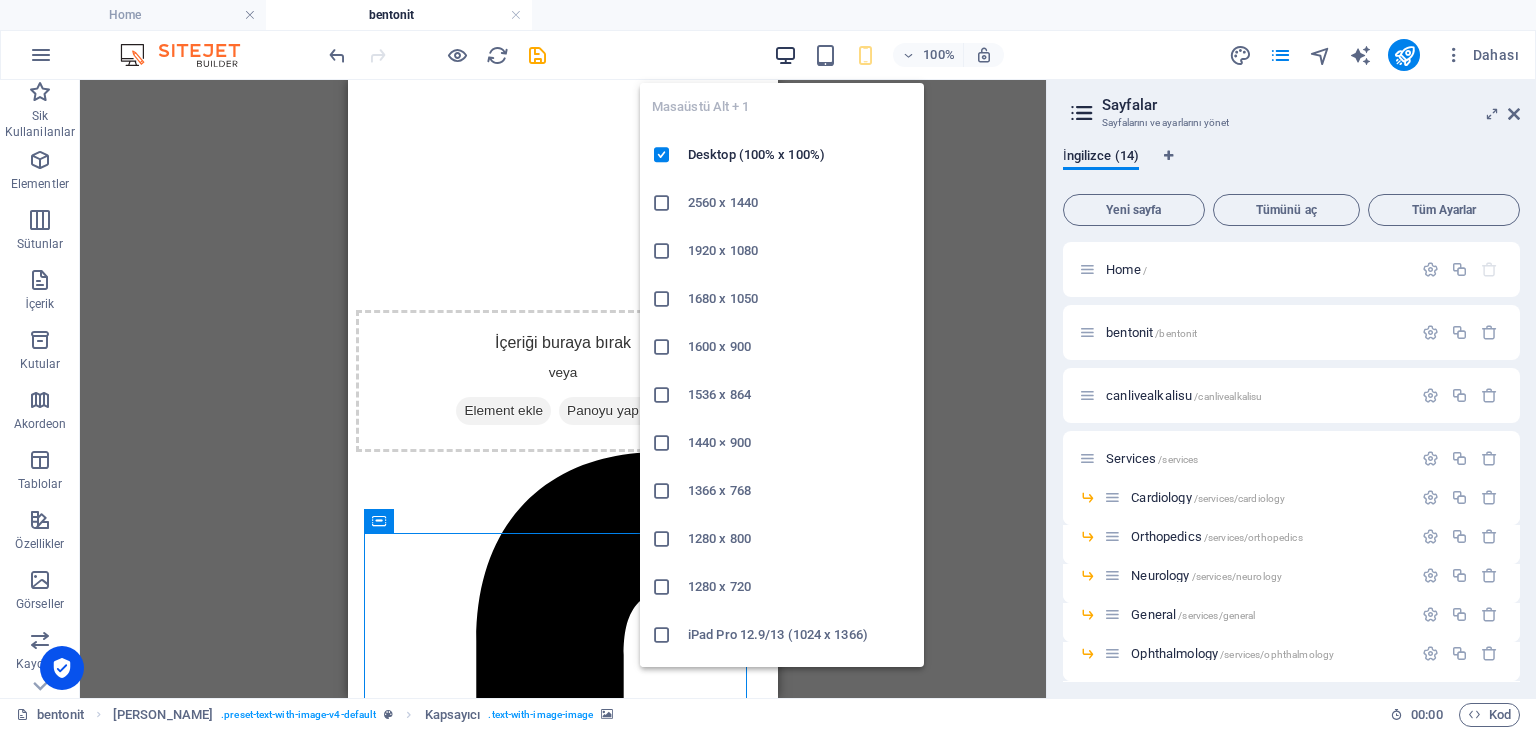 click at bounding box center [785, 55] 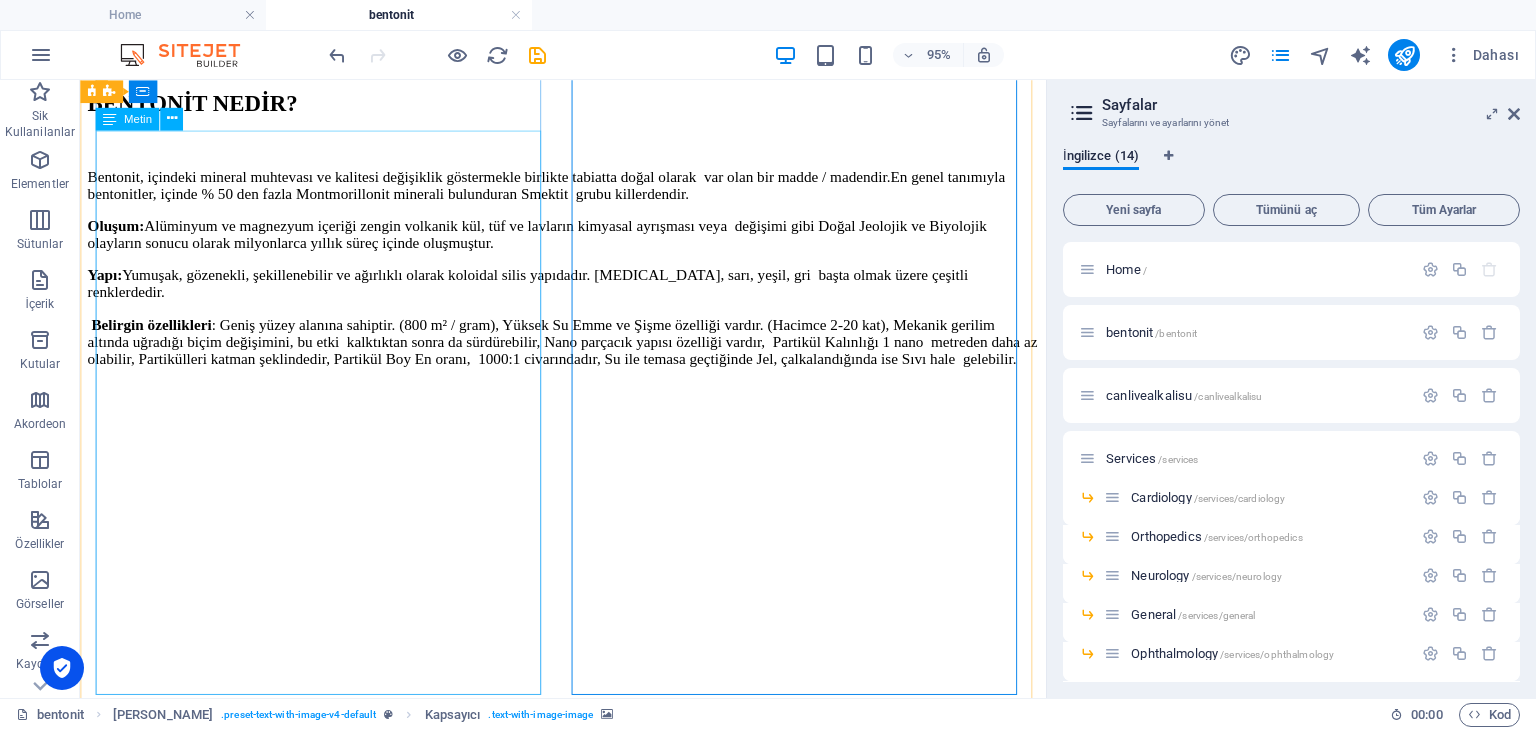 scroll, scrollTop: 22, scrollLeft: 0, axis: vertical 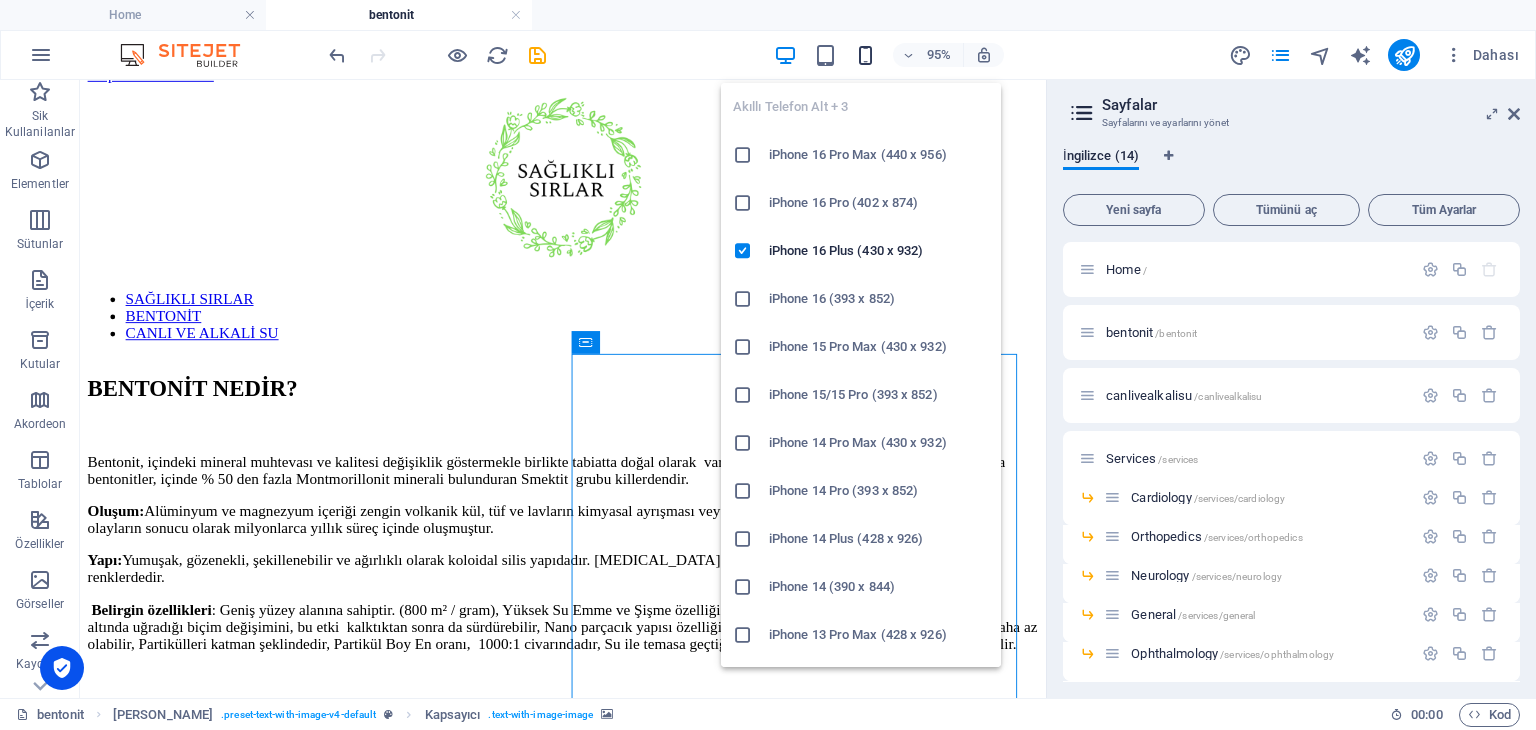 click at bounding box center (865, 55) 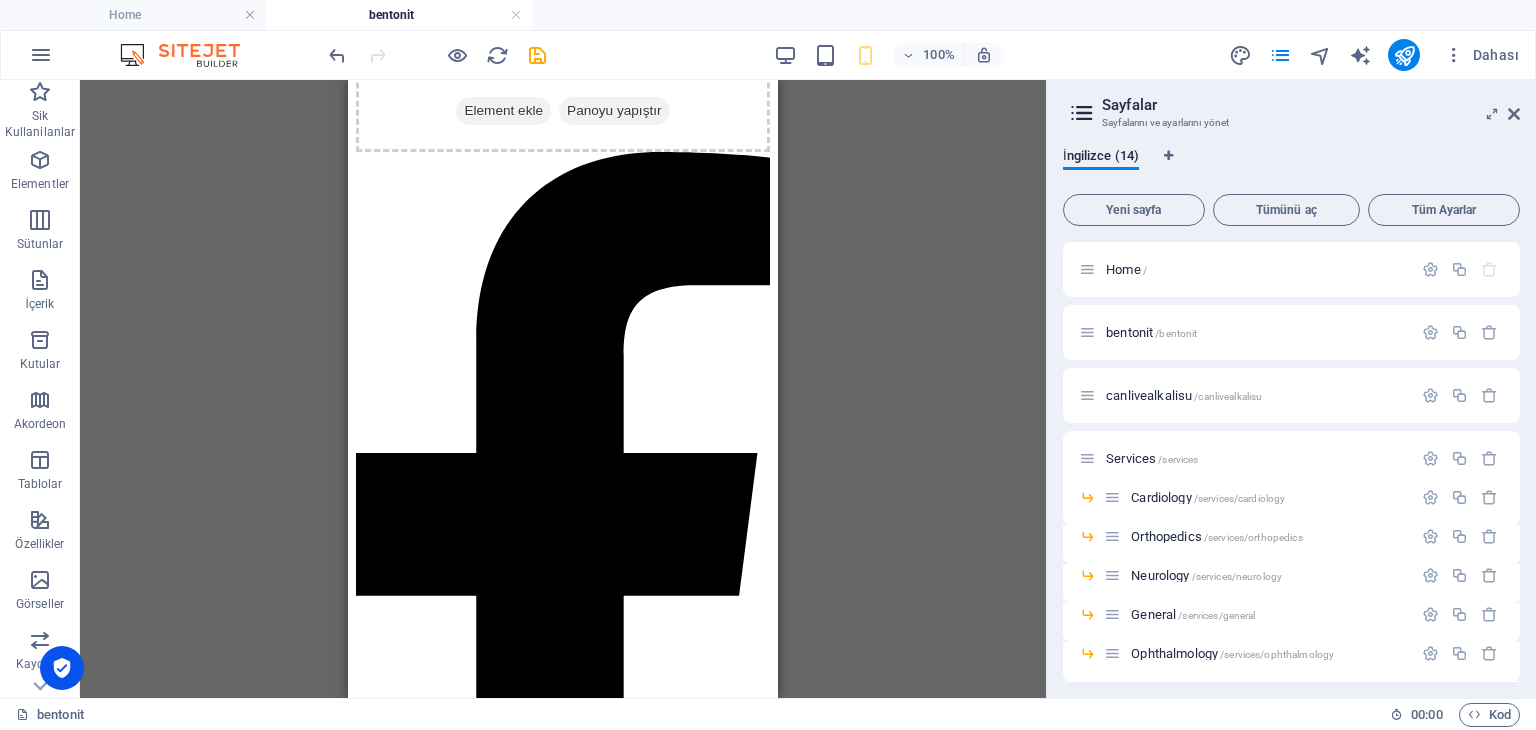 scroll, scrollTop: 0, scrollLeft: 0, axis: both 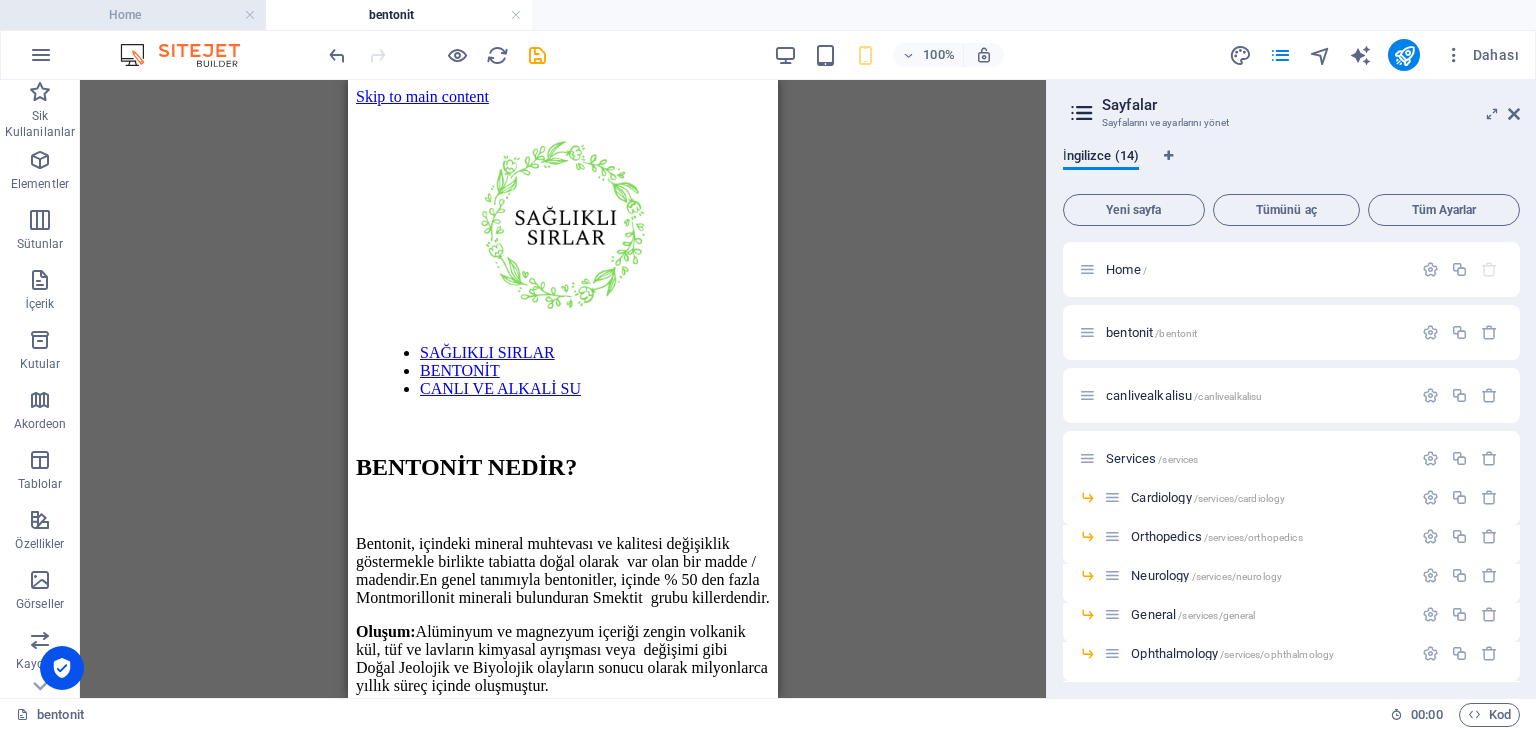click on "Home" at bounding box center (133, 15) 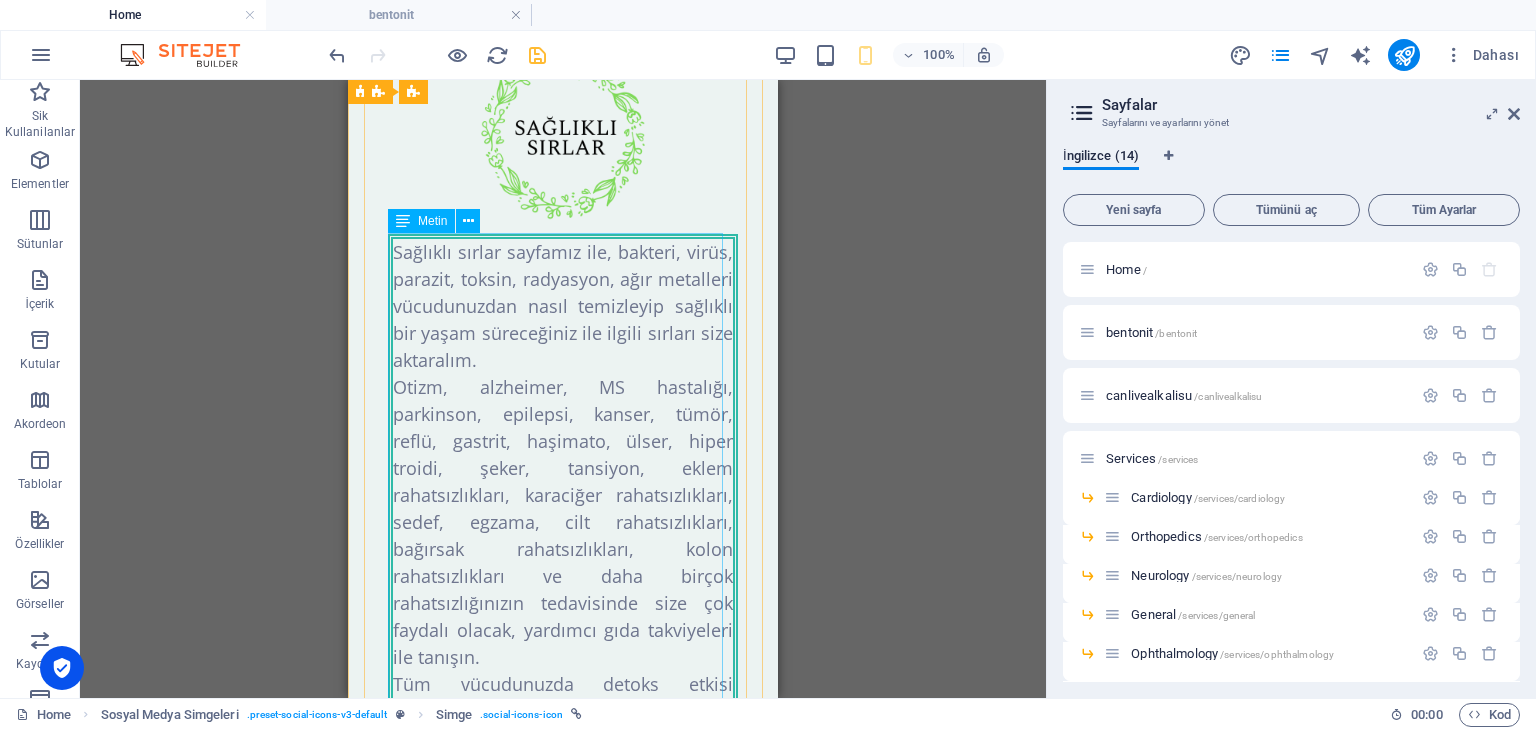 scroll, scrollTop: 0, scrollLeft: 0, axis: both 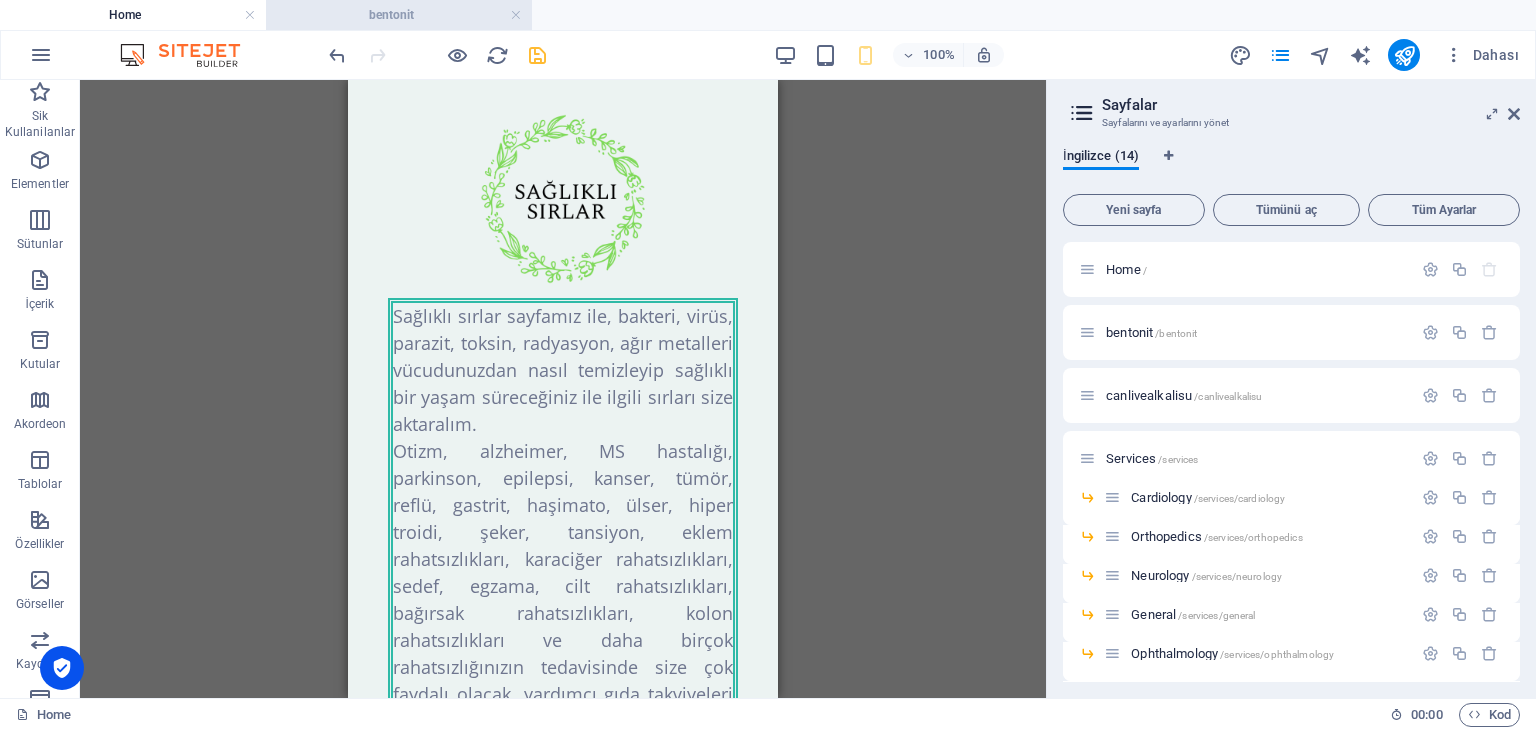 click on "bentonit" at bounding box center [399, 15] 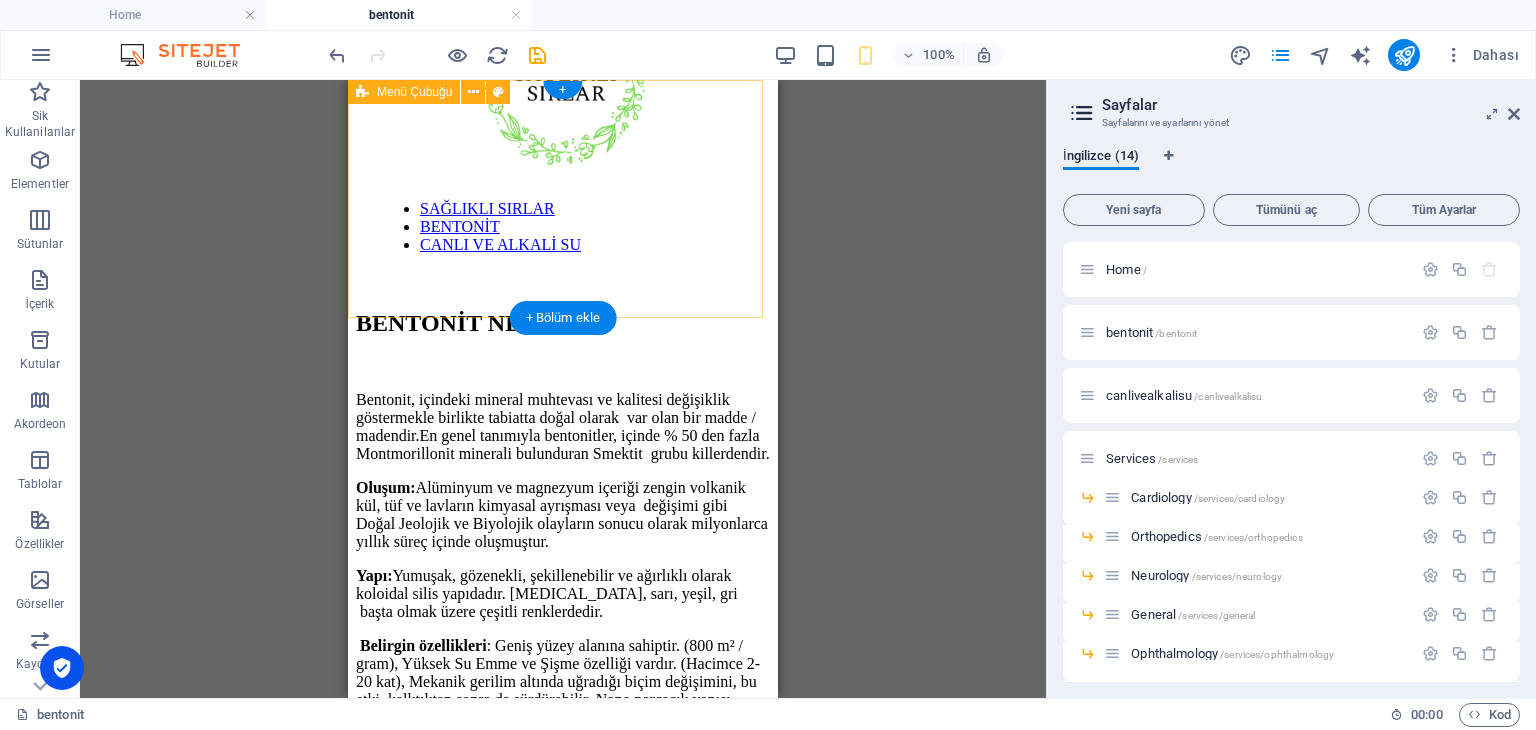 scroll, scrollTop: 0, scrollLeft: 0, axis: both 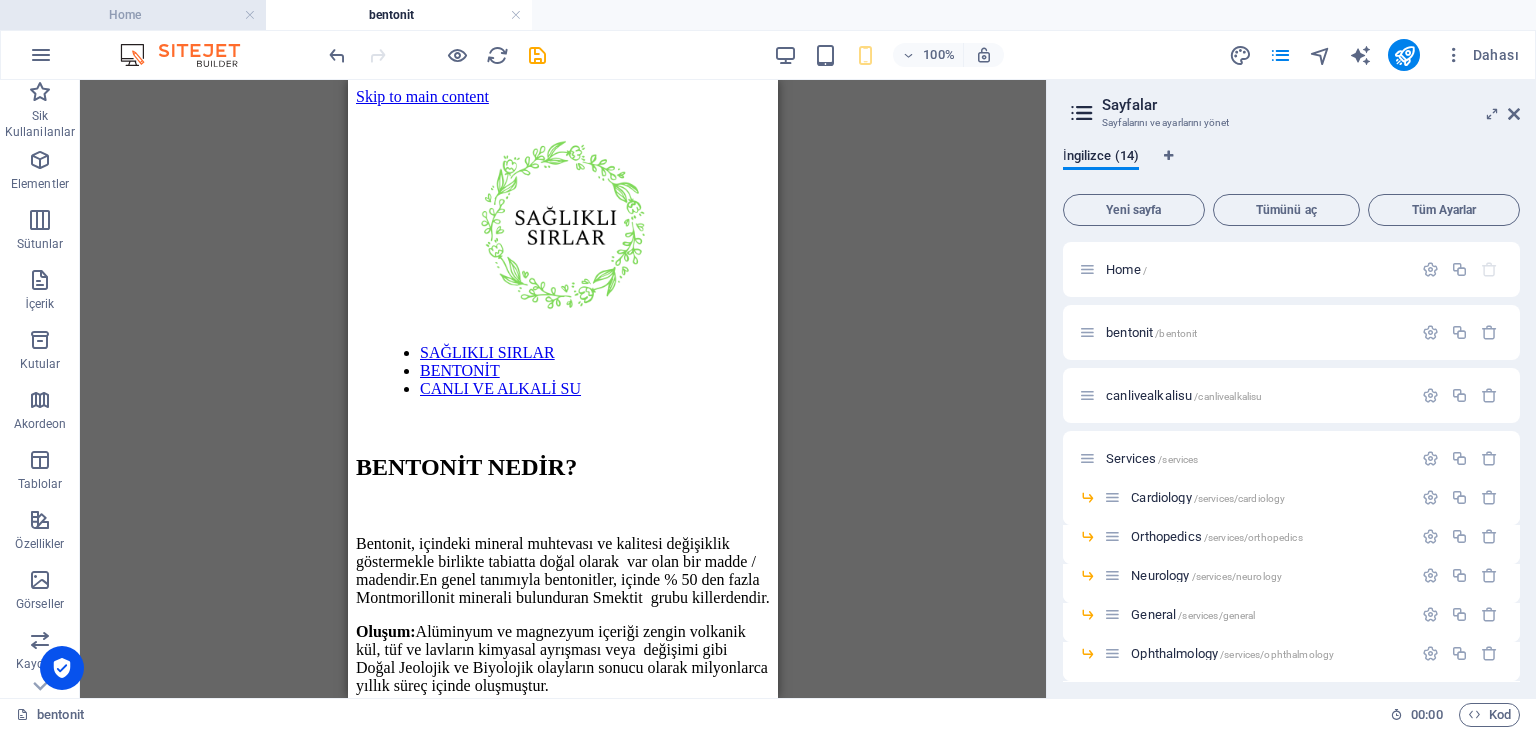 click on "Home" at bounding box center [133, 15] 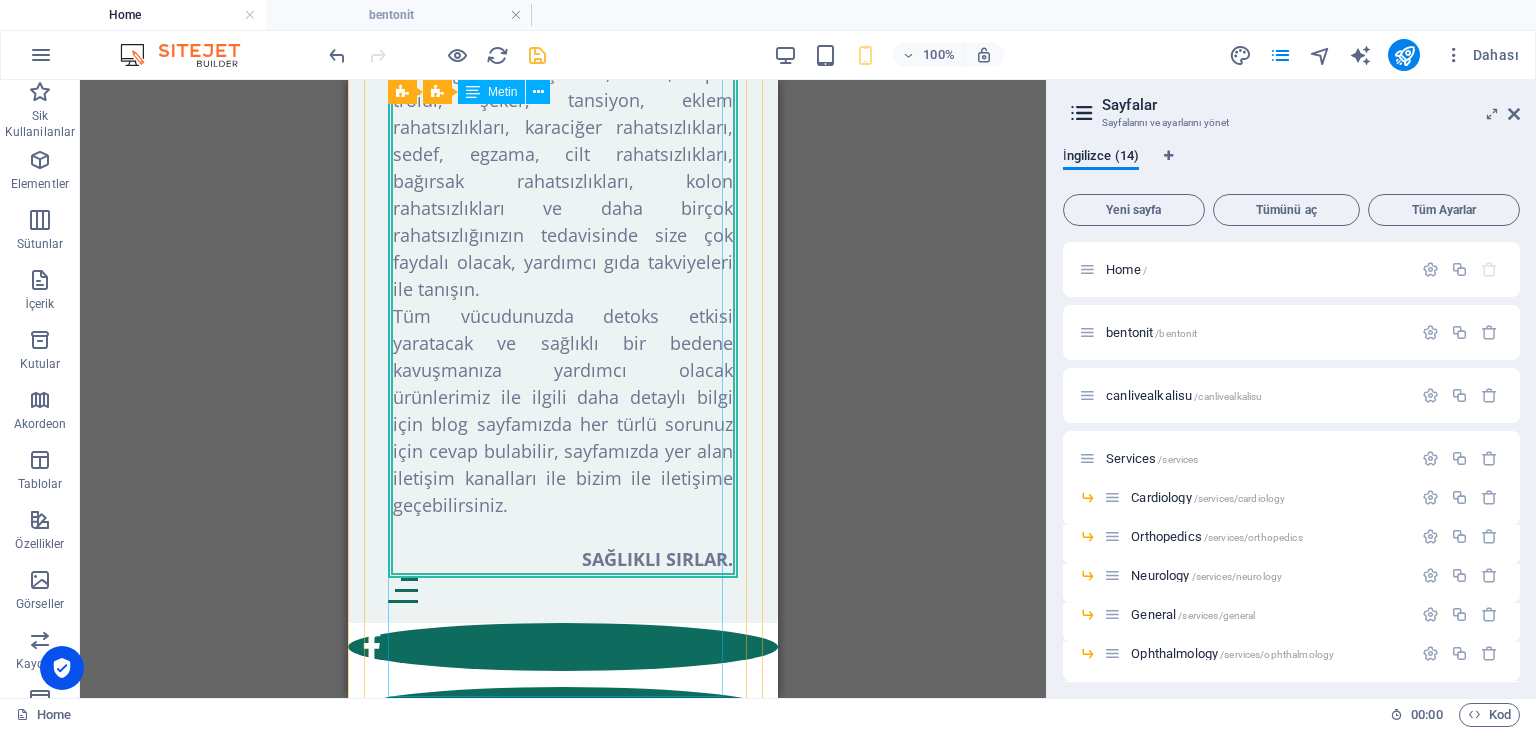 scroll, scrollTop: 543, scrollLeft: 0, axis: vertical 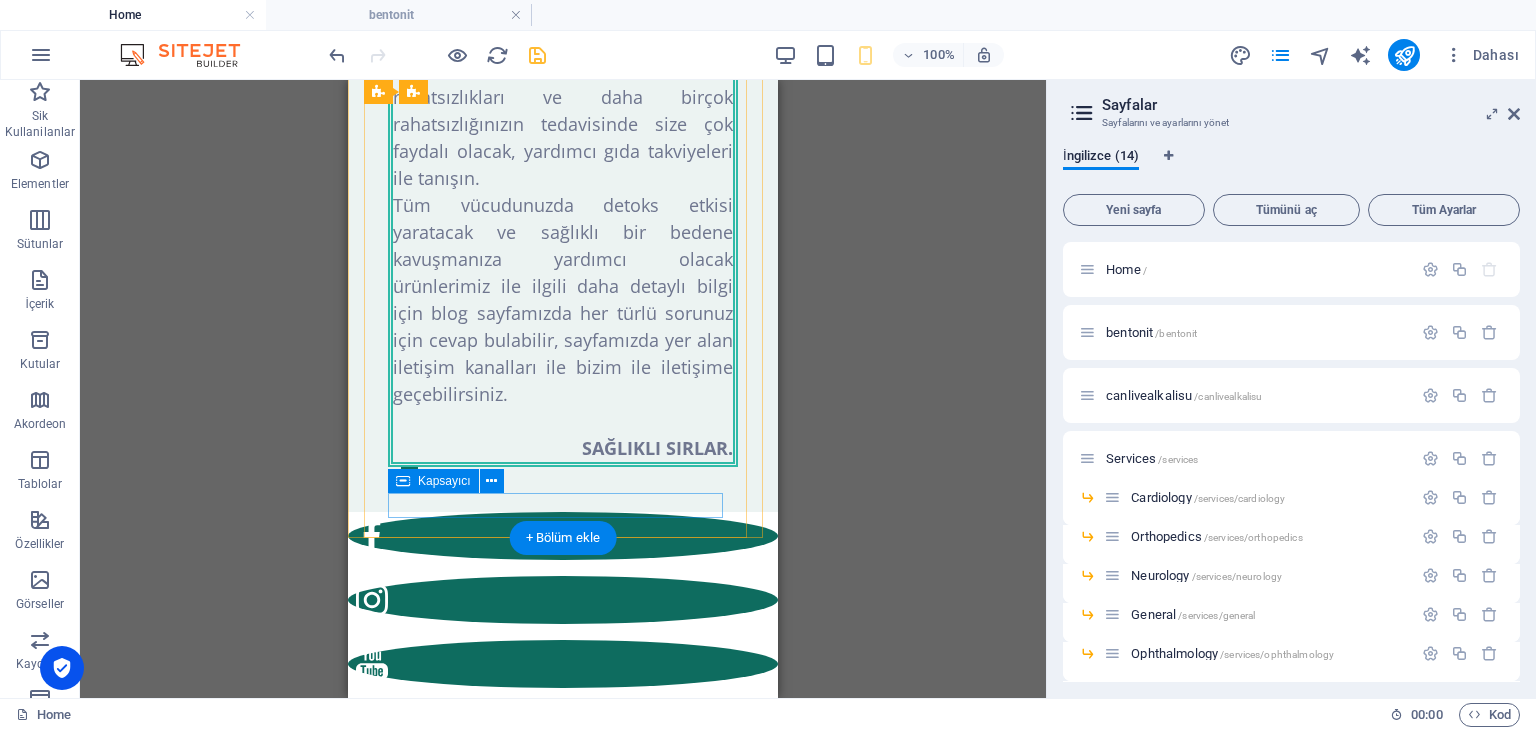 click at bounding box center [563, 479] 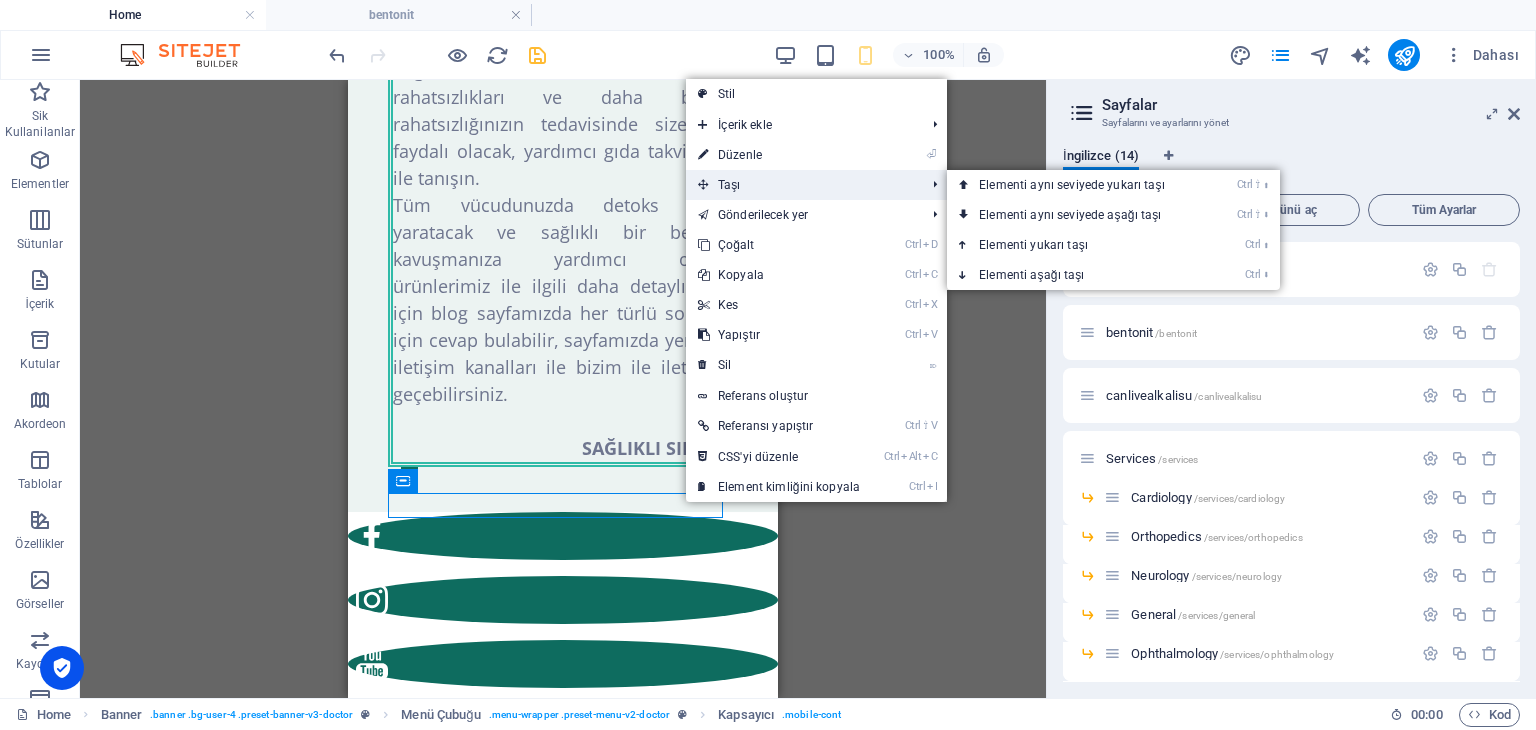 click on "Taşı" at bounding box center [801, 185] 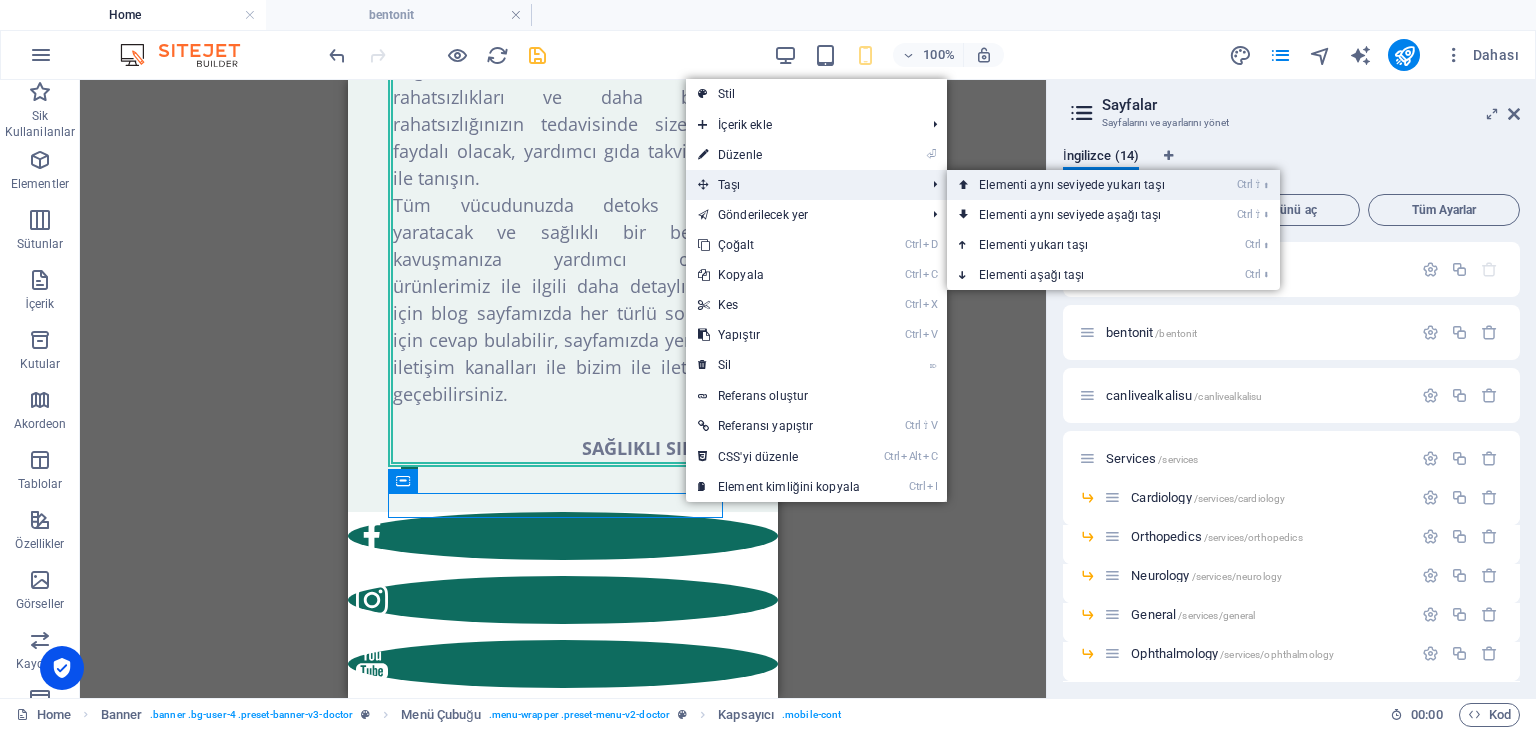 click on "Ctrl ⇧ ⬆  Elementi aynı seviyede yukarı taşı" at bounding box center [1076, 185] 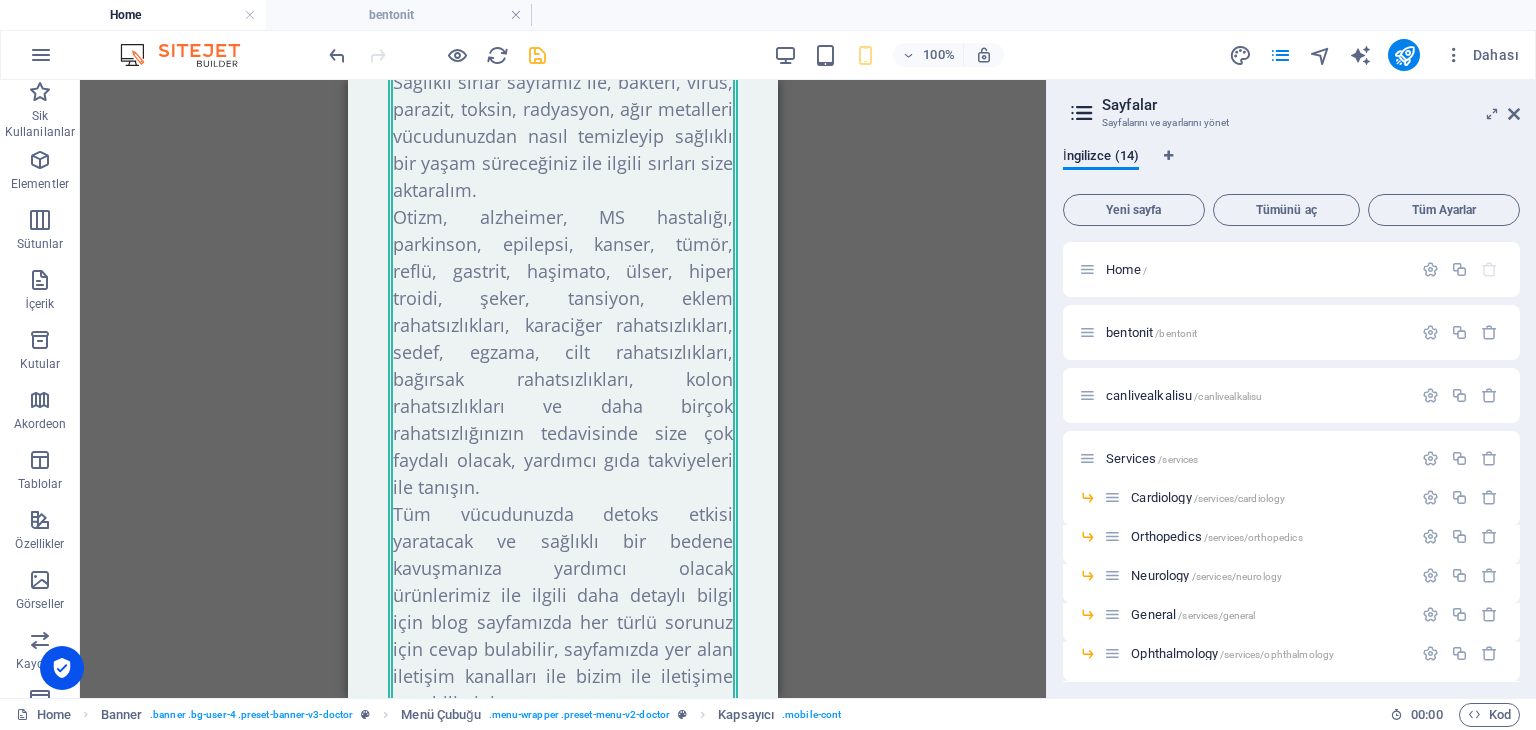 scroll, scrollTop: 0, scrollLeft: 0, axis: both 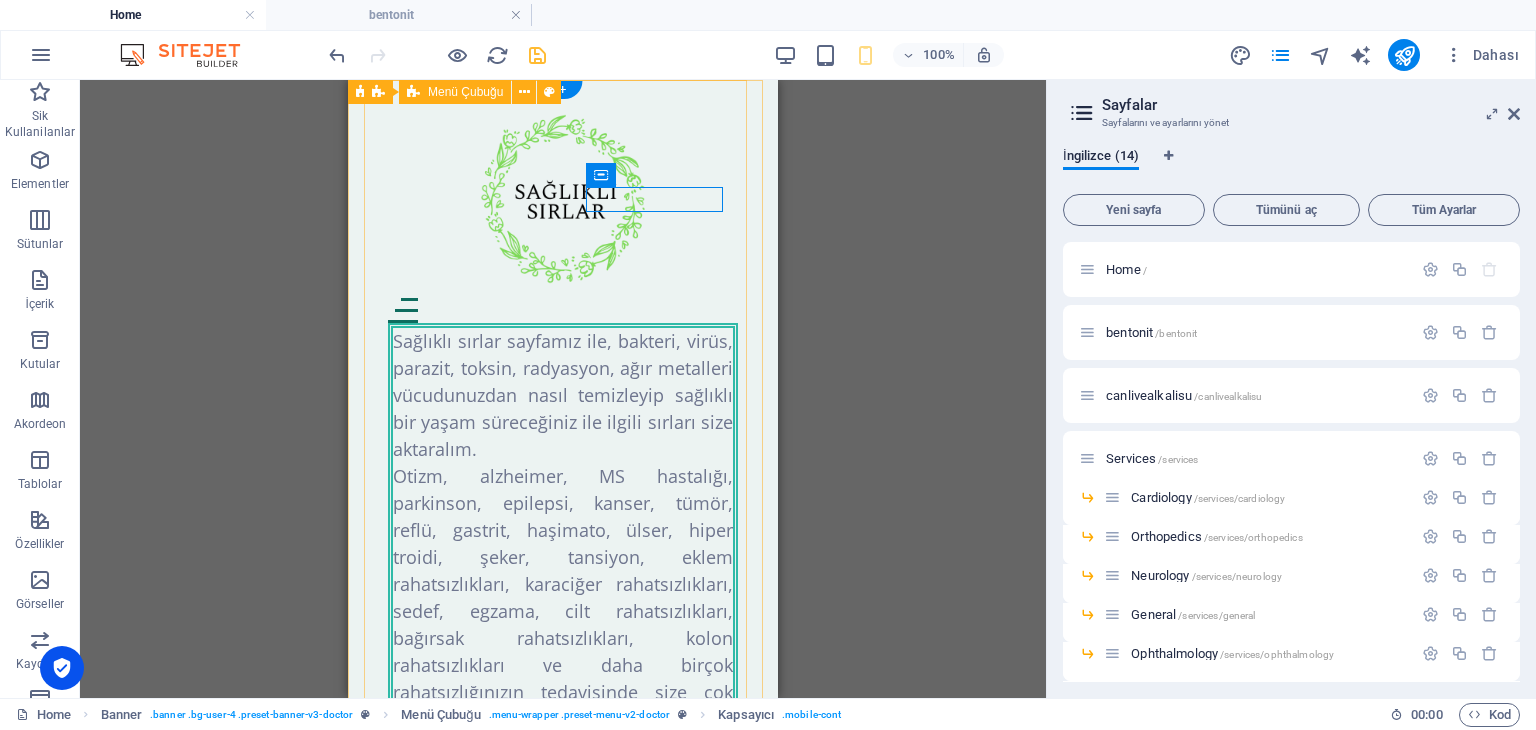 click on "SAĞLIKLI SIRLAR BENTONİT CANLI VE ALKALİ SU Sağlıklı sırlar sayfamız ile, bakteri, virüs, parazit, toksin, radyasyon, ağır metalleri vücudunuzdan nasıl temizleyip sağlıklı bir yaşam süreceğiniz ile ilgili sırları size aktaralım. Otizm, alzheimer, MS hastalığı, [MEDICAL_DATA], epilepsi, kanser, tümör, reflü, gastrit, haşimato, ülser, hiper troidi, şeker, tansiyon, eklem rahatsızlıkları, karaciğer rahatsızlıkları, sedef, egzama, cilt rahatsızlıkları, bağırsak rahatsızlıkları, kolon rahatsızlıkları ve daha birçok rahatsızlığınızın tedavisinde size çok faydalı olacak, yardımcı gıda takviyeleri ile tanışın. Tüm vücudunuzda detoks etkisi yaratacak ve sağlıklı bir bedene kavuşmanıza yardımcı olacak ürünlerimiz ile ilgili daha detaylı bilgi için blog sayfamızda her türlü sorunuz için cevap bulabilir, sayfamızda yer alan iletişim kanalları ile bizim ile iletişime geçebilirsiniz. SAĞLIKLI SIRLAR." at bounding box center [563, 567] 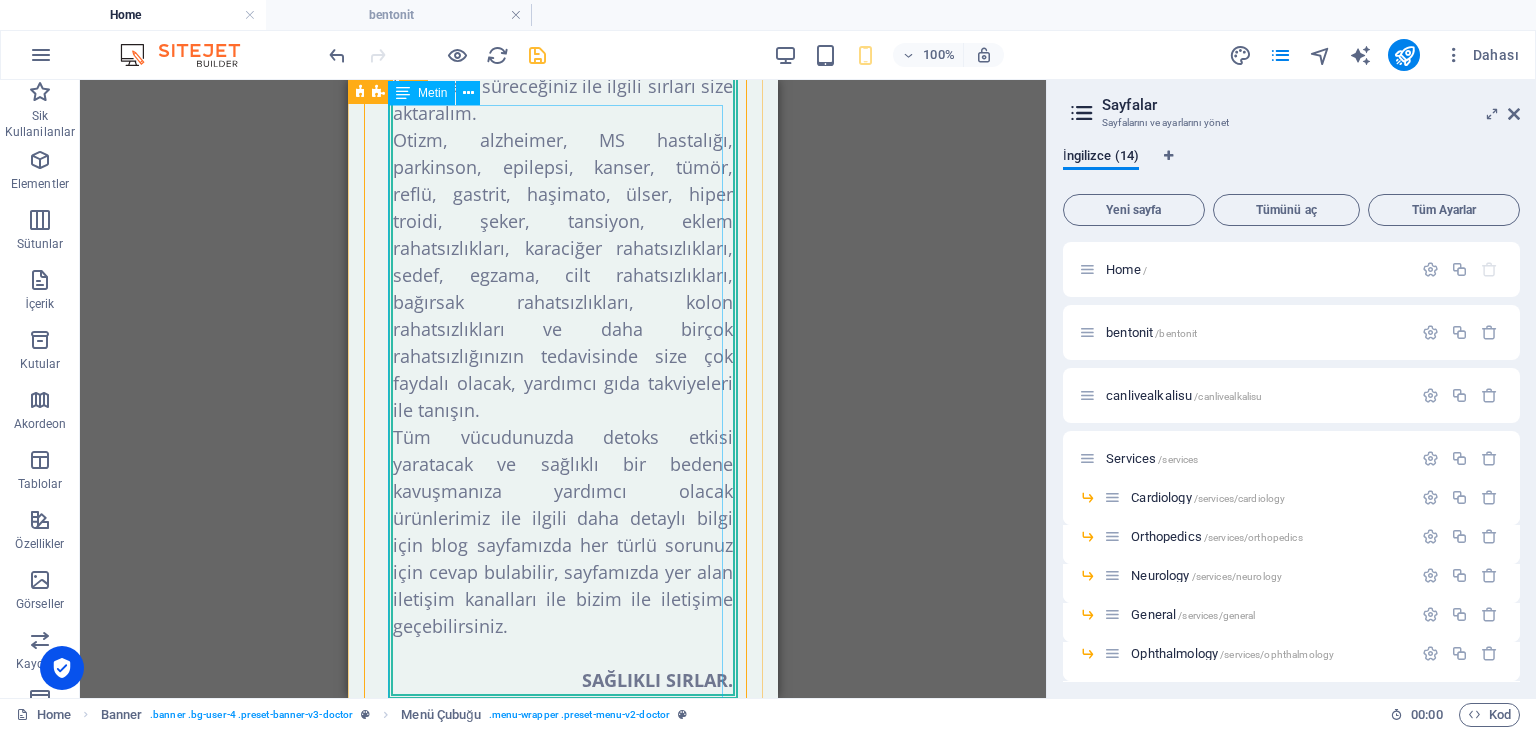 scroll, scrollTop: 518, scrollLeft: 0, axis: vertical 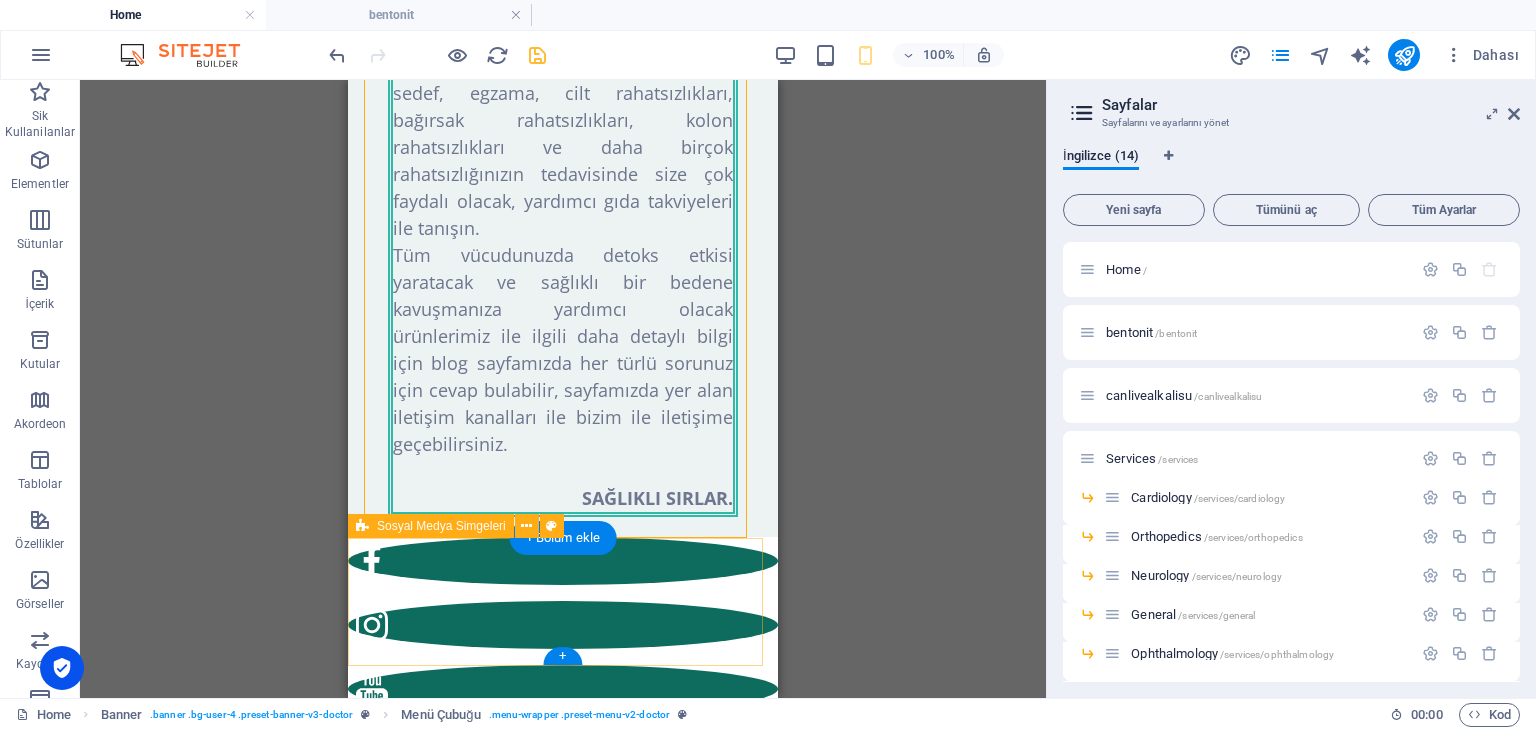 click at bounding box center [563, 721] 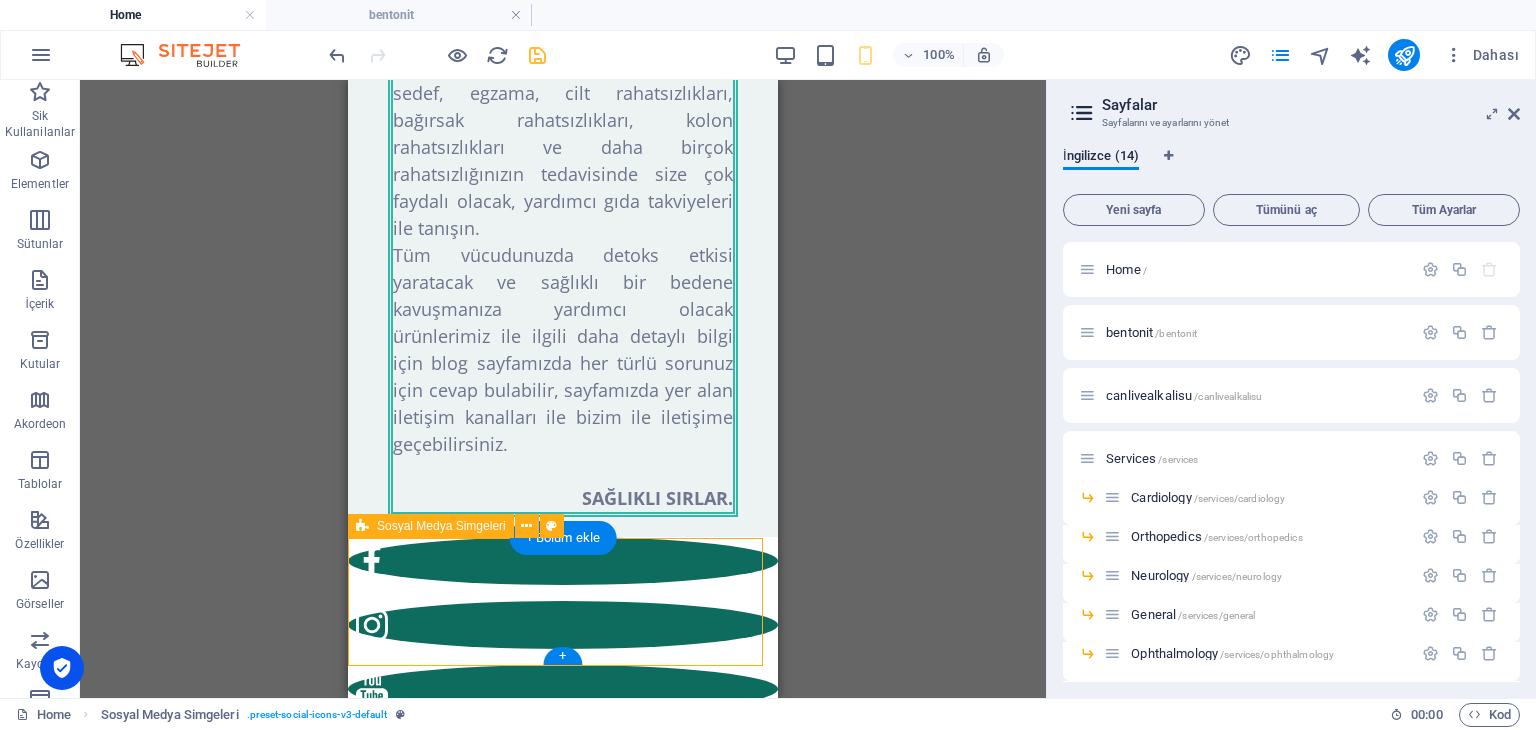 click at bounding box center [563, 721] 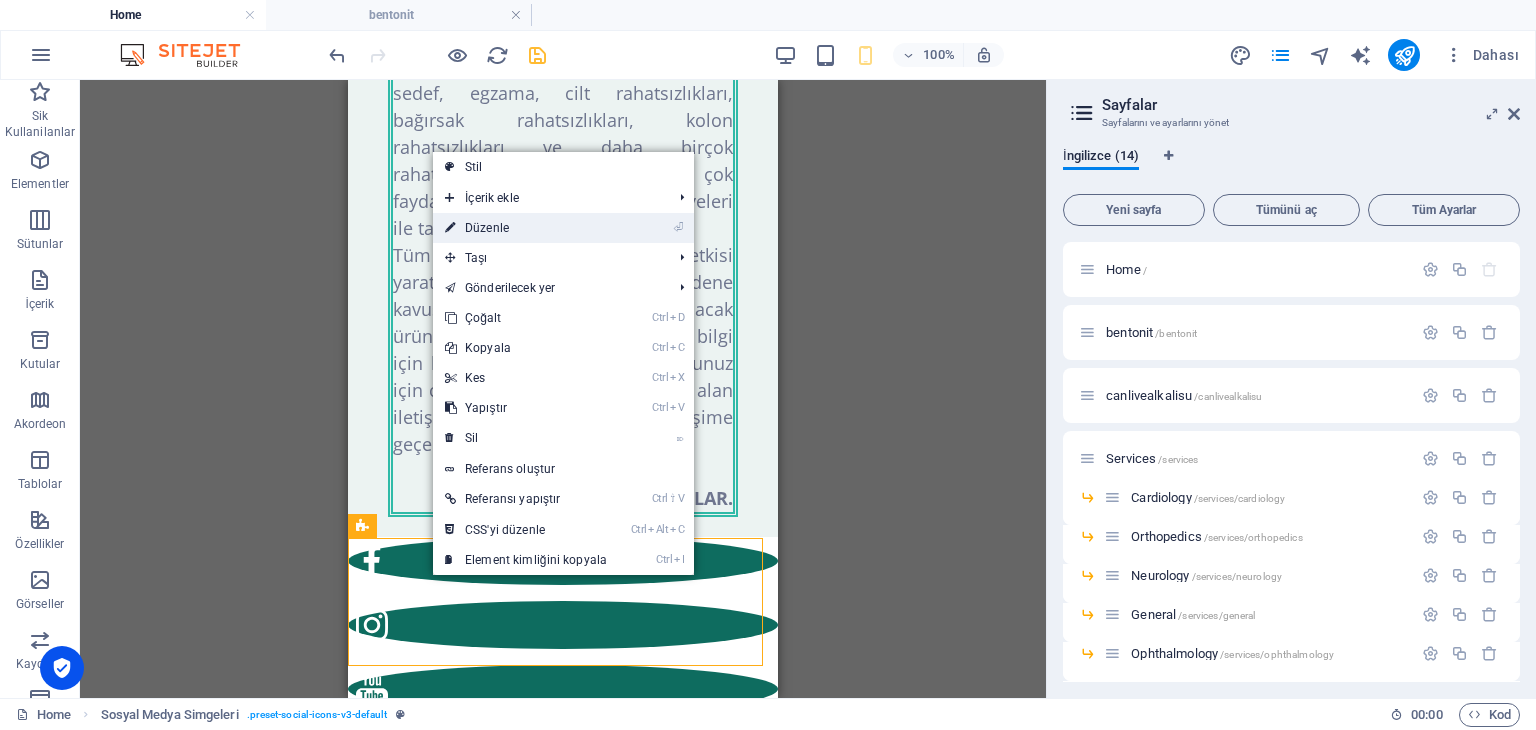 click on "⏎  Düzenle" at bounding box center (526, 228) 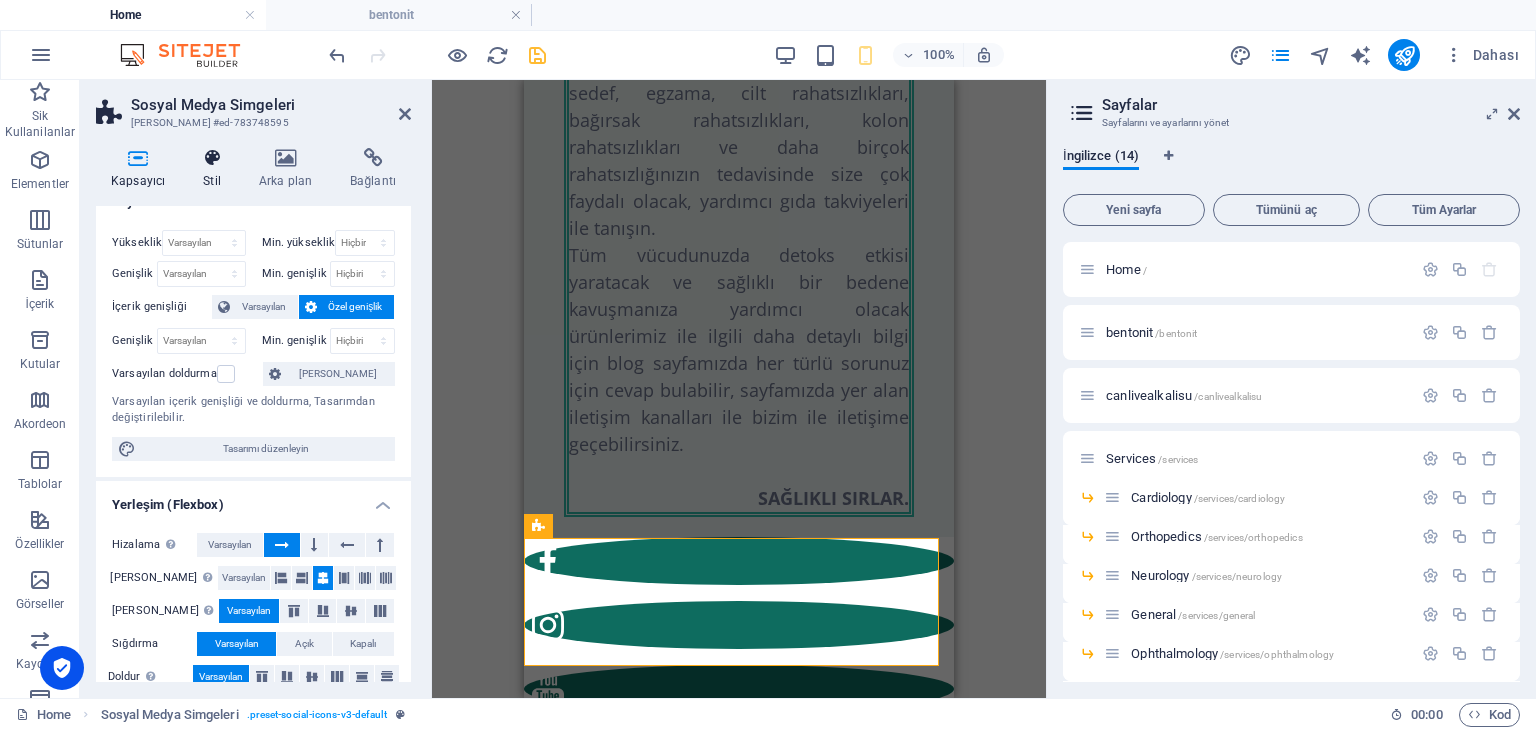 scroll, scrollTop: 0, scrollLeft: 0, axis: both 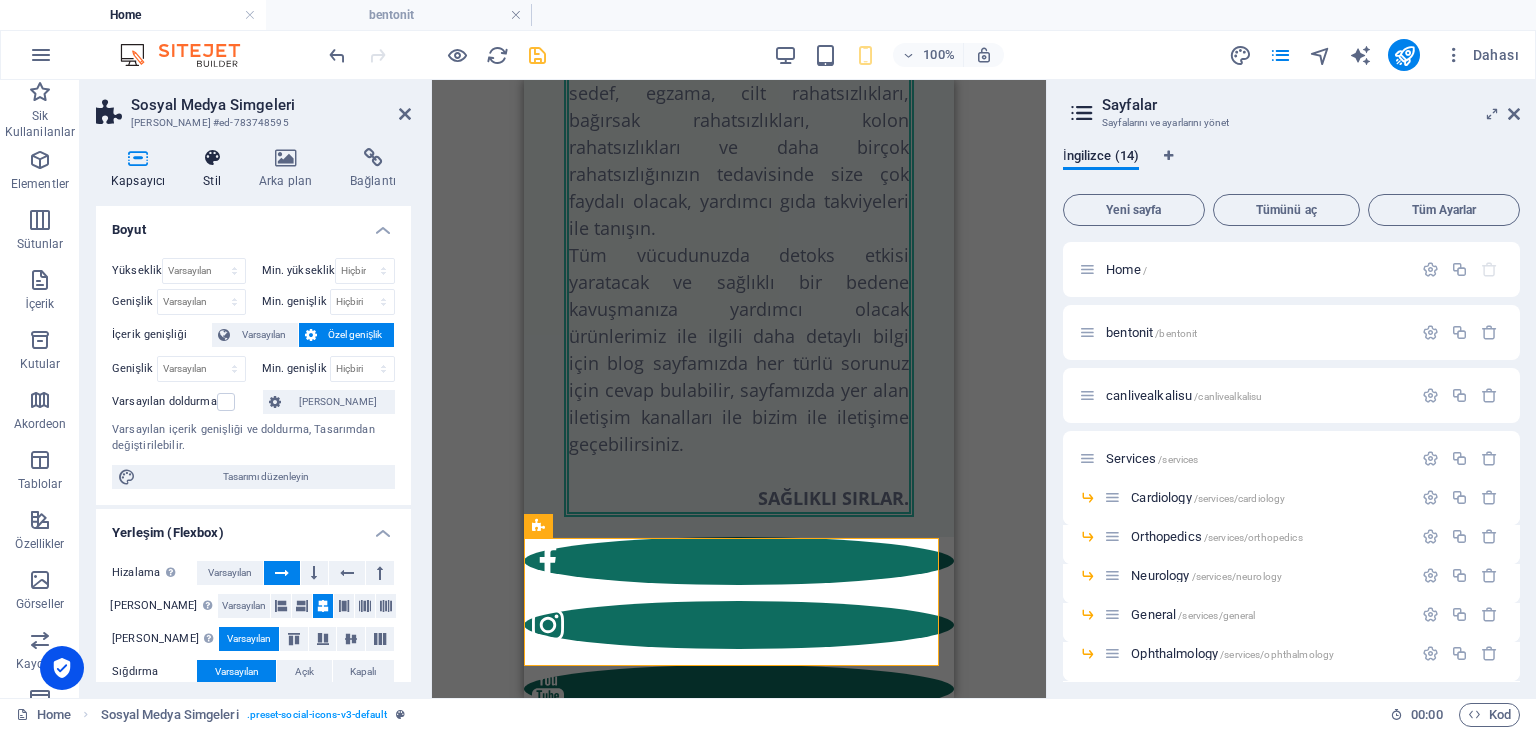 click at bounding box center (212, 158) 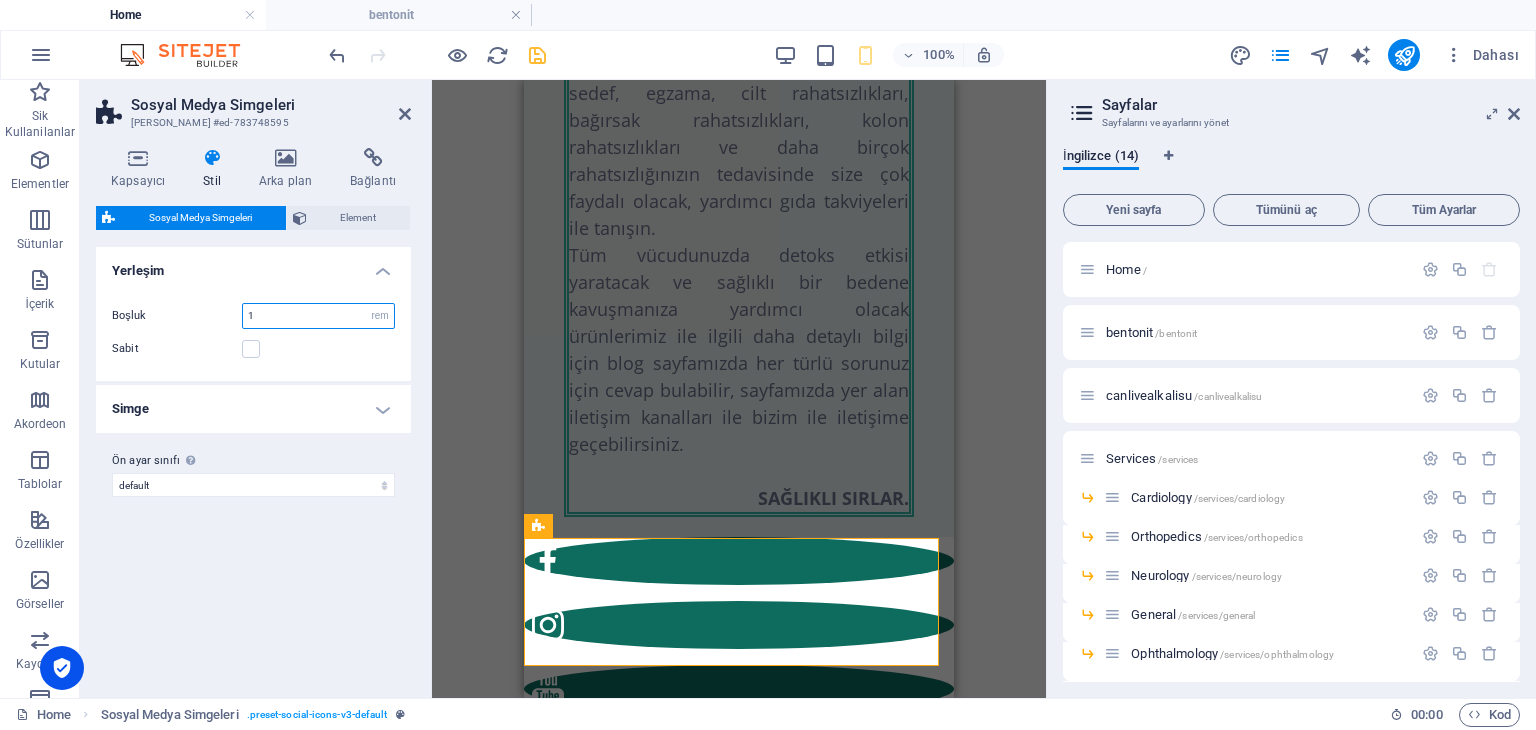 click on "1" at bounding box center [318, 316] 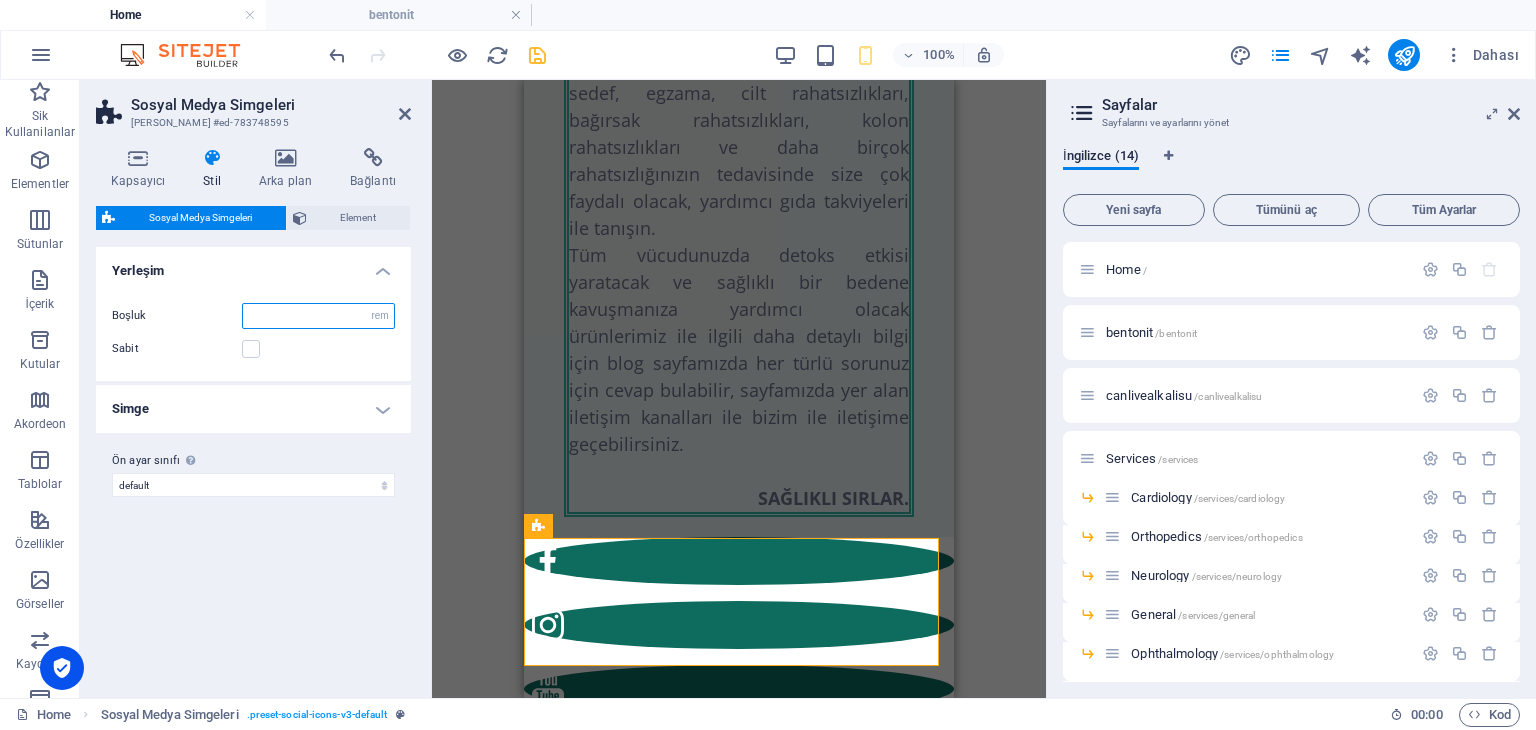 type on "0" 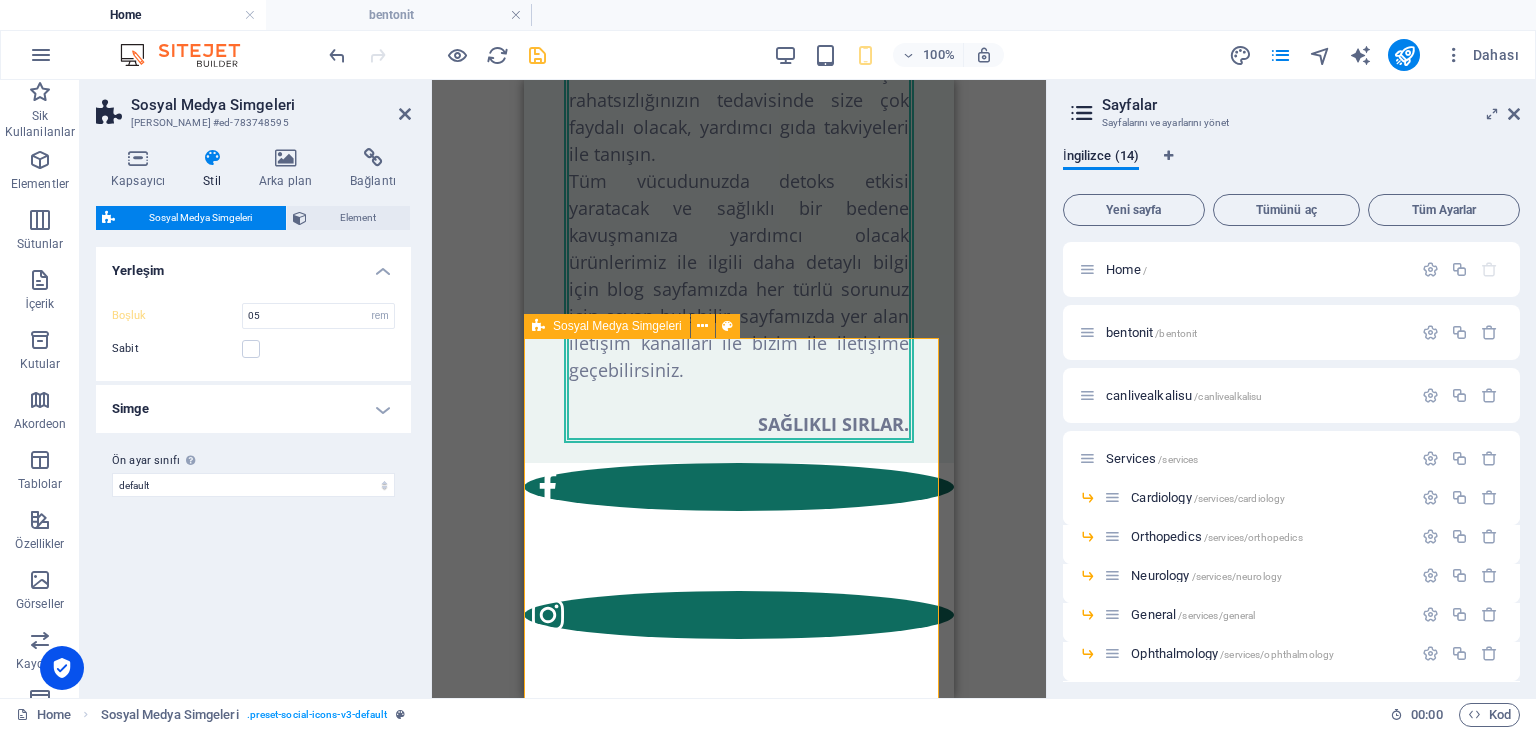 scroll, scrollTop: 718, scrollLeft: 0, axis: vertical 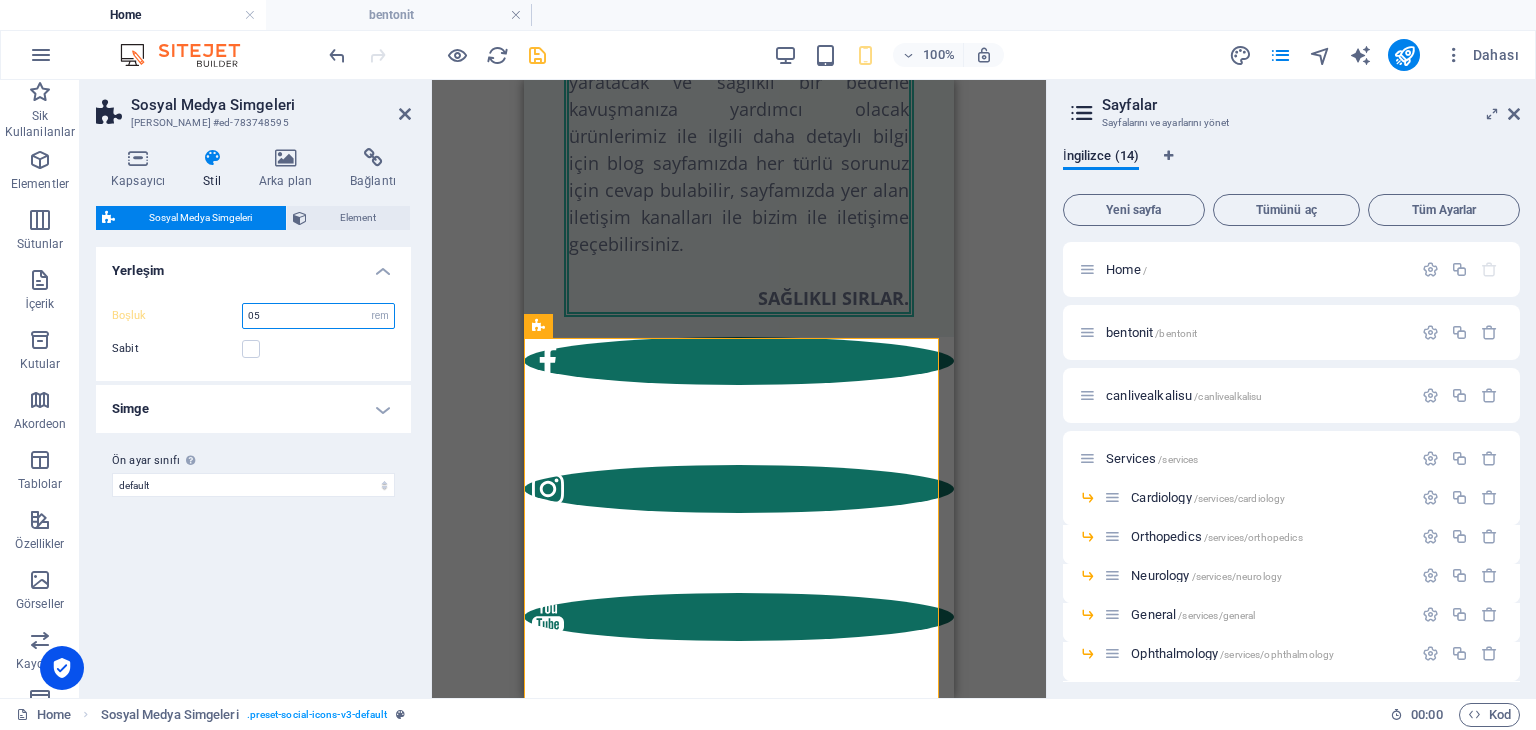 click on "05" at bounding box center [318, 316] 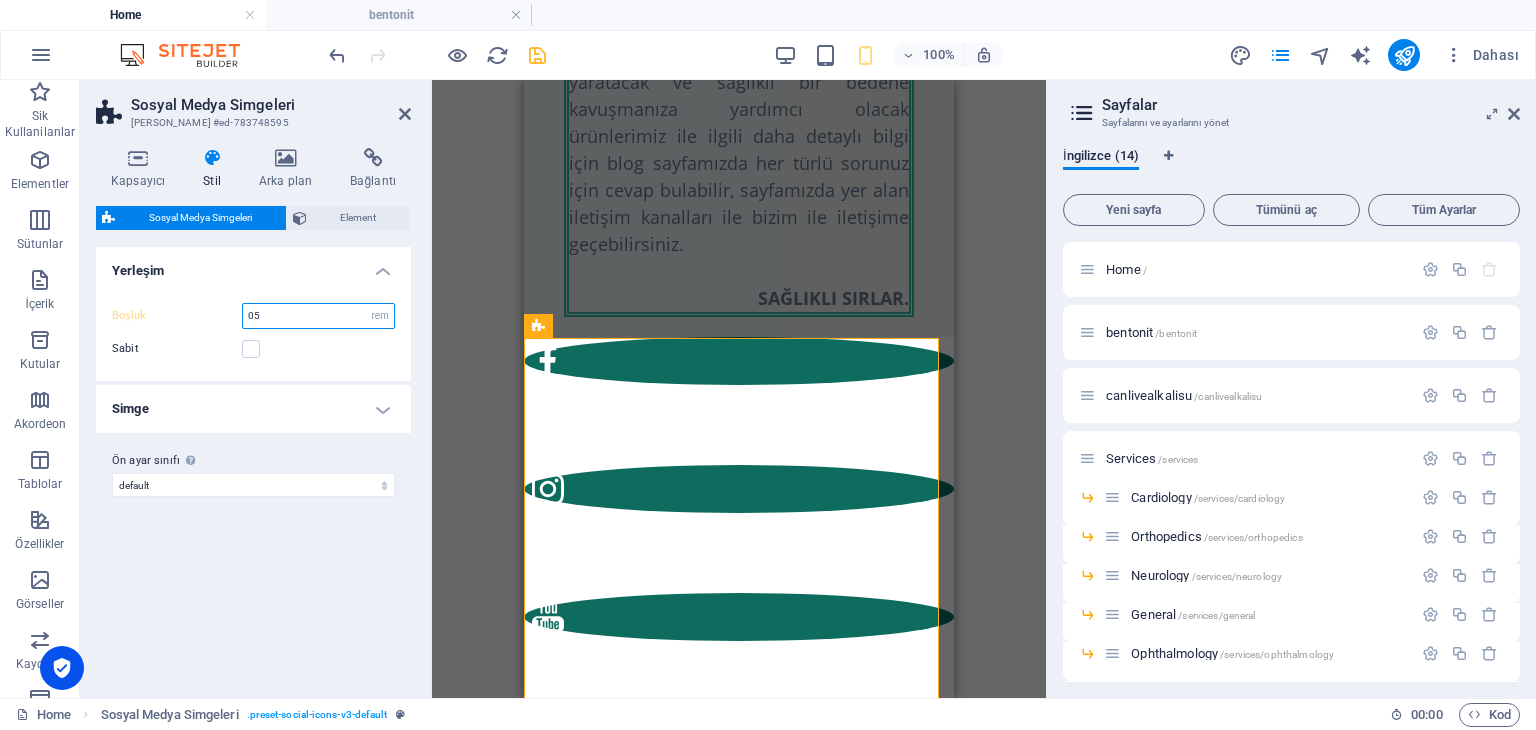 type on "0" 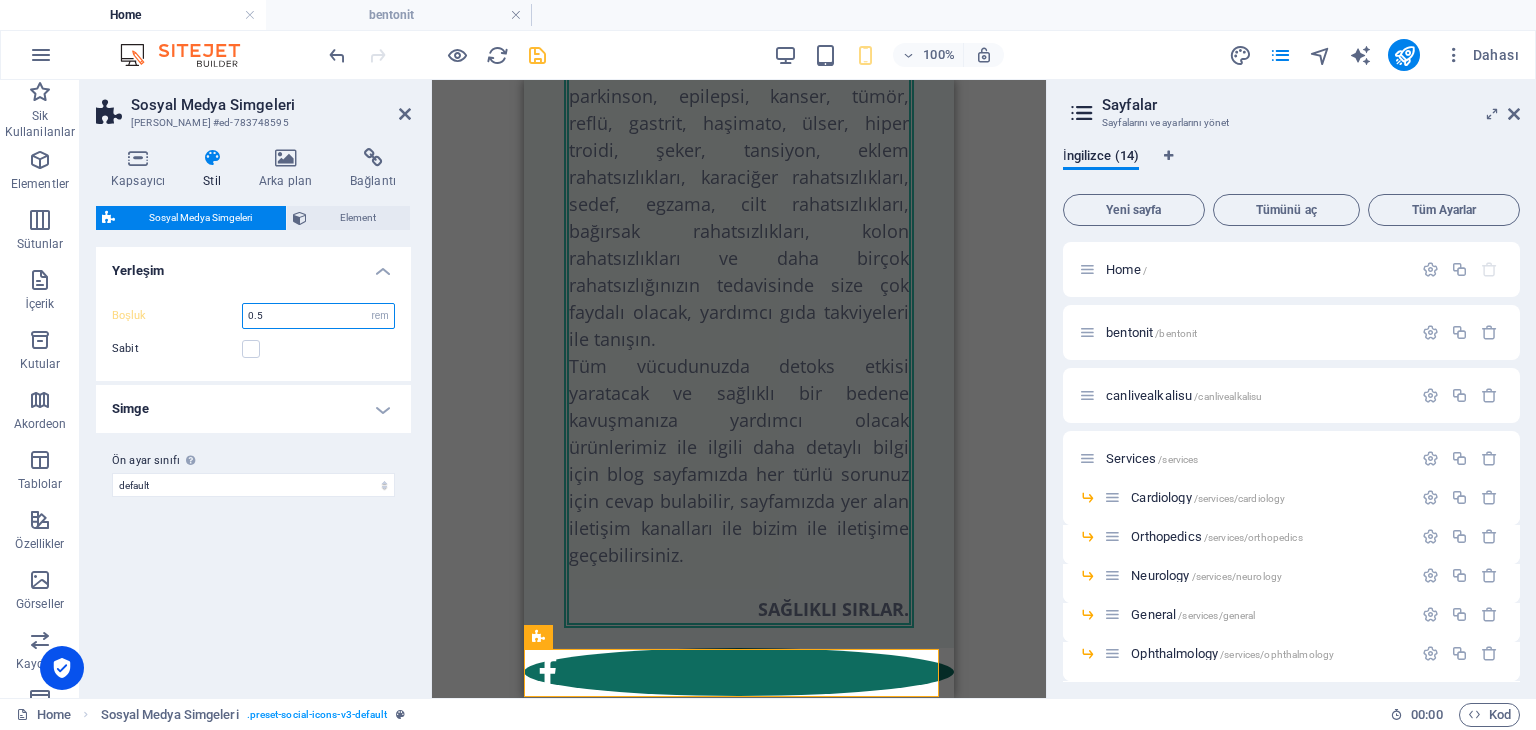 scroll, scrollTop: 430, scrollLeft: 0, axis: vertical 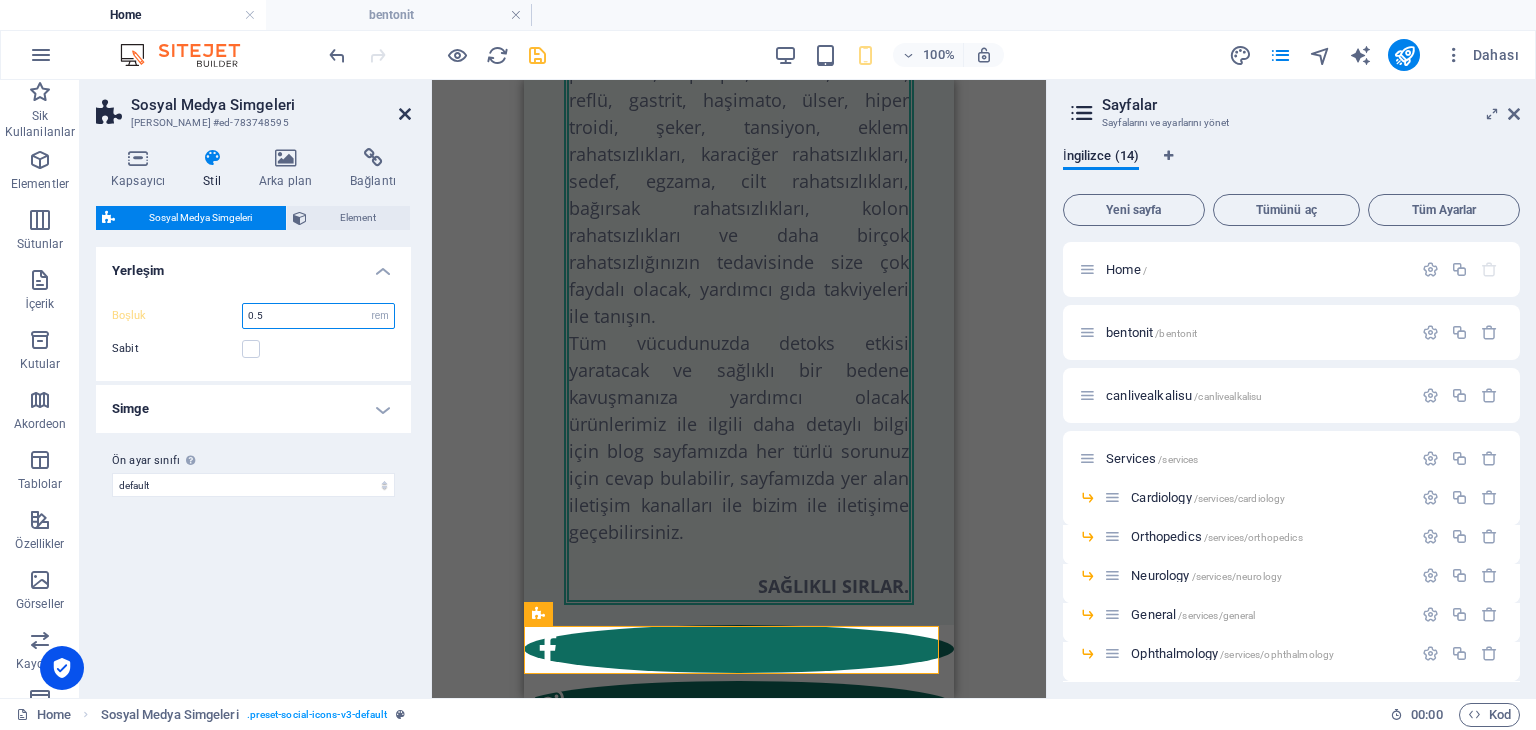 type on "0.5" 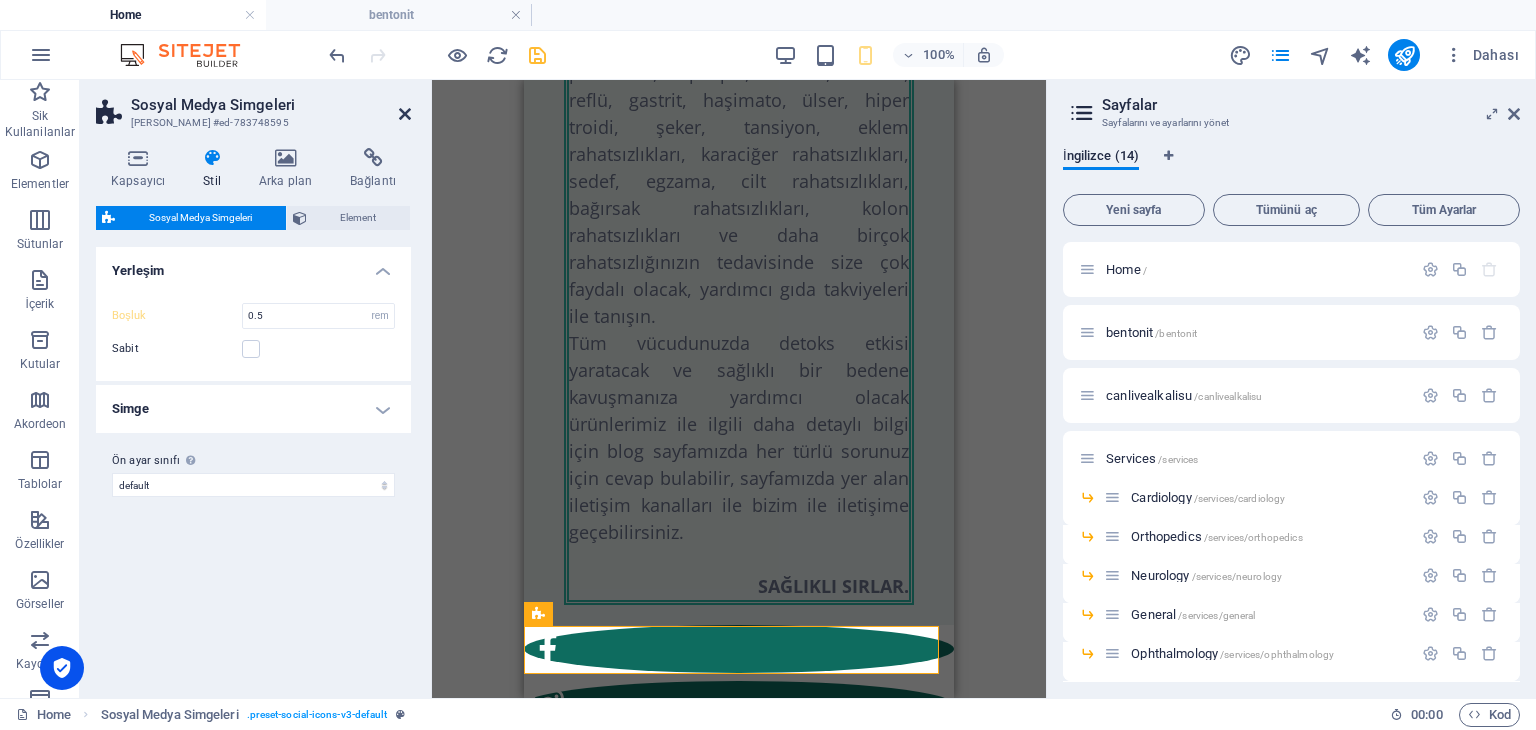 click at bounding box center (405, 114) 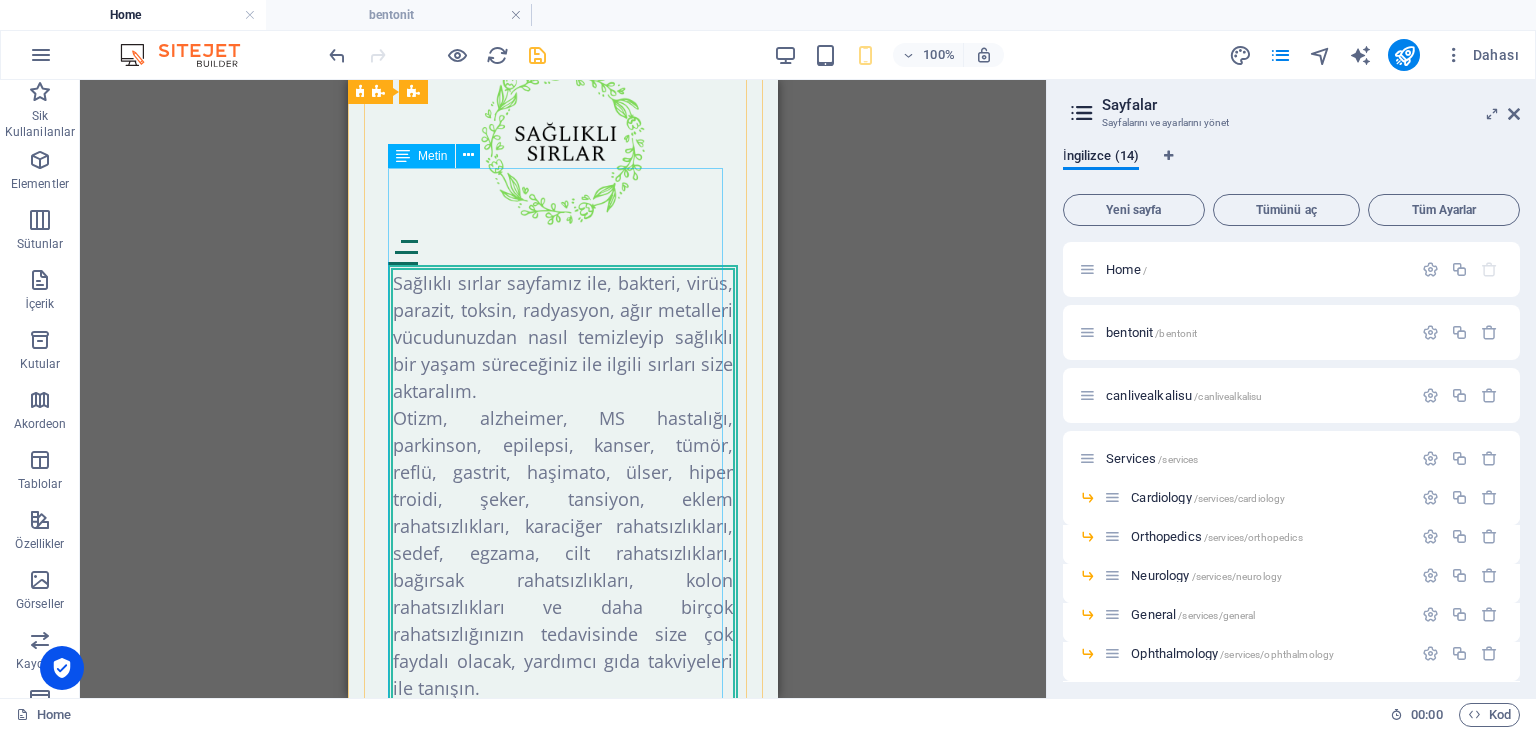 scroll, scrollTop: 0, scrollLeft: 0, axis: both 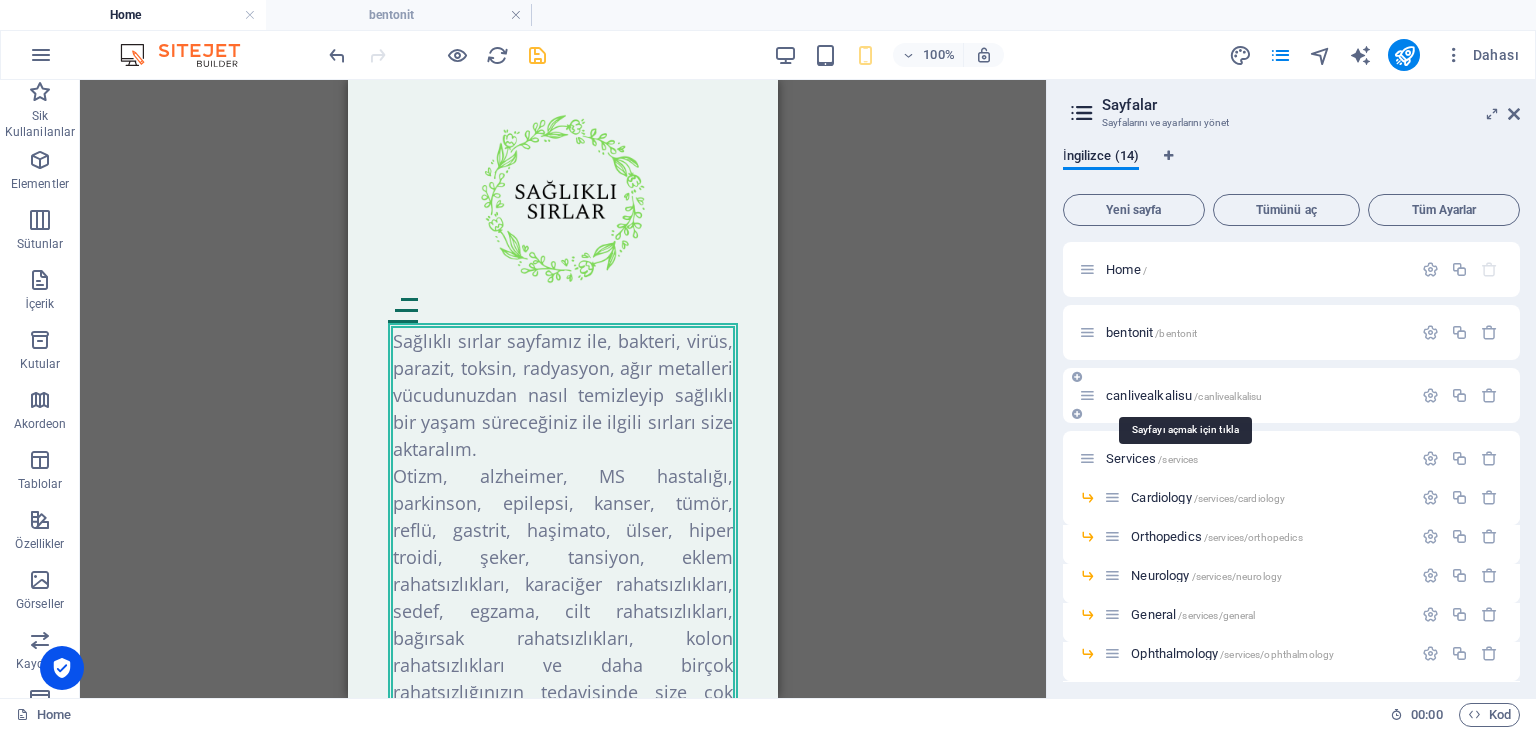 click on "canlivealkalisu /canlivealkalisu" at bounding box center [1184, 395] 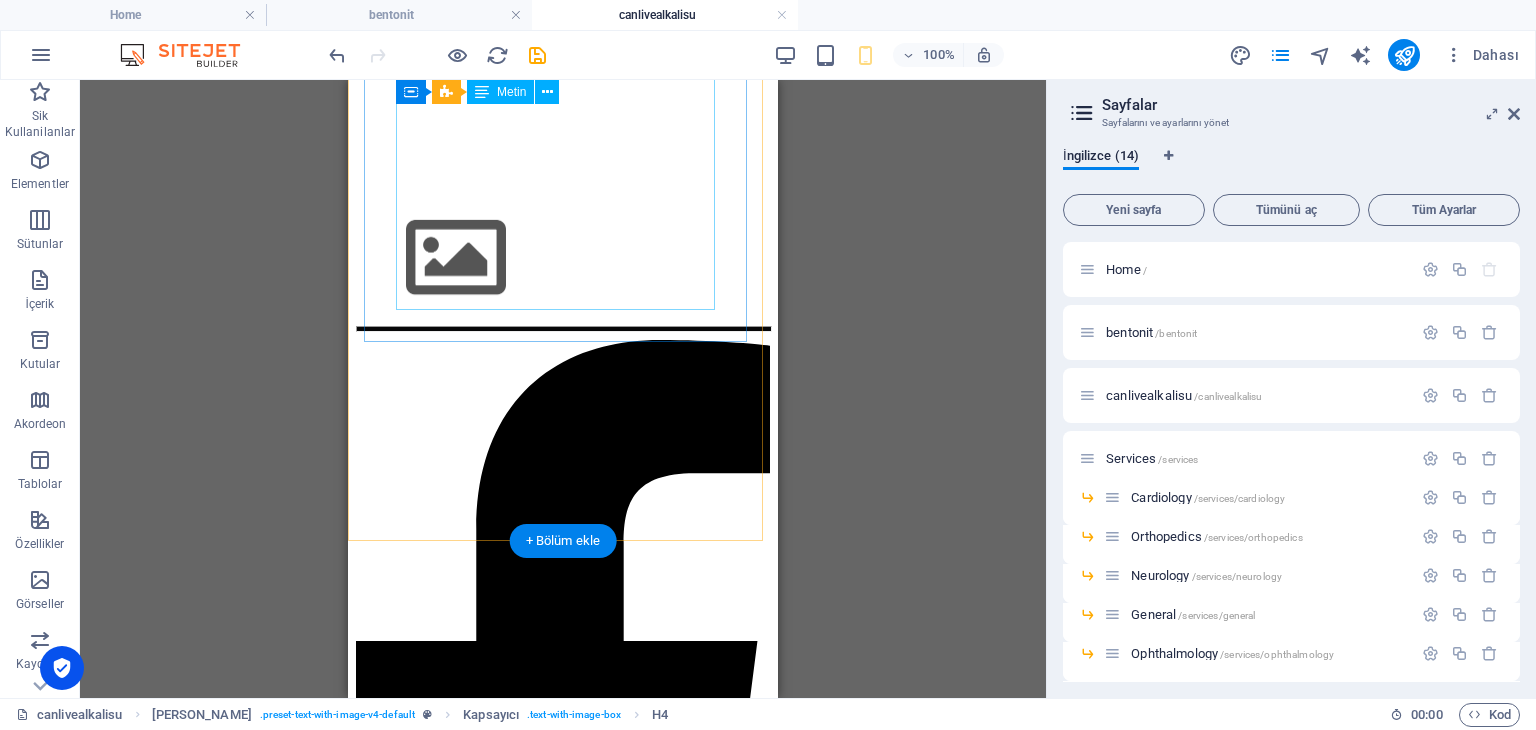 scroll, scrollTop: 900, scrollLeft: 0, axis: vertical 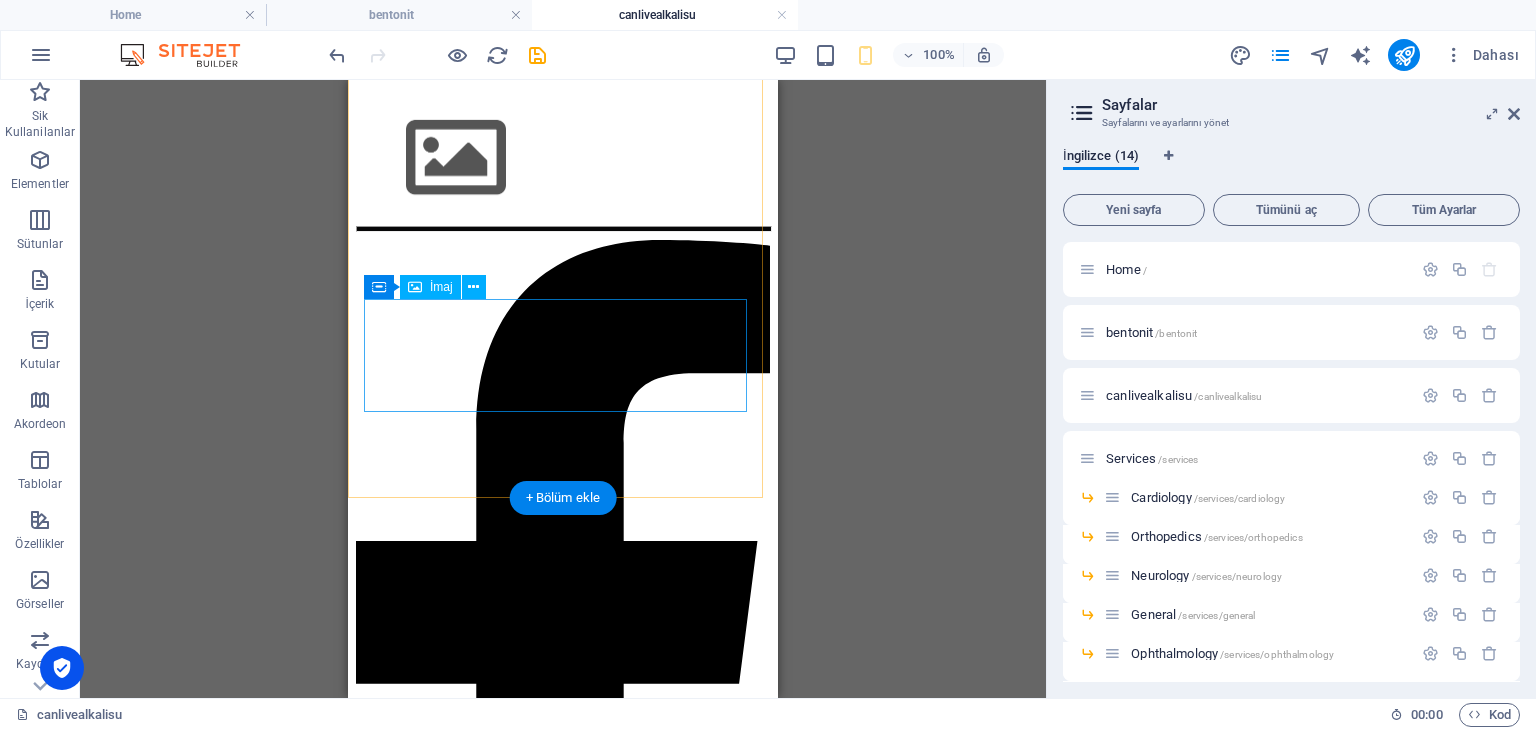 click at bounding box center (563, 160) 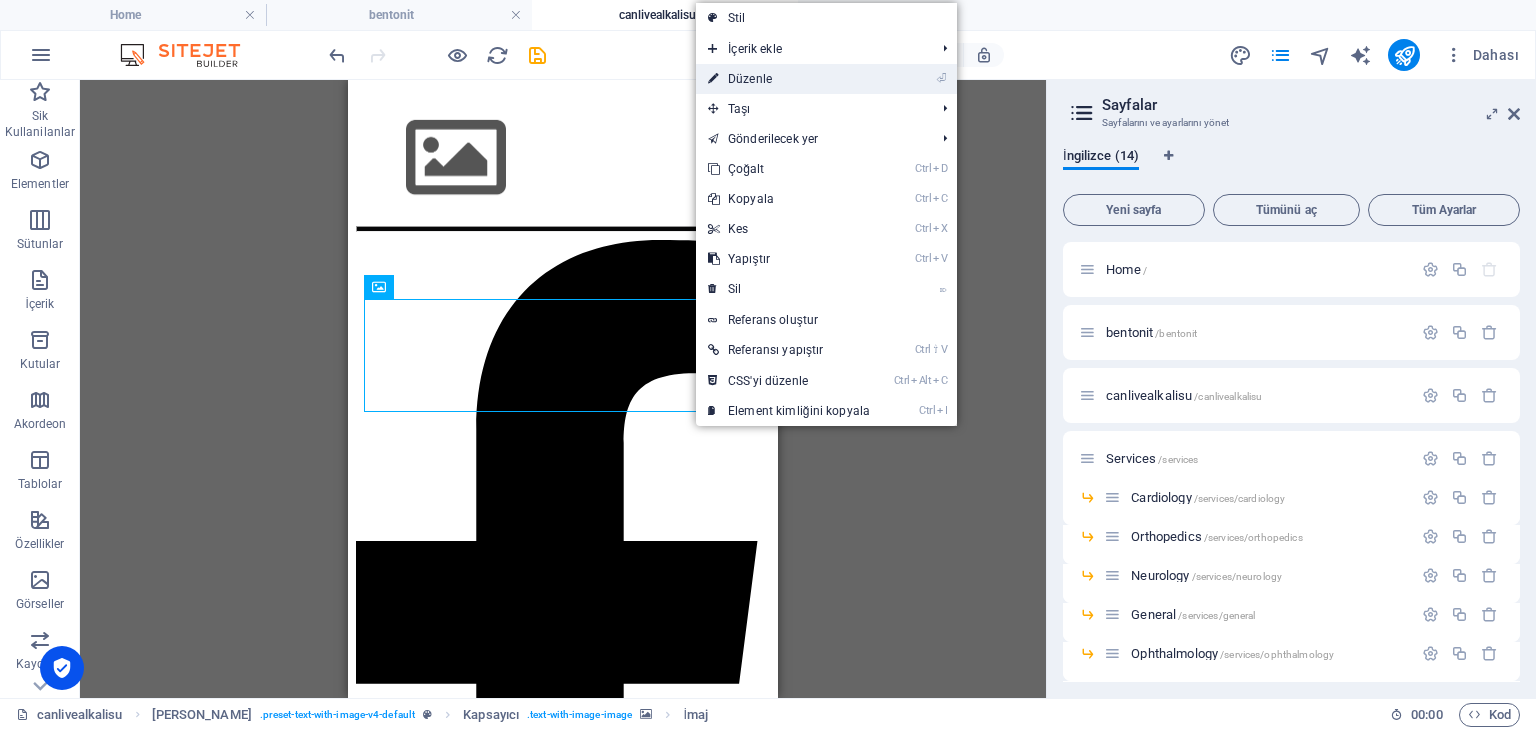 click on "⏎  Düzenle" at bounding box center (789, 79) 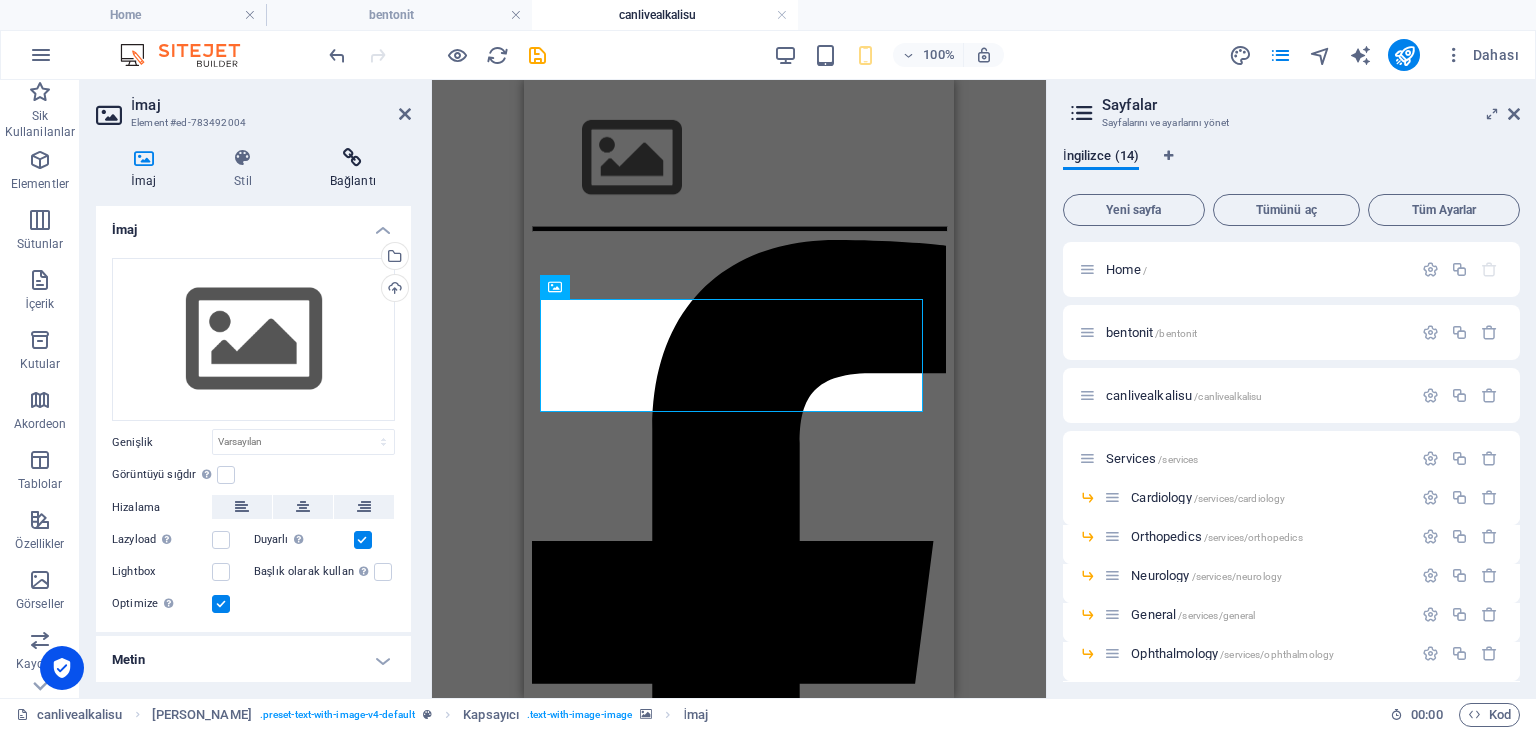 click at bounding box center [353, 158] 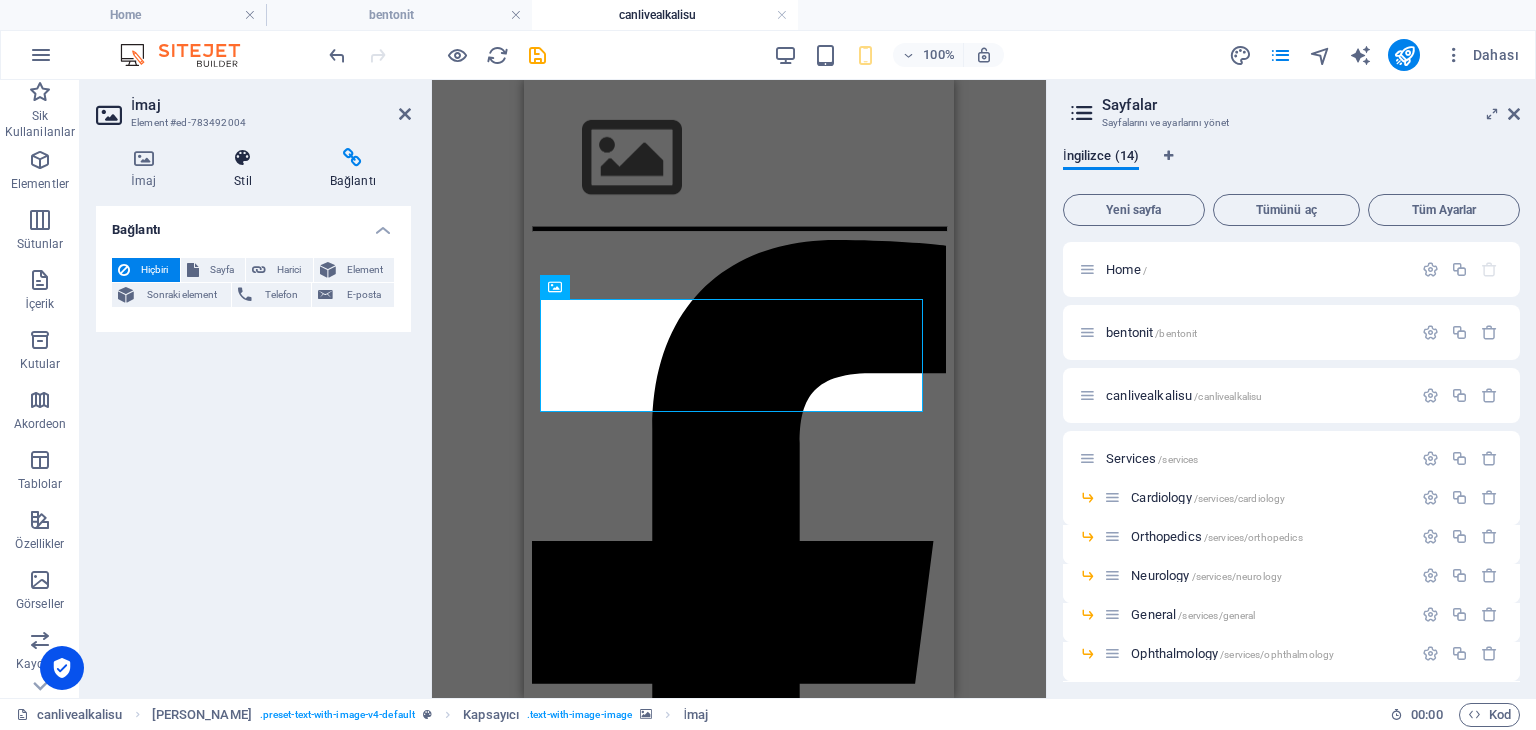 click at bounding box center [243, 158] 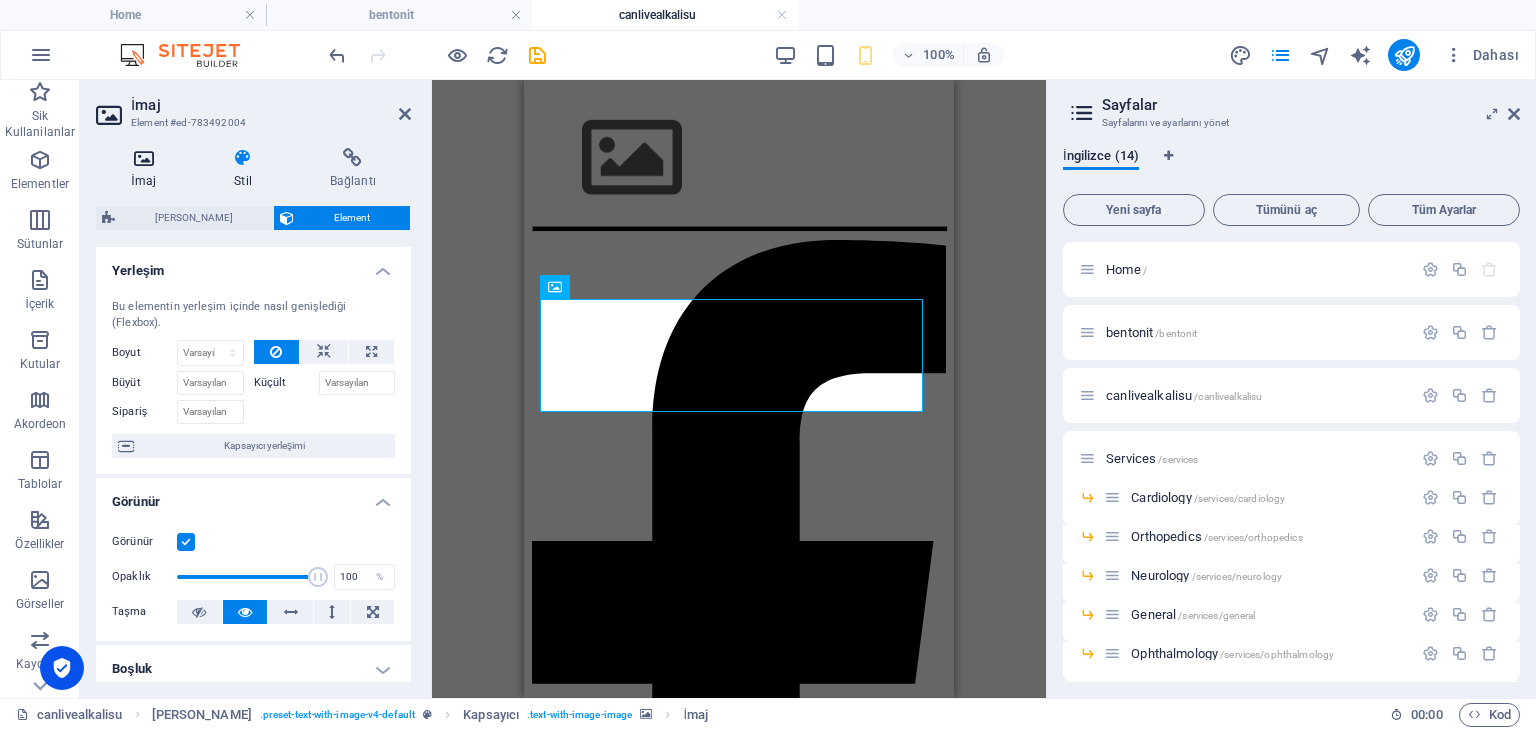 click at bounding box center (143, 158) 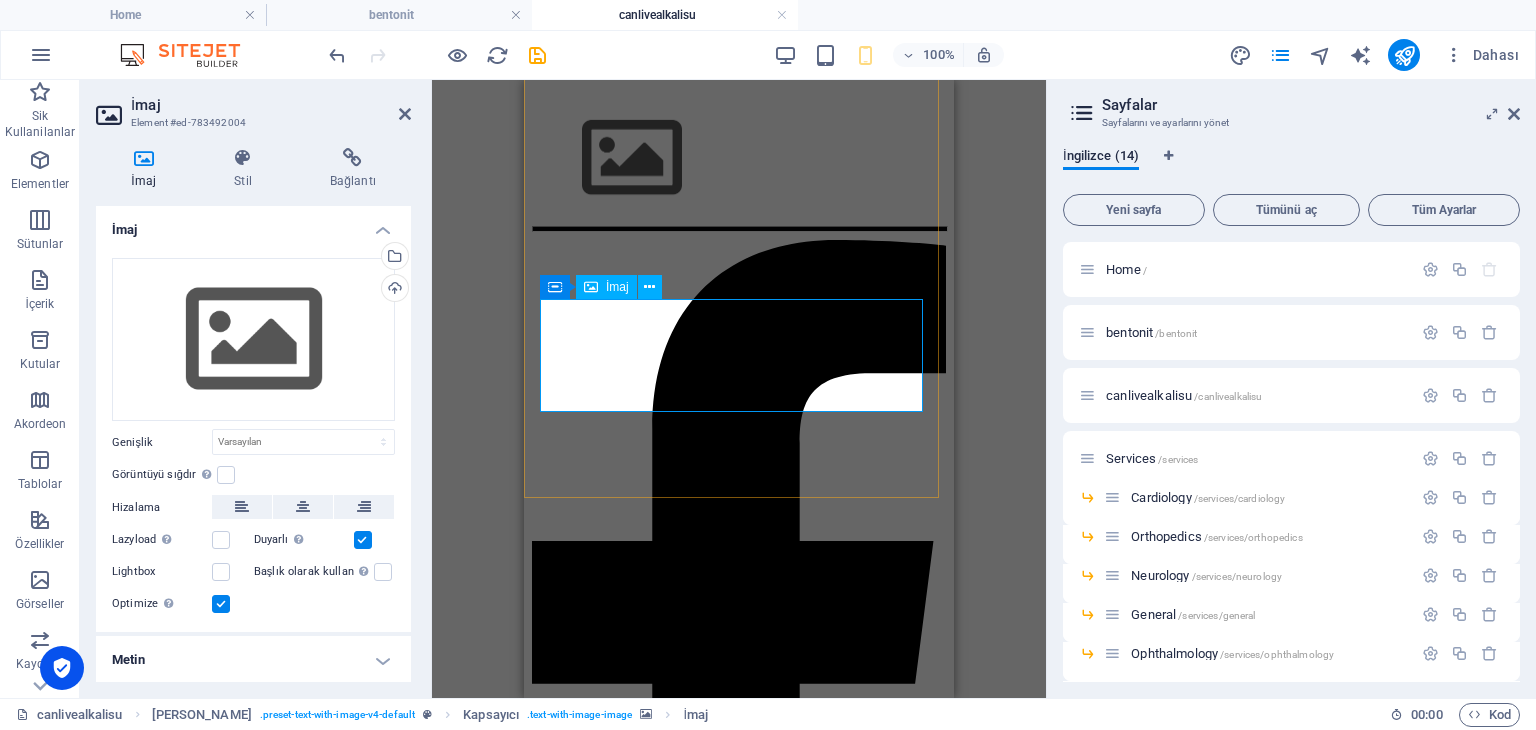 click at bounding box center [739, 160] 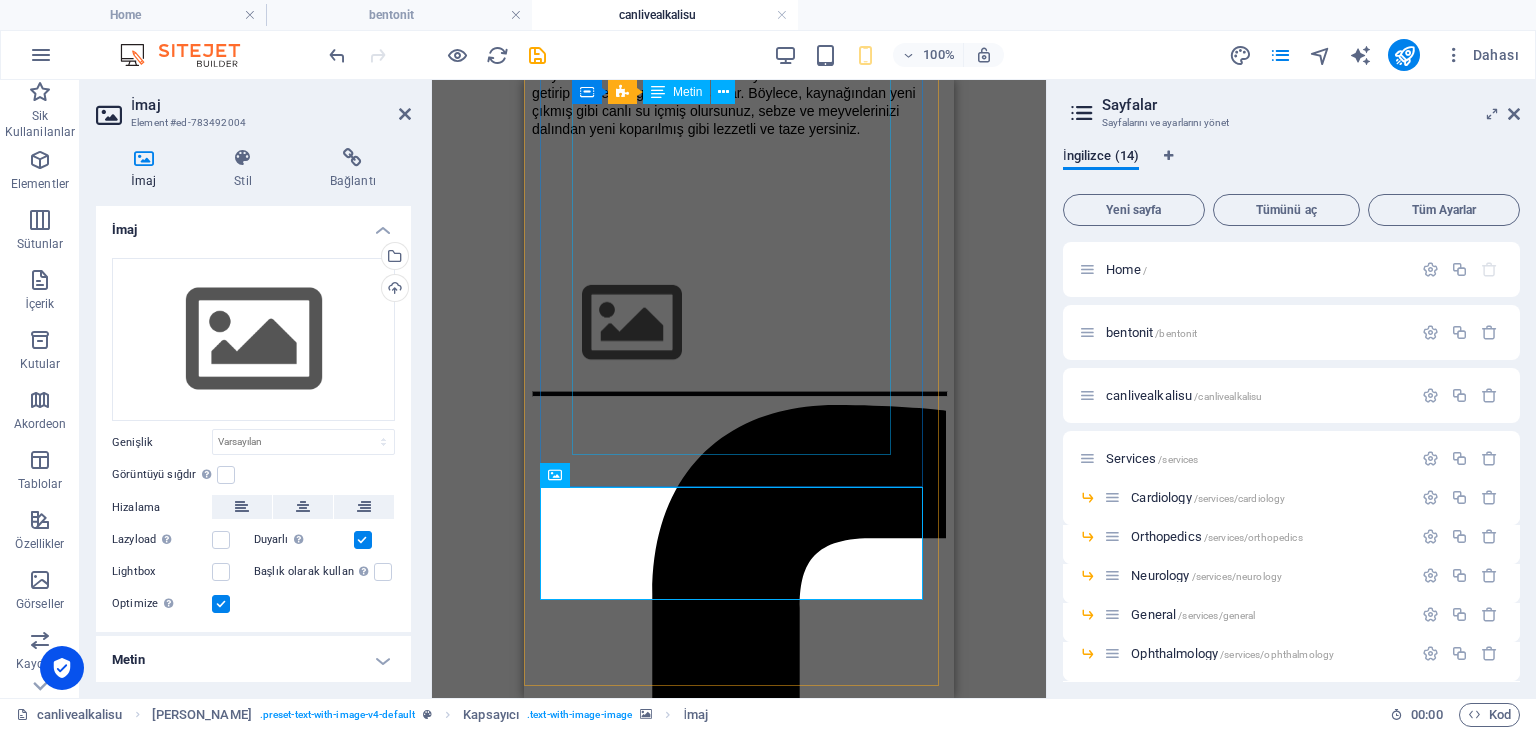 scroll, scrollTop: 700, scrollLeft: 0, axis: vertical 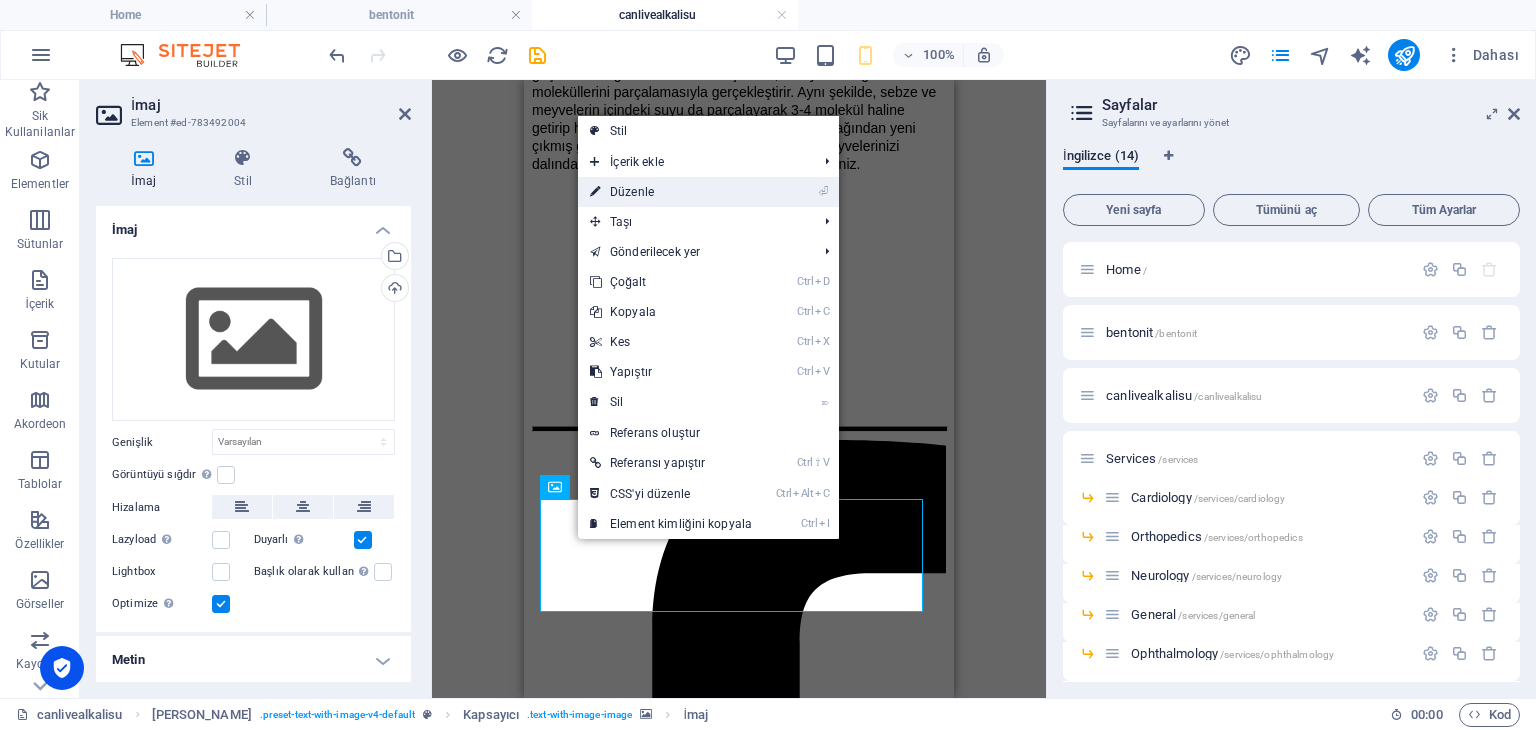click on "⏎  Düzenle" at bounding box center [671, 192] 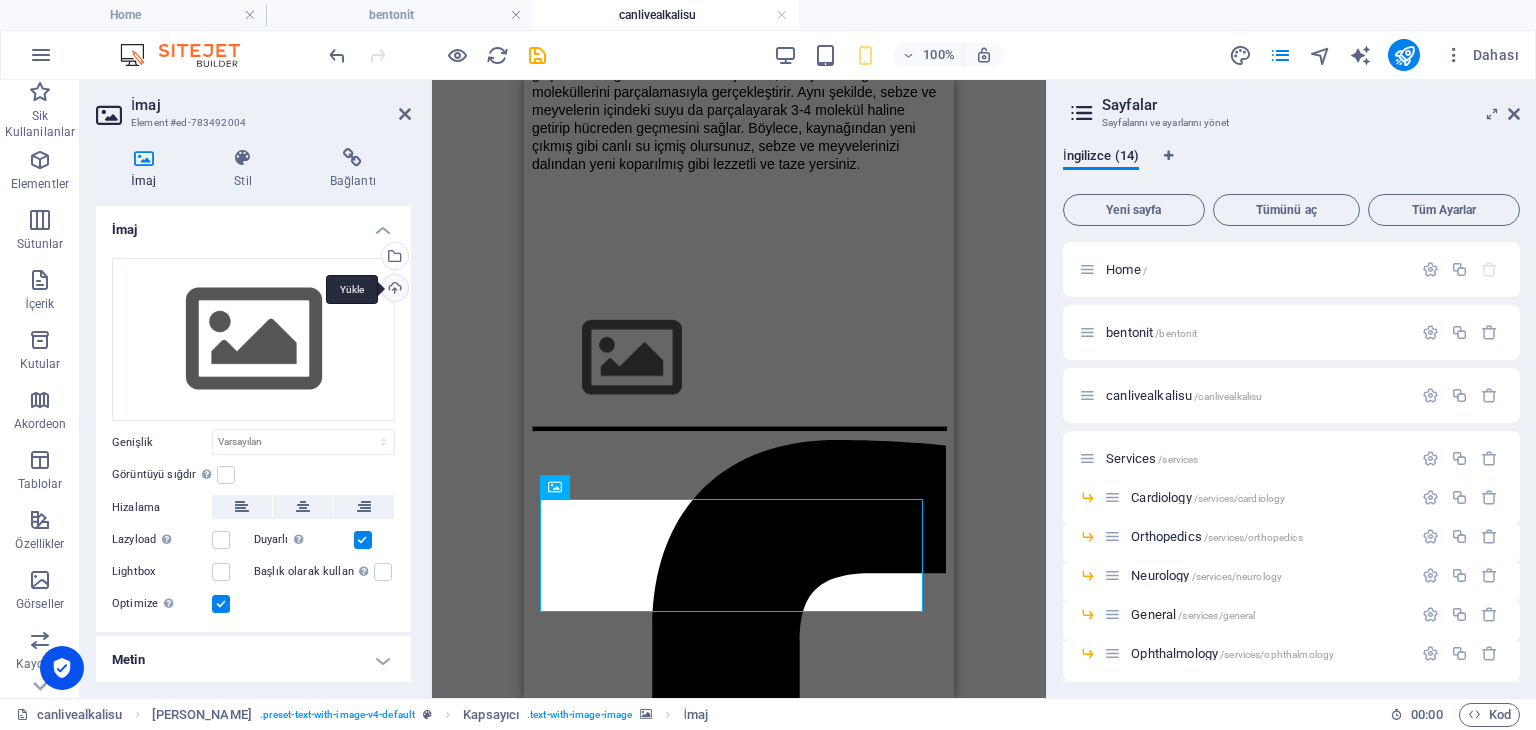 click on "Yükle" at bounding box center (393, 290) 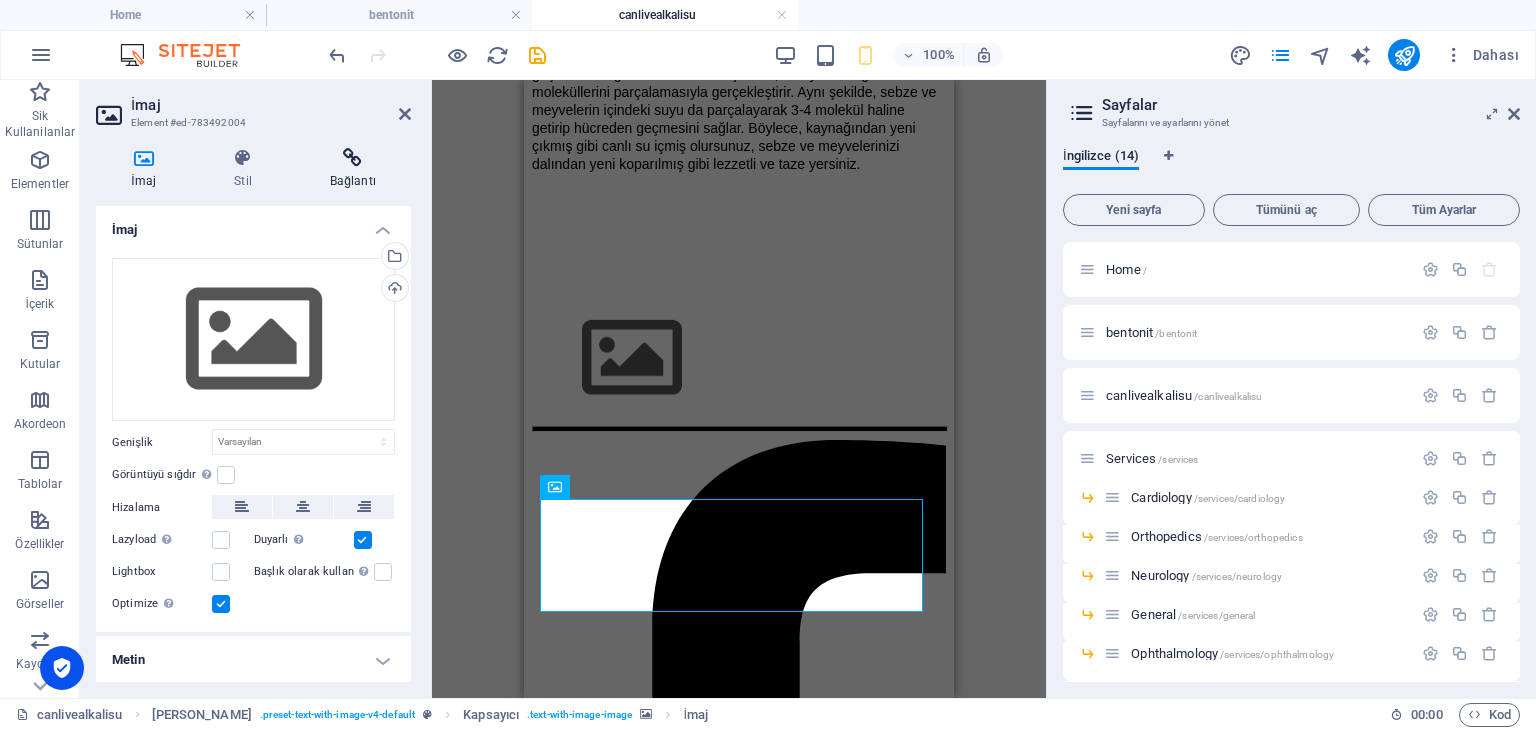 click on "Bağlantı" at bounding box center (353, 169) 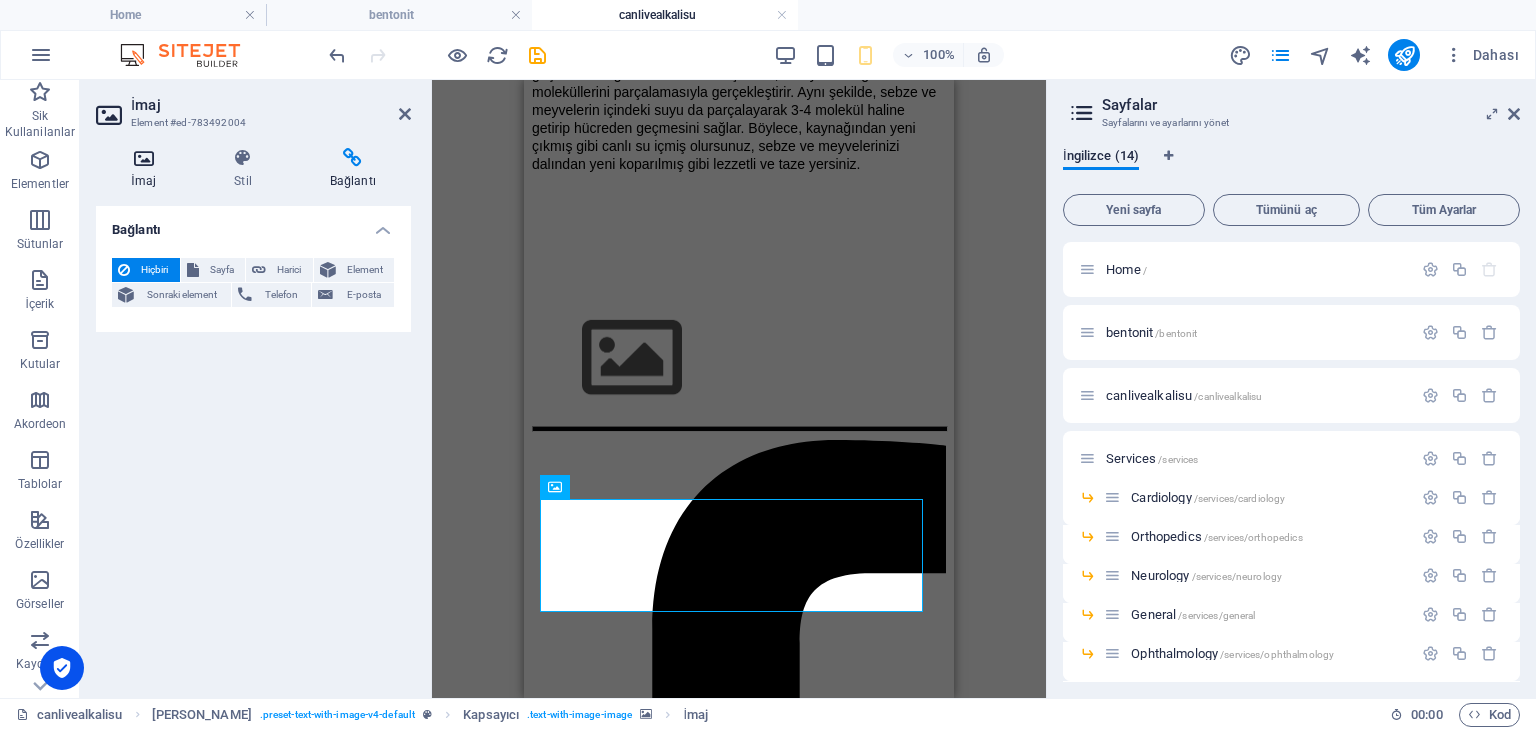 click at bounding box center (143, 158) 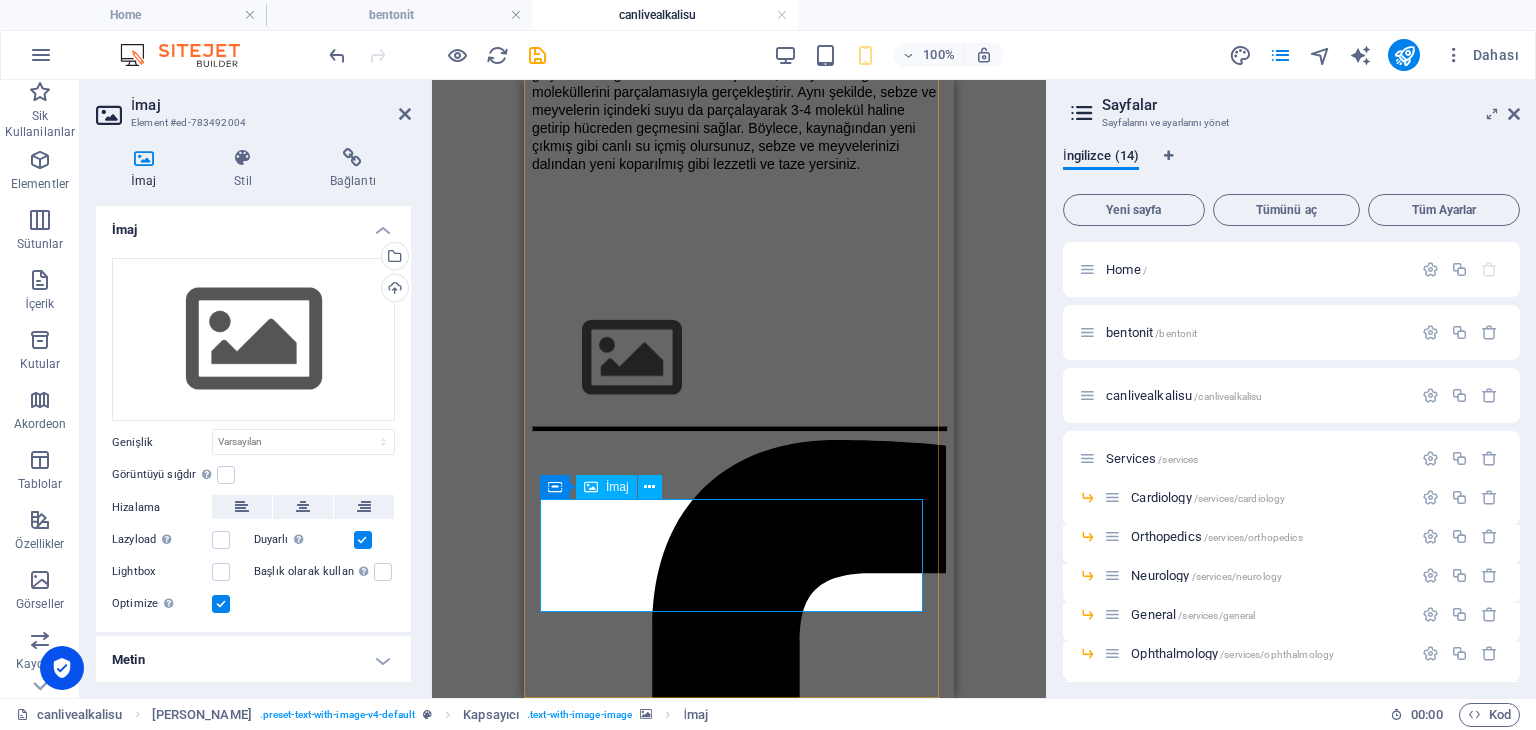 click at bounding box center (739, 360) 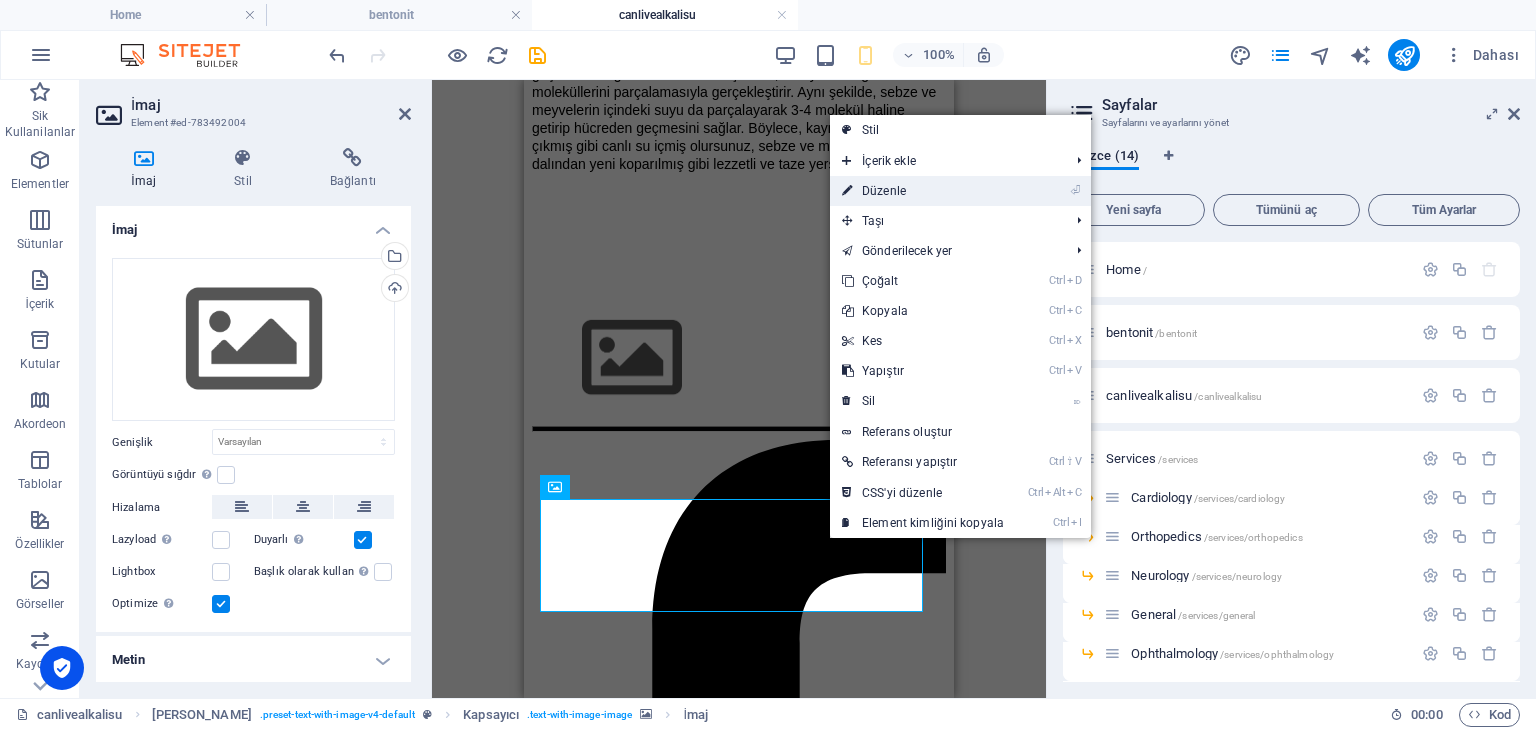 click on "⏎  Düzenle" at bounding box center [923, 191] 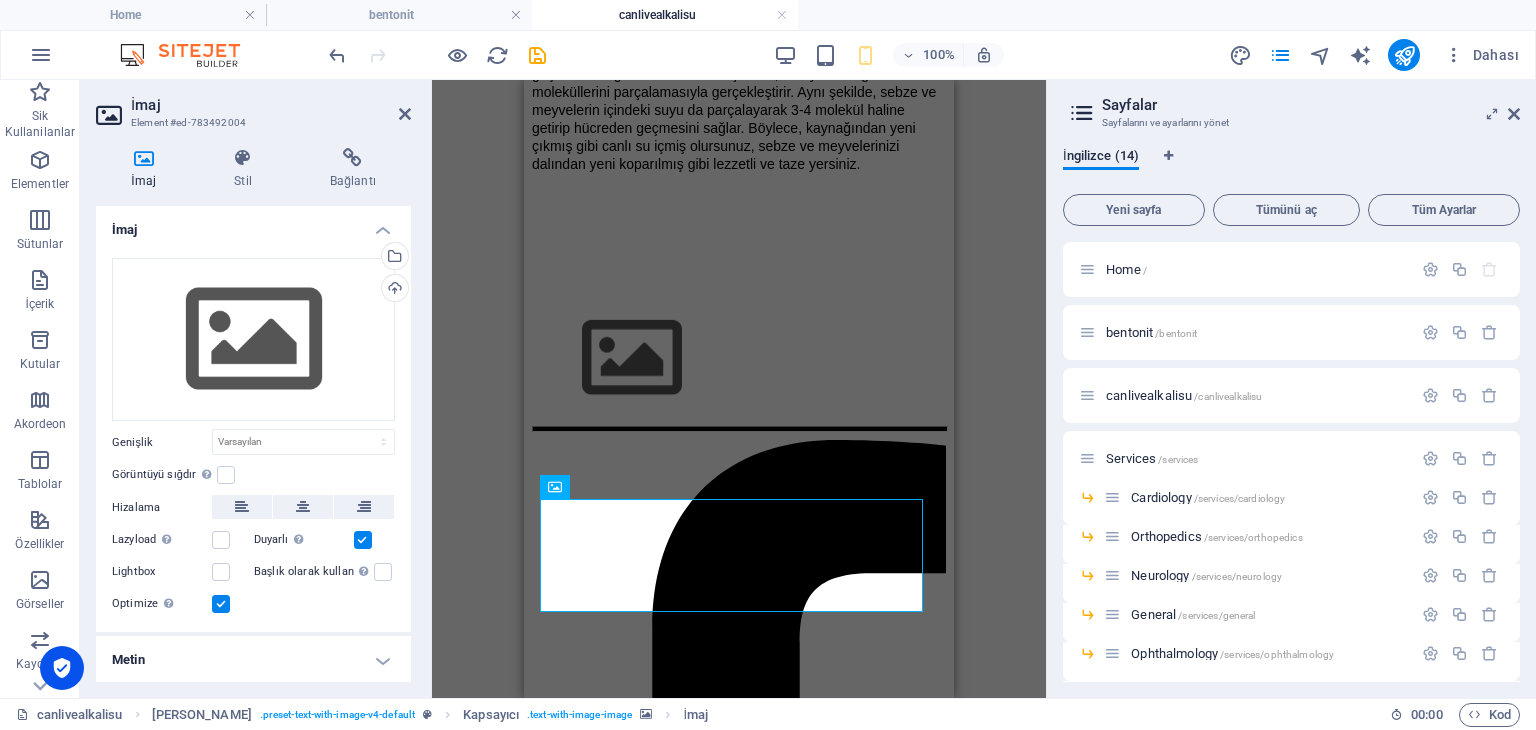 click on "İmaj" at bounding box center (253, 224) 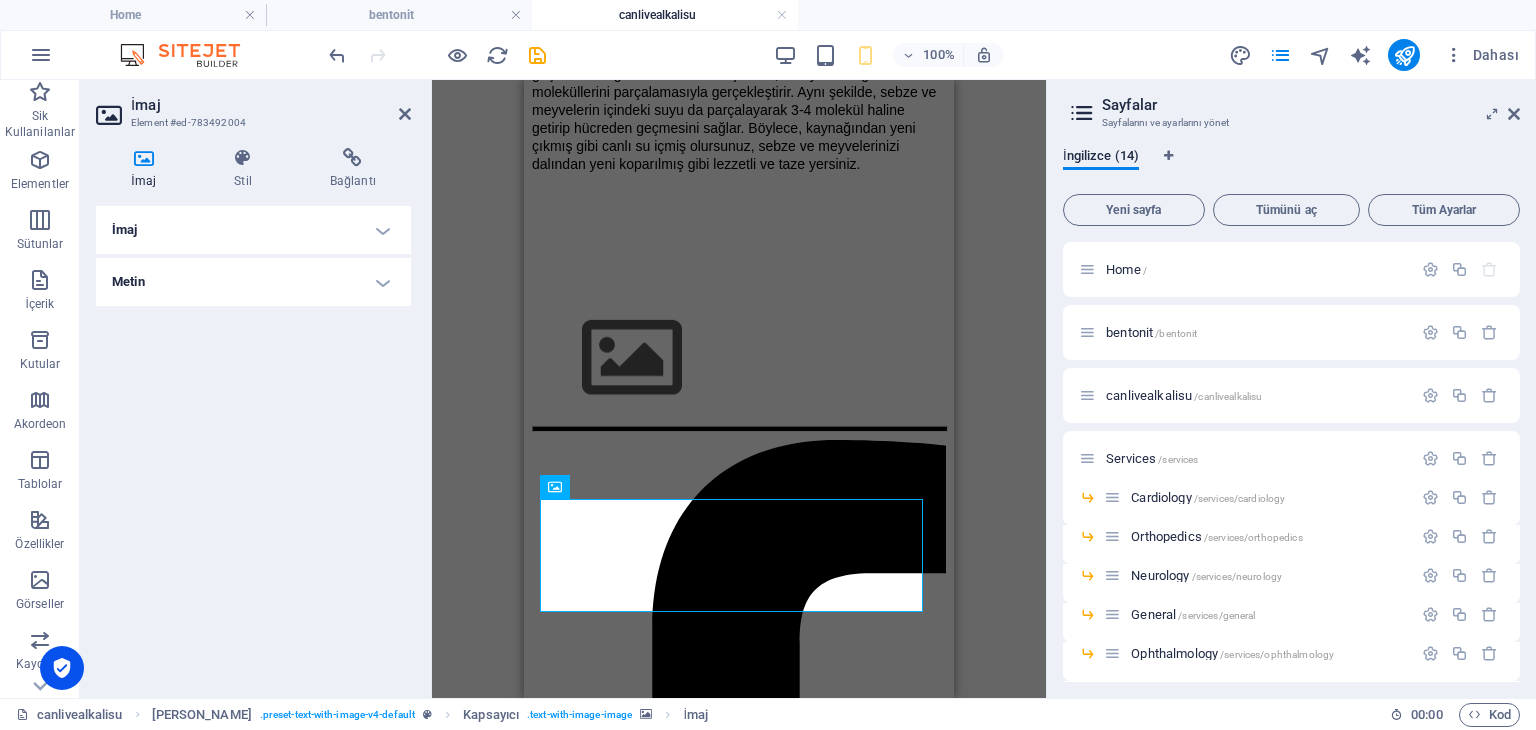 click on "İmaj" at bounding box center (253, 230) 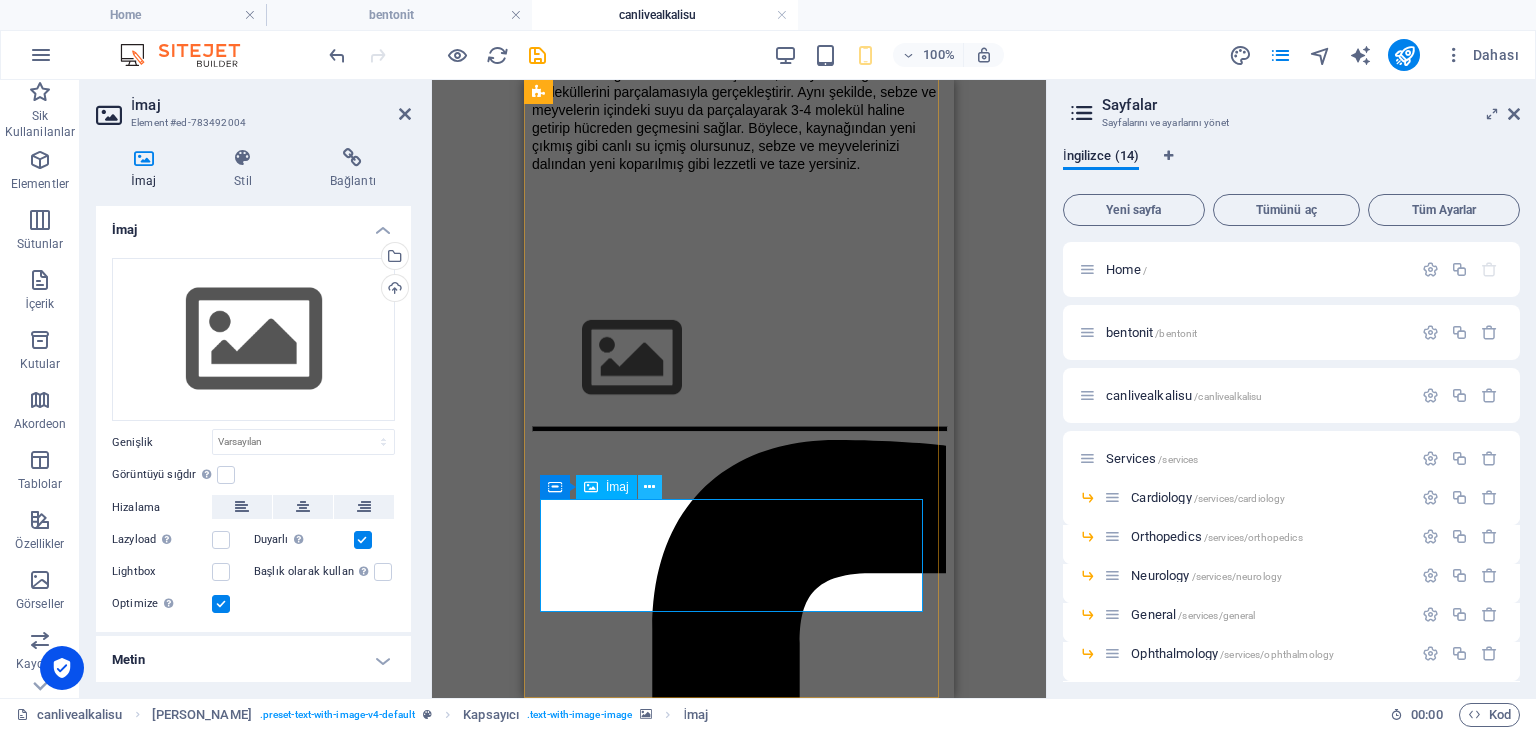click at bounding box center (649, 487) 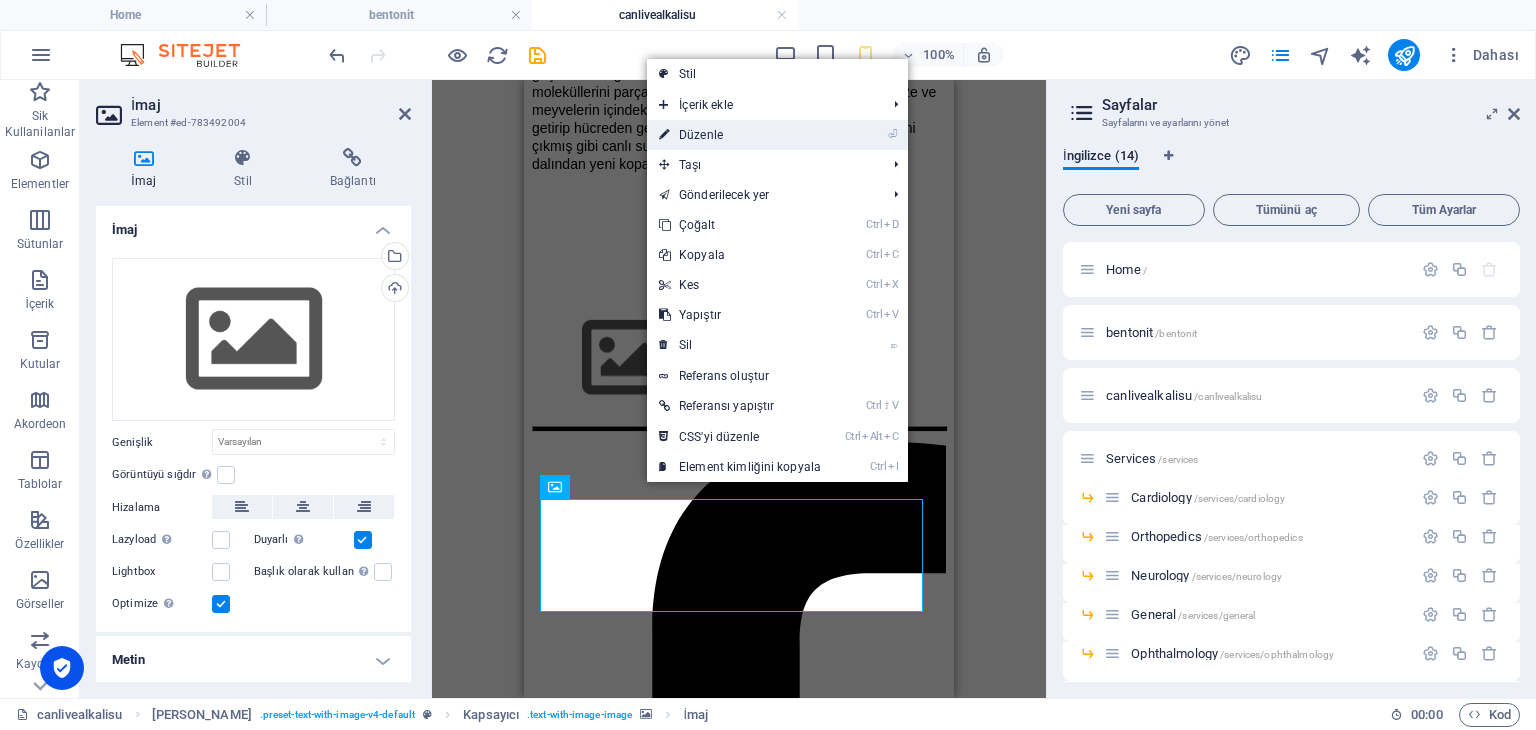 click on "⏎  Düzenle" at bounding box center [740, 135] 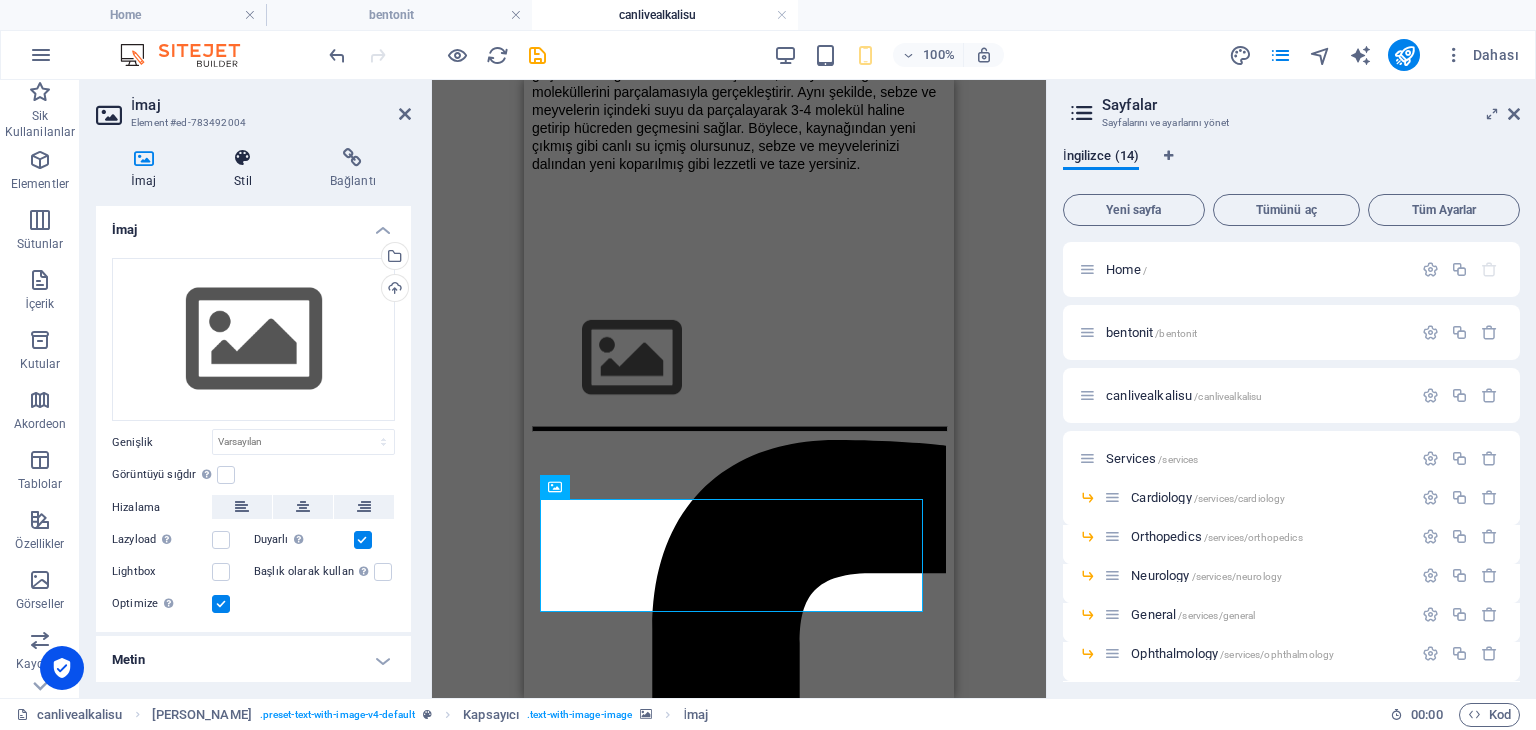 click at bounding box center [243, 158] 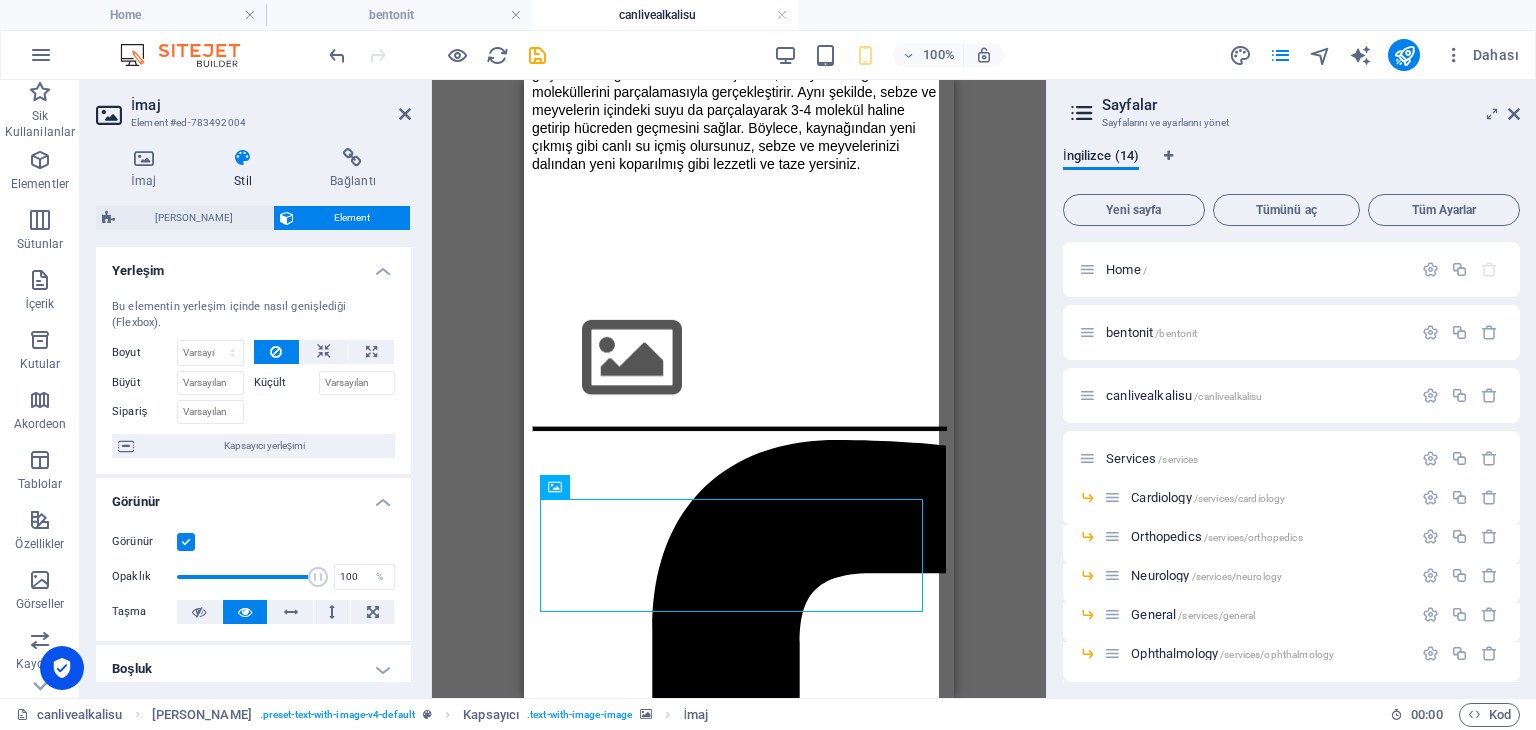 click on "[PERSON_NAME]" at bounding box center [194, 218] 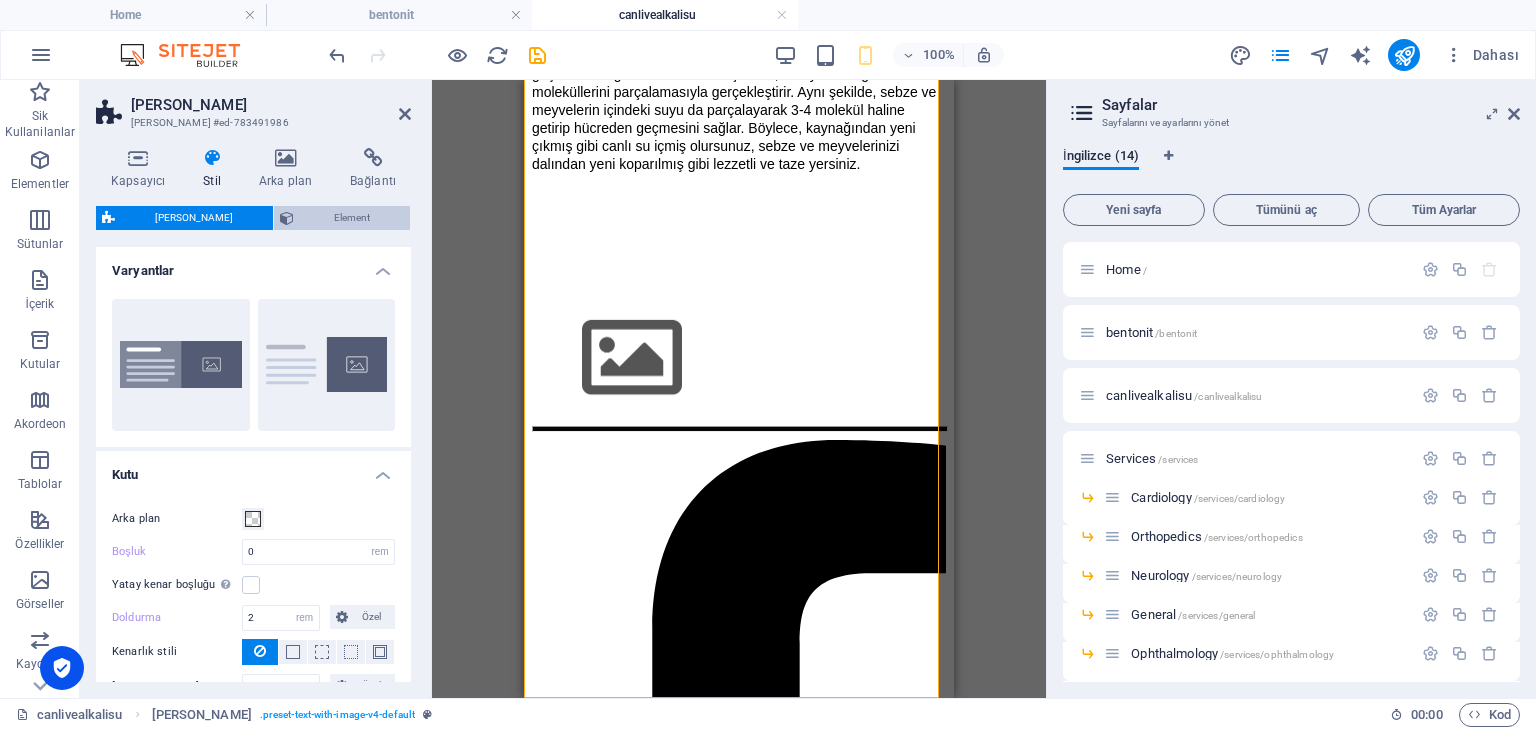 click on "Element" at bounding box center (352, 218) 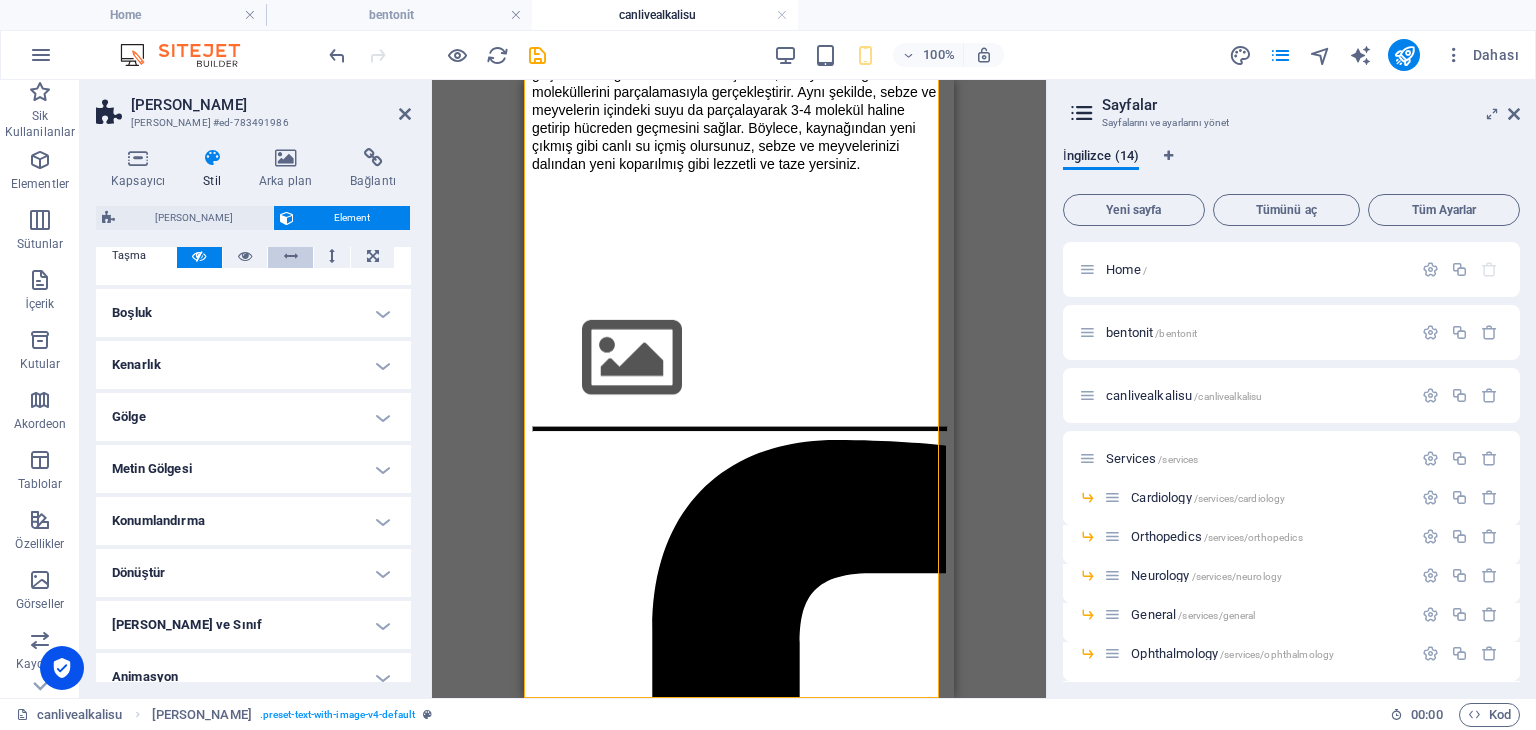 scroll, scrollTop: 0, scrollLeft: 0, axis: both 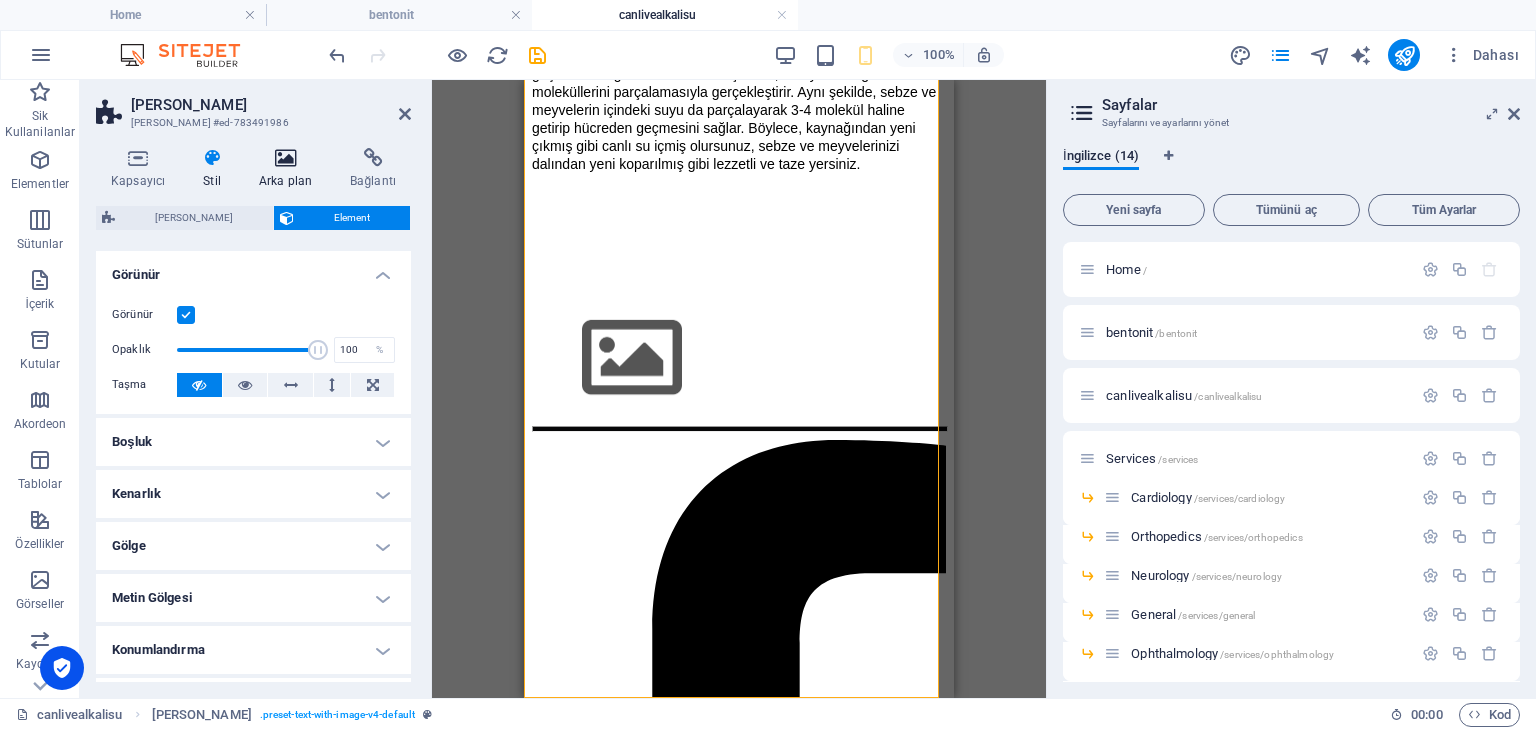 click at bounding box center [285, 158] 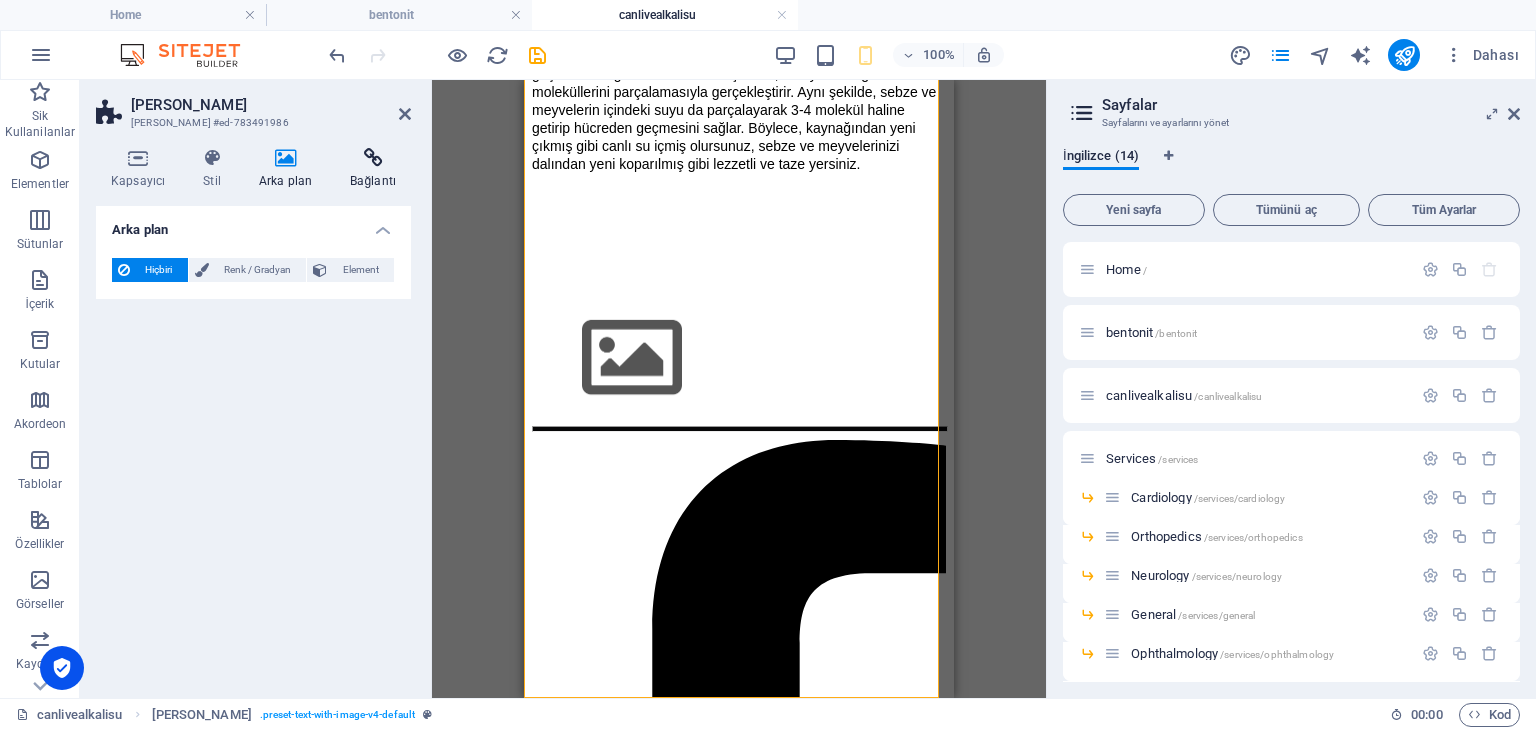click at bounding box center (373, 158) 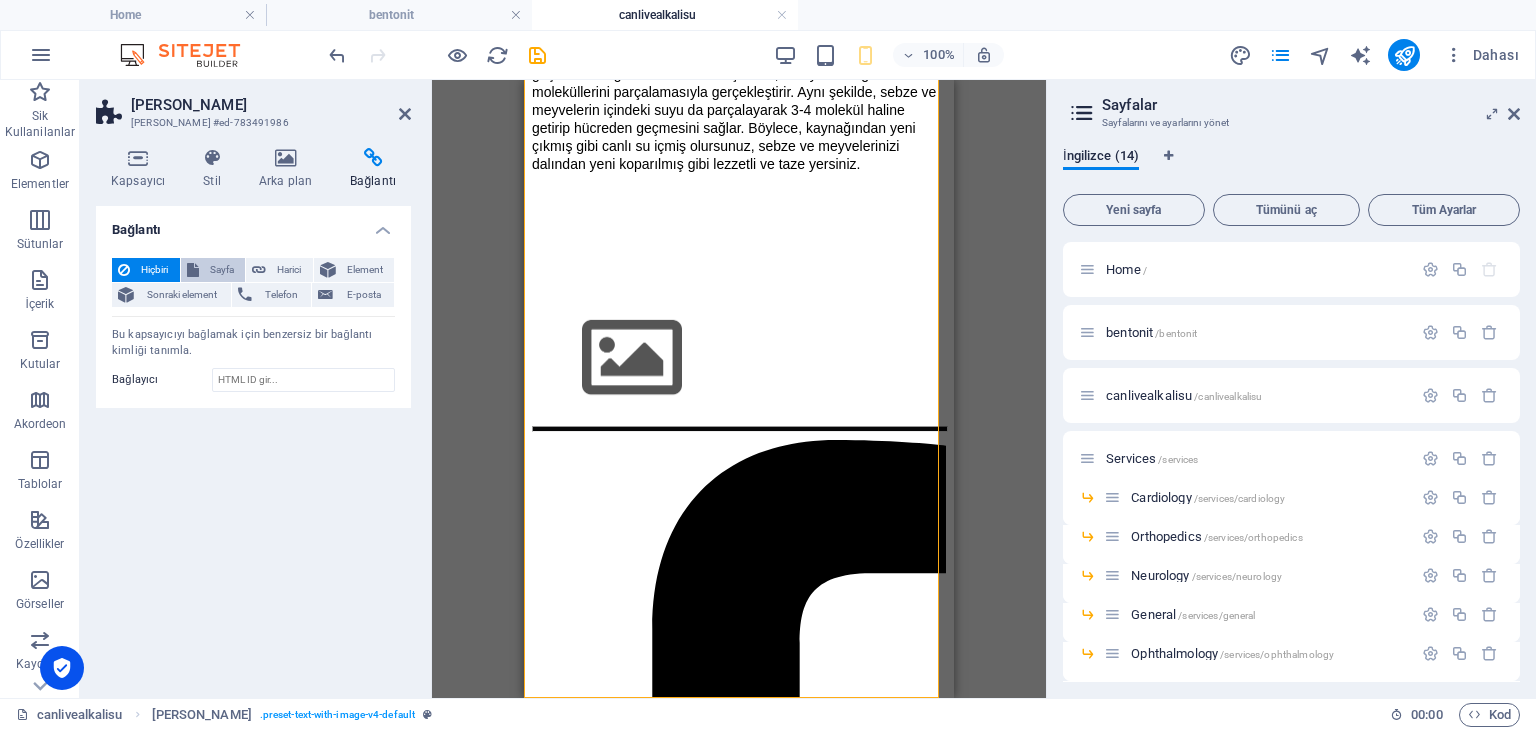 click on "Sayfa" at bounding box center [222, 270] 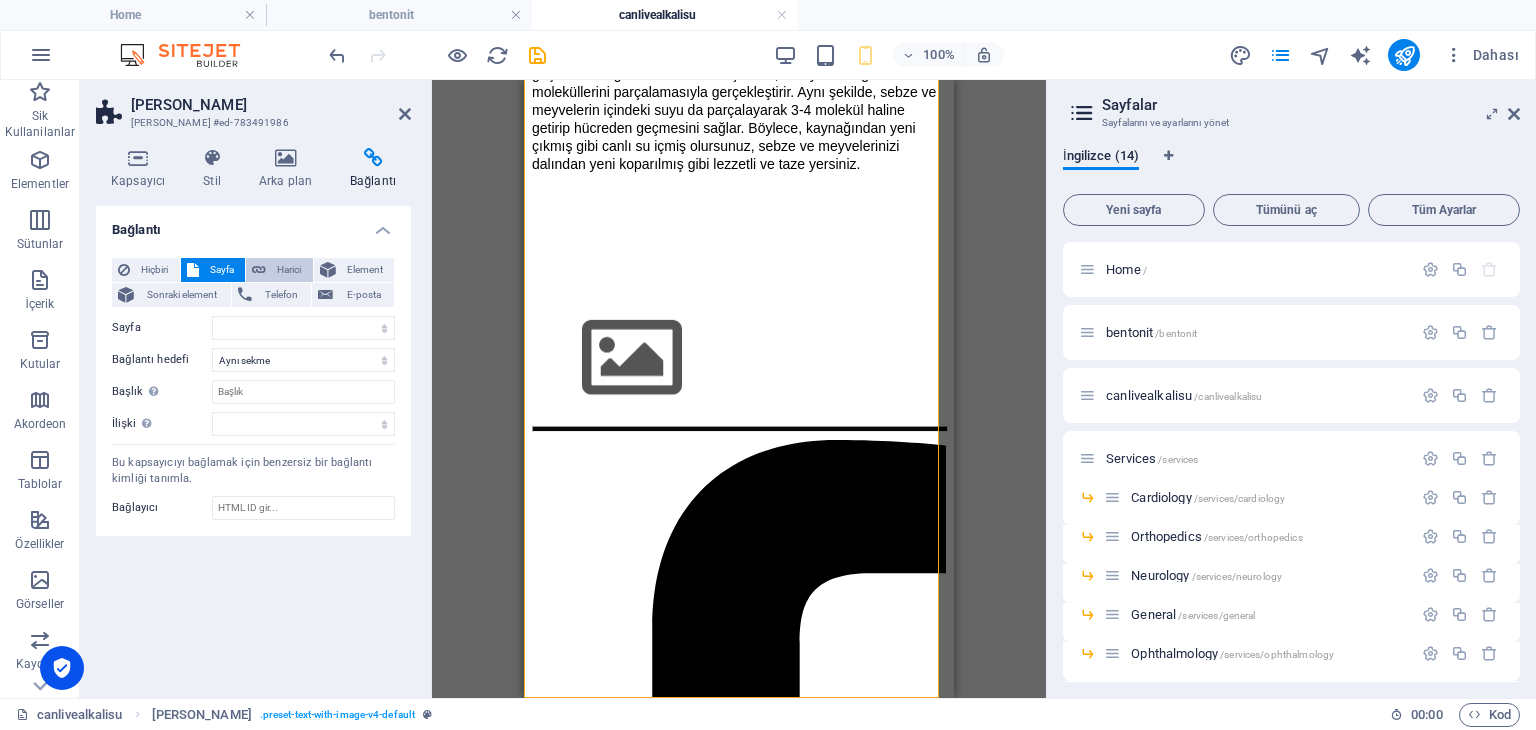 click on "Harici" at bounding box center (289, 270) 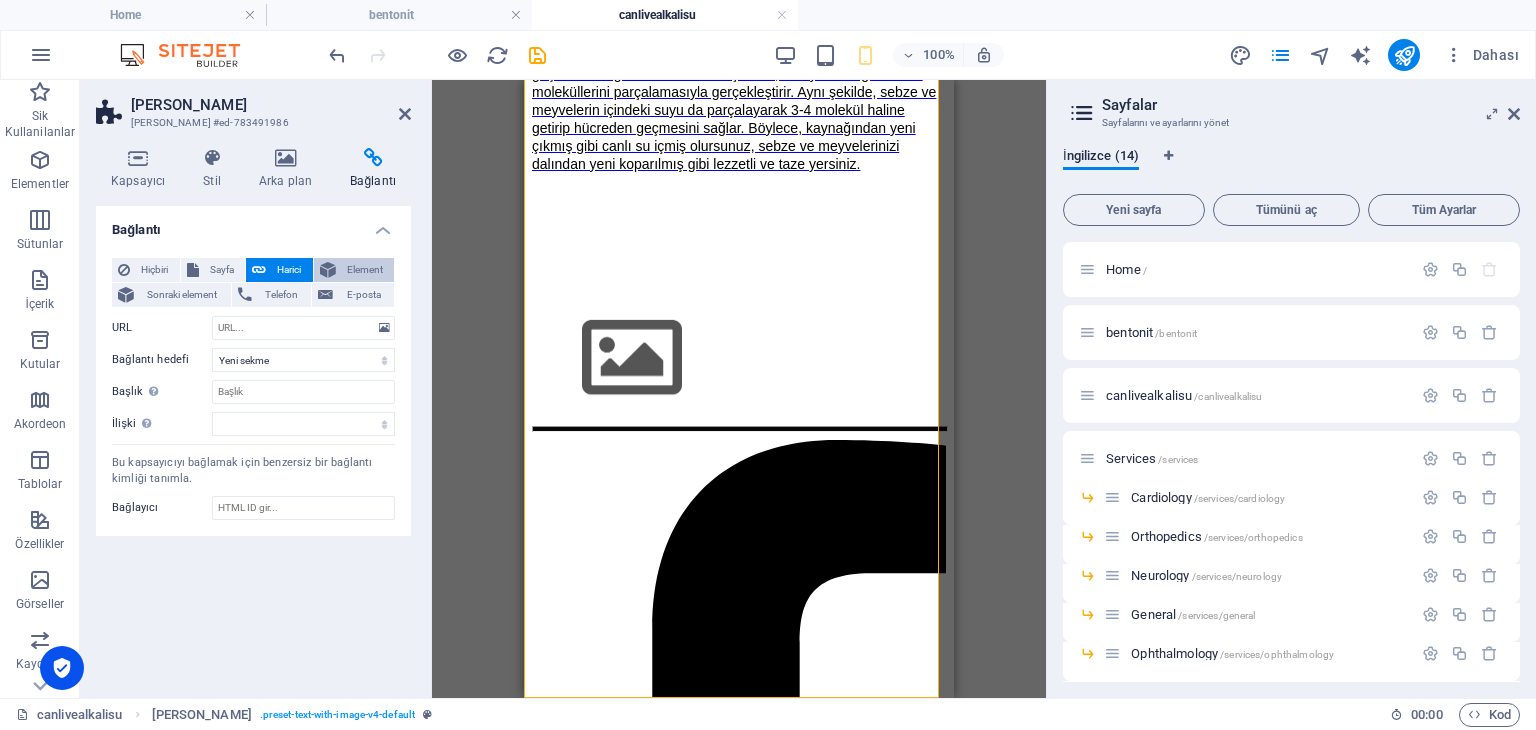click on "Element" at bounding box center (354, 270) 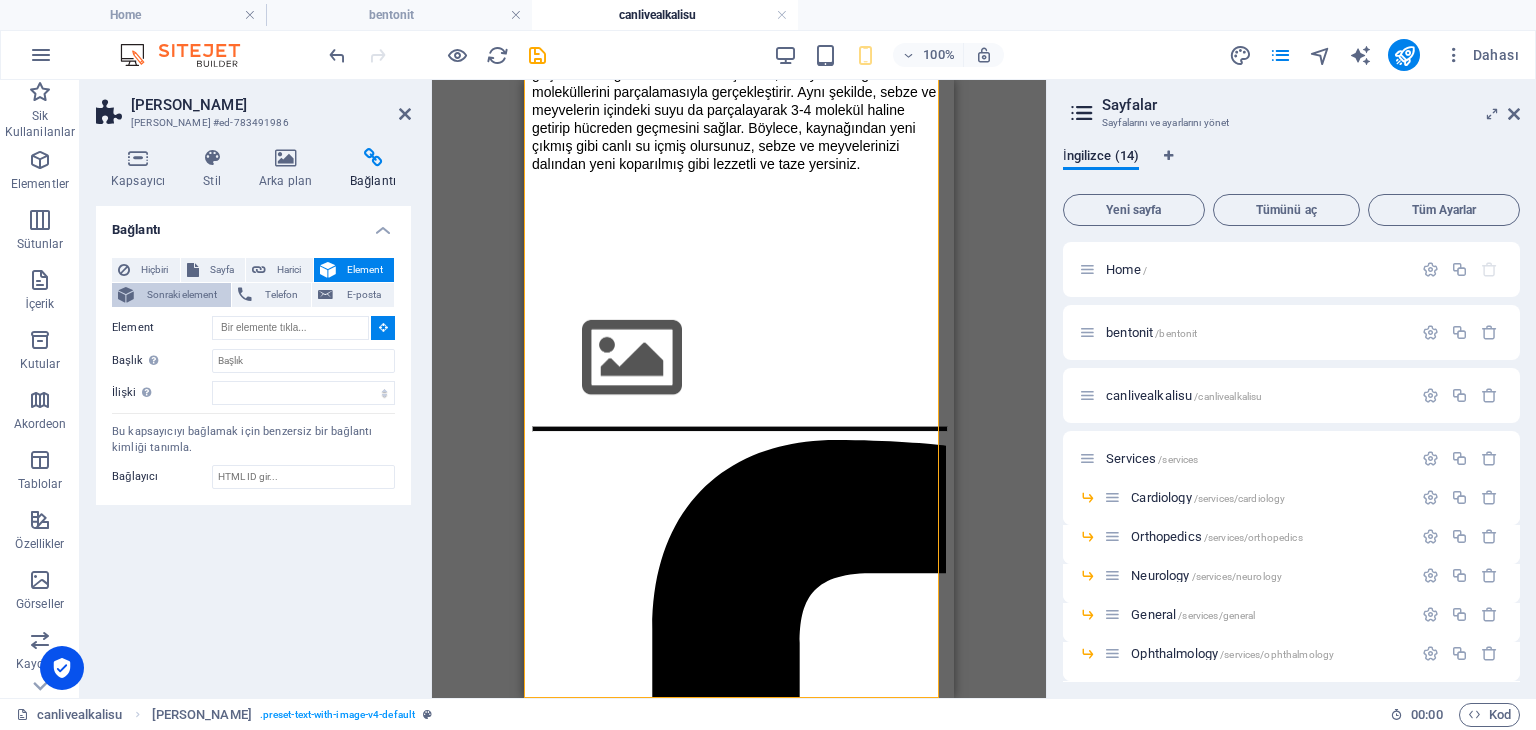 click on "Sonraki element" at bounding box center (182, 295) 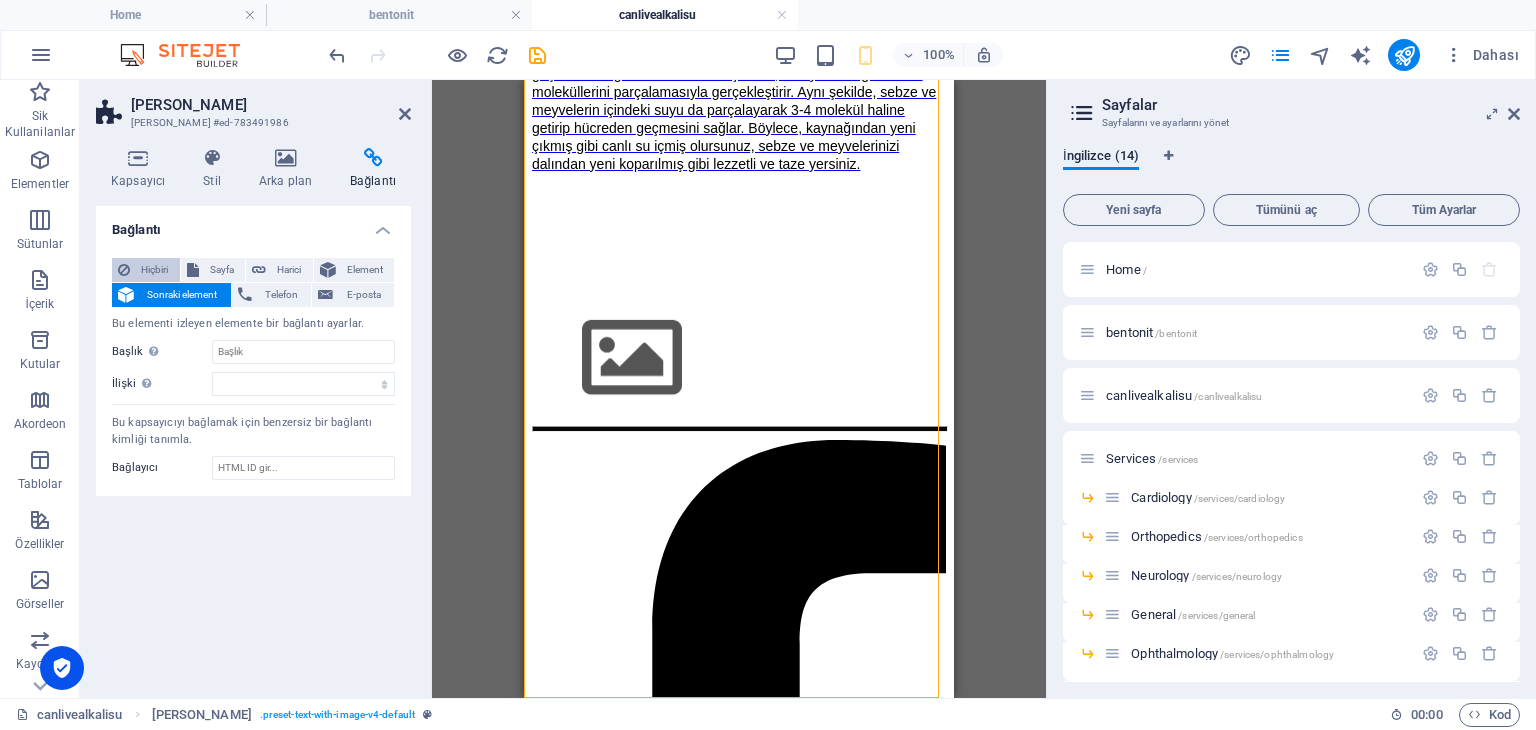 click on "Hiçbiri" at bounding box center [155, 270] 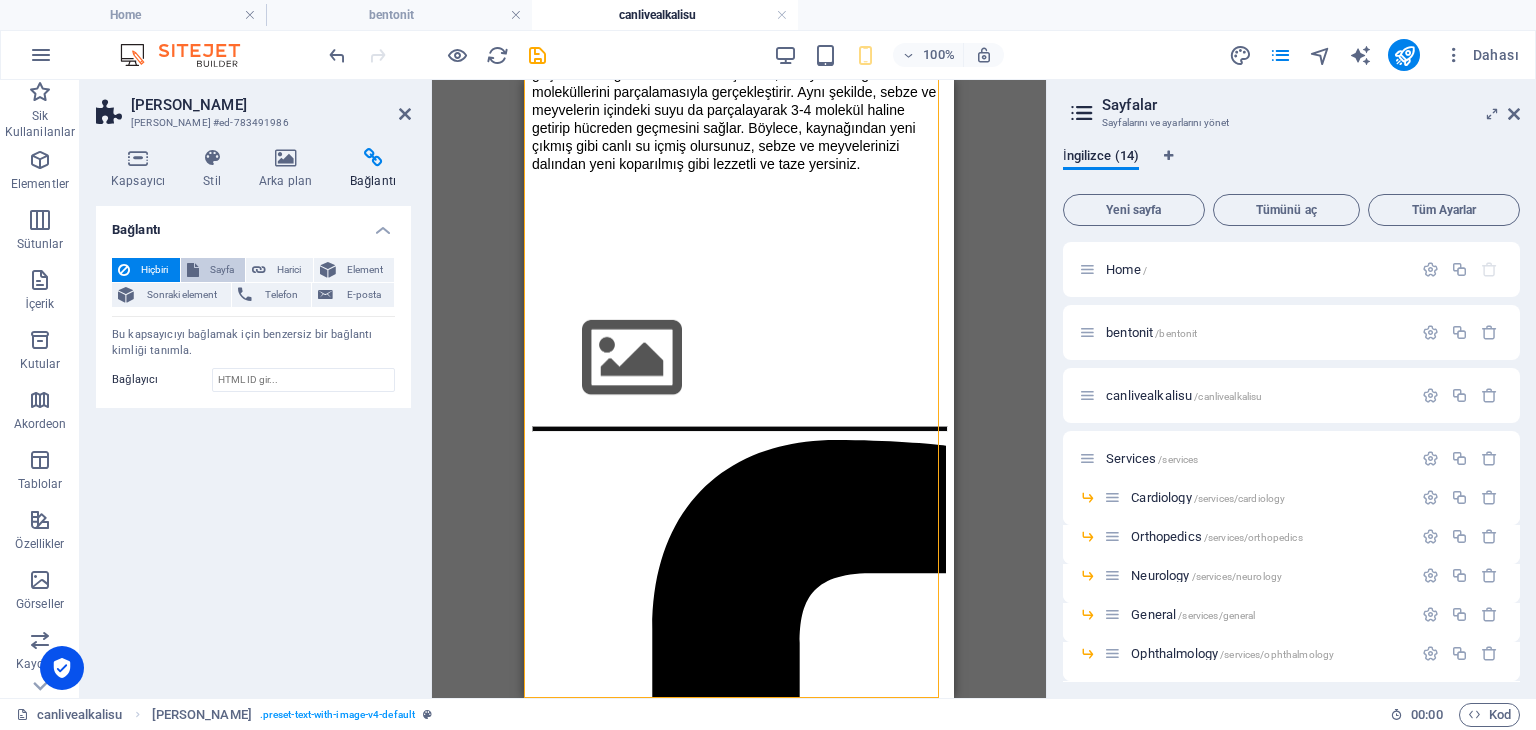 click on "Sayfa" at bounding box center [222, 270] 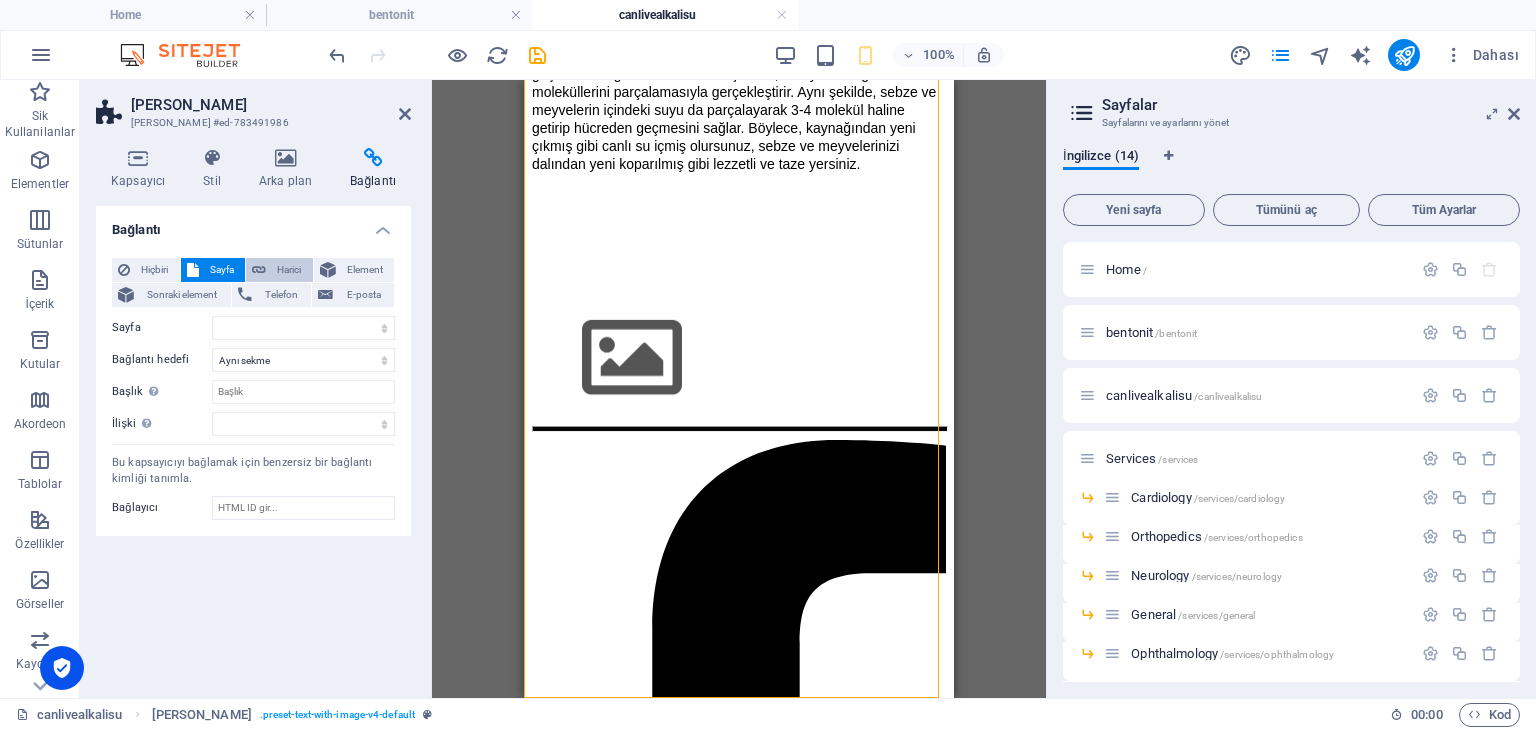 click on "Harici" at bounding box center (289, 270) 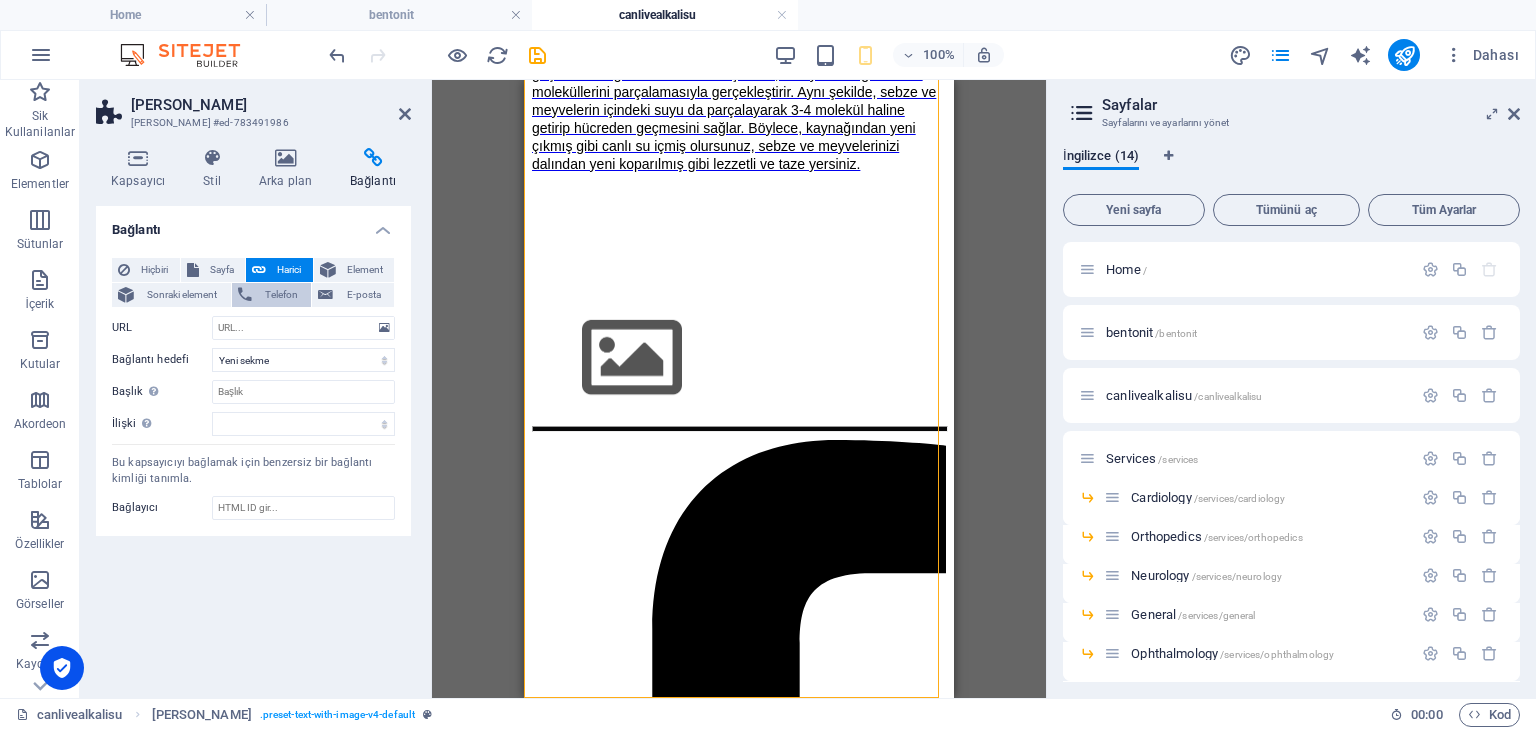 click on "Telefon" at bounding box center (282, 295) 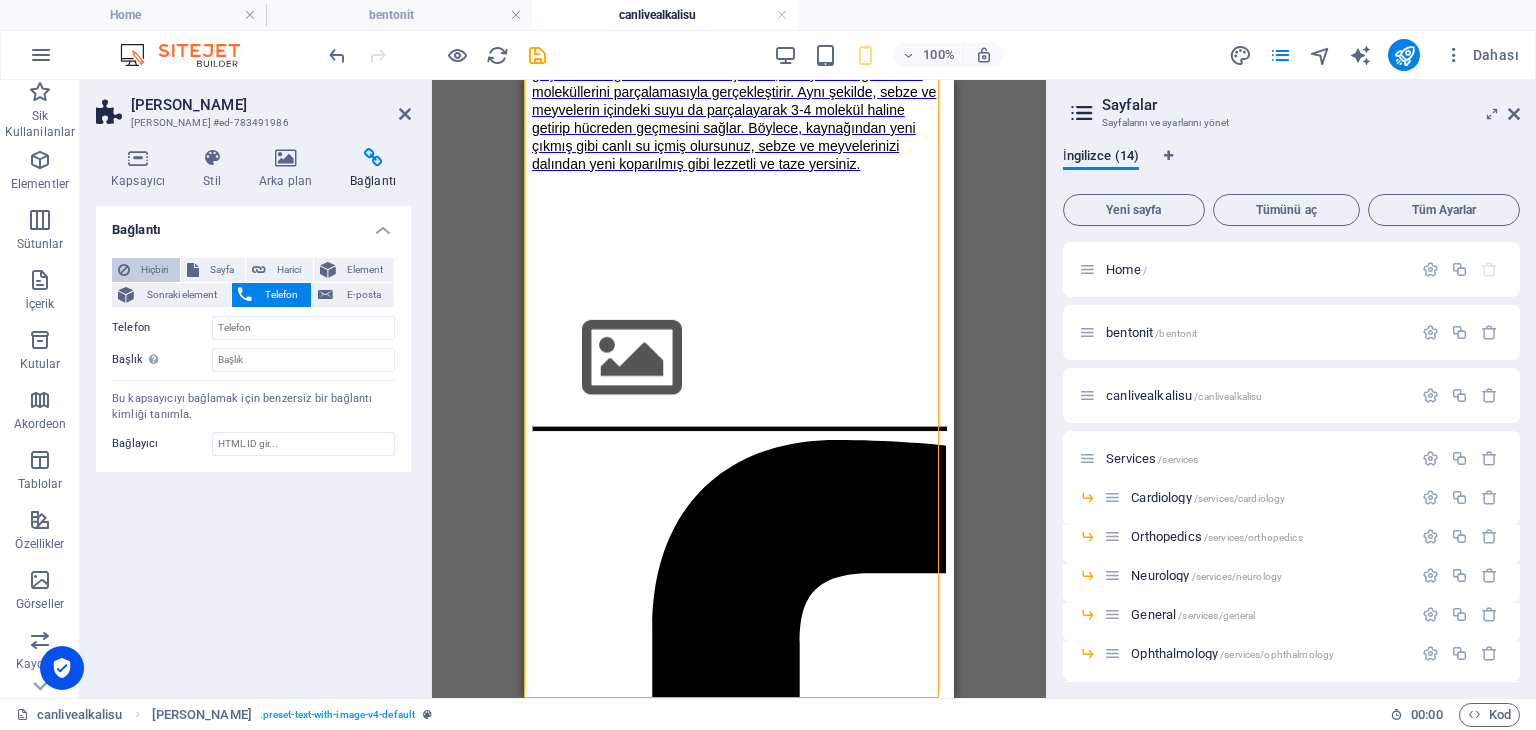 click on "Hiçbiri" at bounding box center [155, 270] 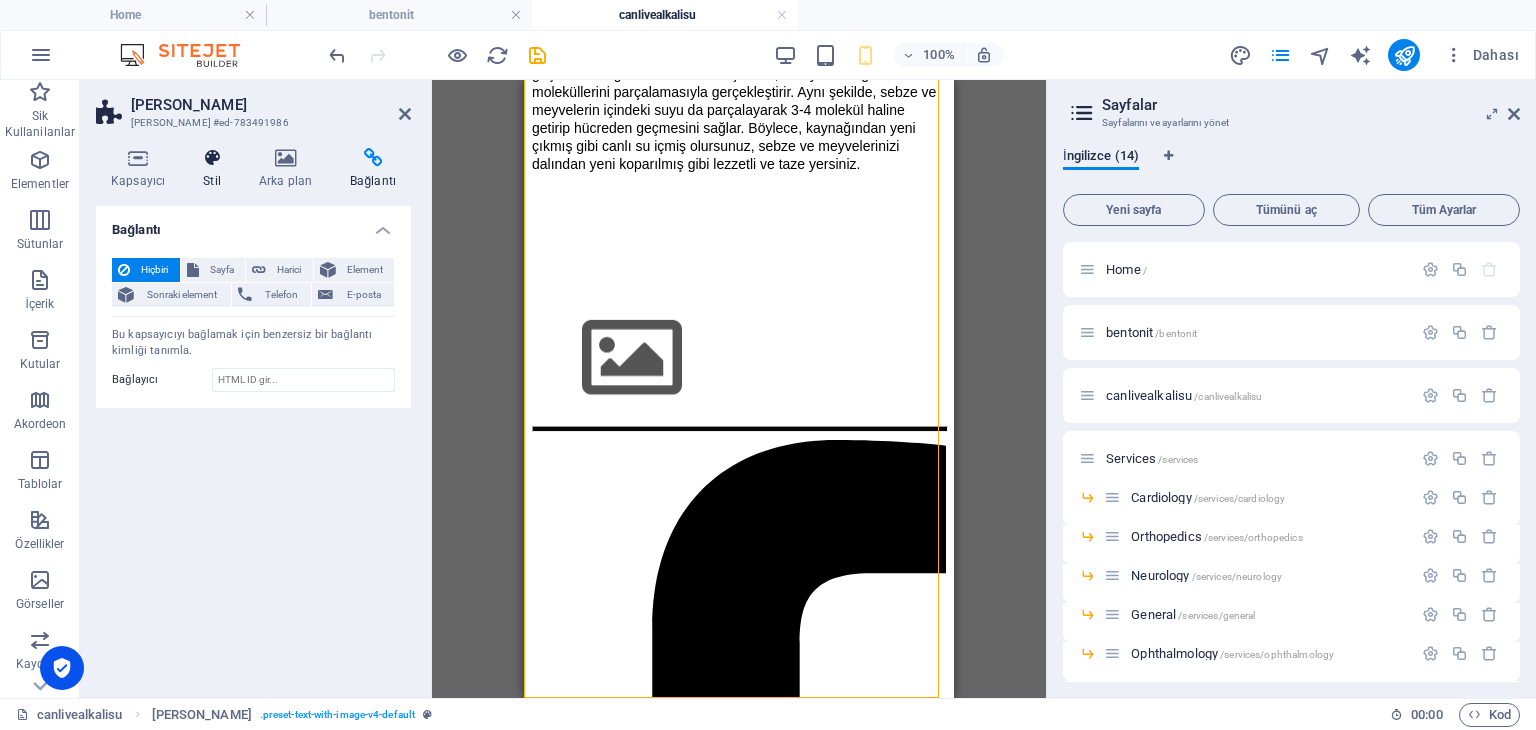click on "Stil" at bounding box center [216, 169] 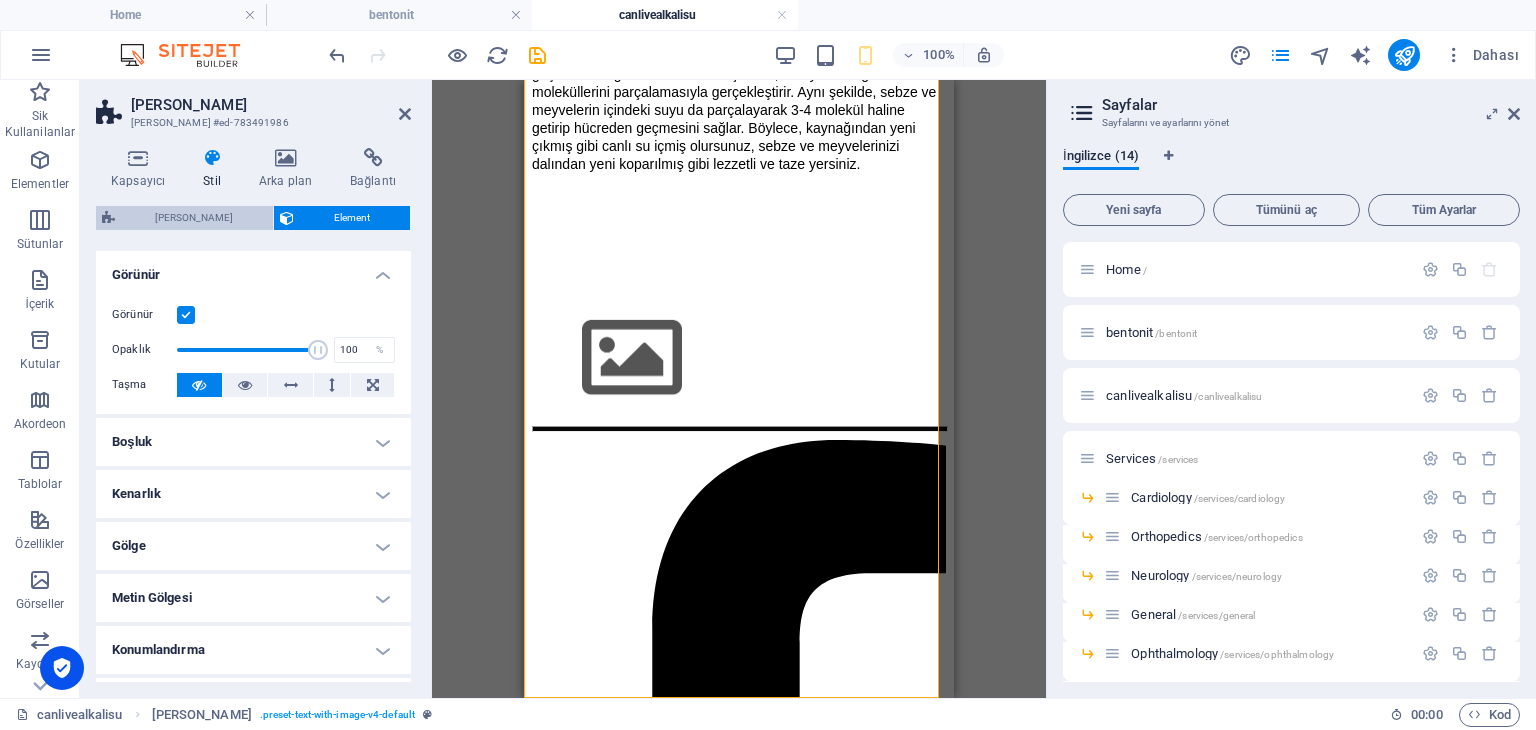 click on "[PERSON_NAME]" at bounding box center [194, 218] 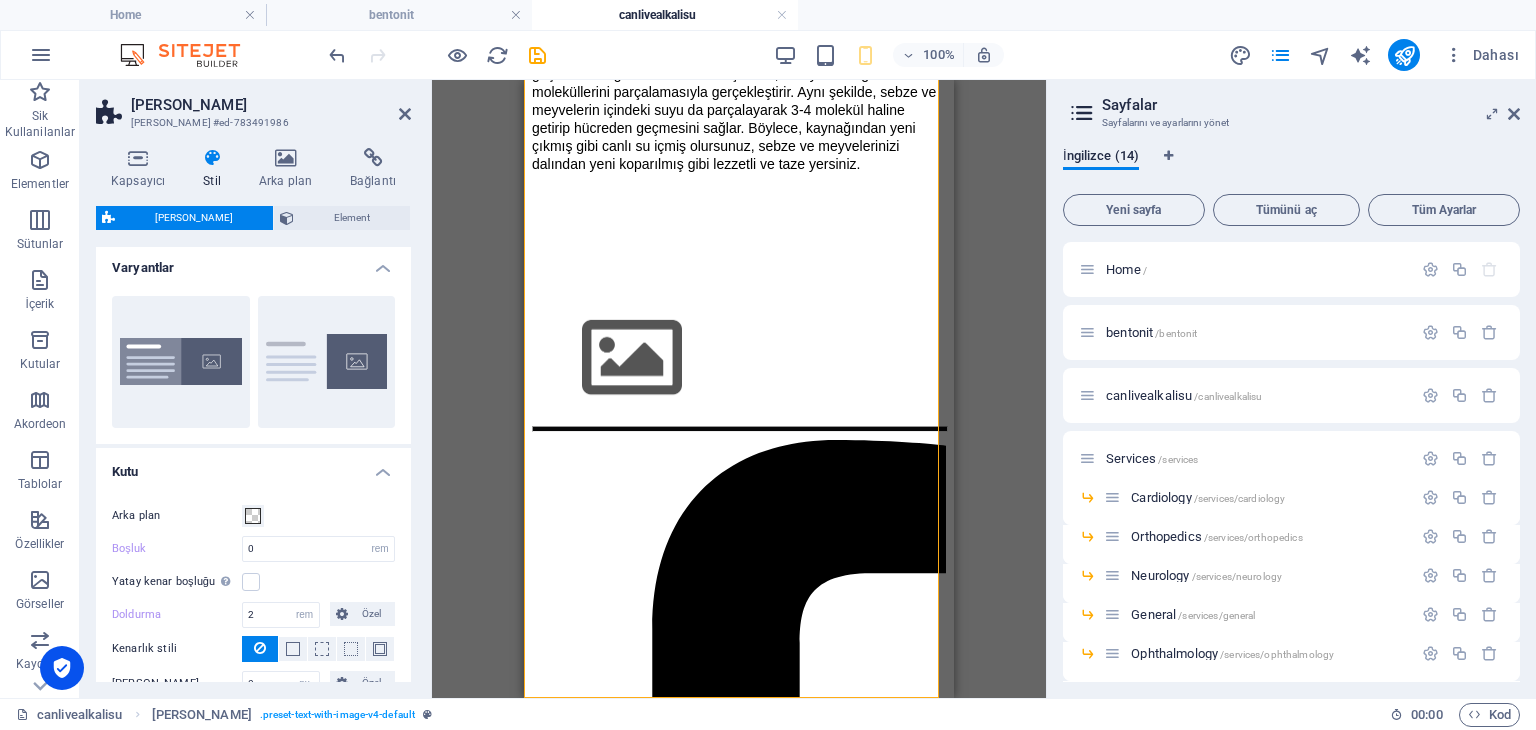 scroll, scrollTop: 0, scrollLeft: 0, axis: both 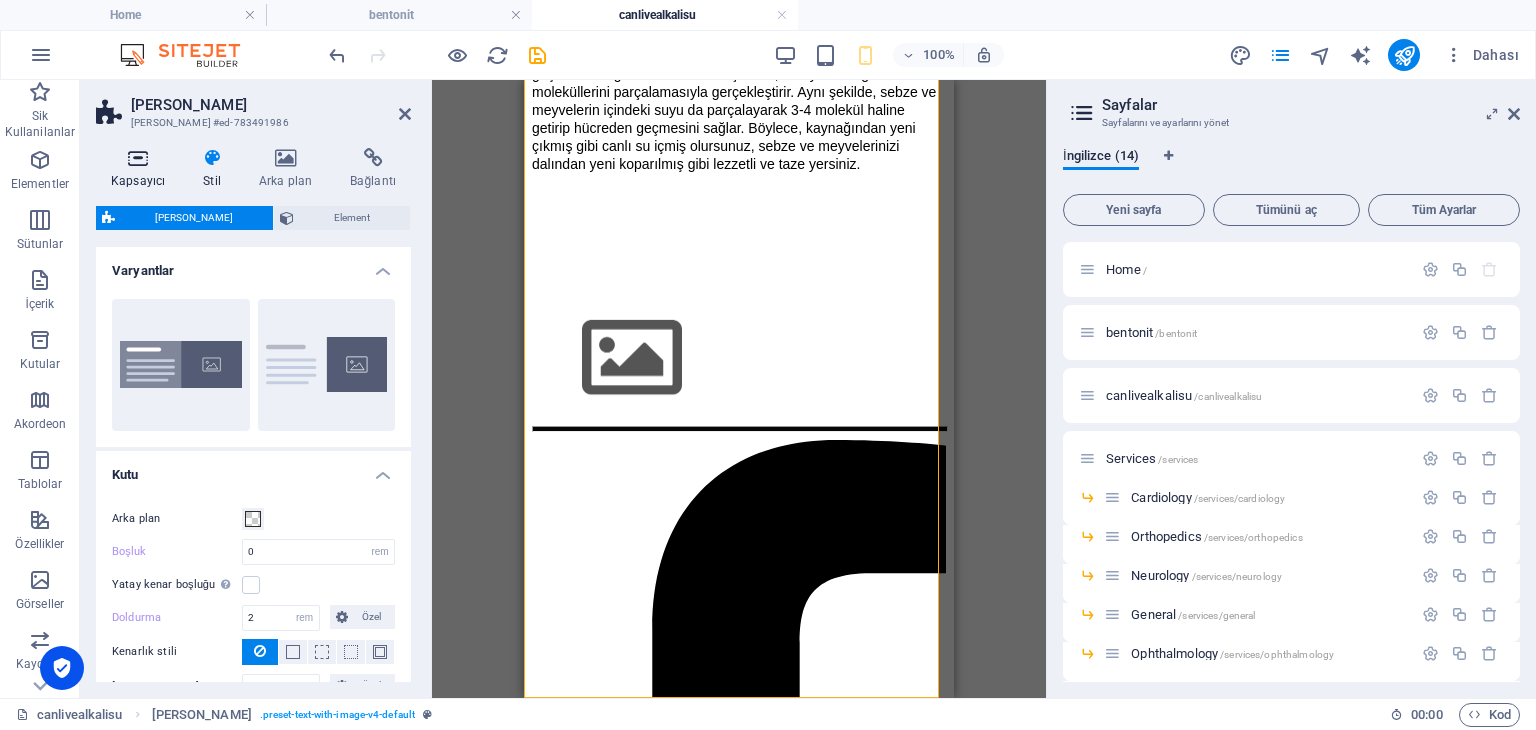 click on "Kapsayıcı" at bounding box center [142, 169] 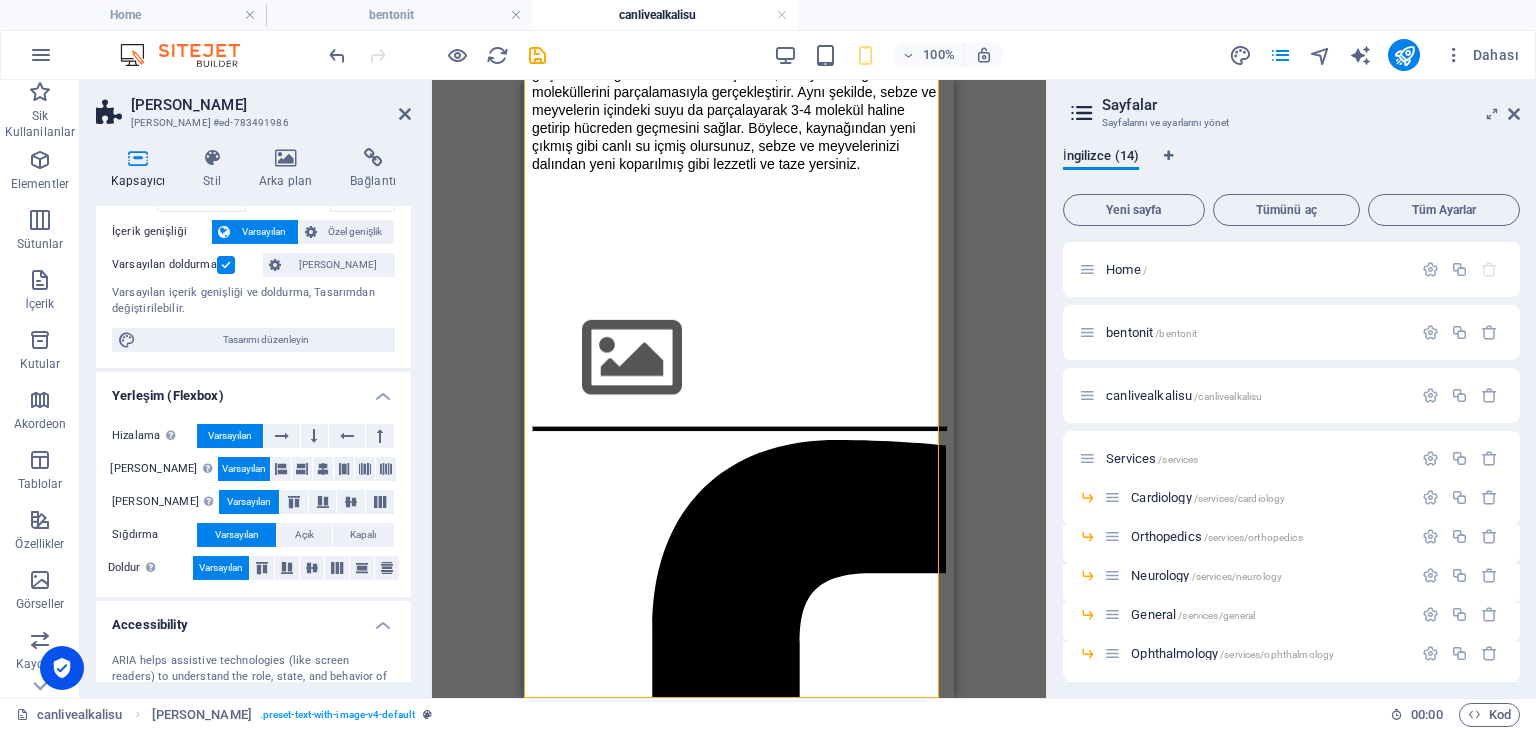 scroll, scrollTop: 0, scrollLeft: 0, axis: both 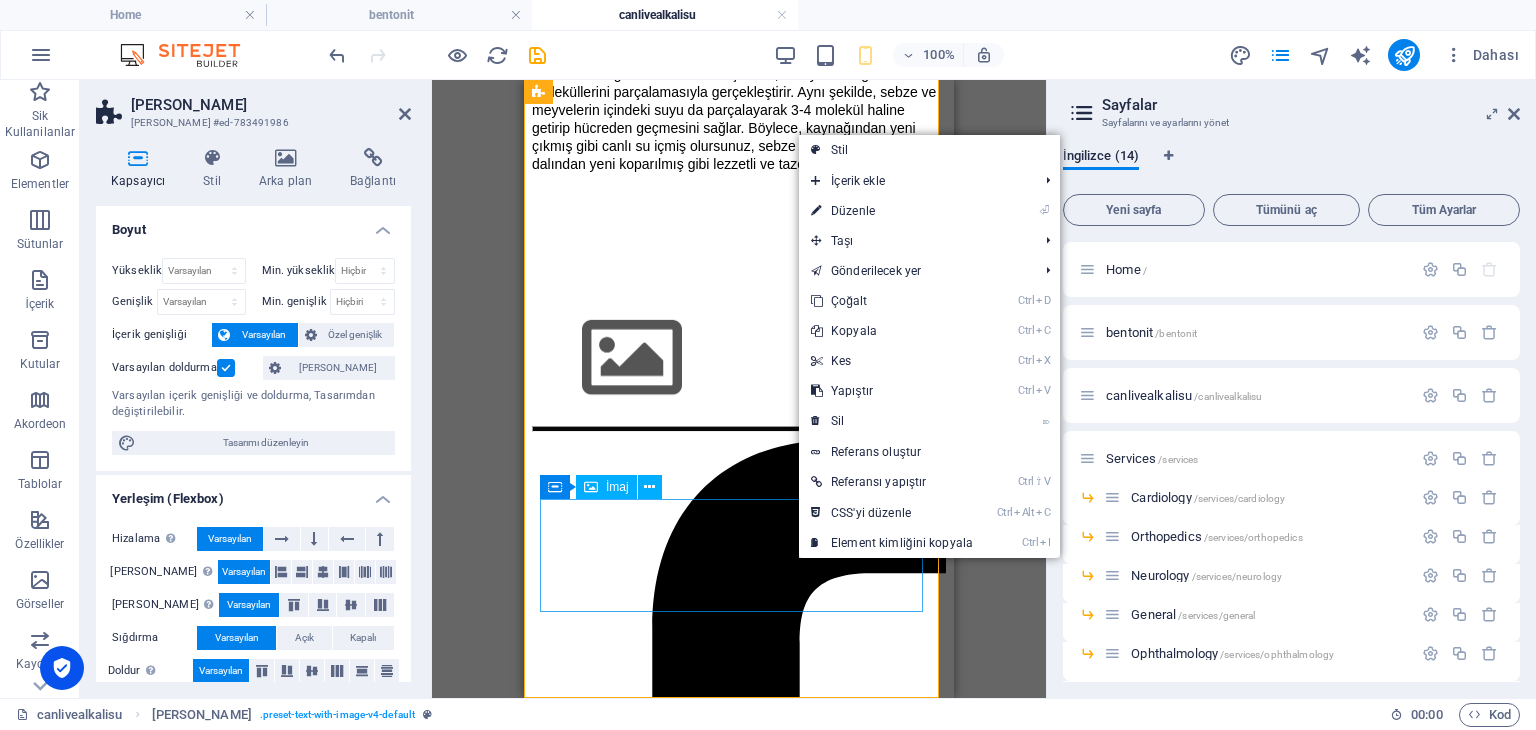 click at bounding box center [739, 360] 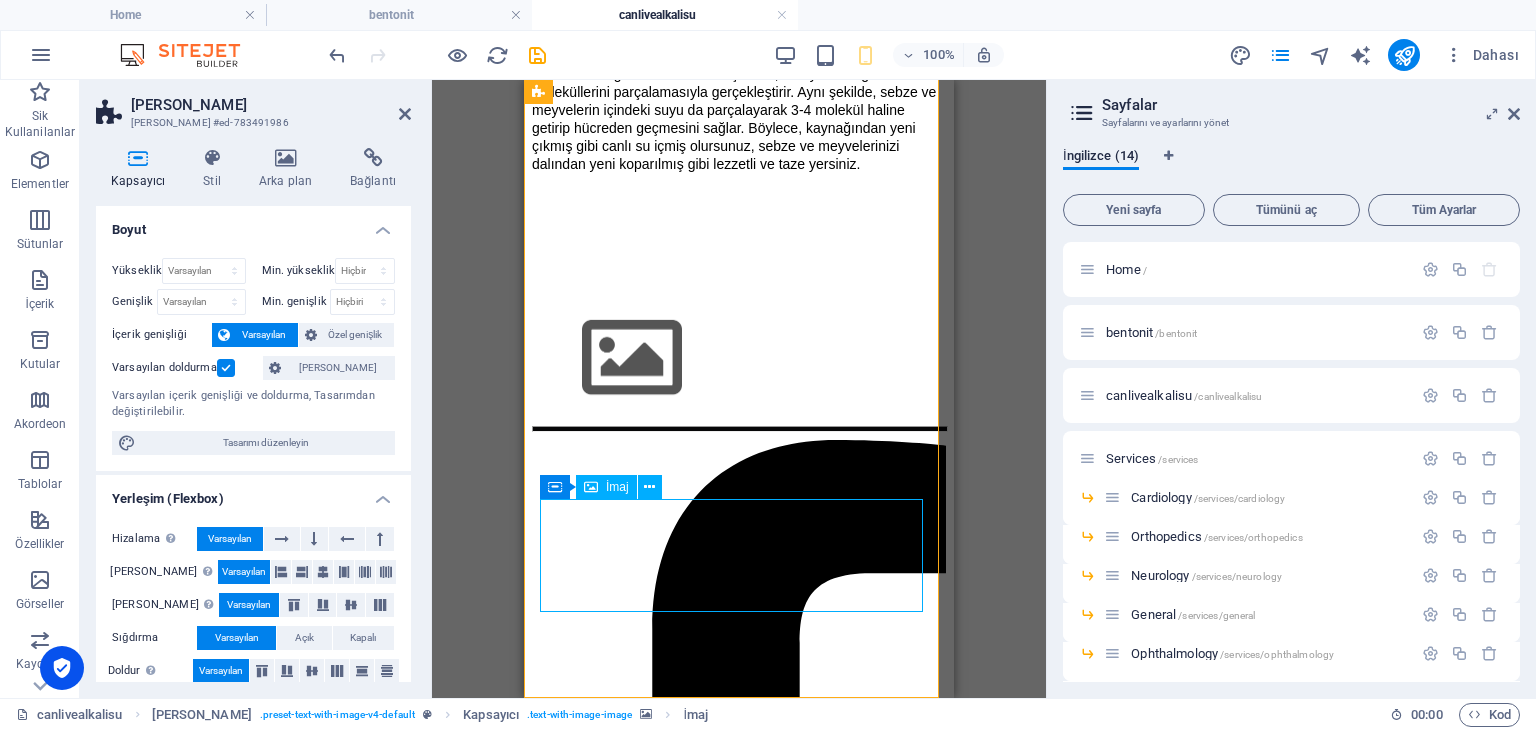 click at bounding box center (739, 360) 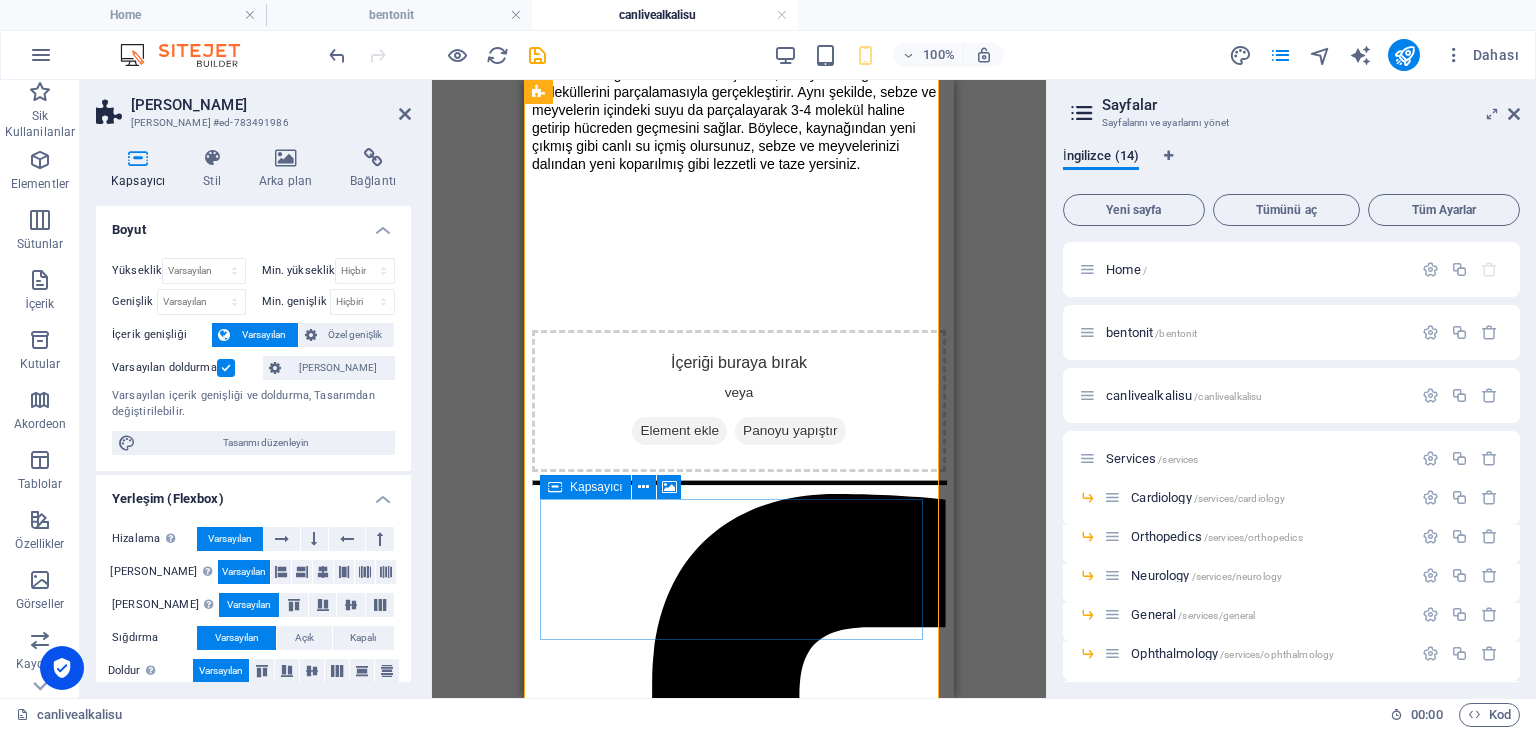 click on "İçeriği buraya bırak veya  Element ekle  Panoyu yapıştır" at bounding box center (739, 401) 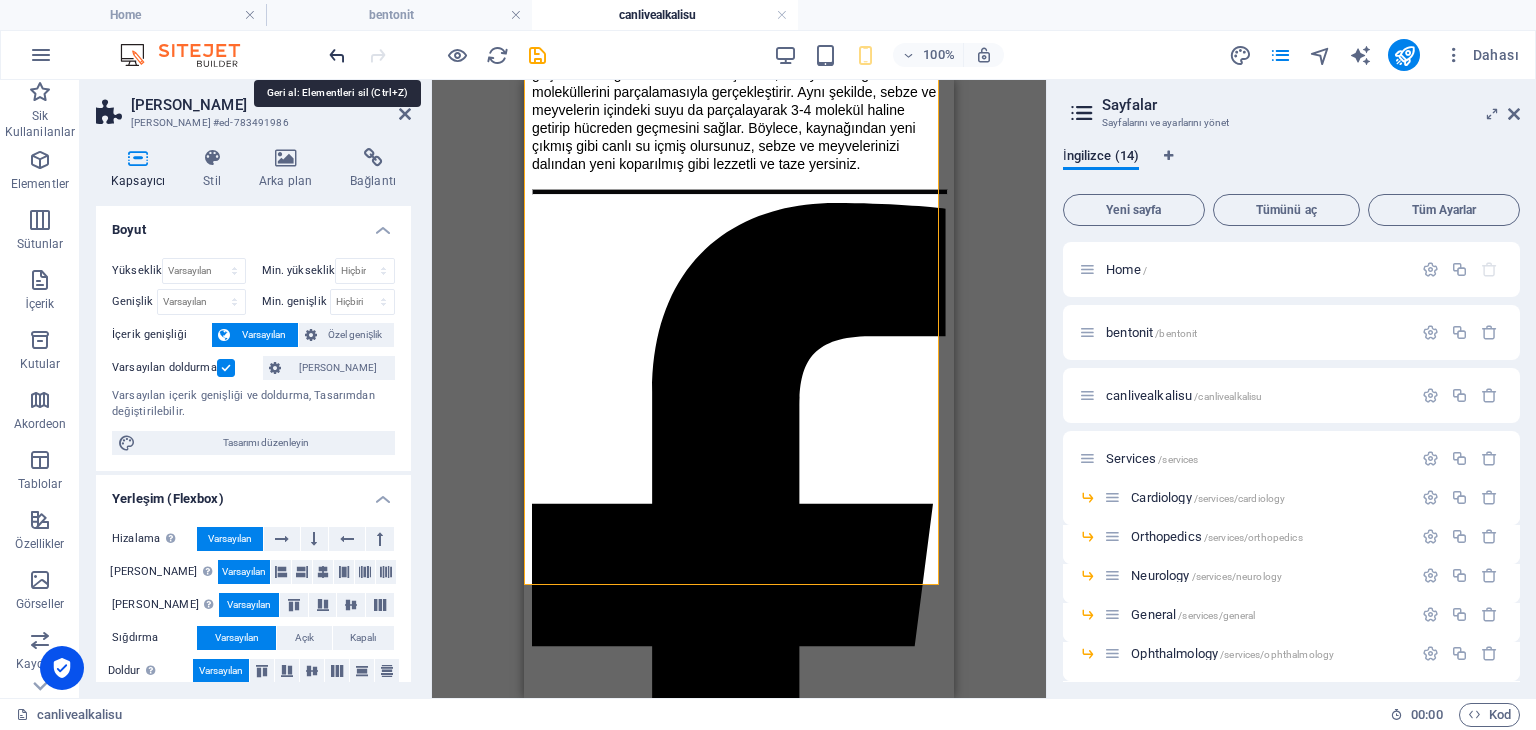 click at bounding box center [337, 55] 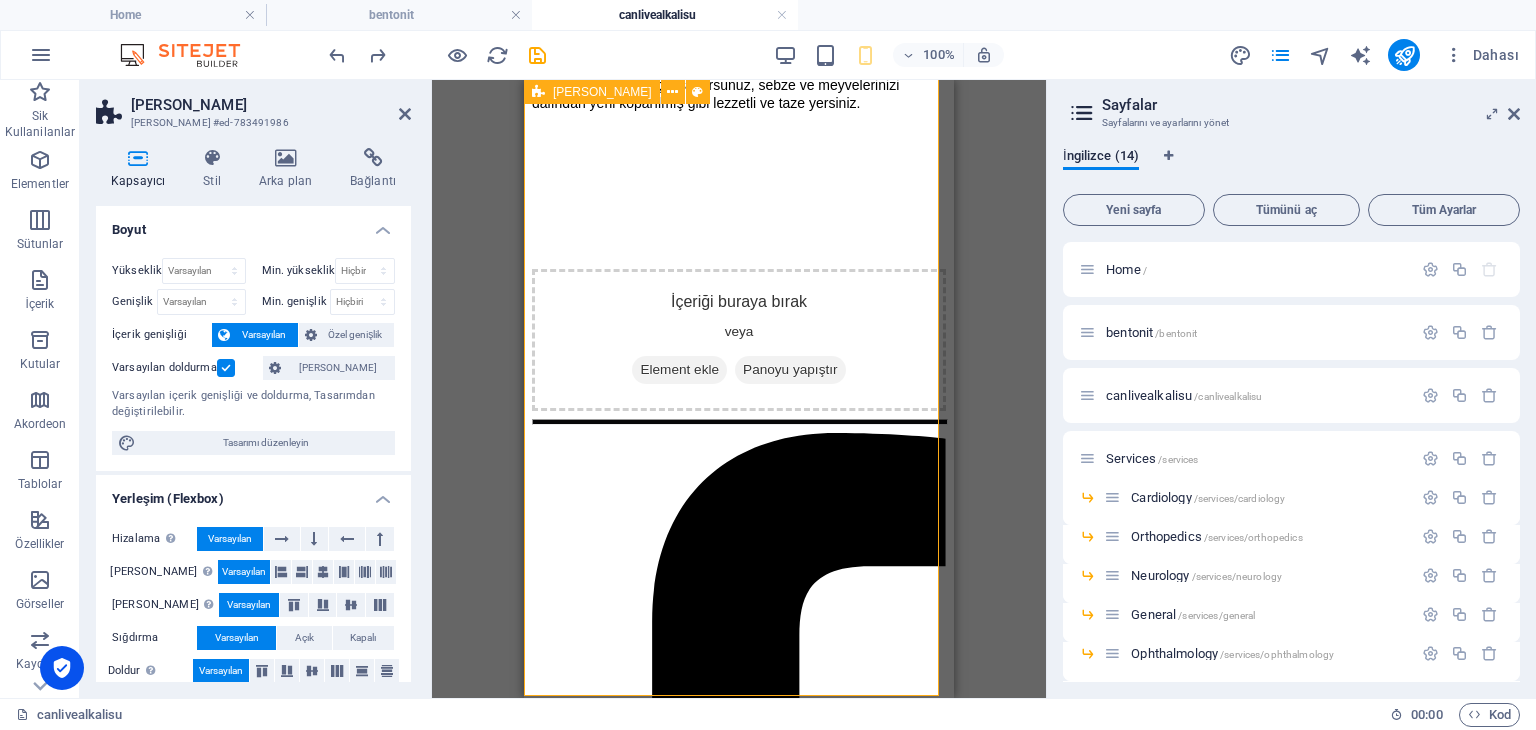 scroll, scrollTop: 800, scrollLeft: 0, axis: vertical 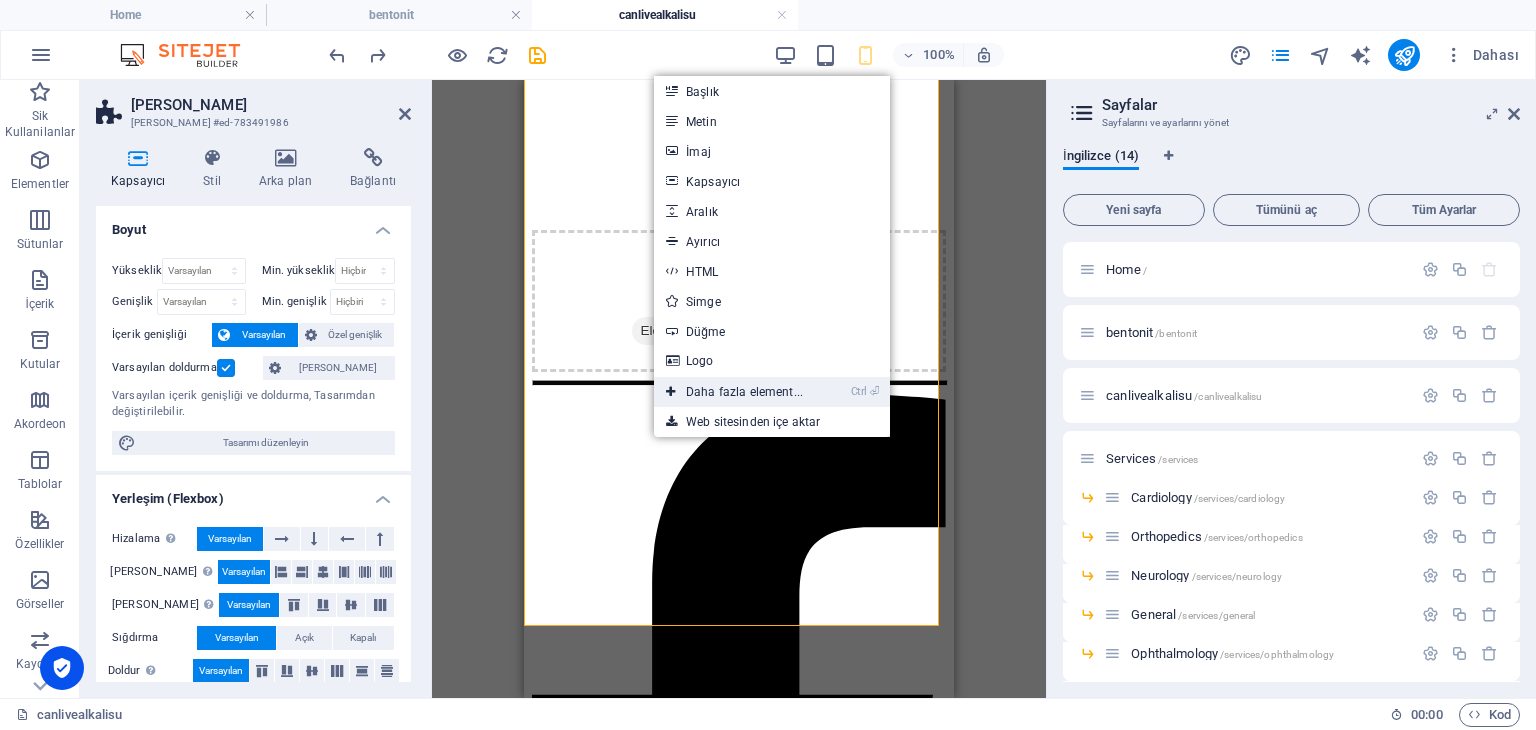 click on "Ctrl ⏎  Daha fazla element..." at bounding box center [734, 392] 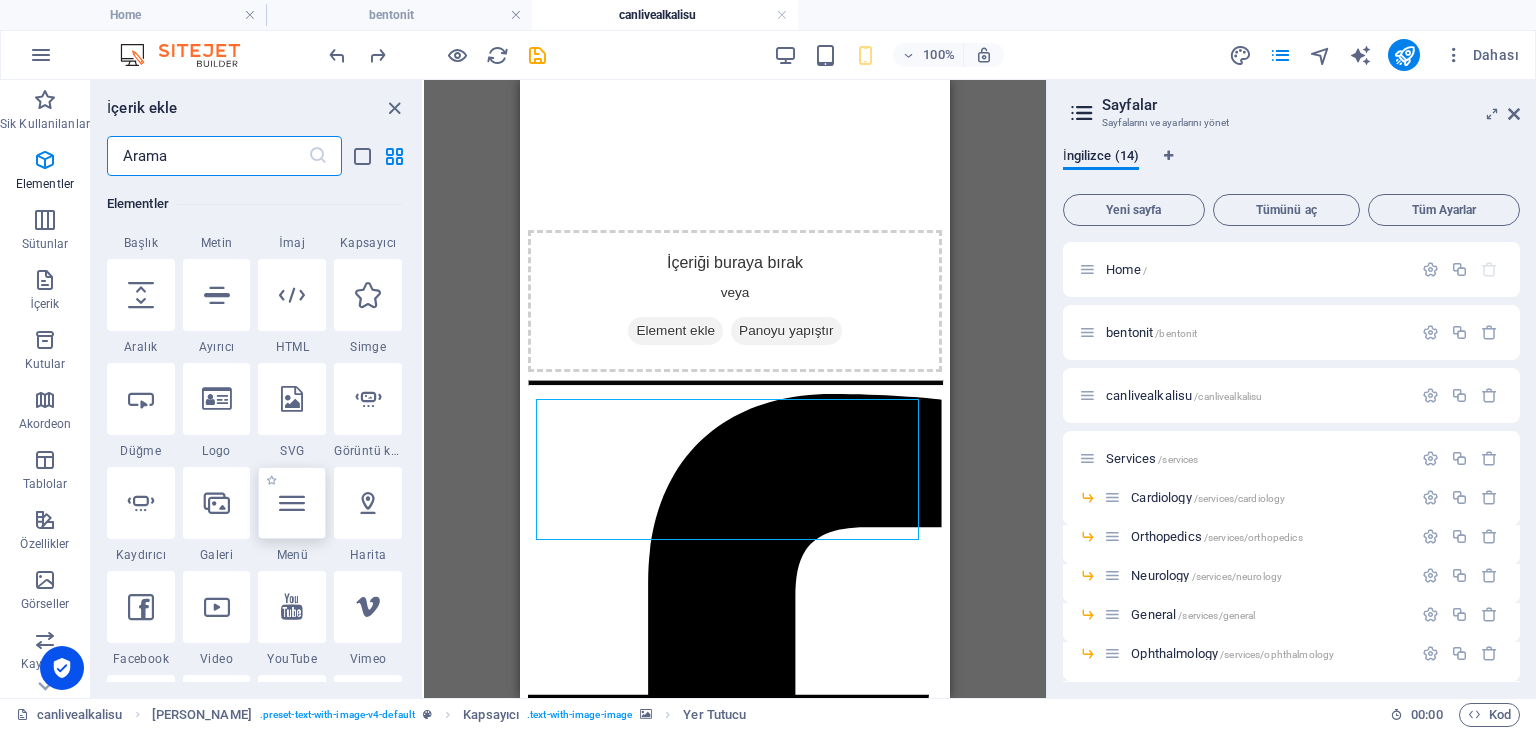 scroll, scrollTop: 576, scrollLeft: 0, axis: vertical 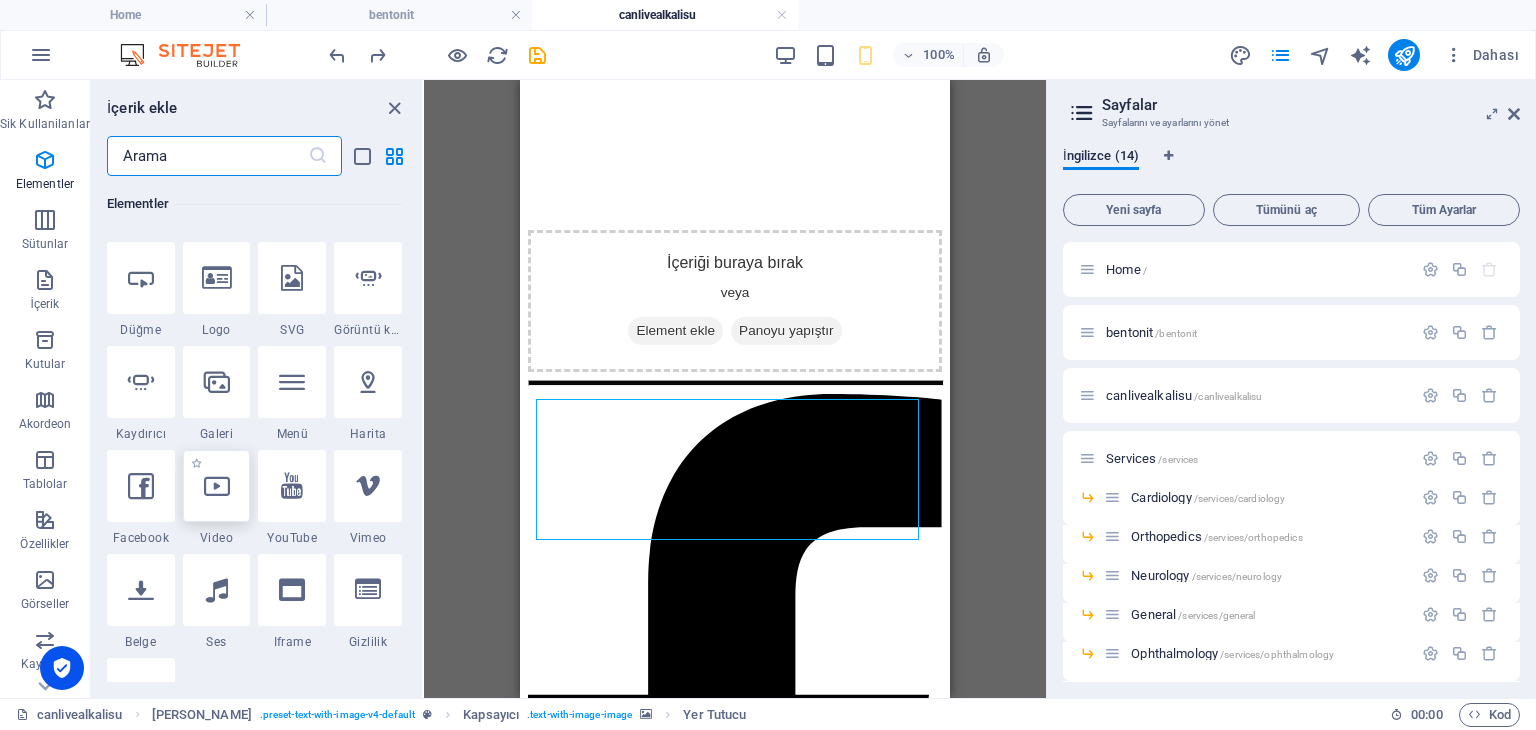 click at bounding box center [217, 486] 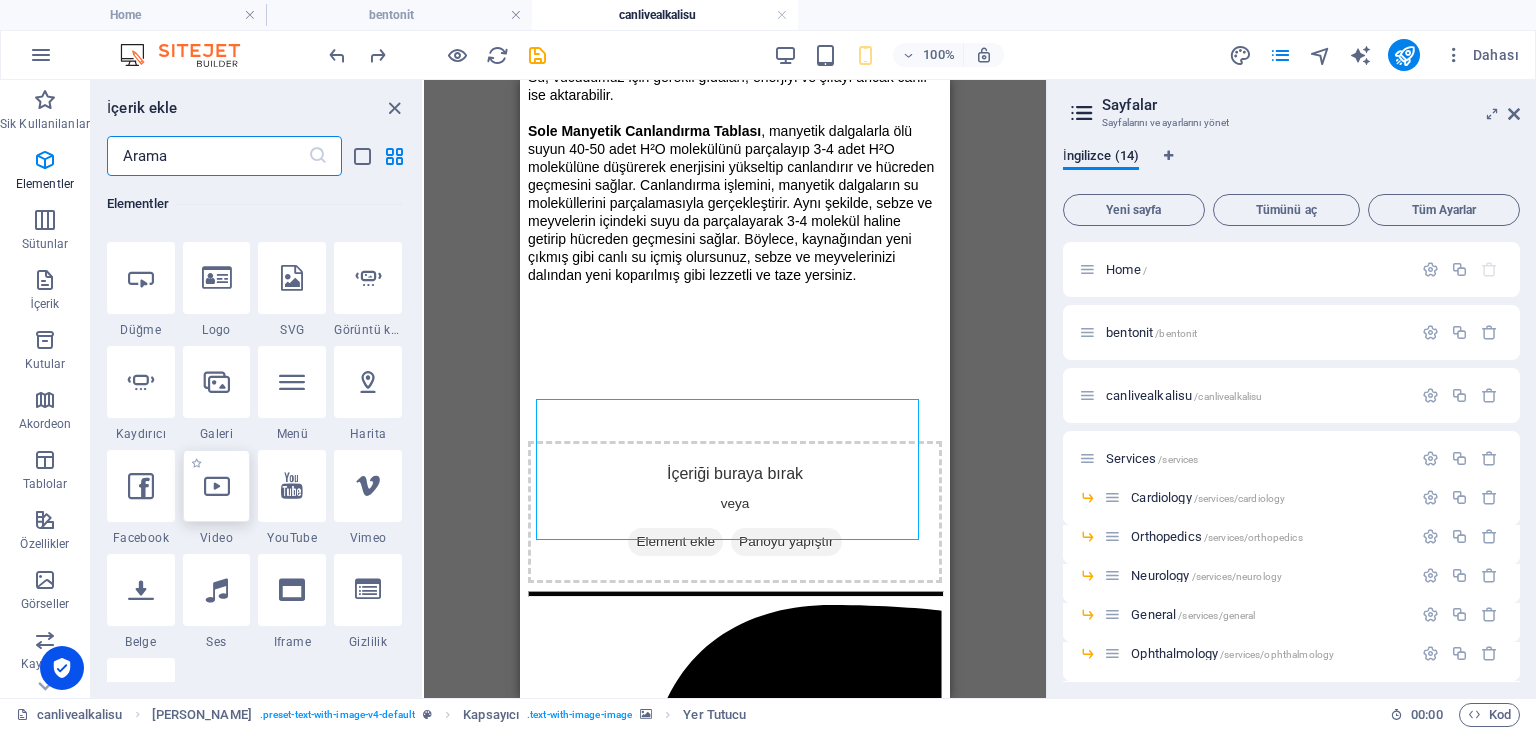select on "%" 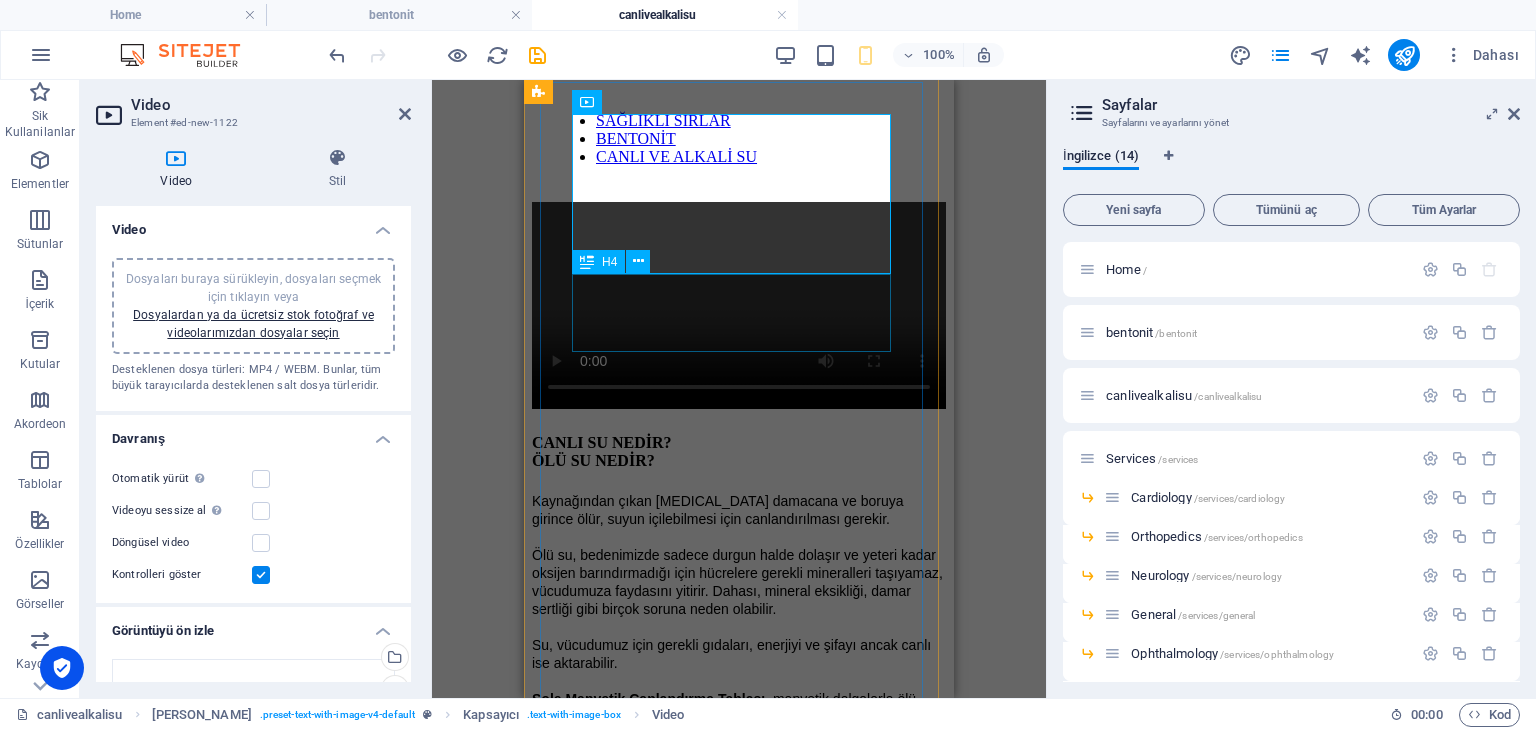 scroll, scrollTop: 200, scrollLeft: 0, axis: vertical 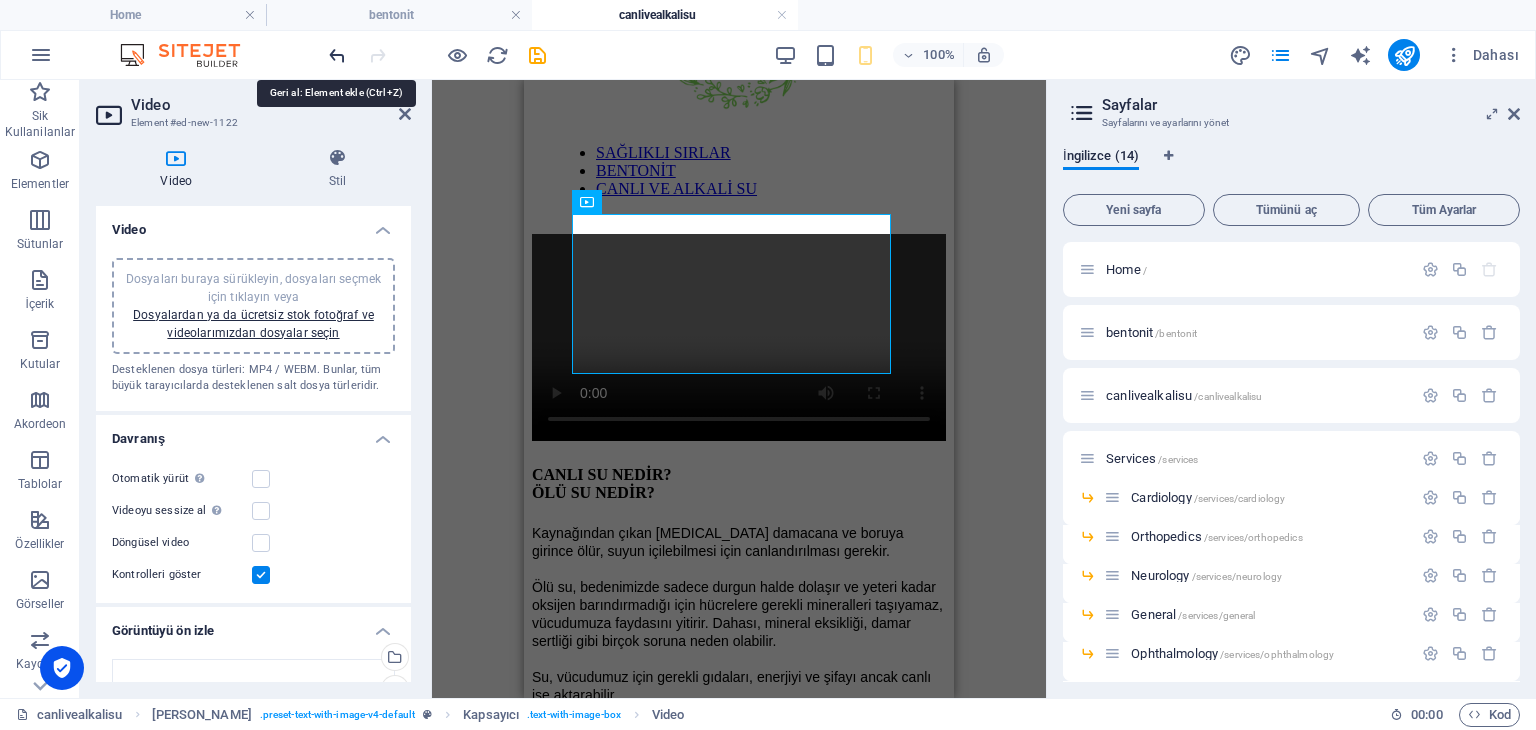 click at bounding box center [337, 55] 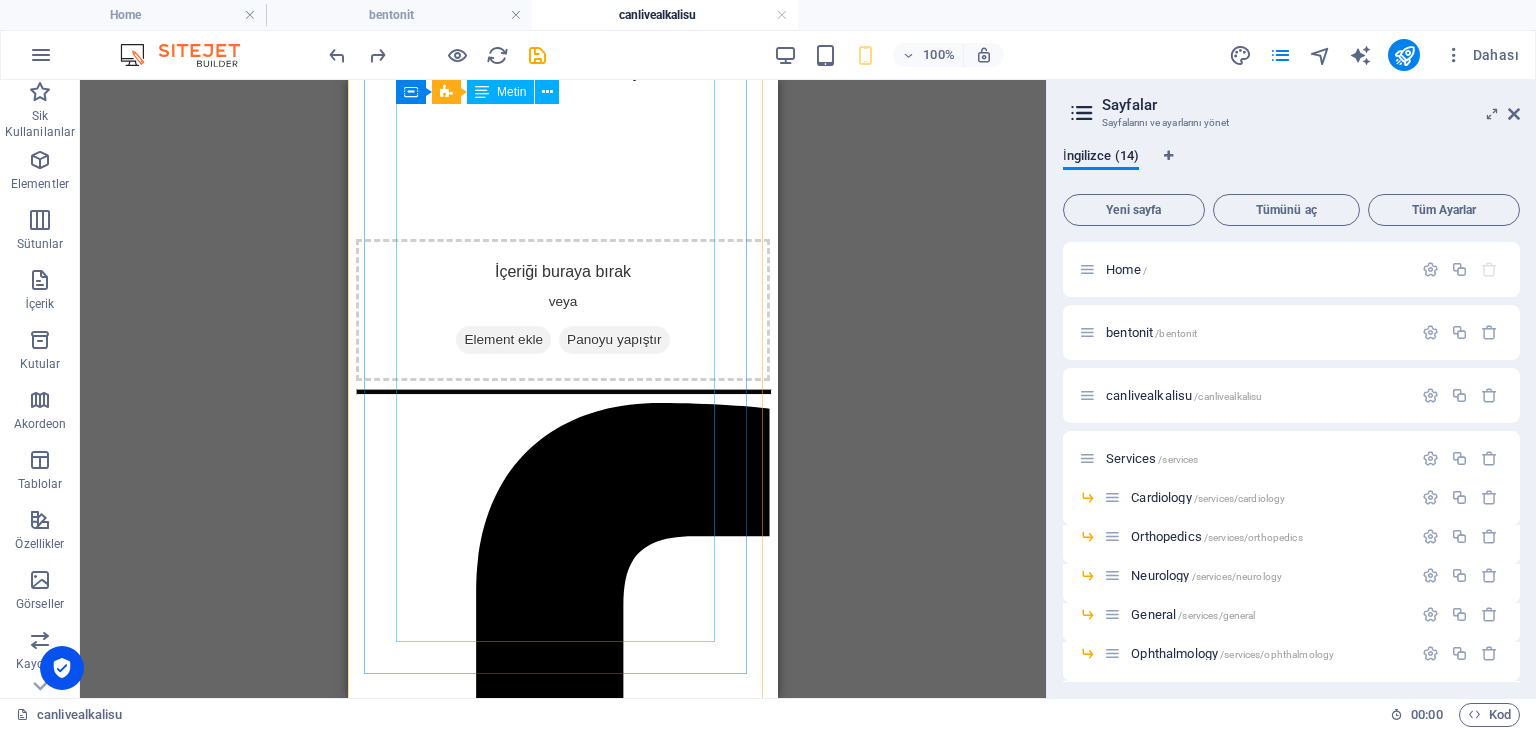 scroll, scrollTop: 800, scrollLeft: 0, axis: vertical 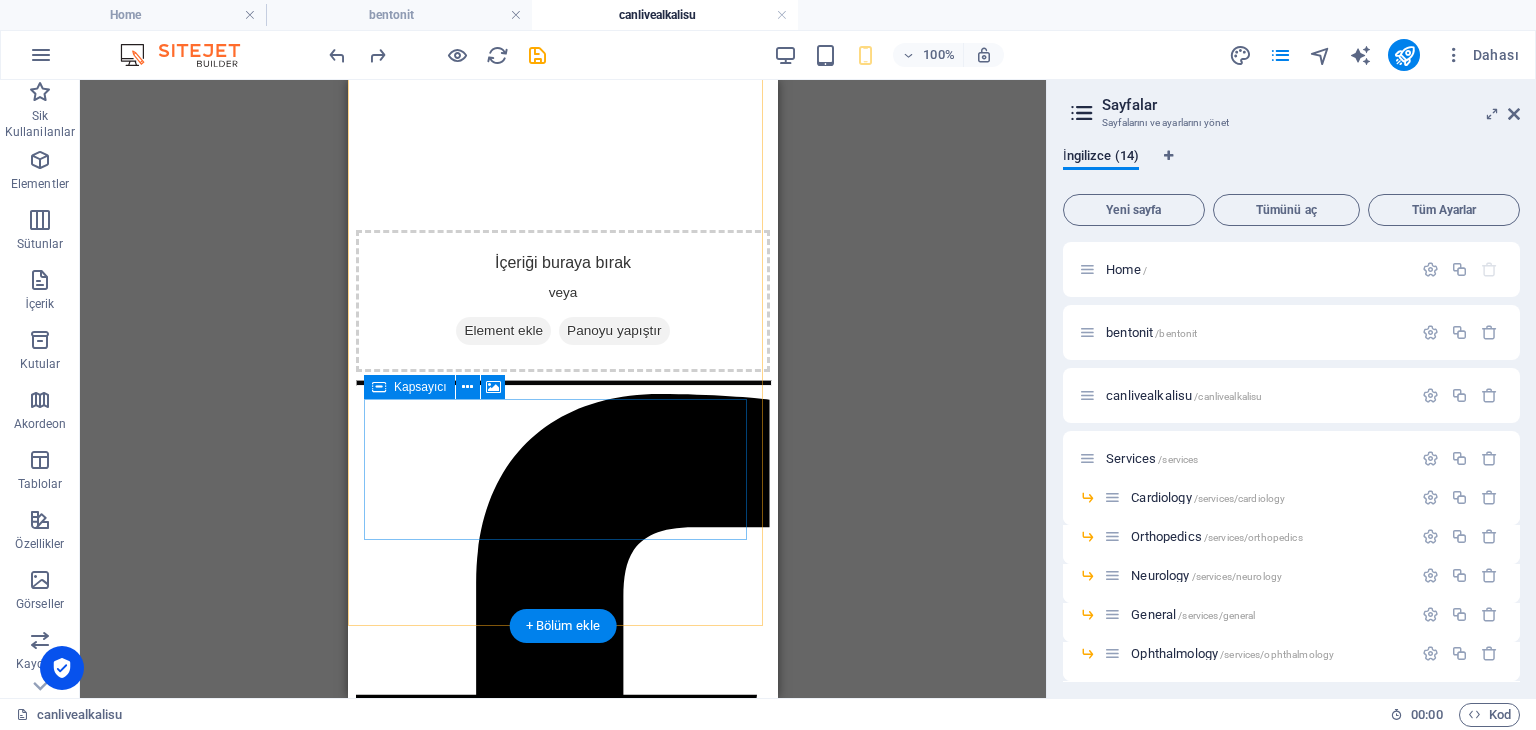 click on "İçeriği buraya bırak veya  Element ekle  Panoyu yapıştır" at bounding box center [563, 301] 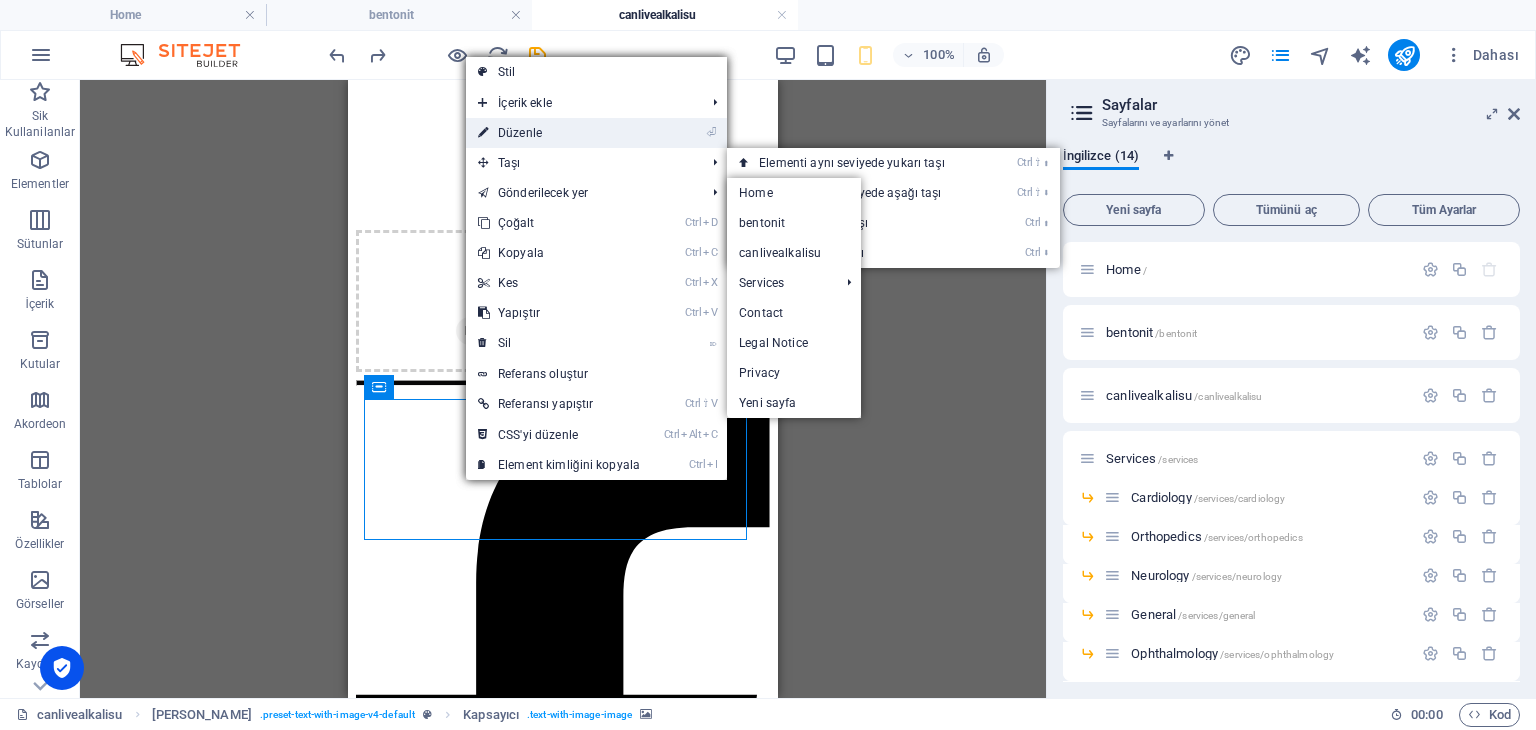 click on "⏎  Düzenle" at bounding box center [559, 133] 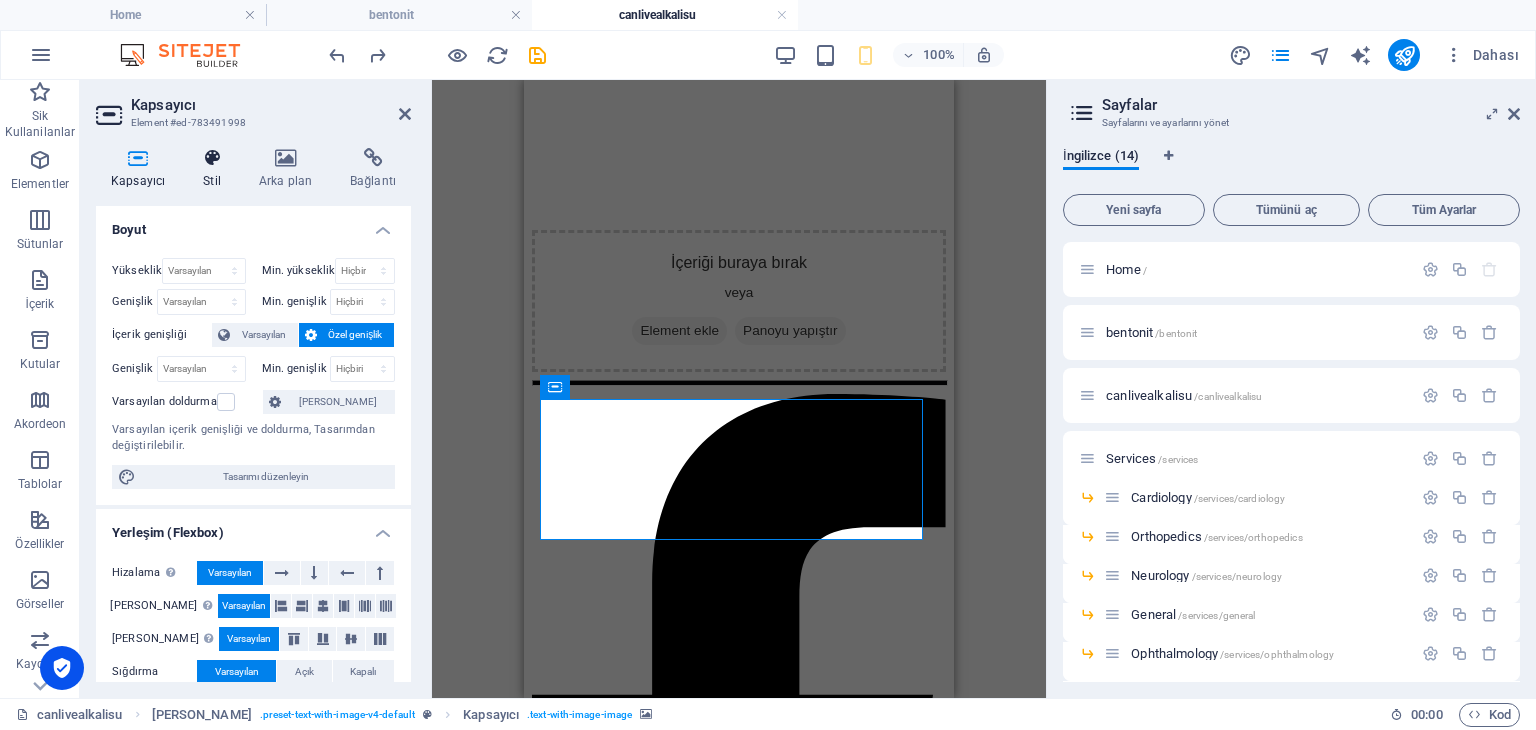 click on "Stil" at bounding box center (216, 169) 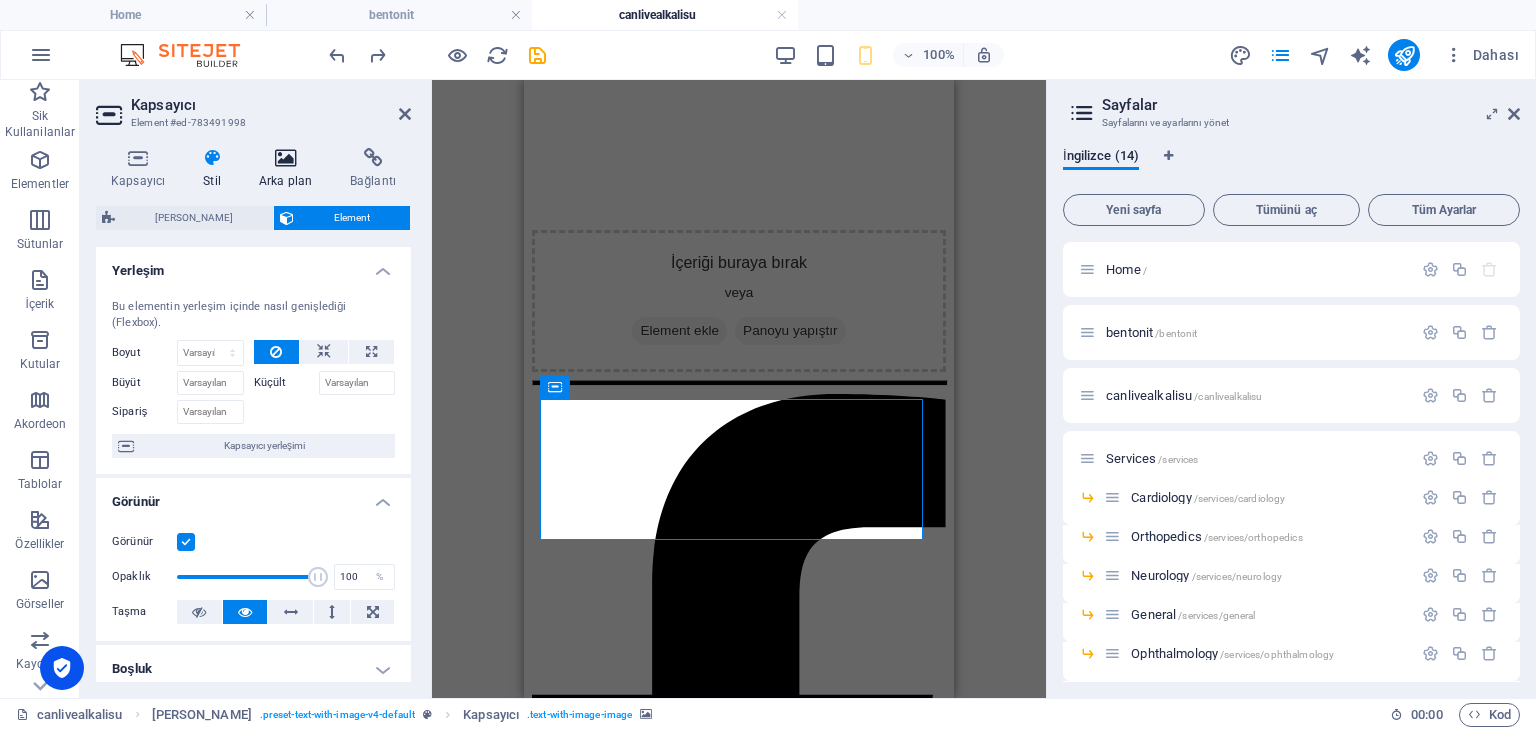 click at bounding box center (285, 158) 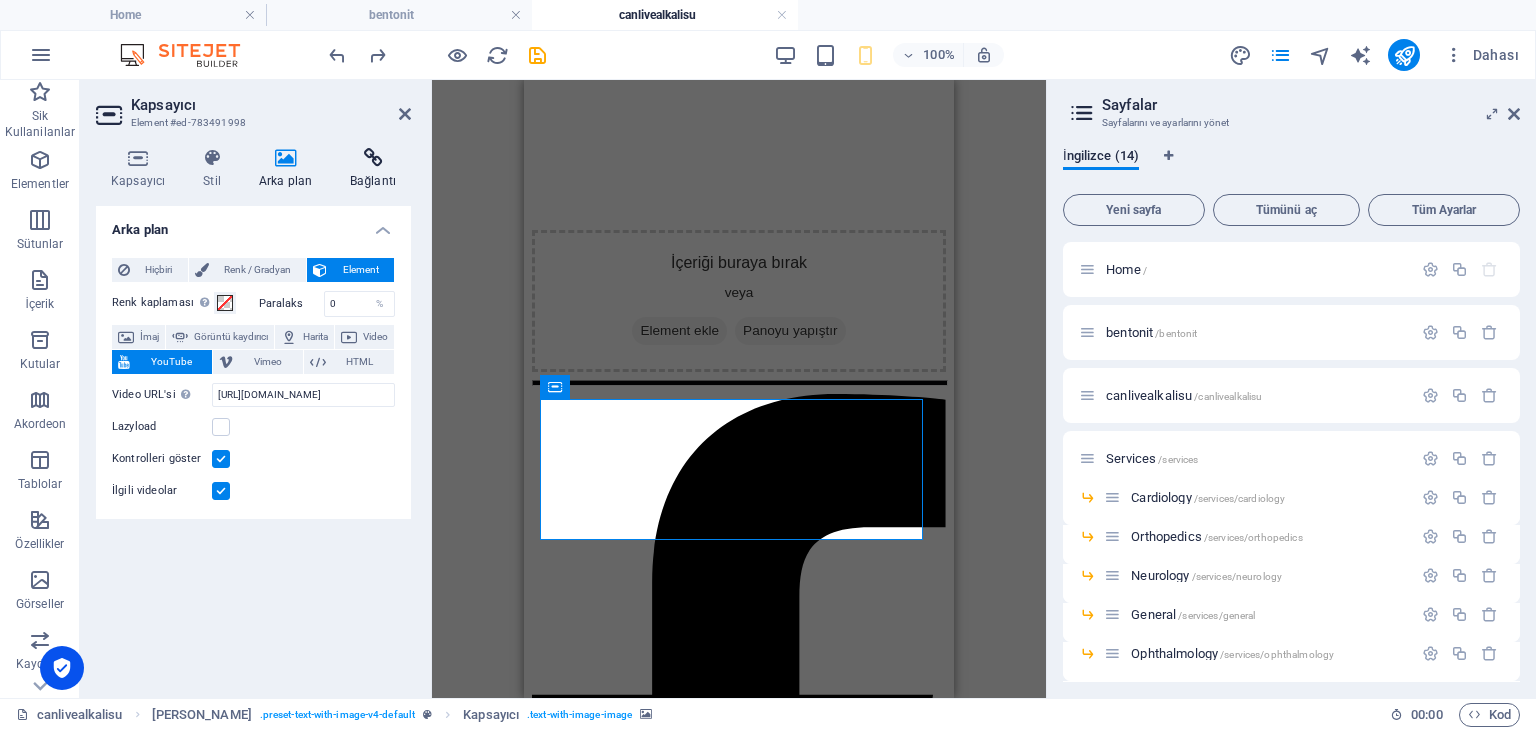 click at bounding box center [373, 158] 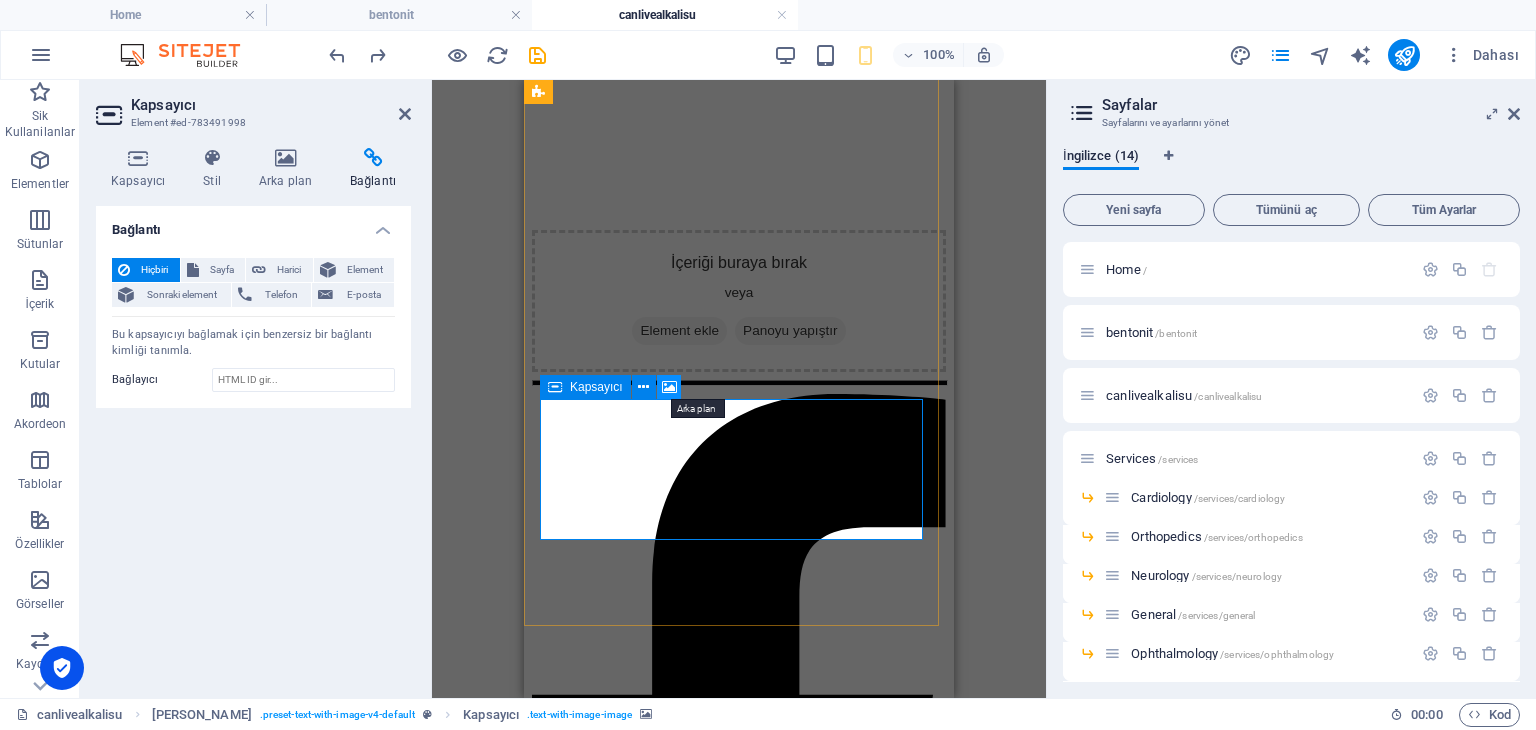click at bounding box center (669, 387) 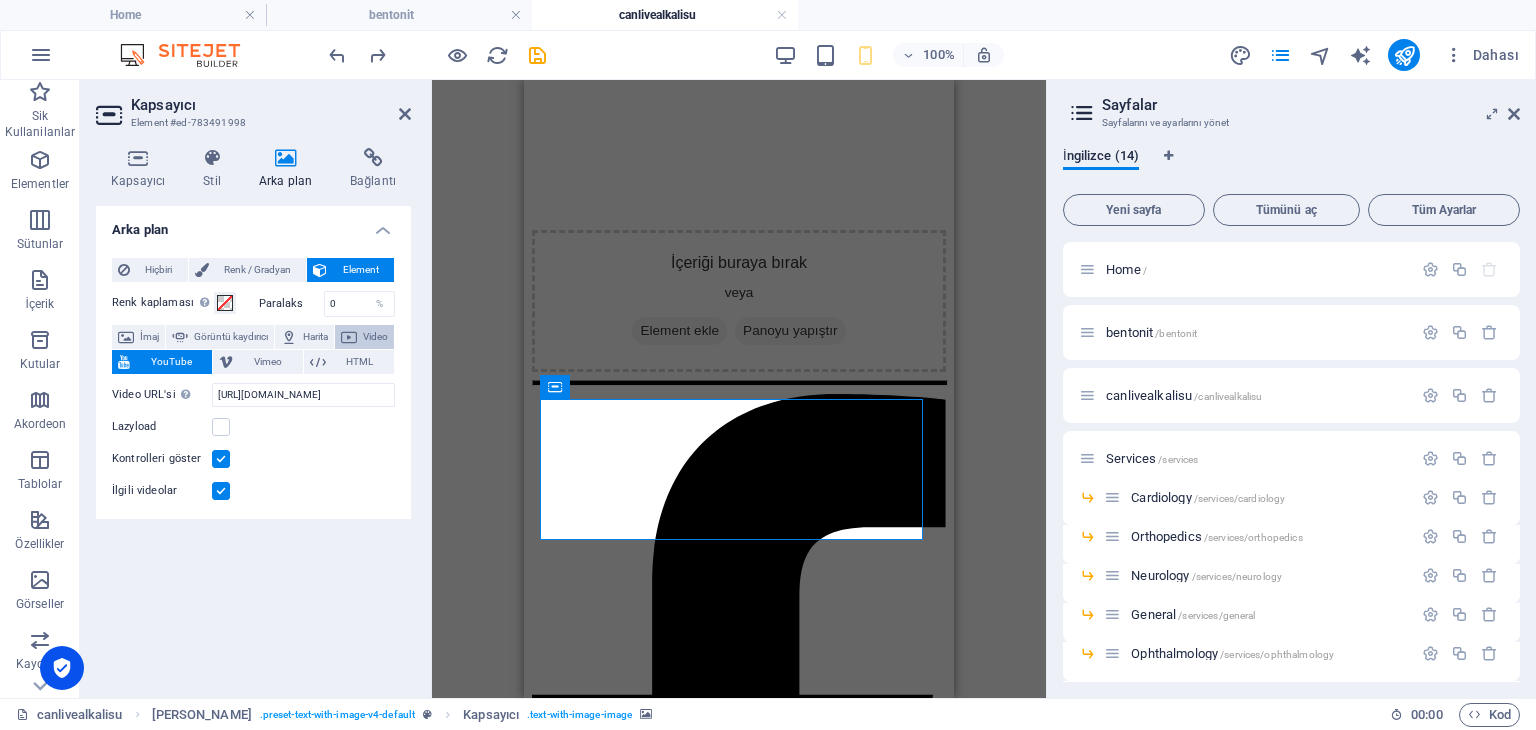 click on "Video" at bounding box center [375, 337] 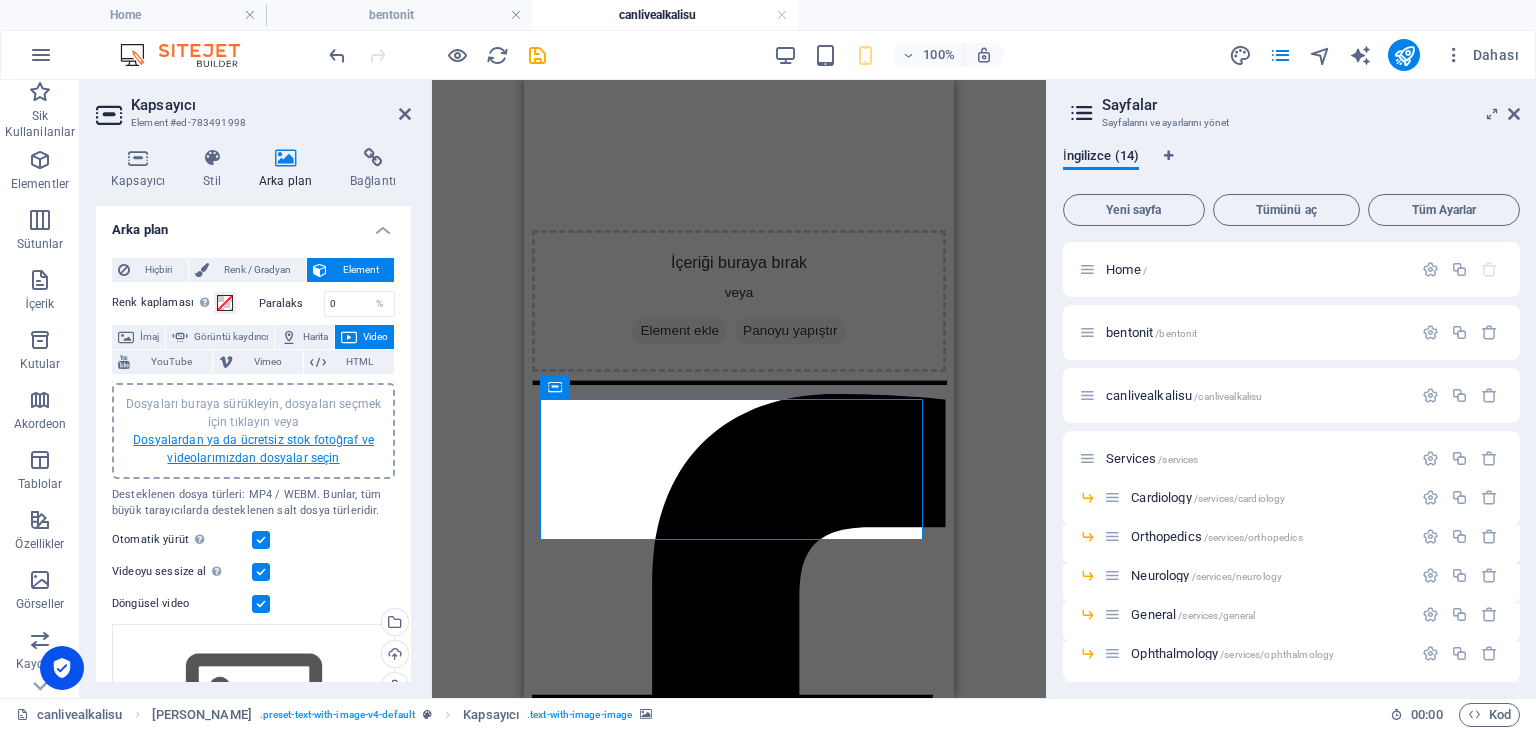click on "Dosyalardan ya da ücretsiz stok fotoğraf ve videolarımızdan dosyalar seçin" at bounding box center [253, 449] 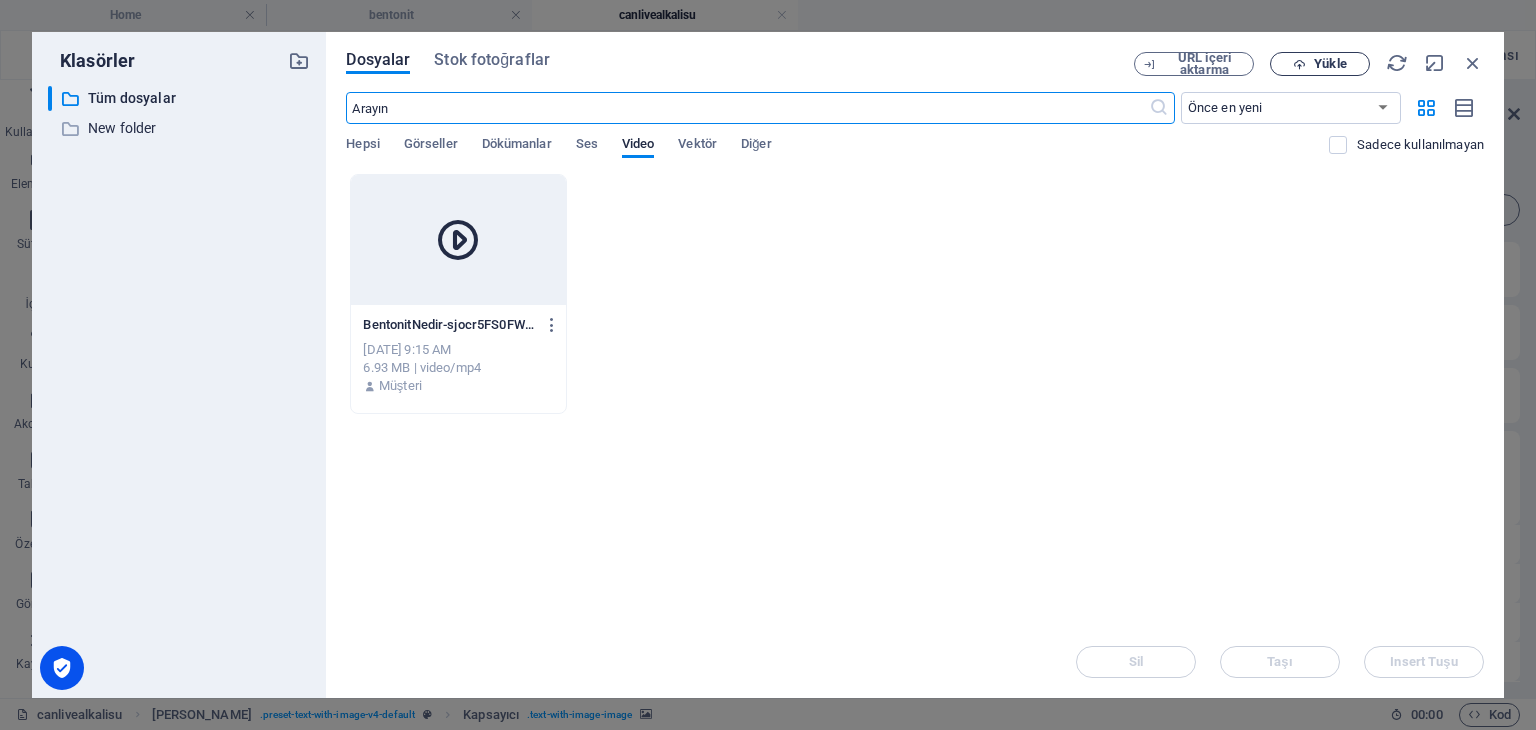 click on "Yükle" at bounding box center [1330, 64] 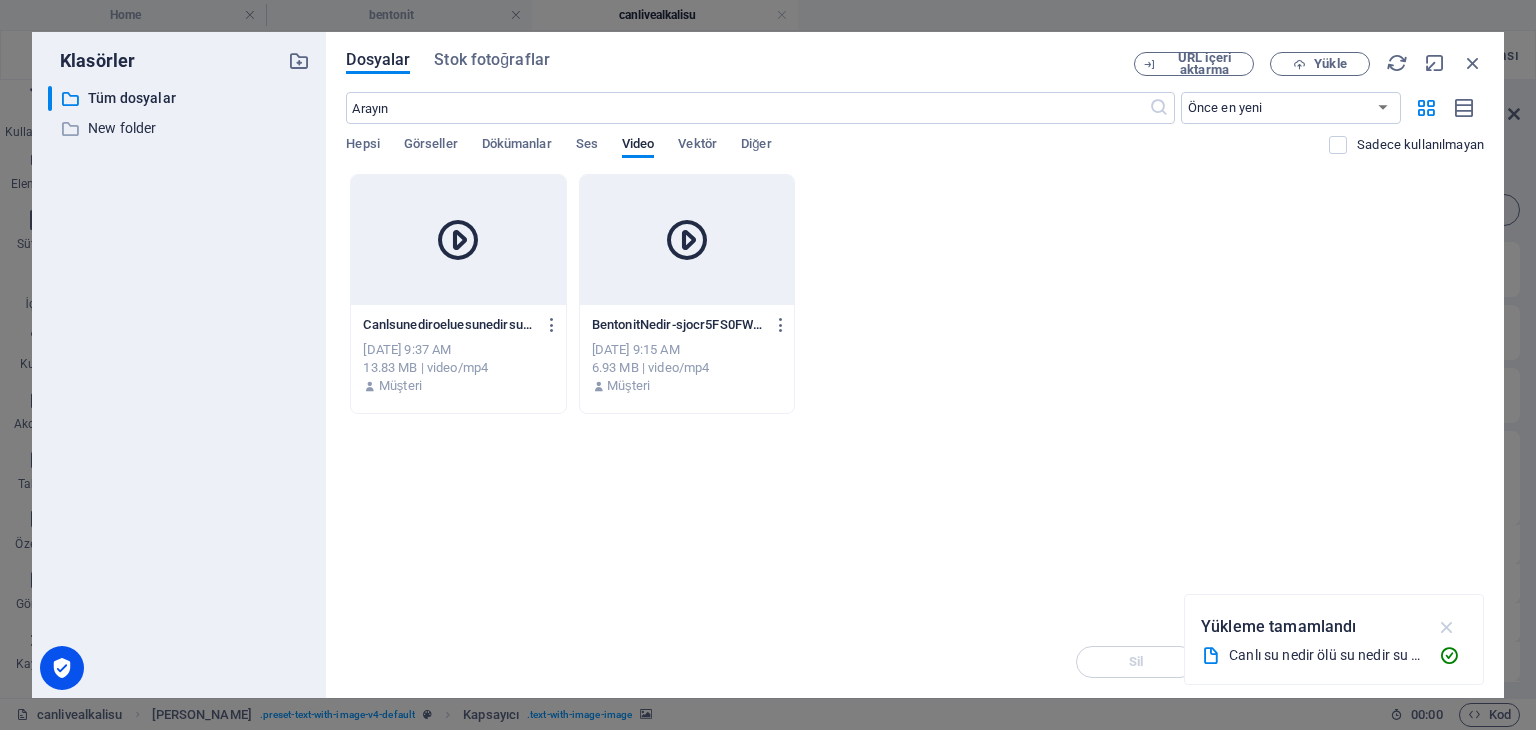 click at bounding box center [1447, 627] 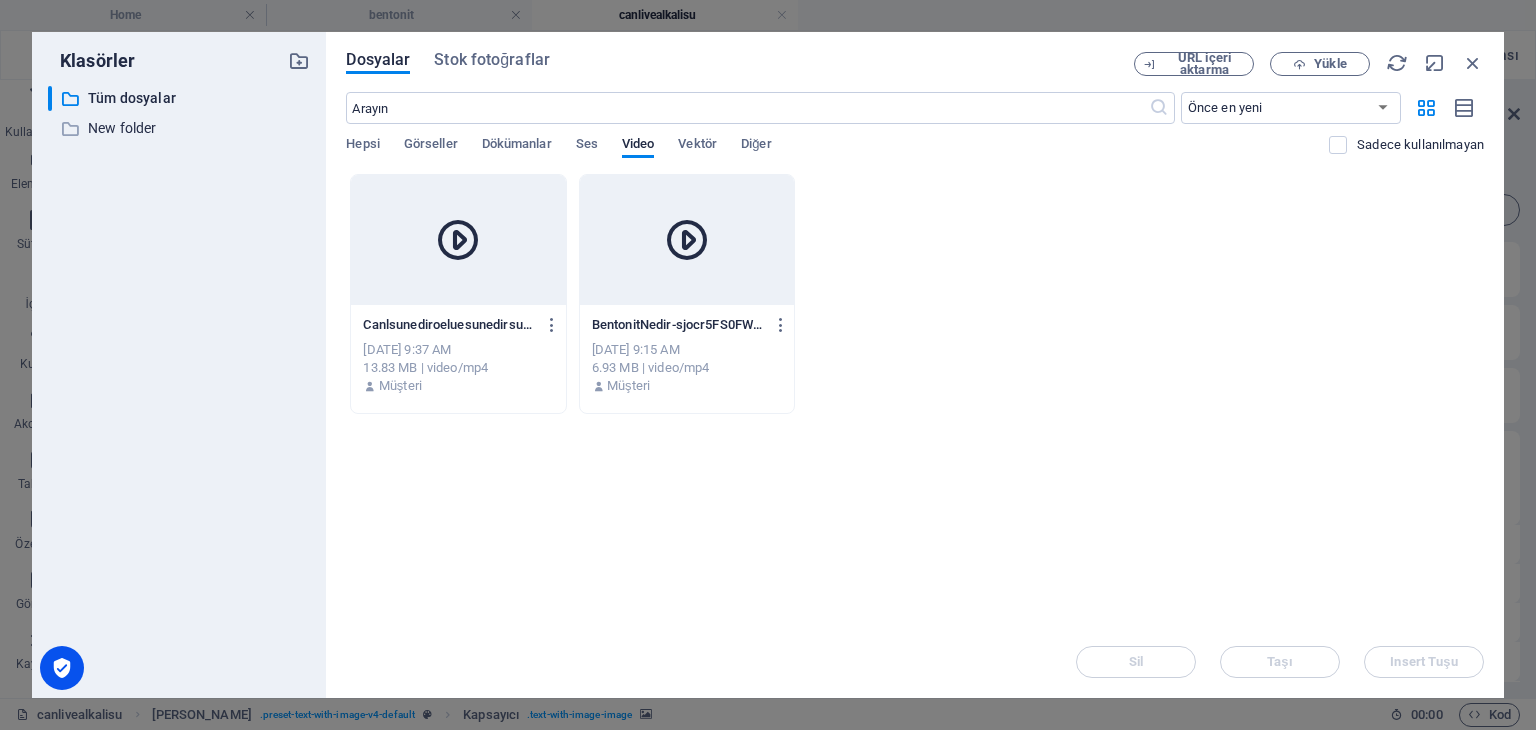 click at bounding box center [458, 240] 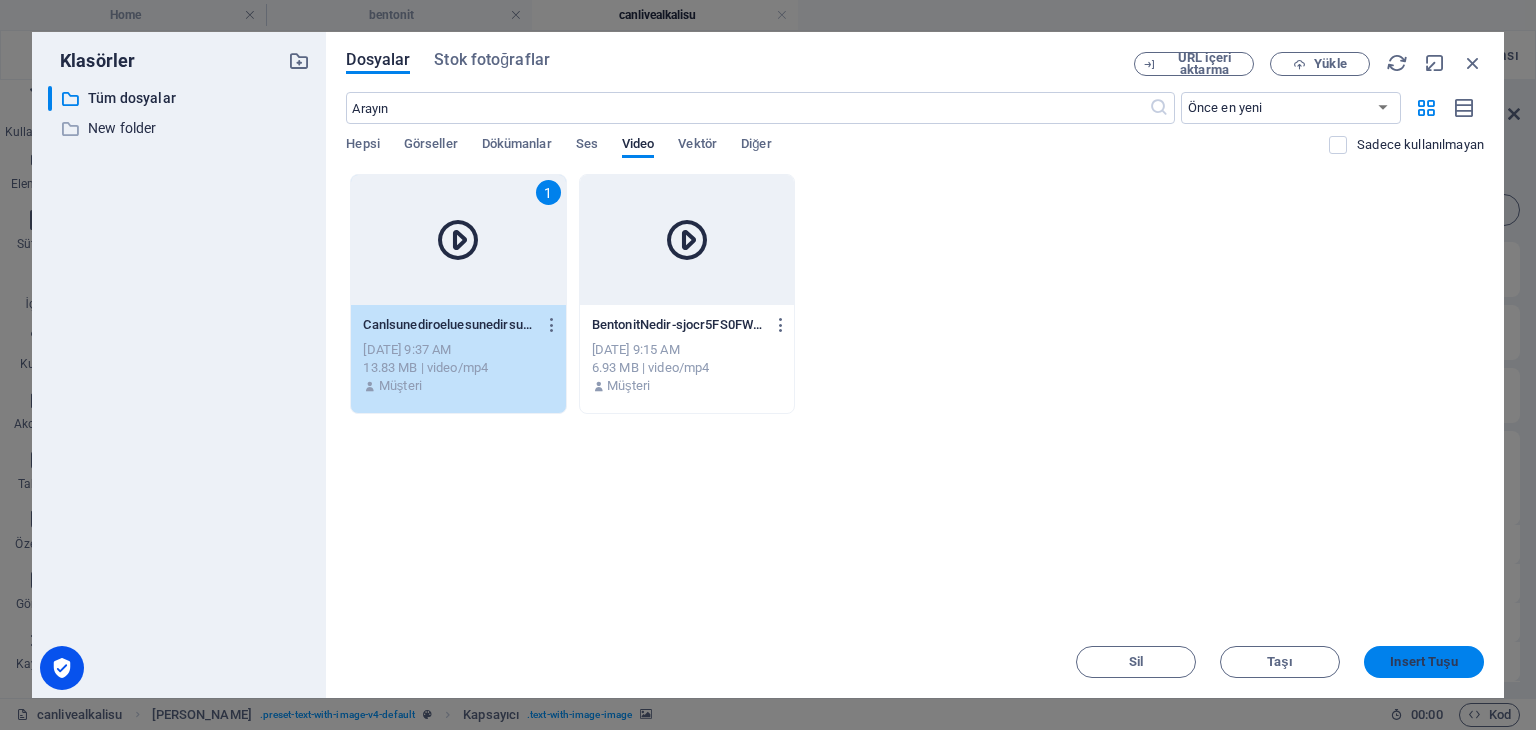 click on "Insert Tuşu" at bounding box center (1423, 662) 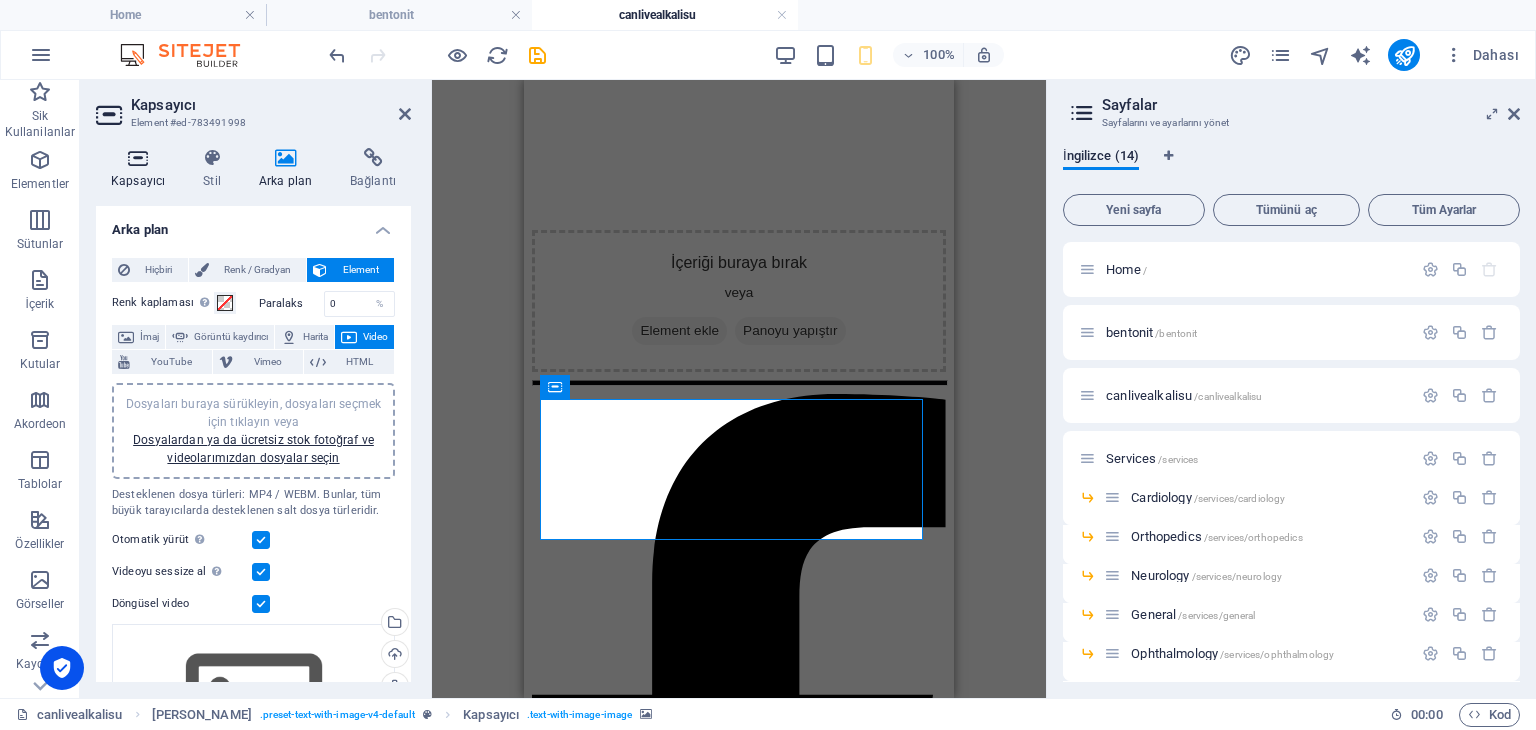click at bounding box center [138, 158] 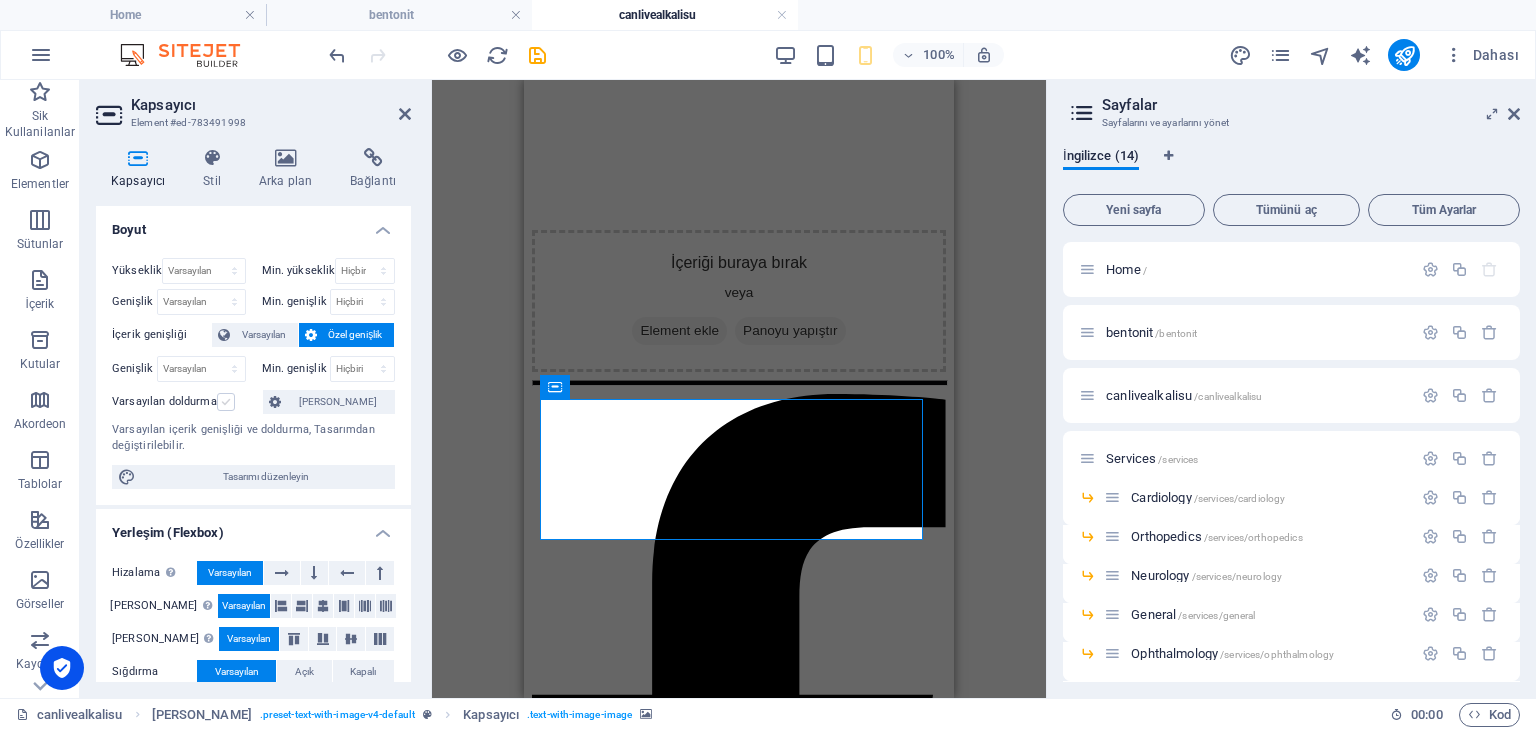 click at bounding box center [226, 402] 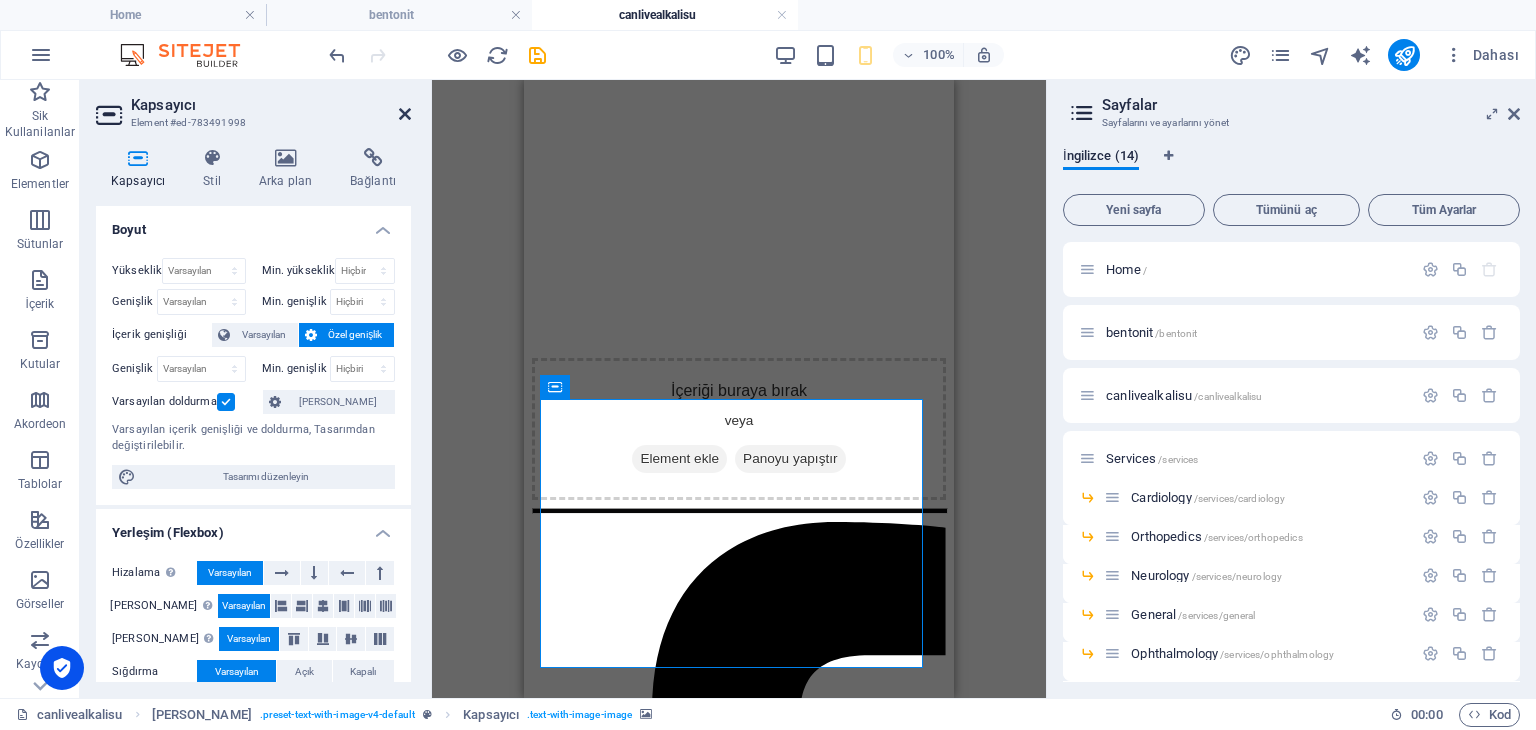 click at bounding box center (405, 114) 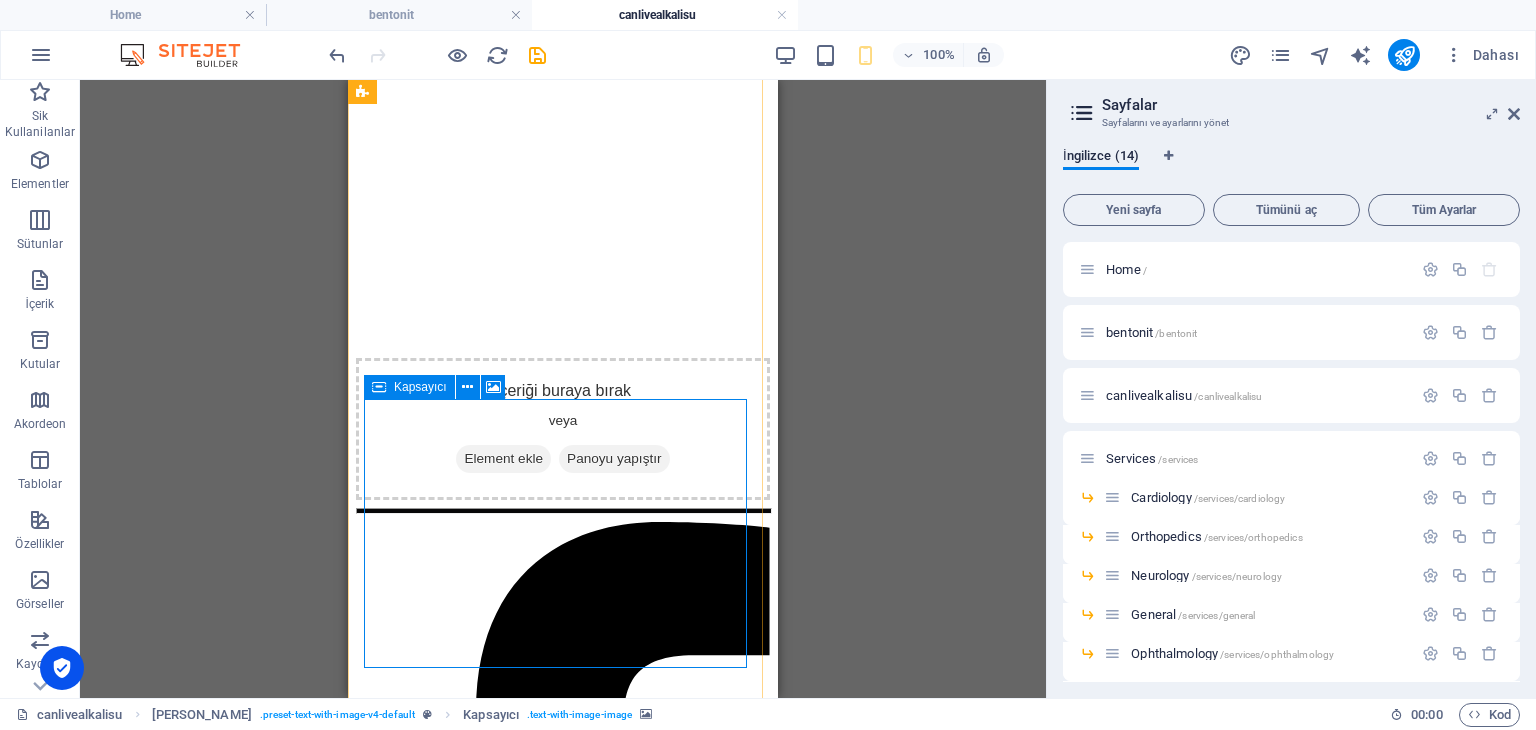 scroll, scrollTop: 900, scrollLeft: 0, axis: vertical 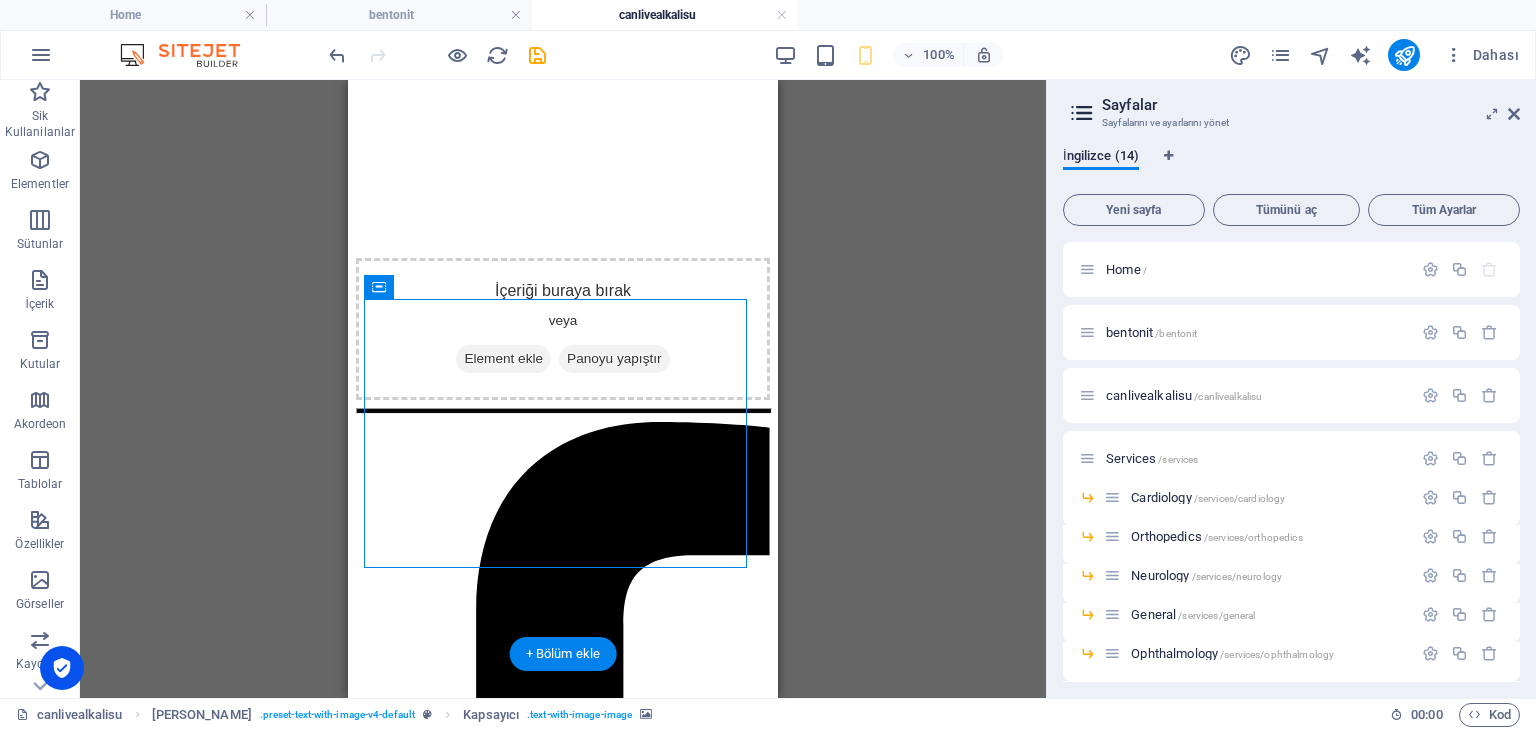 click at bounding box center [563, 94] 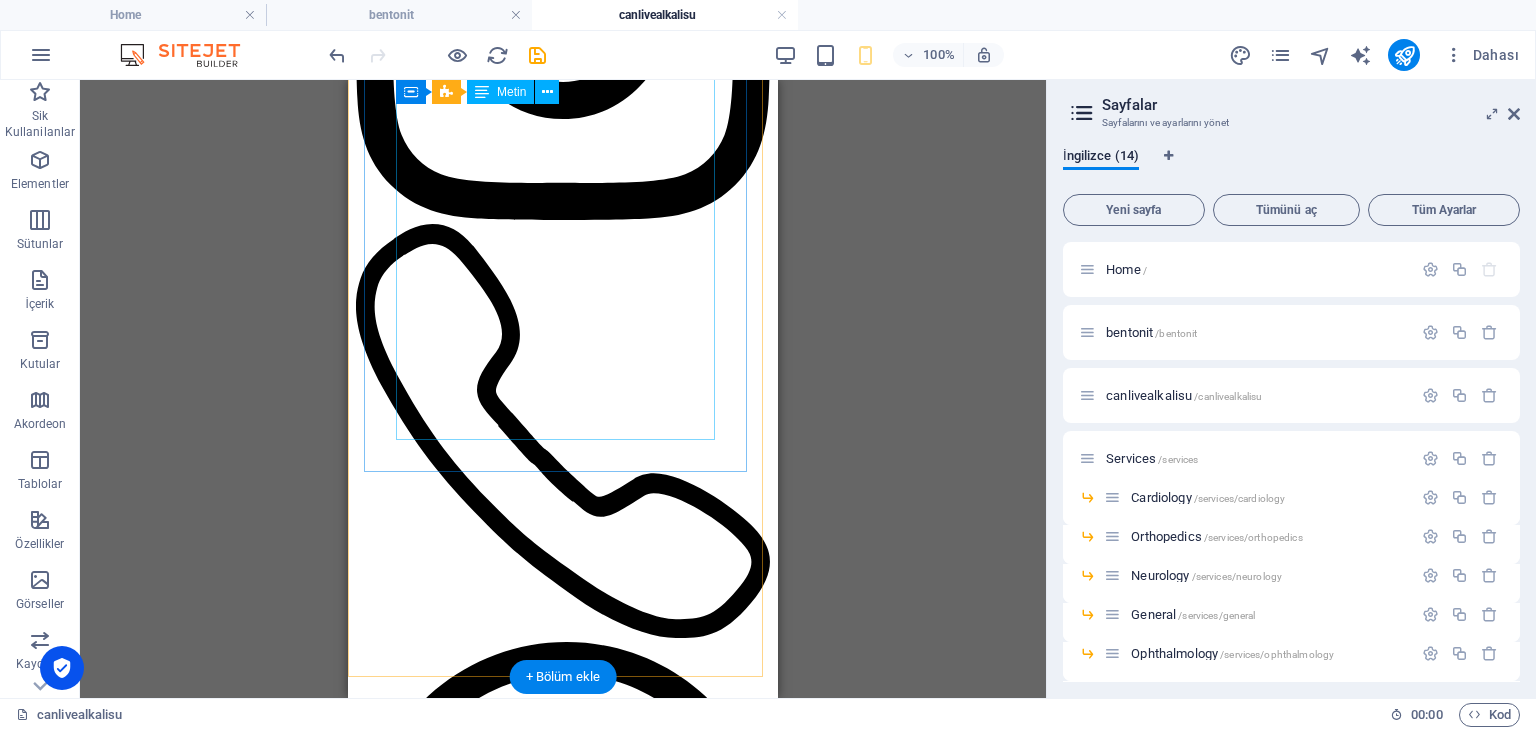 scroll, scrollTop: 2400, scrollLeft: 0, axis: vertical 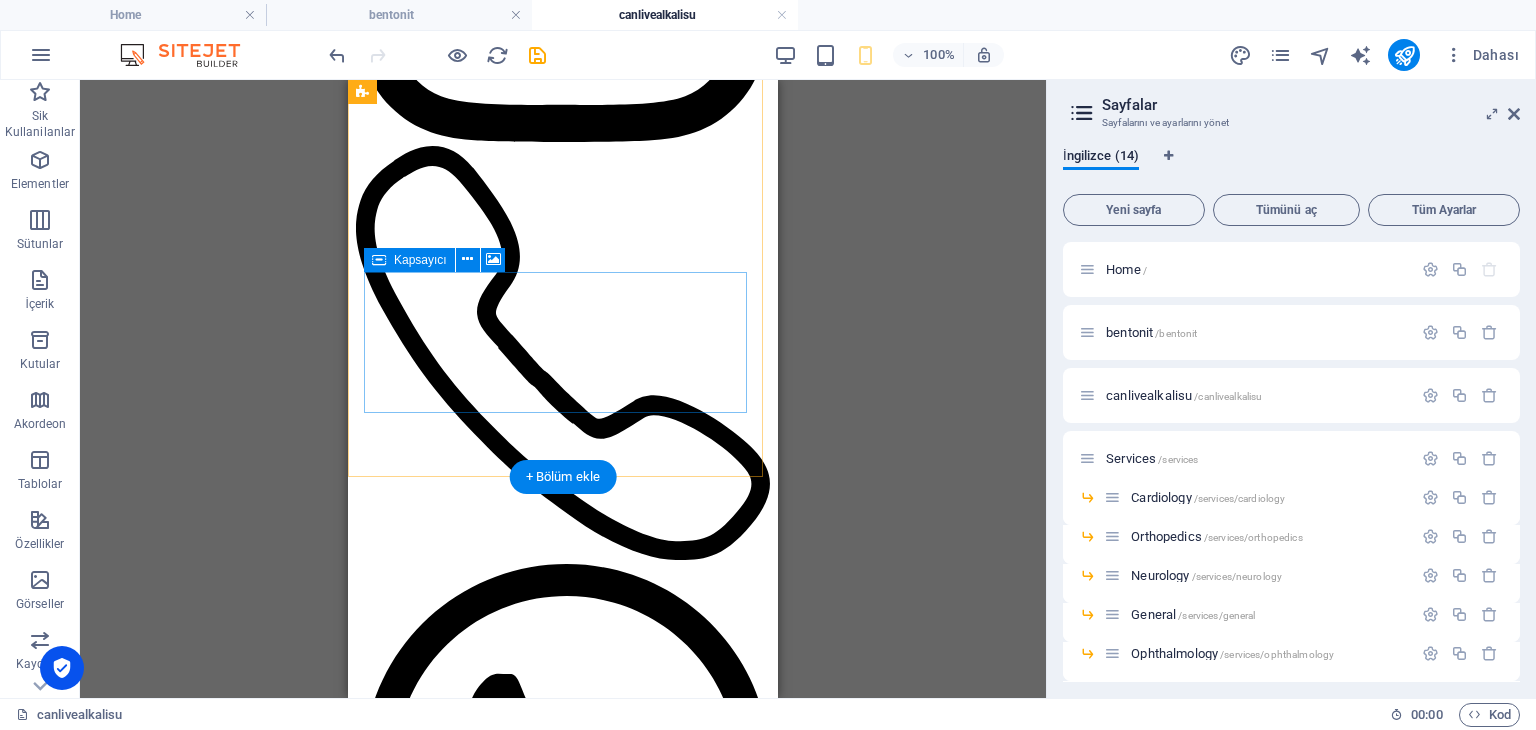 click on "İçeriği buraya bırak veya  Element ekle  Panoyu yapıştır" at bounding box center (563, 2019) 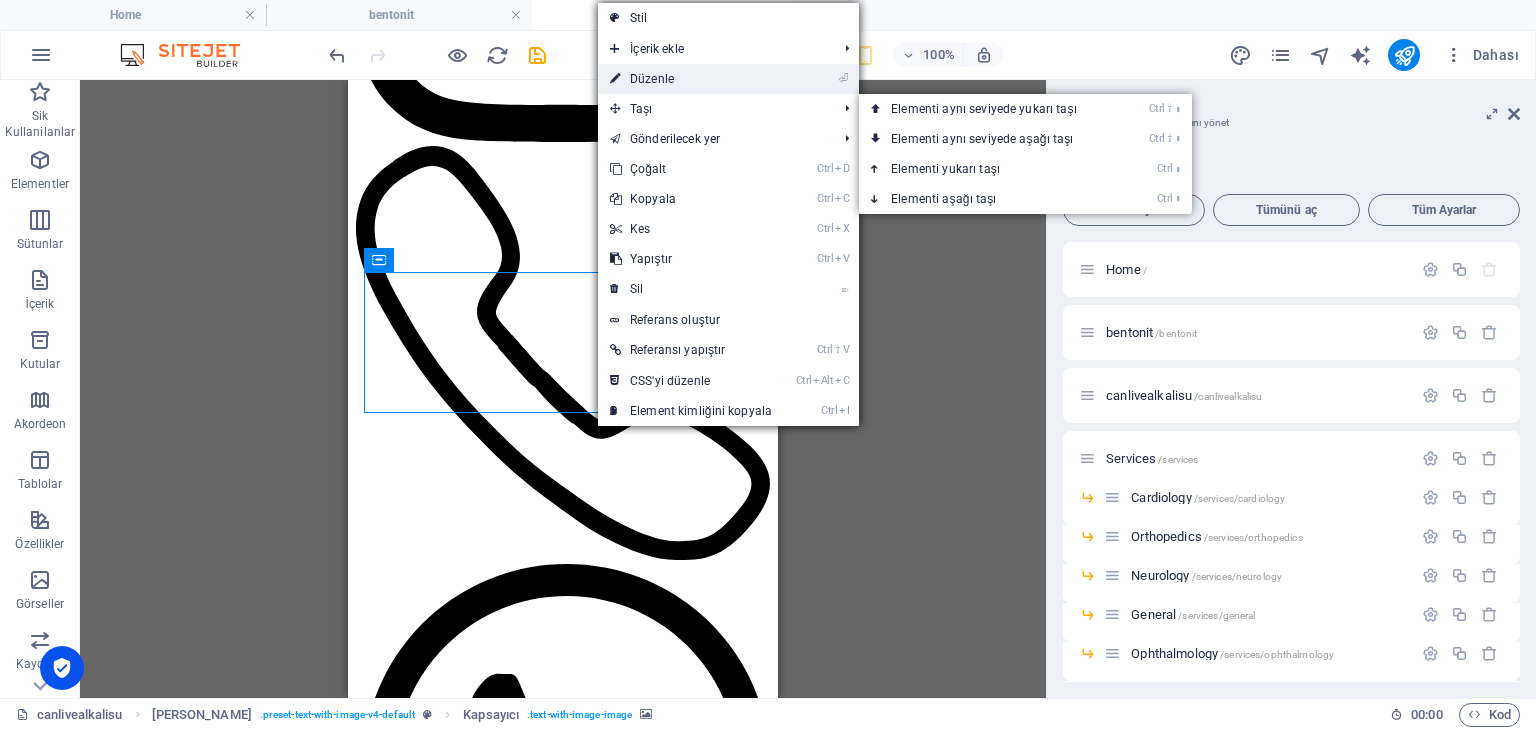 click on "⏎  Düzenle" at bounding box center (691, 79) 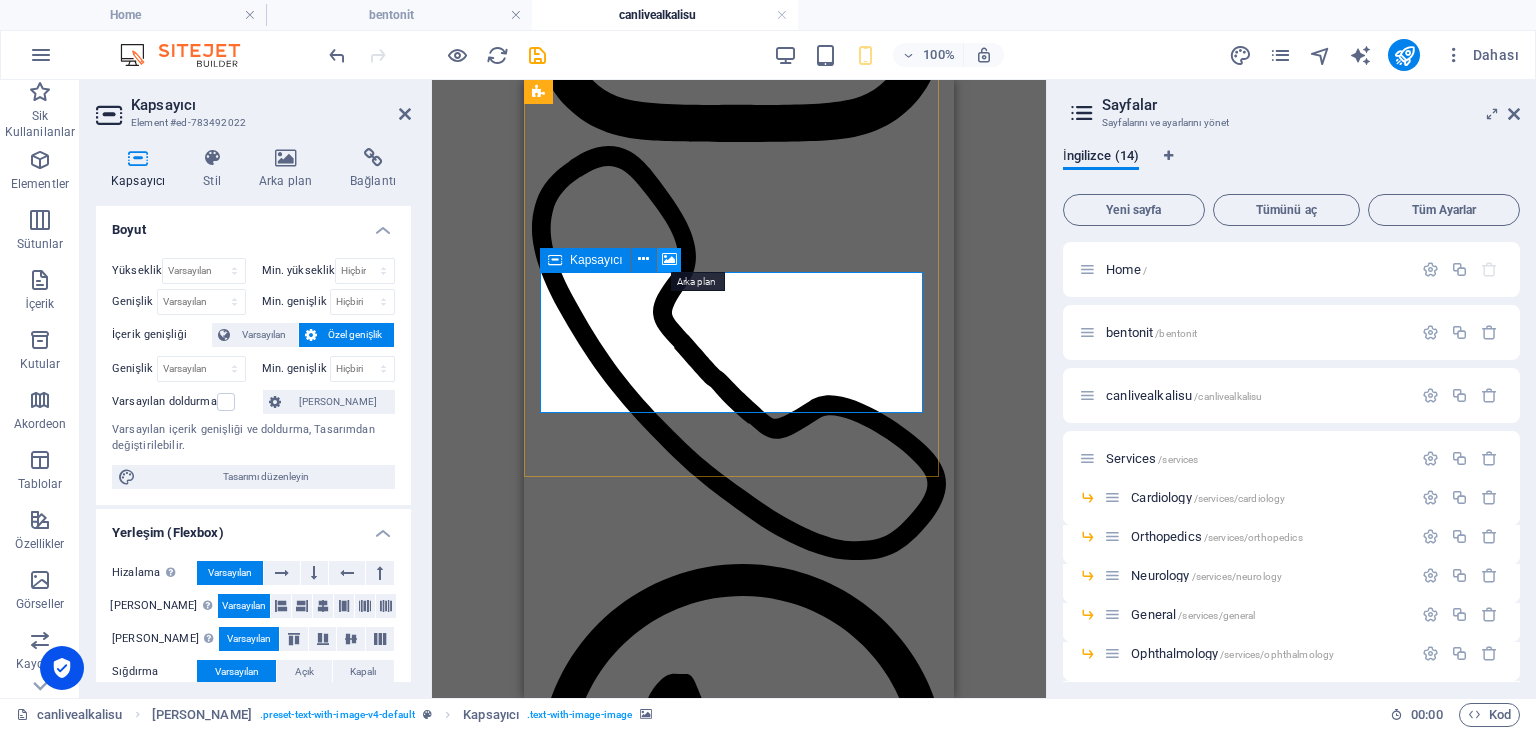 click at bounding box center [669, 259] 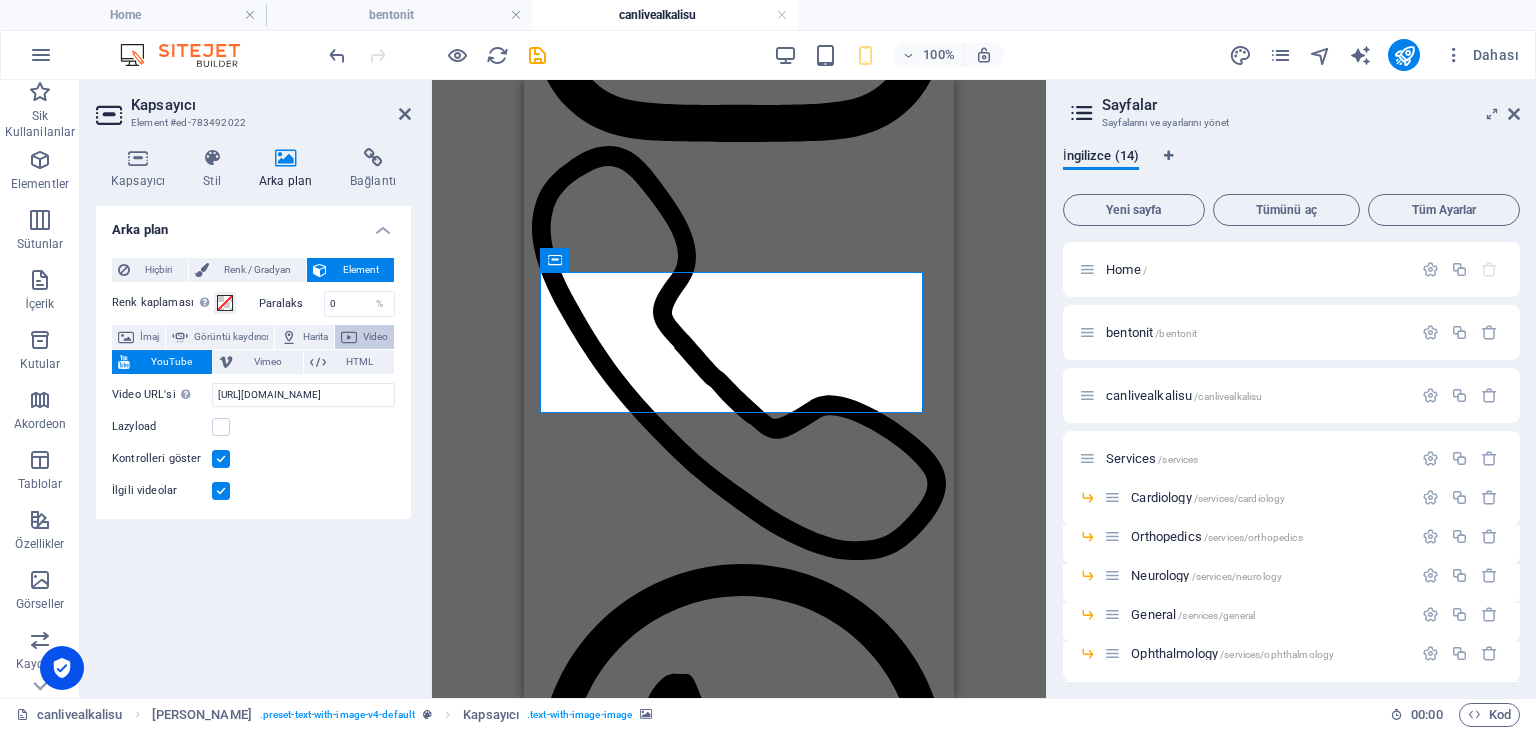 click on "Video" at bounding box center (375, 337) 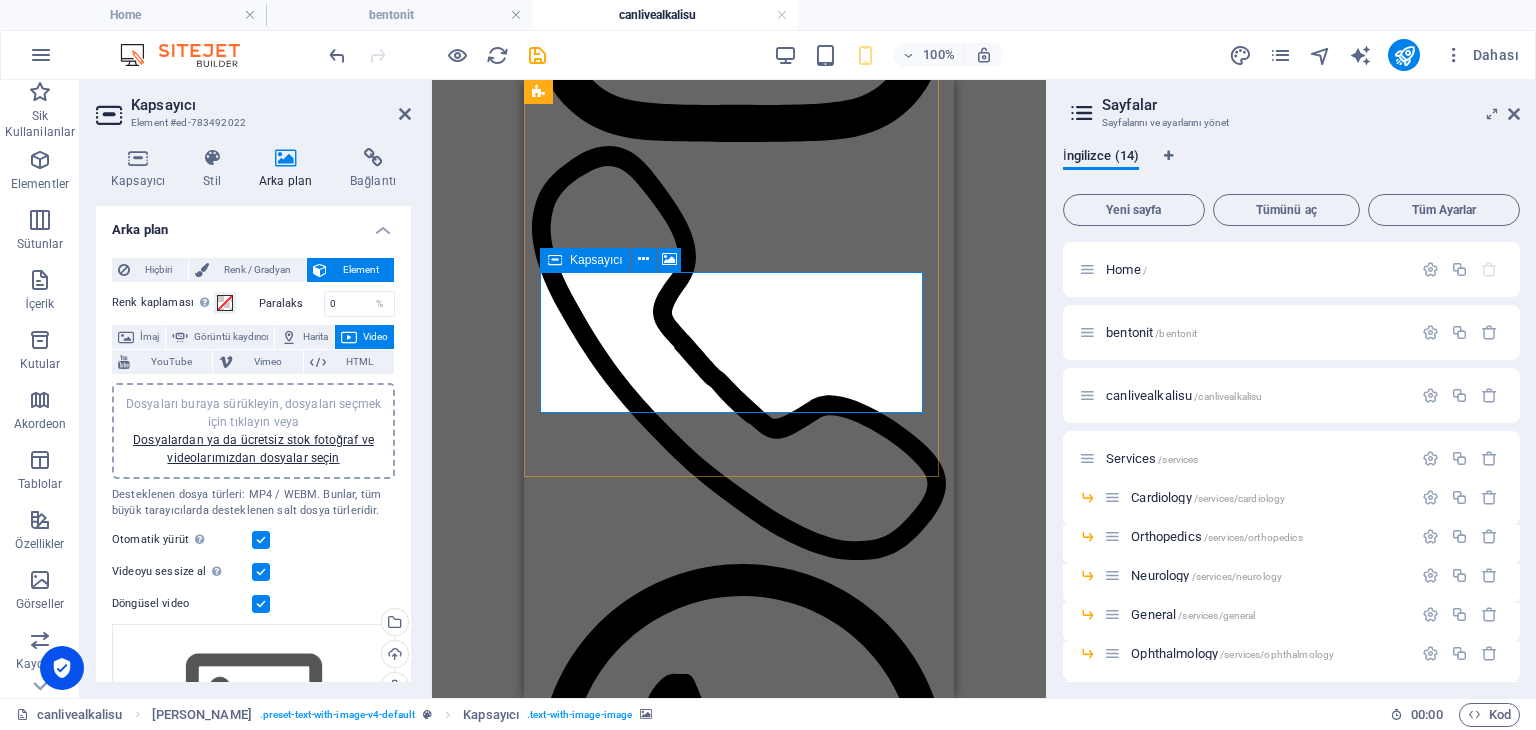 click on "Element ekle" at bounding box center (679, 2049) 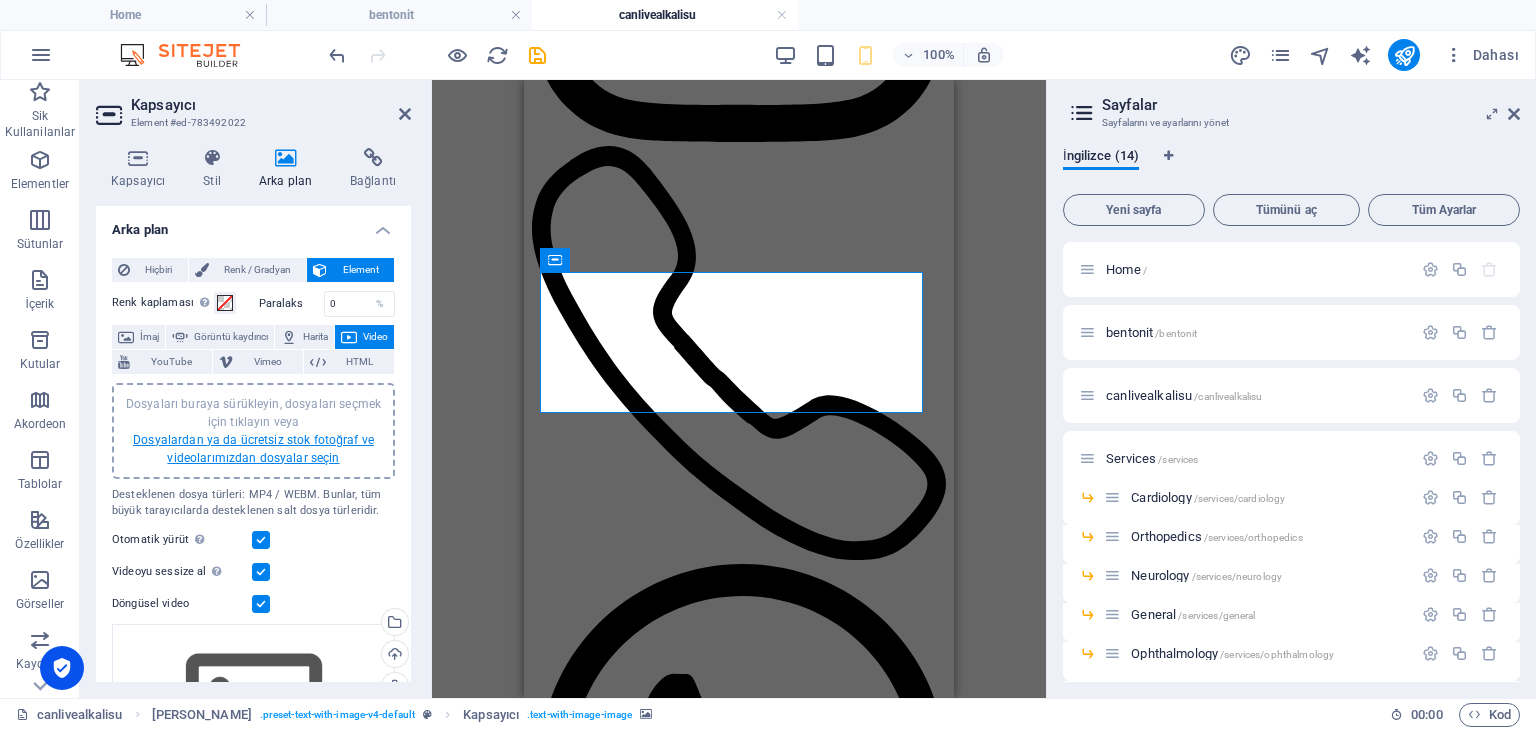 click on "Dosyalardan ya da ücretsiz stok fotoğraf ve videolarımızdan dosyalar seçin" at bounding box center [253, 449] 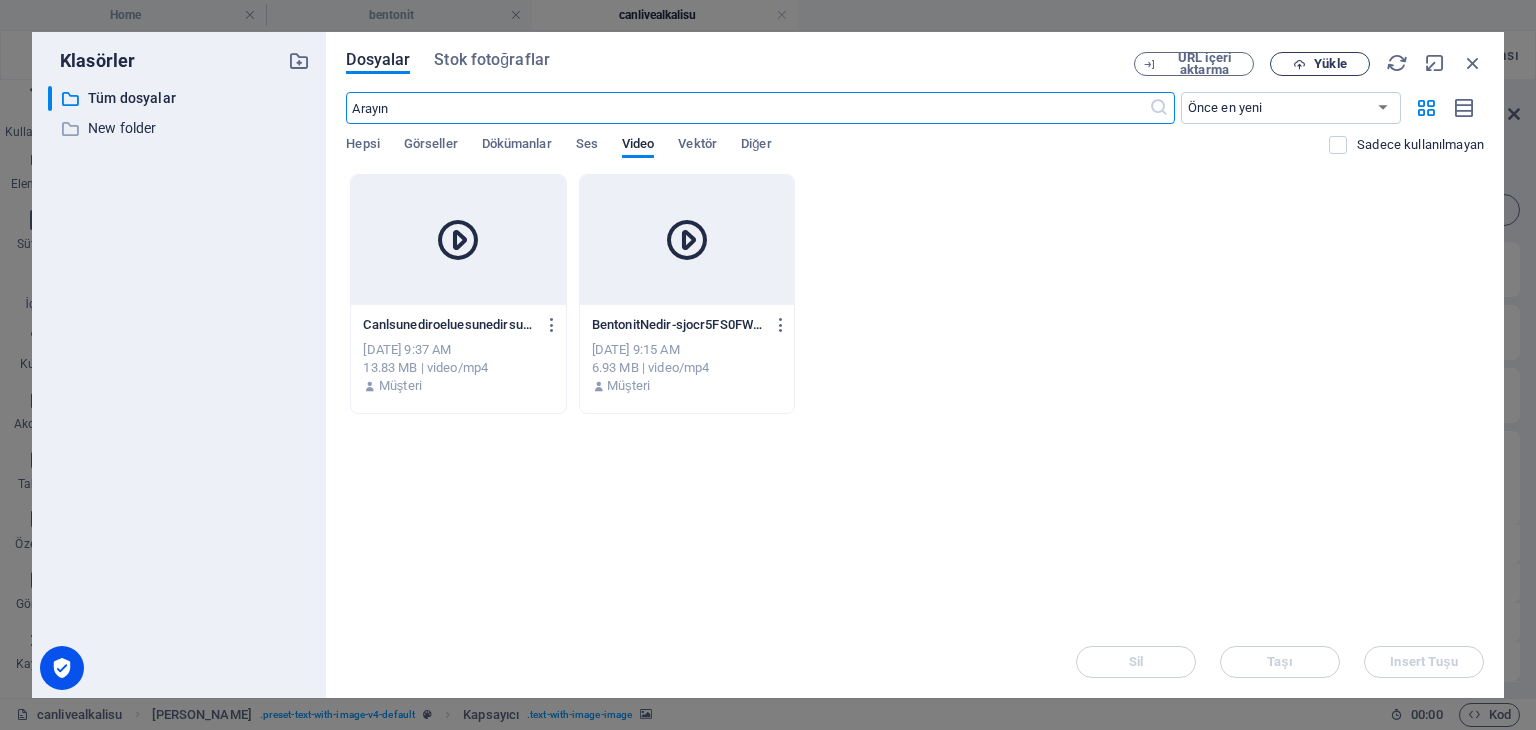 click at bounding box center (1299, 64) 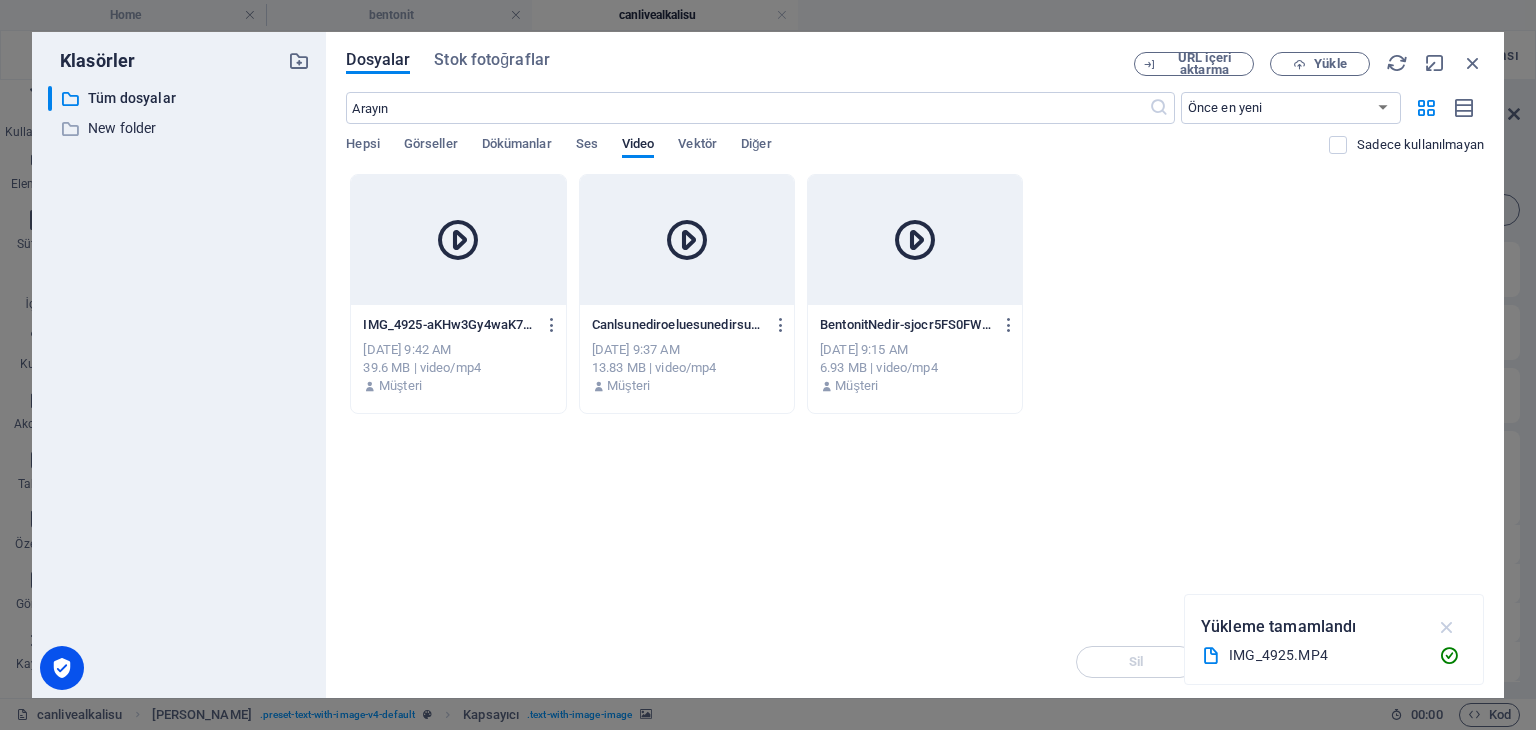 click at bounding box center [1447, 627] 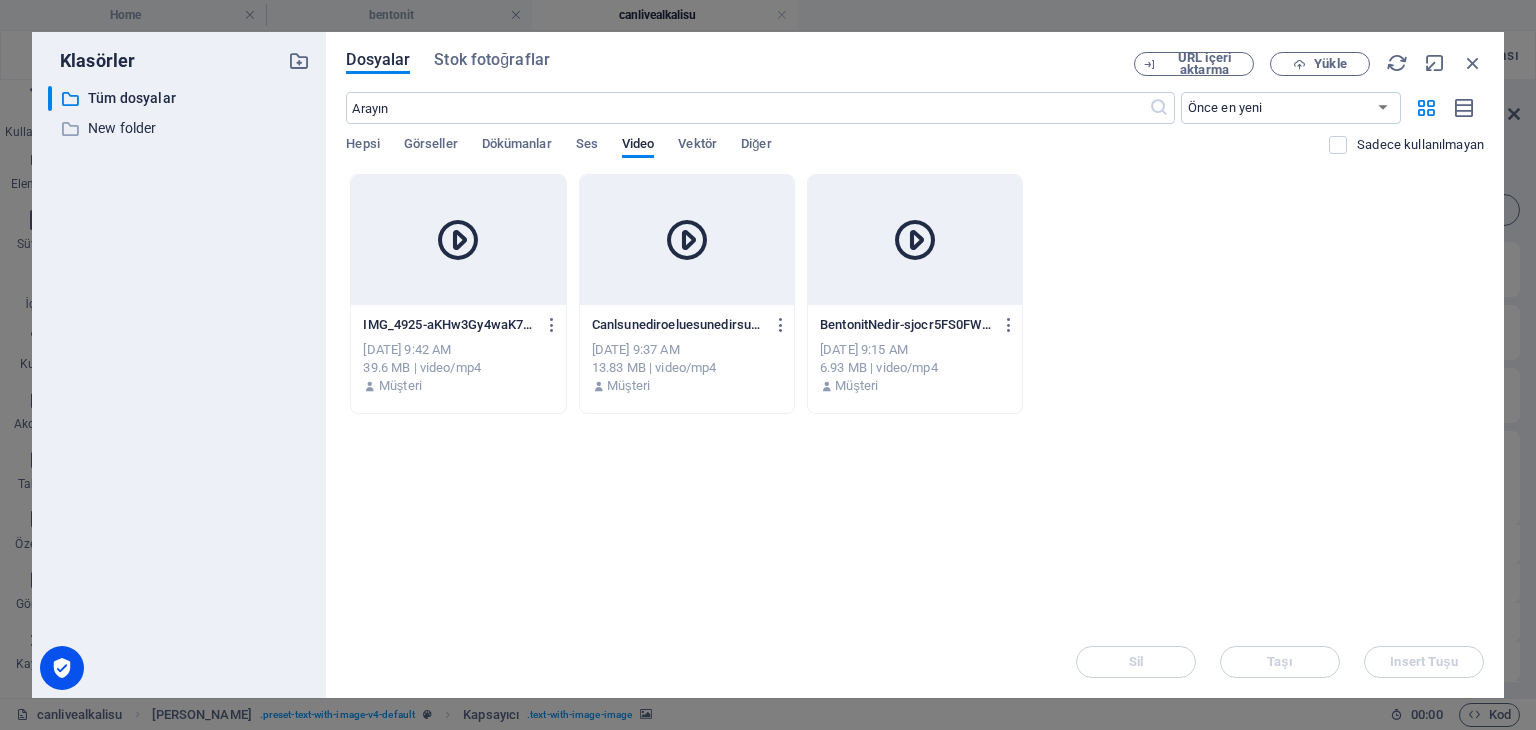 click at bounding box center [458, 240] 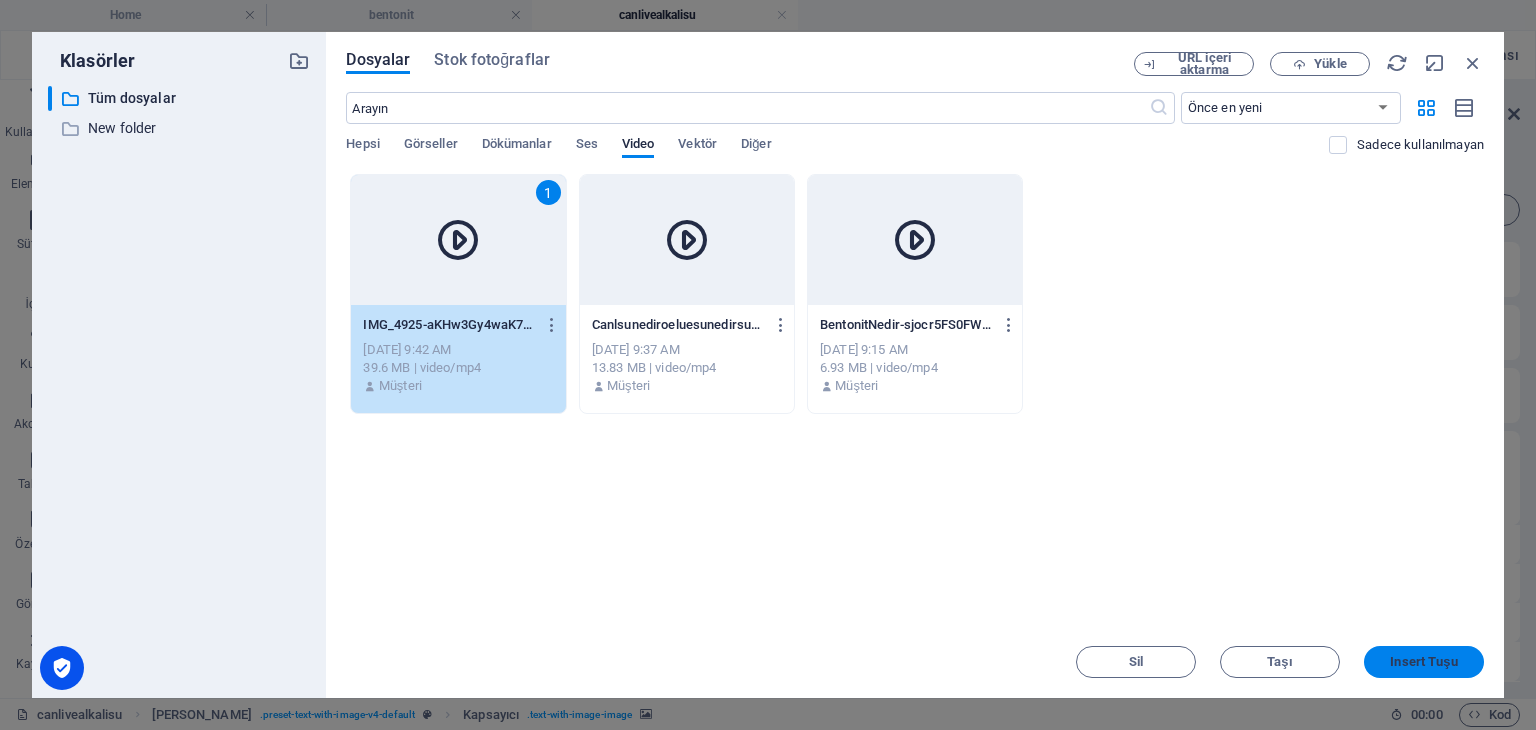 click on "Insert Tuşu" at bounding box center (1423, 662) 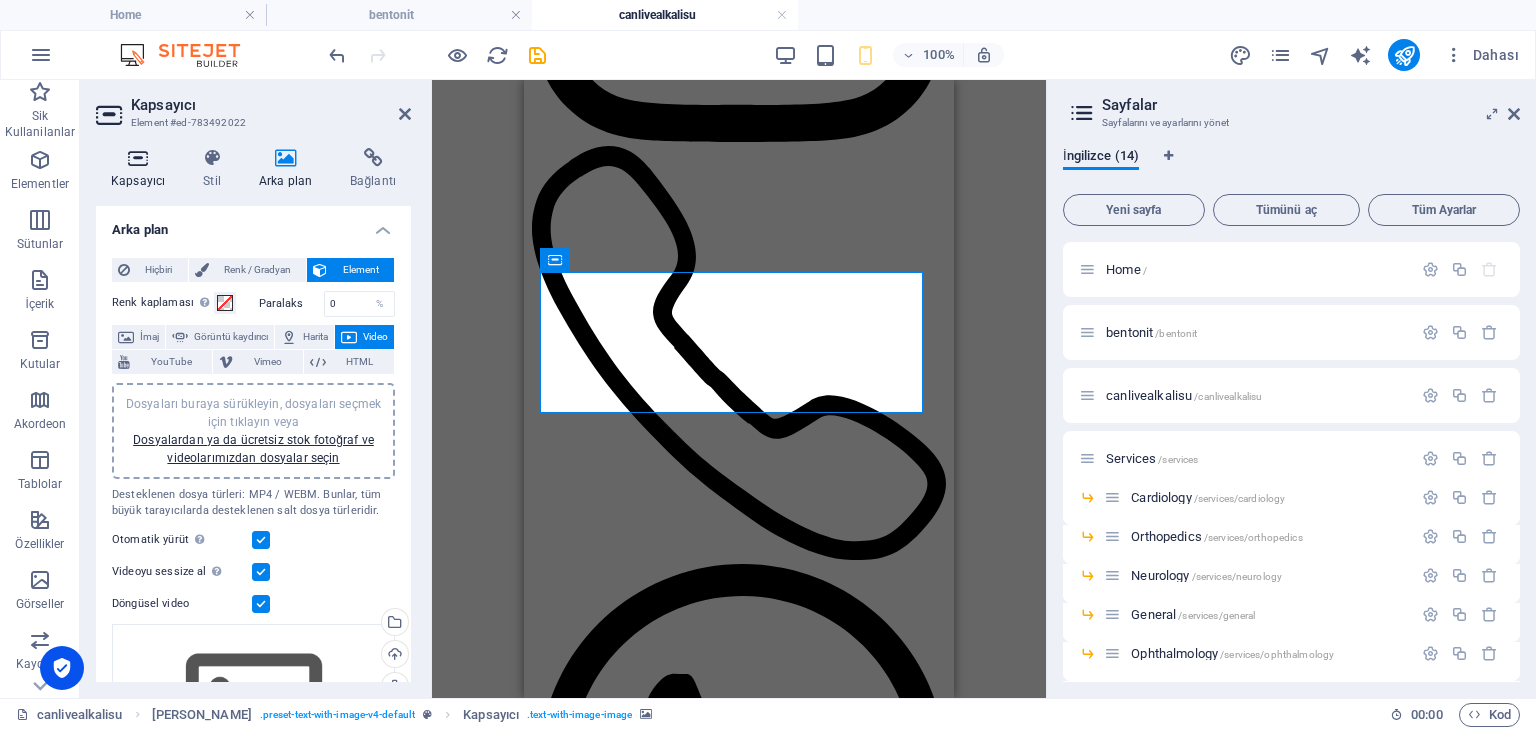 click at bounding box center (138, 158) 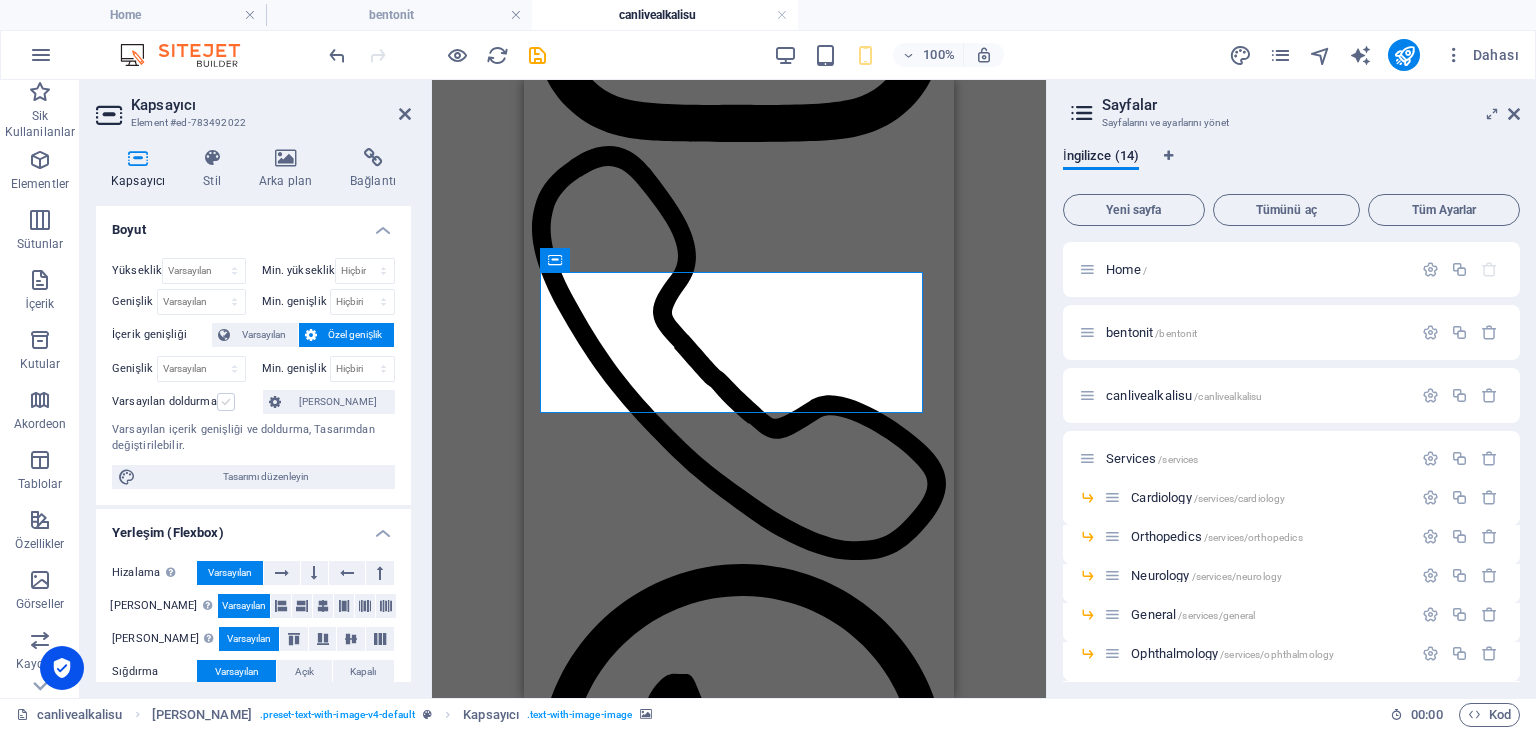 click at bounding box center (226, 402) 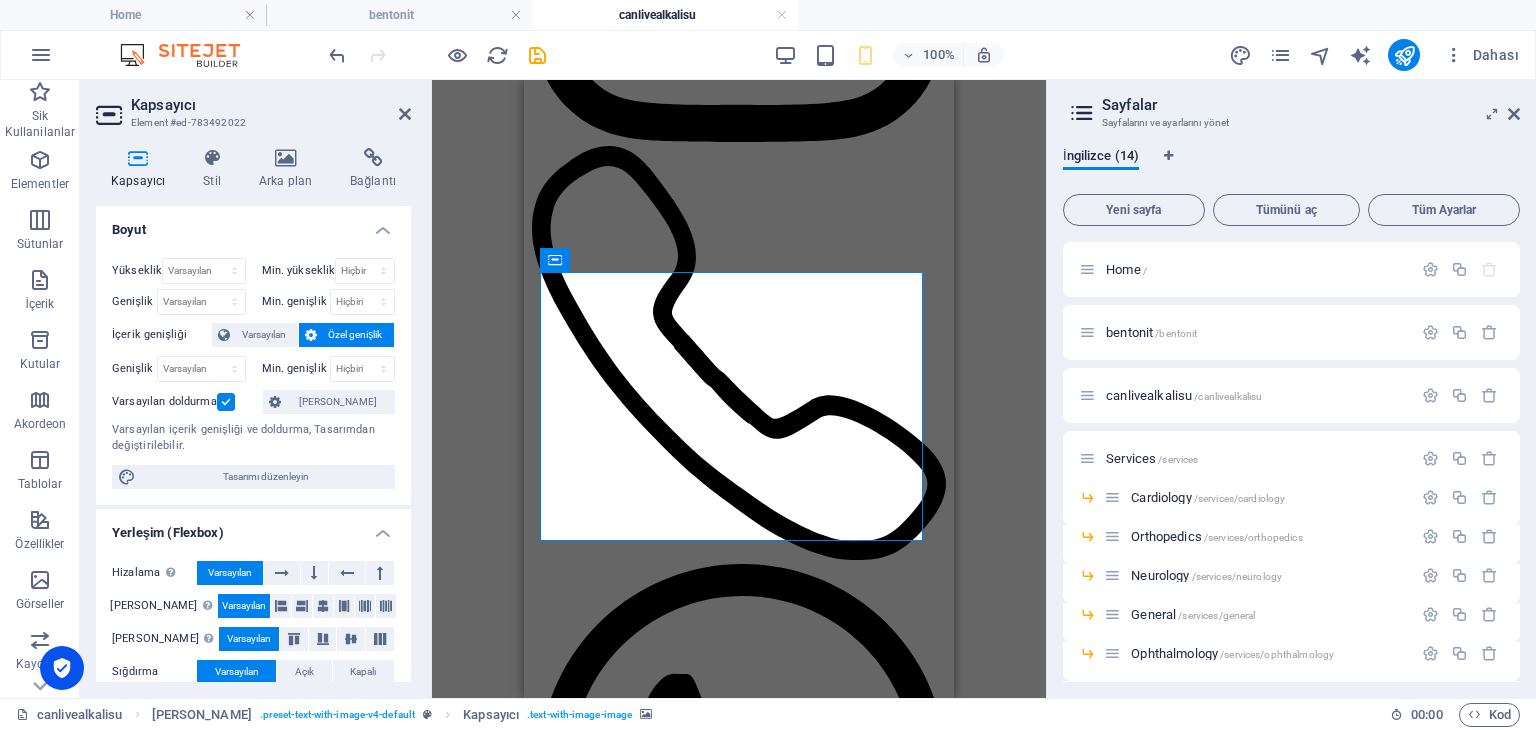 click on "Mevcut içeriği değiştirmek için buraya sürükleyin. Yeni bir element oluşturmak istiyorsanız “Ctrl” tuşuna basın.
H4   Ön ayar   Ön ayar   Kapsayıcı   Referans   Kapsayıcı   Metin   İmaj   Kapsayıcı   Ayırıcı   Yer Tutucu   Sosyal Medya Simgeleri   Video   Simge   Ön ayar   Ön ayar   Kapsayıcı   H4   Metin   Yer Tutucu   Kapsayıcı   Simge   Sosyal Medya Simgeleri   Kayan Görüntü   Düğme   İmaj" at bounding box center [739, 389] 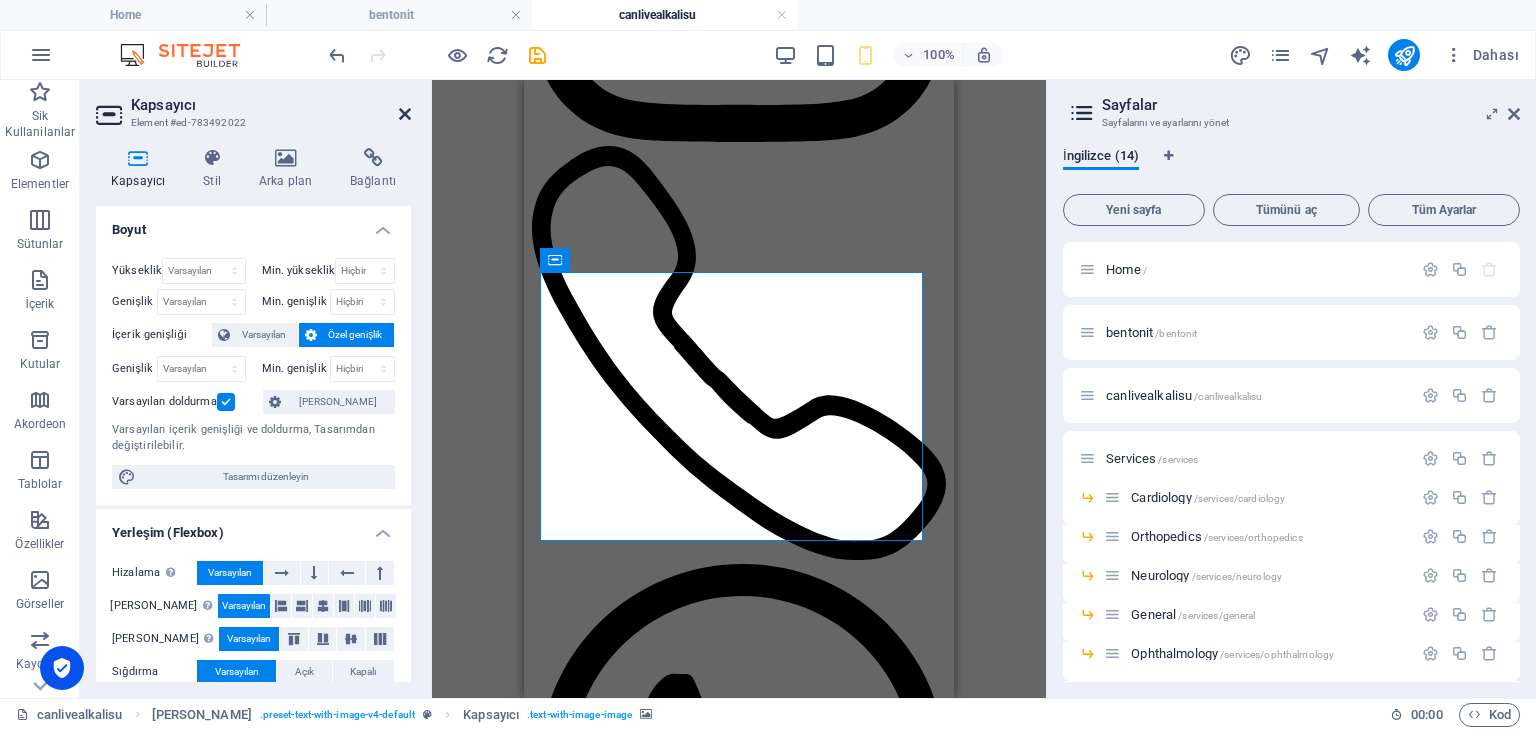 click at bounding box center (405, 114) 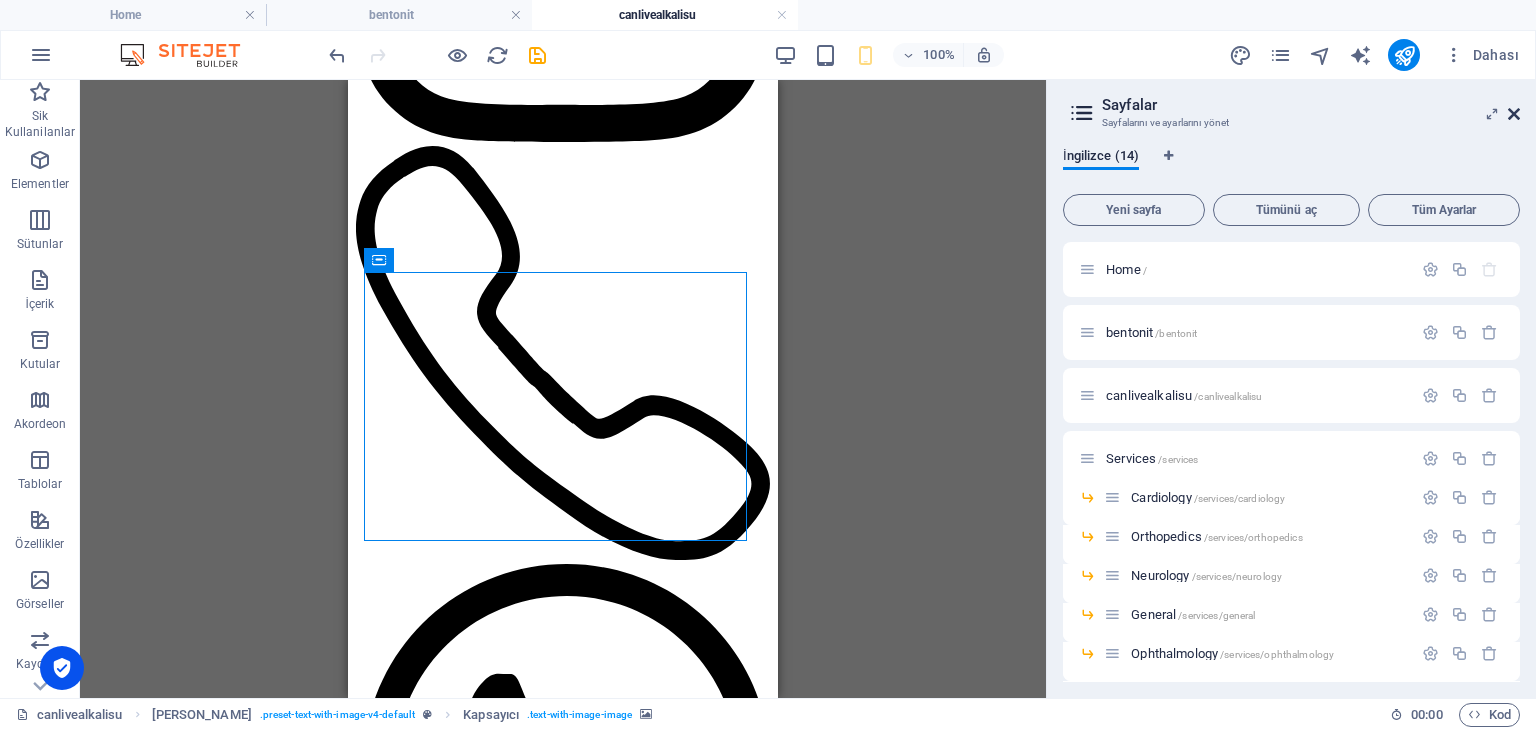 click at bounding box center [1514, 114] 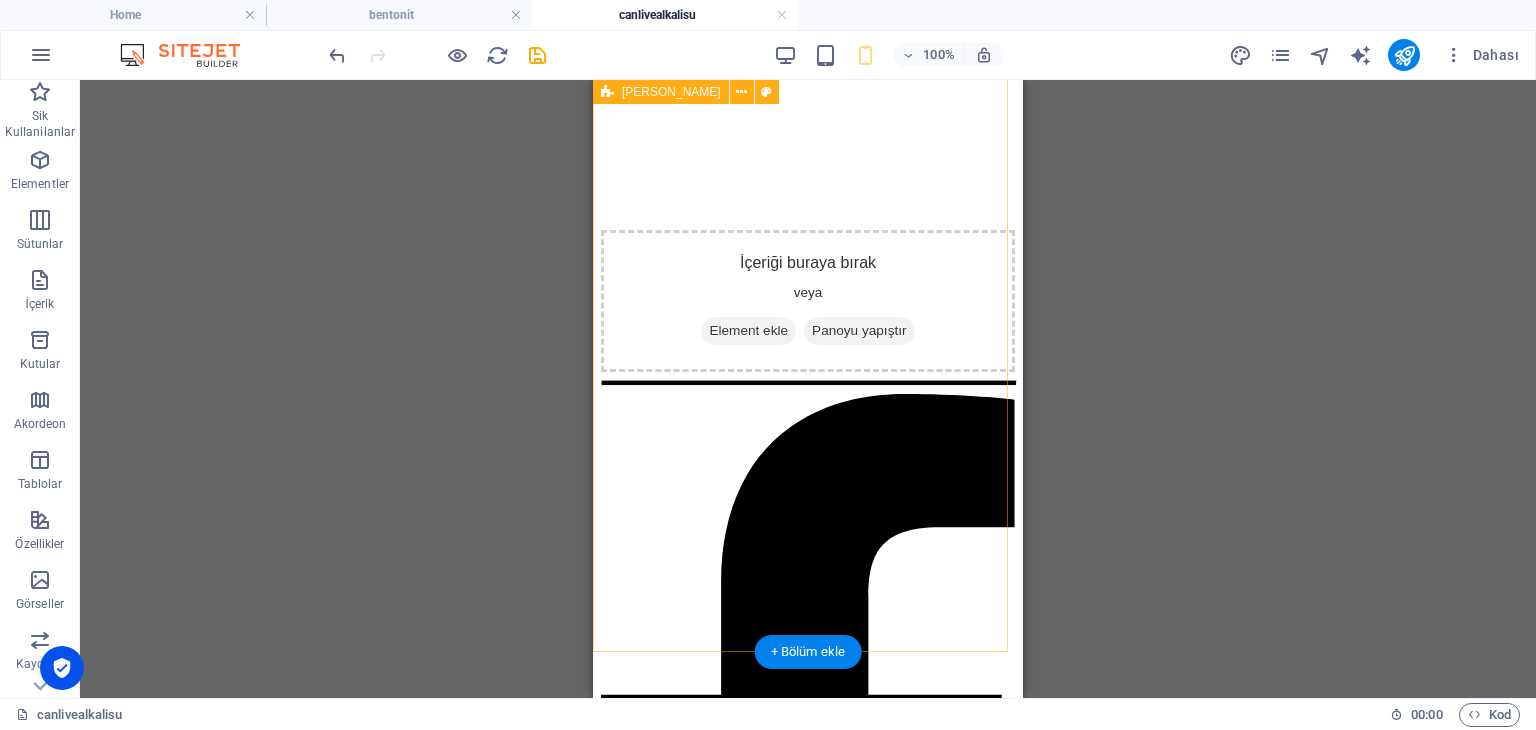 scroll, scrollTop: 900, scrollLeft: 0, axis: vertical 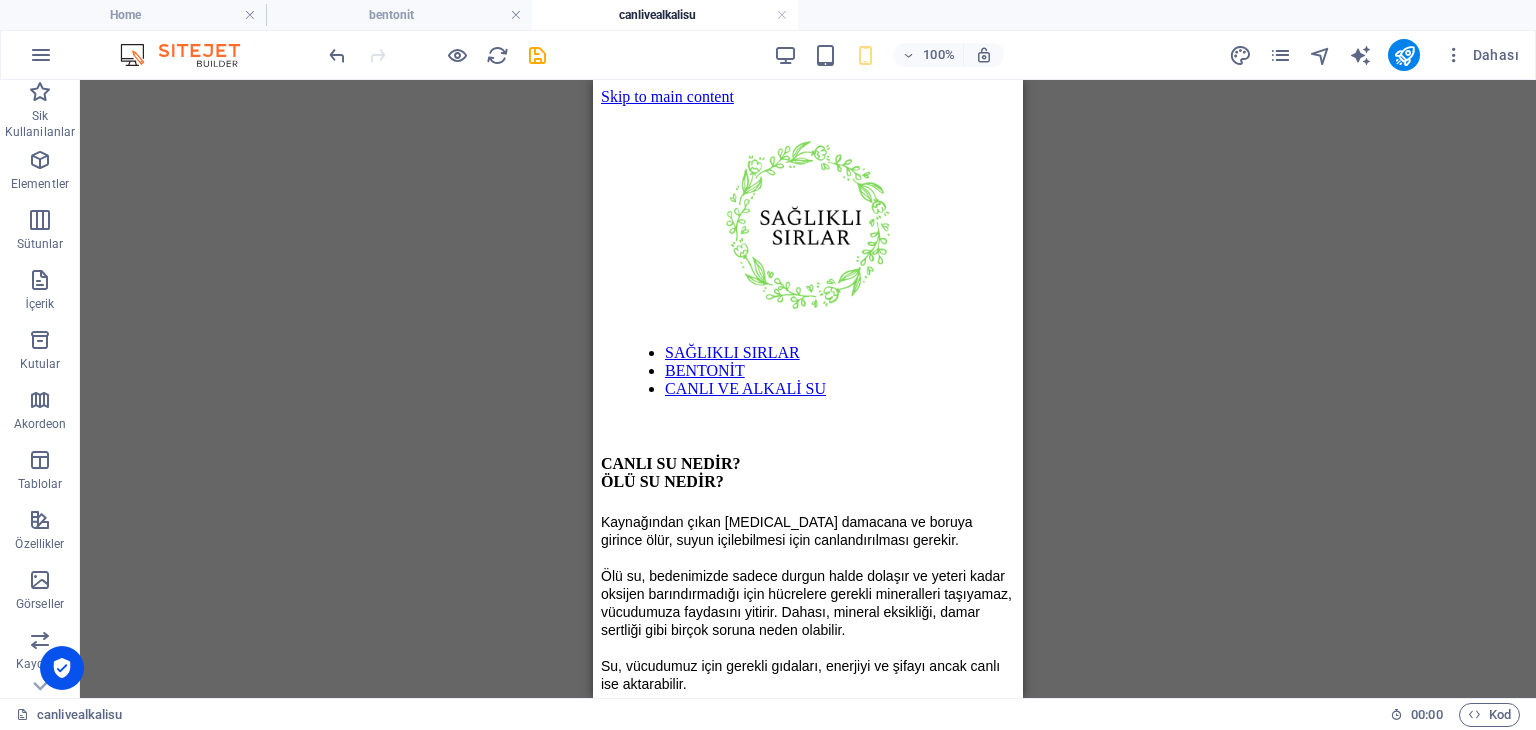 drag, startPoint x: 1011, startPoint y: 204, endPoint x: 1586, endPoint y: 158, distance: 576.83704 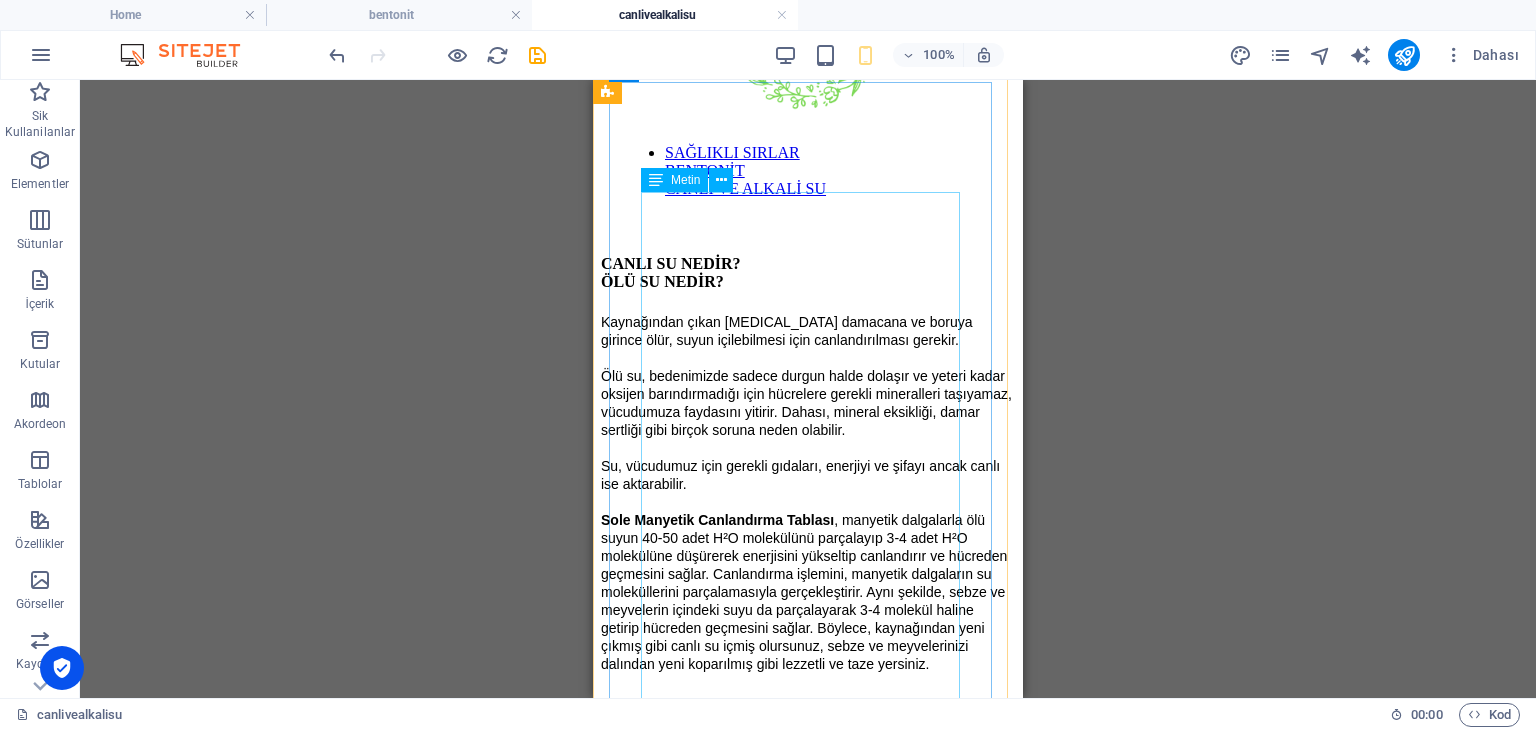 scroll, scrollTop: 0, scrollLeft: 0, axis: both 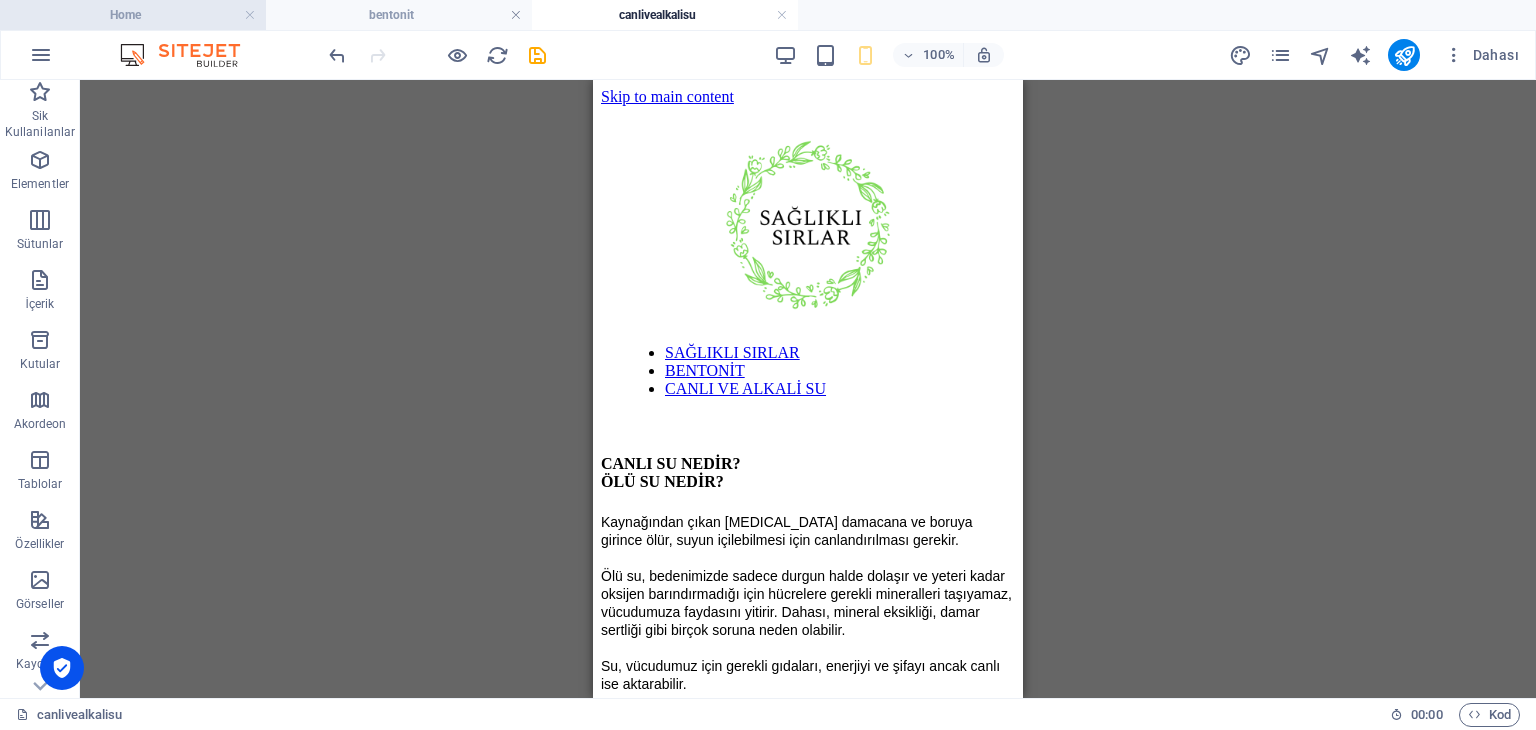 click on "Home" at bounding box center [133, 15] 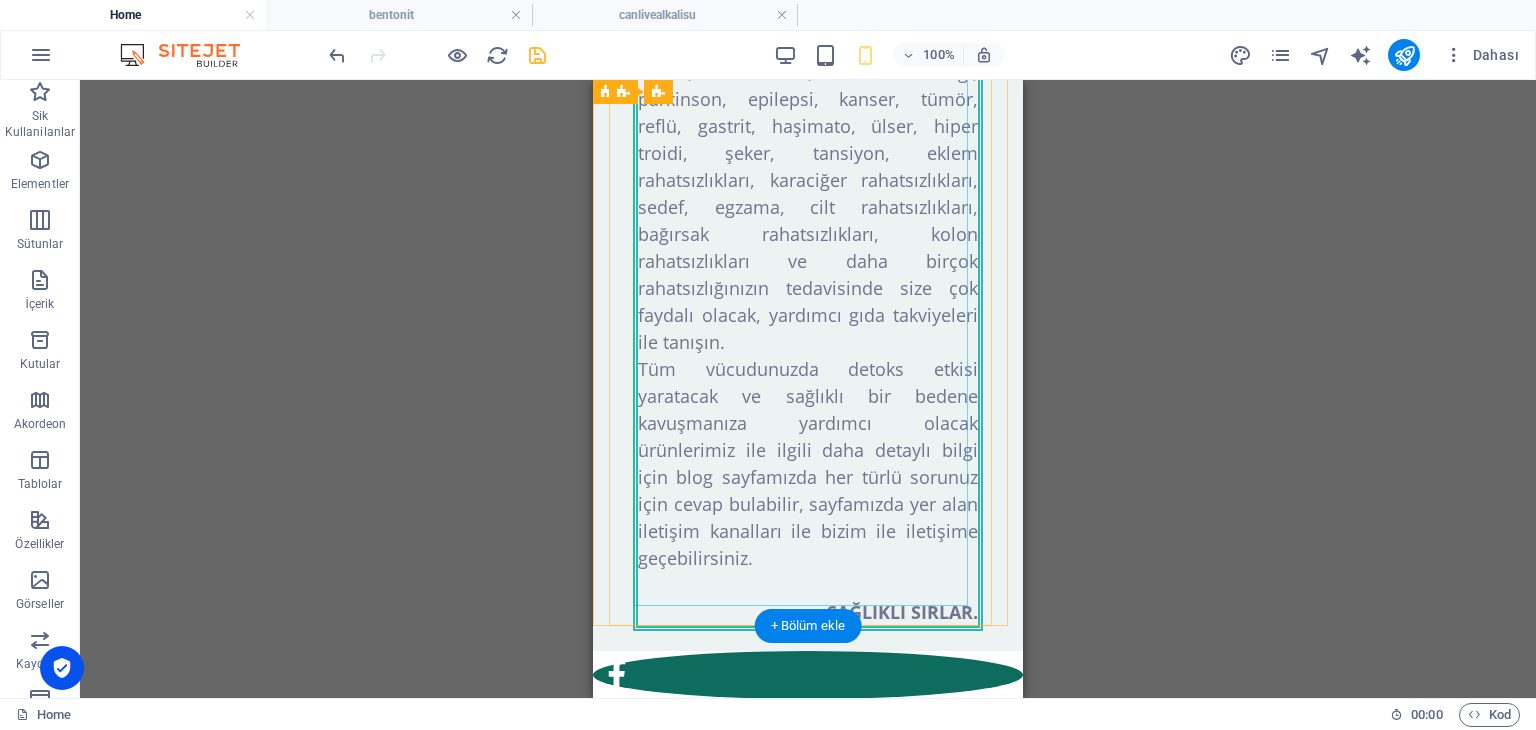 scroll, scrollTop: 430, scrollLeft: 0, axis: vertical 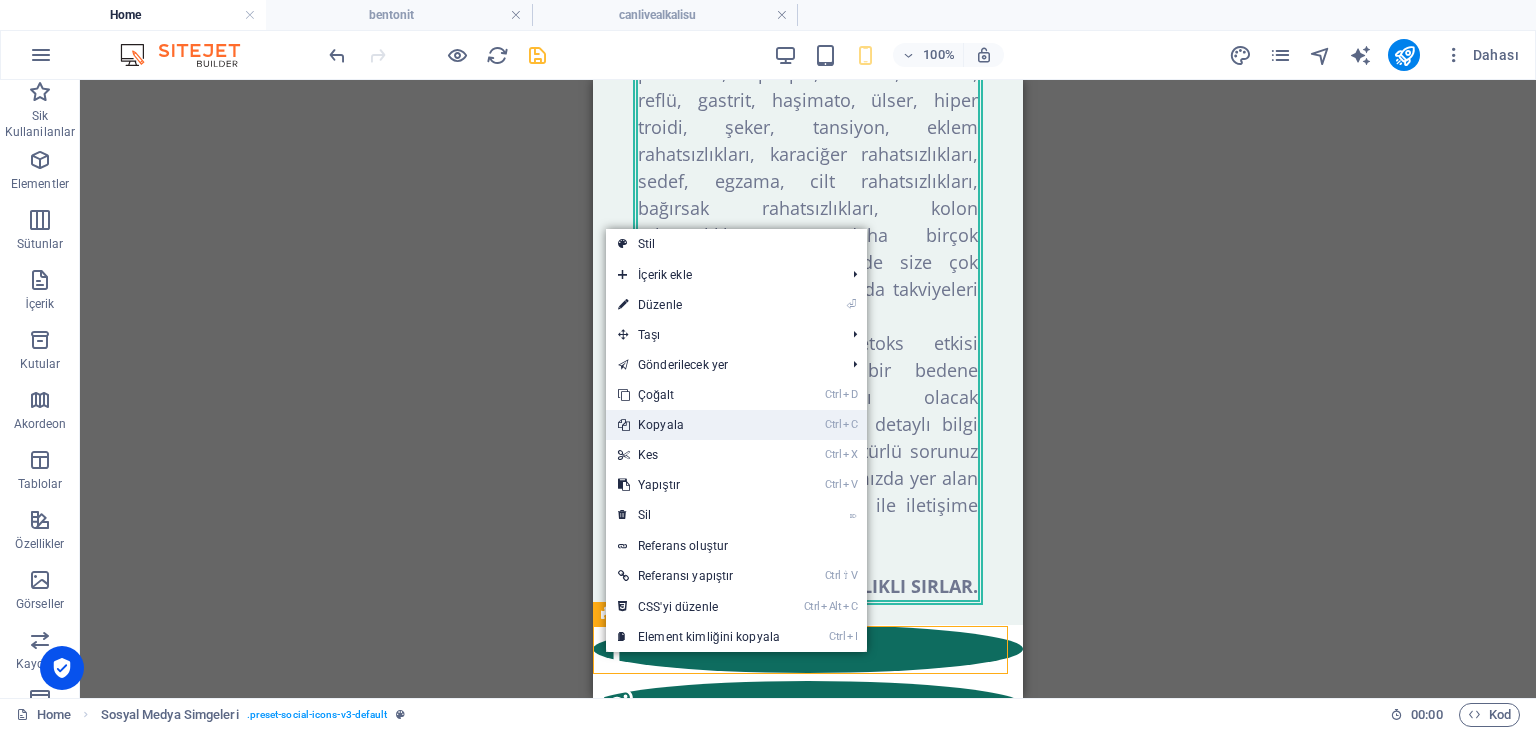 click on "Ctrl C  Kopyala" at bounding box center (699, 425) 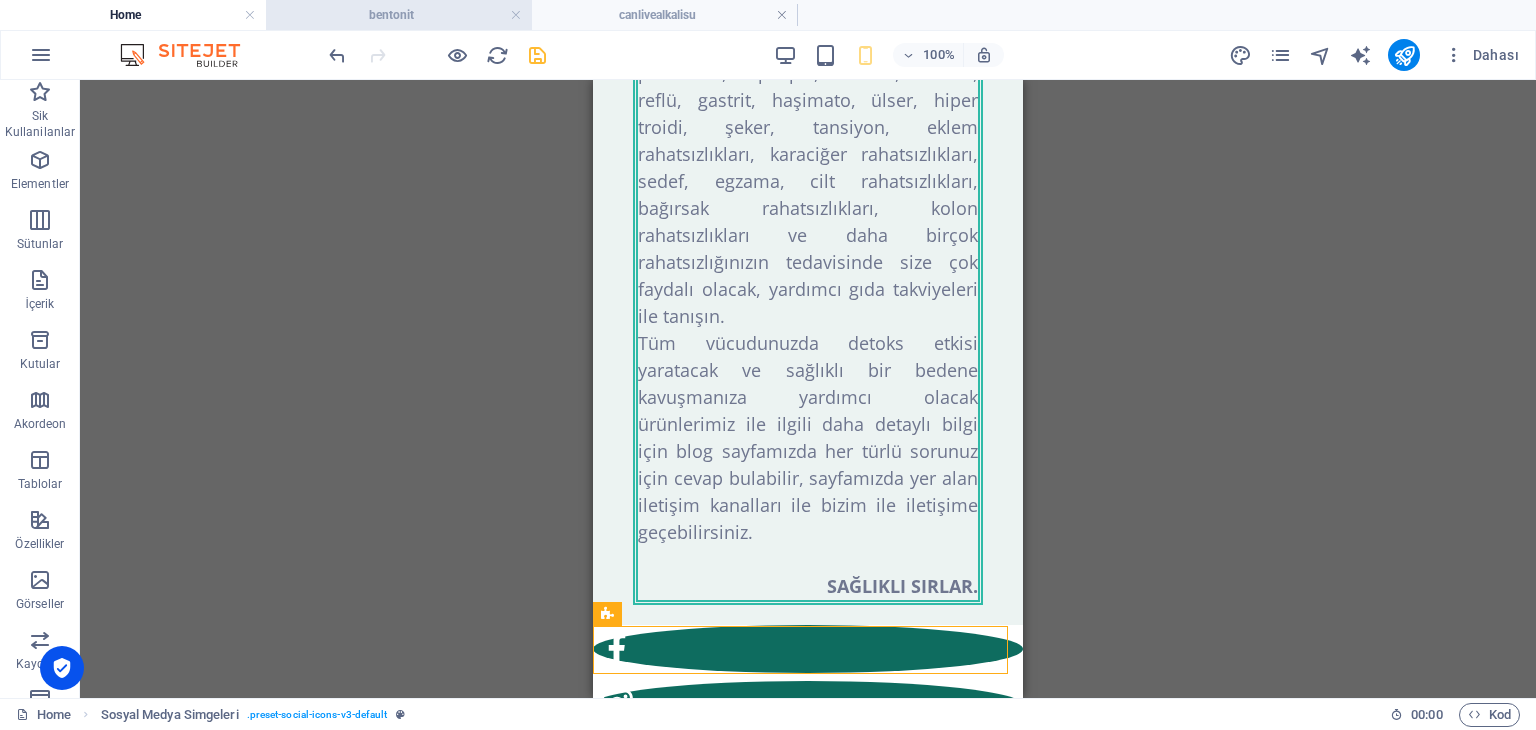 click on "bentonit" at bounding box center [399, 15] 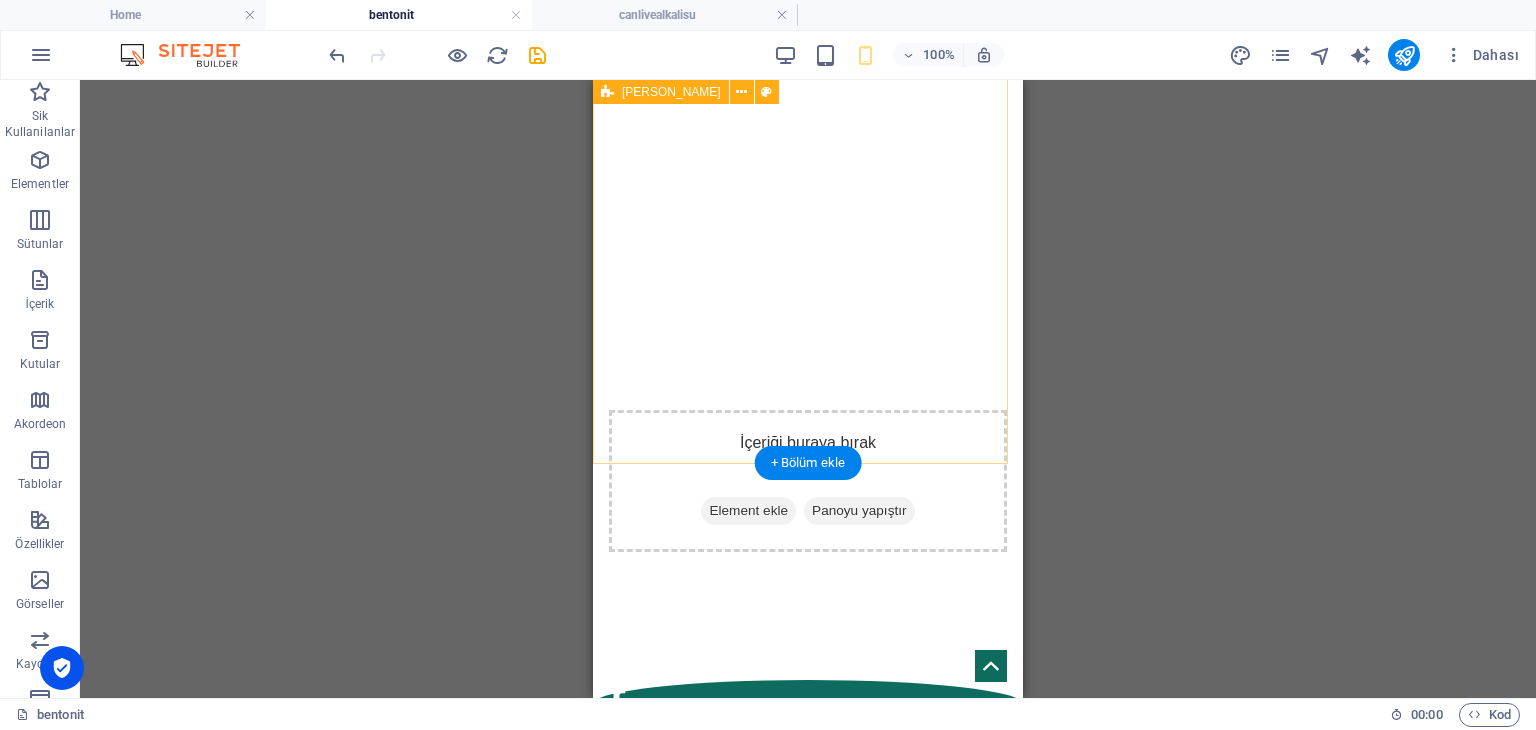 scroll, scrollTop: 1400, scrollLeft: 0, axis: vertical 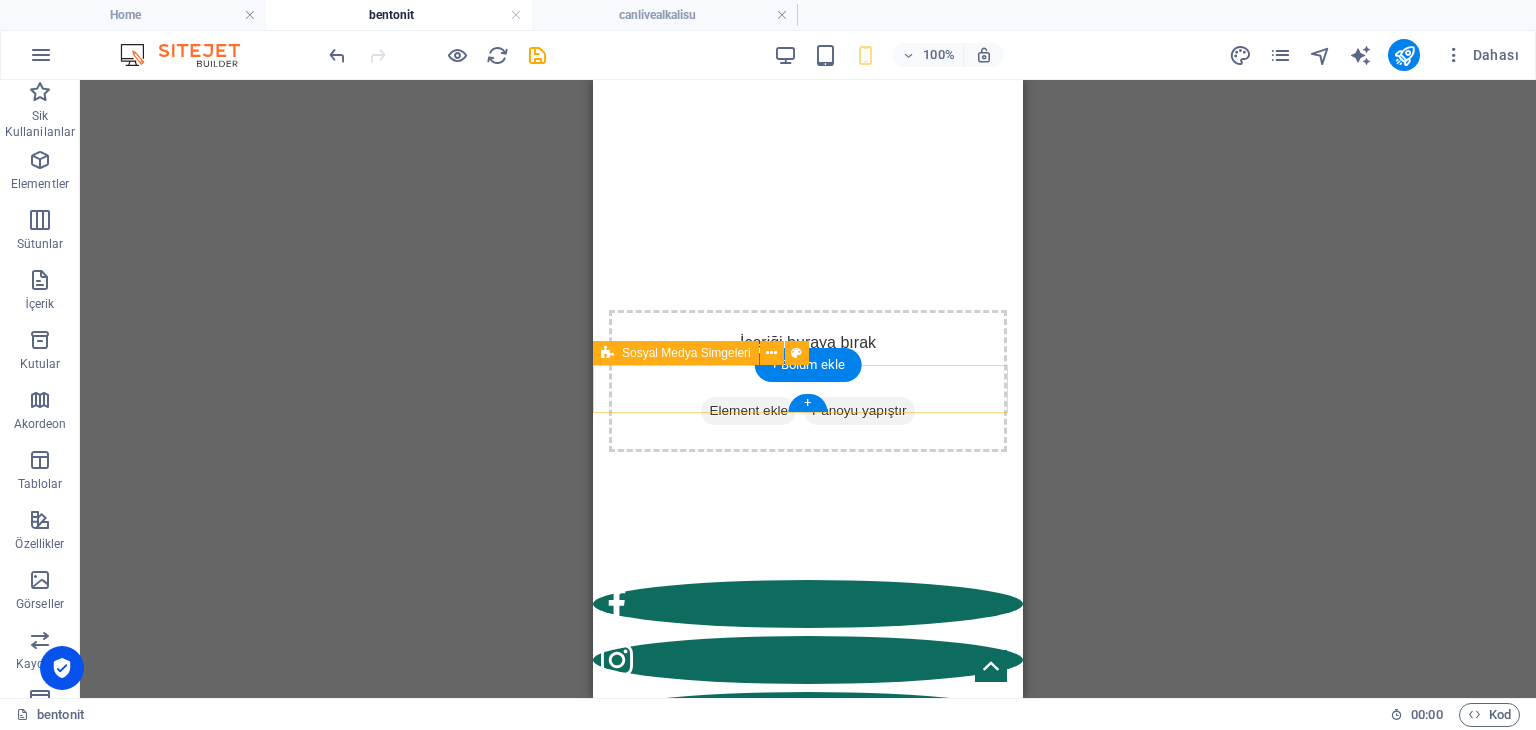 click at bounding box center (808, 716) 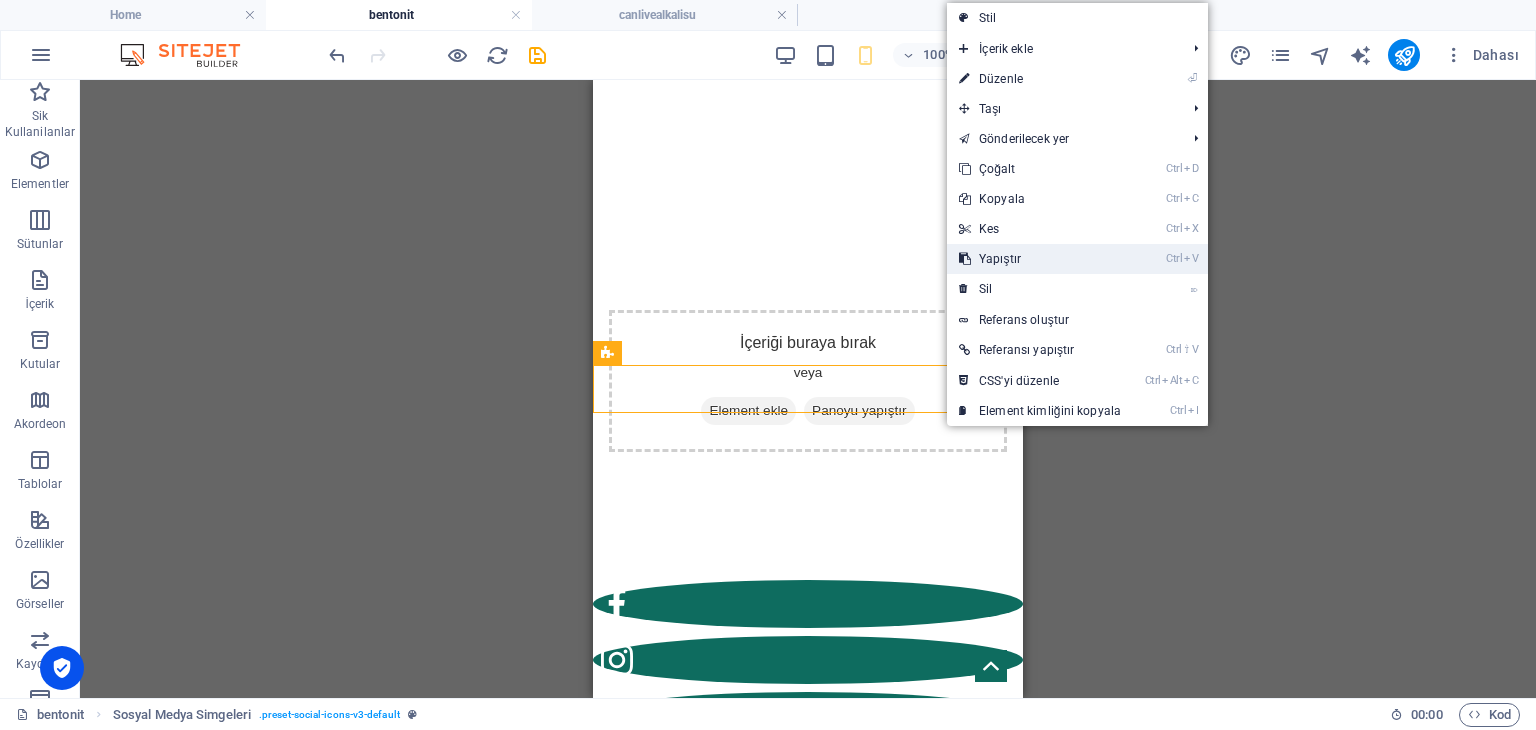 click on "Ctrl V  Yapıştır" at bounding box center (1040, 259) 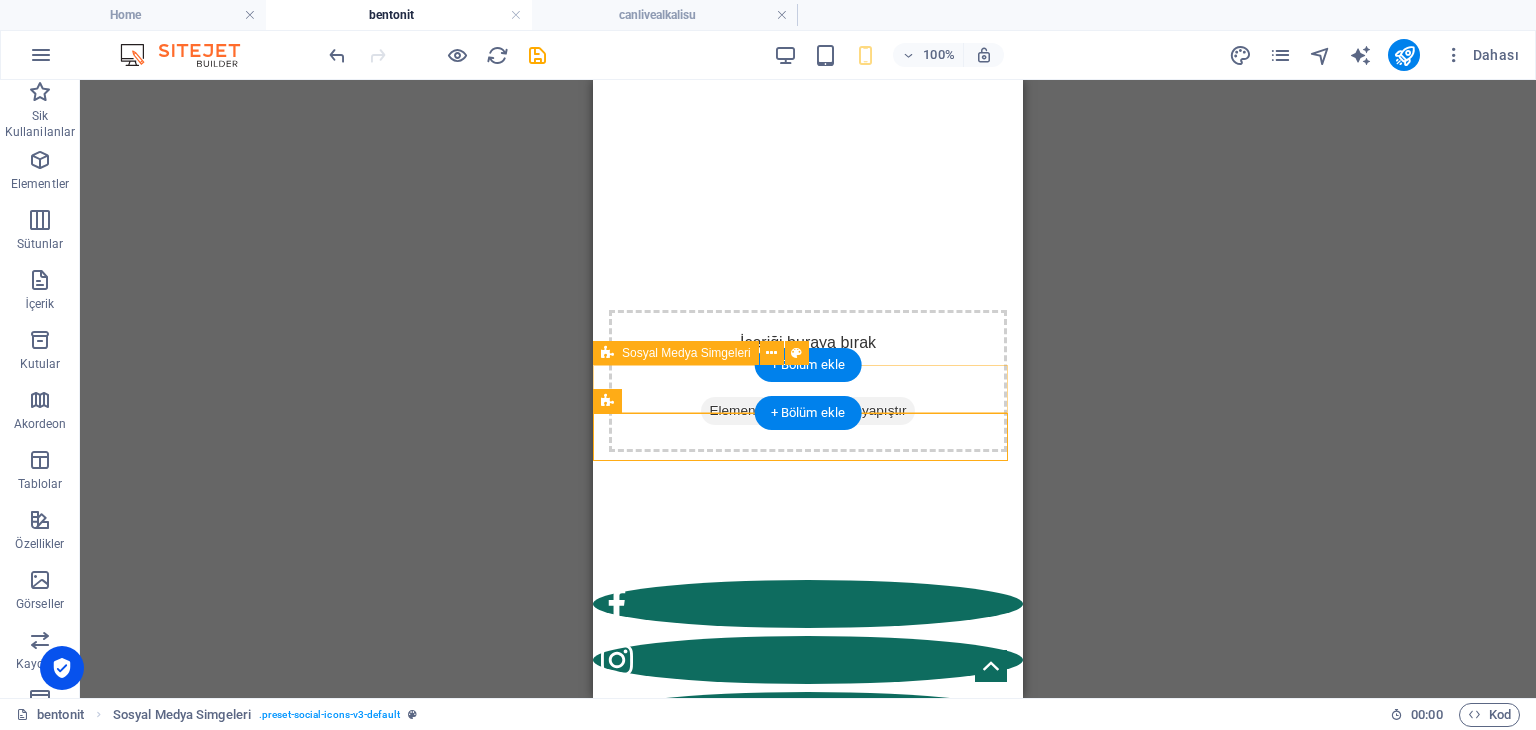 click at bounding box center (808, 716) 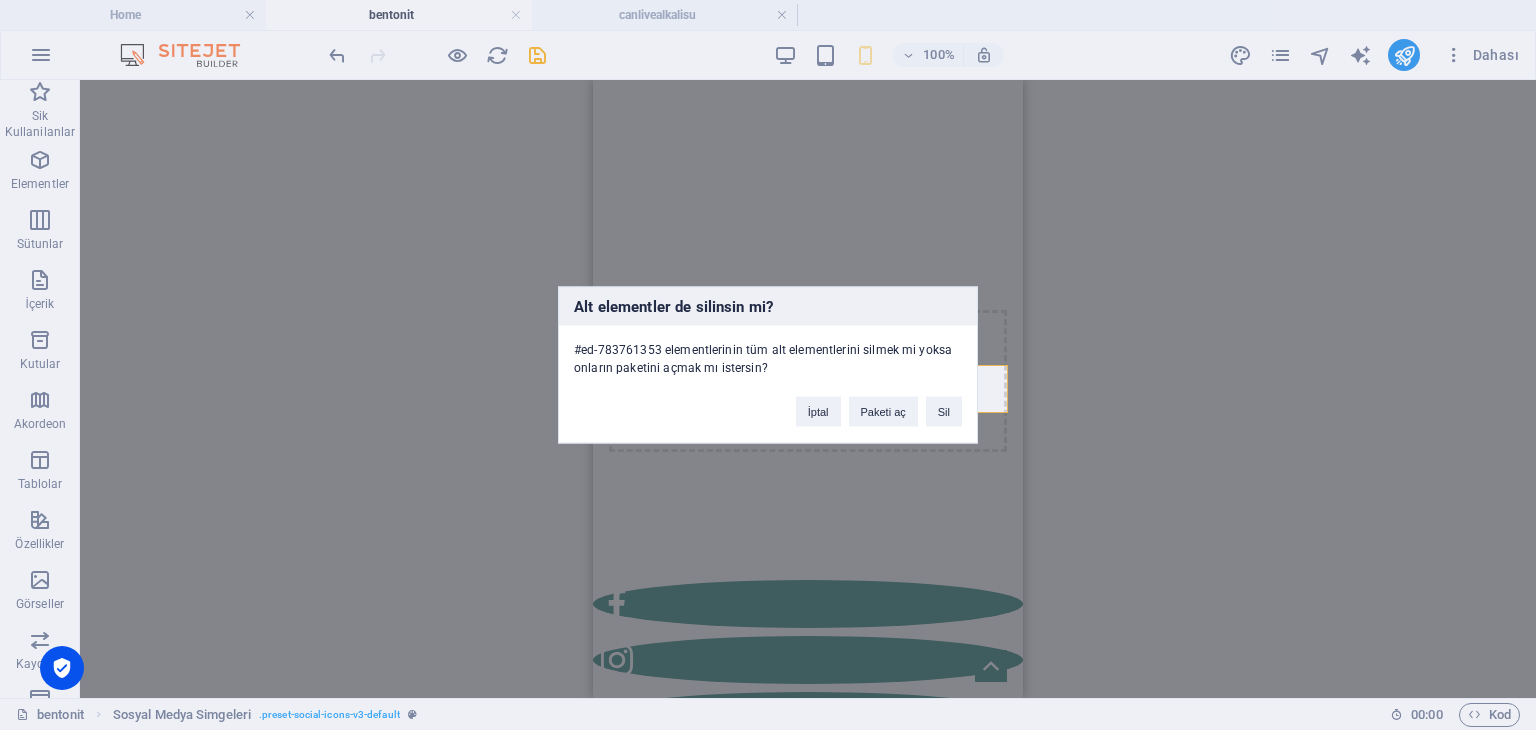 type 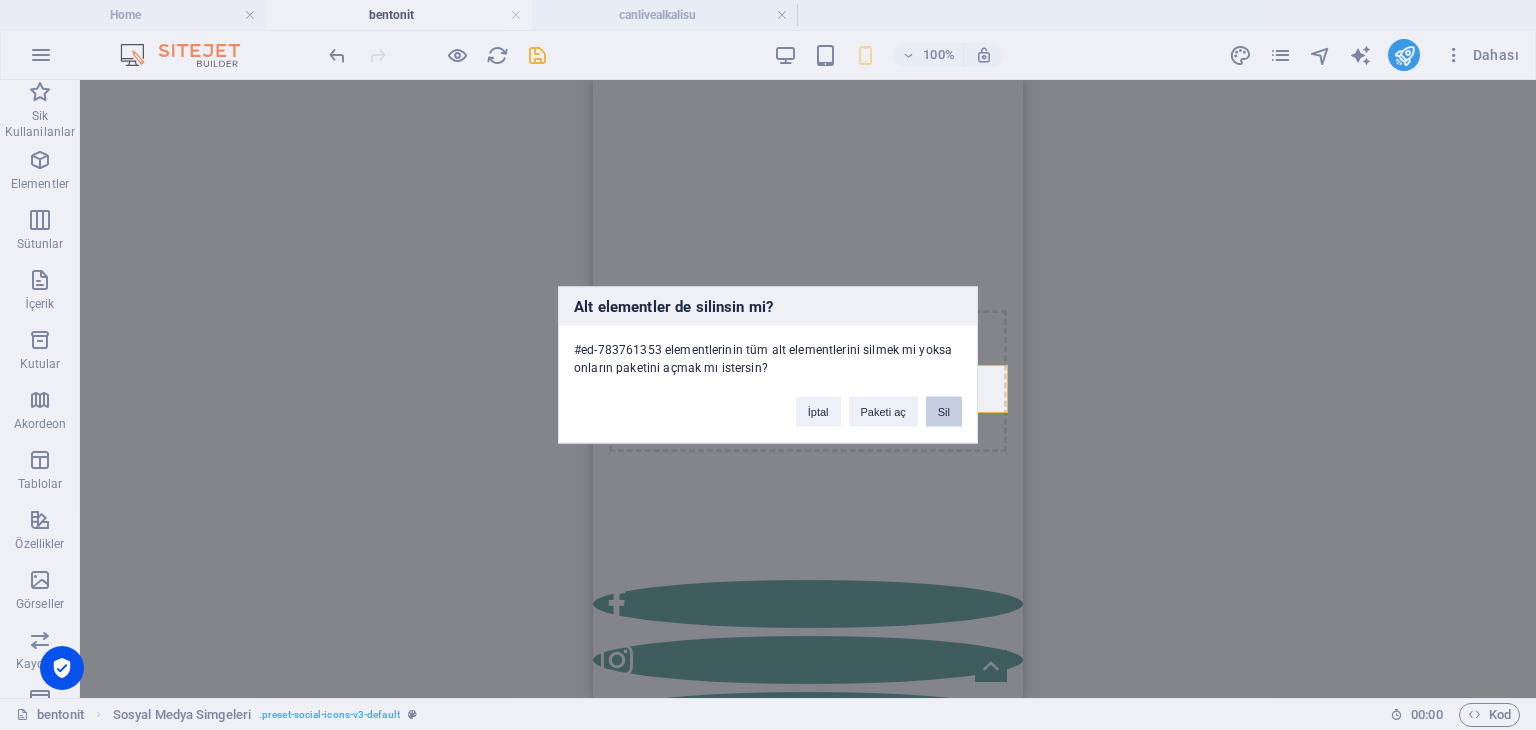 click on "Sil" at bounding box center (944, 412) 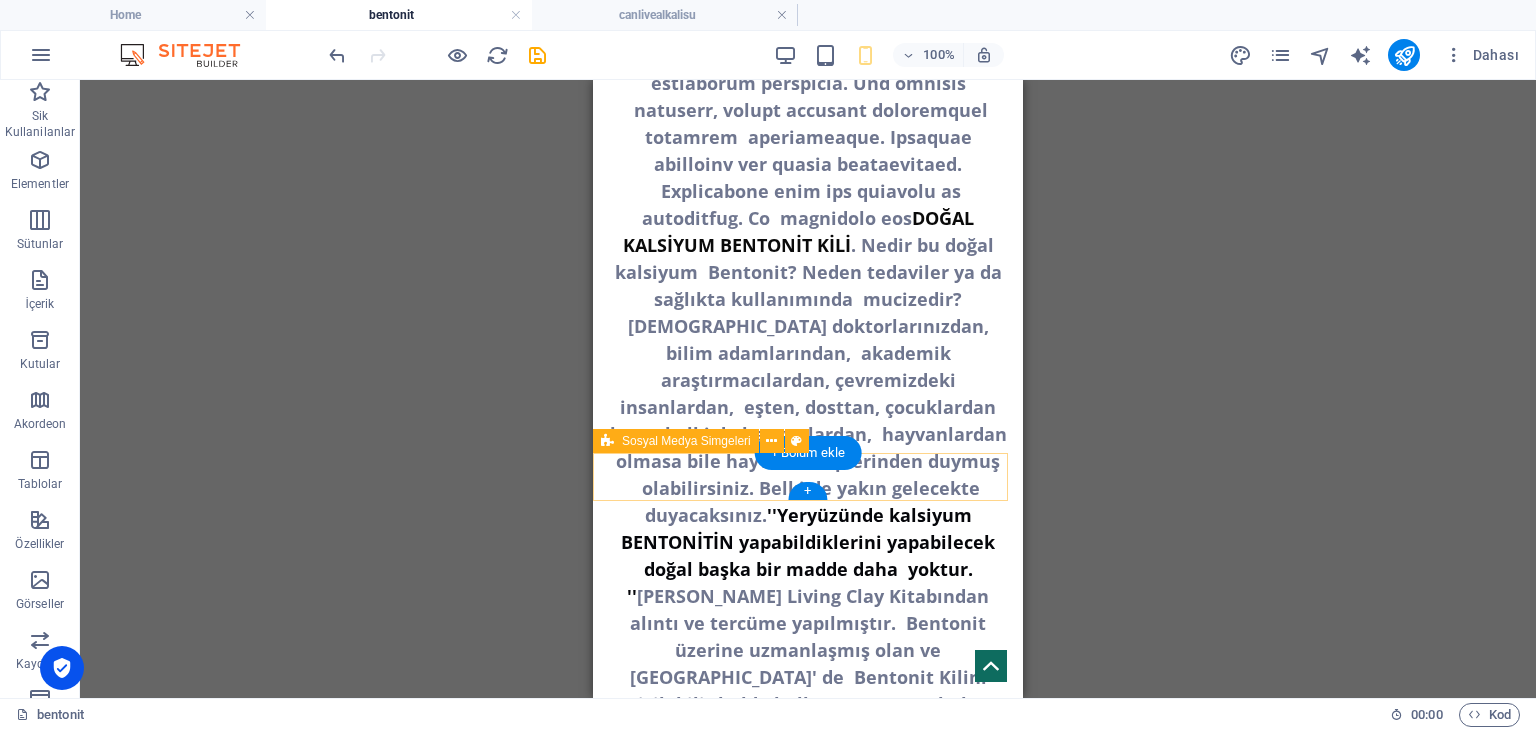 scroll, scrollTop: 3700, scrollLeft: 0, axis: vertical 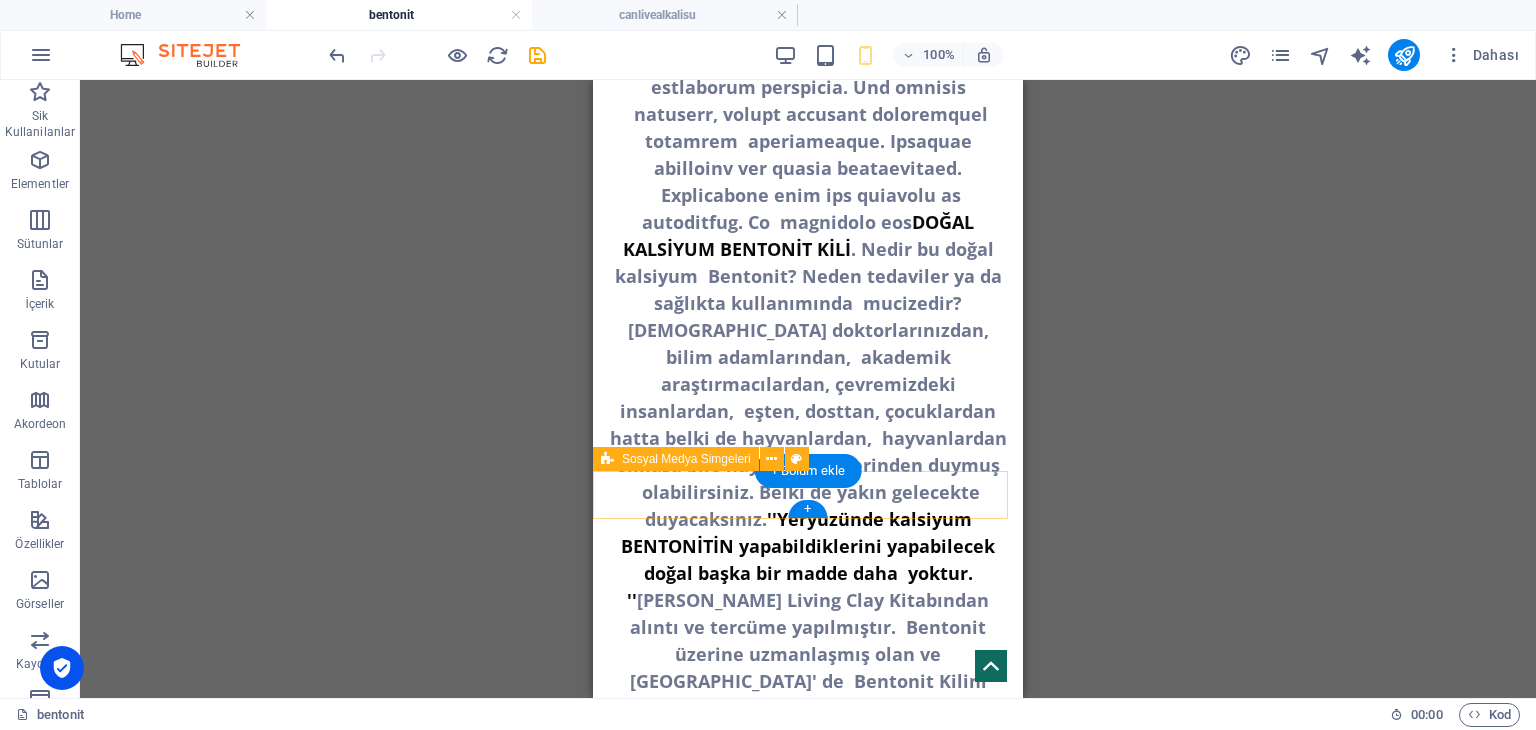 click at bounding box center [808, 1138] 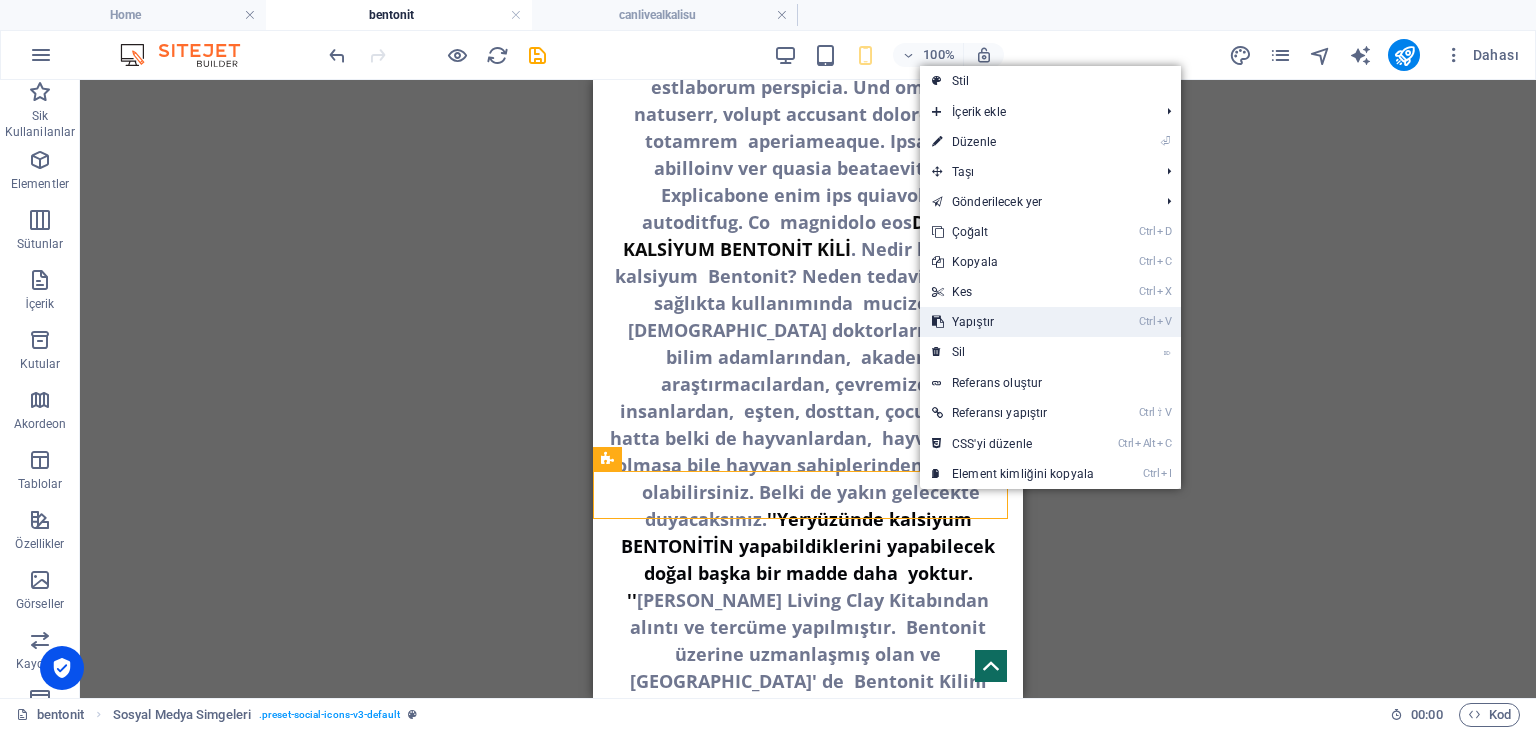click on "Ctrl V  Yapıştır" at bounding box center [1013, 322] 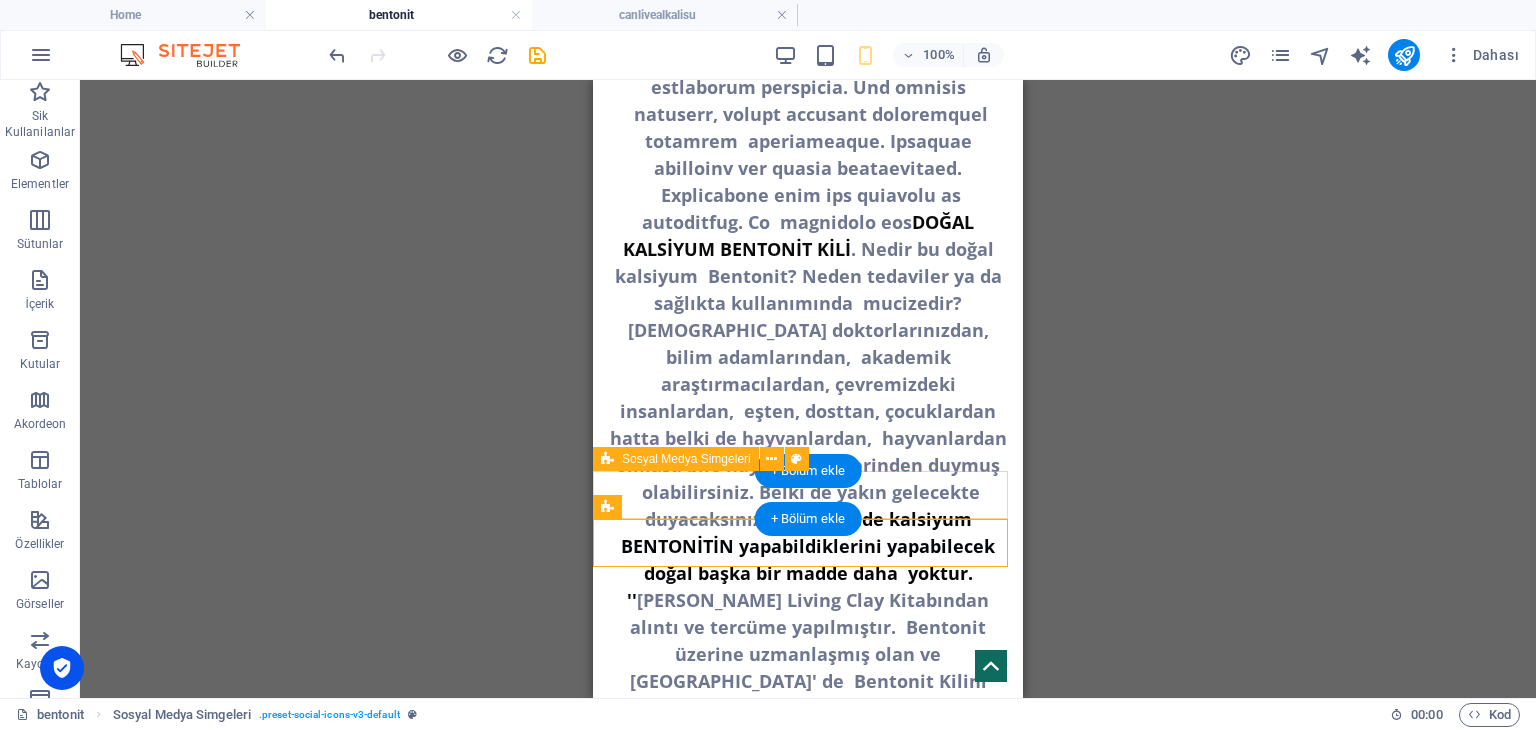 click at bounding box center [808, 1138] 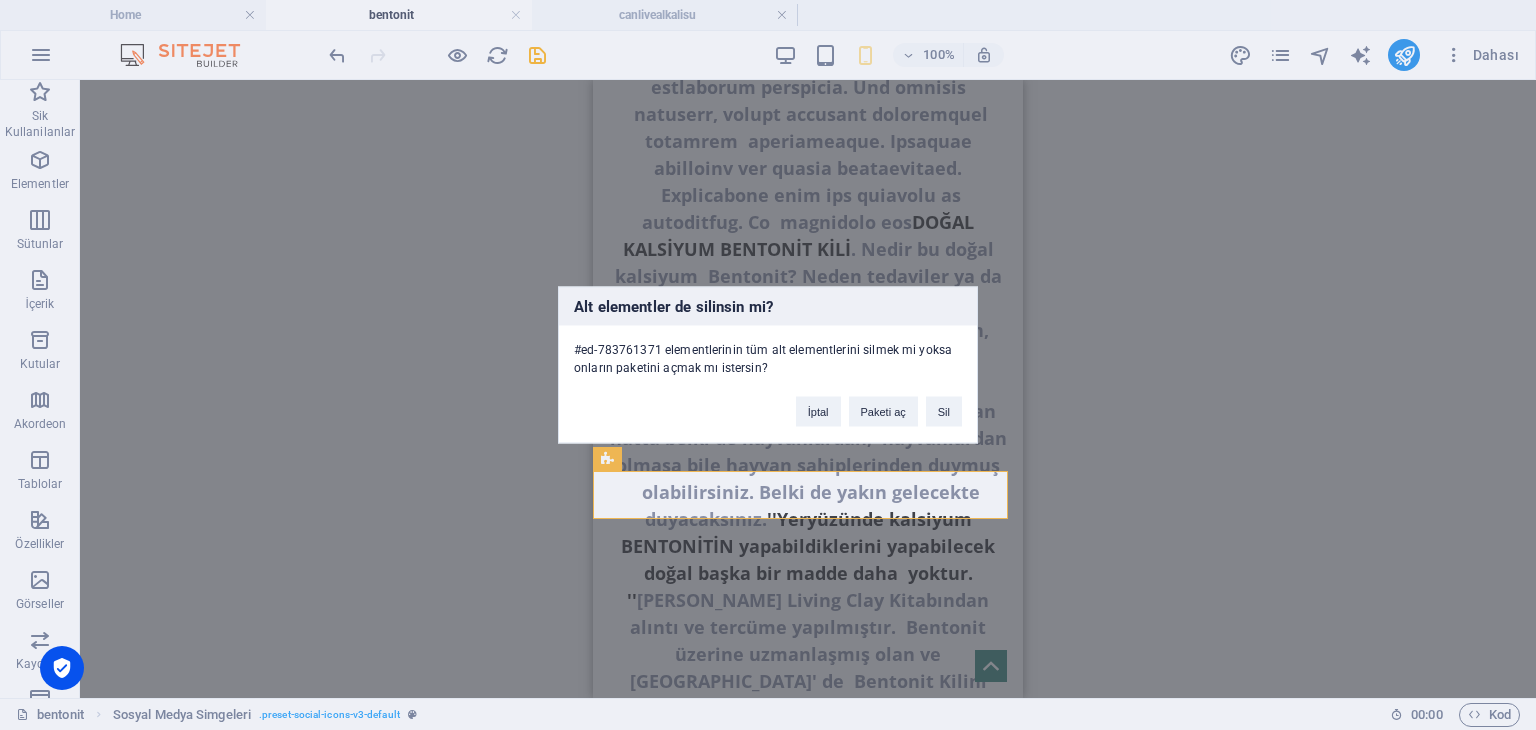 type 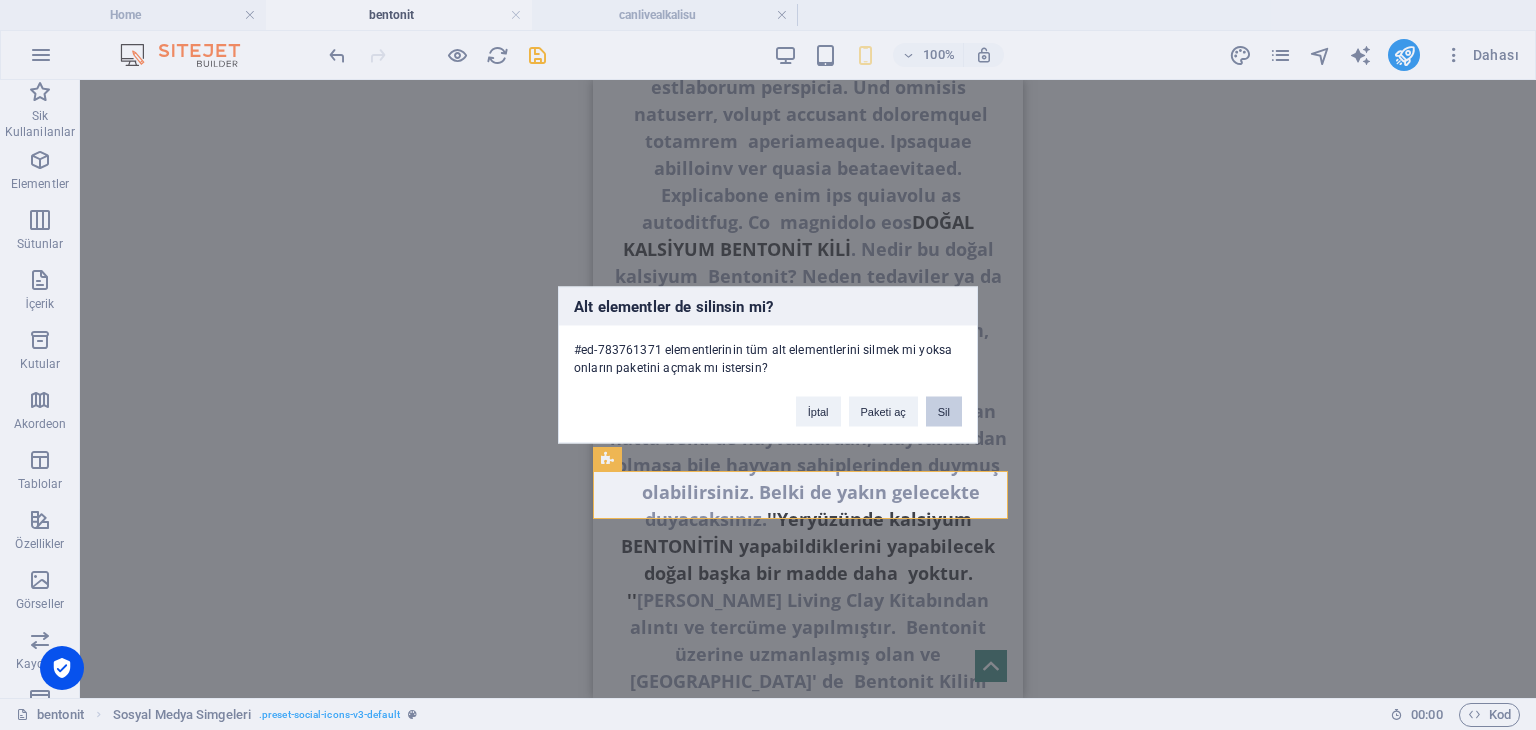click on "Sil" at bounding box center [944, 412] 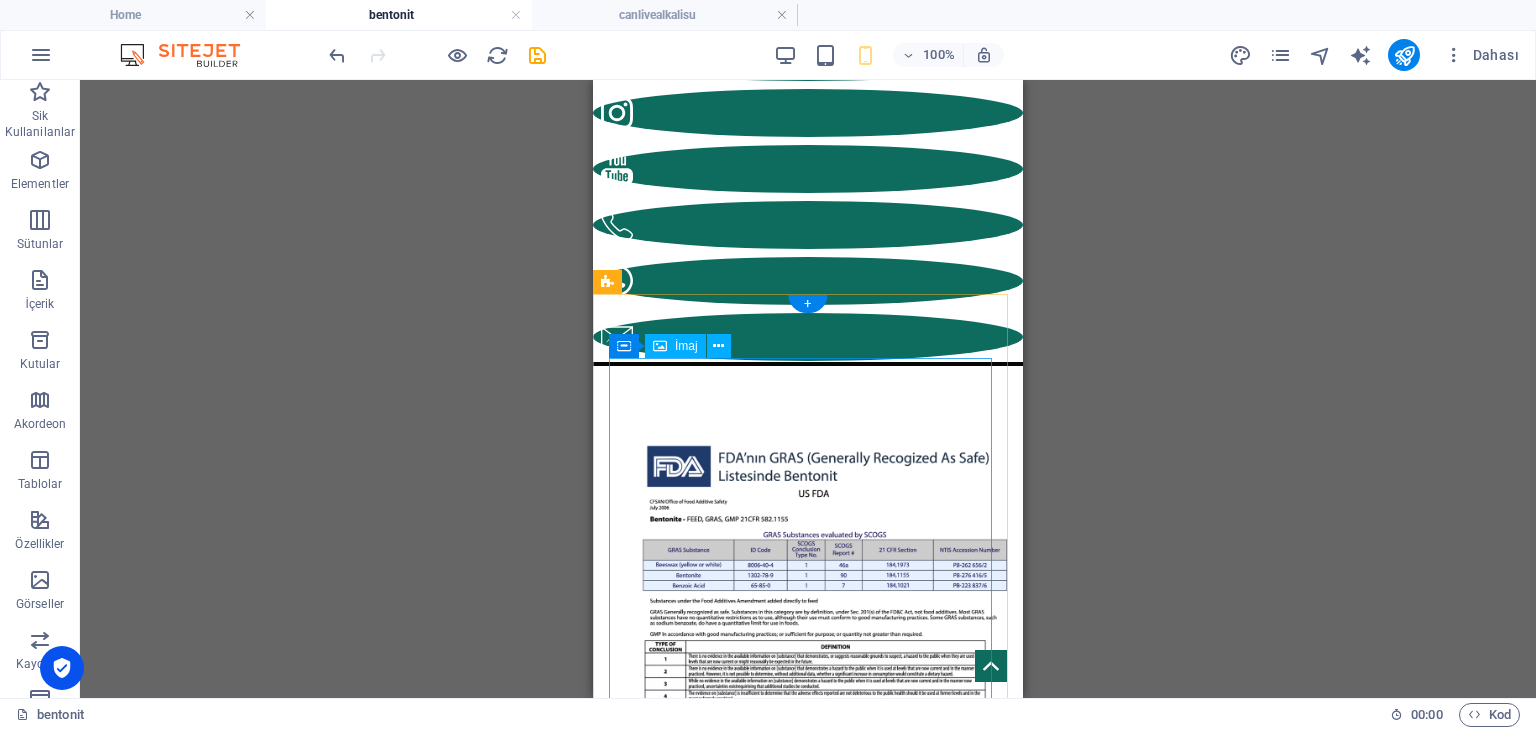 scroll, scrollTop: 4700, scrollLeft: 0, axis: vertical 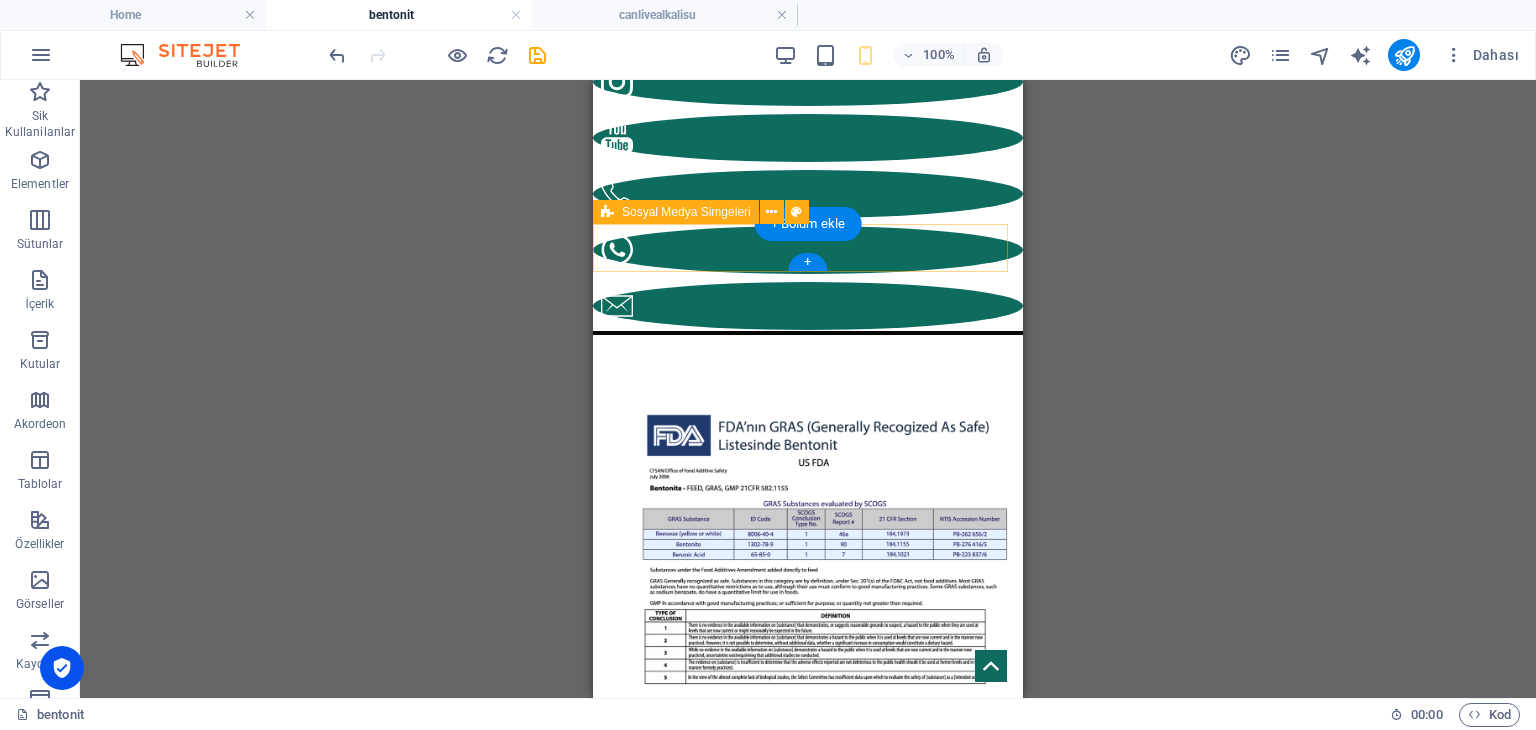 click at bounding box center (808, 1210) 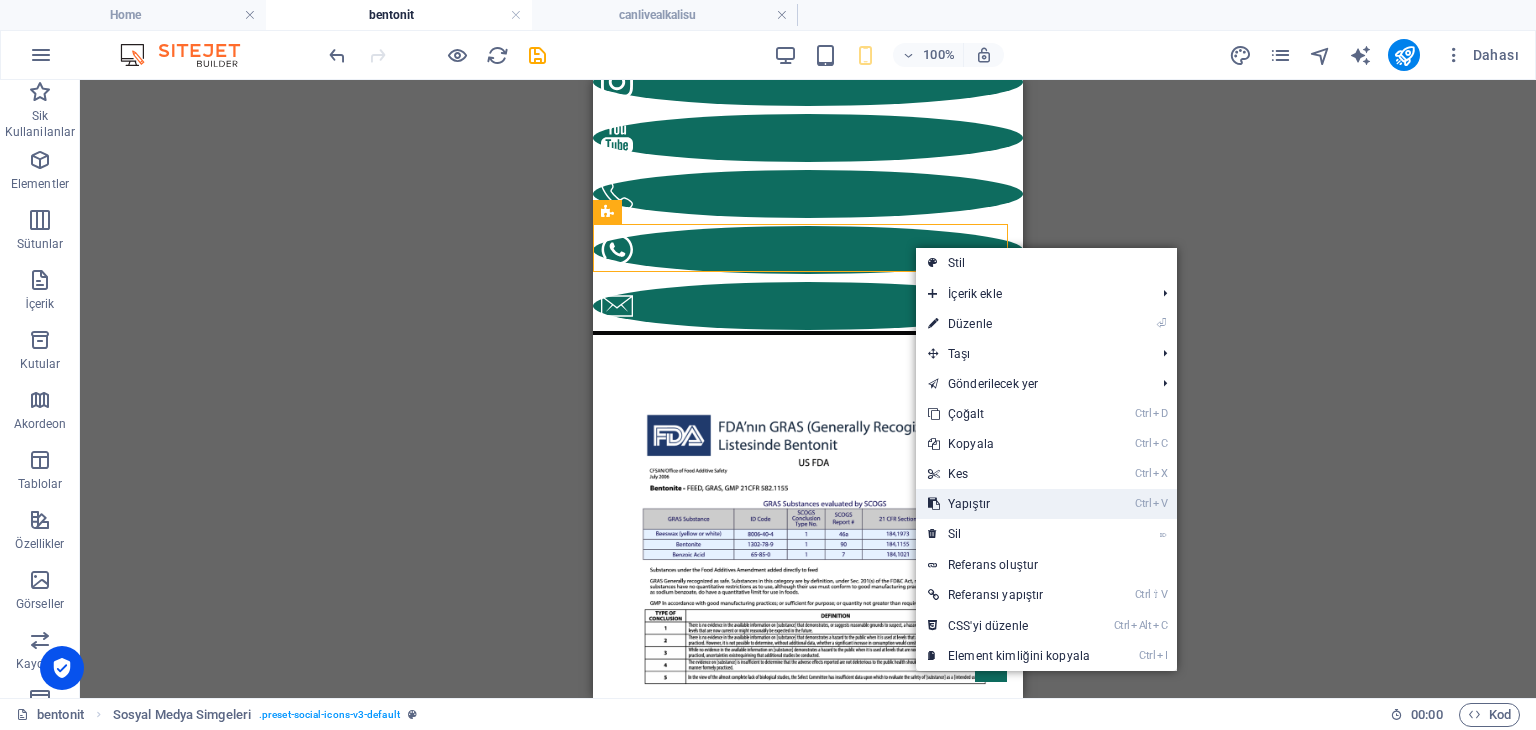 click on "Ctrl V  Yapıştır" at bounding box center [1009, 504] 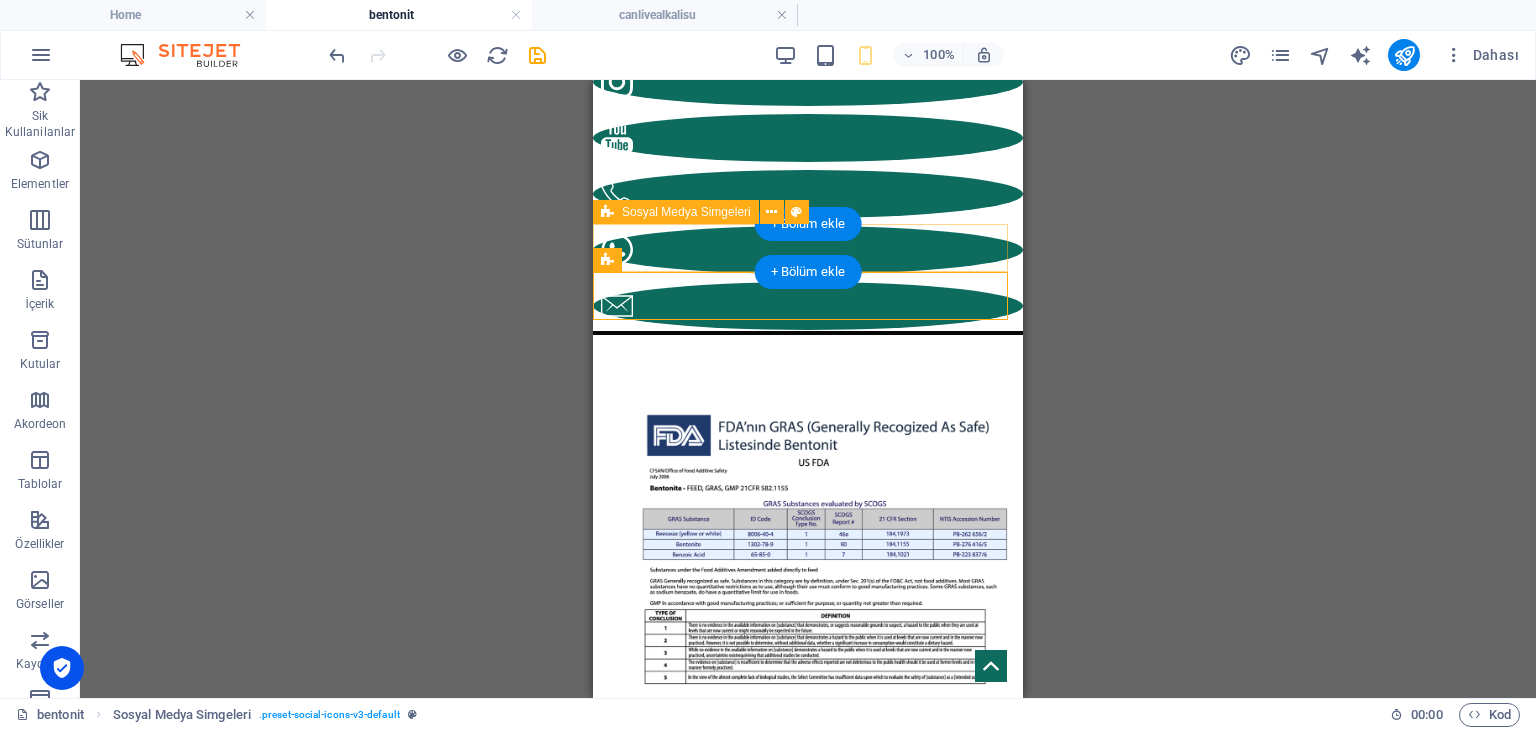 click at bounding box center [808, 1210] 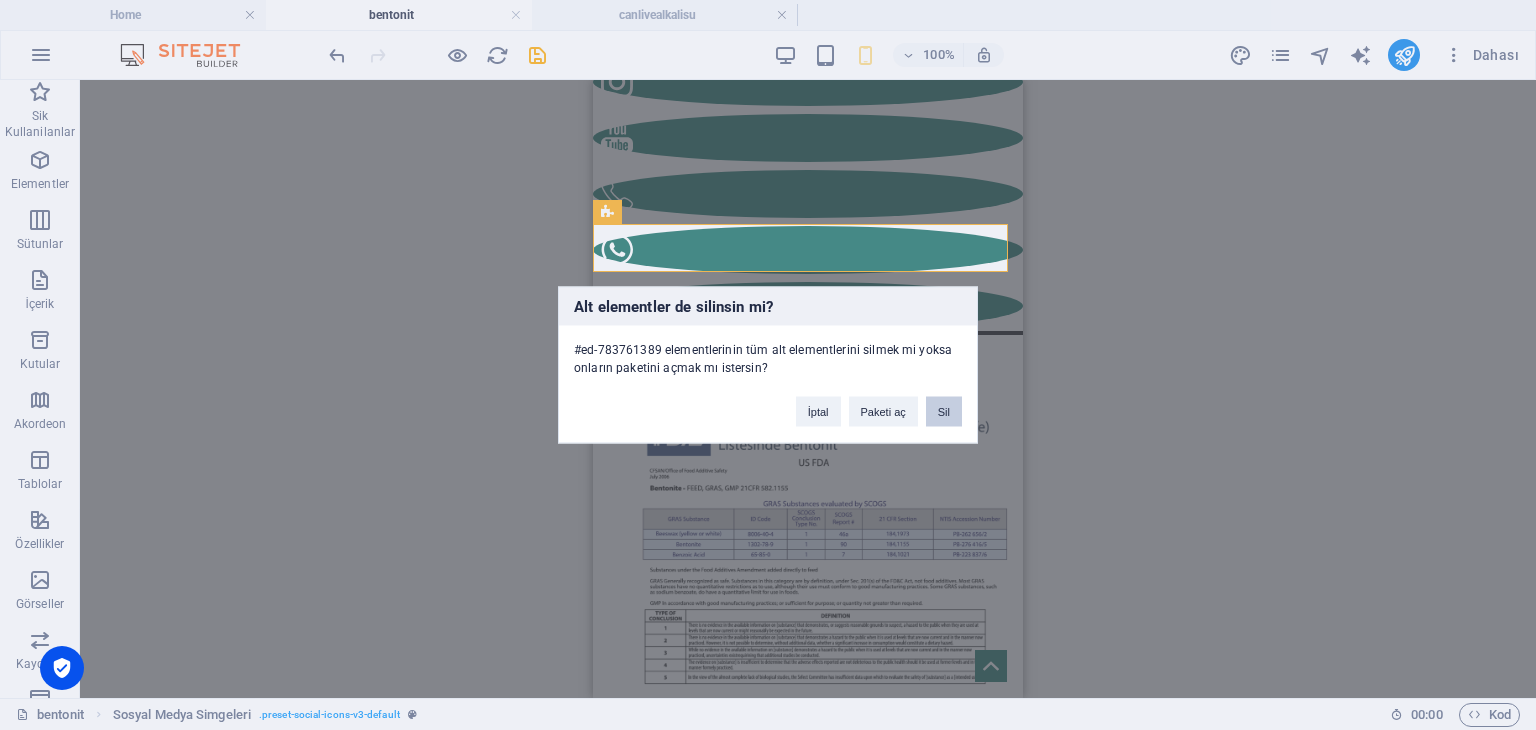type 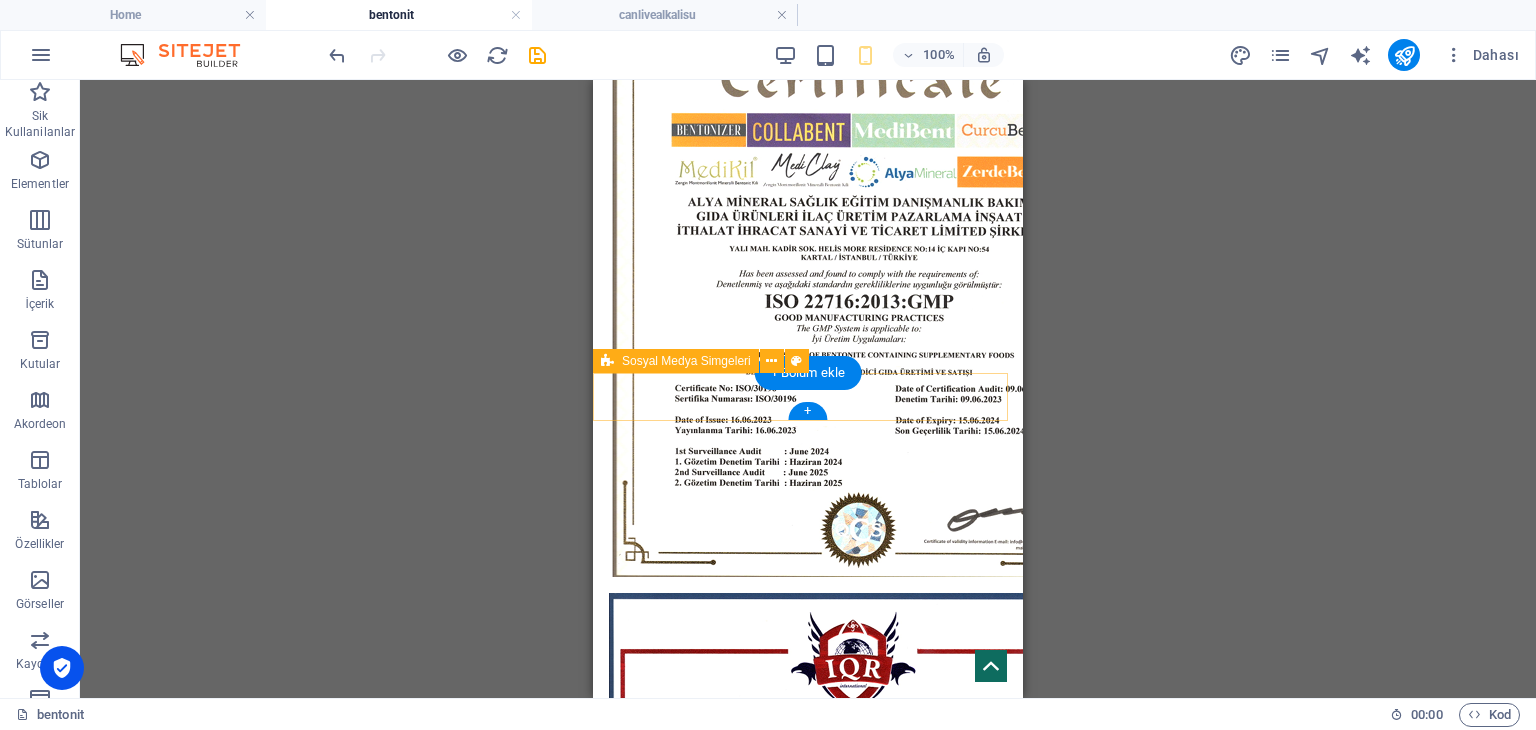 scroll, scrollTop: 7000, scrollLeft: 0, axis: vertical 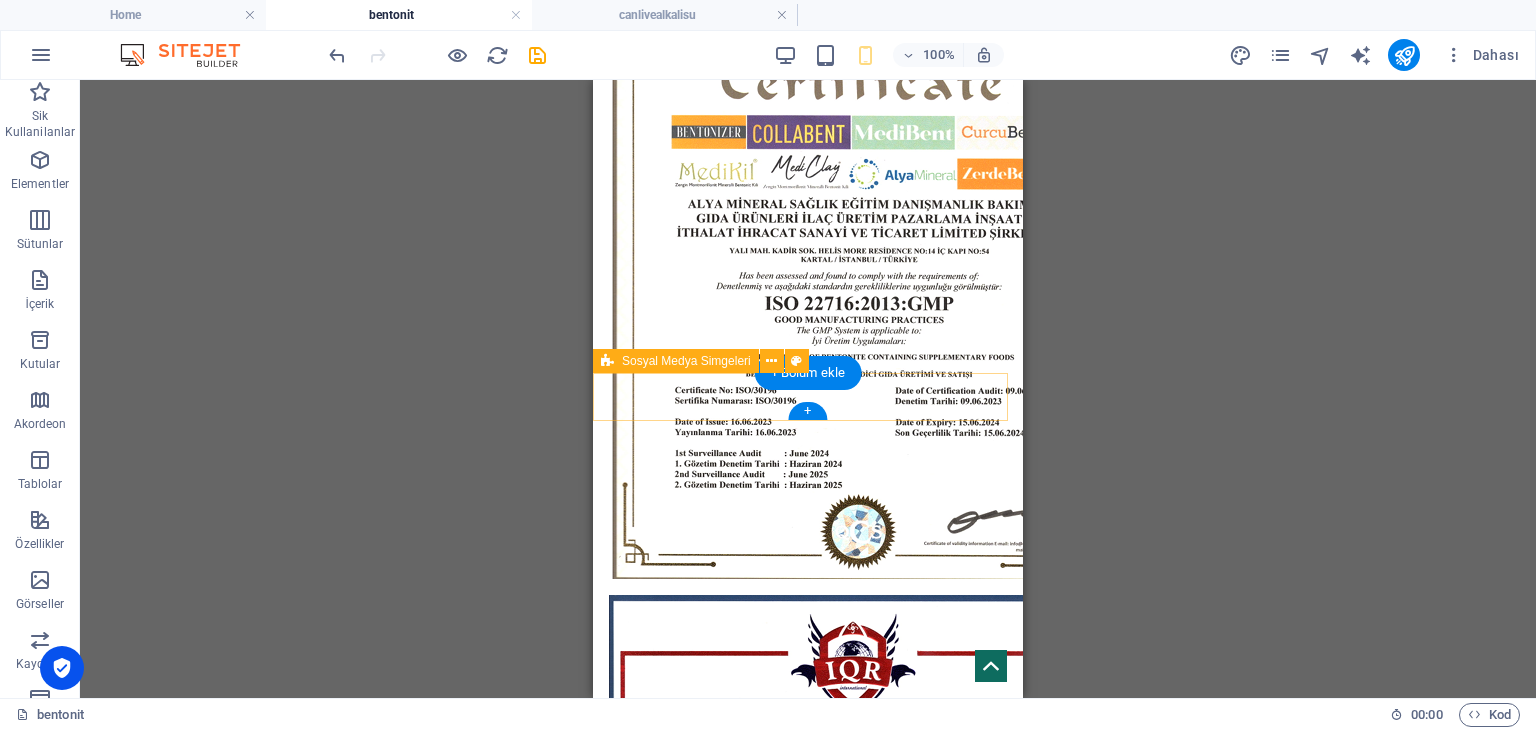 click at bounding box center (808, 2189) 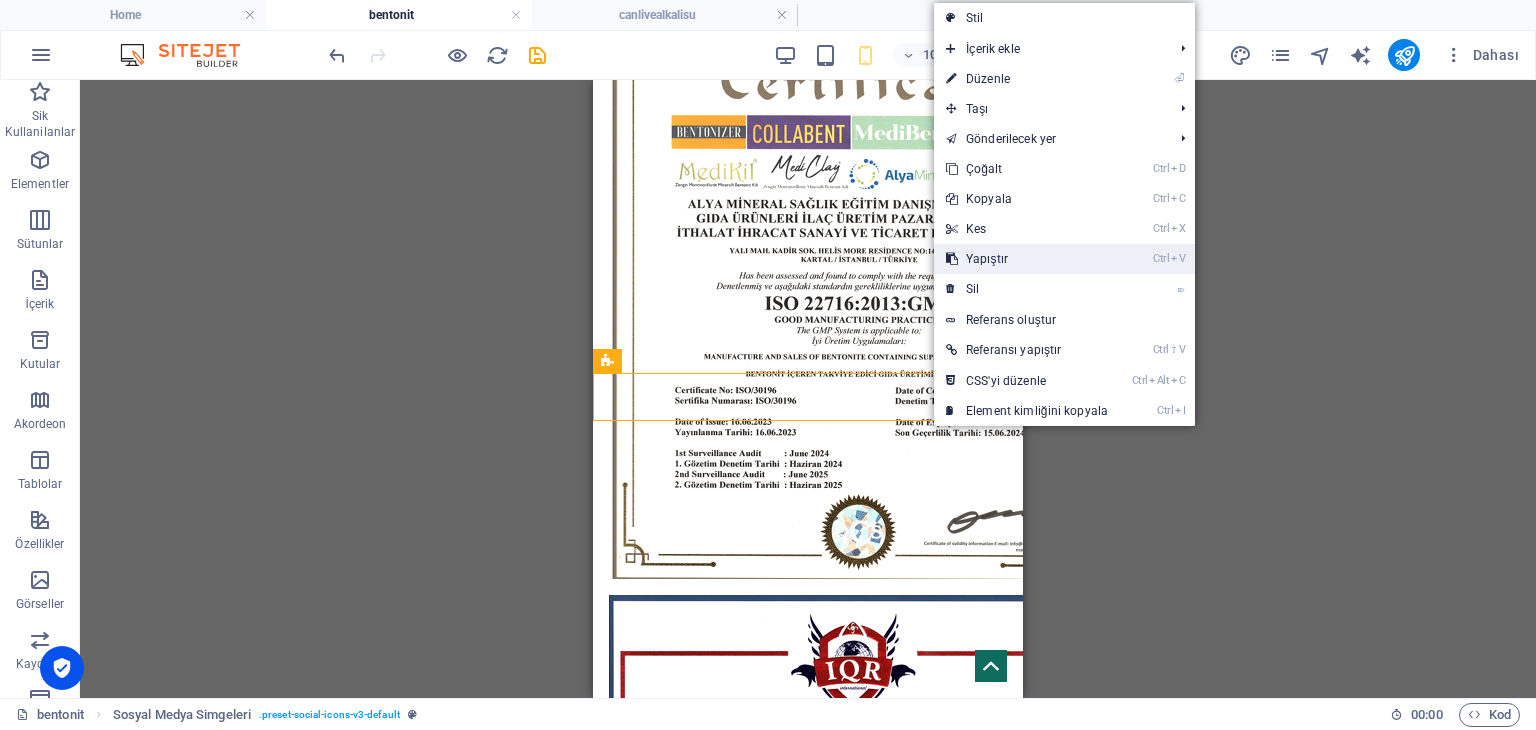 click on "Ctrl V  Yapıştır" at bounding box center [1027, 259] 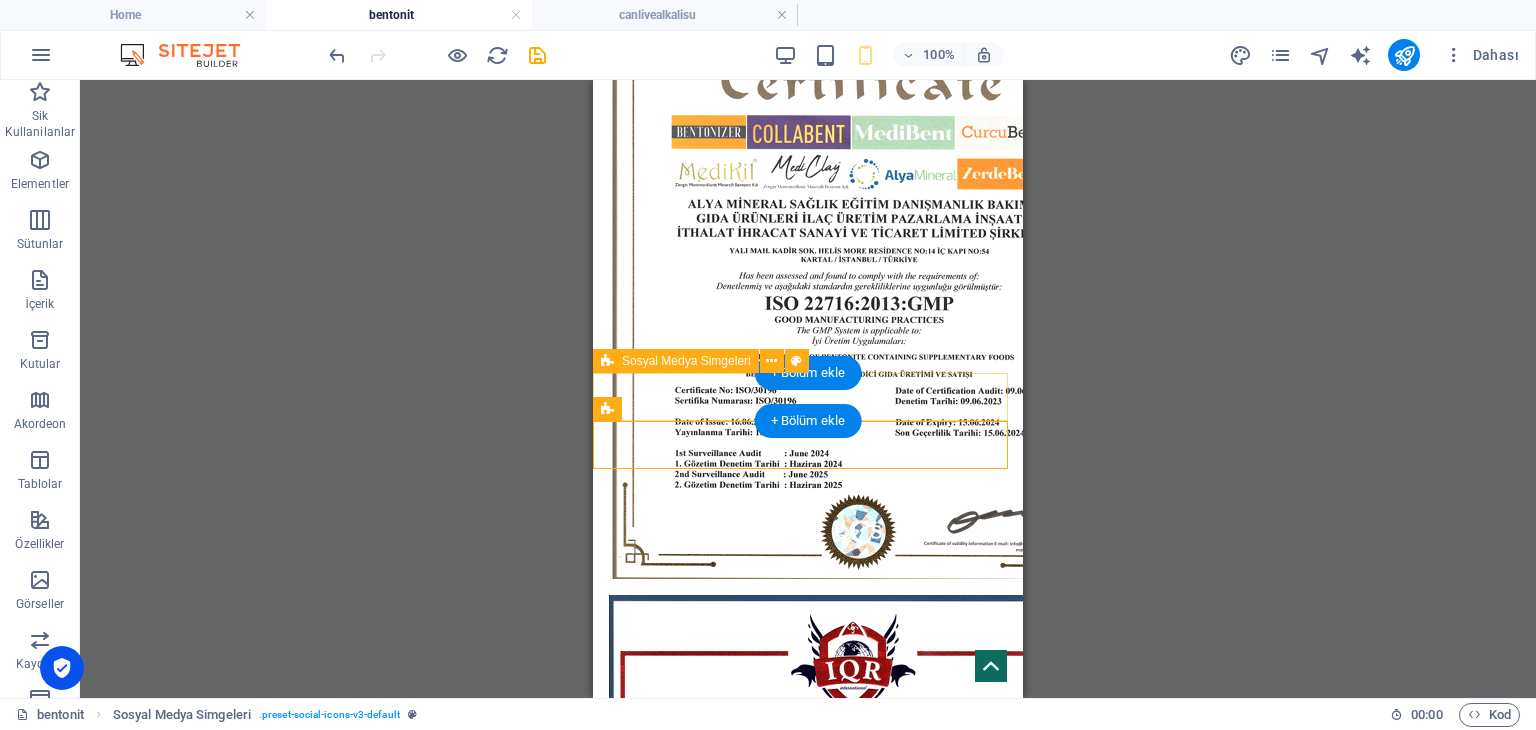 click at bounding box center (808, 2189) 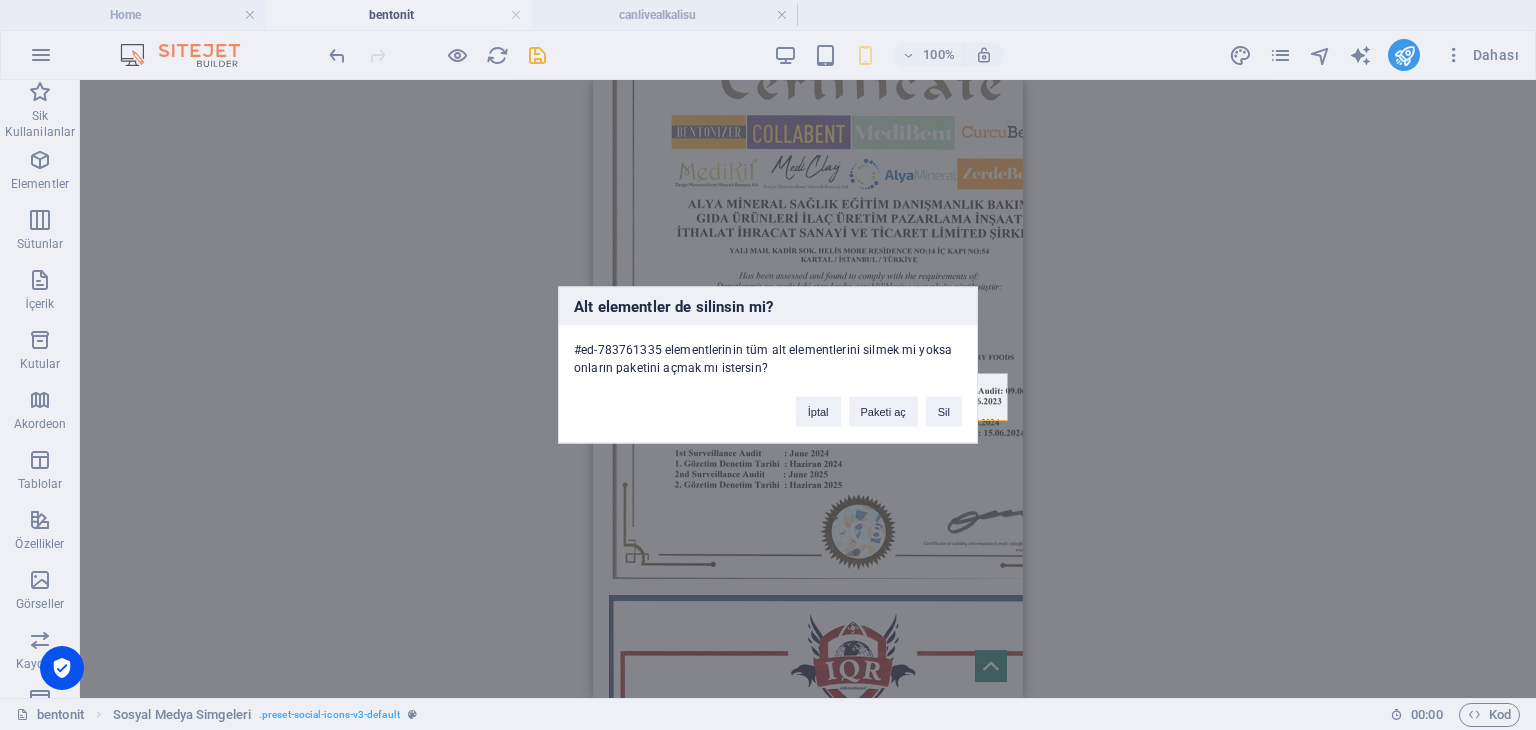 type 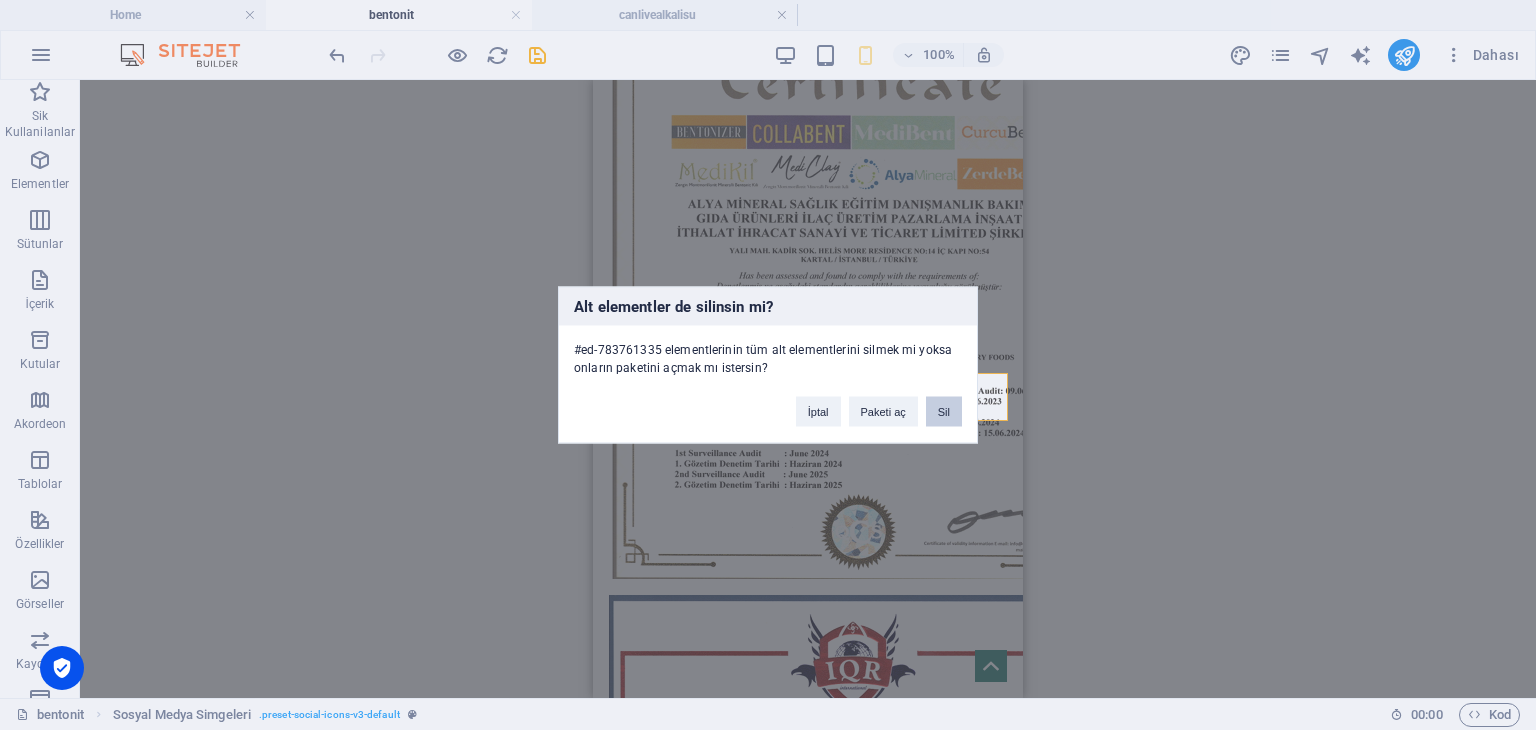 click on "Sil" at bounding box center (944, 412) 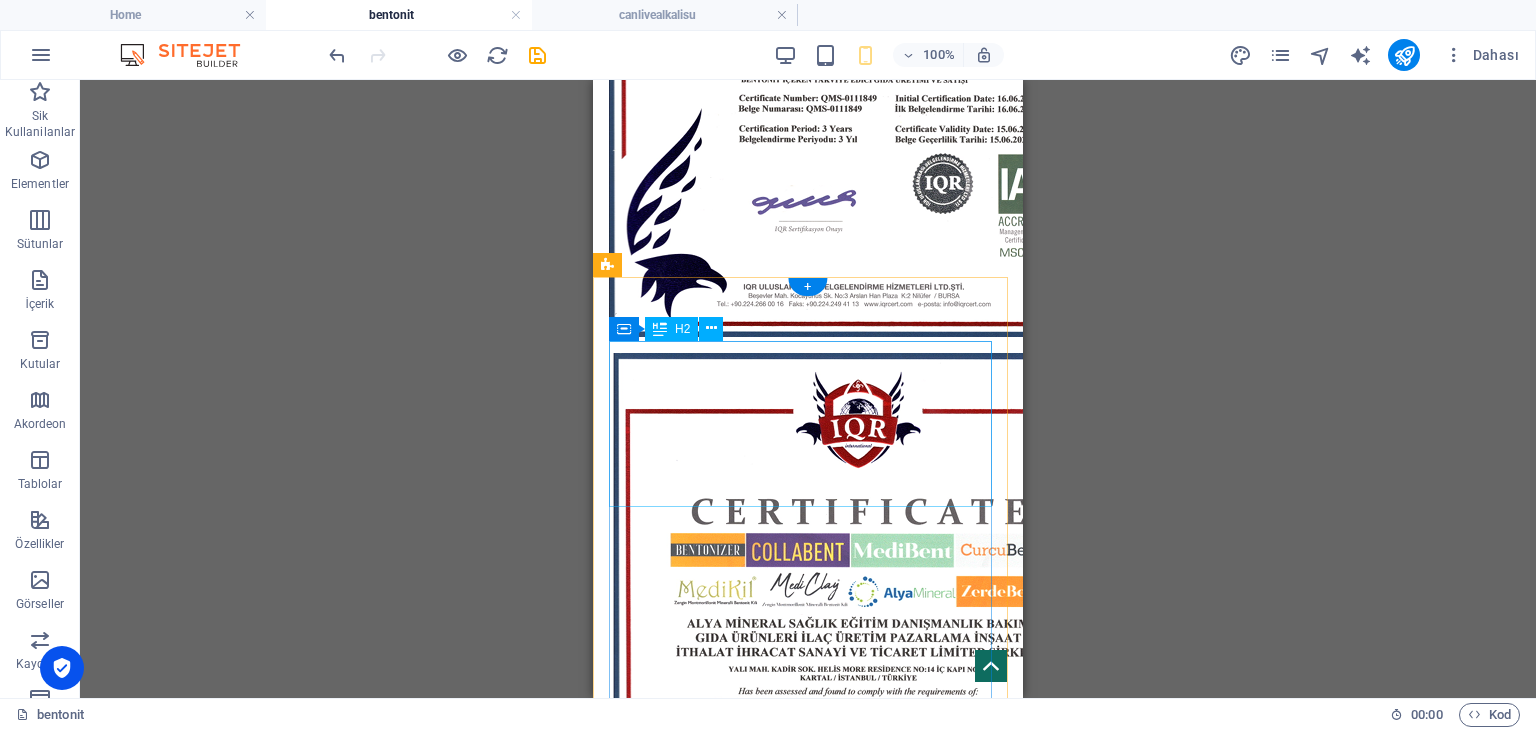 scroll, scrollTop: 8000, scrollLeft: 0, axis: vertical 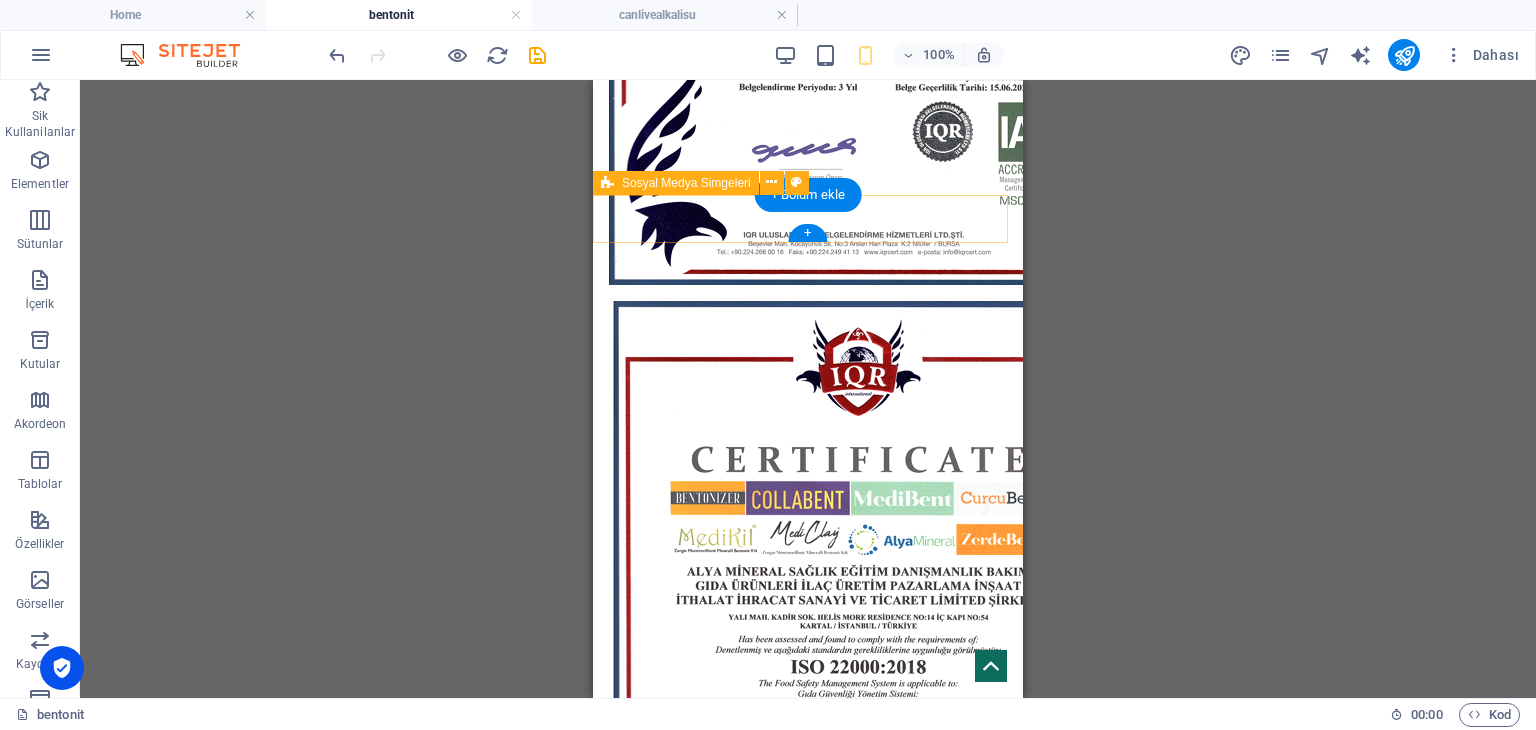 click at bounding box center (808, 2363) 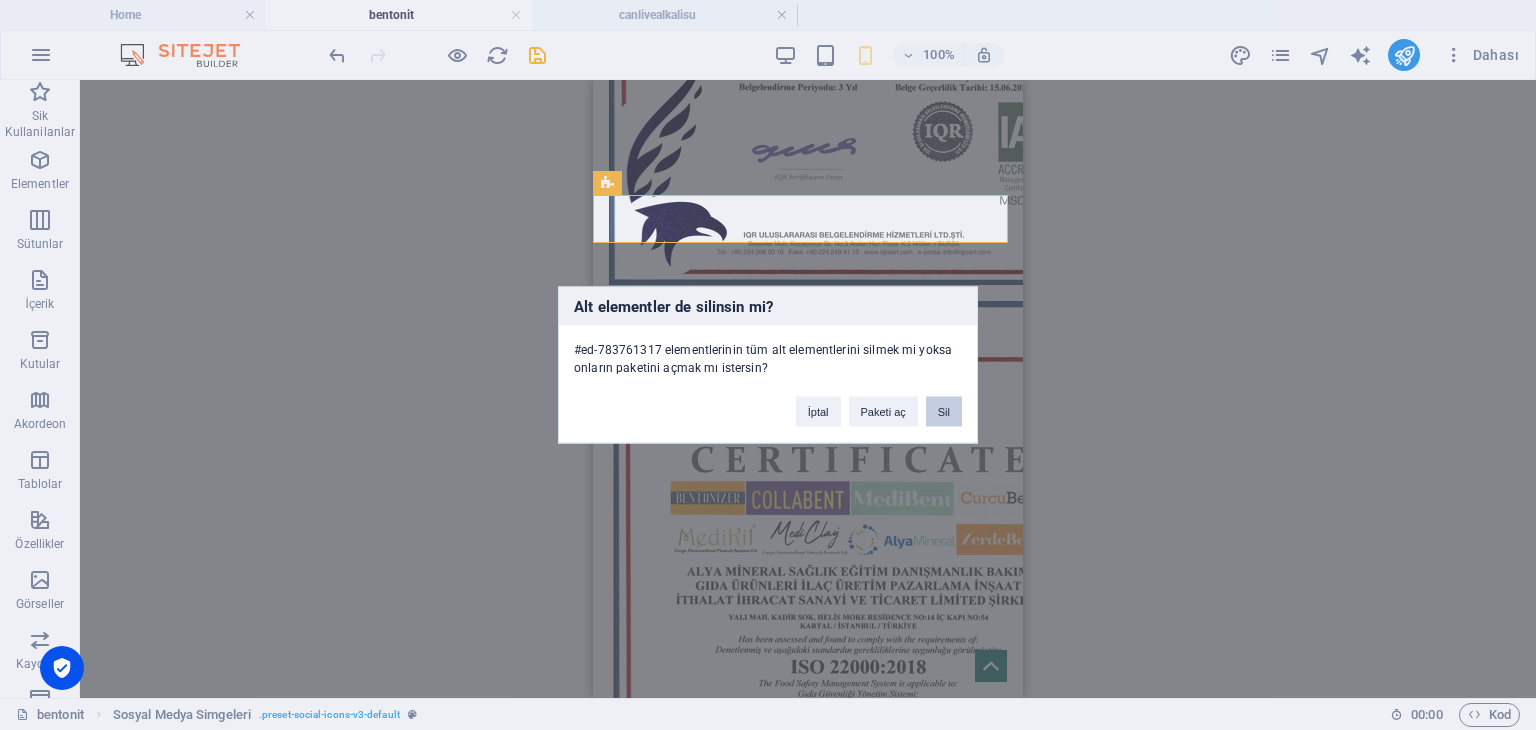 type 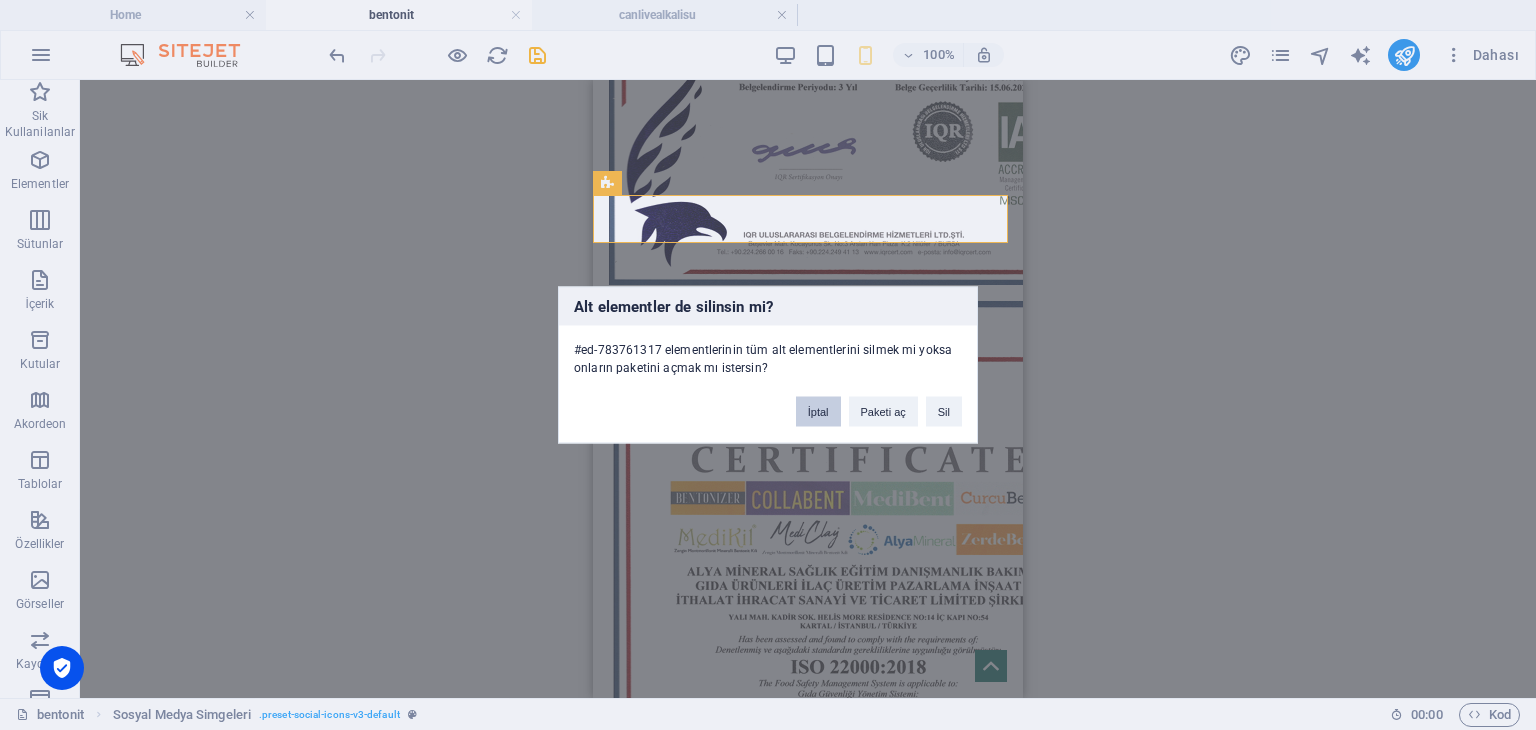 click on "İptal" at bounding box center [818, 412] 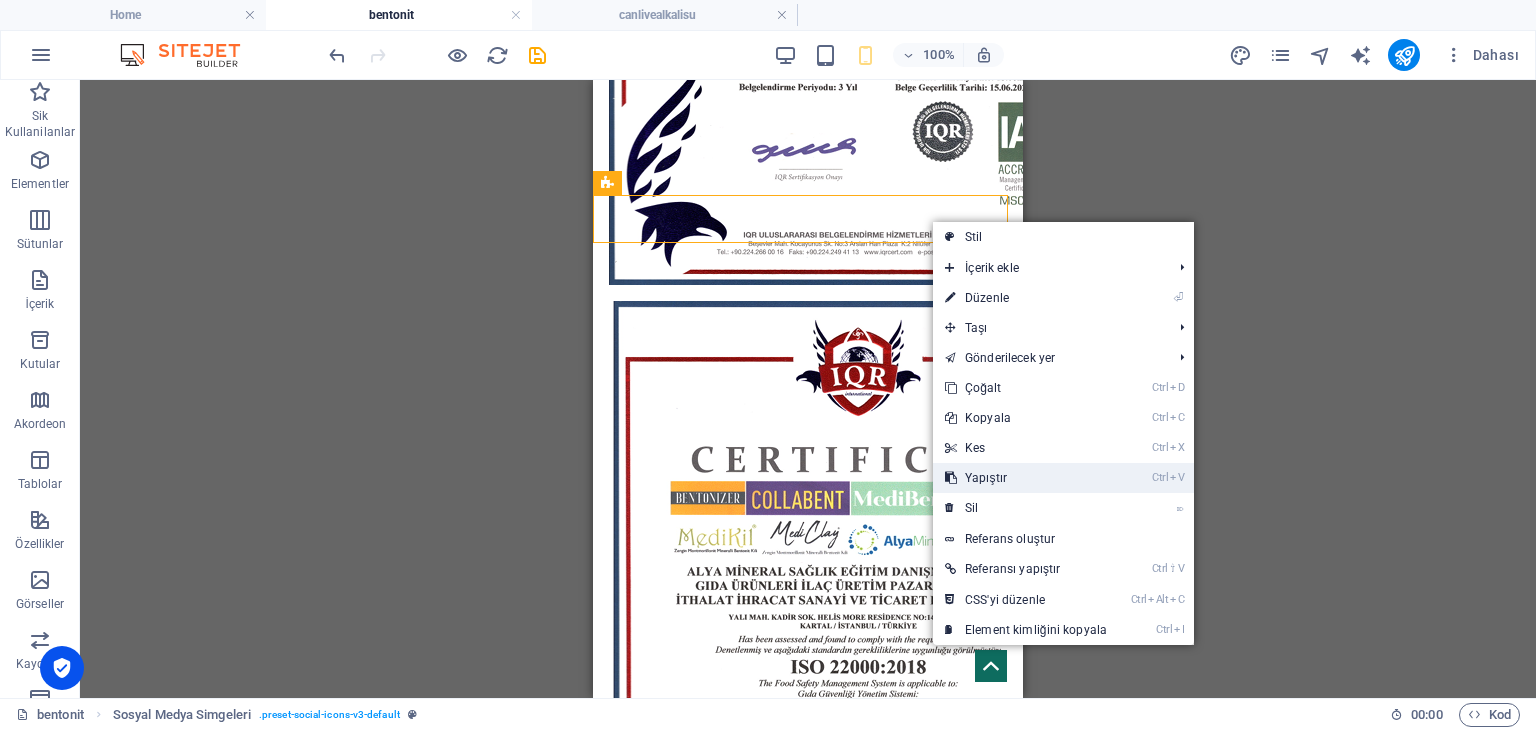 click on "Ctrl V  Yapıştır" at bounding box center [1026, 478] 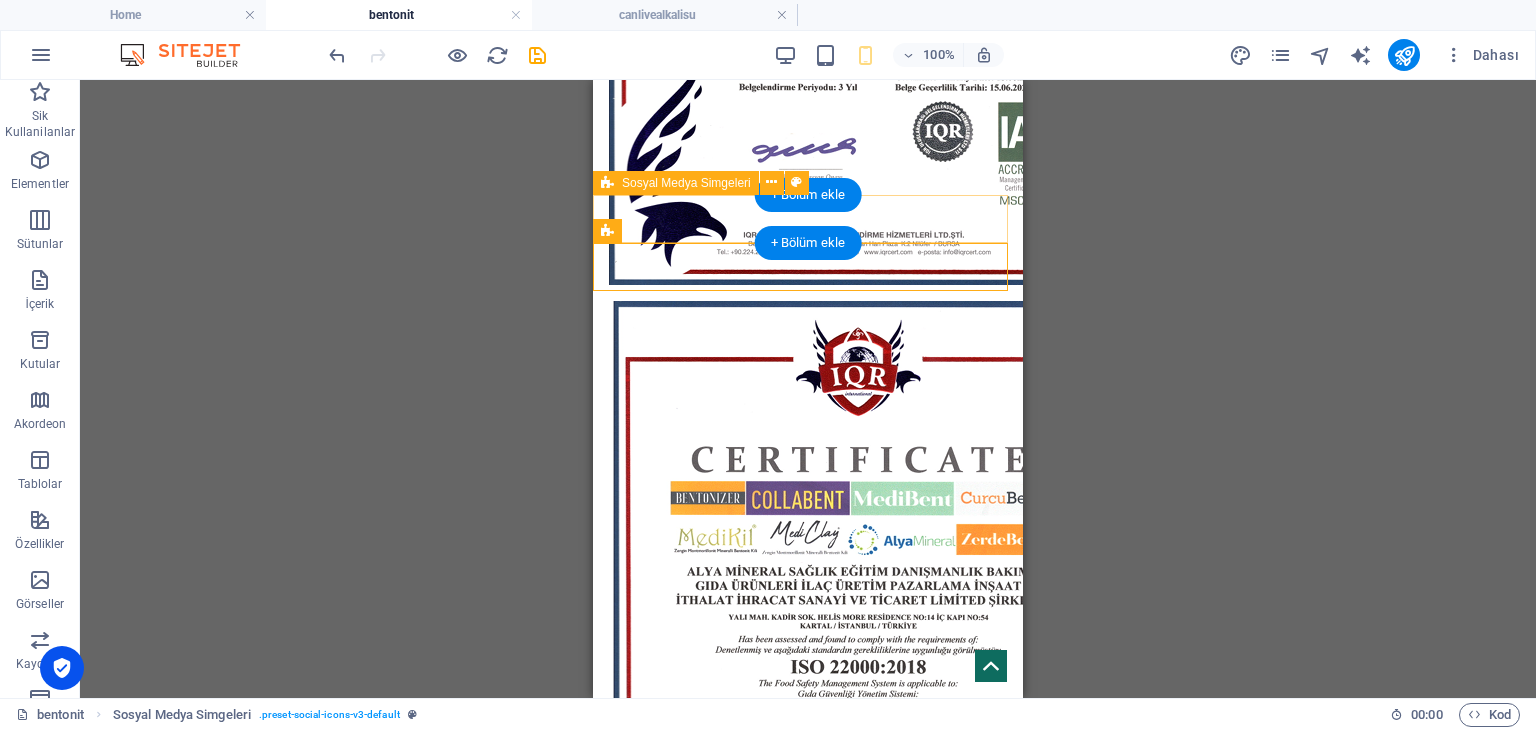 click at bounding box center [808, 2363] 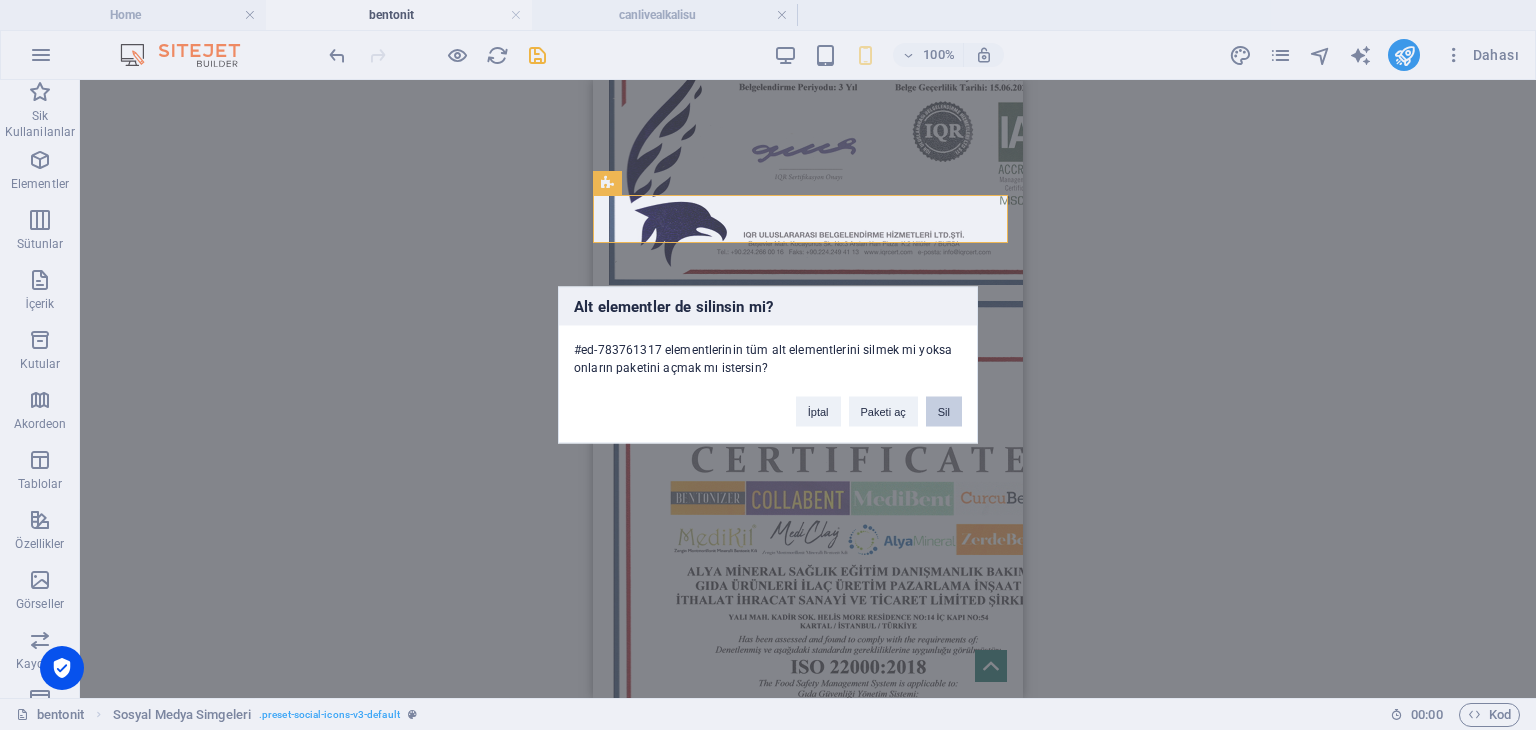 click on "Sil" at bounding box center [944, 412] 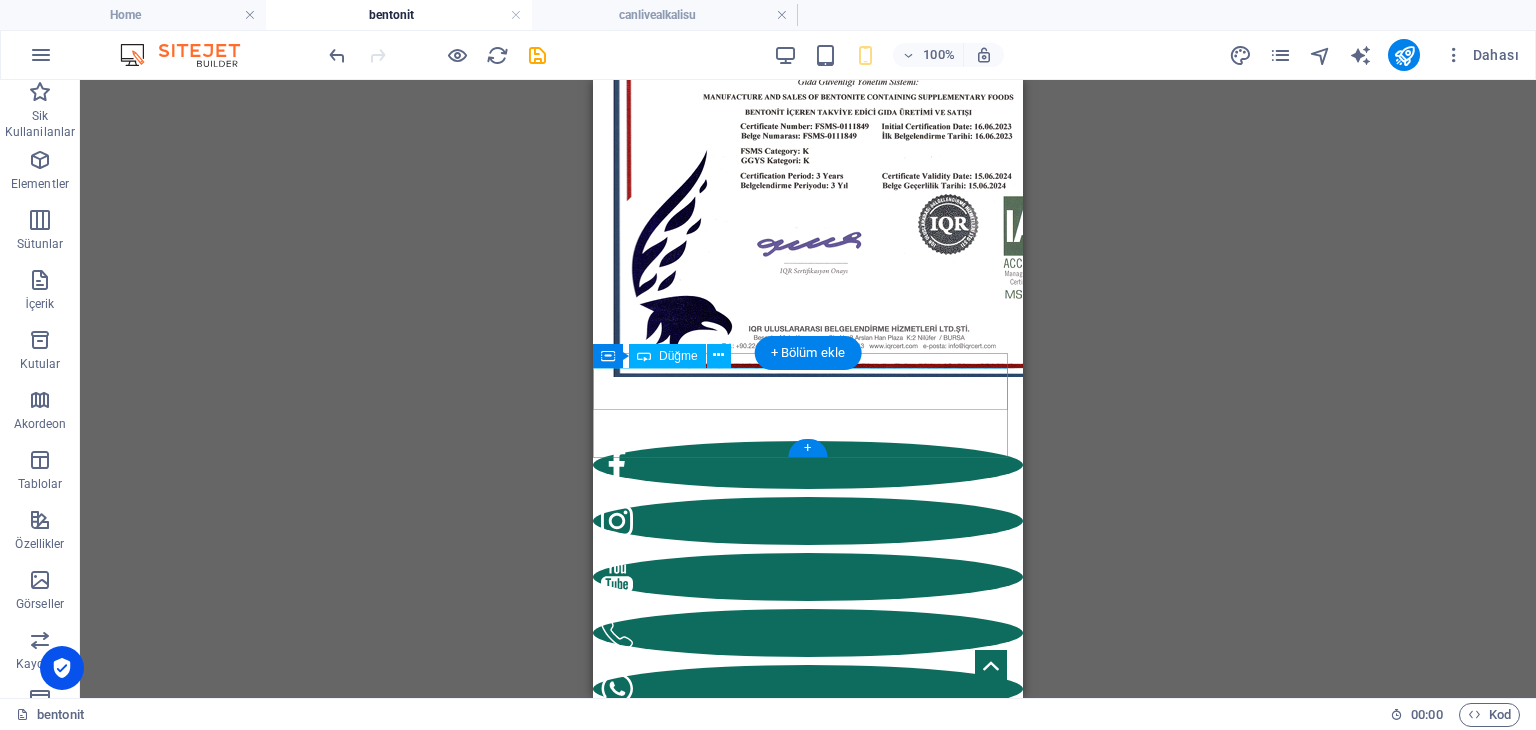 scroll, scrollTop: 8800, scrollLeft: 0, axis: vertical 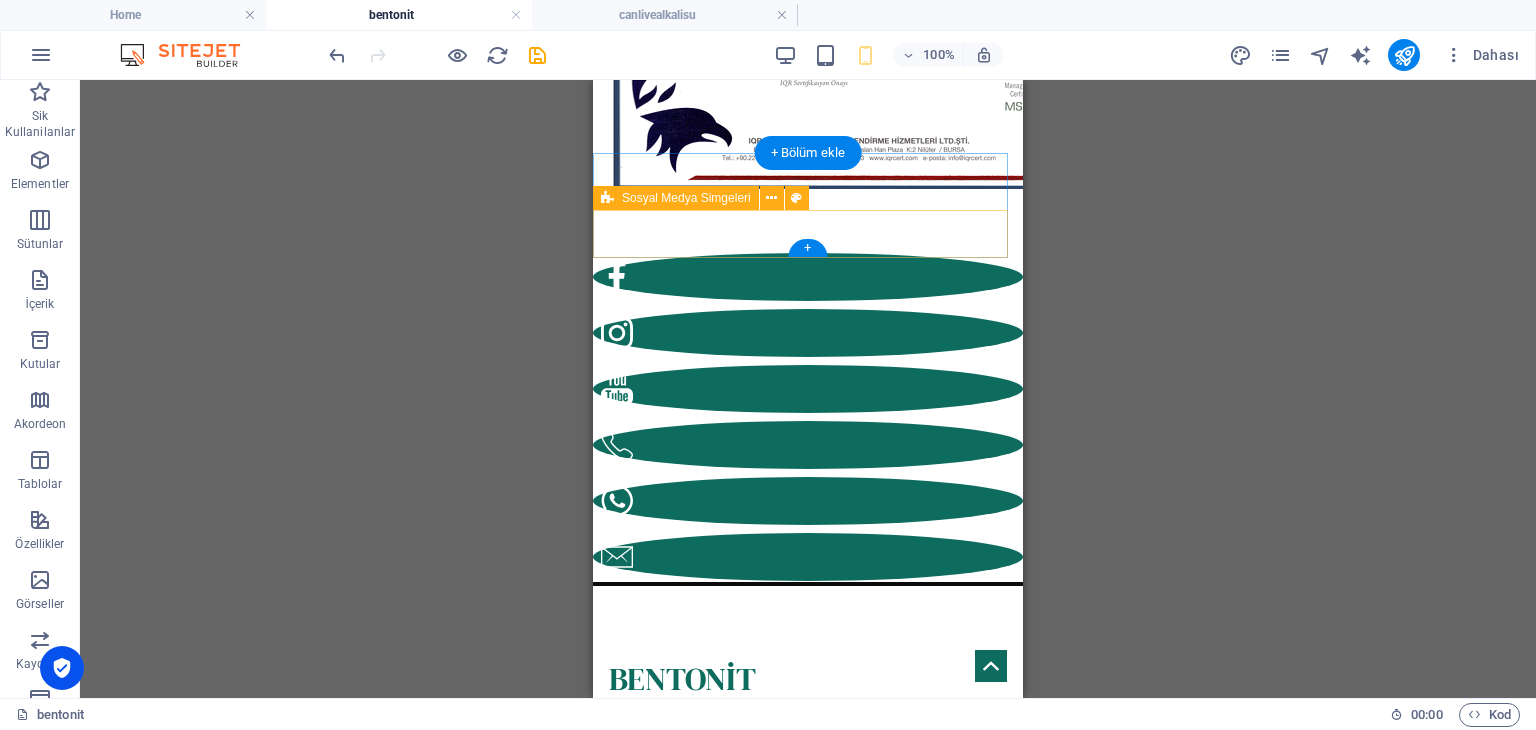 click at bounding box center (808, 2764) 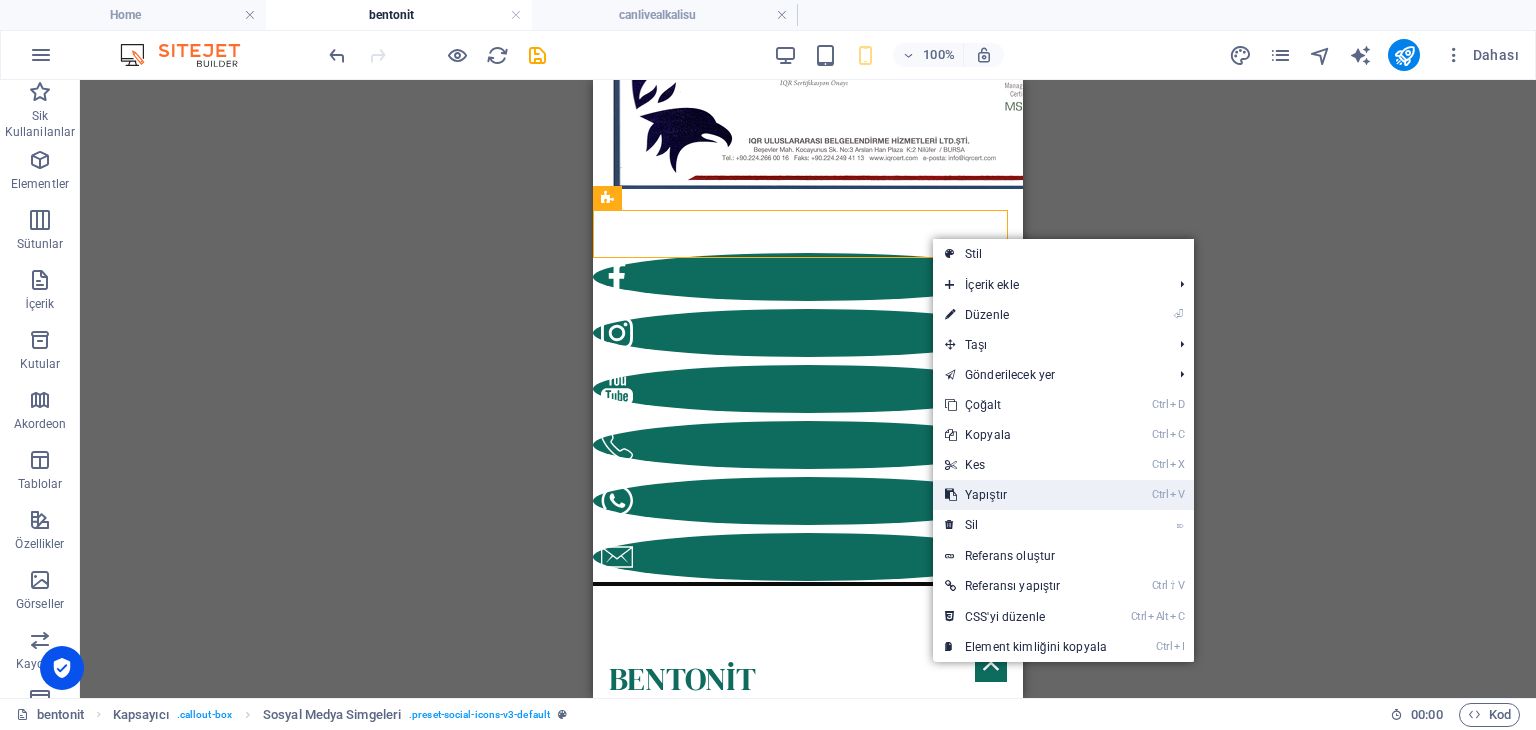 click on "Ctrl V  Yapıştır" at bounding box center [1026, 495] 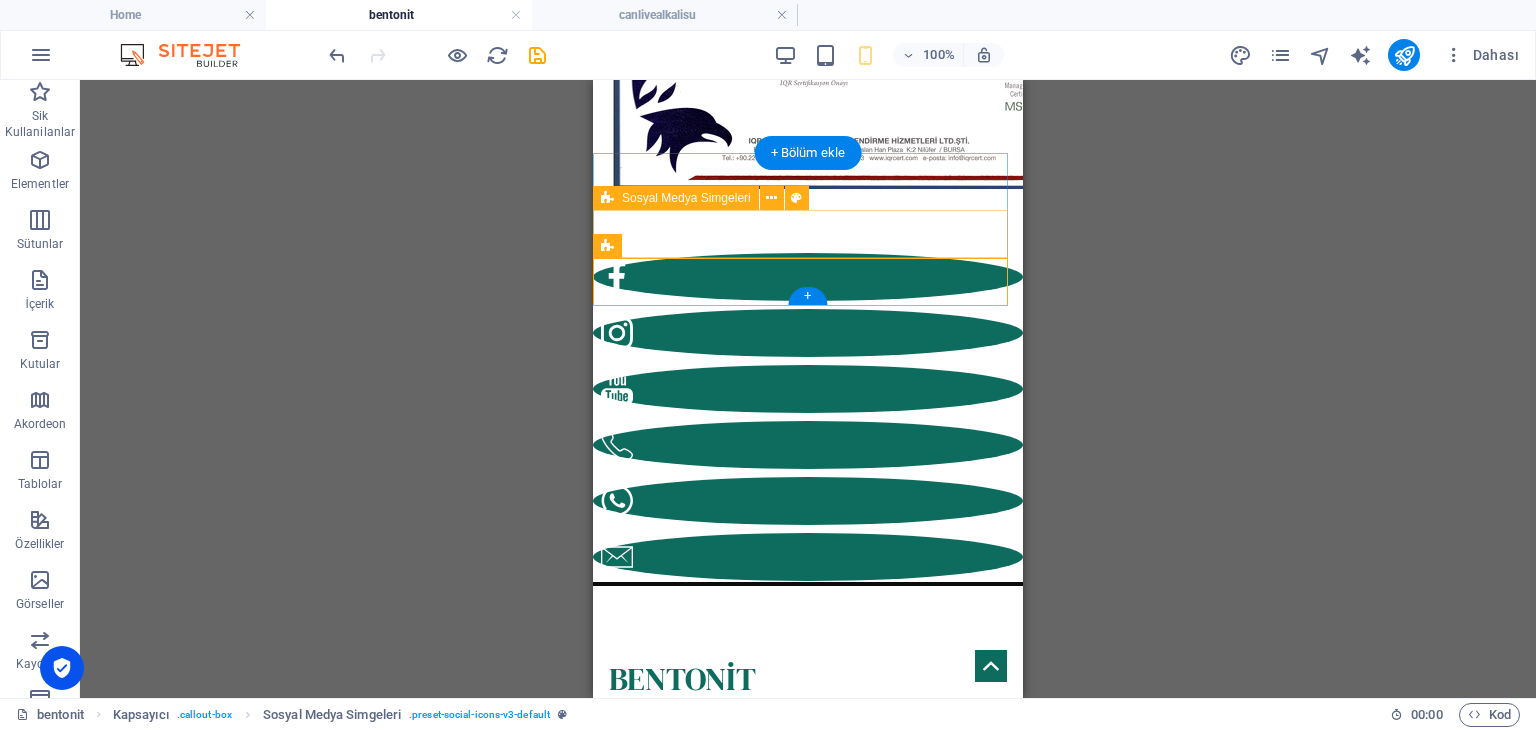 click at bounding box center [808, 2764] 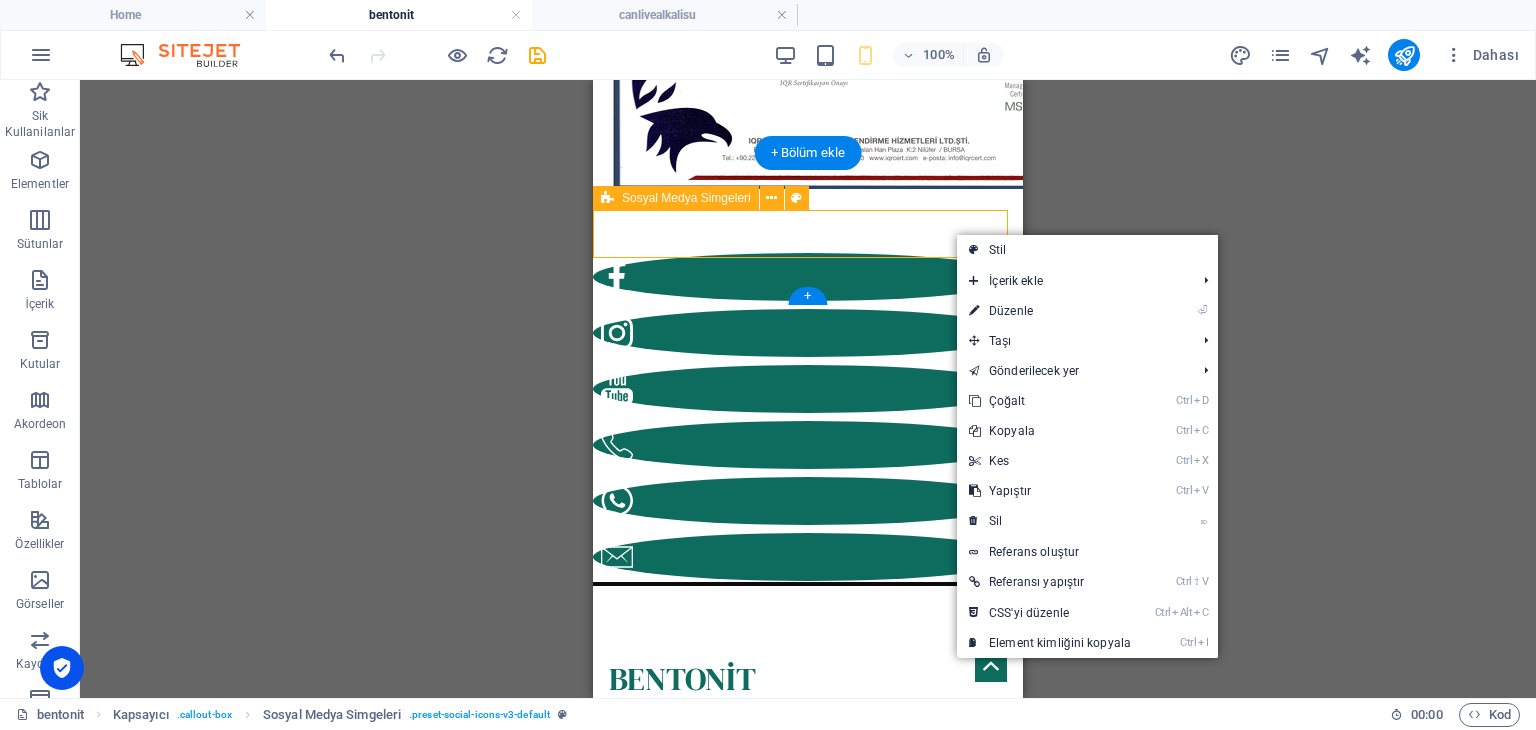 click at bounding box center [808, 2764] 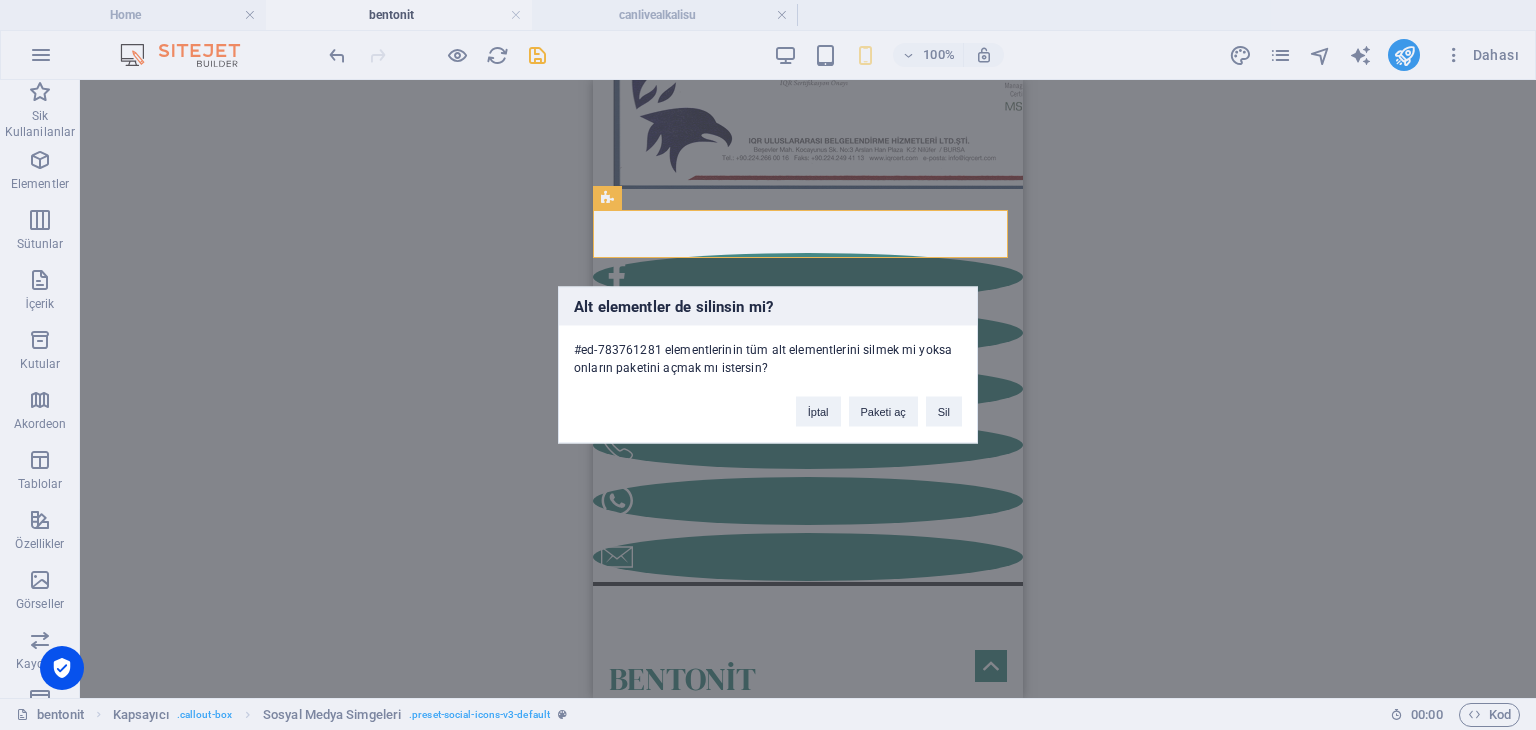 type 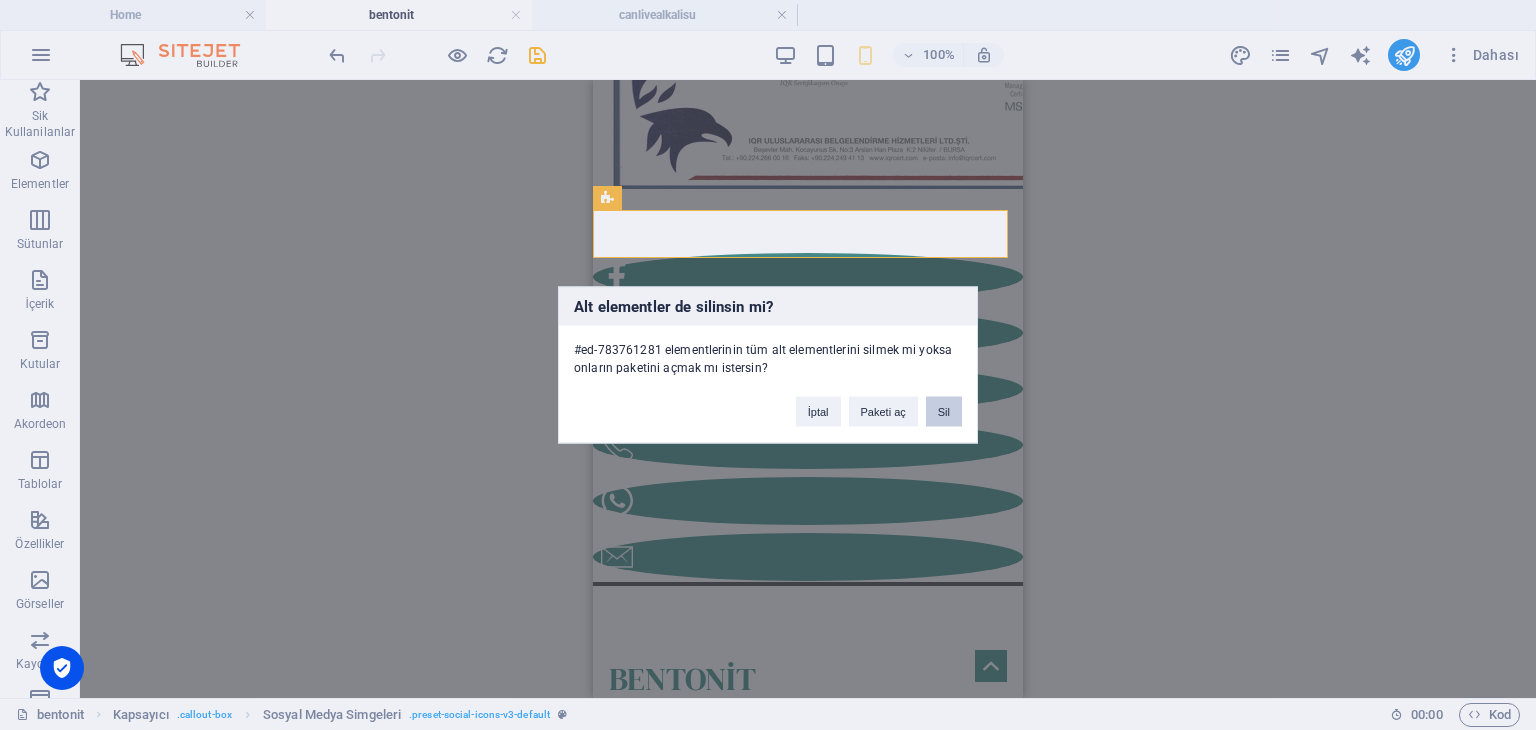 click on "Sil" at bounding box center [944, 412] 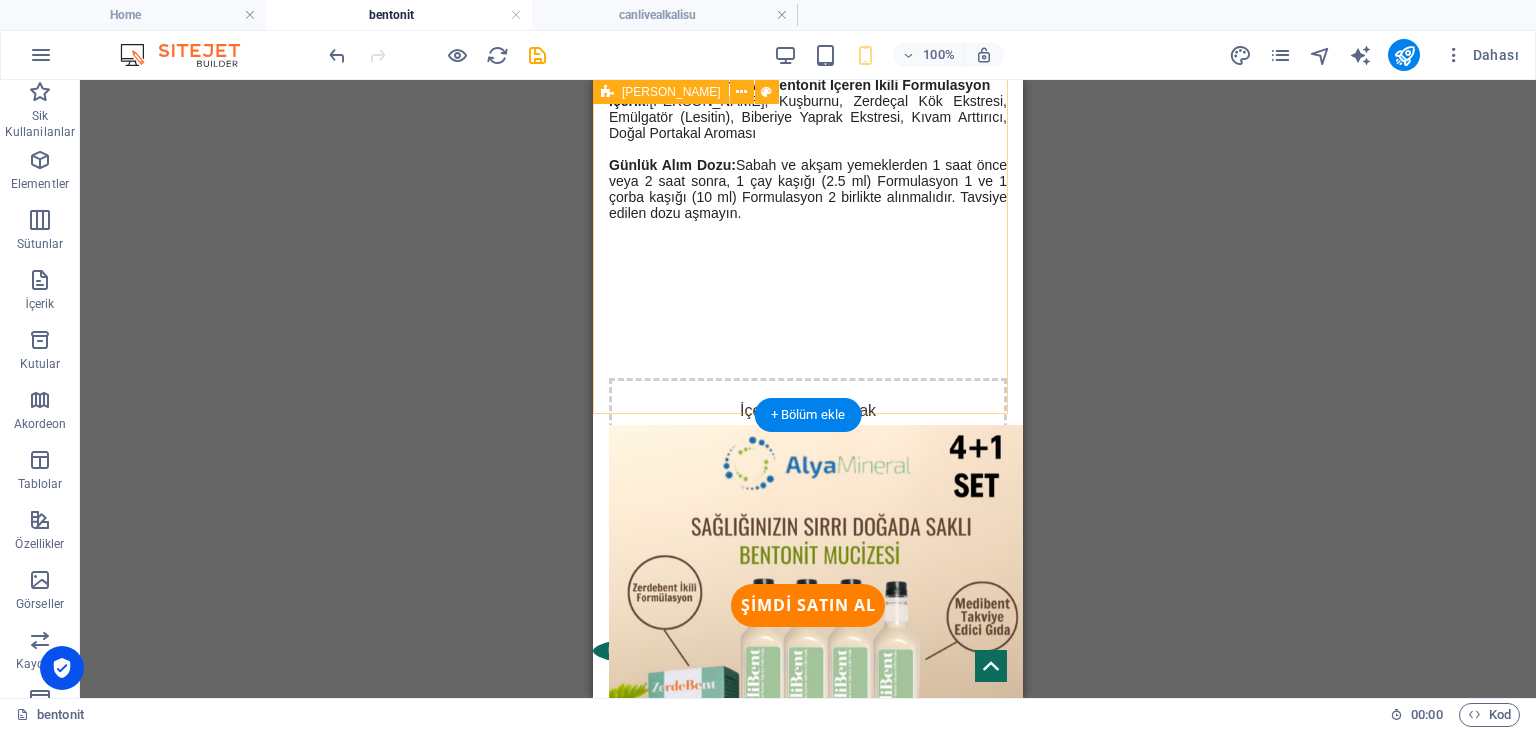 scroll, scrollTop: 9700, scrollLeft: 0, axis: vertical 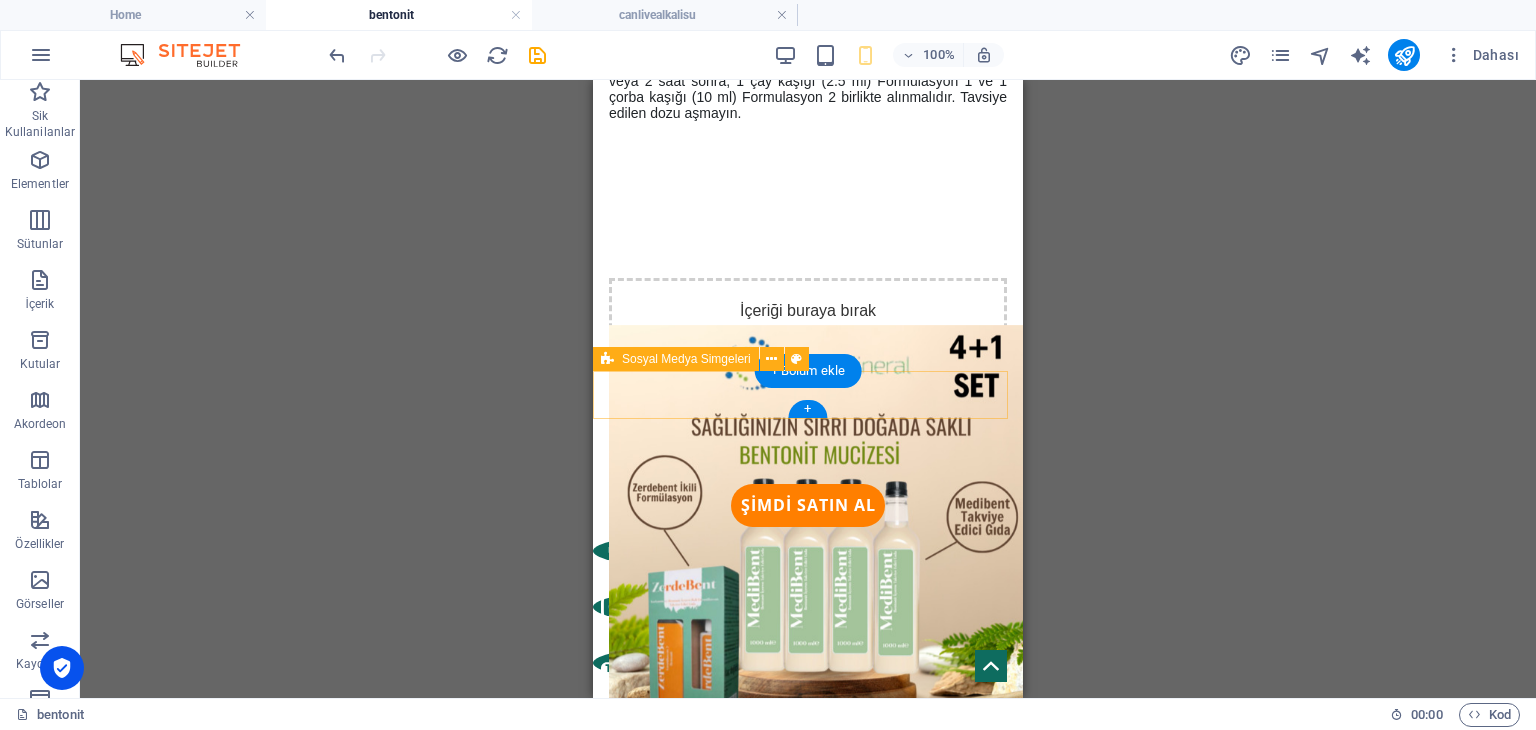 click at bounding box center (808, 3344) 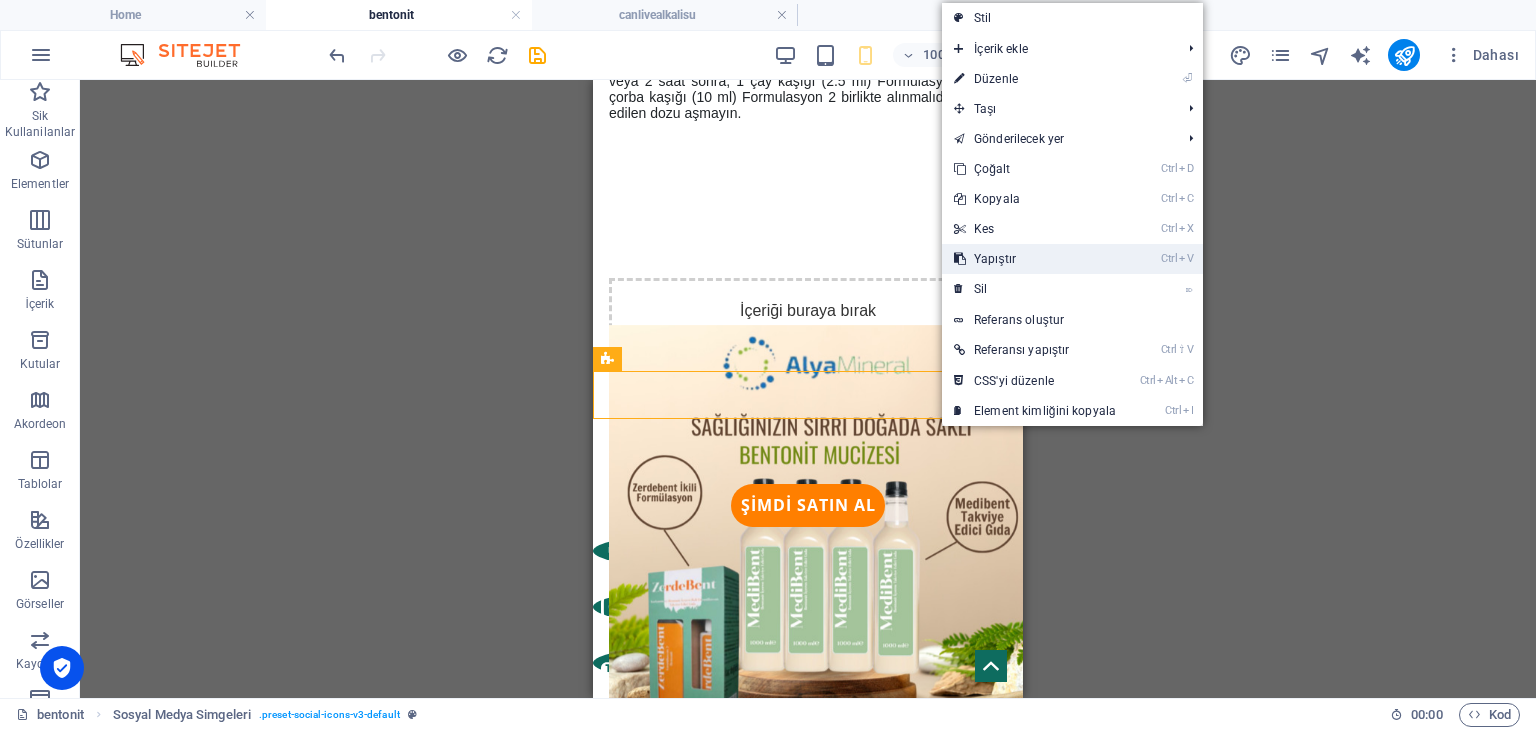 click on "Ctrl V  Yapıştır" at bounding box center [1035, 259] 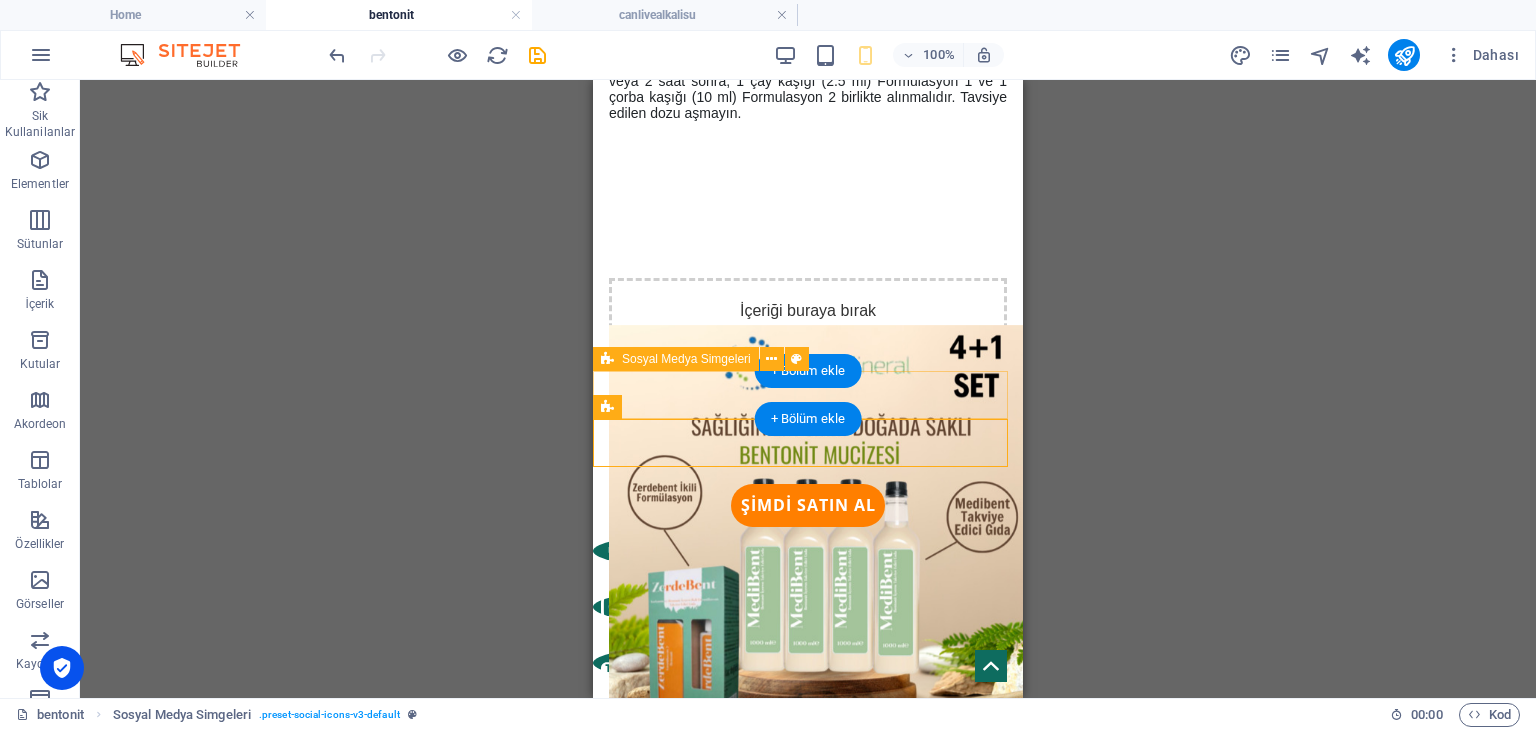 click at bounding box center [808, 3344] 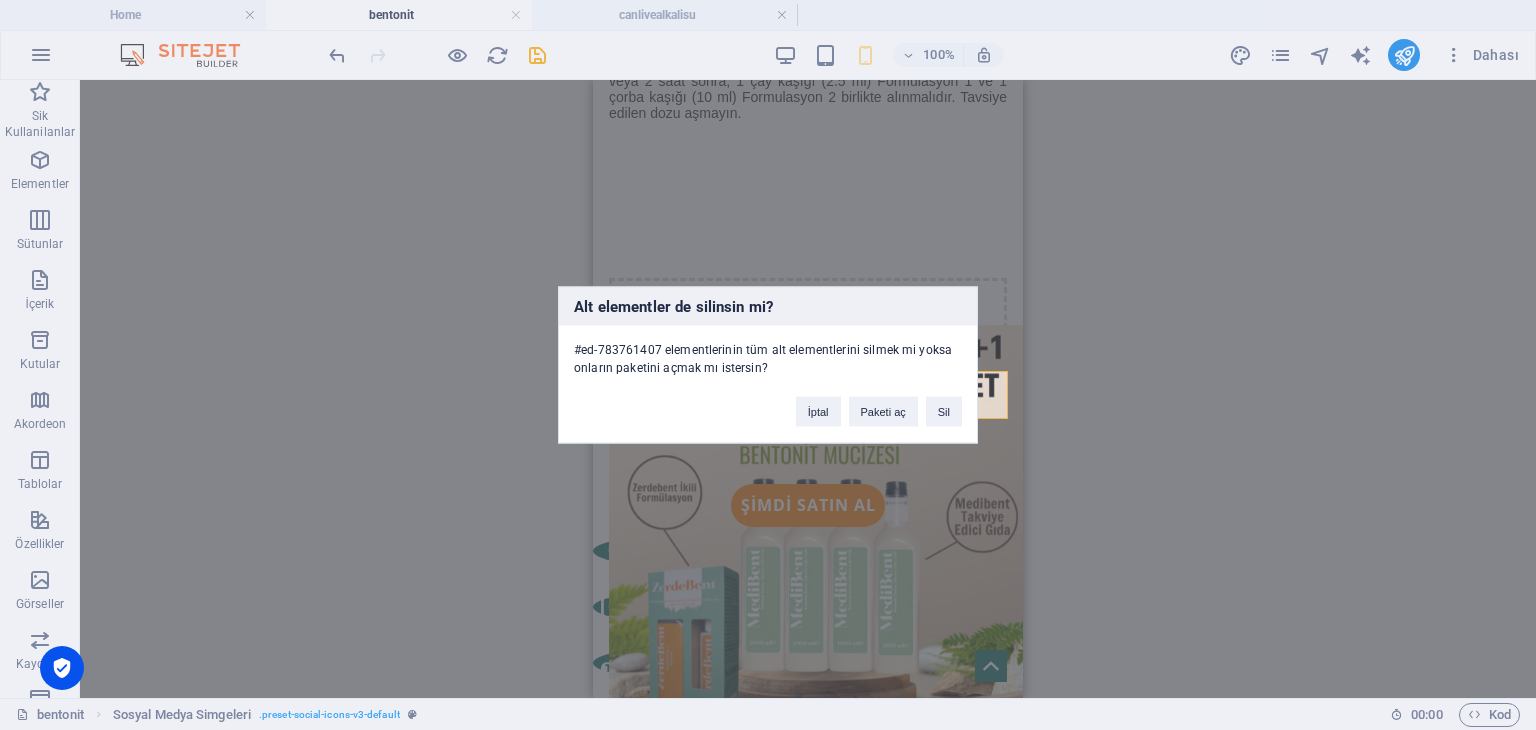 type 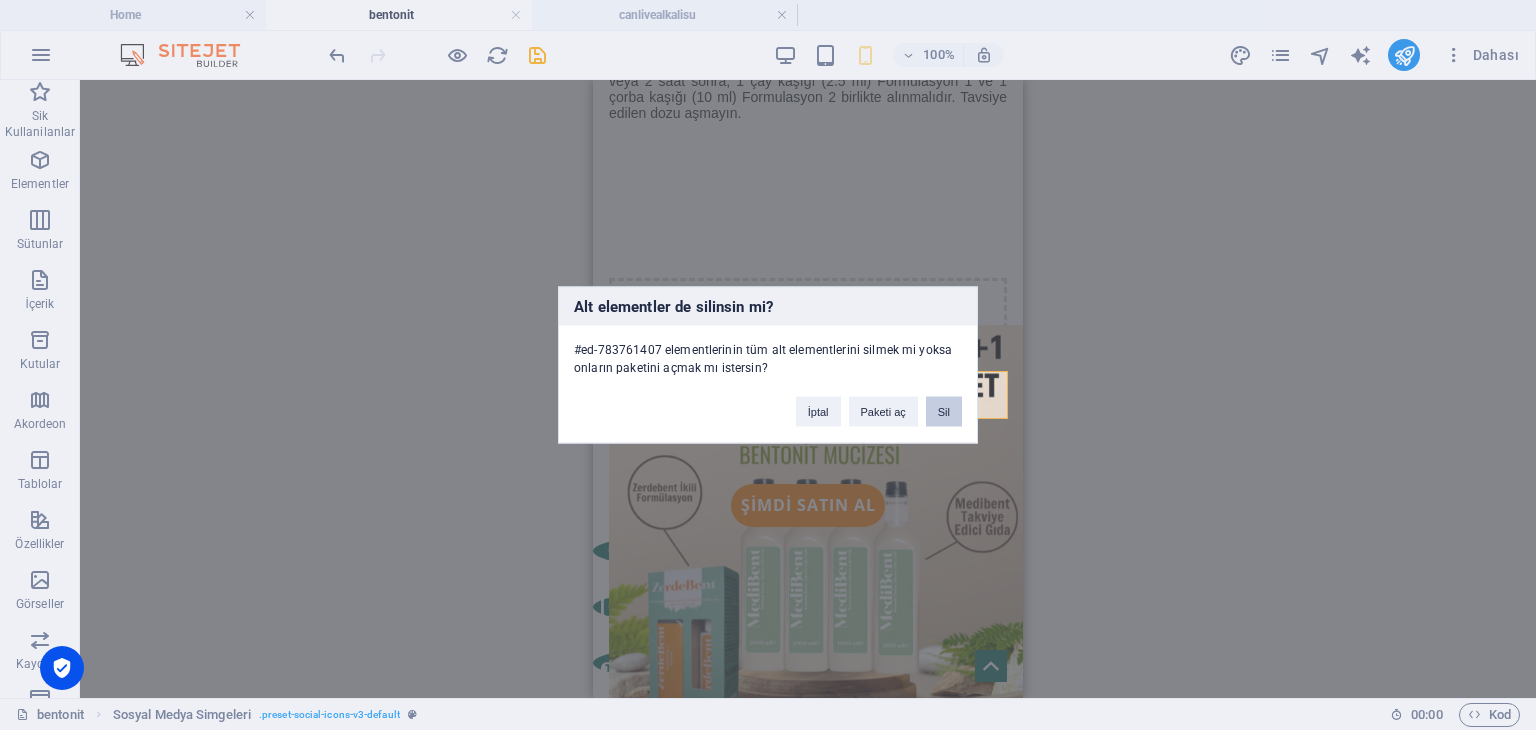 click on "Sil" at bounding box center [944, 412] 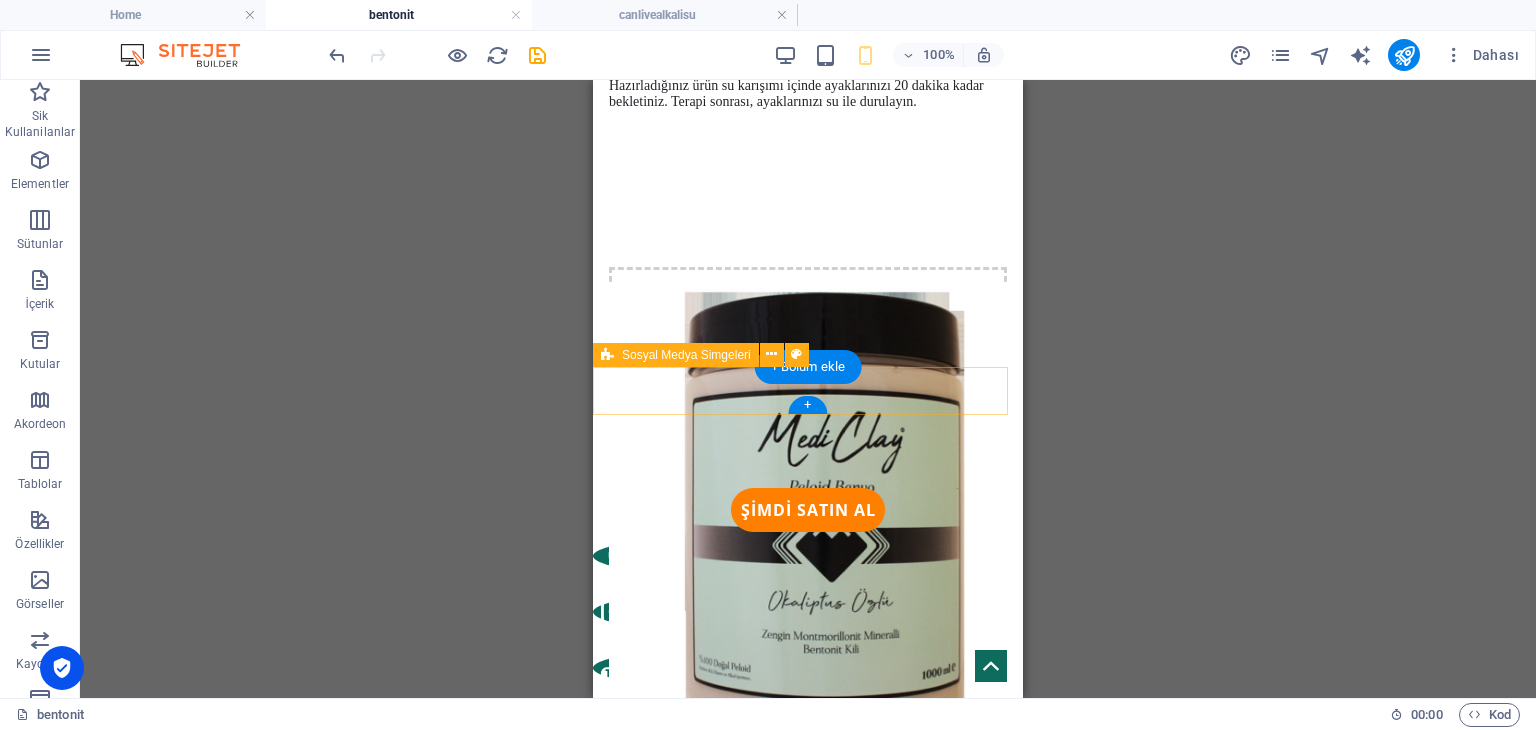 scroll, scrollTop: 10900, scrollLeft: 0, axis: vertical 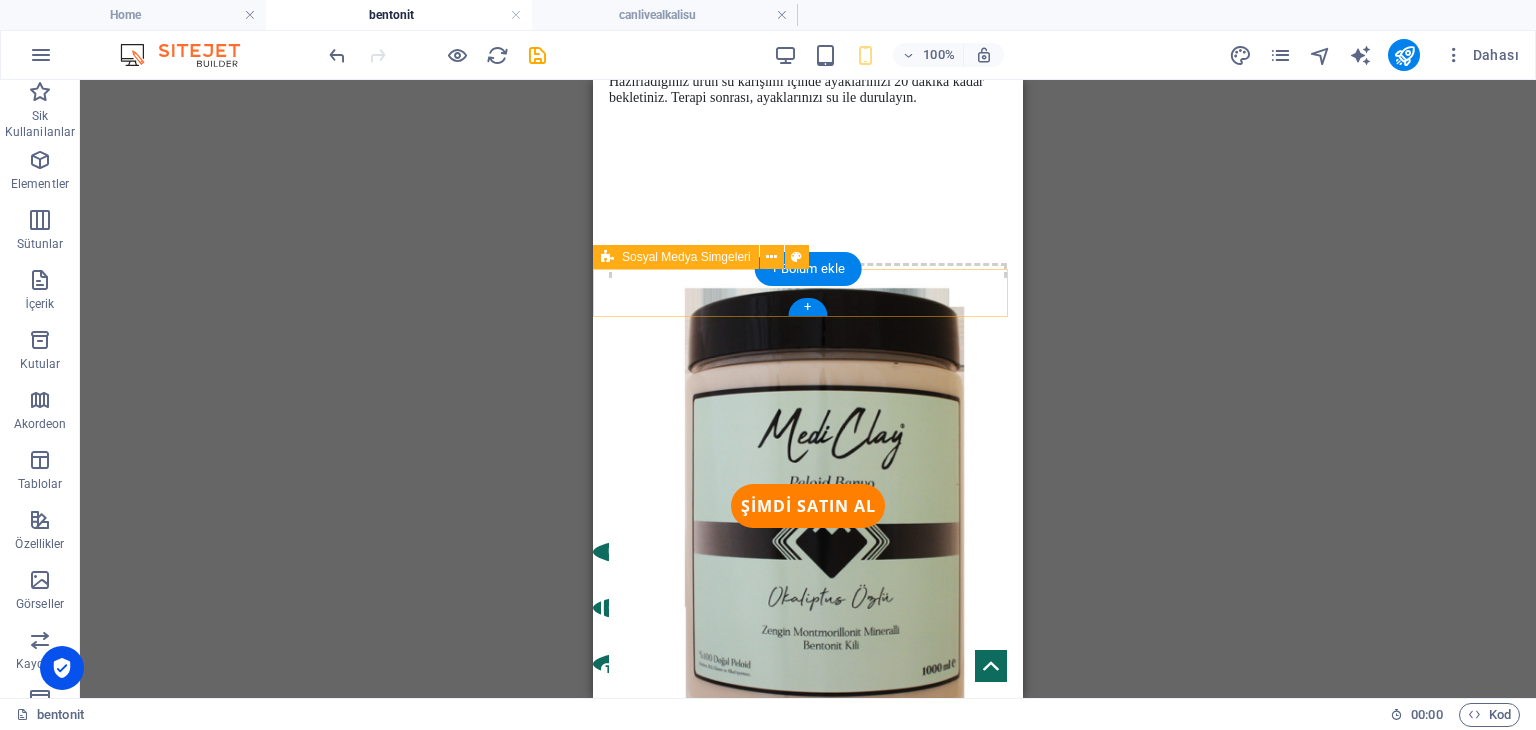 click at bounding box center (808, 3939) 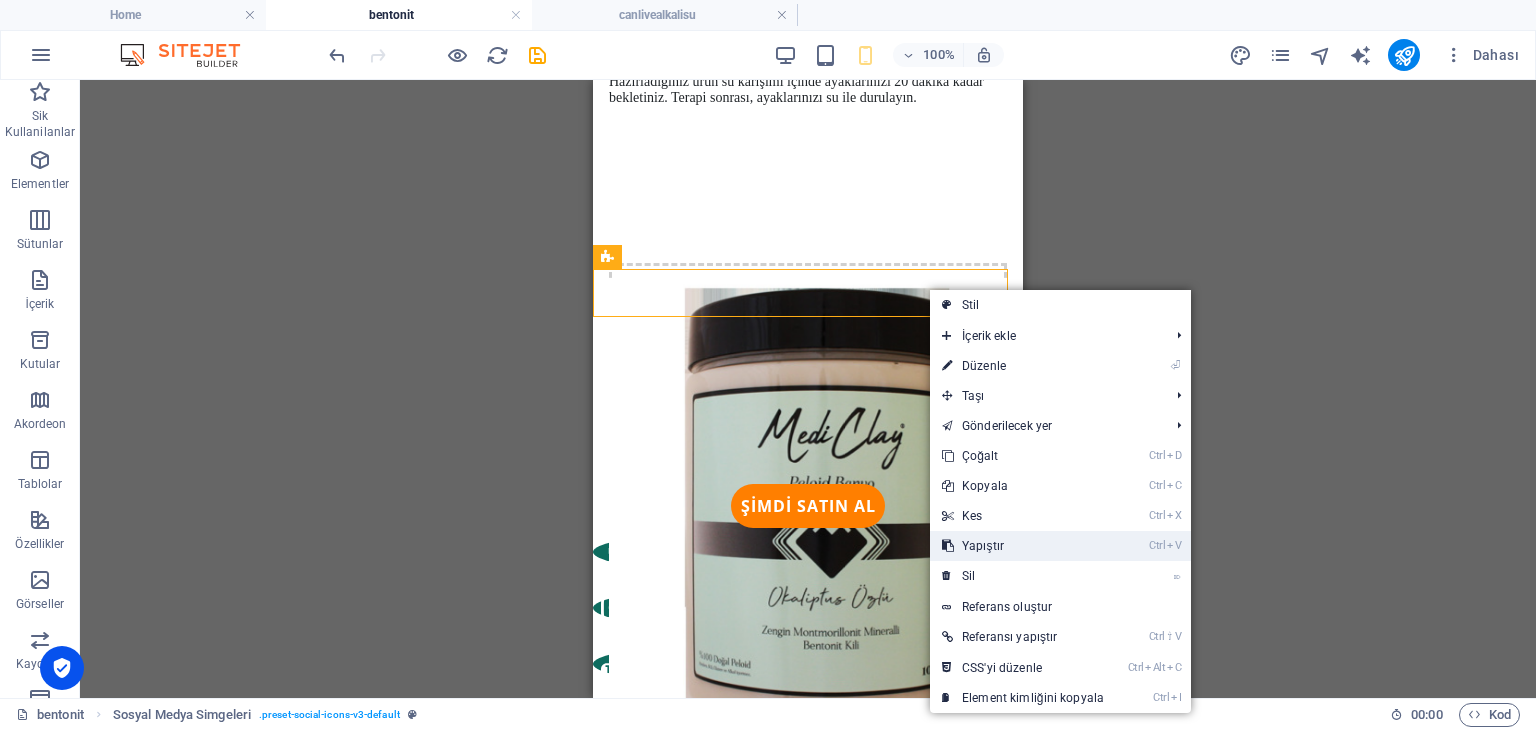 click on "Ctrl V  Yapıştır" at bounding box center [1023, 546] 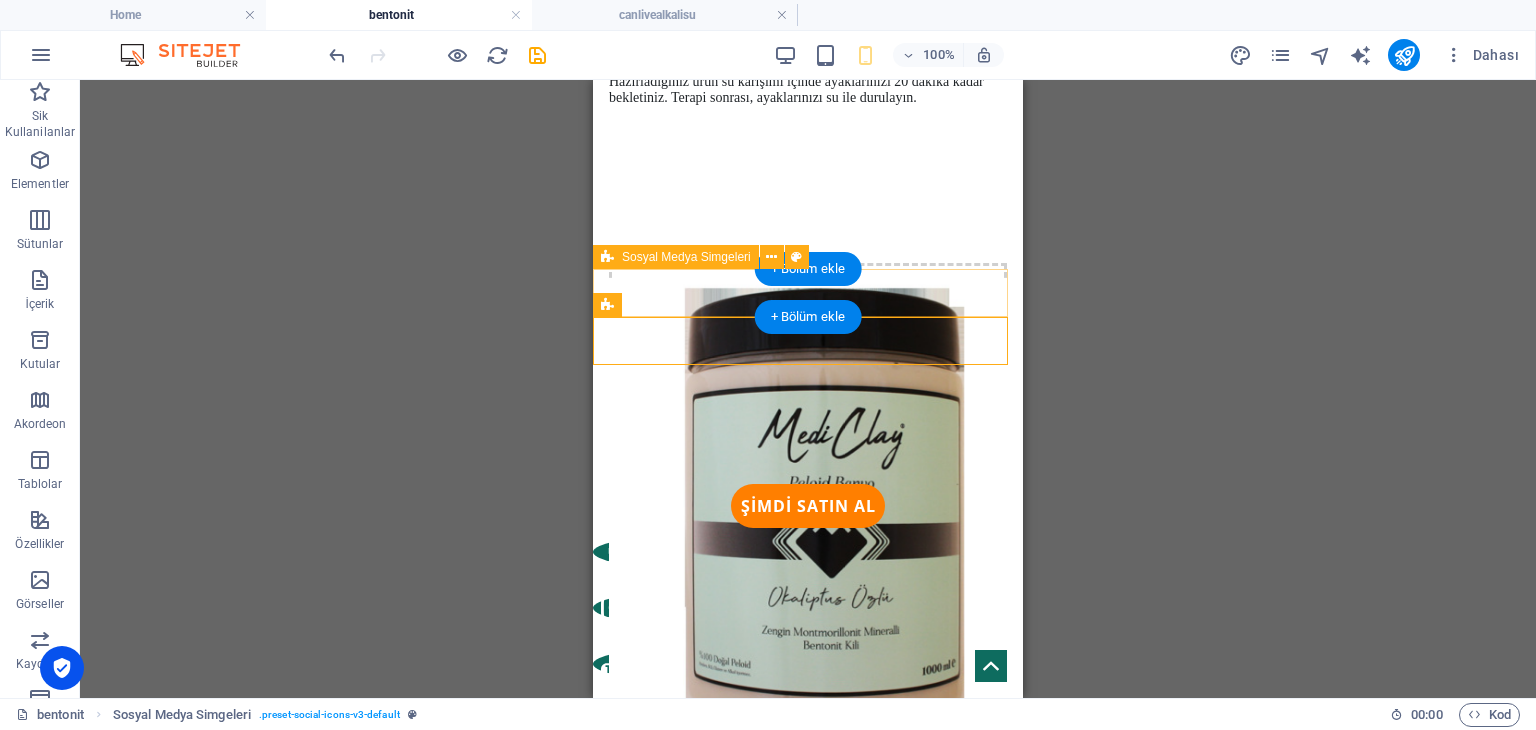click at bounding box center [808, 3939] 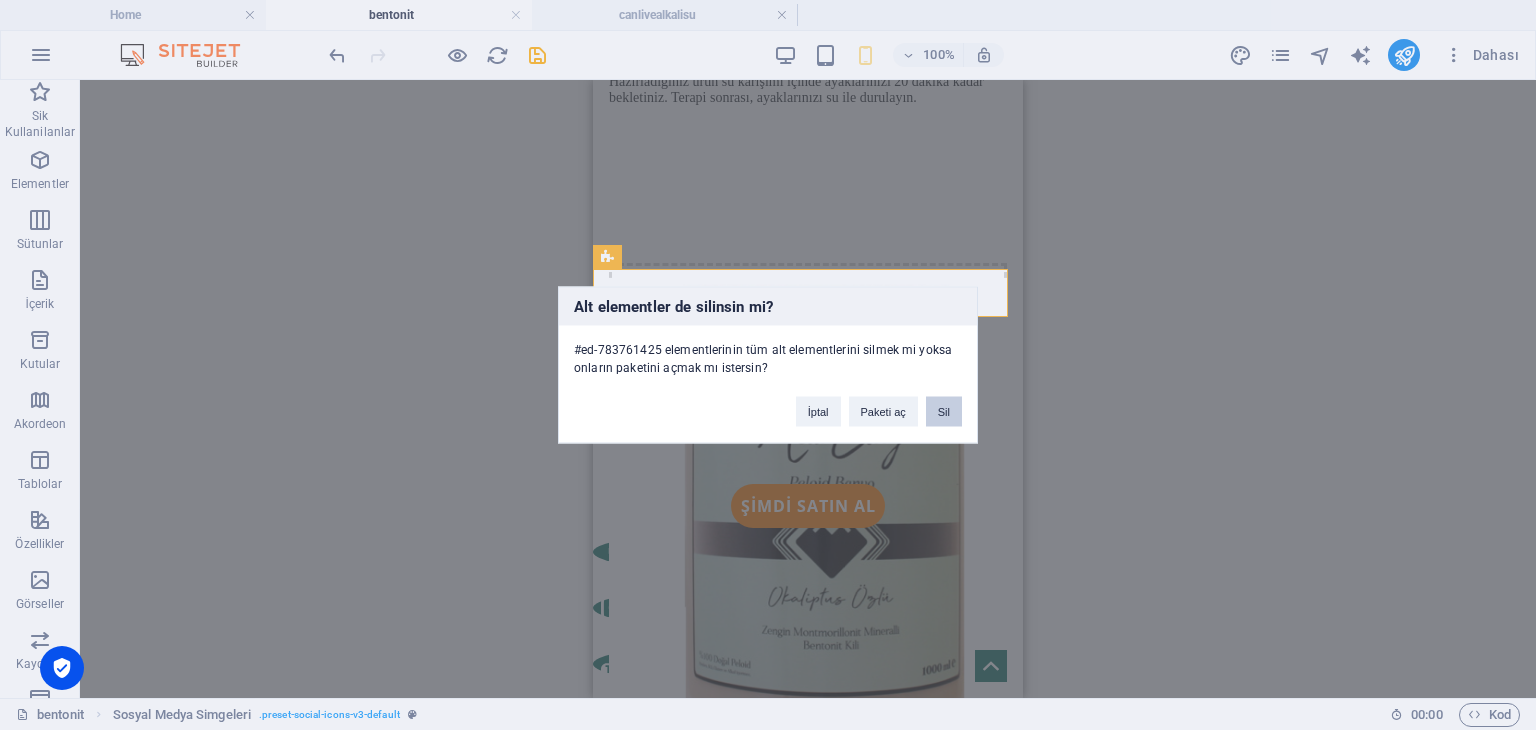 click on "Sil" at bounding box center [944, 412] 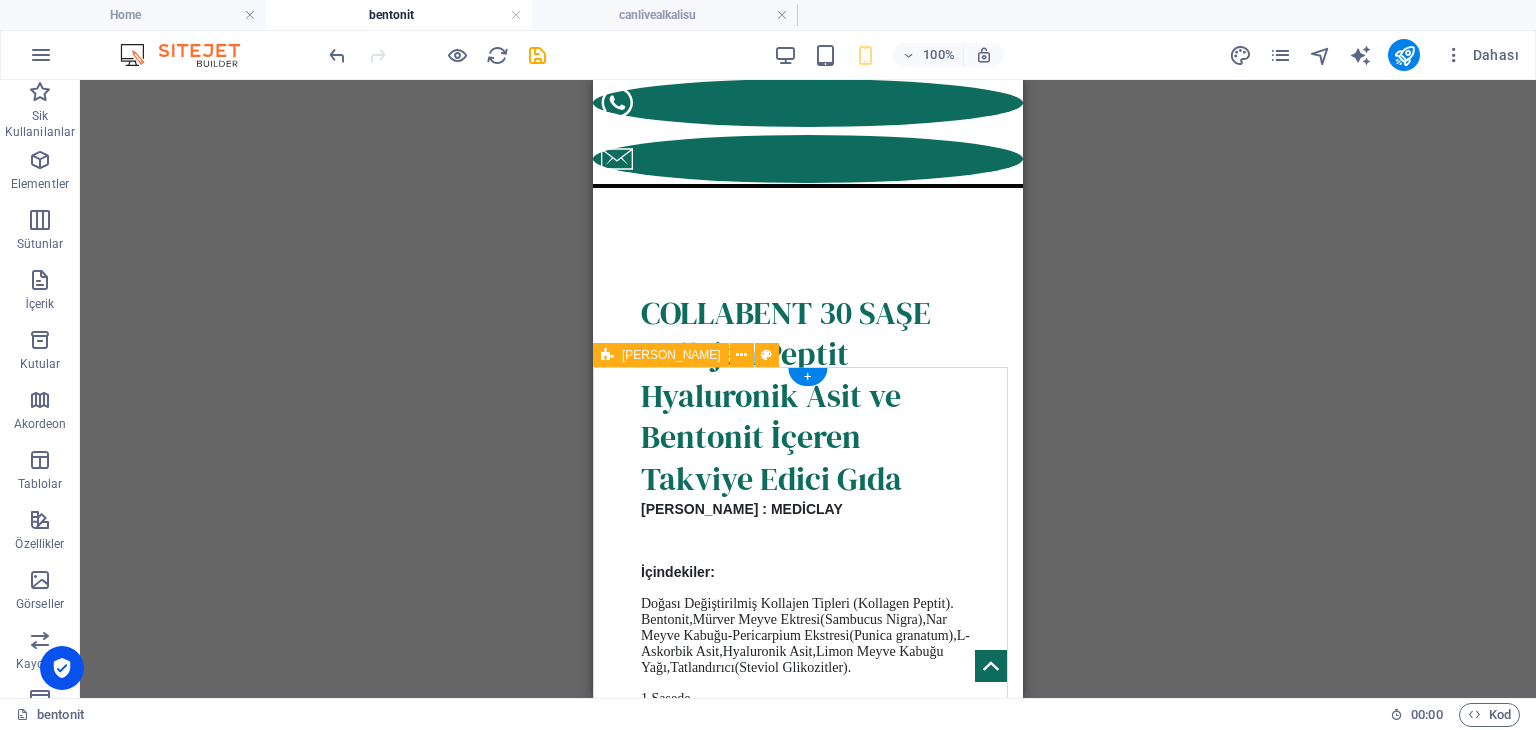 scroll, scrollTop: 11900, scrollLeft: 0, axis: vertical 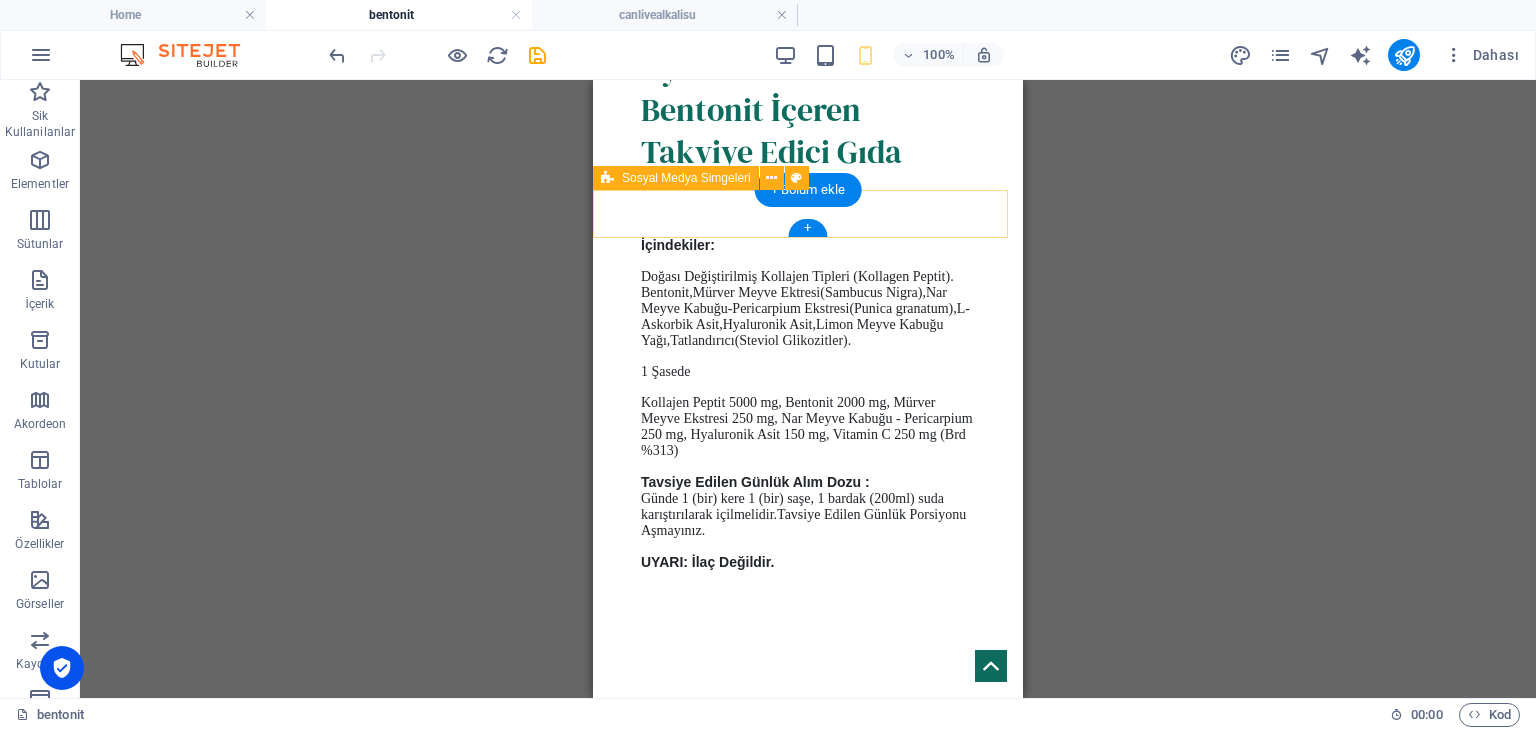 click at bounding box center (808, 4465) 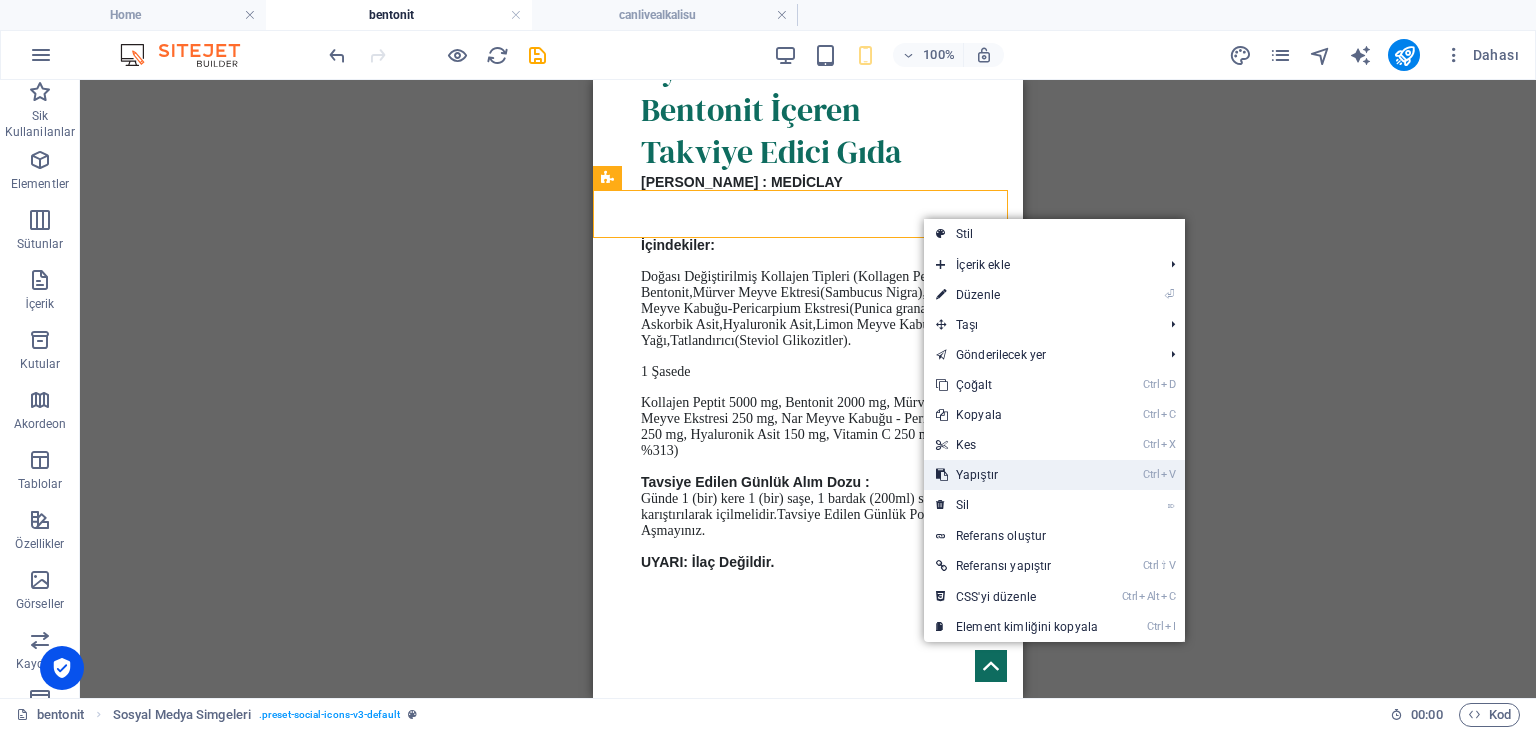 click on "Ctrl V  Yapıştır" at bounding box center [1017, 475] 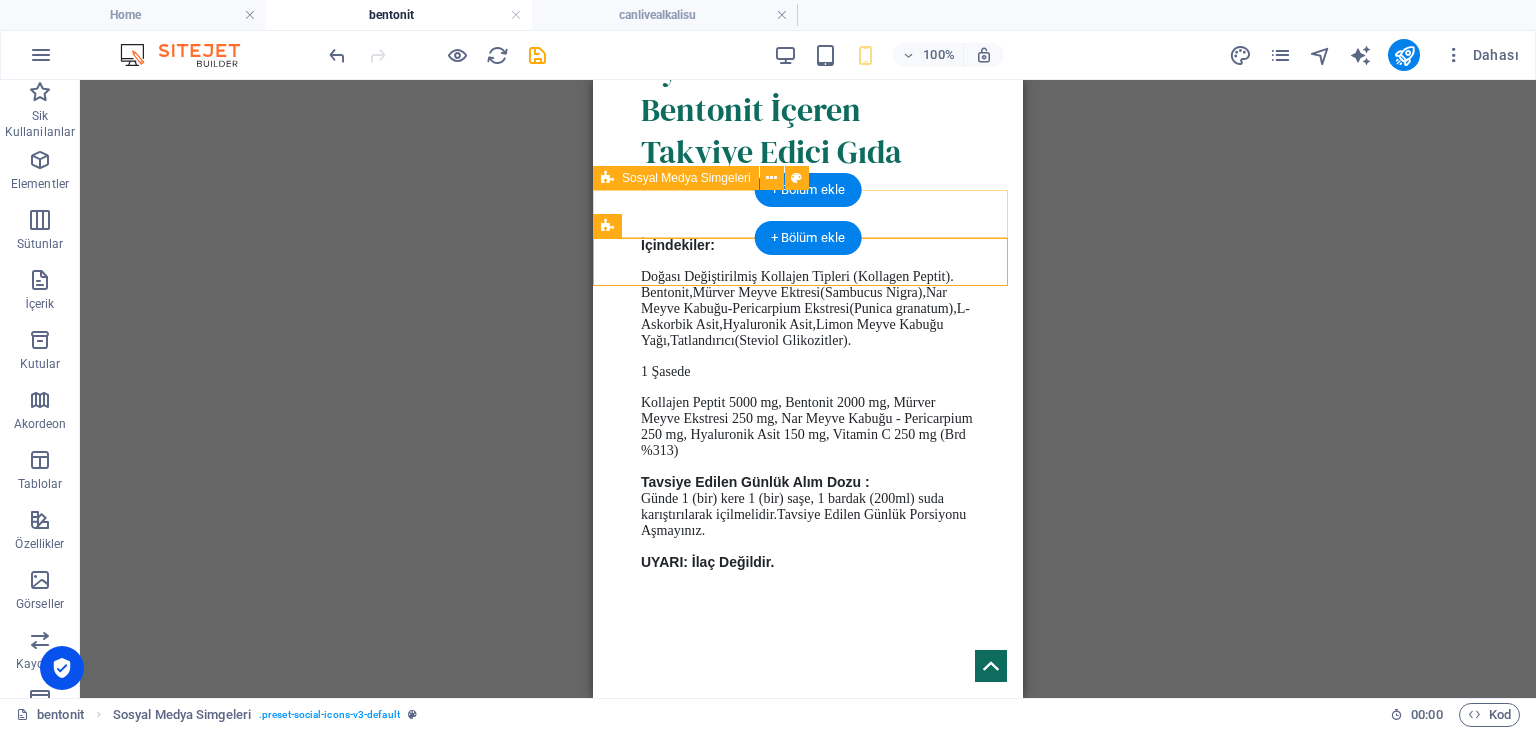 click at bounding box center [808, 4465] 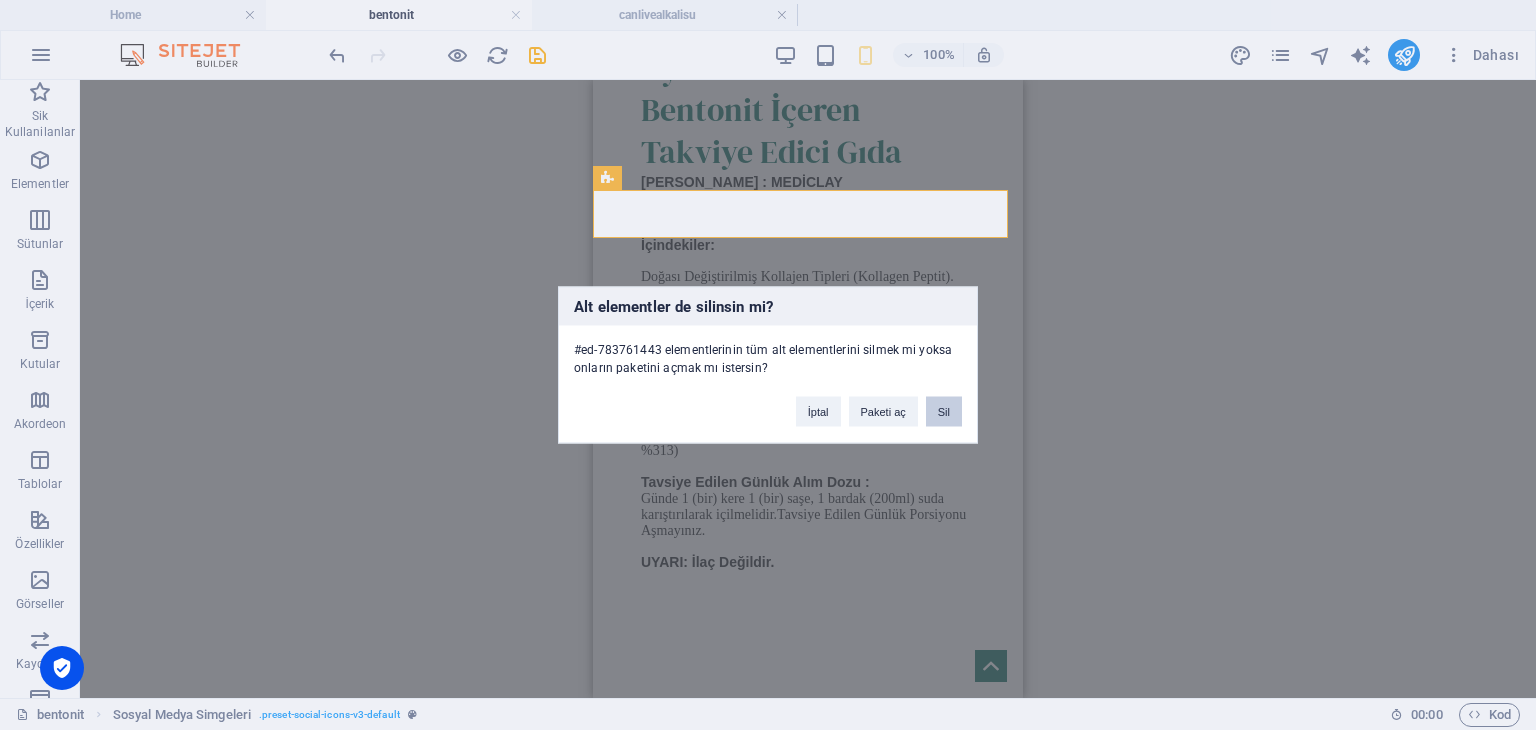 click on "Sil" at bounding box center [944, 412] 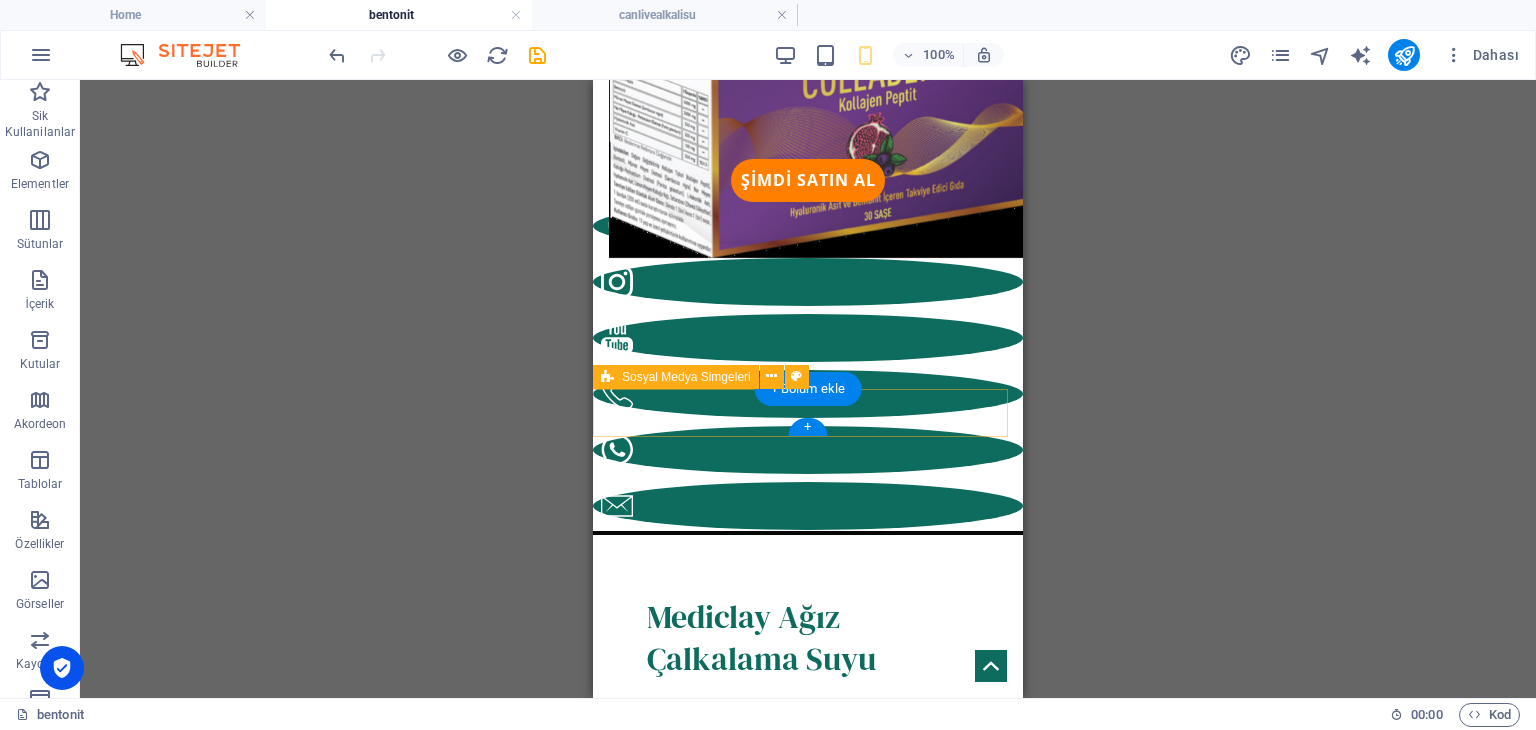 scroll, scrollTop: 12800, scrollLeft: 0, axis: vertical 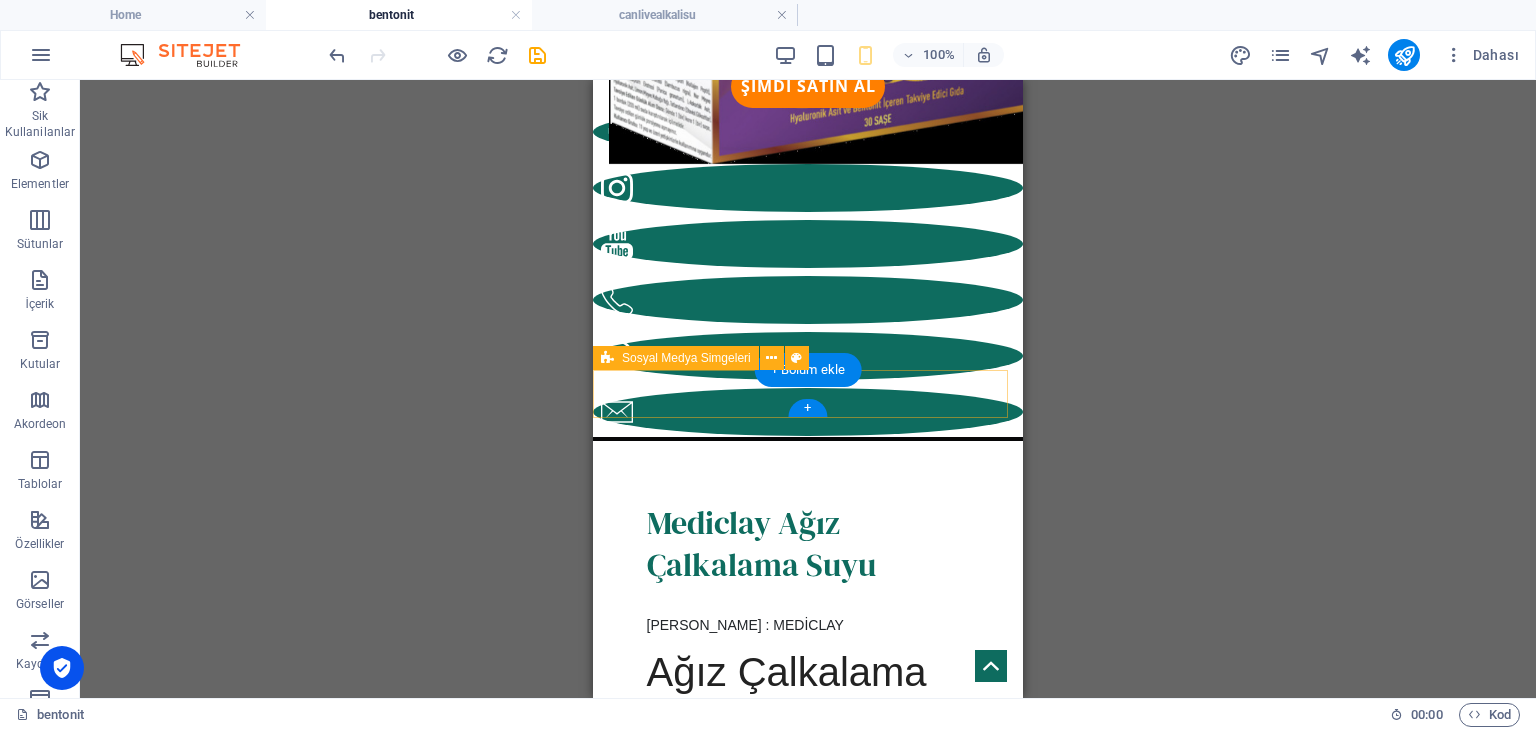 click at bounding box center (808, 5348) 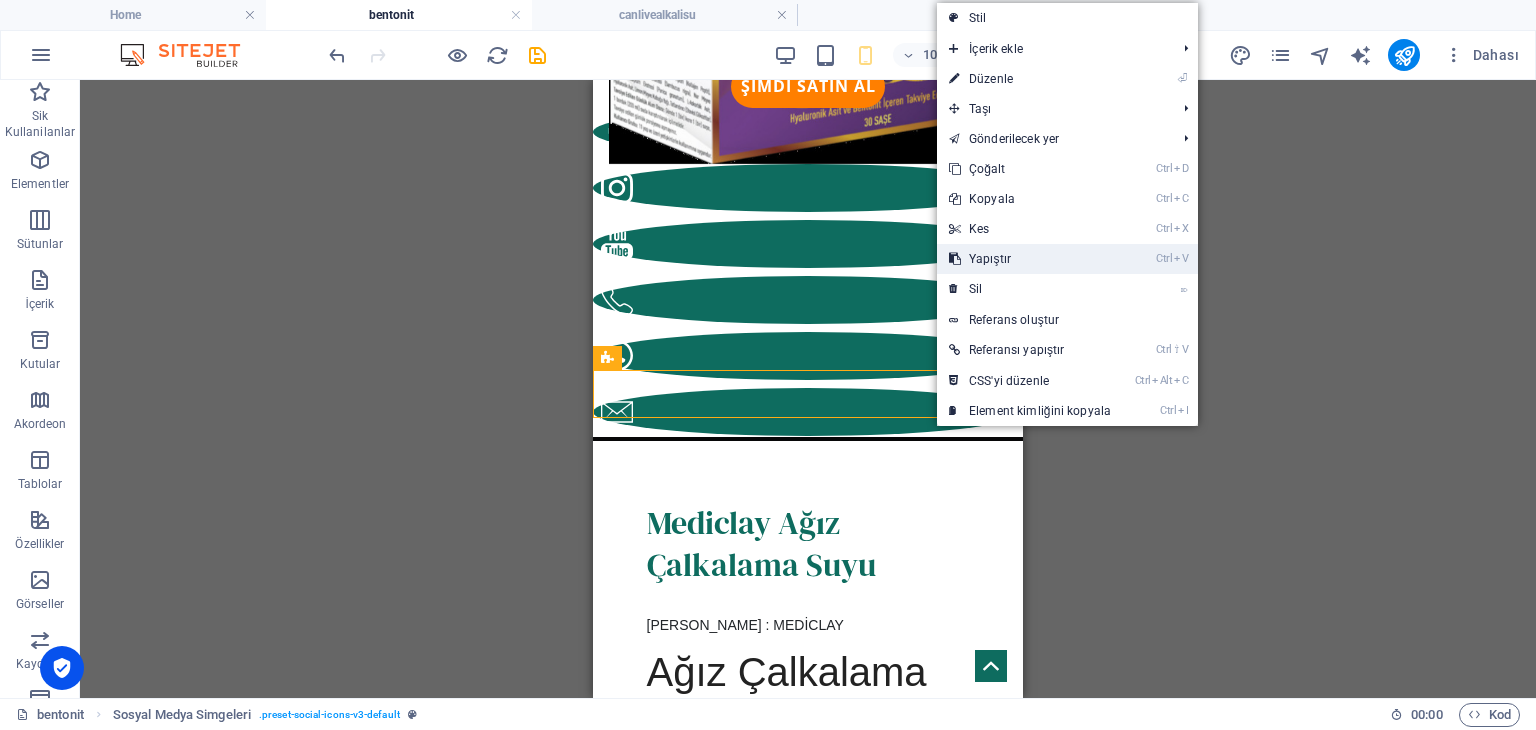 click on "Ctrl V  Yapıştır" at bounding box center (1030, 259) 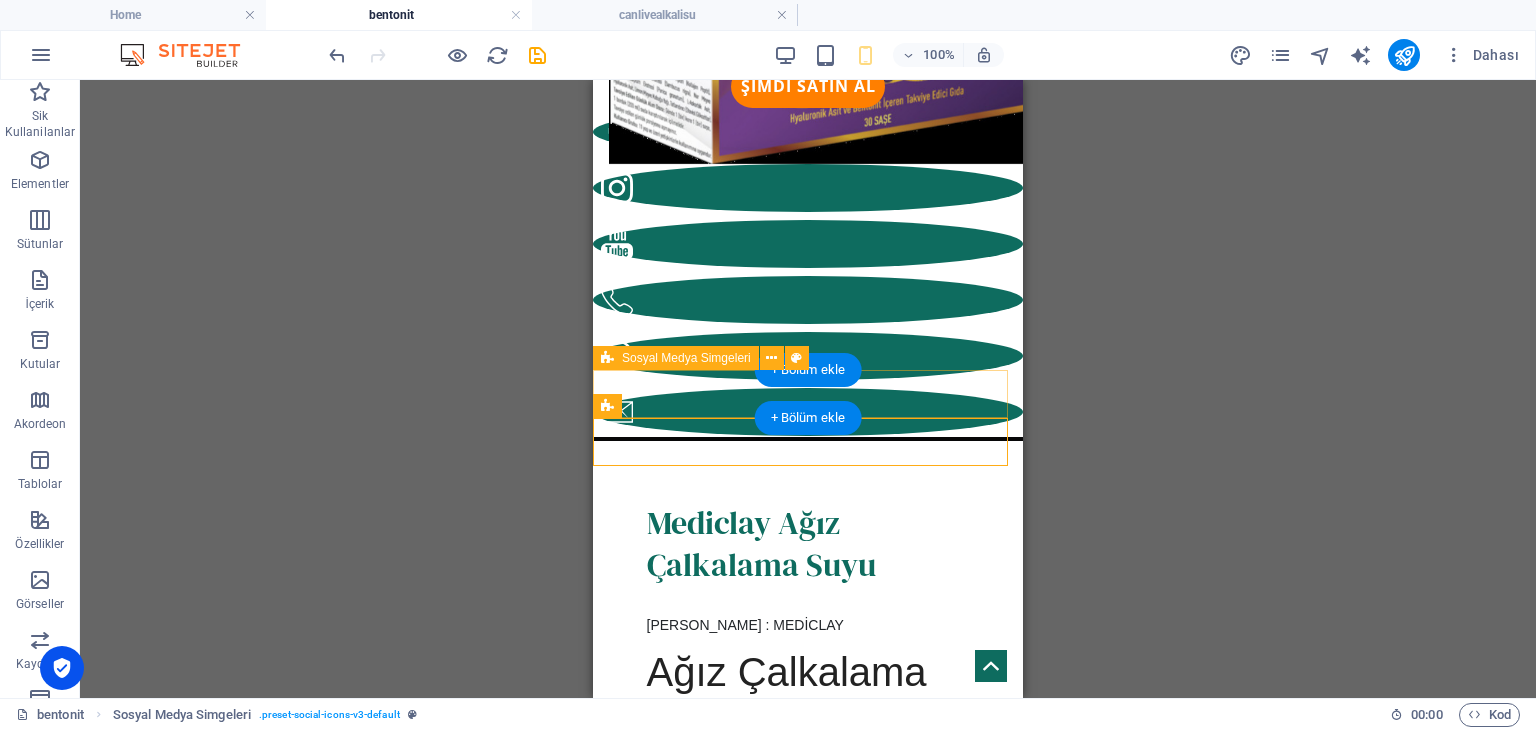 click at bounding box center [808, 5348] 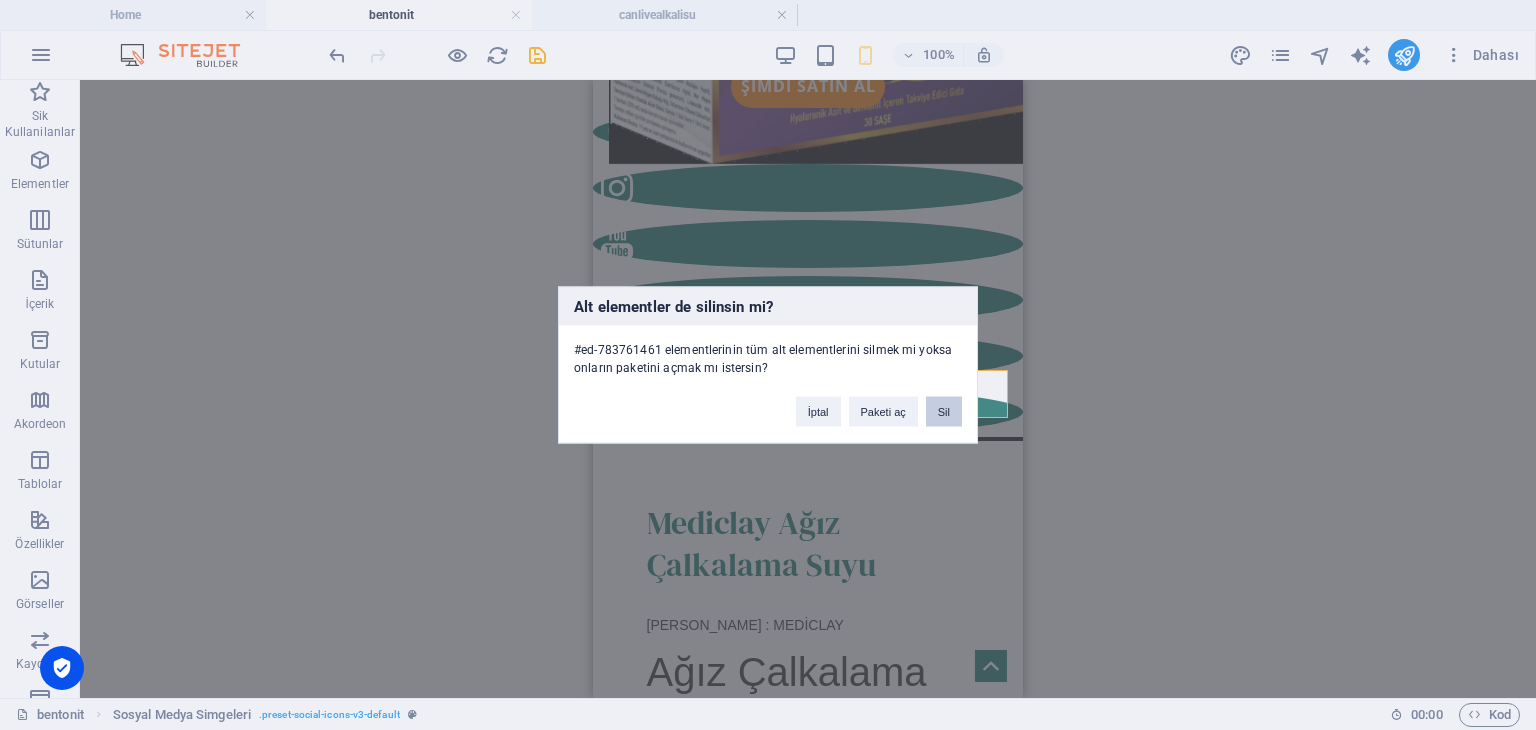click on "Sil" at bounding box center [944, 412] 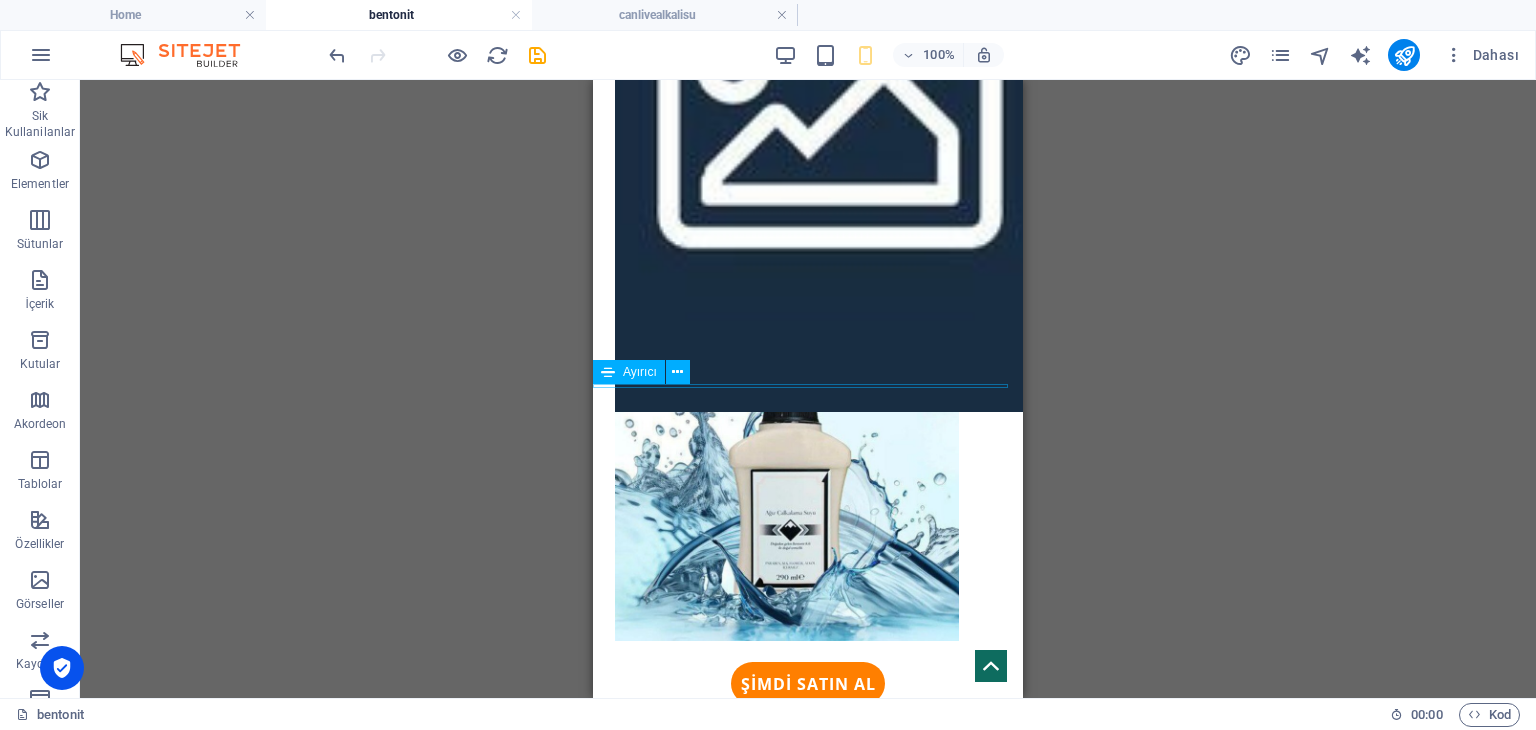 scroll, scrollTop: 14000, scrollLeft: 0, axis: vertical 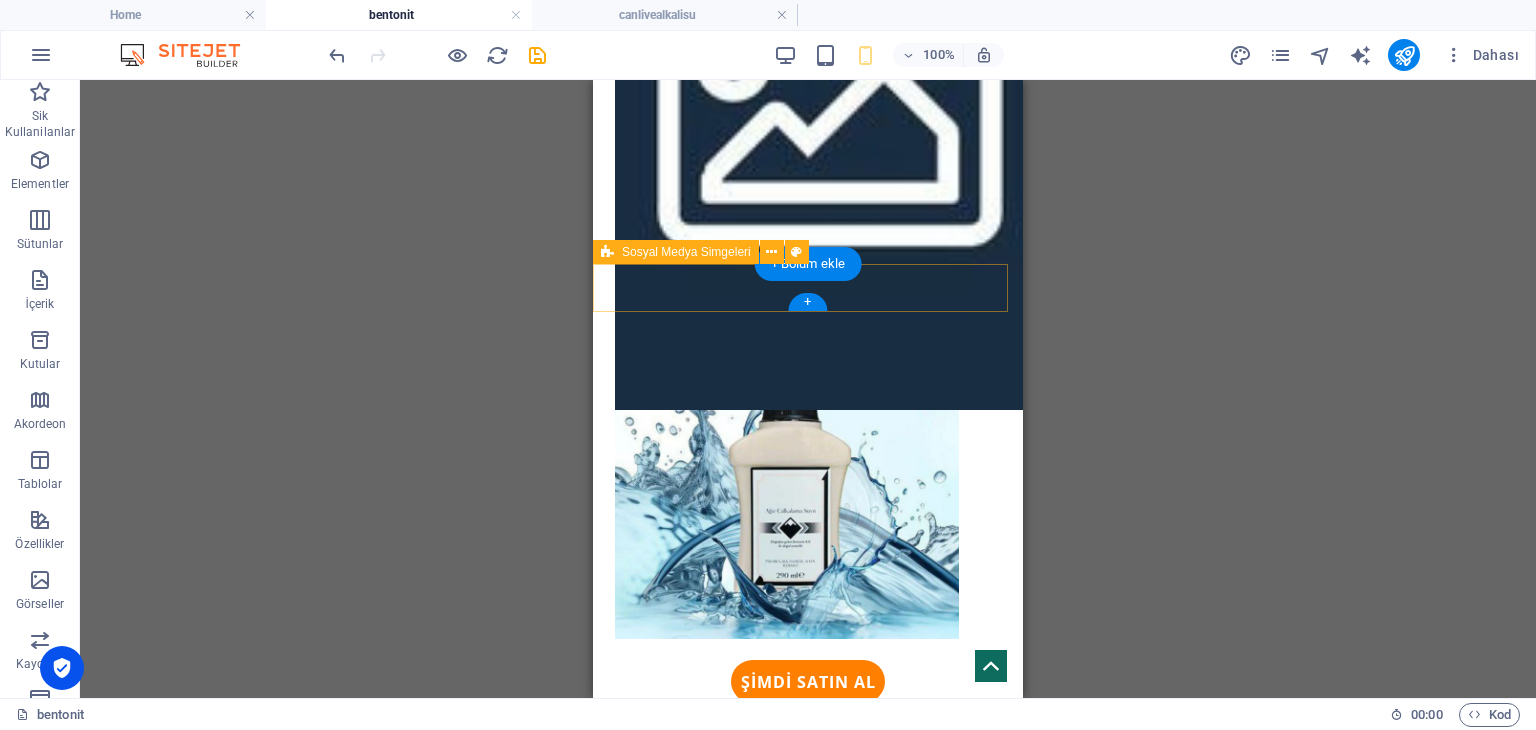 click at bounding box center (808, 5924) 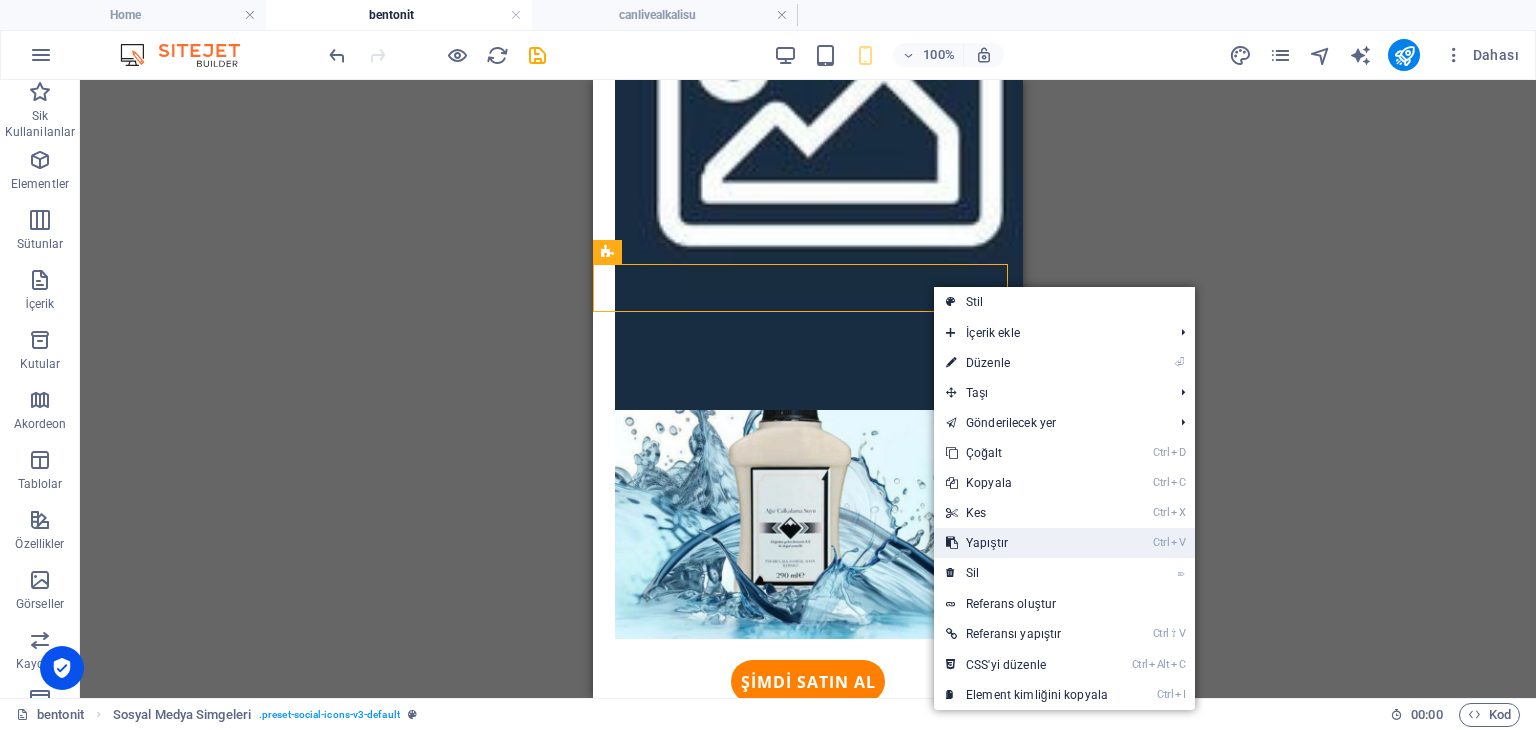 click on "Ctrl V  Yapıştır" at bounding box center [1027, 543] 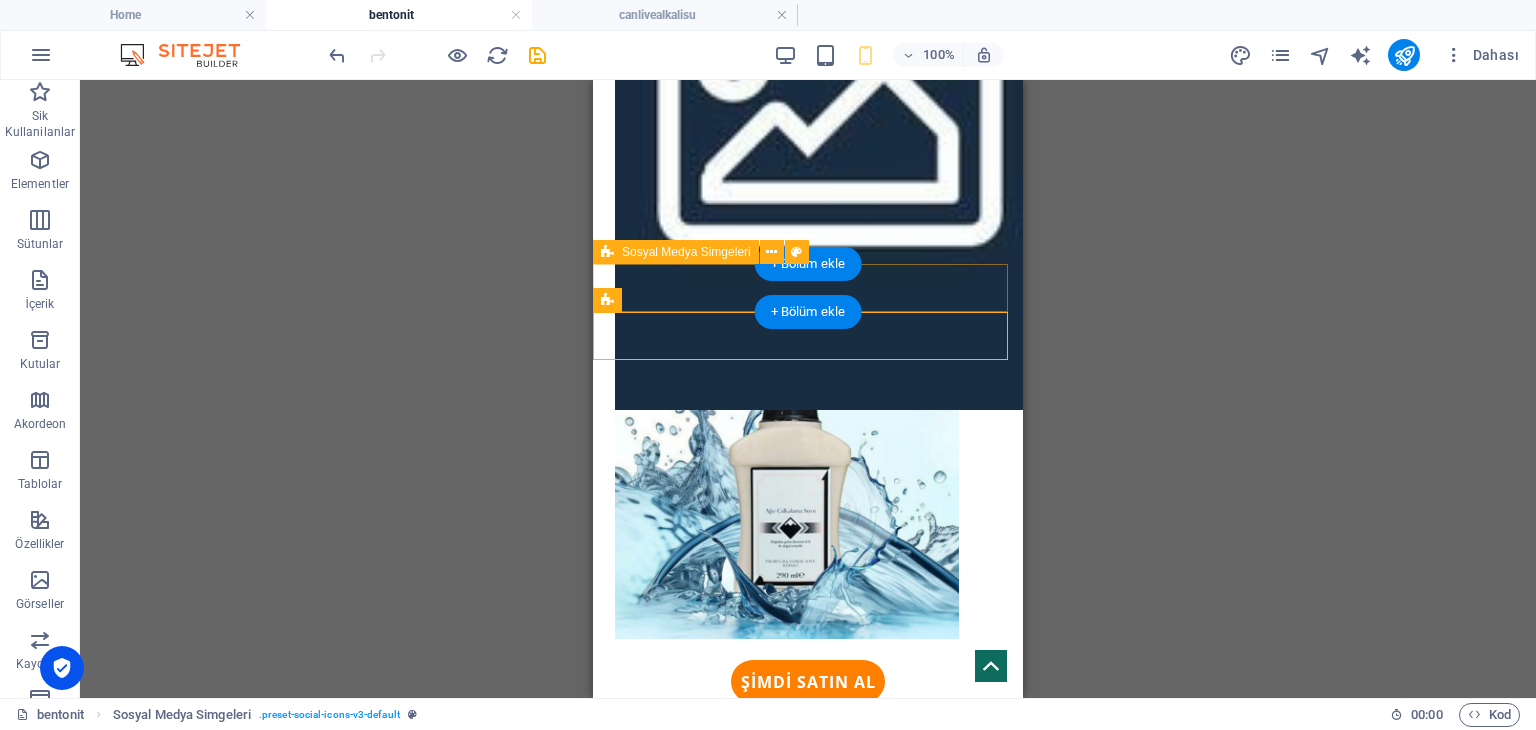 click at bounding box center (808, 5924) 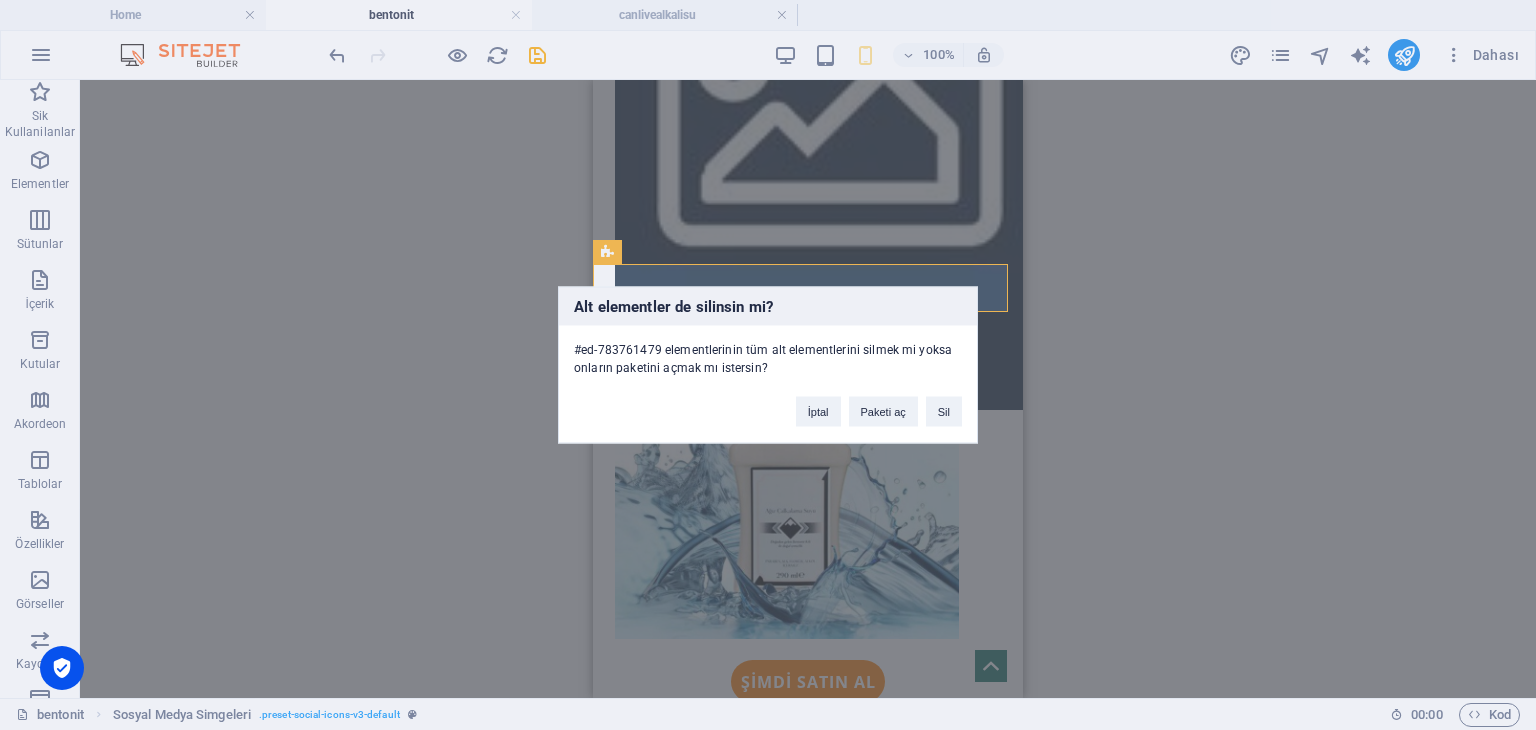 type 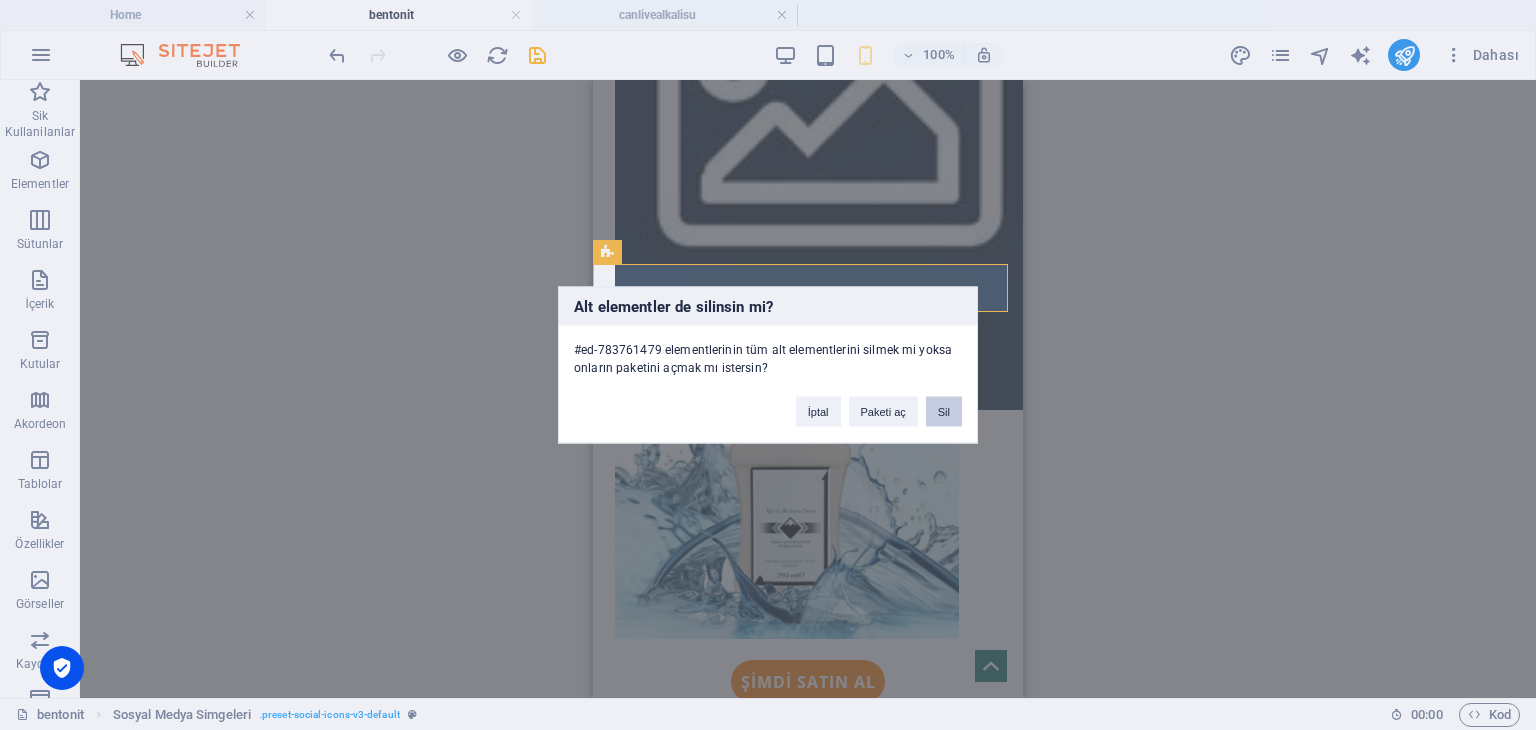 click on "Sil" at bounding box center [944, 412] 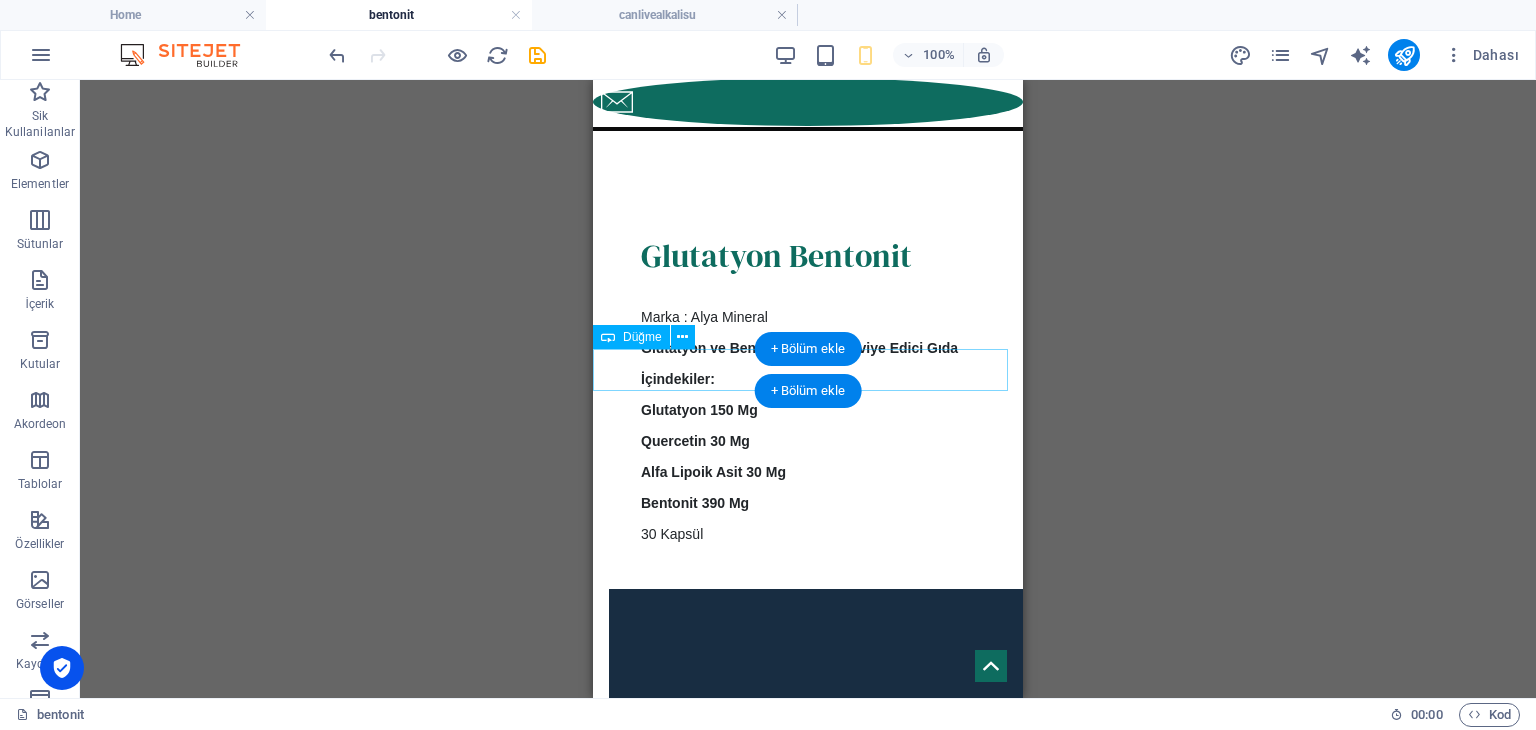 scroll, scrollTop: 15200, scrollLeft: 0, axis: vertical 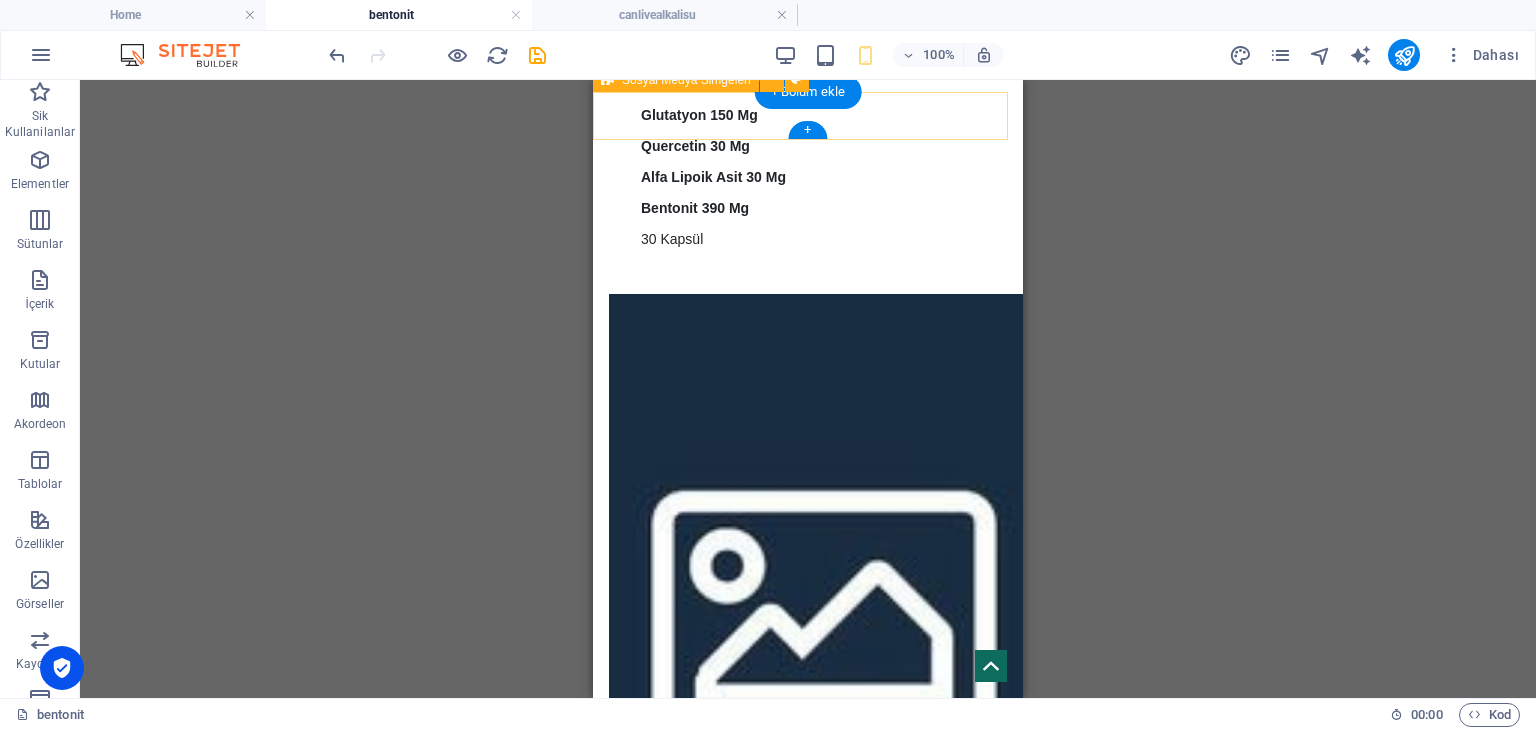 click at bounding box center (808, 6444) 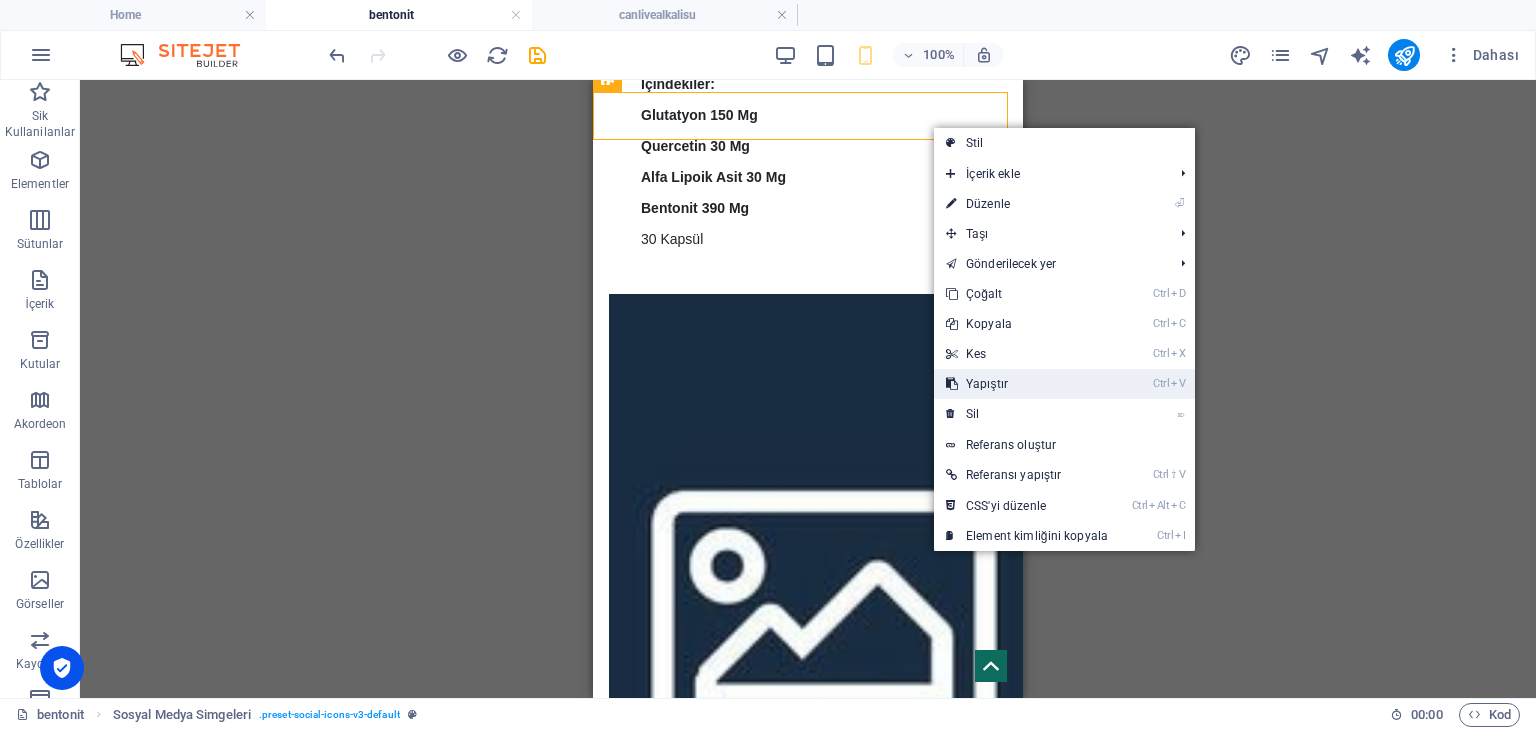 click on "Ctrl V  Yapıştır" at bounding box center (1027, 384) 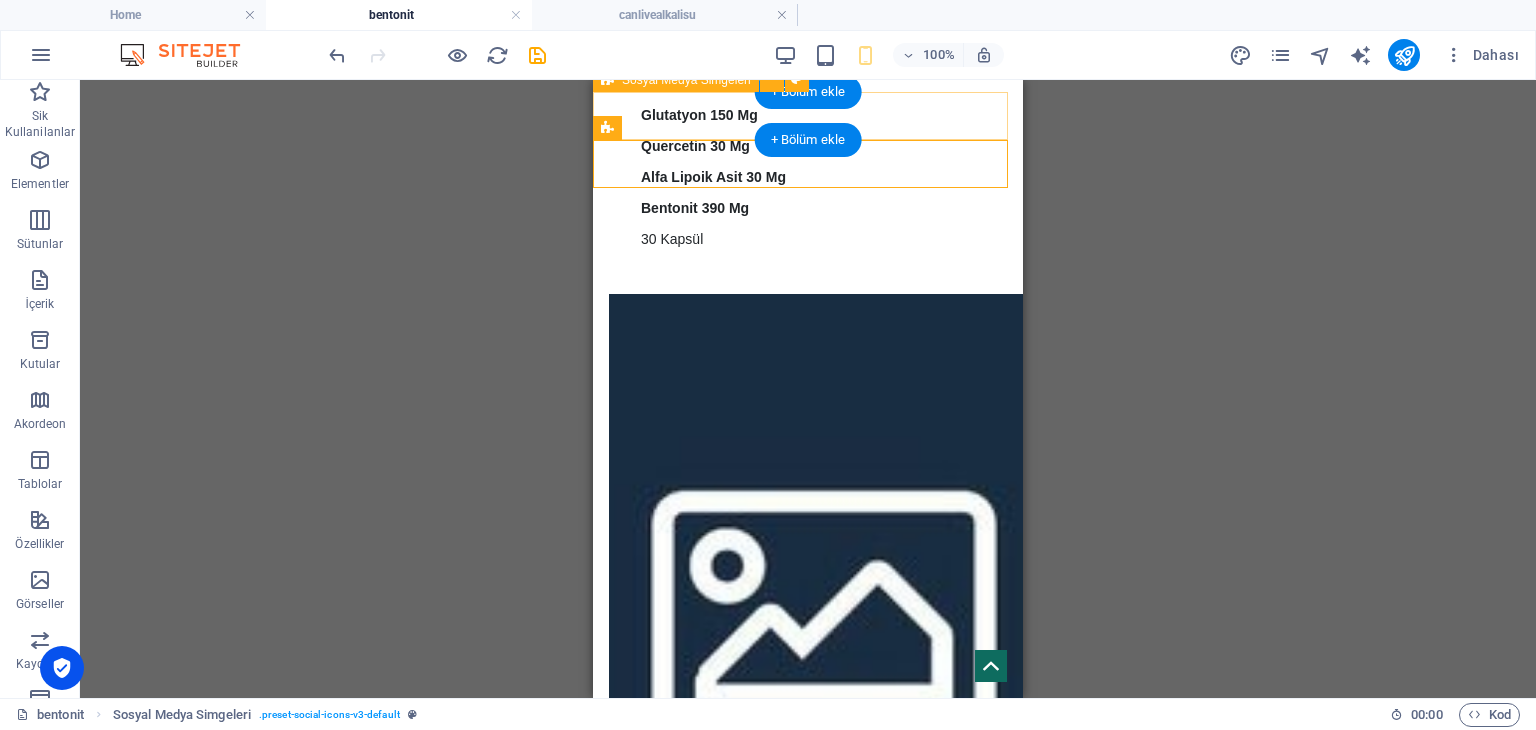 click at bounding box center (808, 6444) 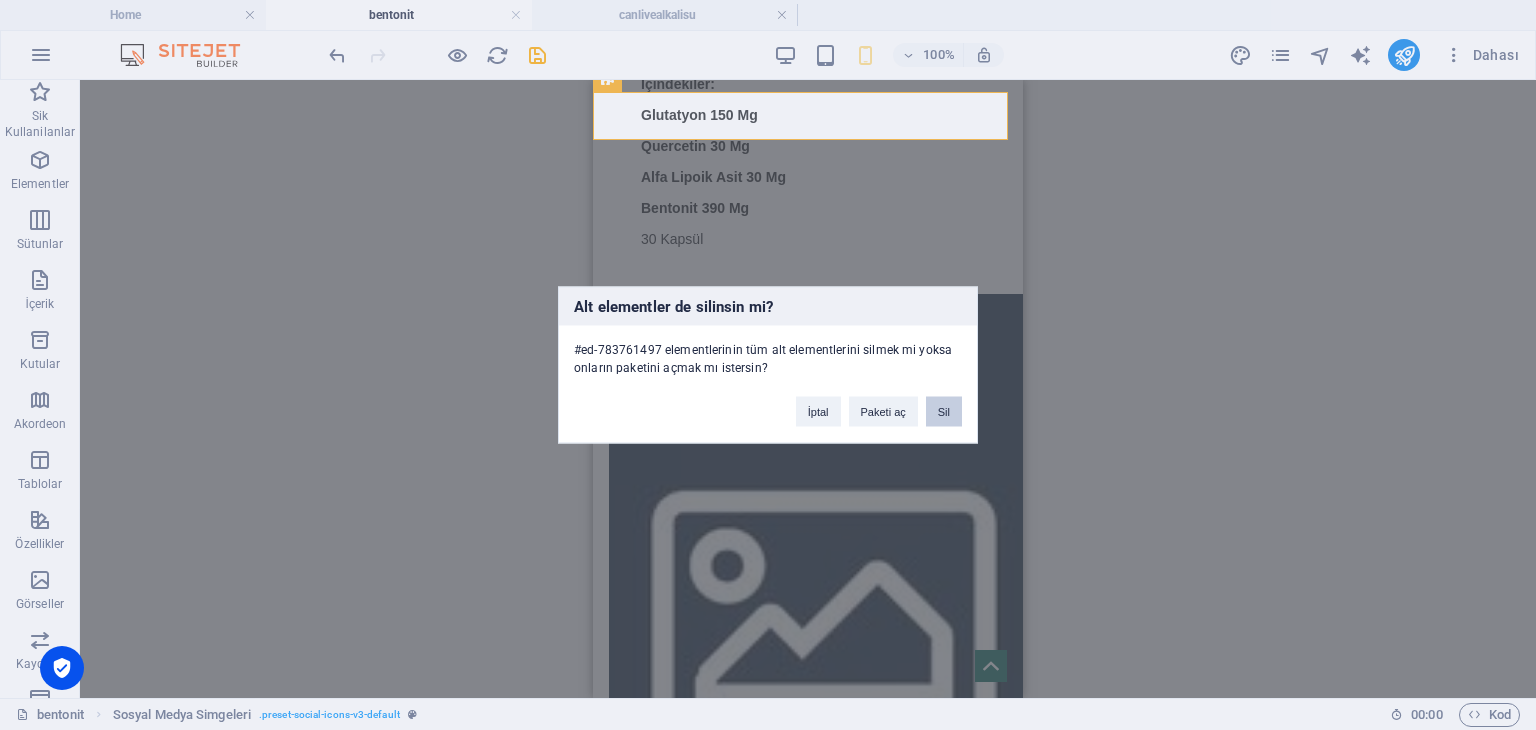 click on "Sil" at bounding box center [944, 412] 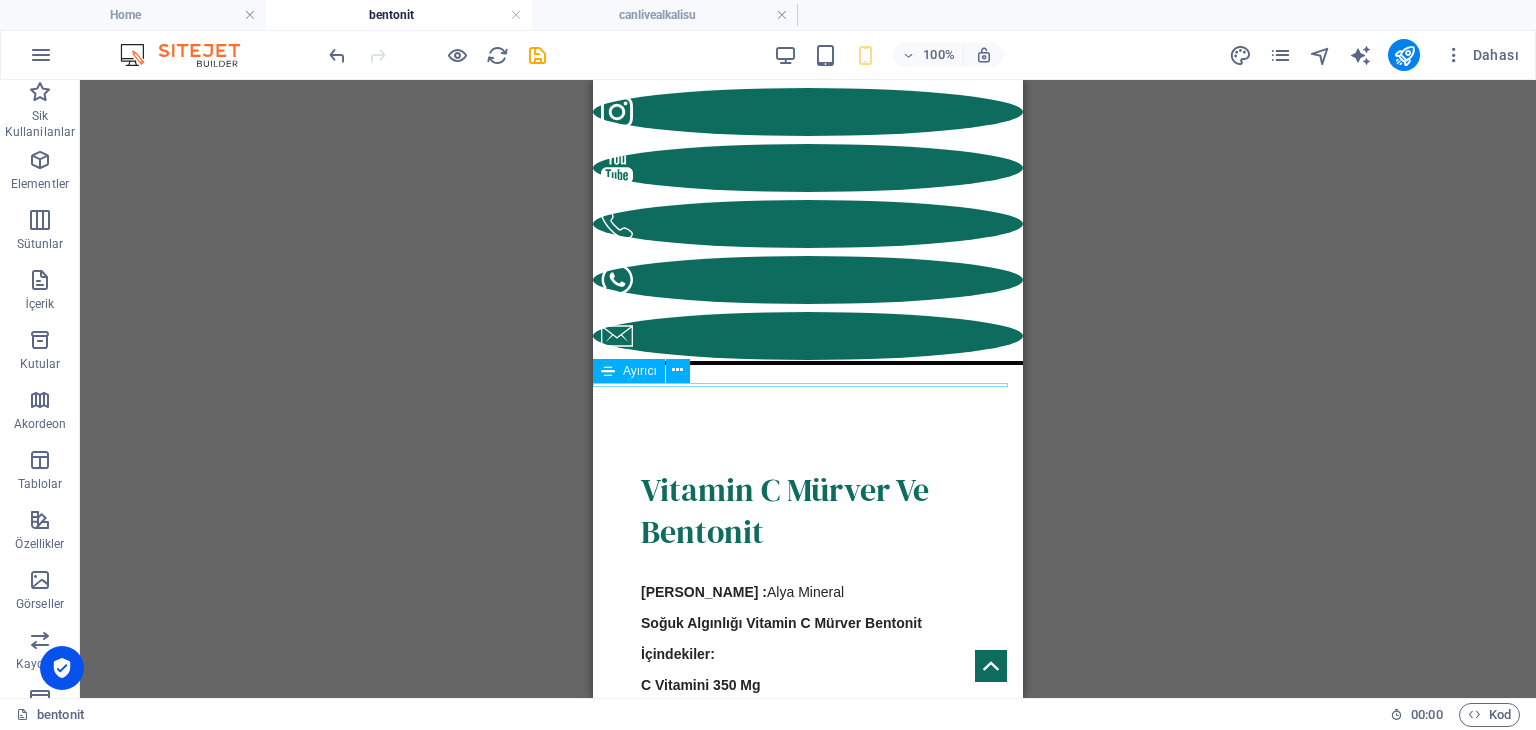 scroll, scrollTop: 16200, scrollLeft: 0, axis: vertical 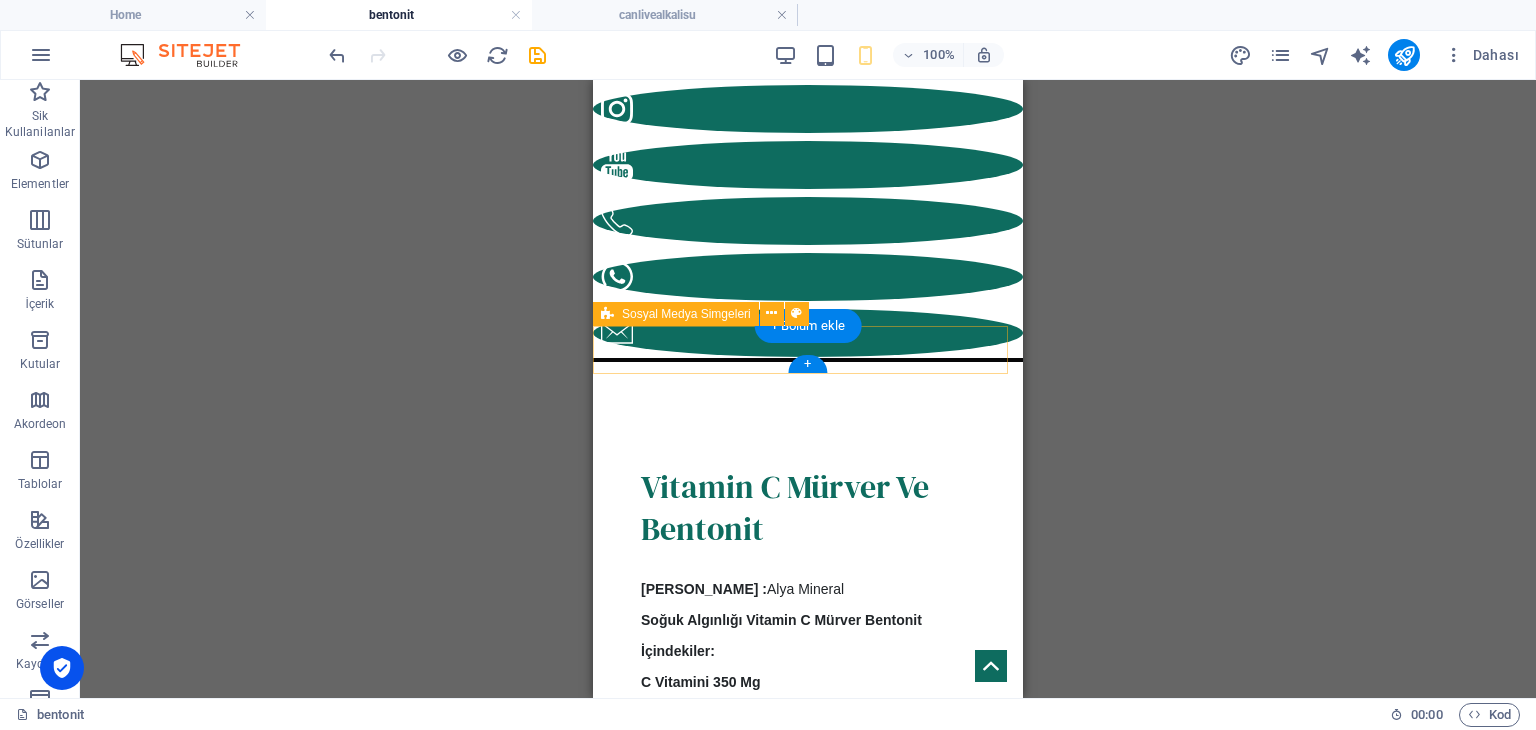 click at bounding box center [808, 7677] 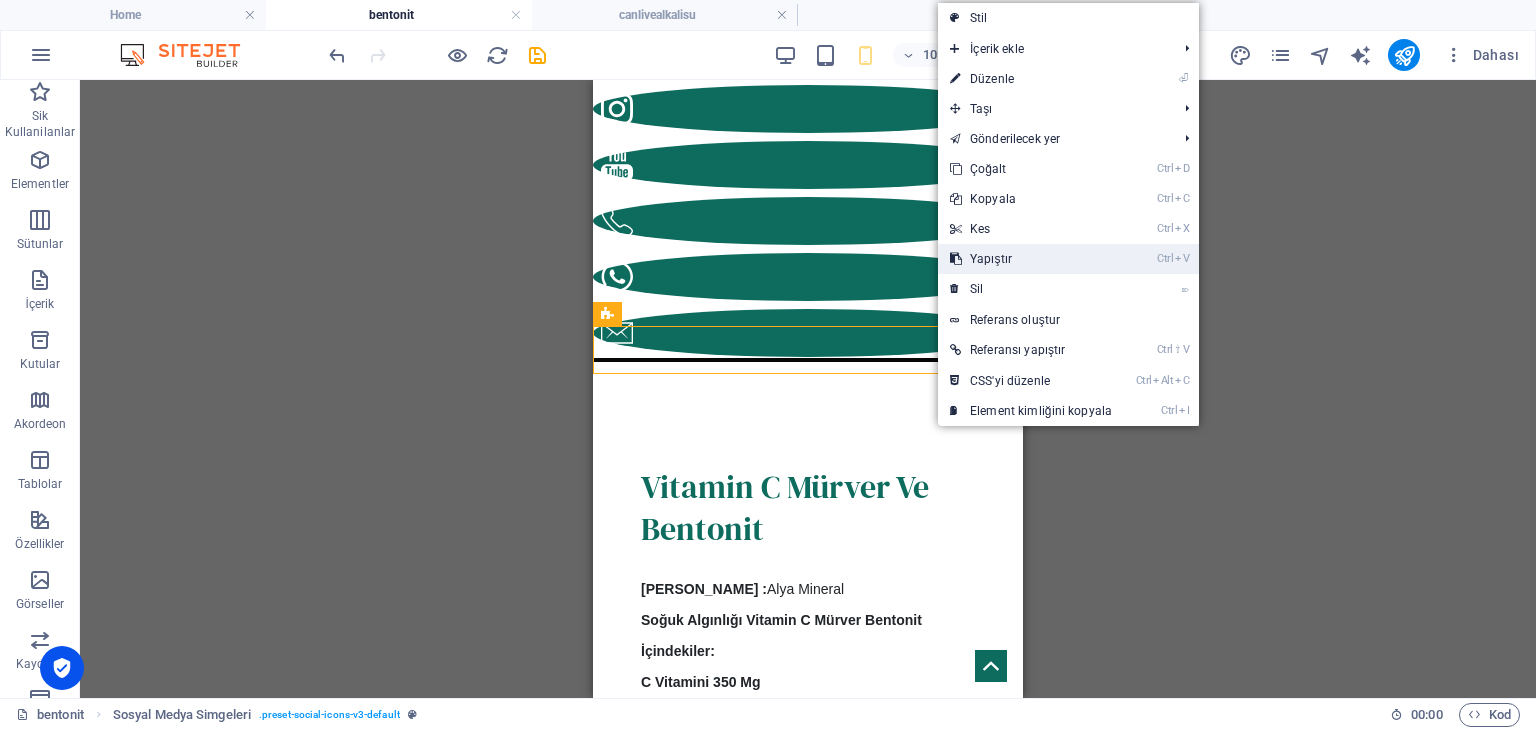 click on "Ctrl V  Yapıştır" at bounding box center [1031, 259] 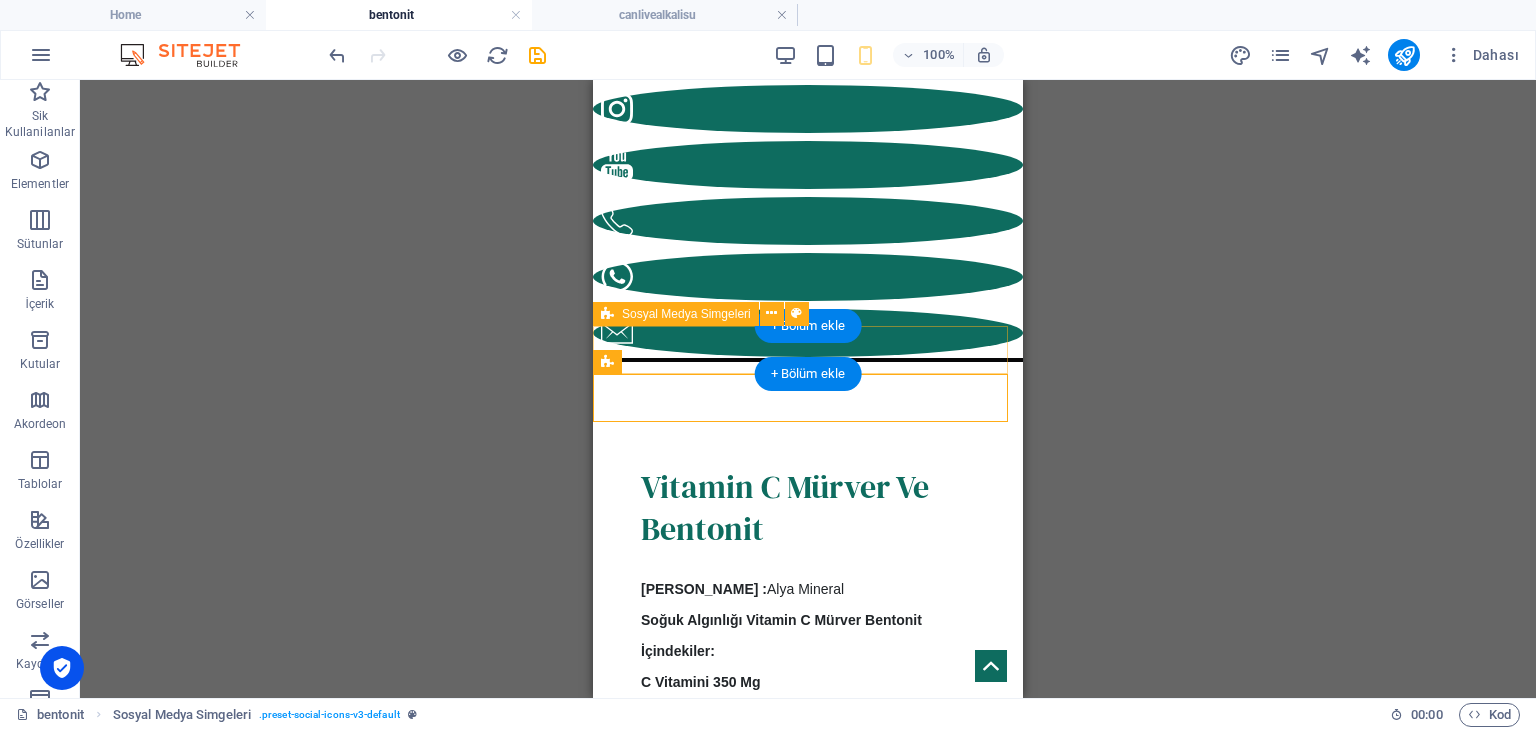 click at bounding box center [808, 7677] 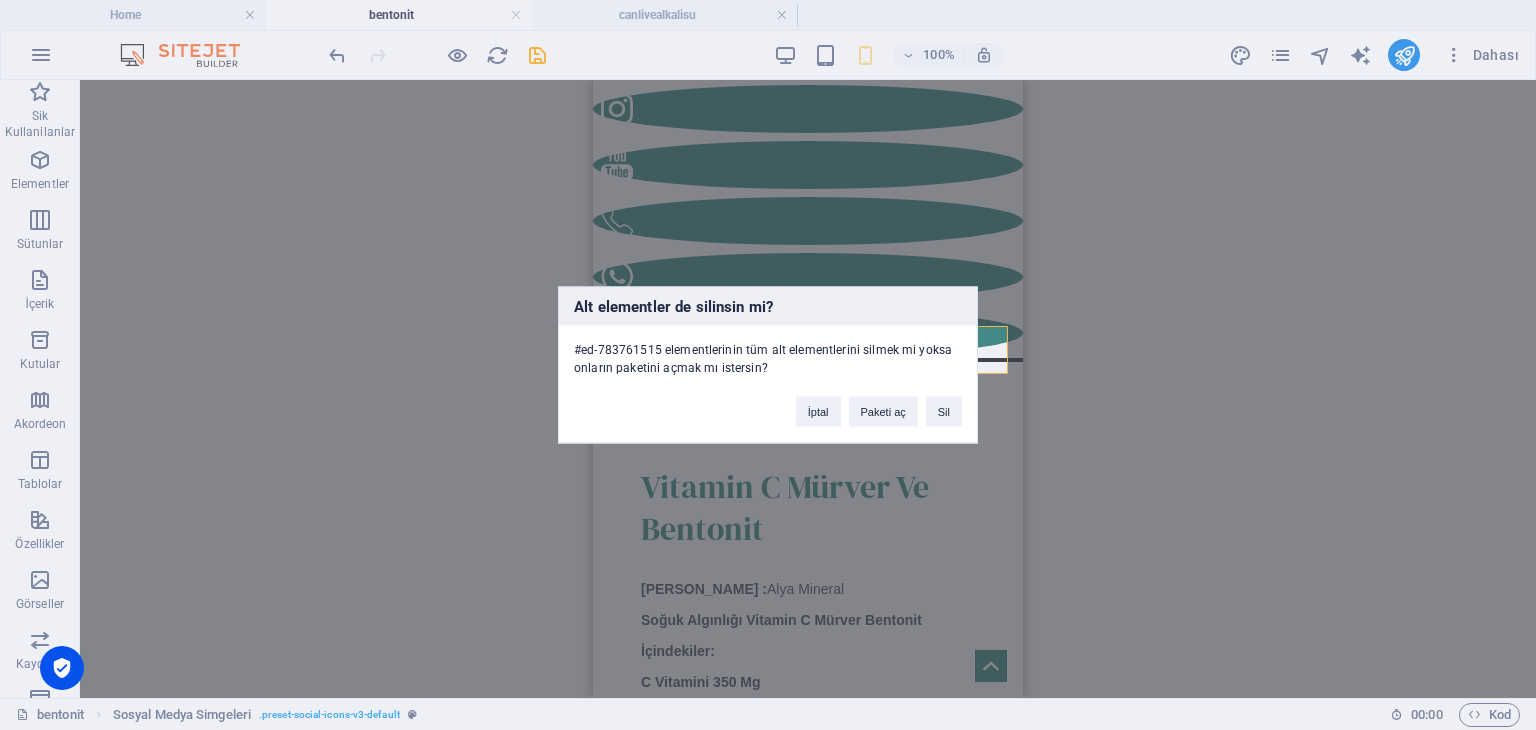 type 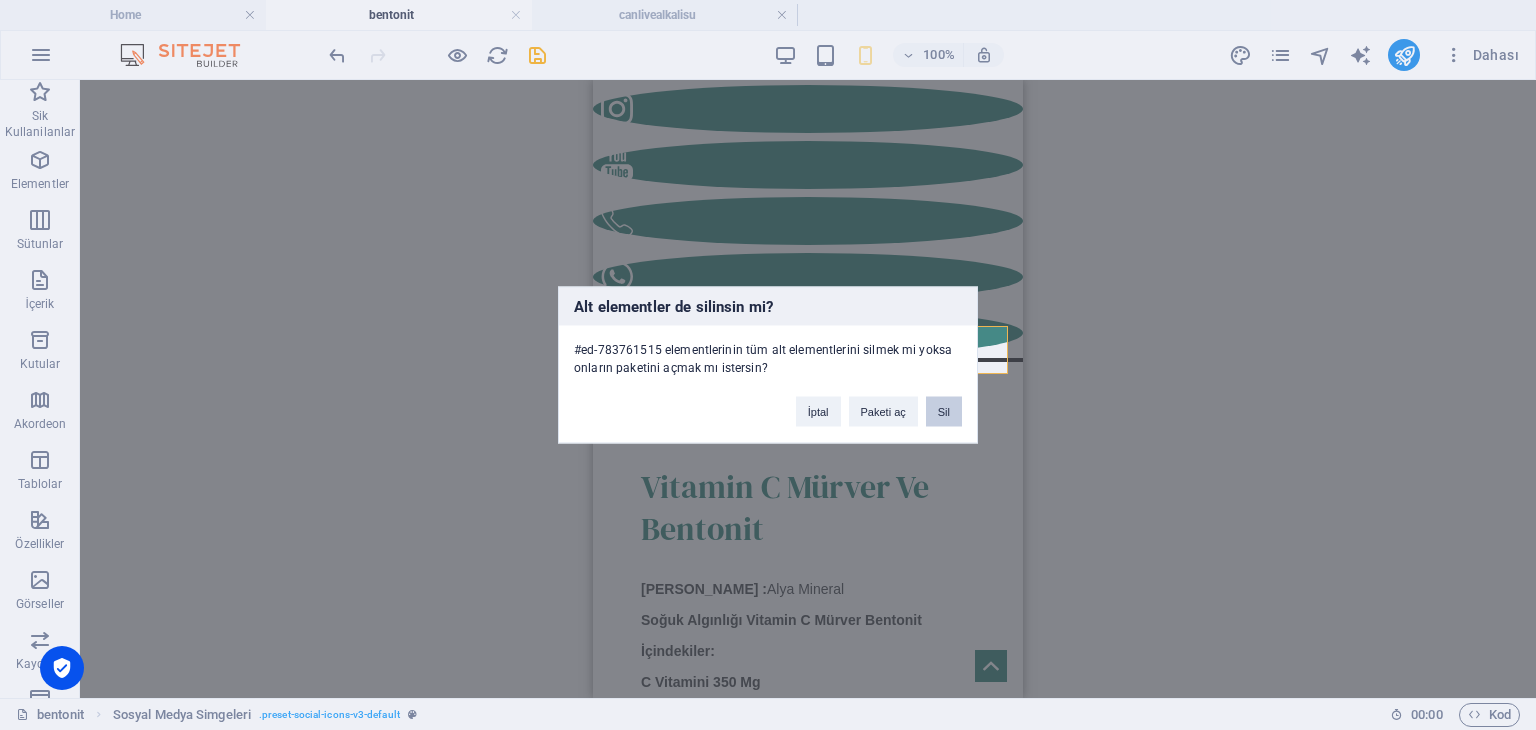 click on "Sil" at bounding box center (944, 412) 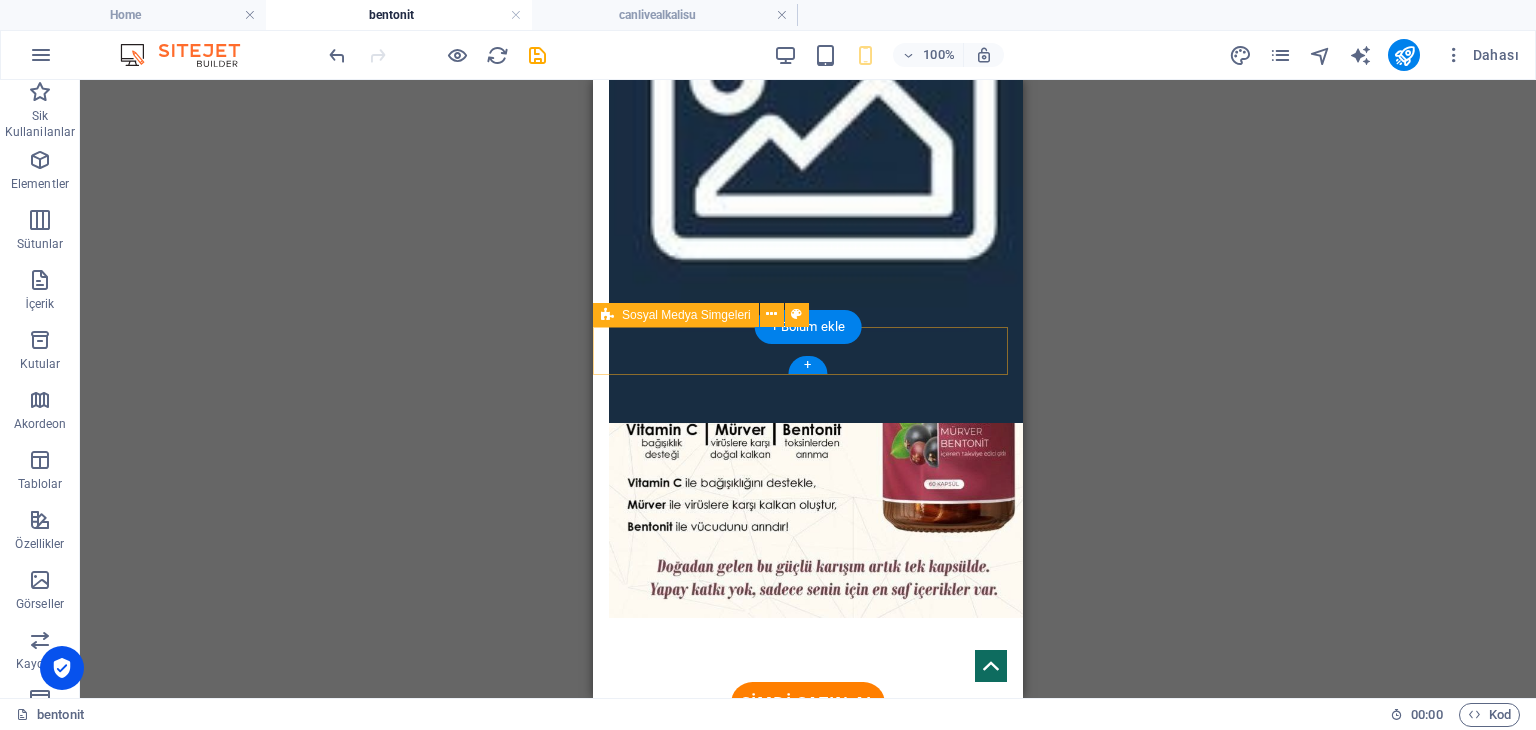 scroll, scrollTop: 17300, scrollLeft: 0, axis: vertical 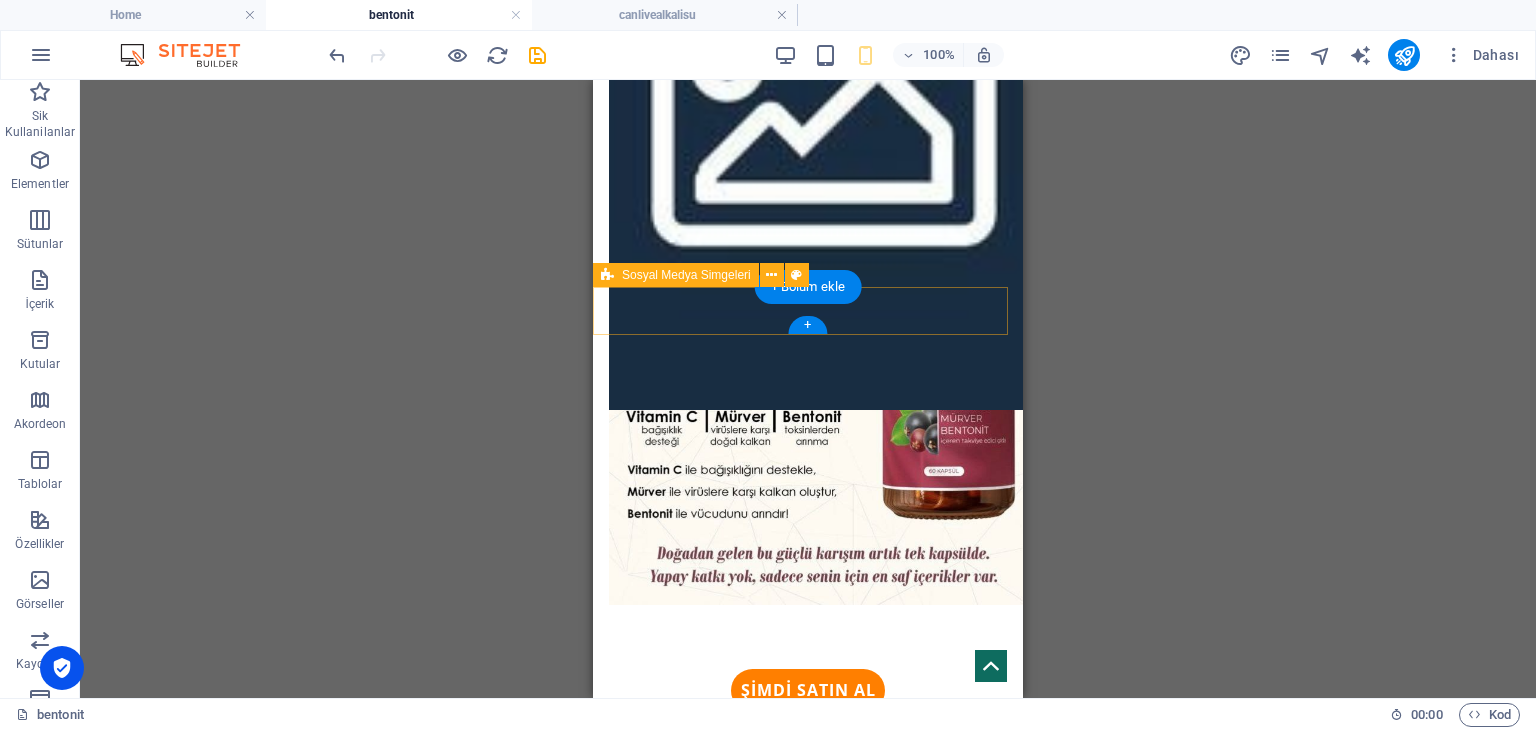 click at bounding box center [808, 8262] 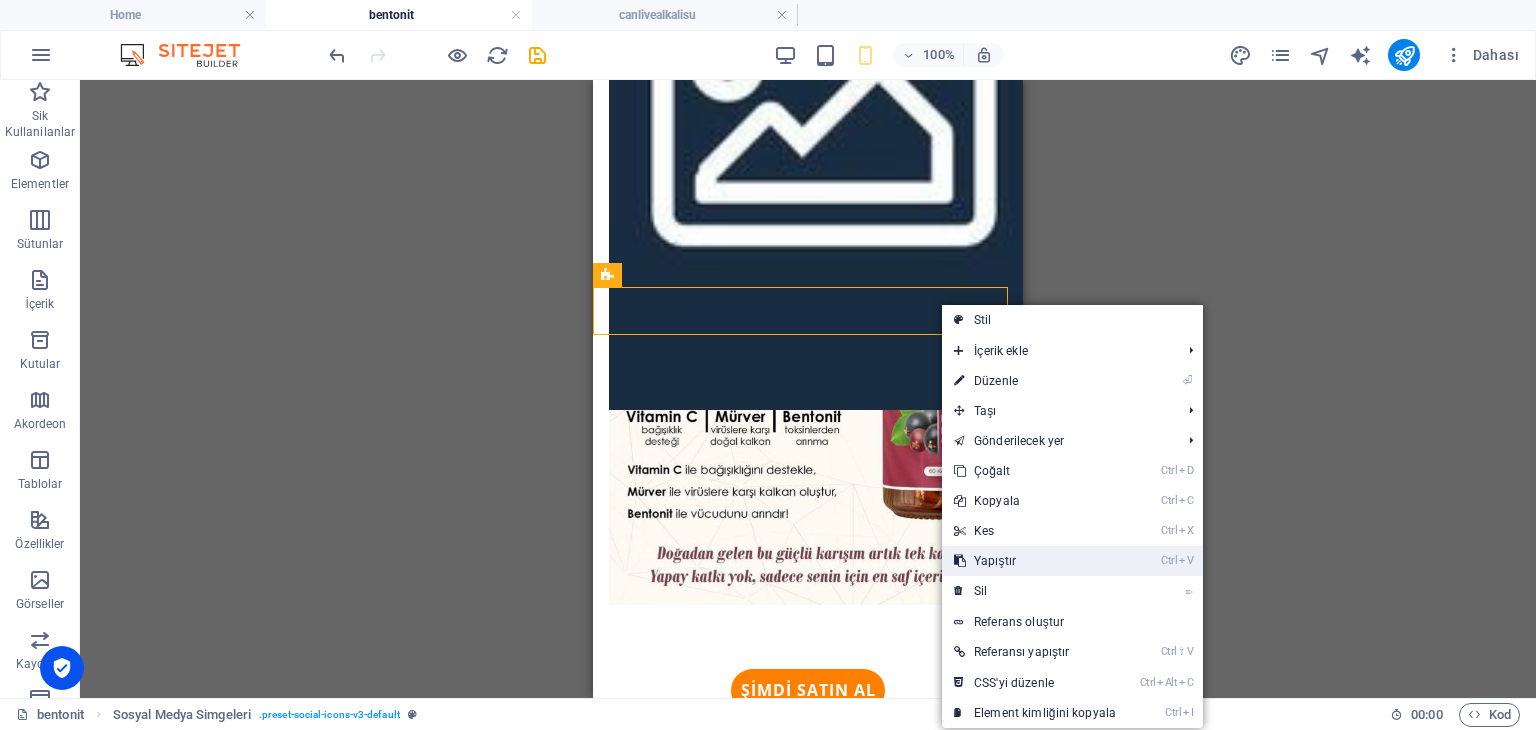 click on "Ctrl V  Yapıştır" at bounding box center (1035, 561) 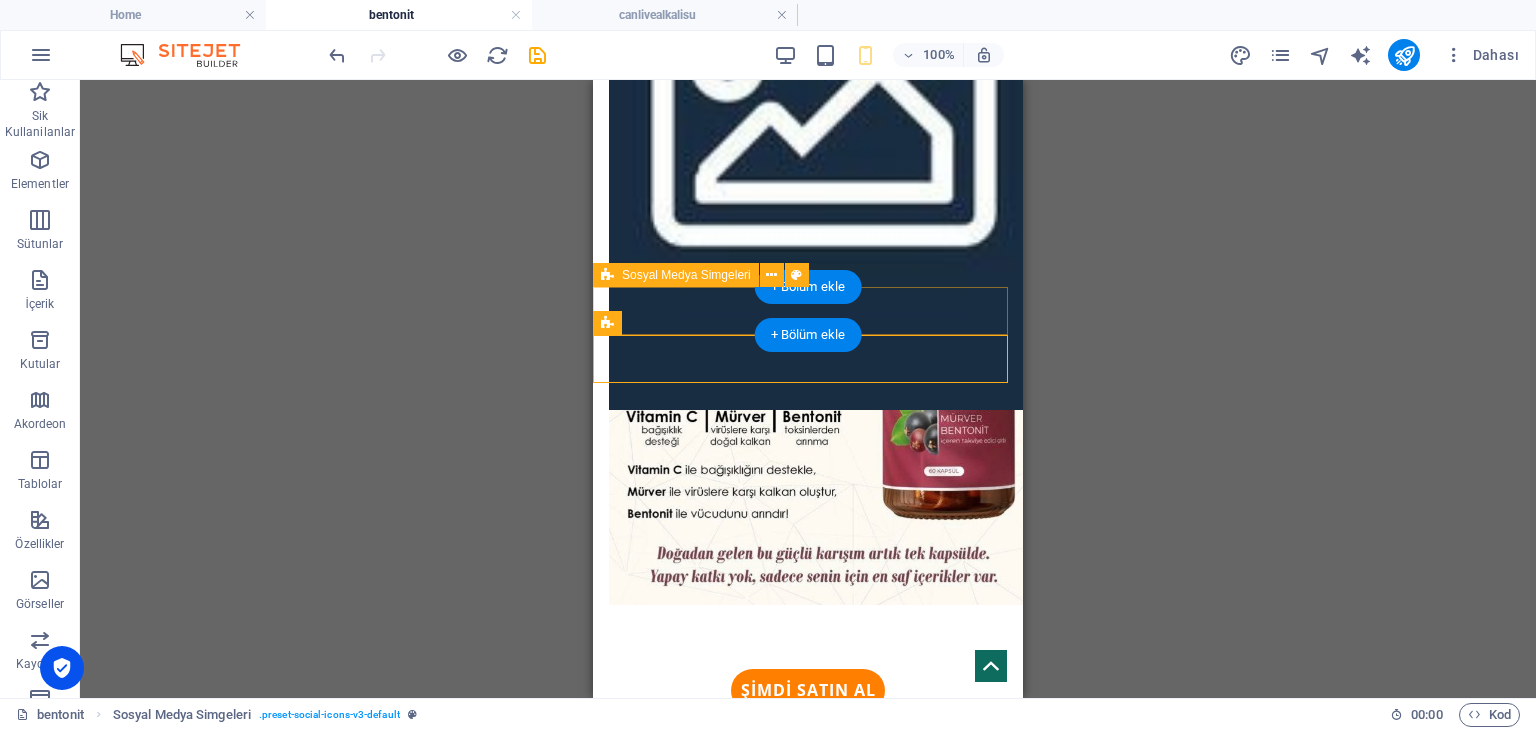 click at bounding box center (808, 8262) 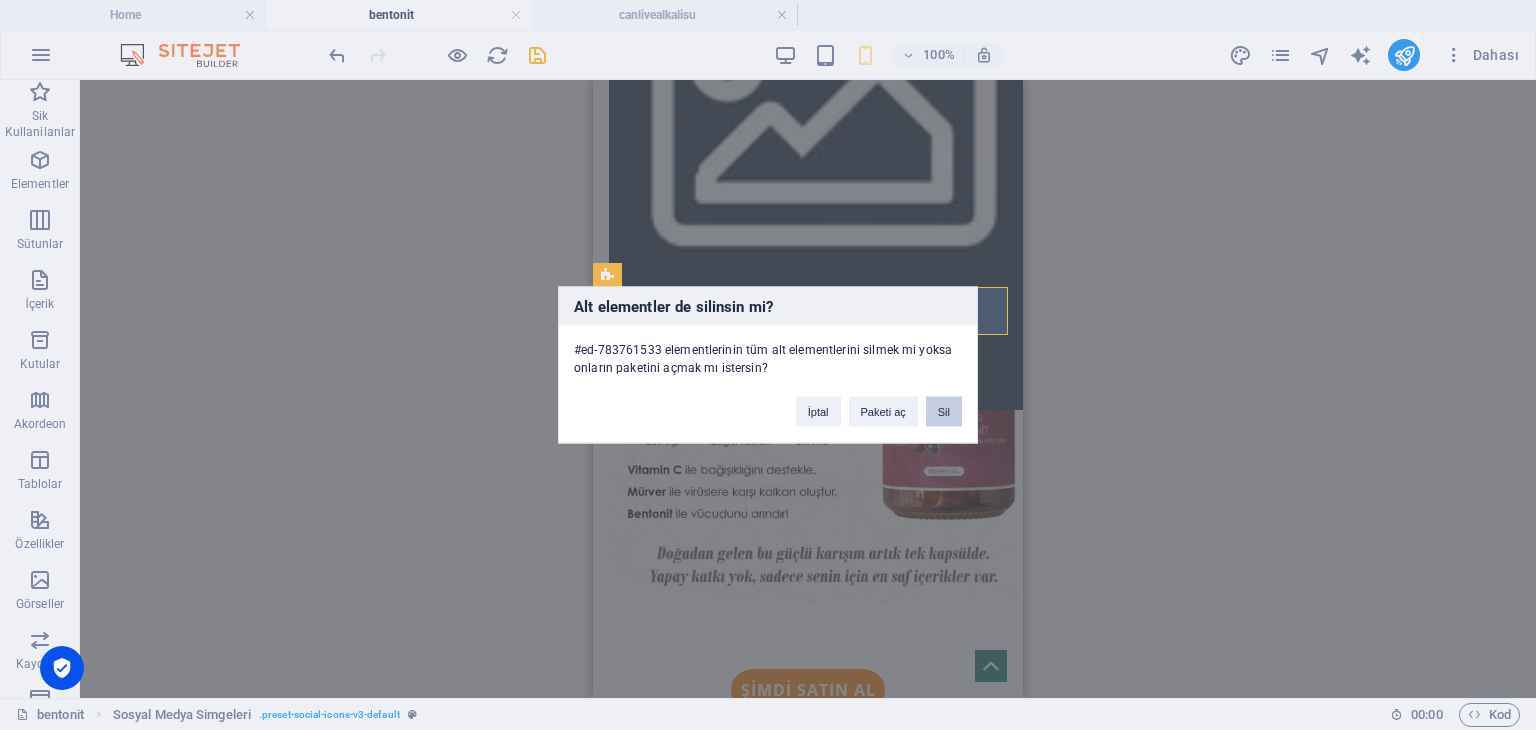 click on "Sil" at bounding box center (944, 412) 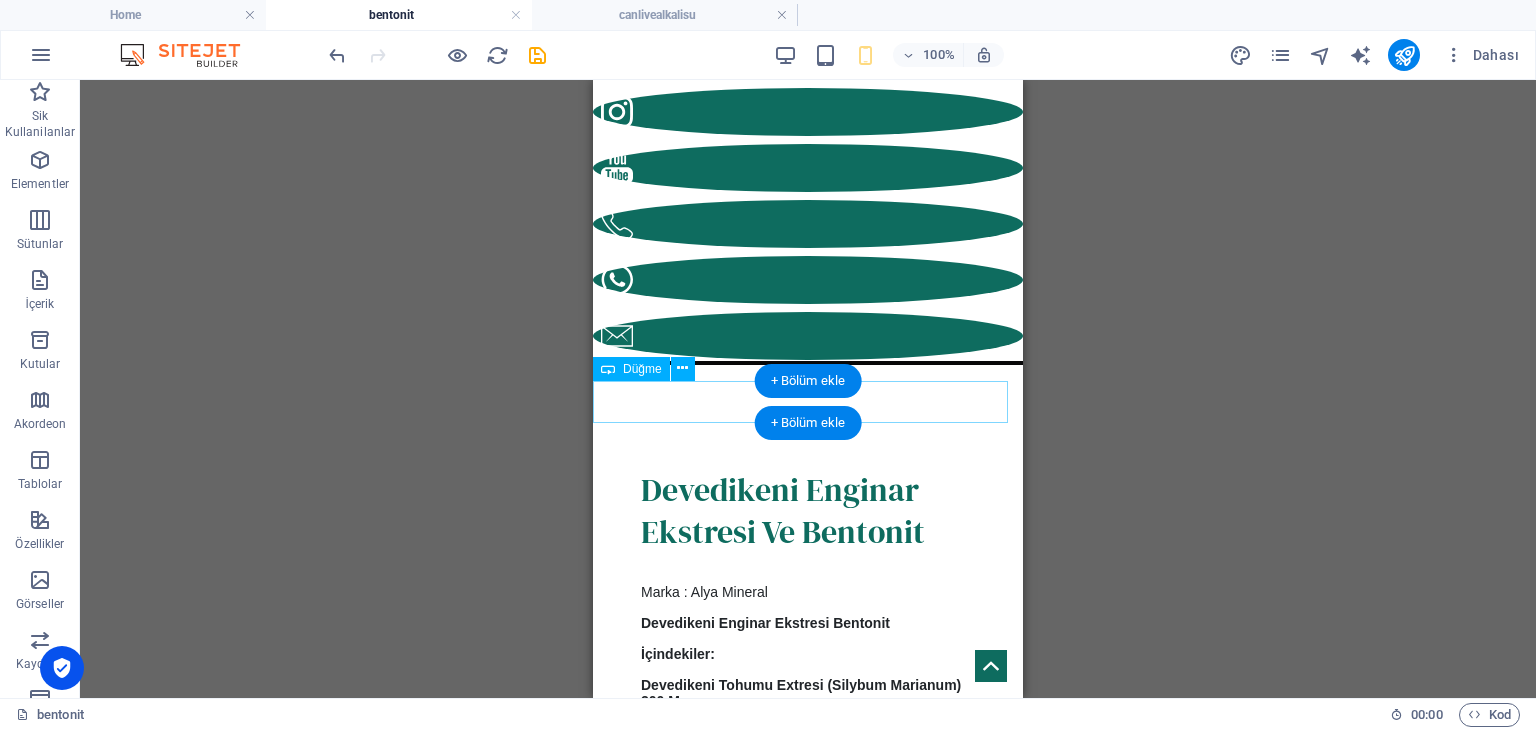 scroll, scrollTop: 18200, scrollLeft: 0, axis: vertical 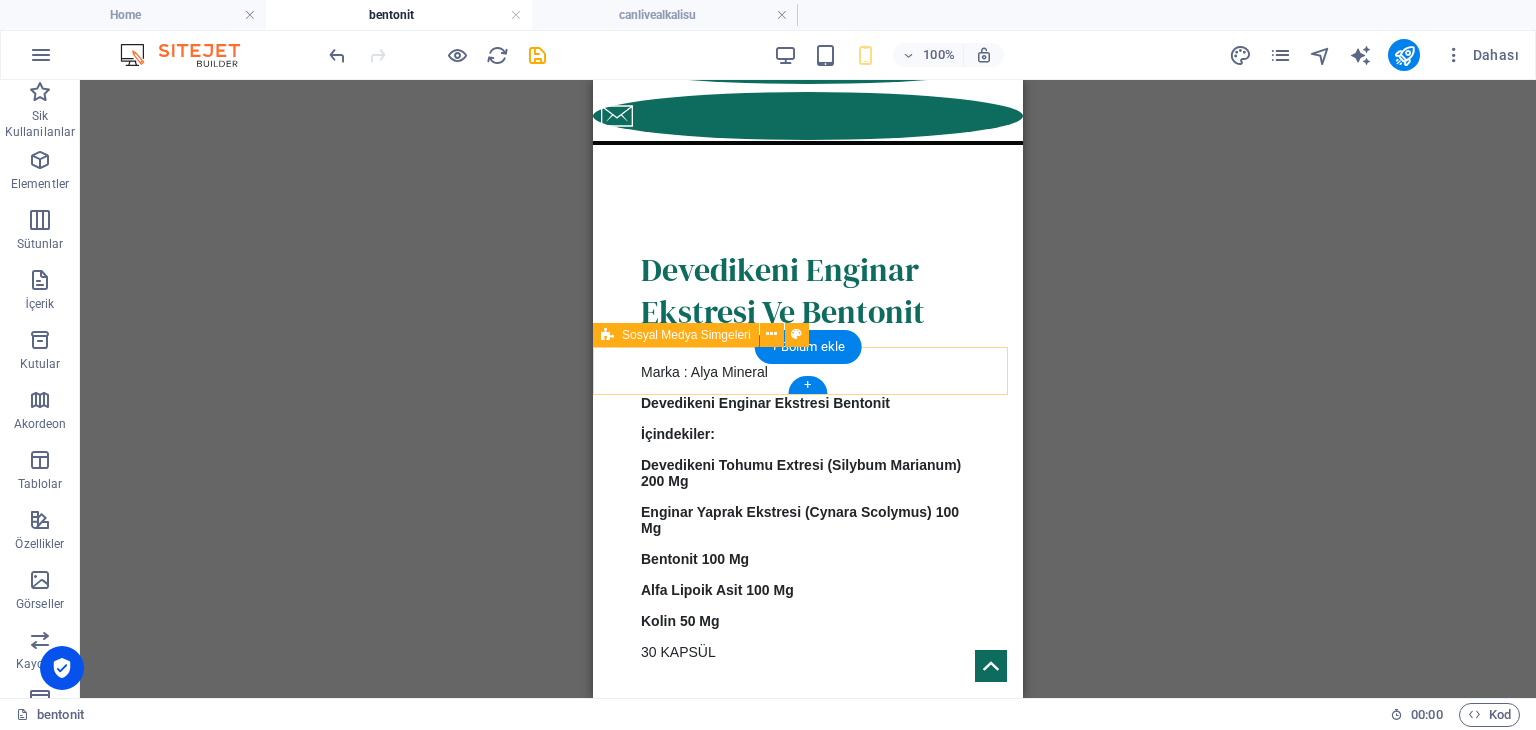 click at bounding box center [808, 9008] 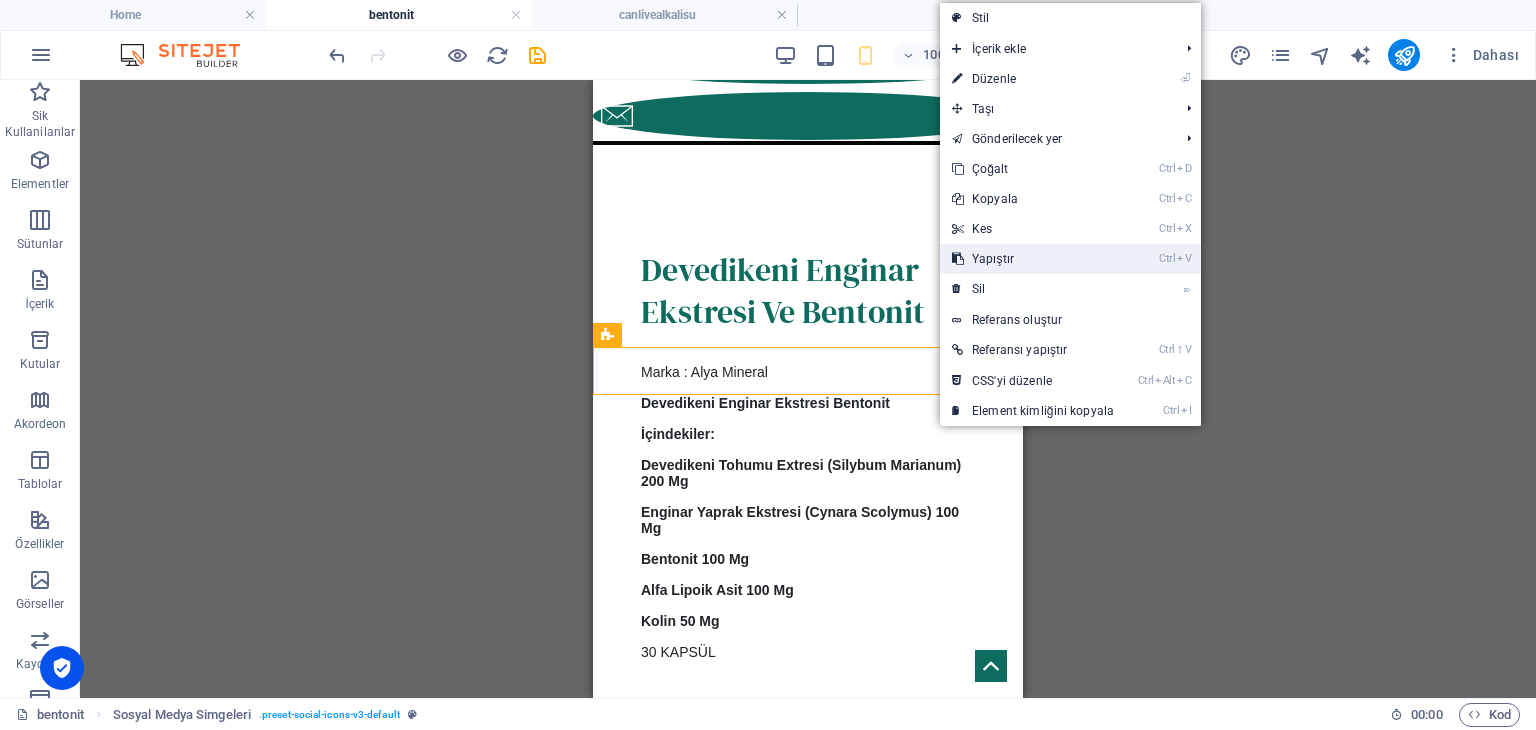 click on "Ctrl V  Yapıştır" at bounding box center [1033, 259] 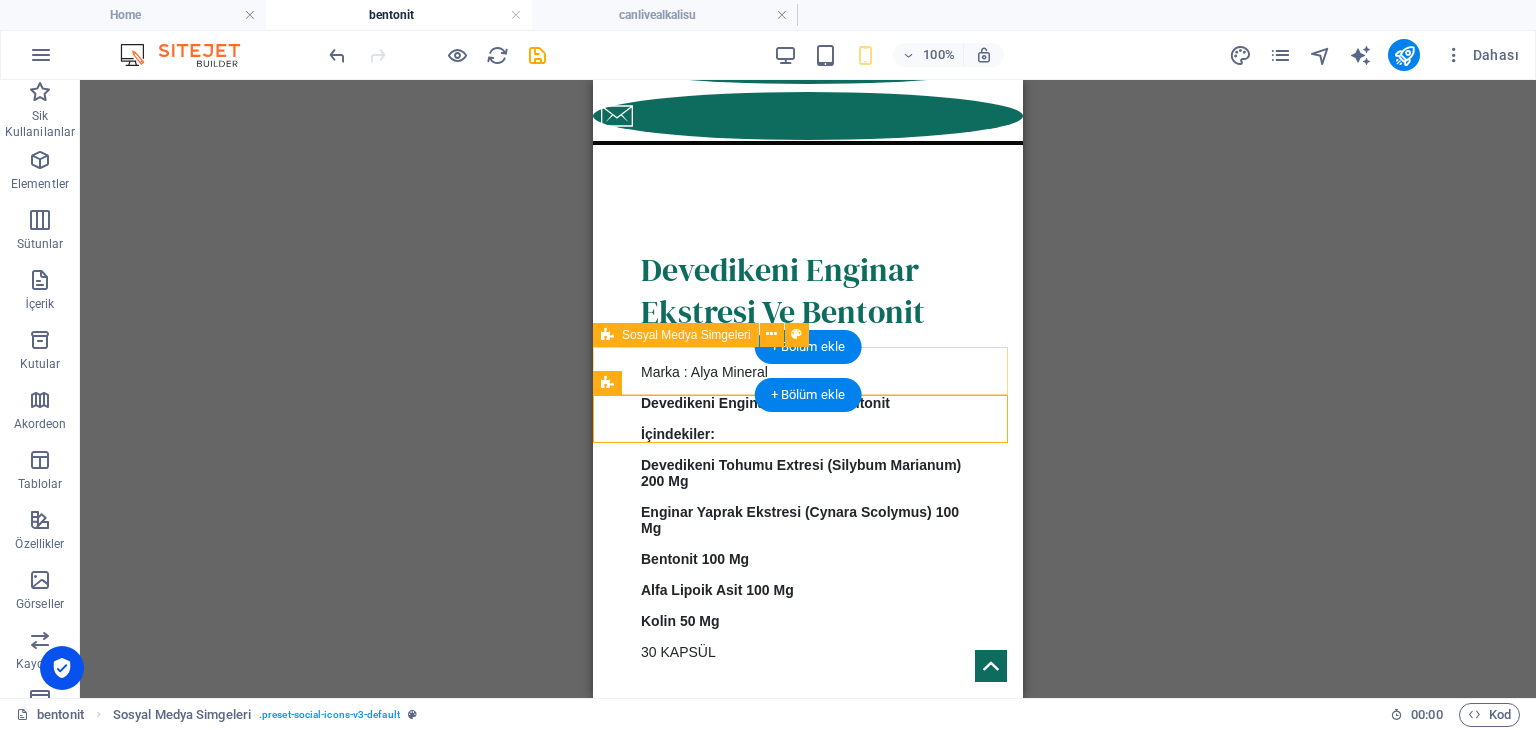 click at bounding box center (808, 9008) 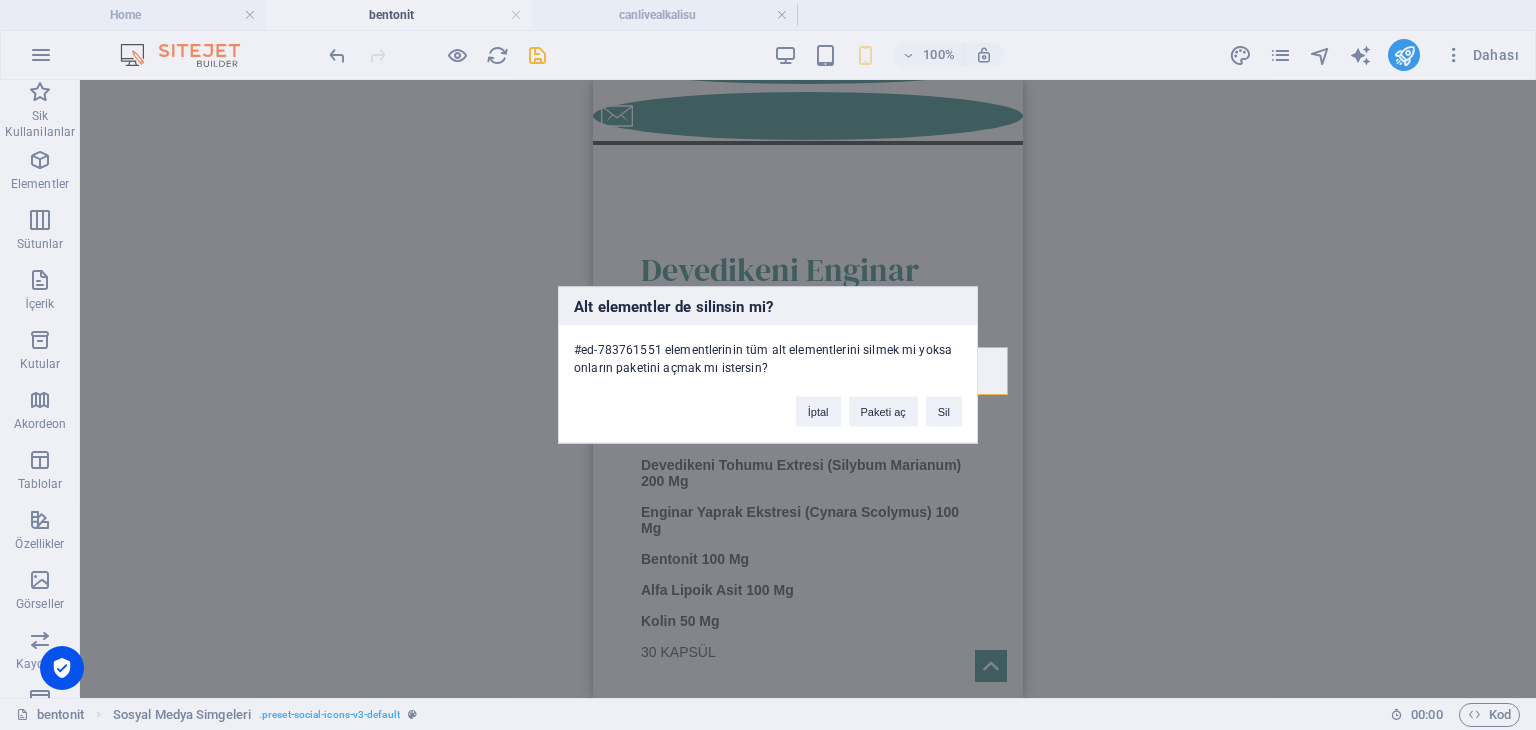 type 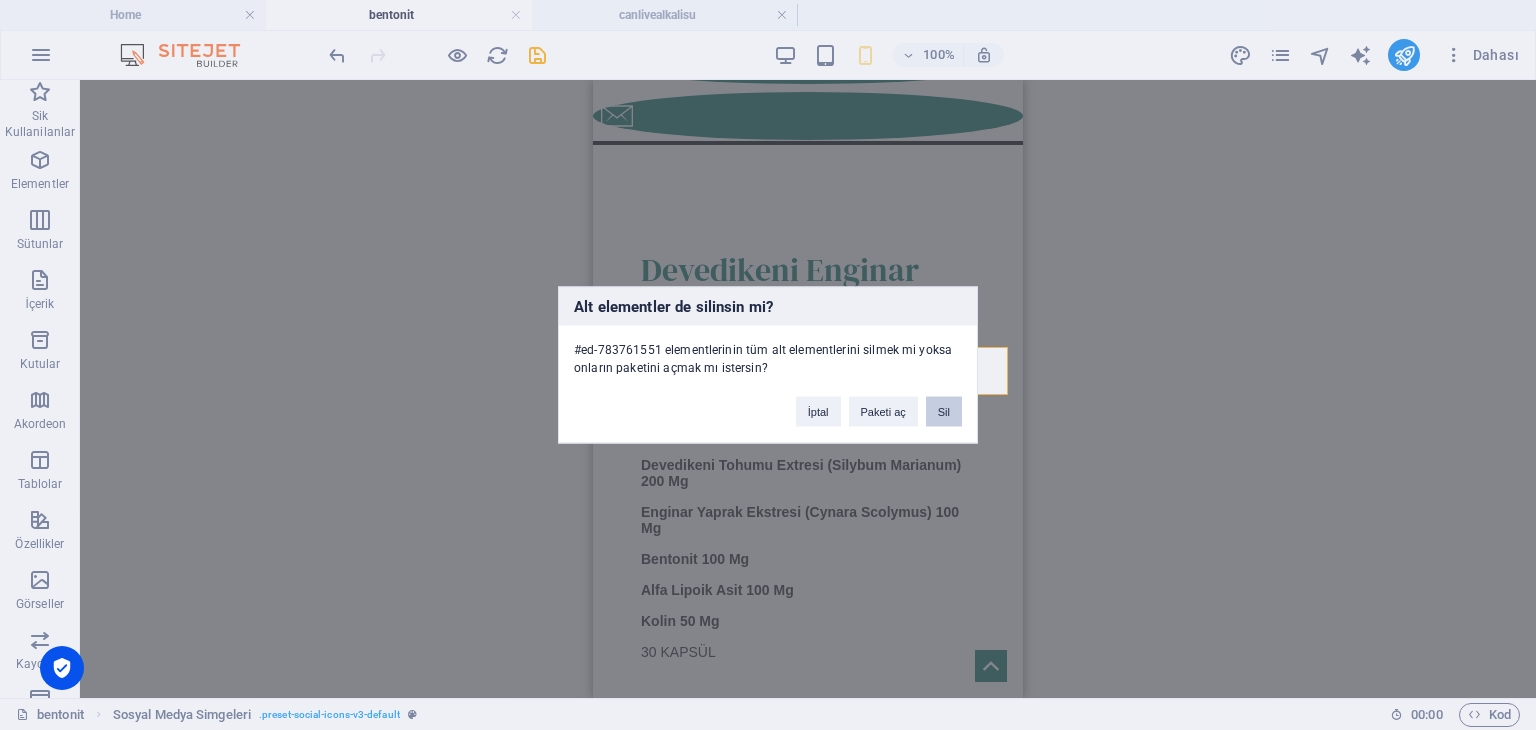 click on "Sil" at bounding box center (944, 412) 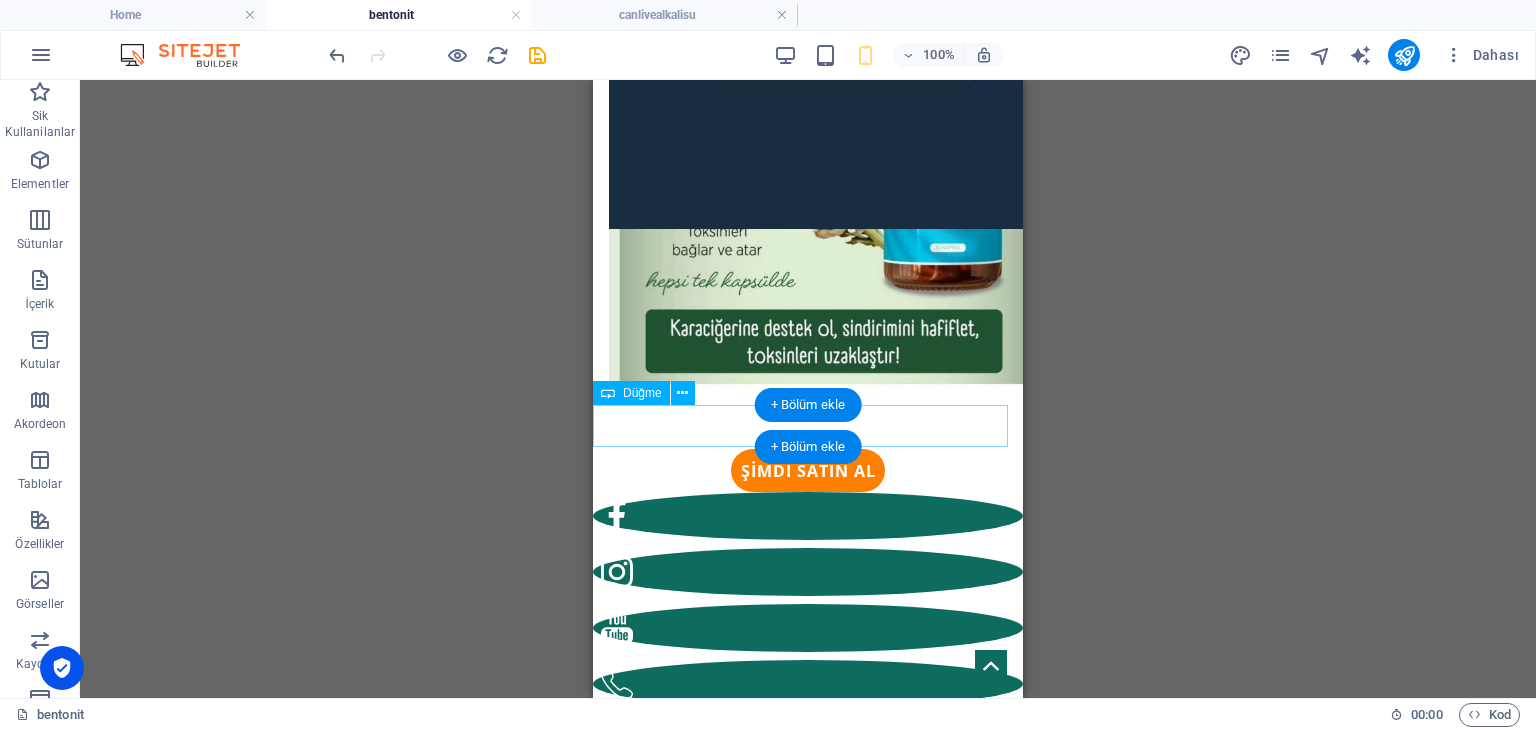 scroll, scrollTop: 19300, scrollLeft: 0, axis: vertical 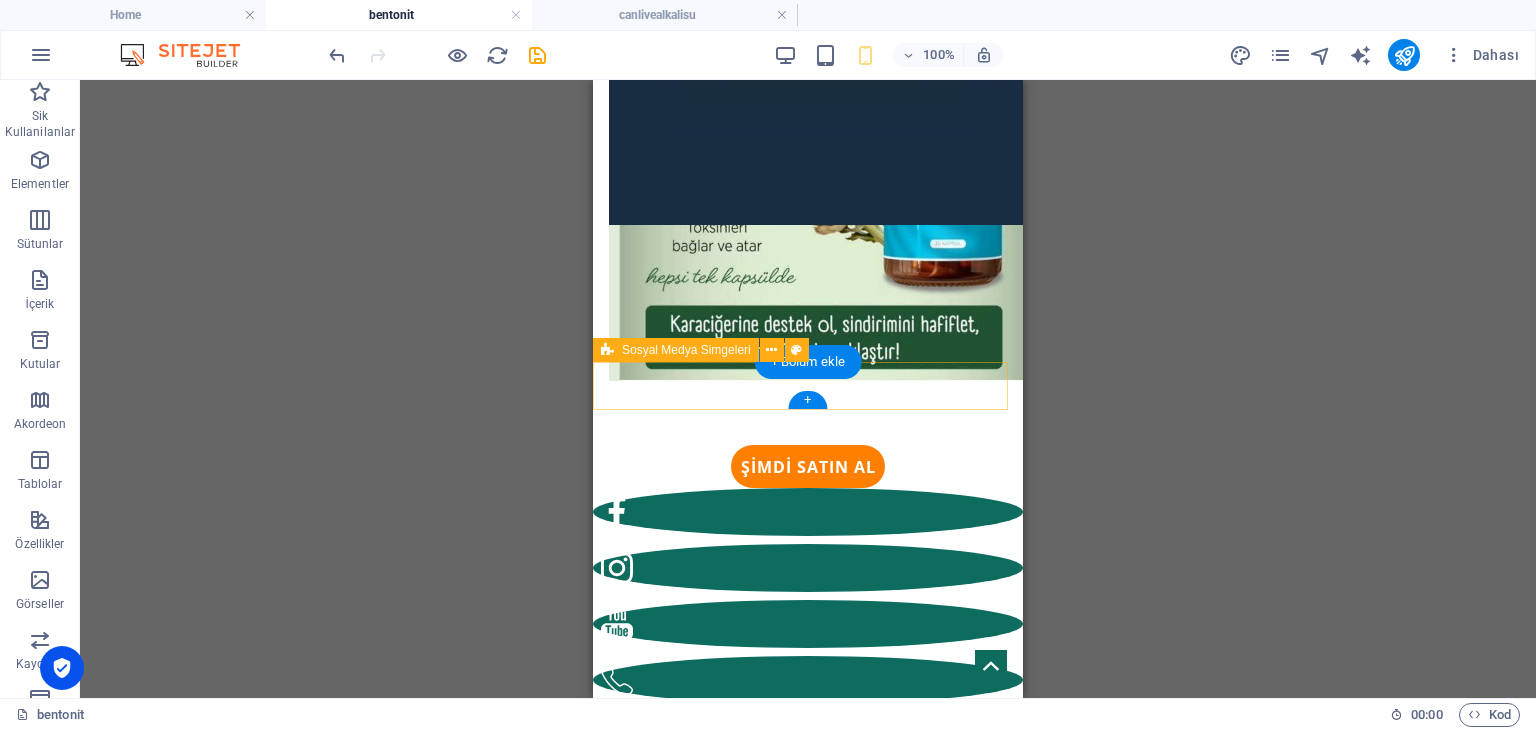 click at bounding box center [808, 9734] 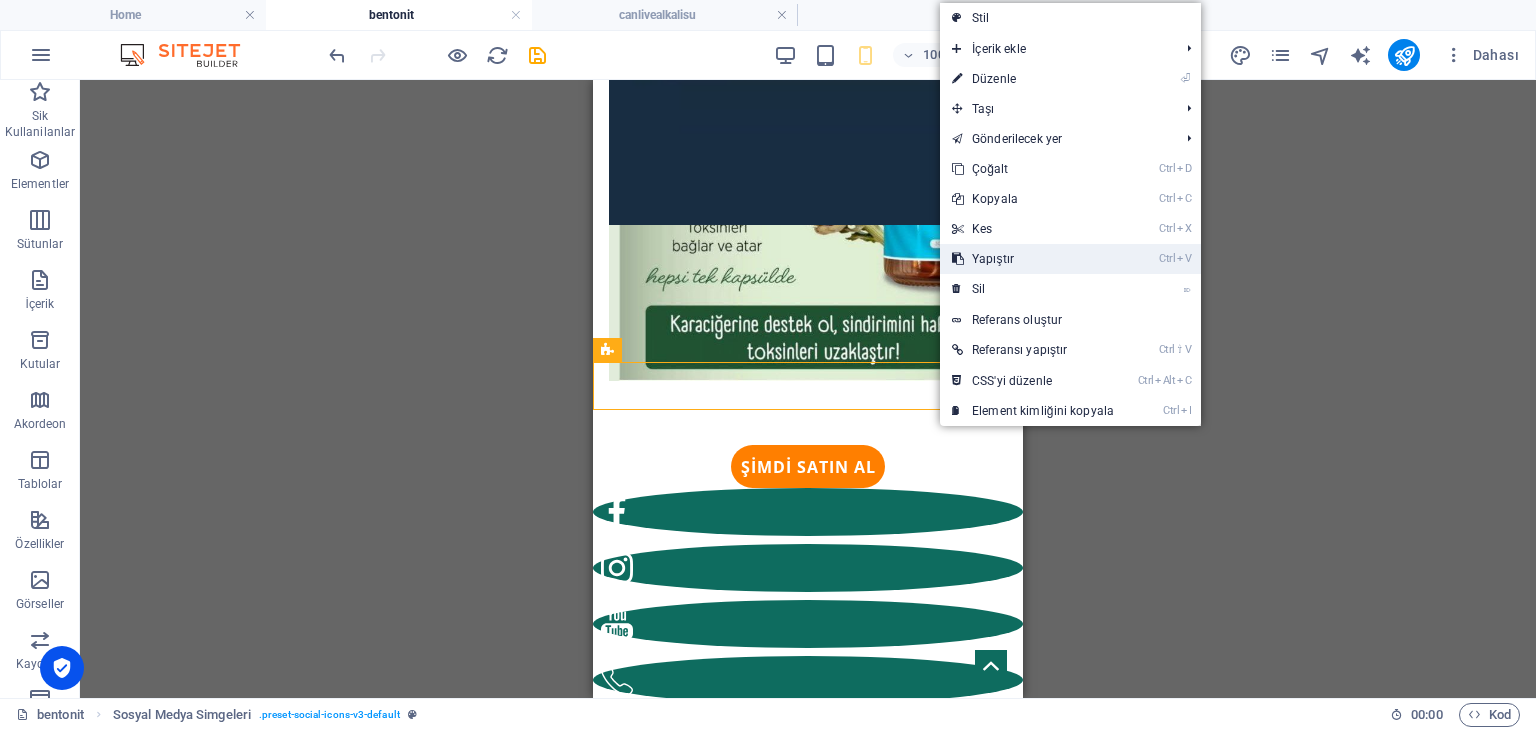 click on "Ctrl V  Yapıştır" at bounding box center (1033, 259) 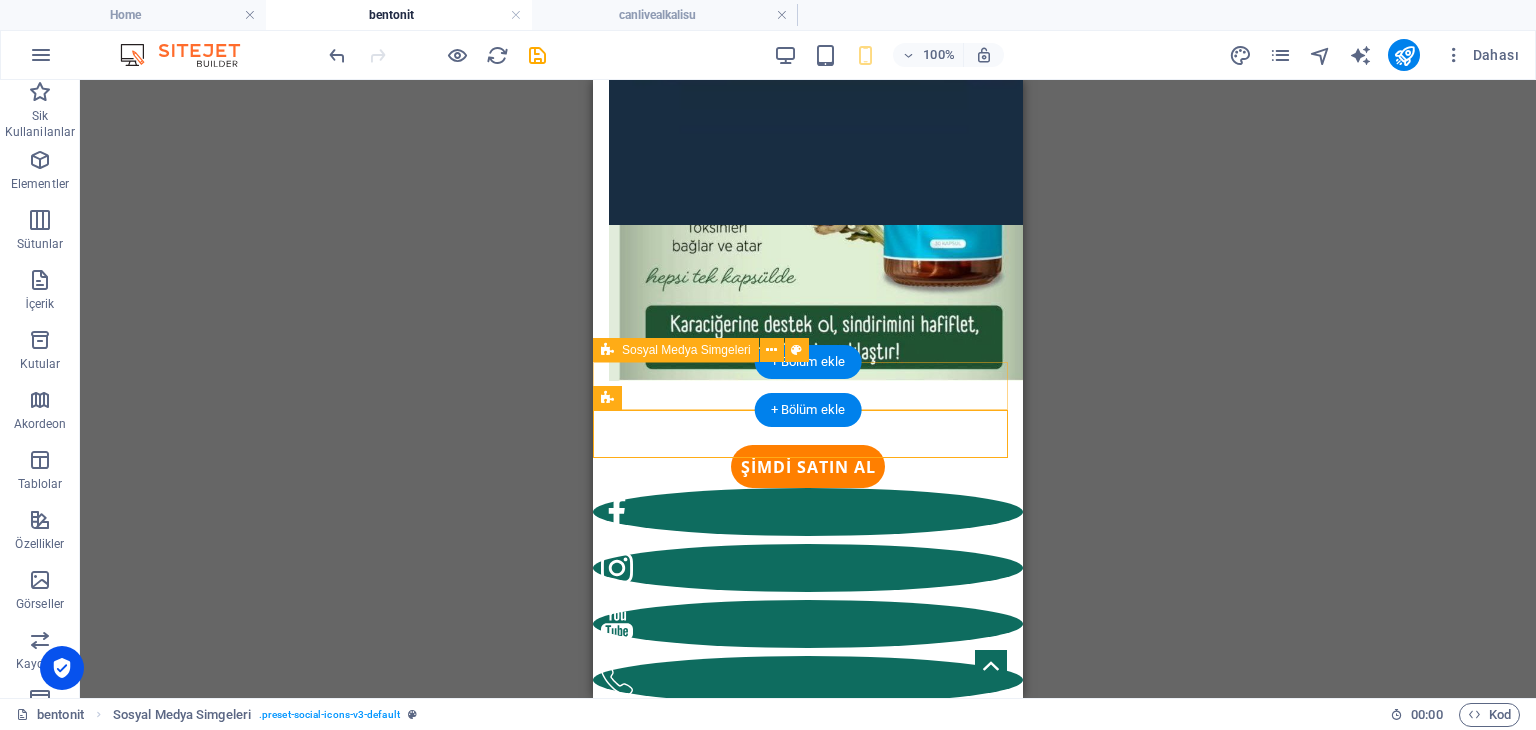 click at bounding box center (808, 9734) 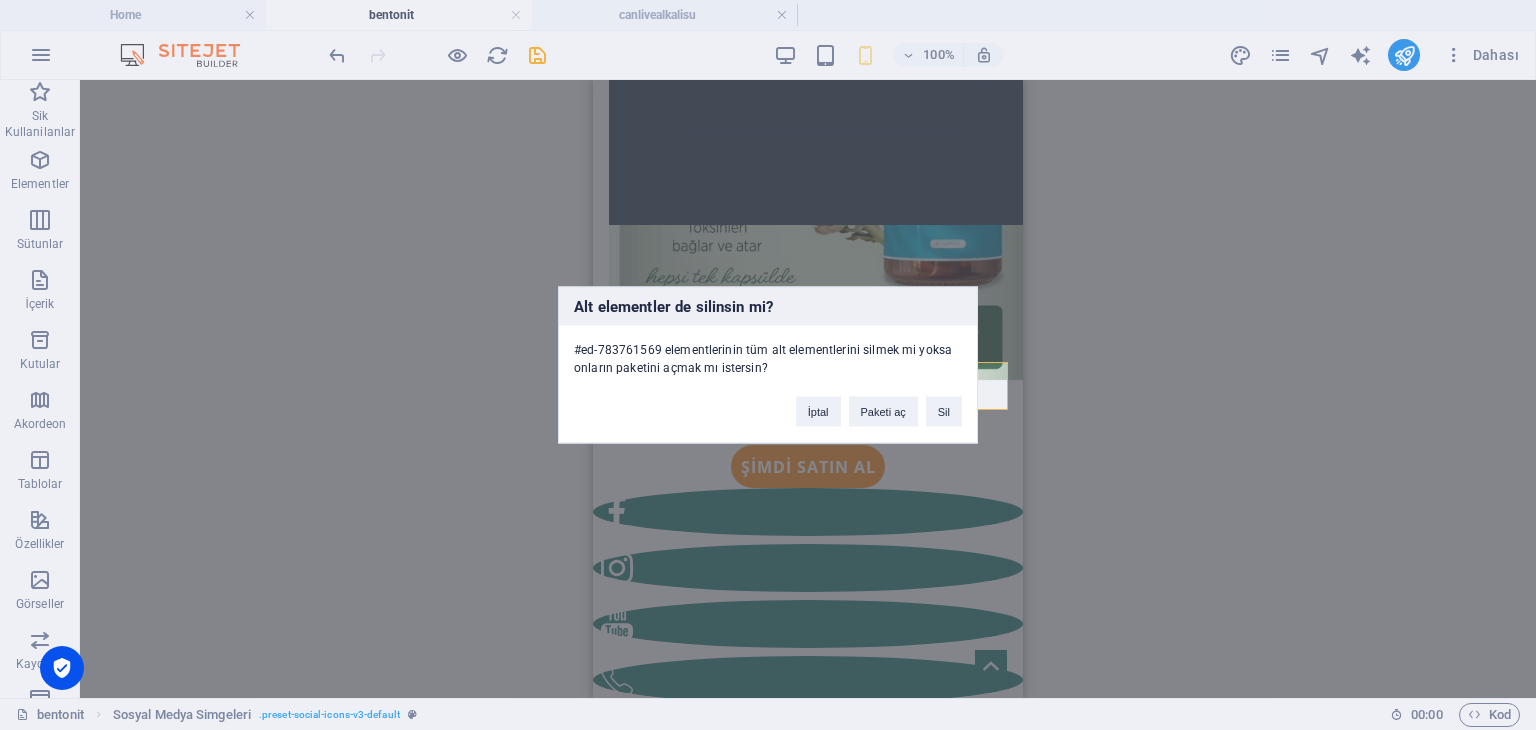 type 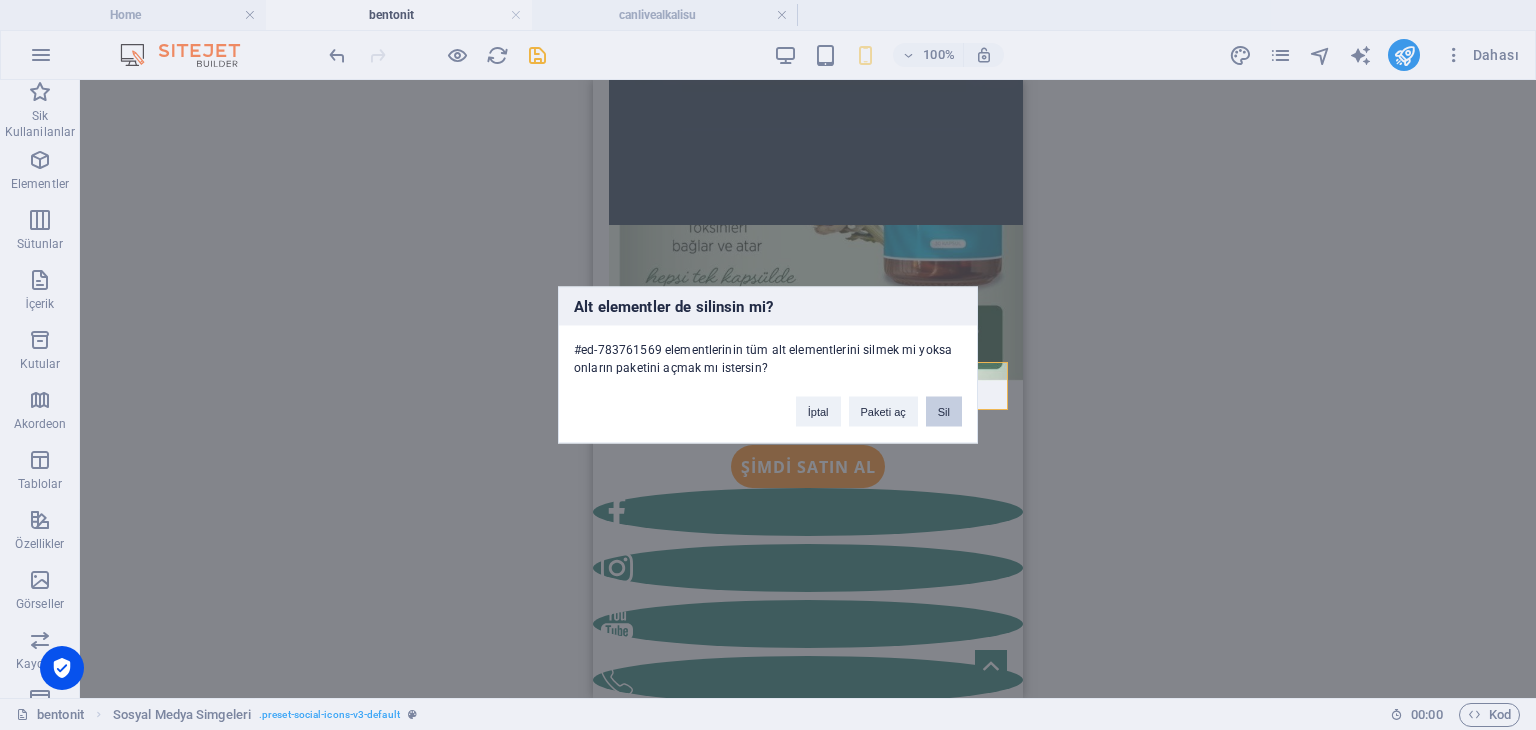 click on "Sil" at bounding box center (944, 412) 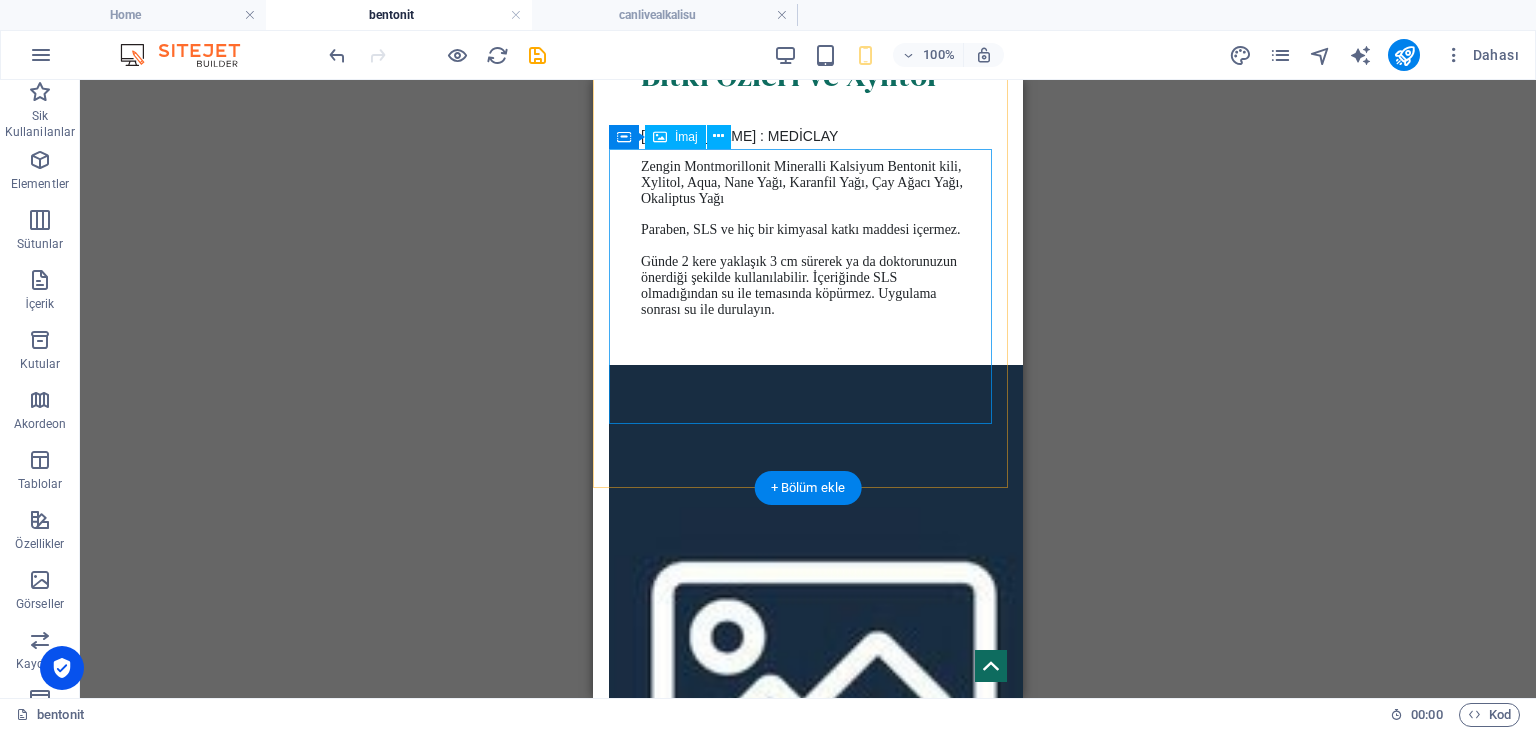 scroll, scrollTop: 20400, scrollLeft: 0, axis: vertical 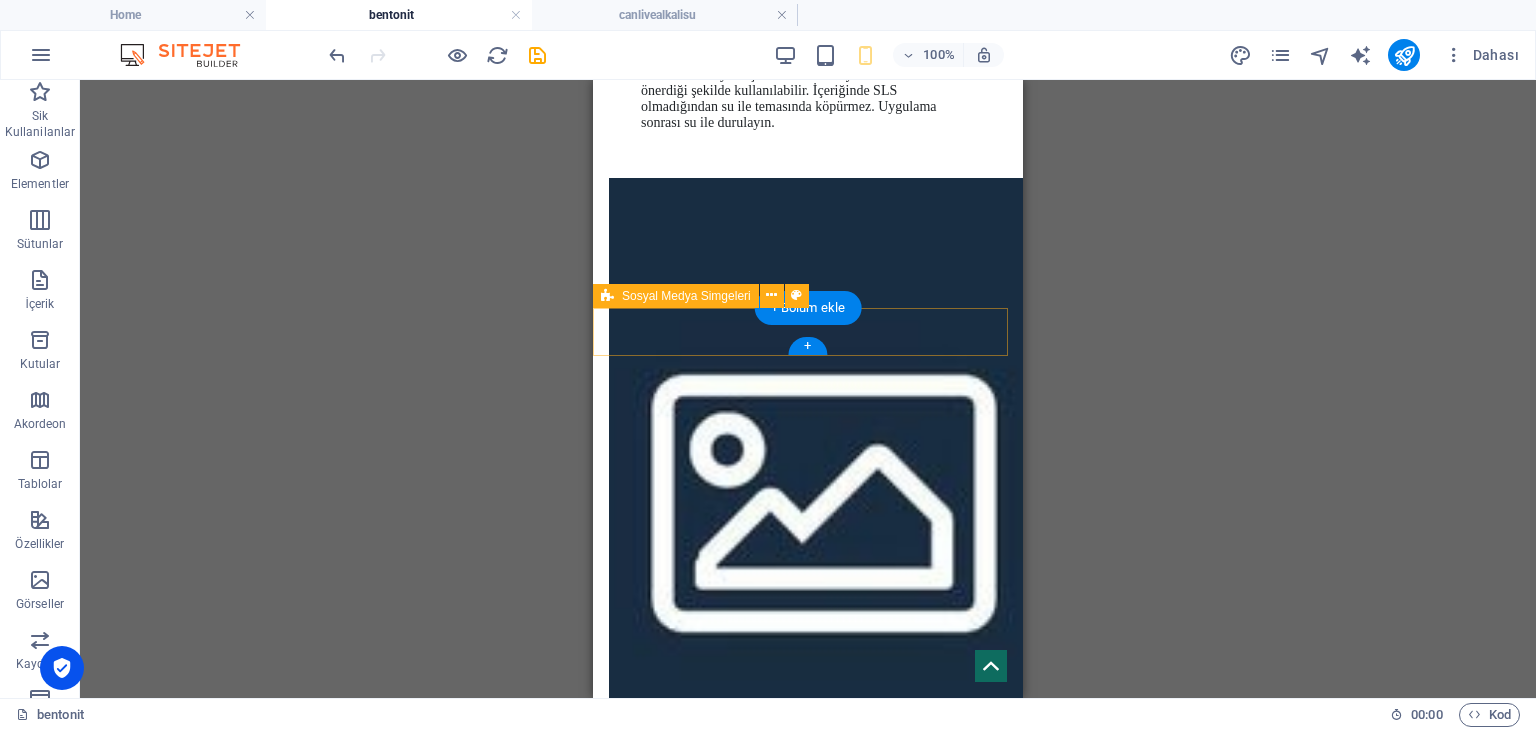 click at bounding box center [808, 10314] 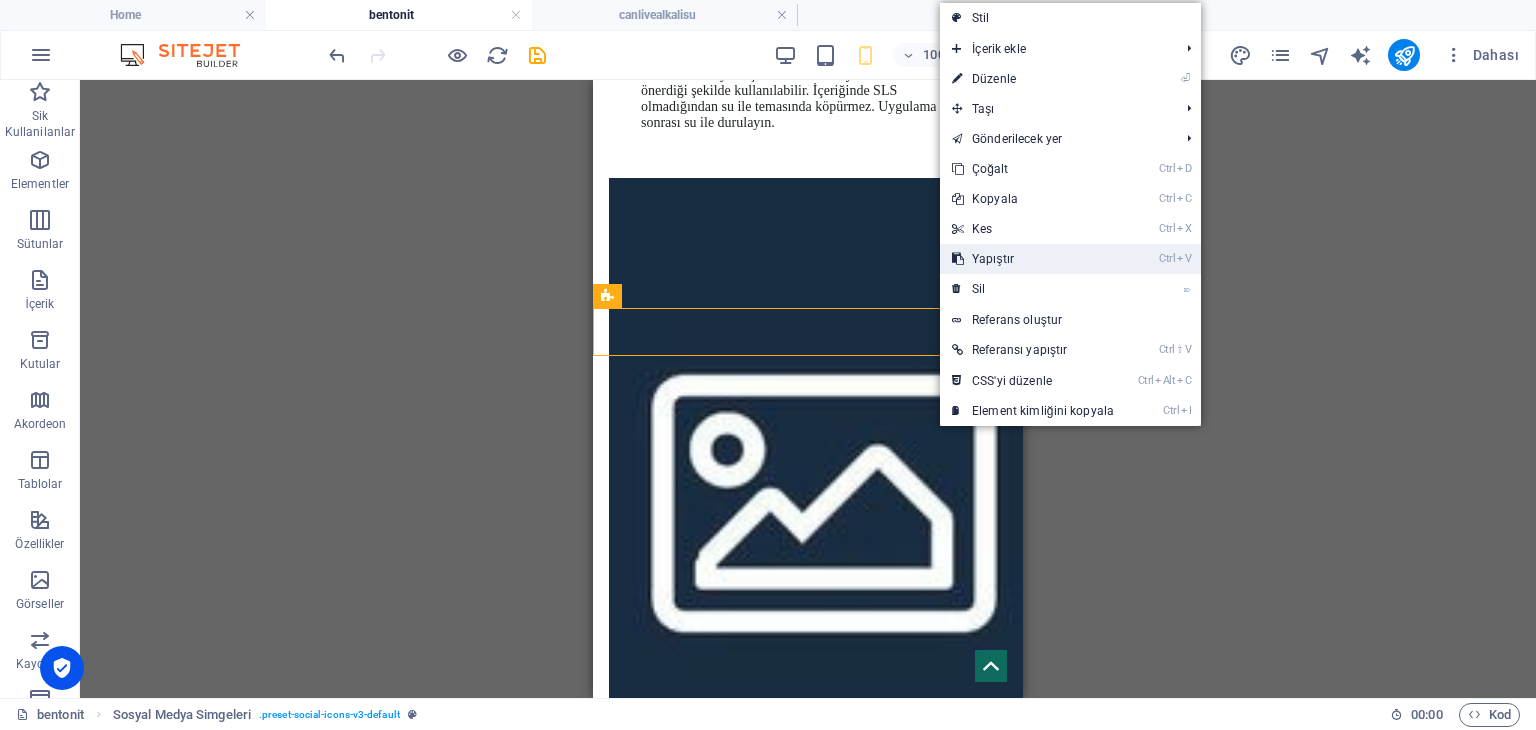 click on "Ctrl V  Yapıştır" at bounding box center [1033, 259] 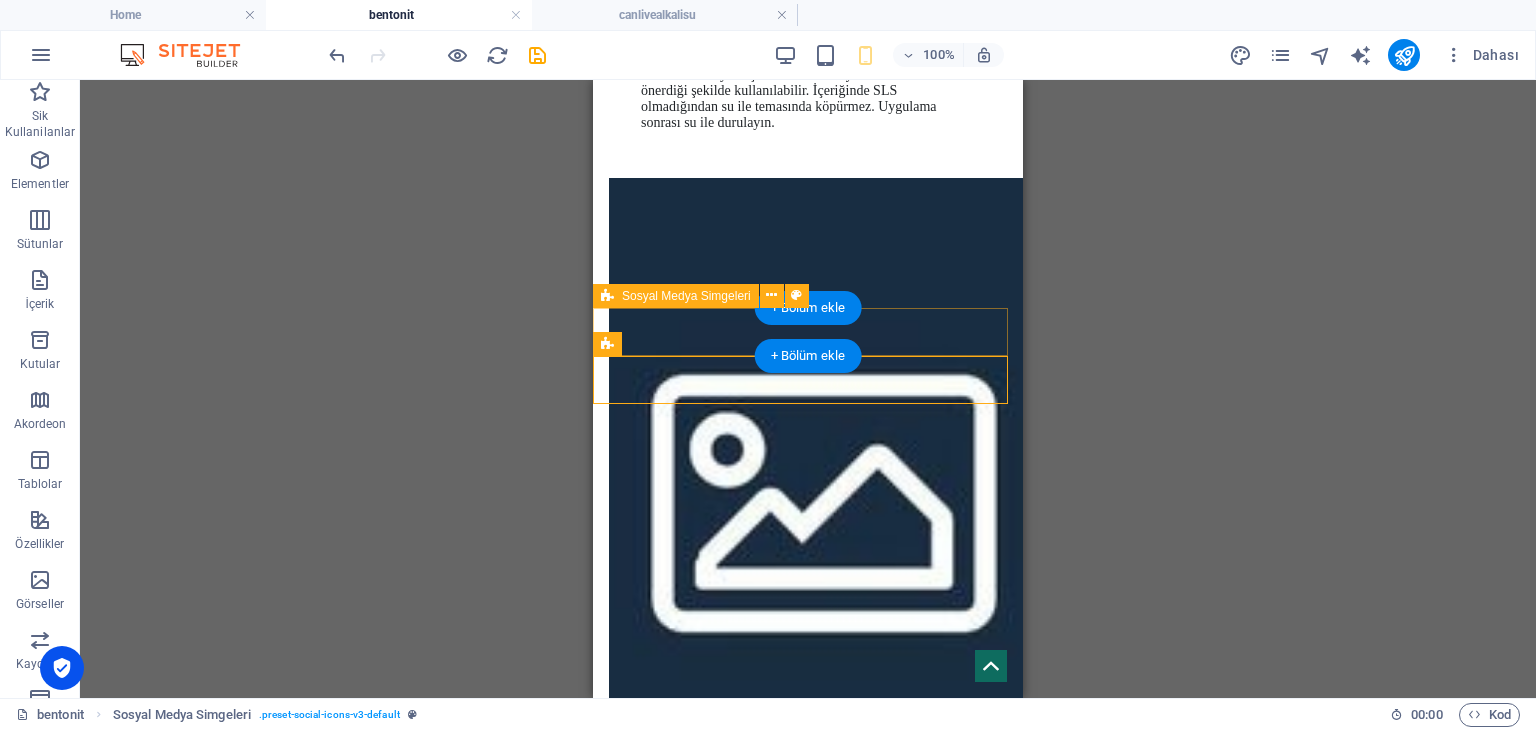 click at bounding box center [808, 10314] 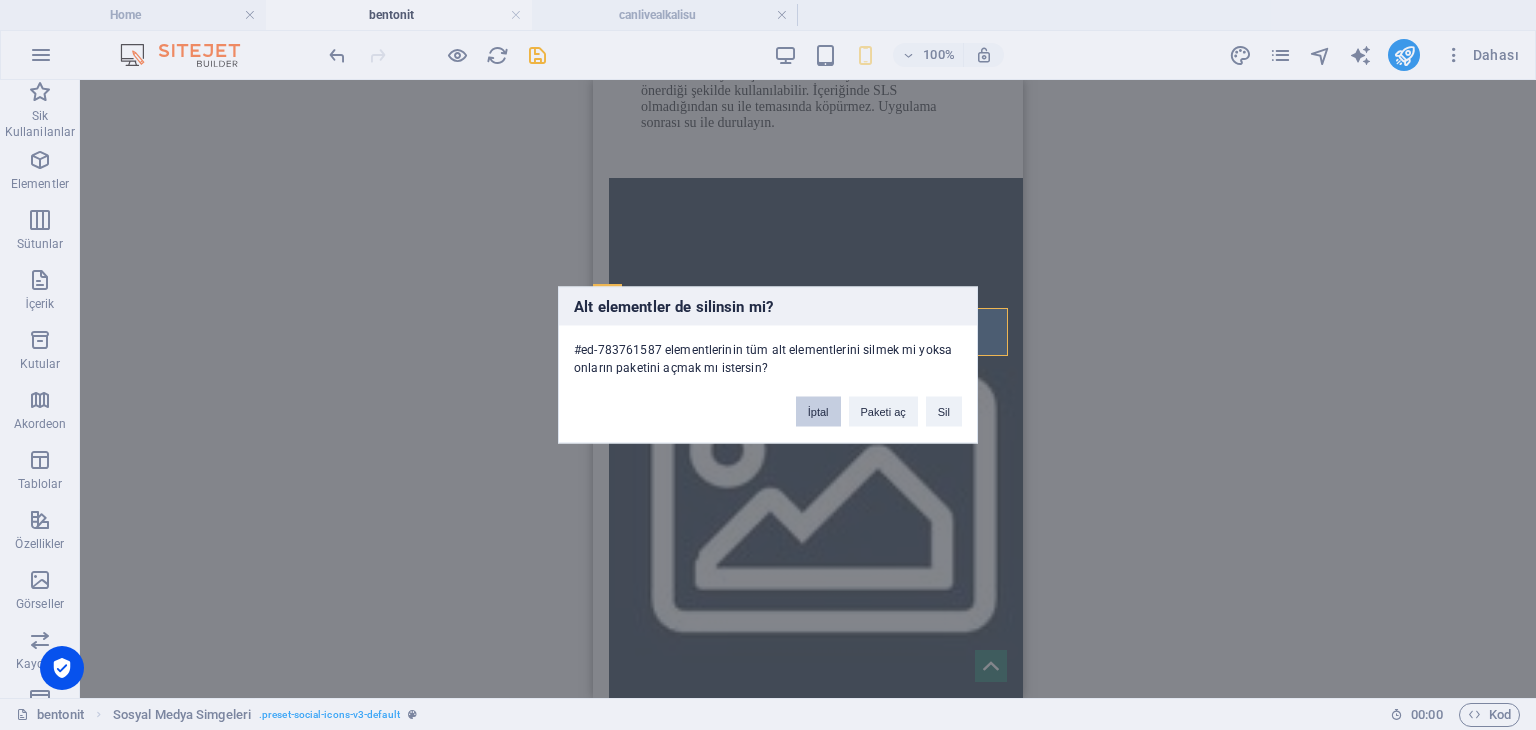 click on "İptal" at bounding box center (818, 412) 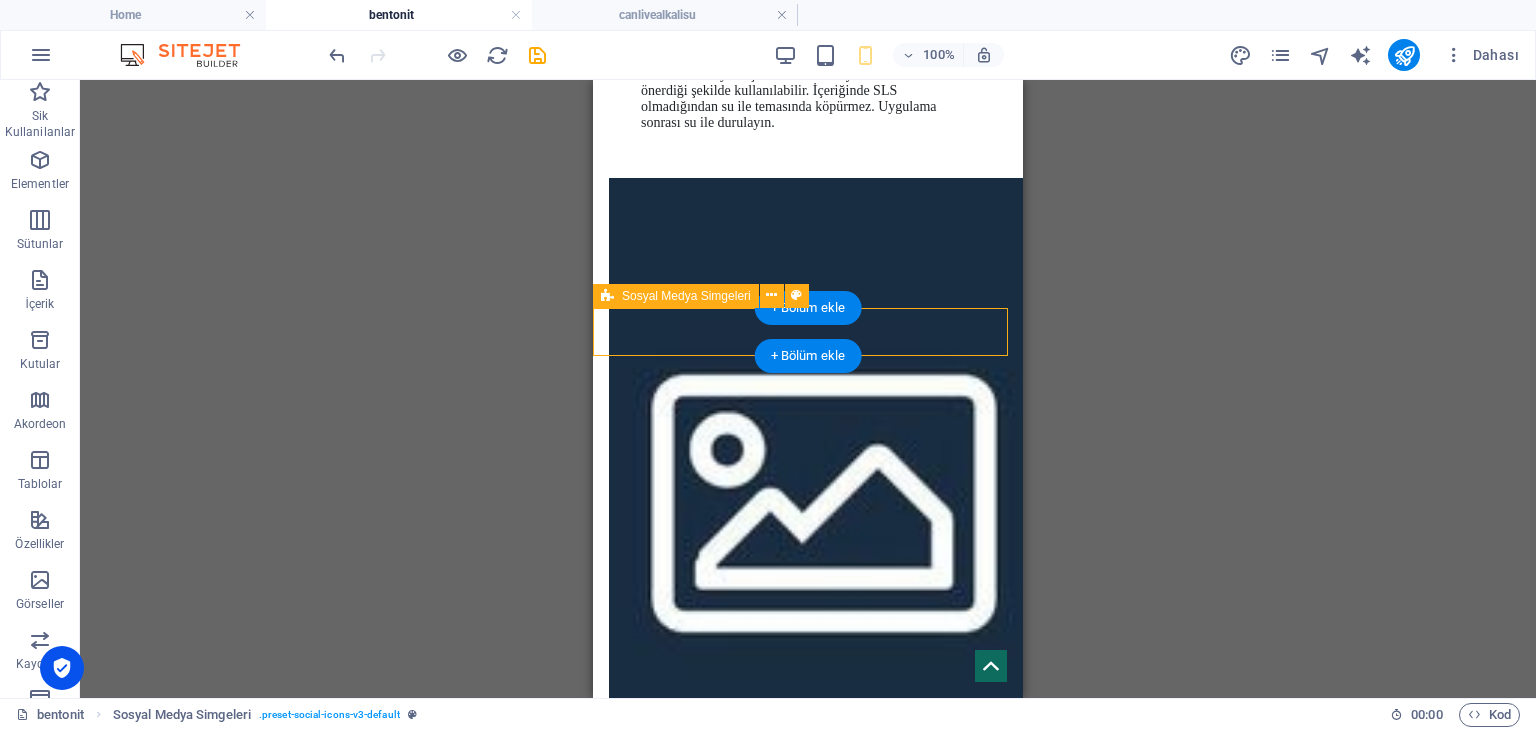click at bounding box center [808, 10314] 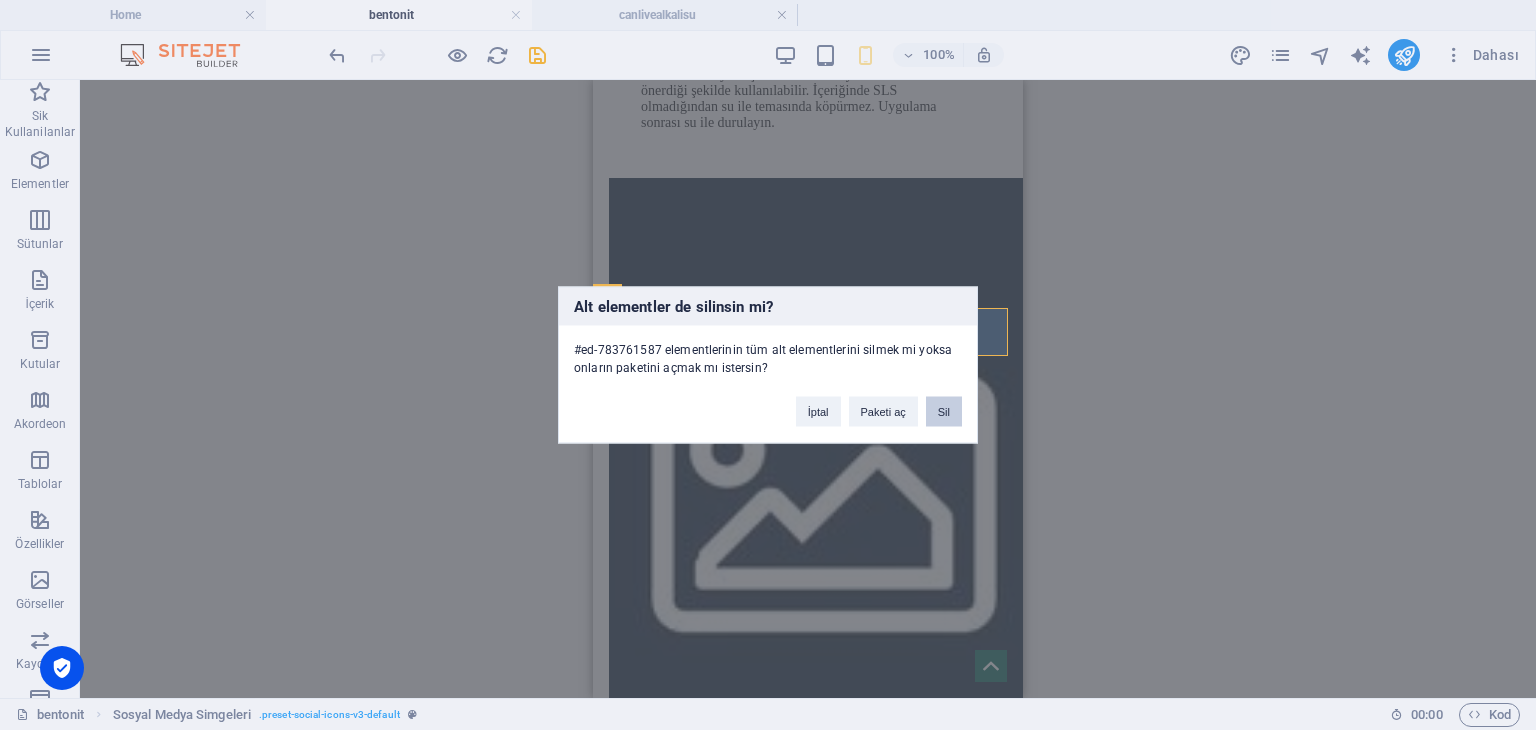 click on "Sil" at bounding box center [944, 412] 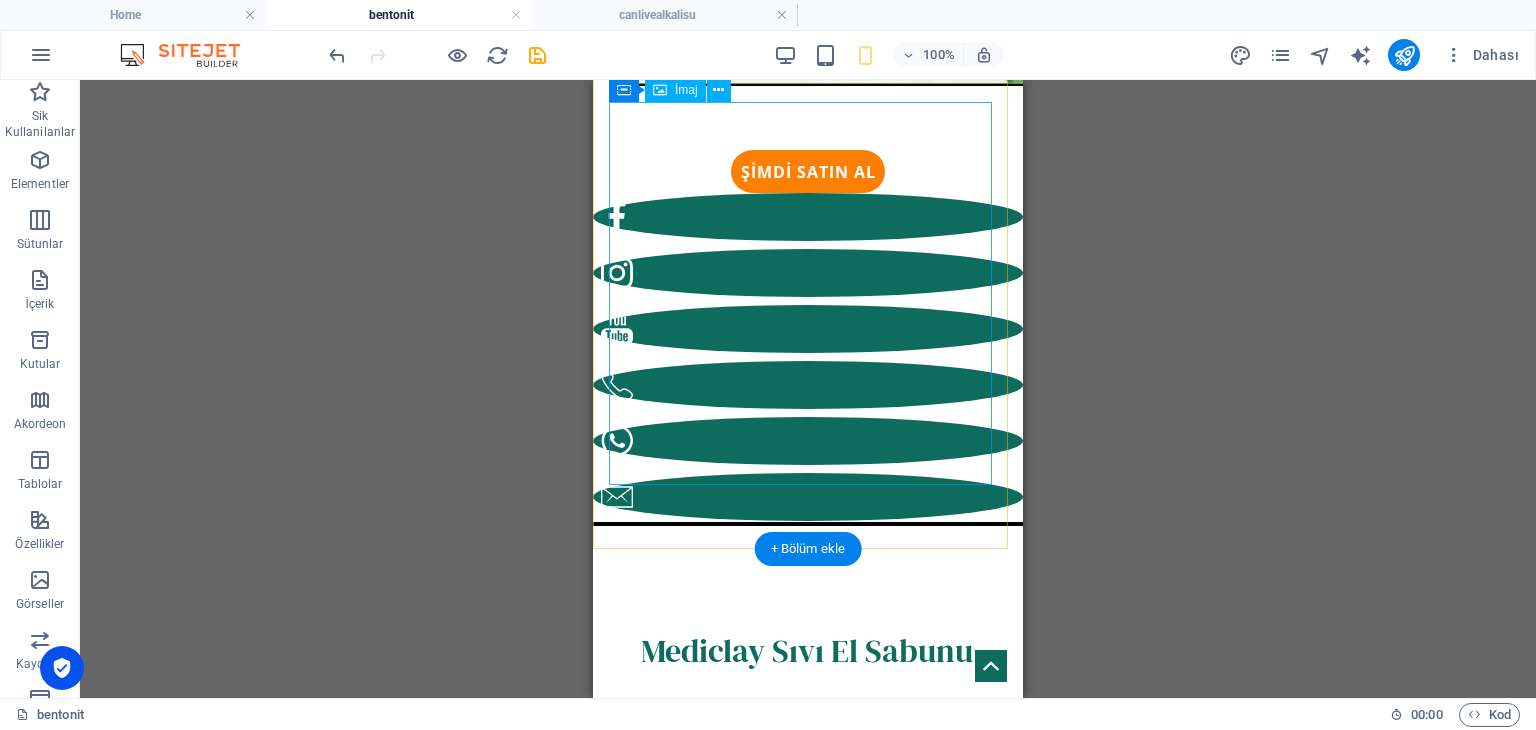 scroll, scrollTop: 21600, scrollLeft: 0, axis: vertical 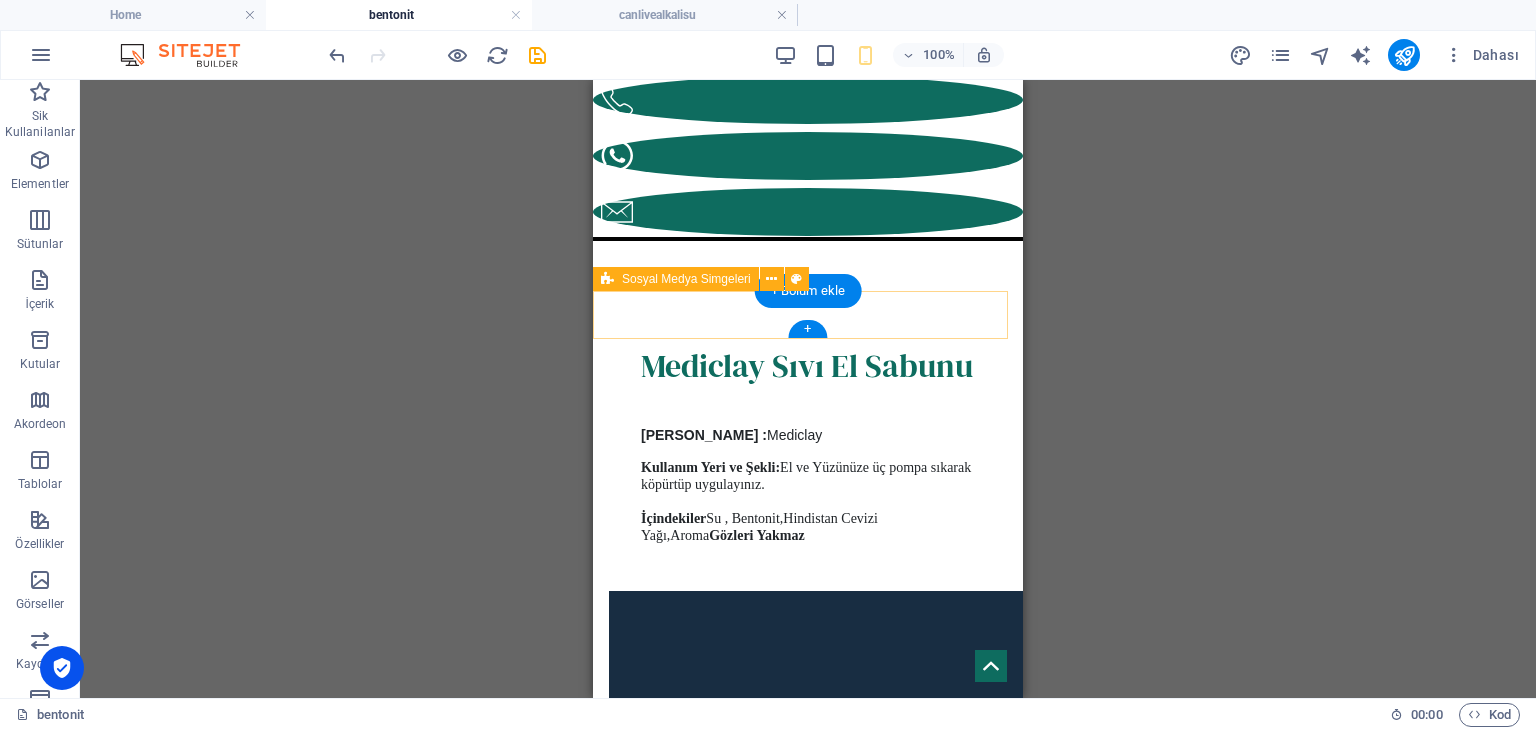 click at bounding box center (808, 11001) 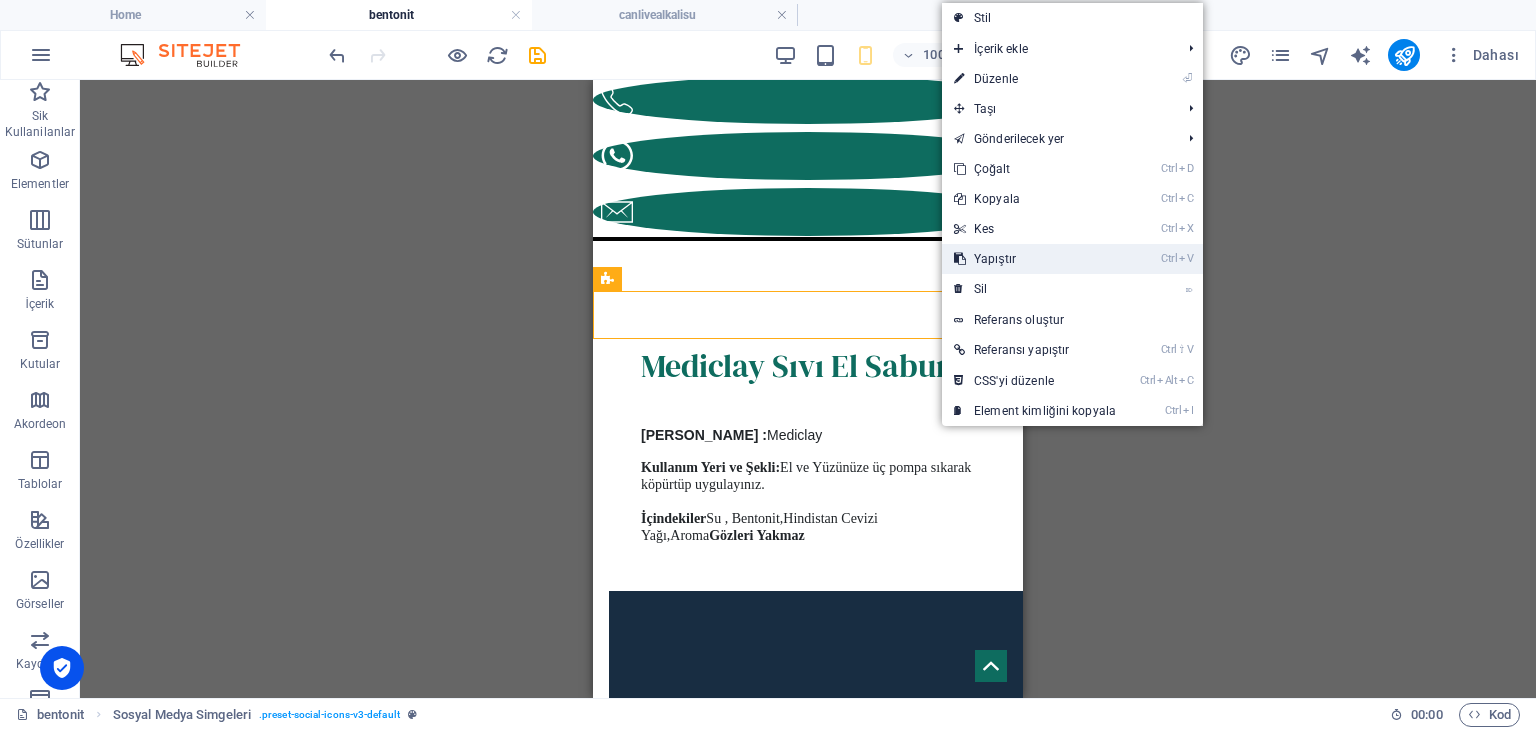 click on "Ctrl V  Yapıştır" at bounding box center (1035, 259) 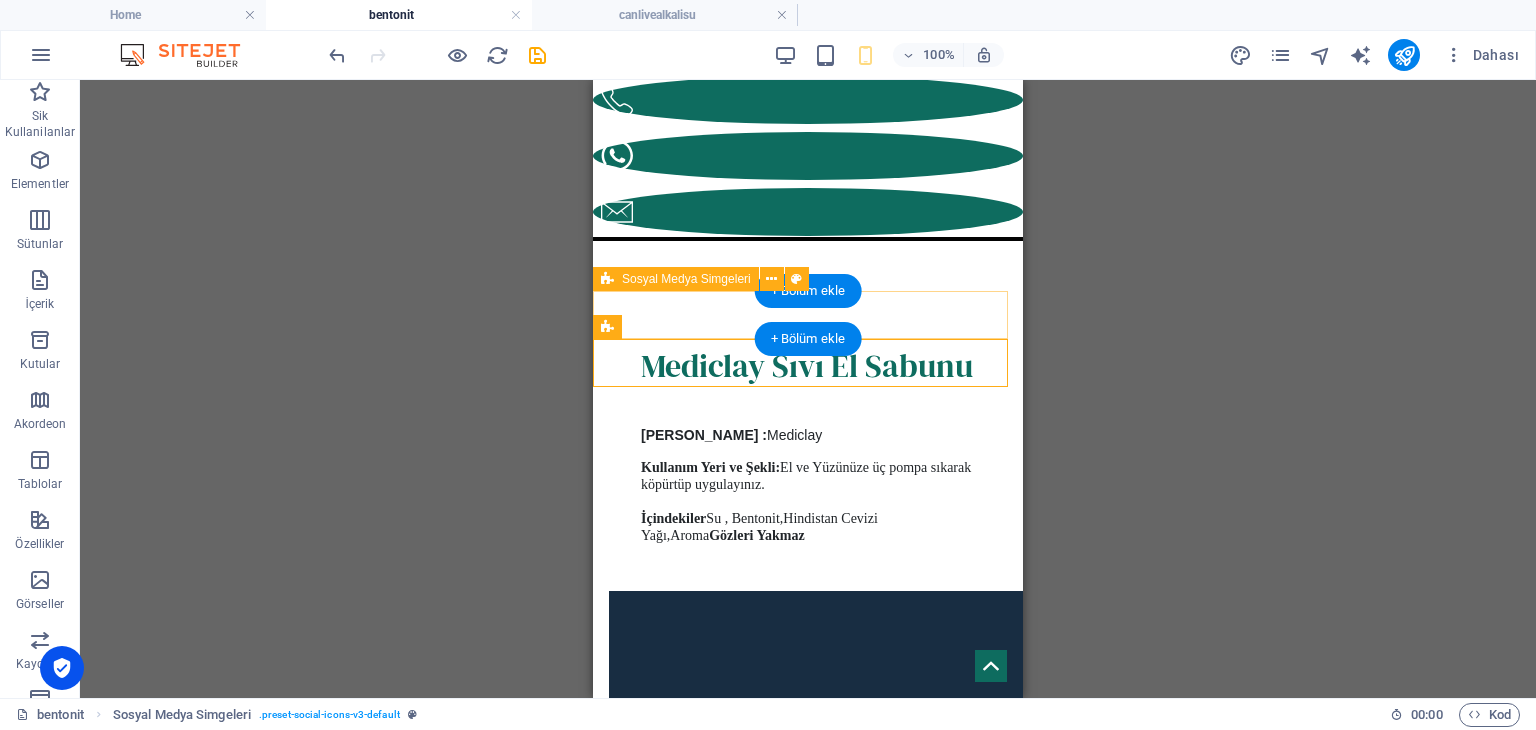 click at bounding box center (808, 11001) 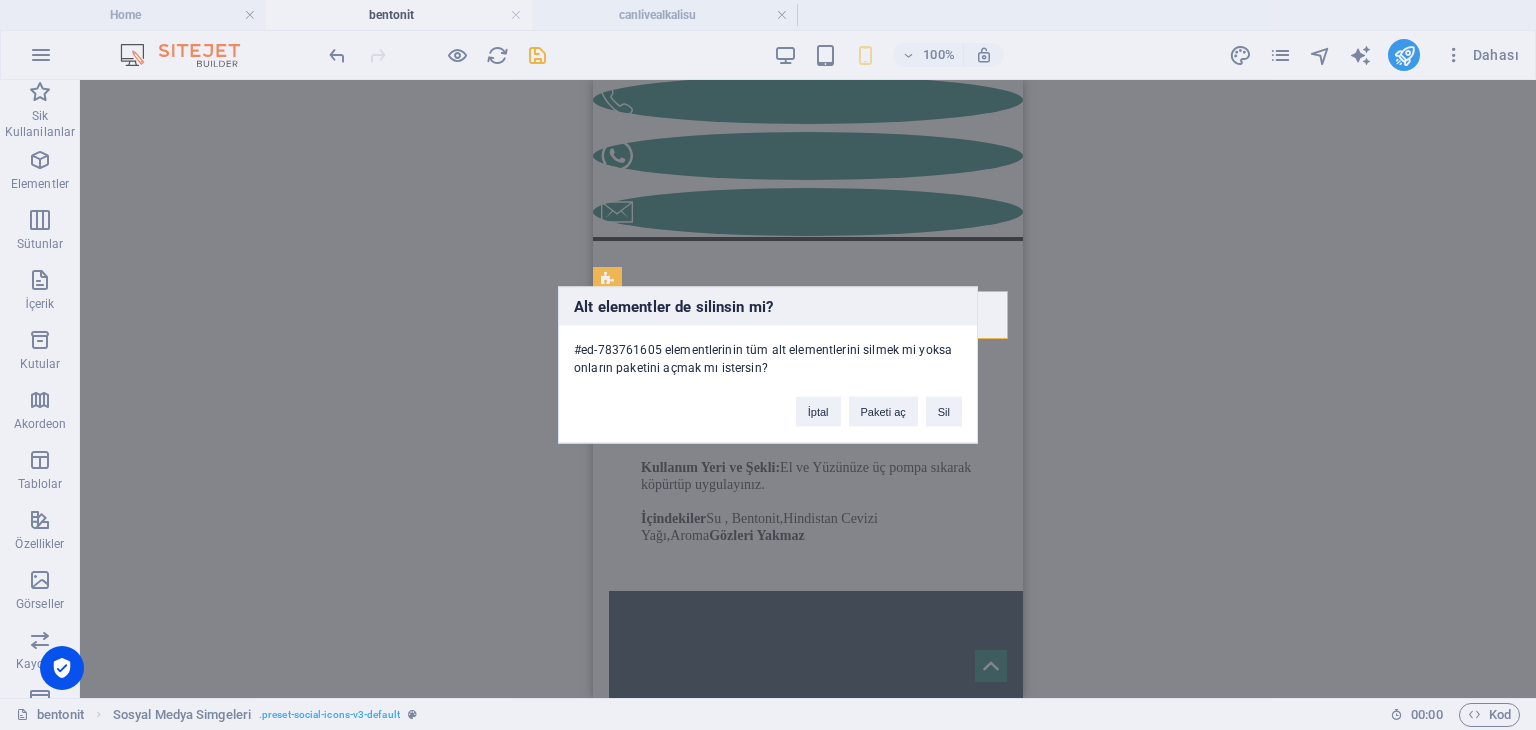 type 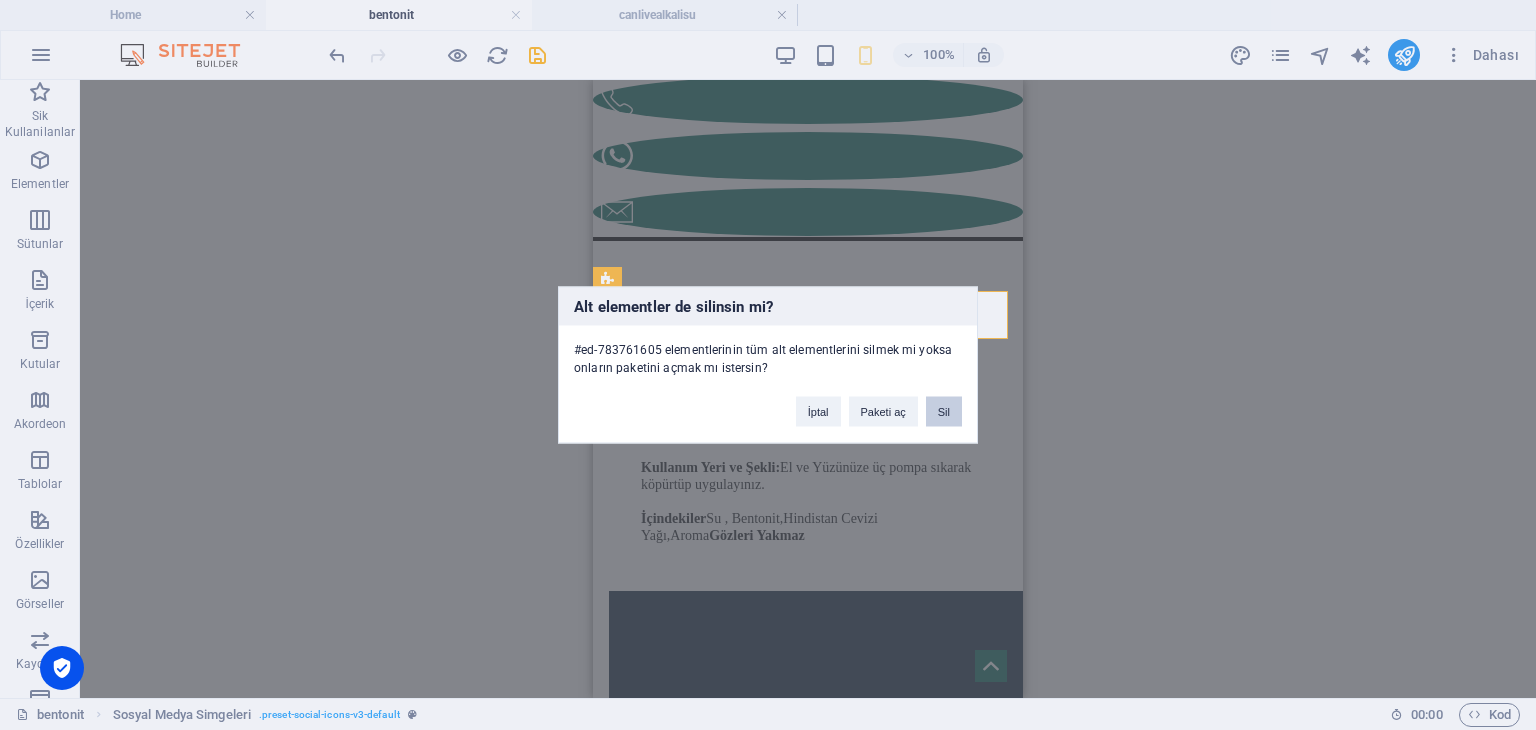 click on "Sil" at bounding box center (944, 412) 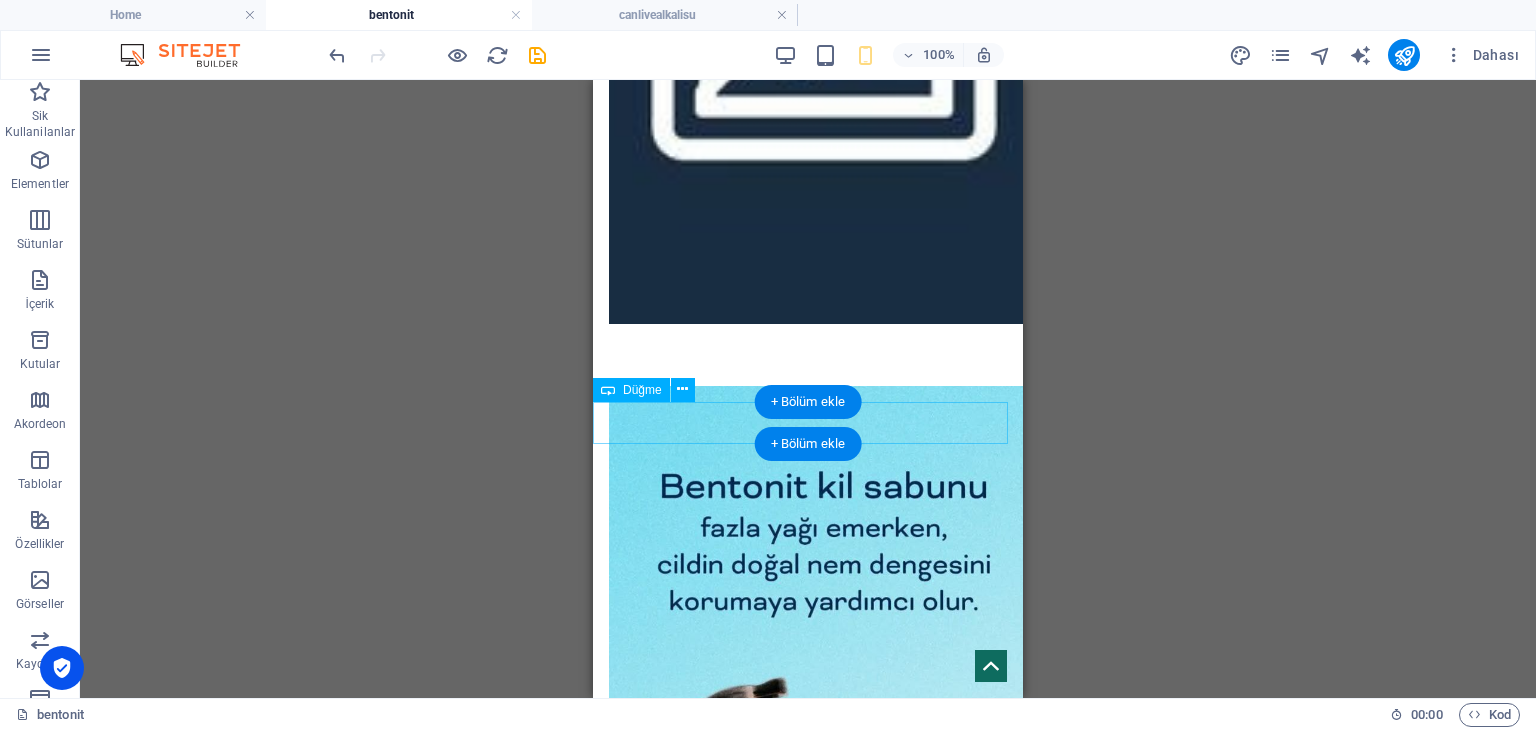 scroll, scrollTop: 22600, scrollLeft: 0, axis: vertical 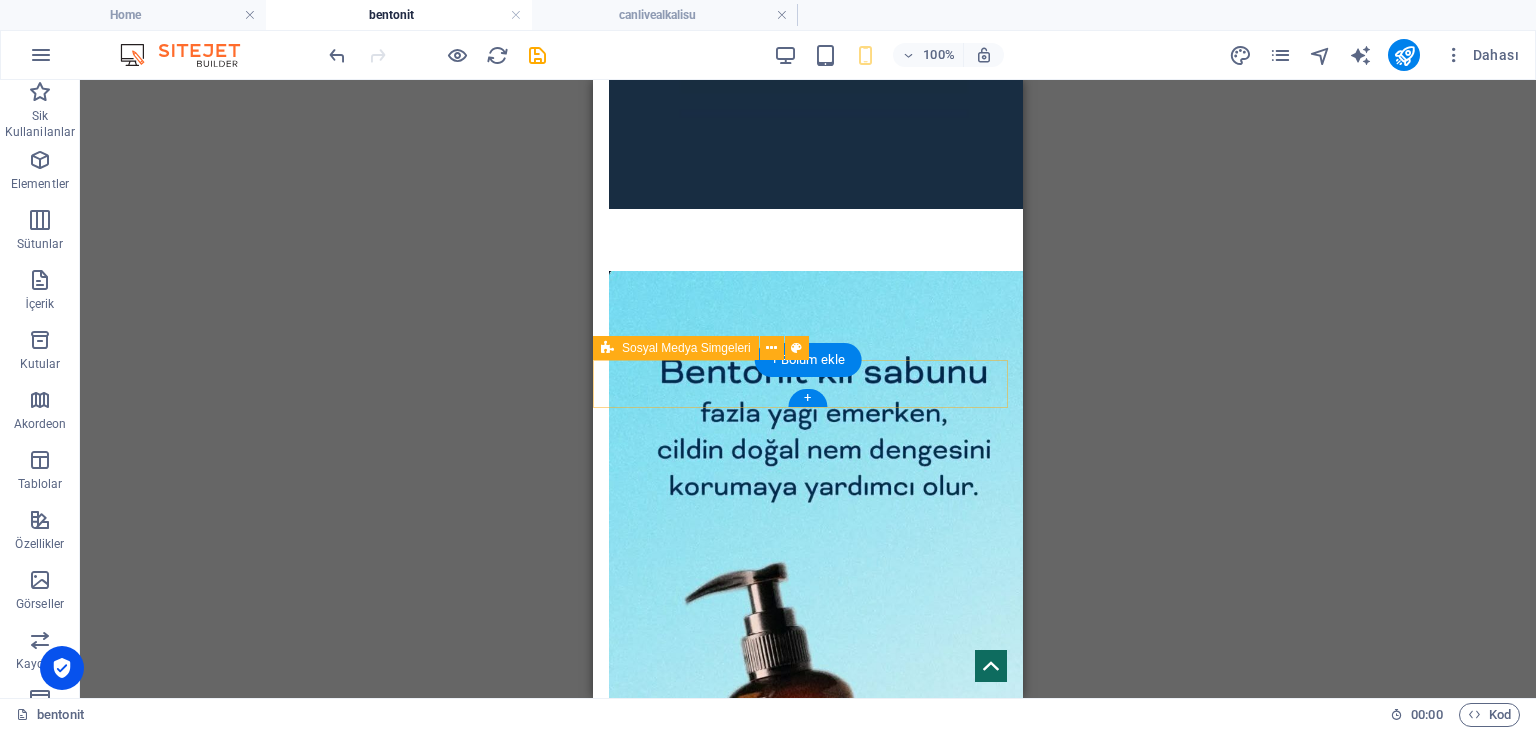 click at bounding box center (808, 11694) 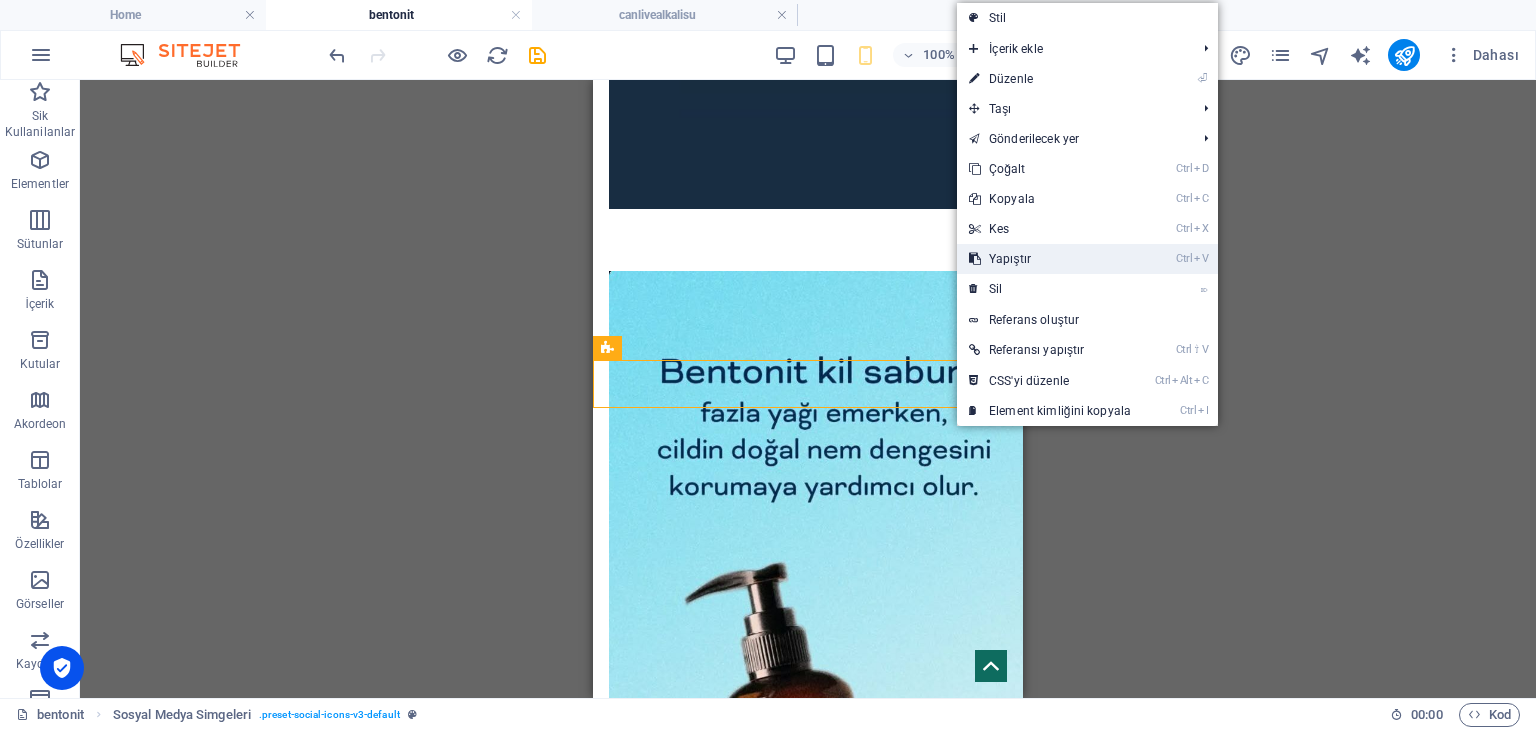 click on "Ctrl V  Yapıştır" at bounding box center (1050, 259) 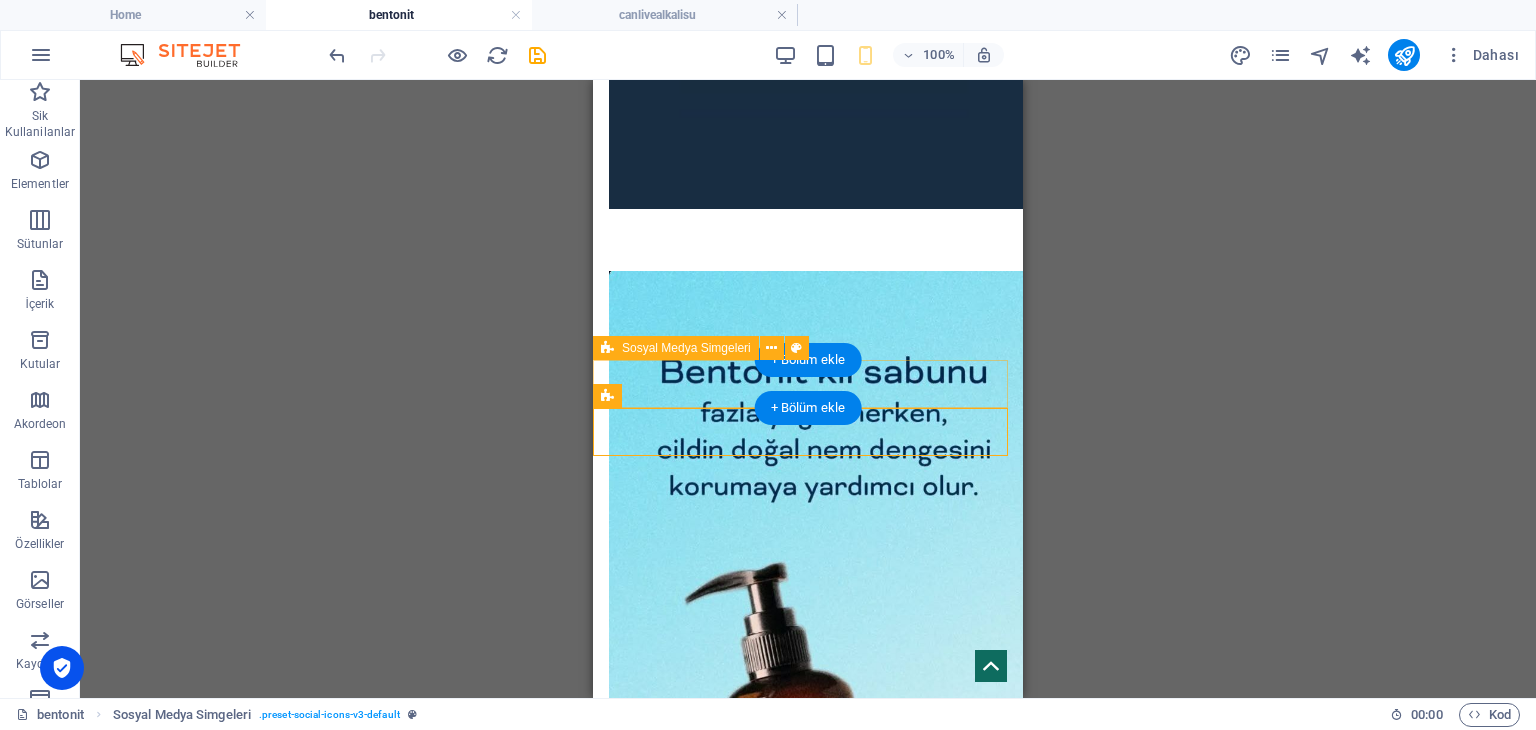 click at bounding box center [808, 11694] 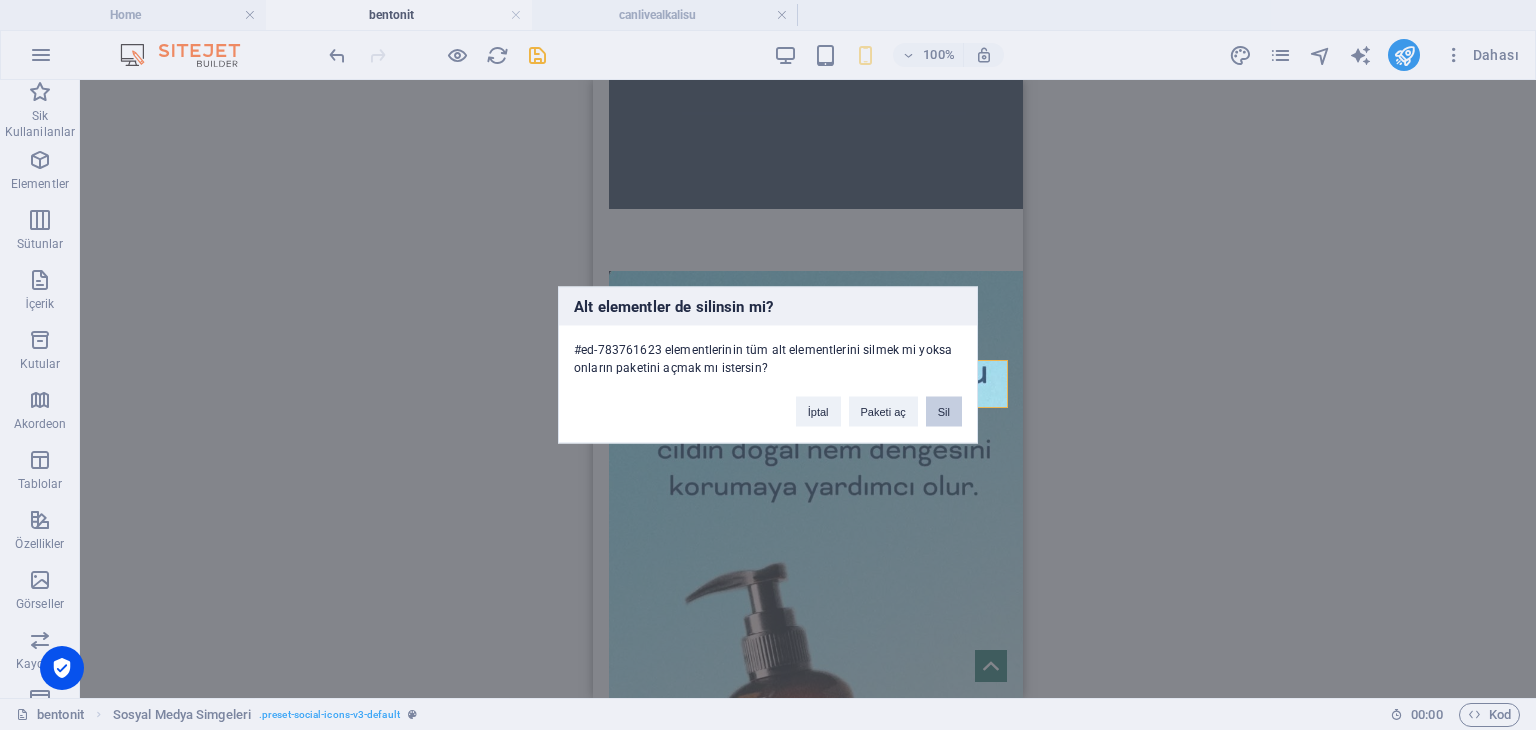click on "Sil" at bounding box center (944, 412) 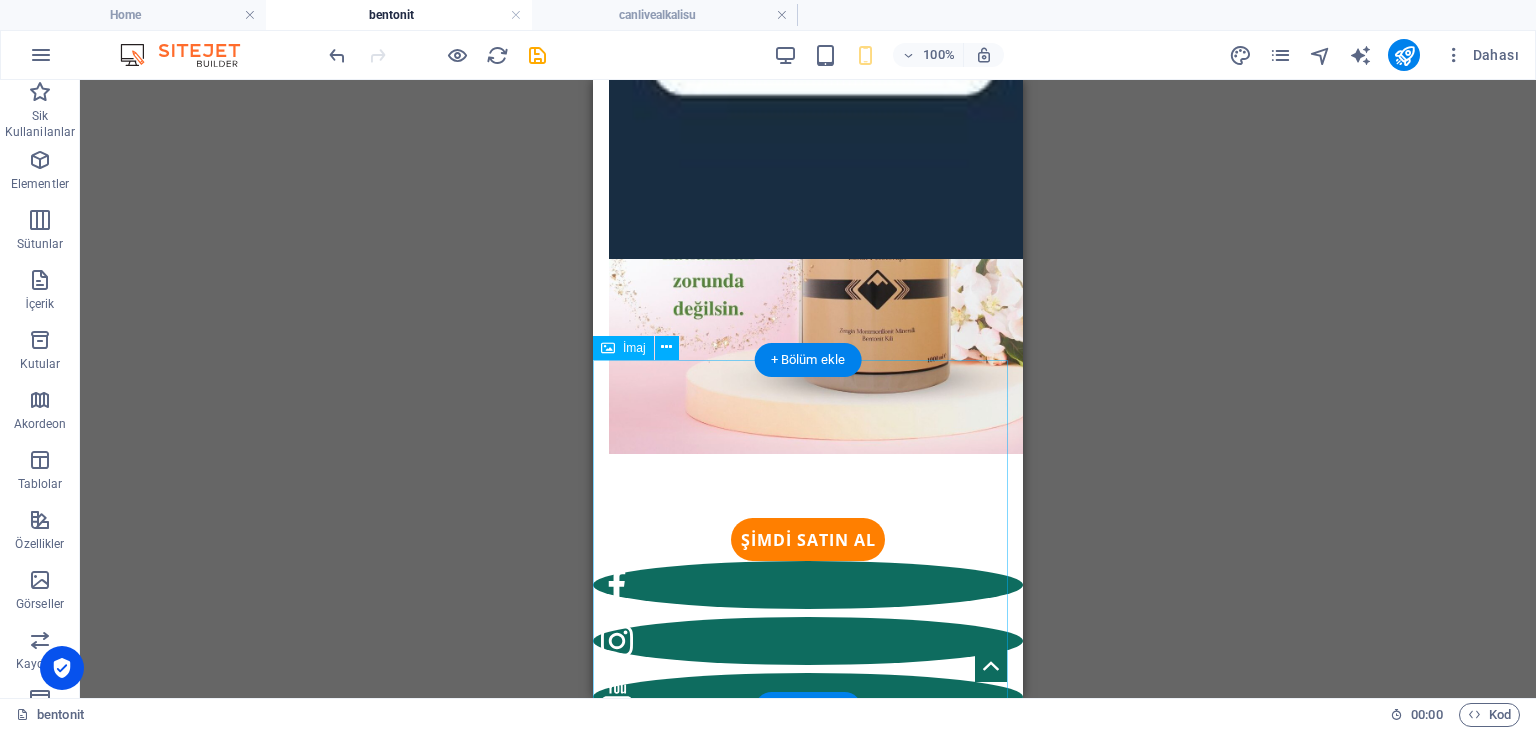 scroll, scrollTop: 26548, scrollLeft: 0, axis: vertical 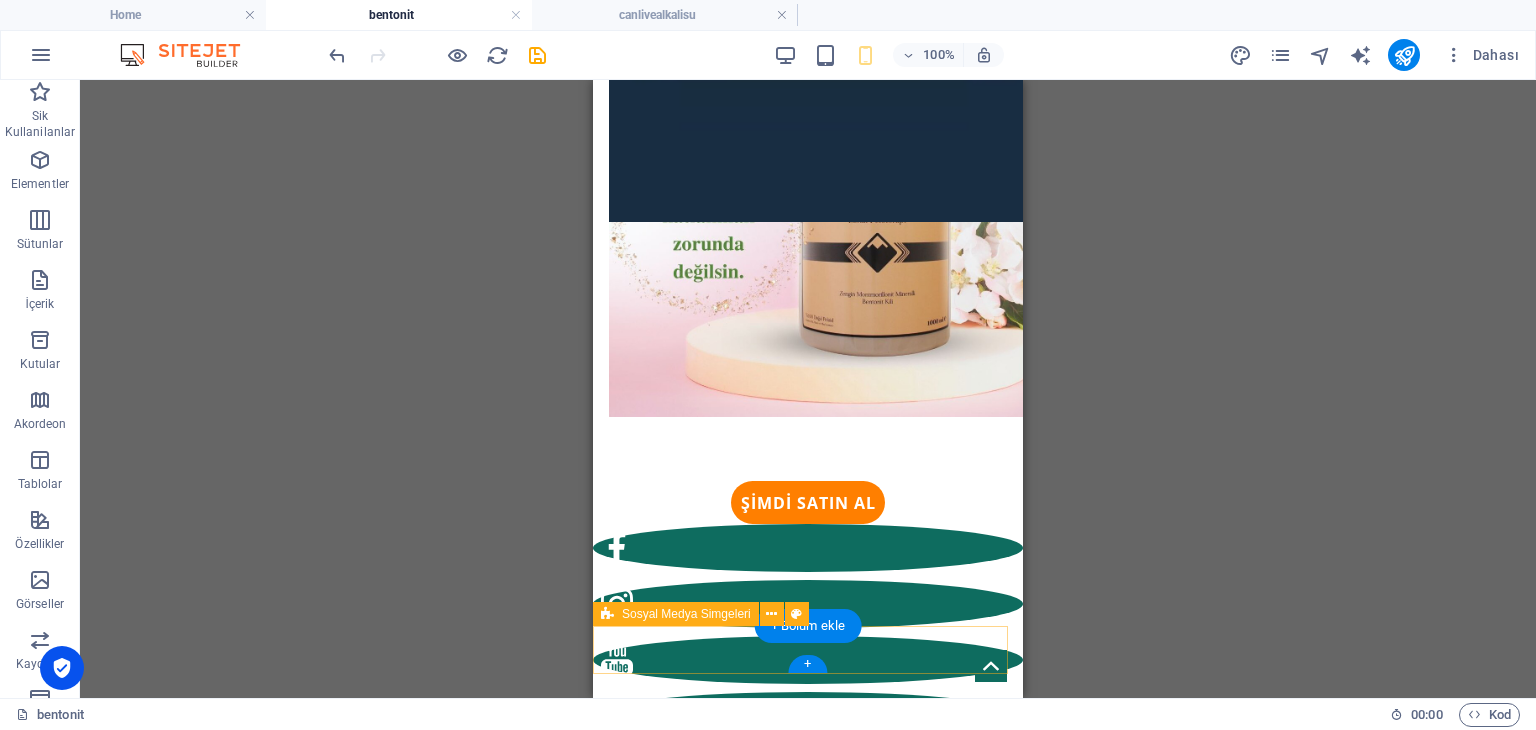 click at bounding box center (808, 12374) 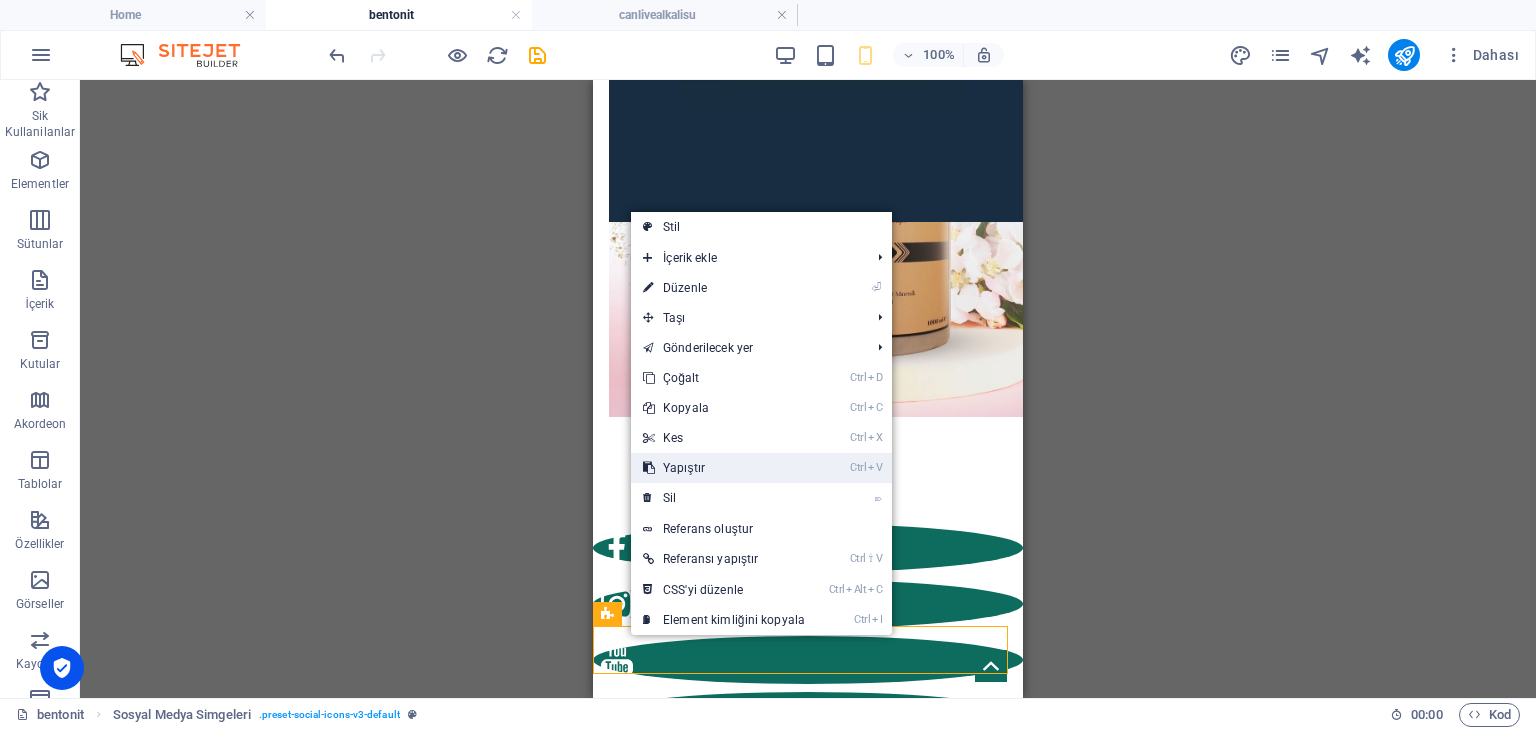 click on "Ctrl V  Yapıştır" at bounding box center [724, 468] 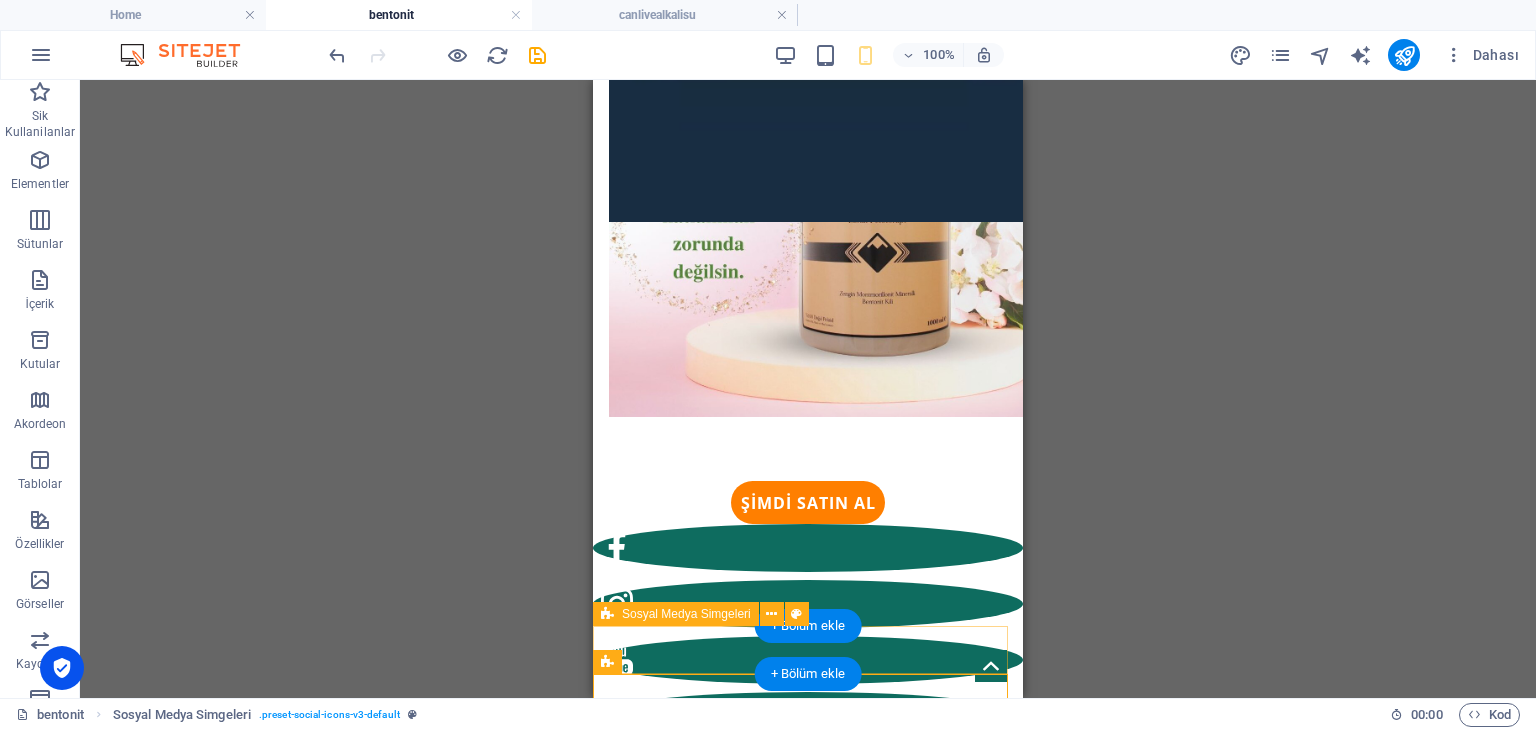 click at bounding box center [808, 12374] 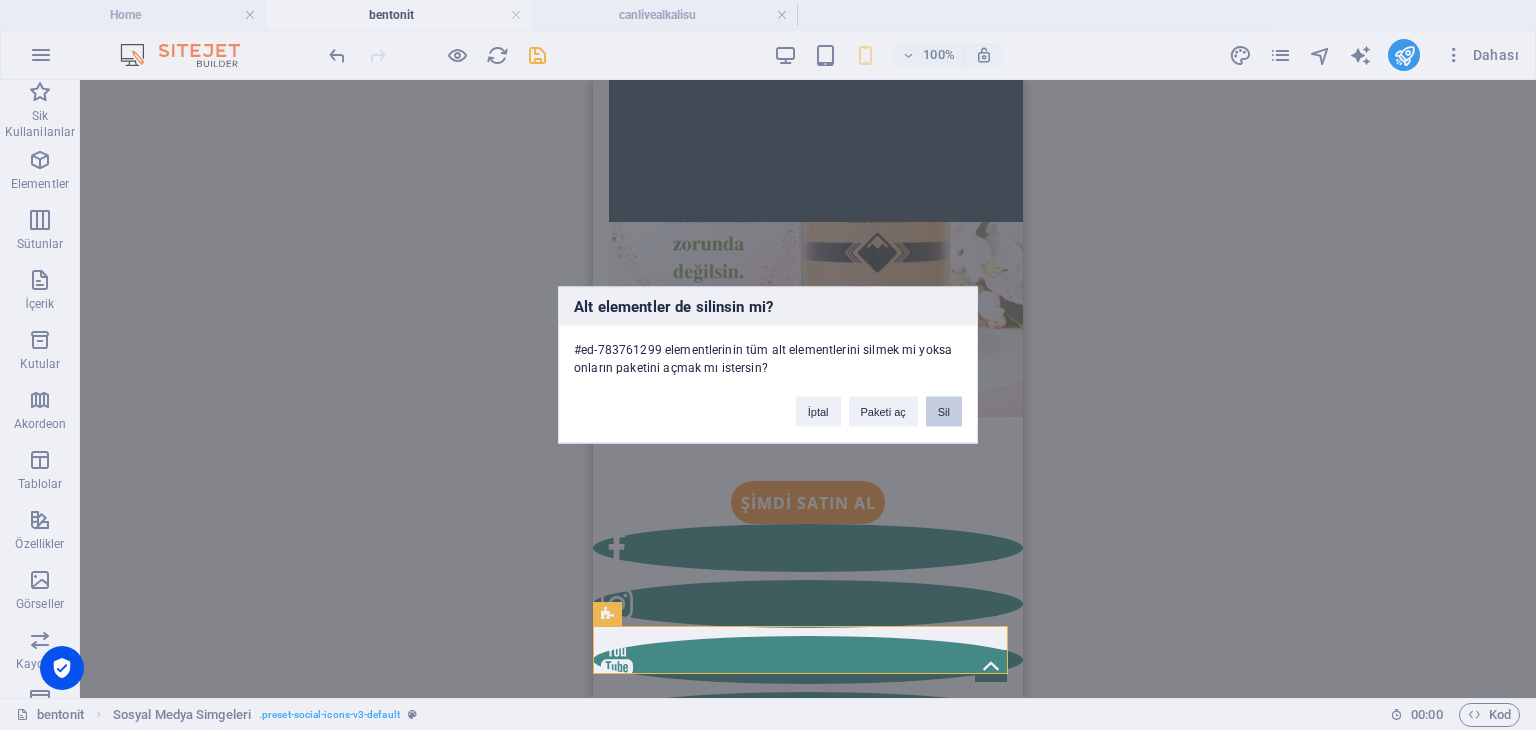 click on "Sil" at bounding box center (944, 412) 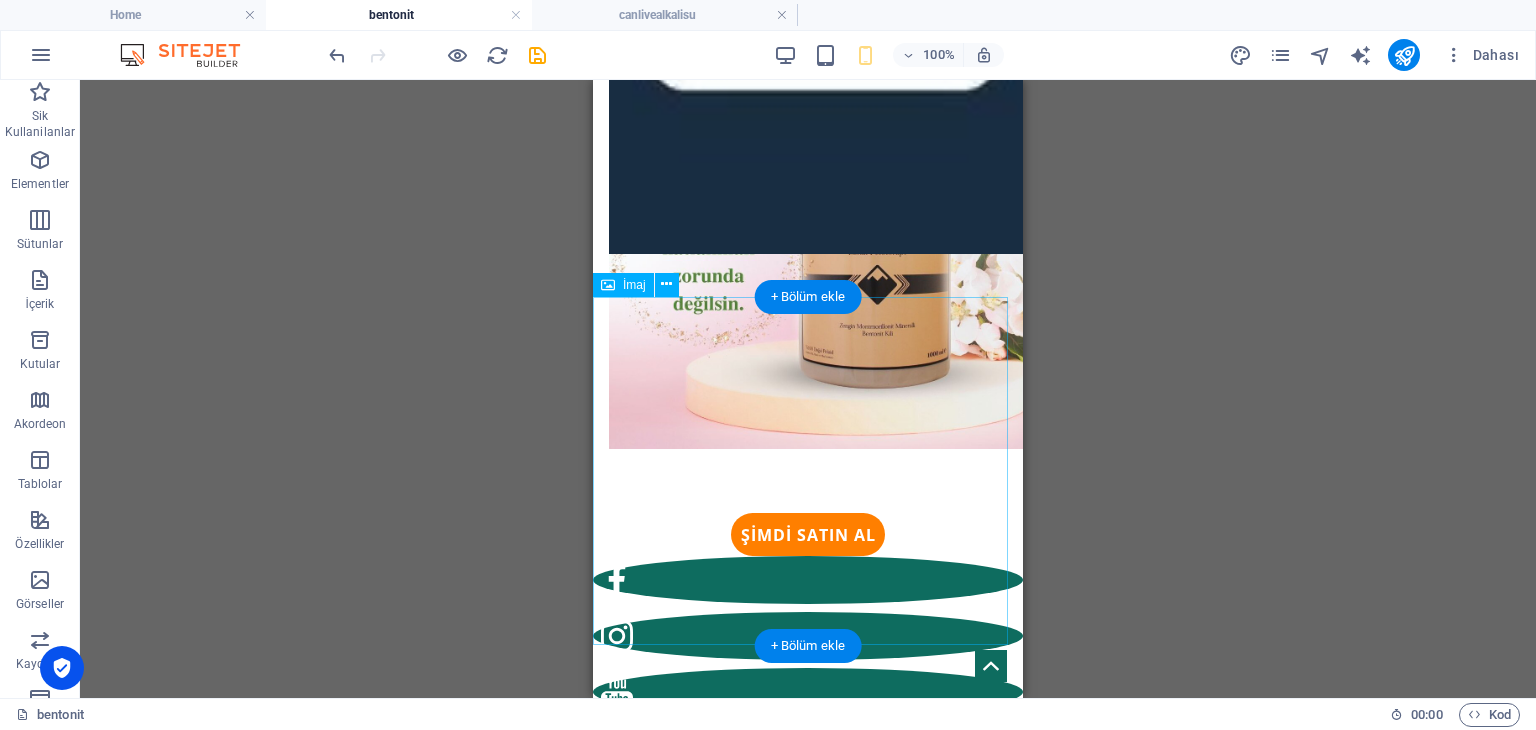 scroll, scrollTop: 26548, scrollLeft: 0, axis: vertical 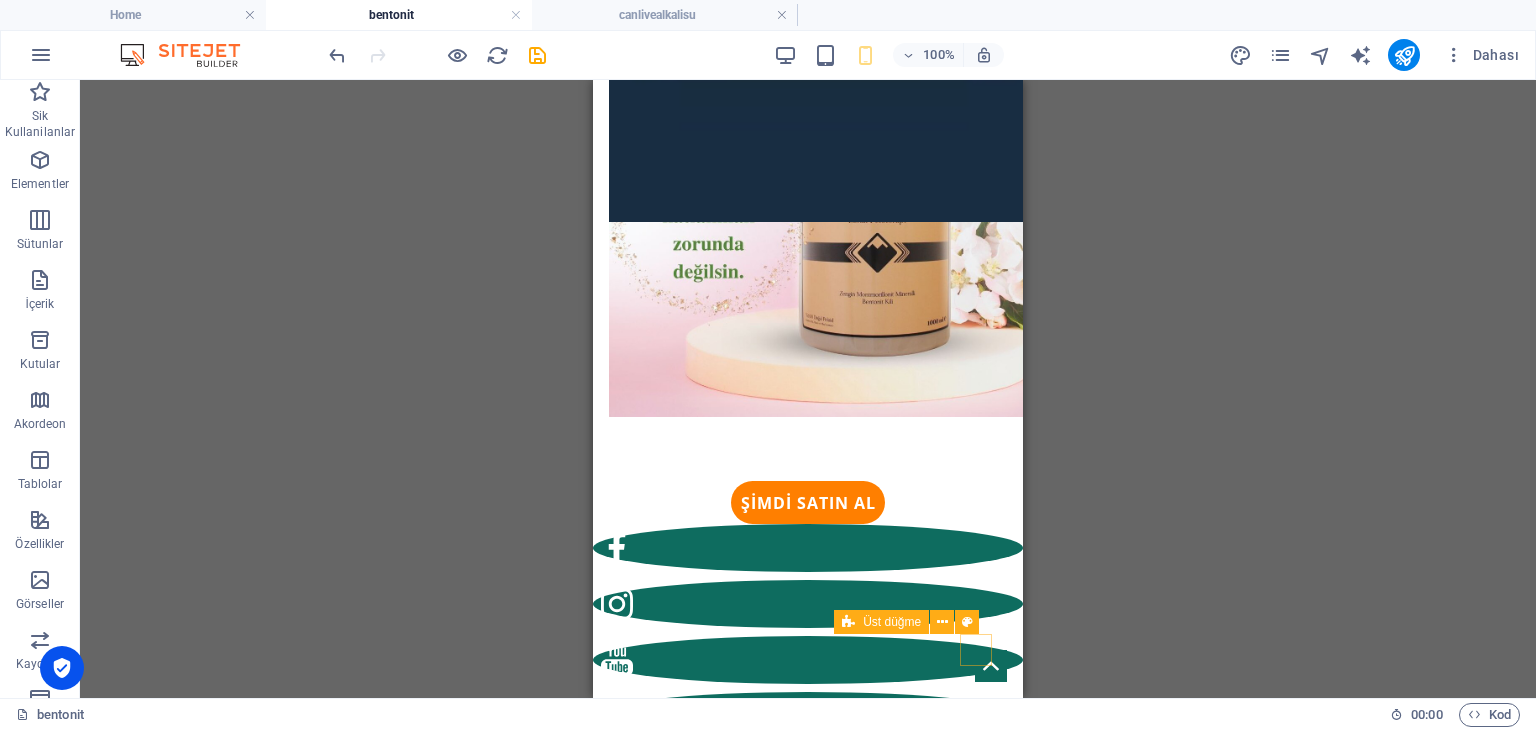 click at bounding box center (991, 666) 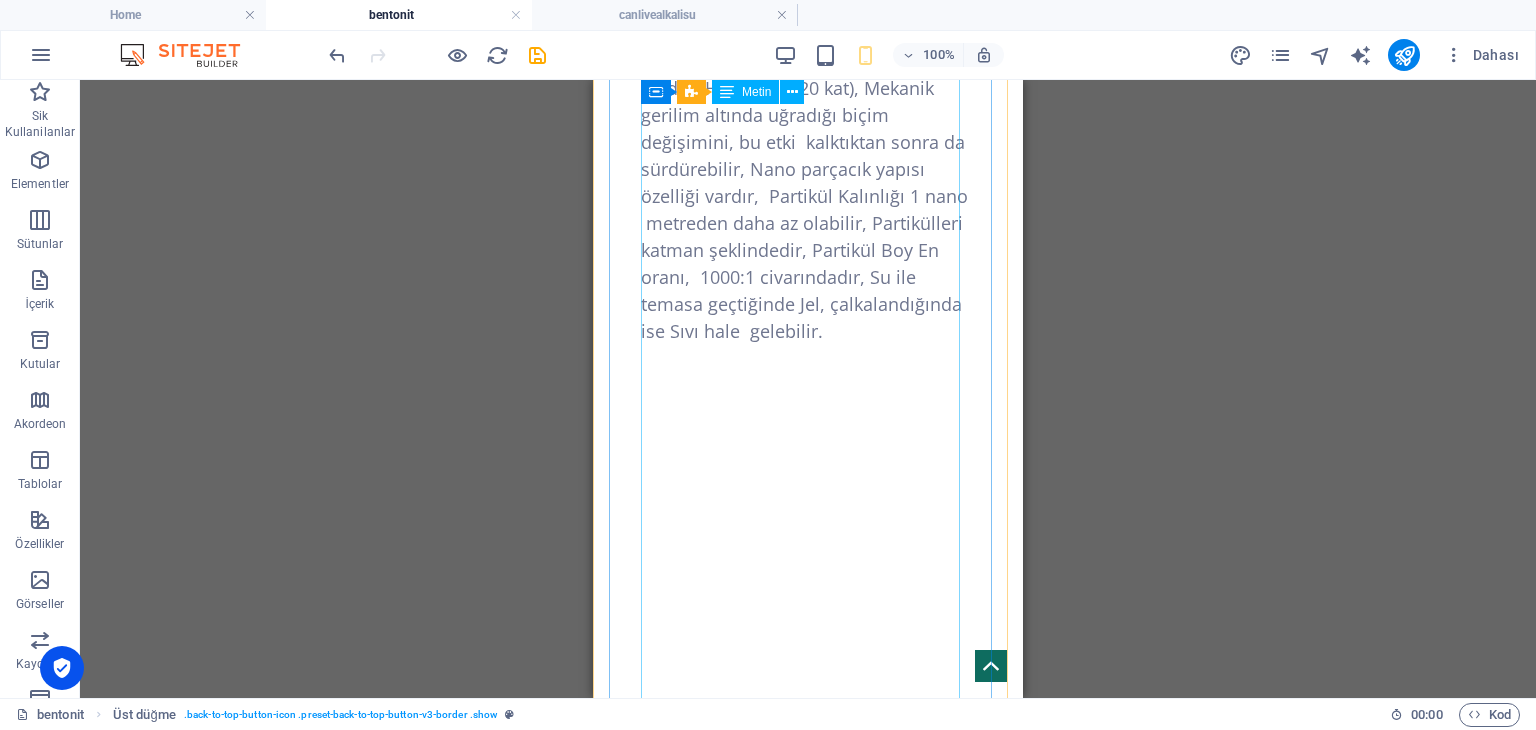 scroll, scrollTop: 600, scrollLeft: 0, axis: vertical 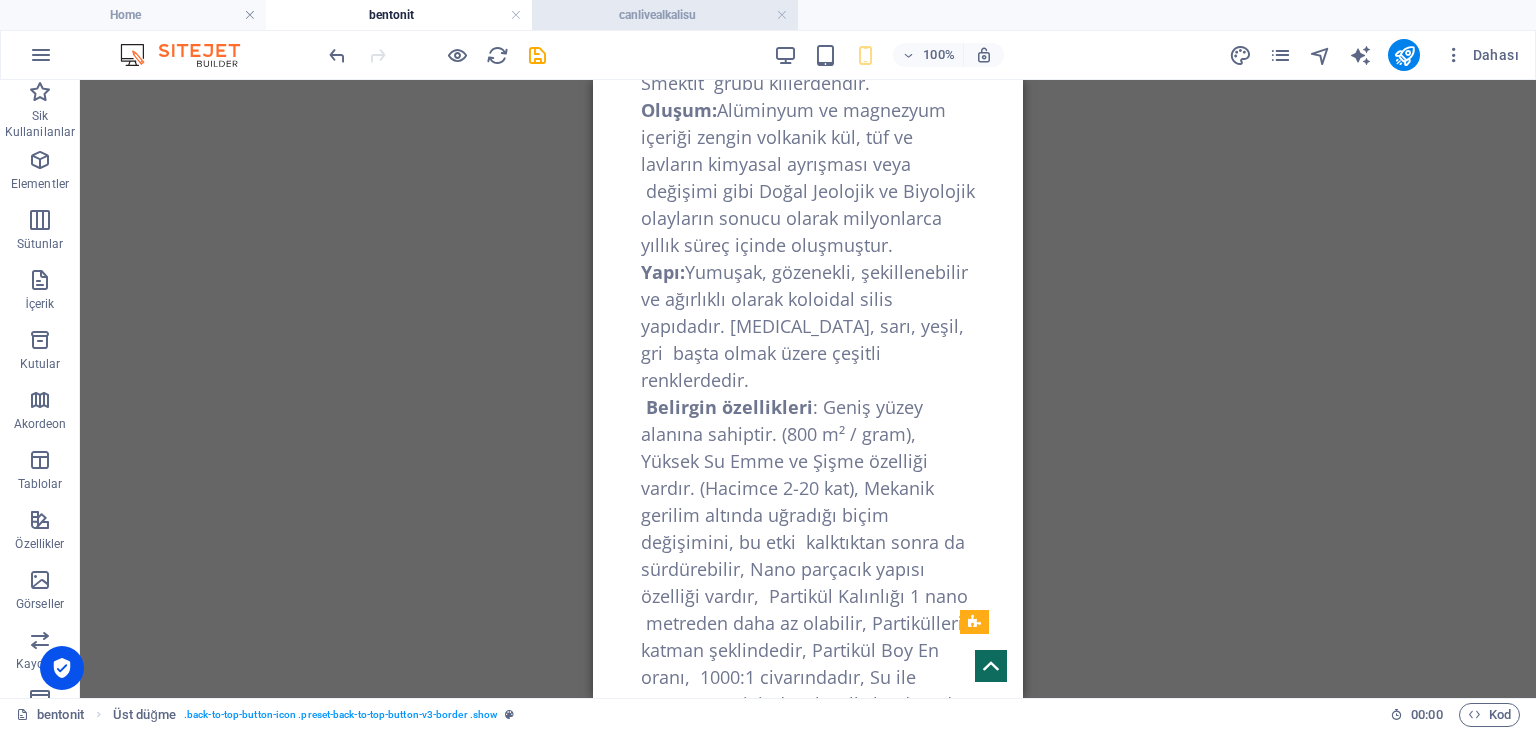 click on "canlivealkalisu" at bounding box center (665, 15) 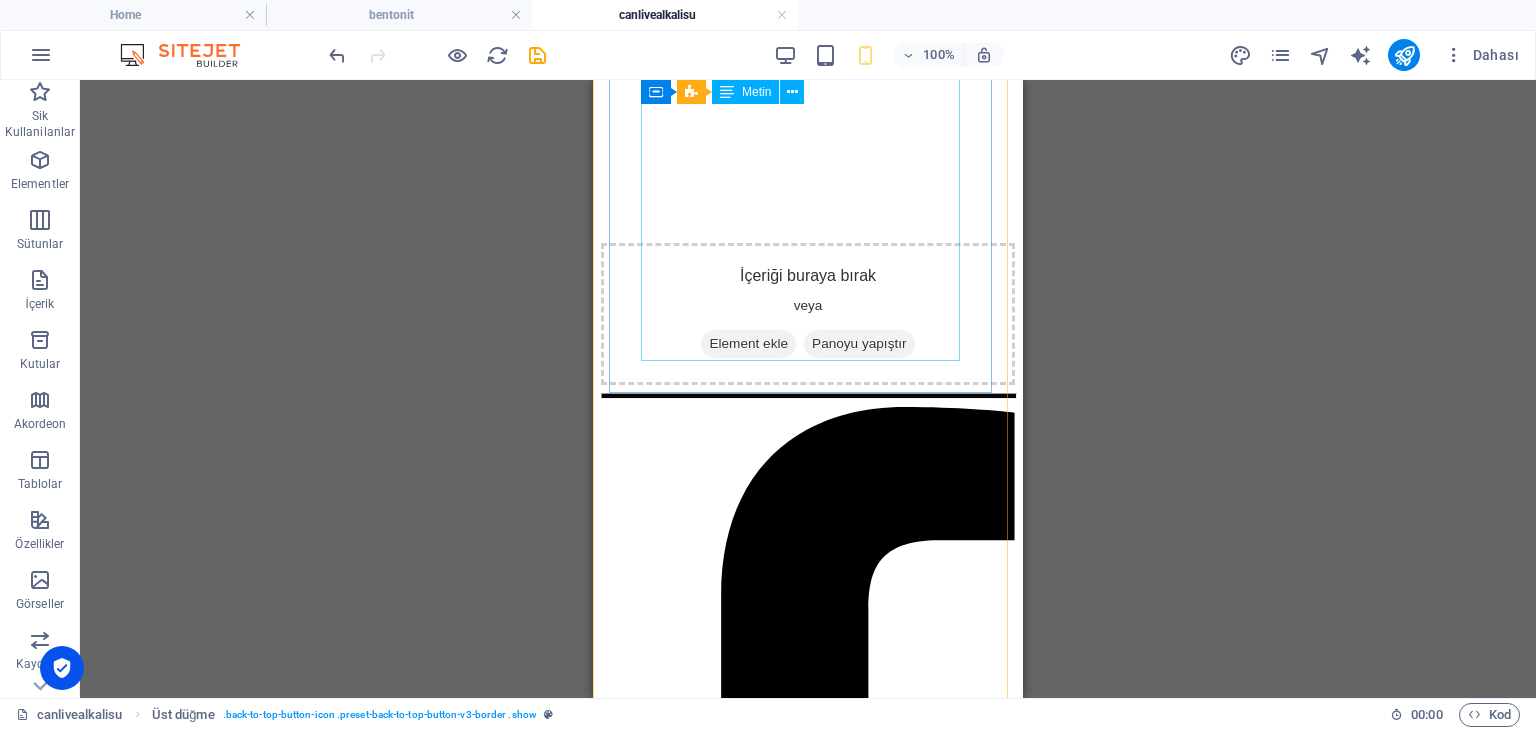 scroll, scrollTop: 1000, scrollLeft: 0, axis: vertical 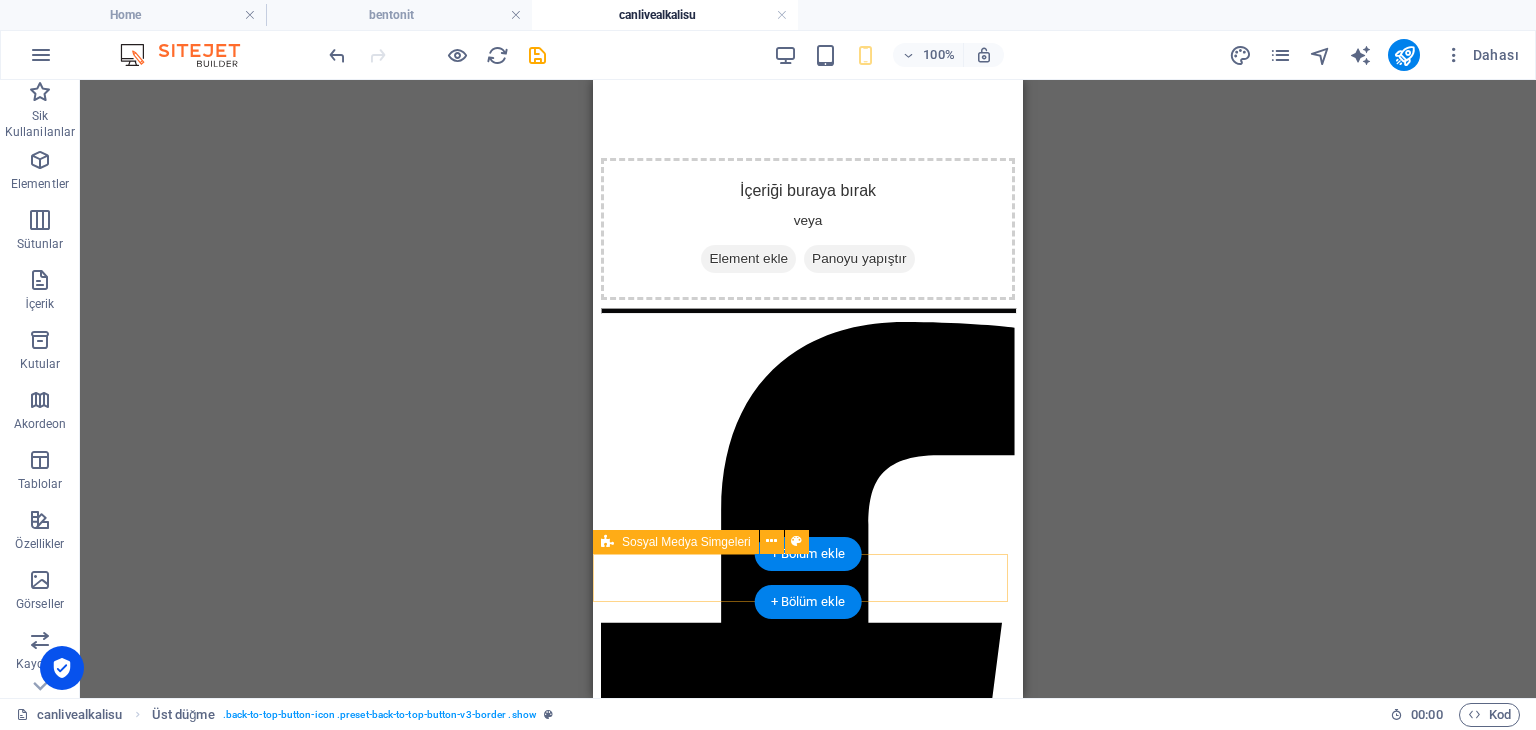 click at bounding box center (808, 1492) 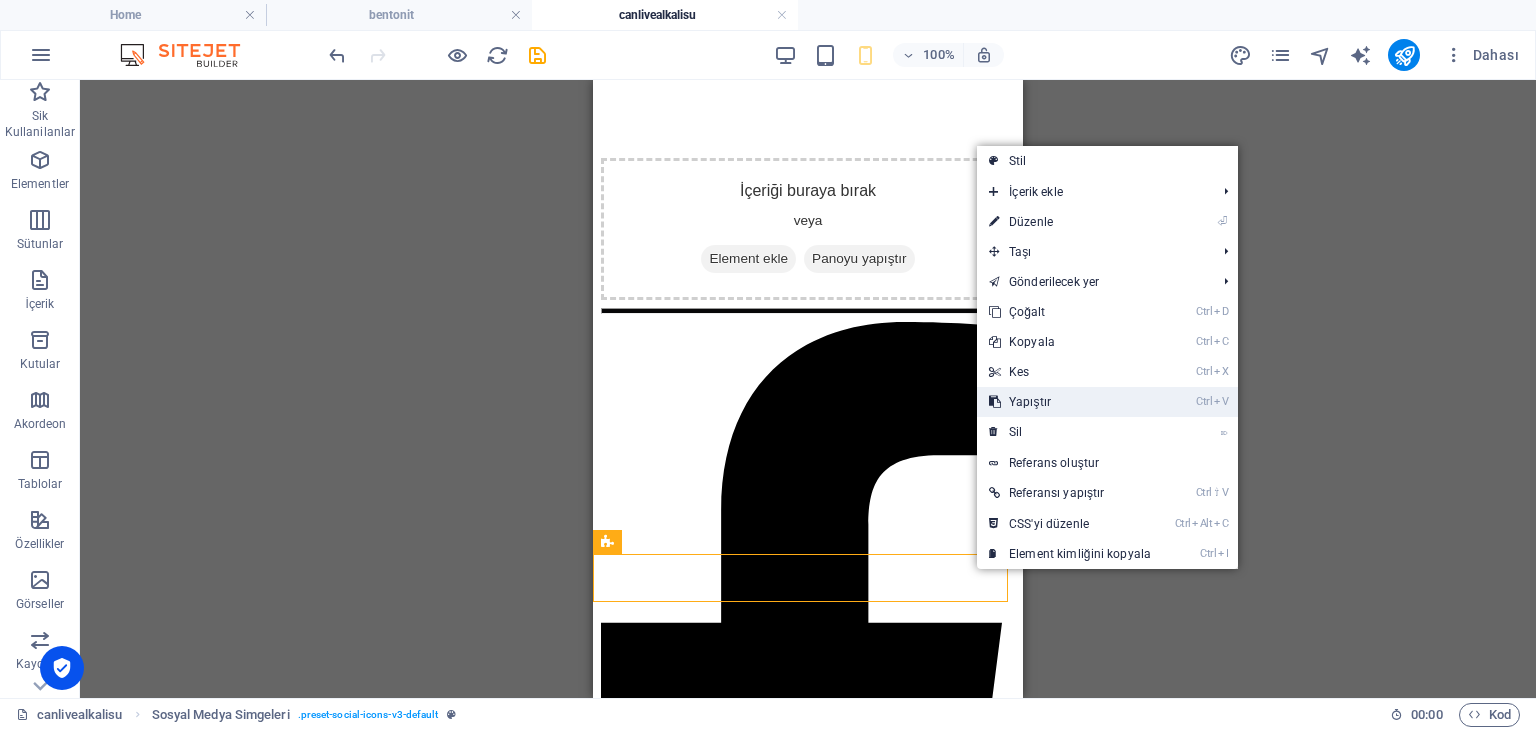 drag, startPoint x: 1014, startPoint y: 403, endPoint x: 420, endPoint y: 324, distance: 599.23035 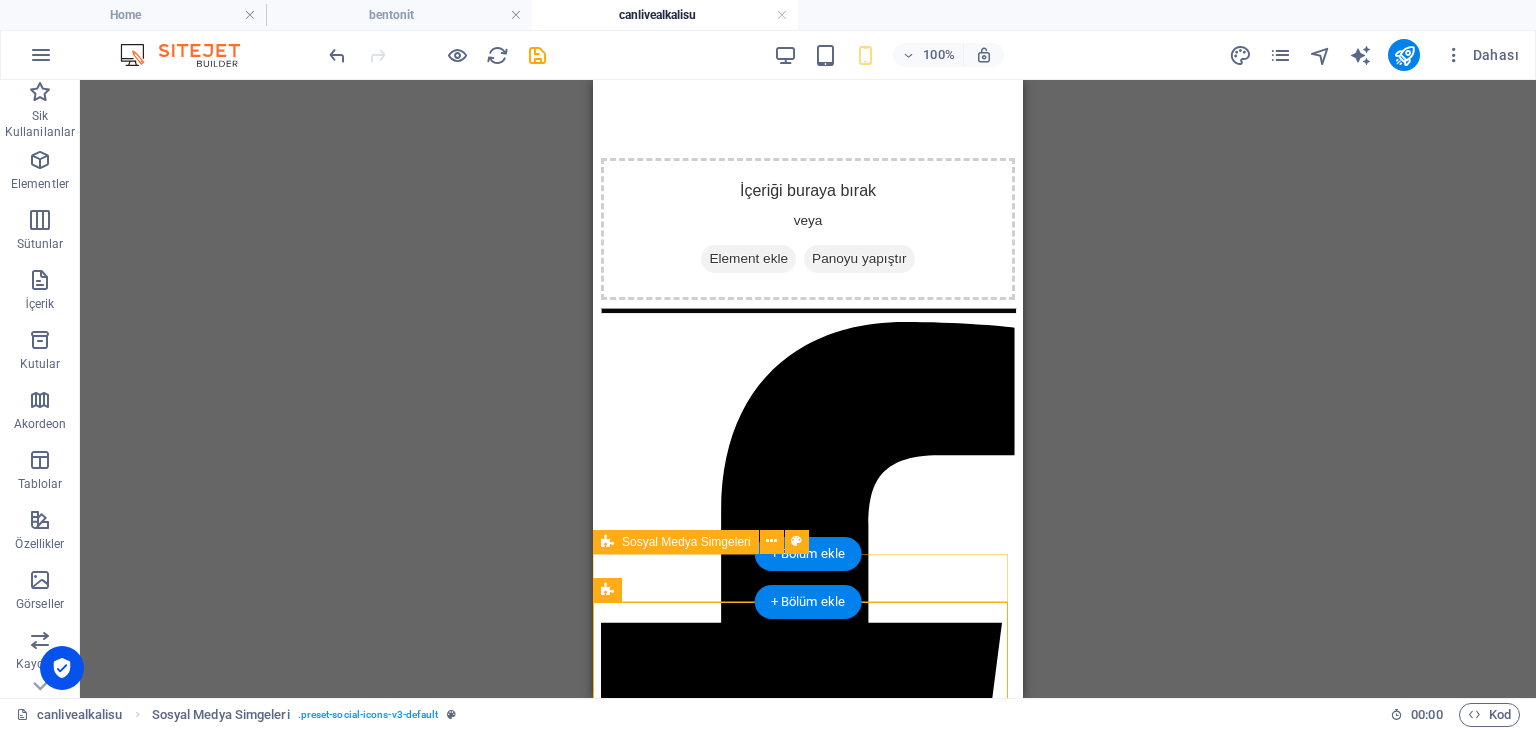 click at bounding box center (808, 1492) 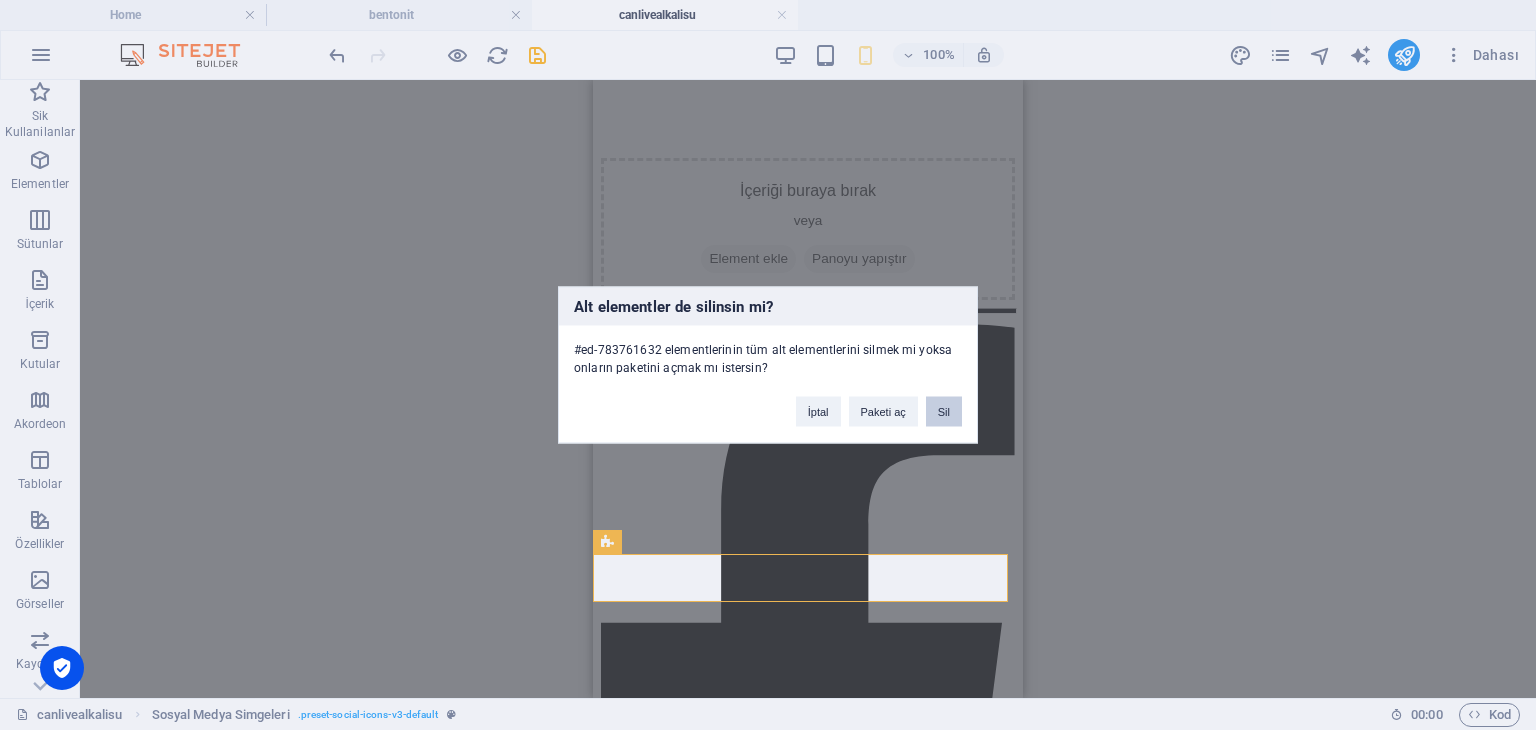type 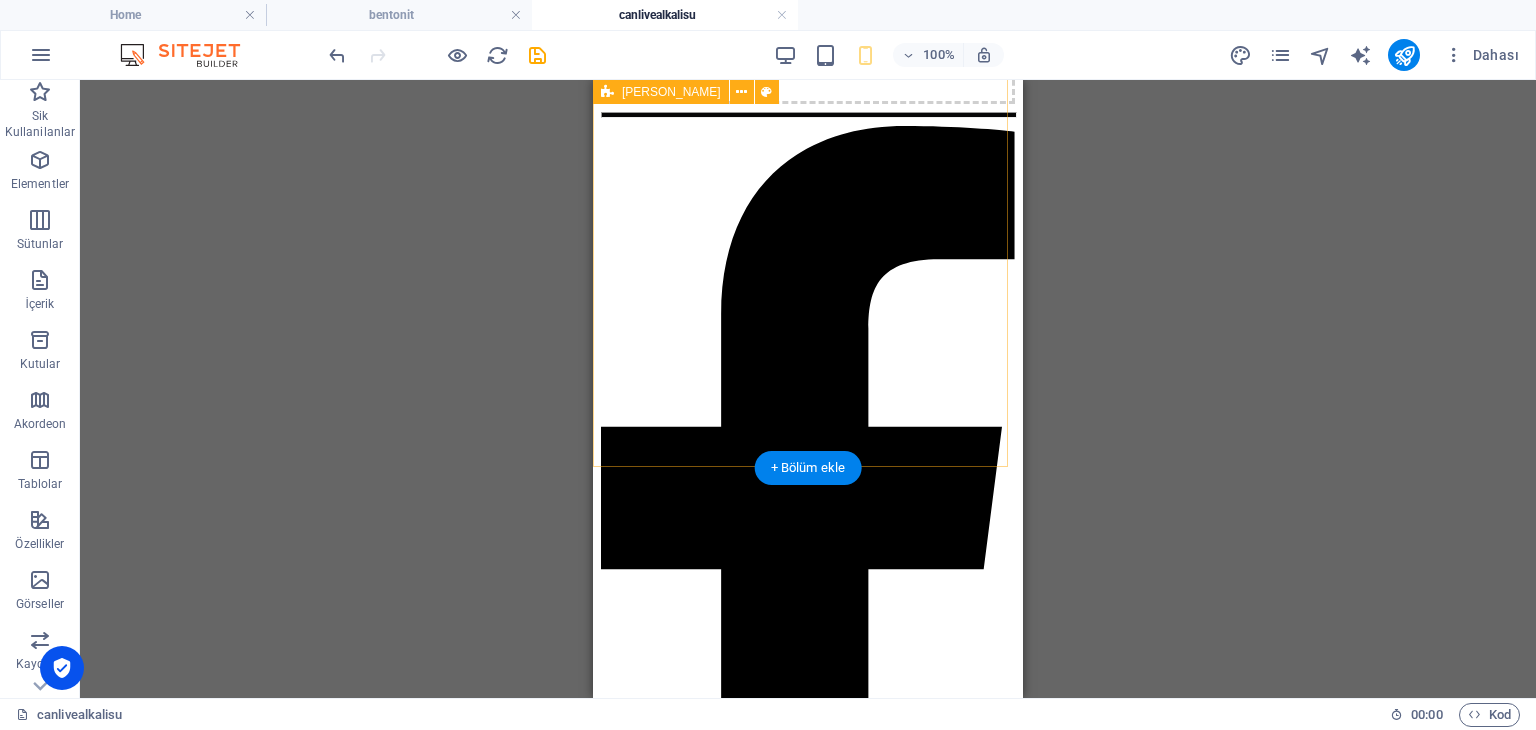 scroll, scrollTop: 1200, scrollLeft: 0, axis: vertical 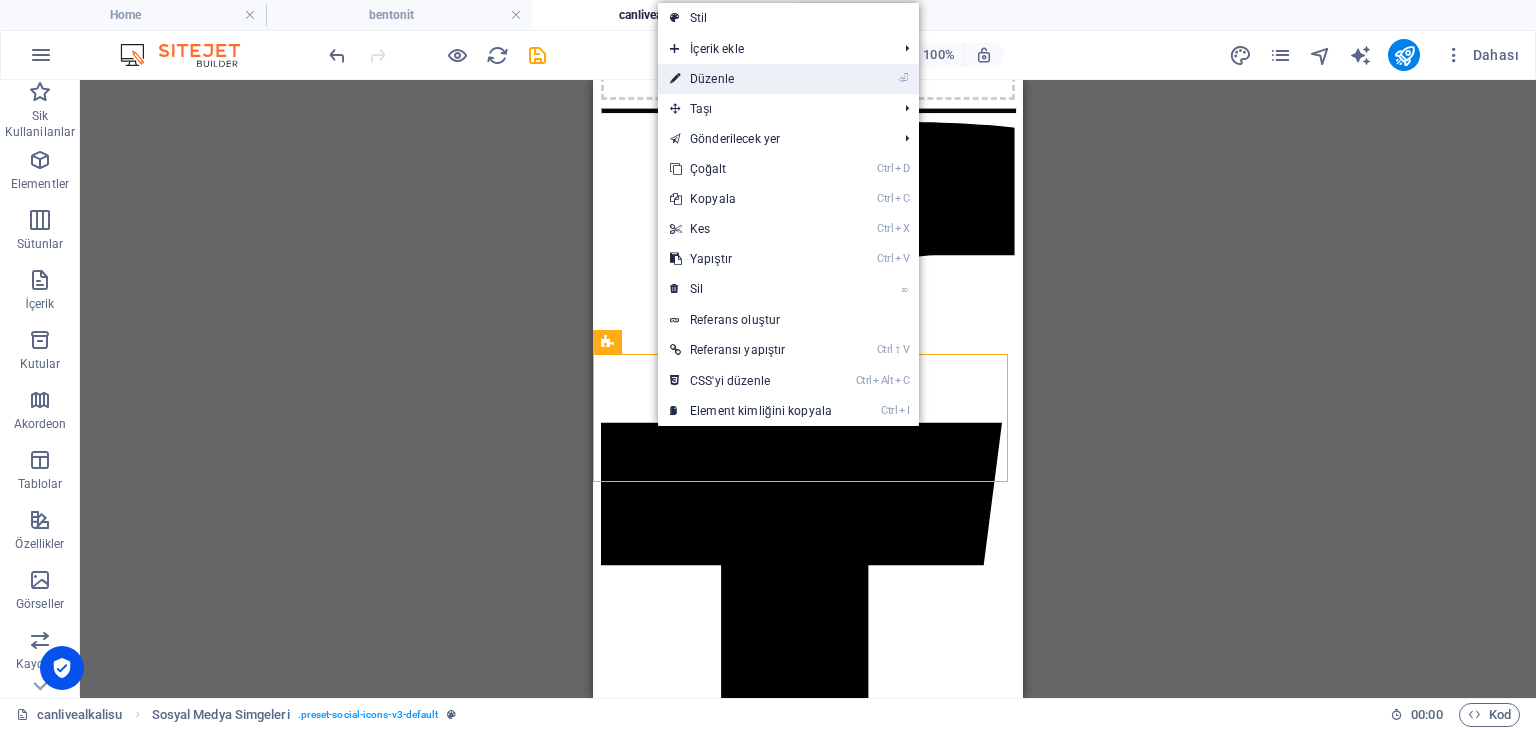 click on "⏎  Düzenle" at bounding box center (751, 79) 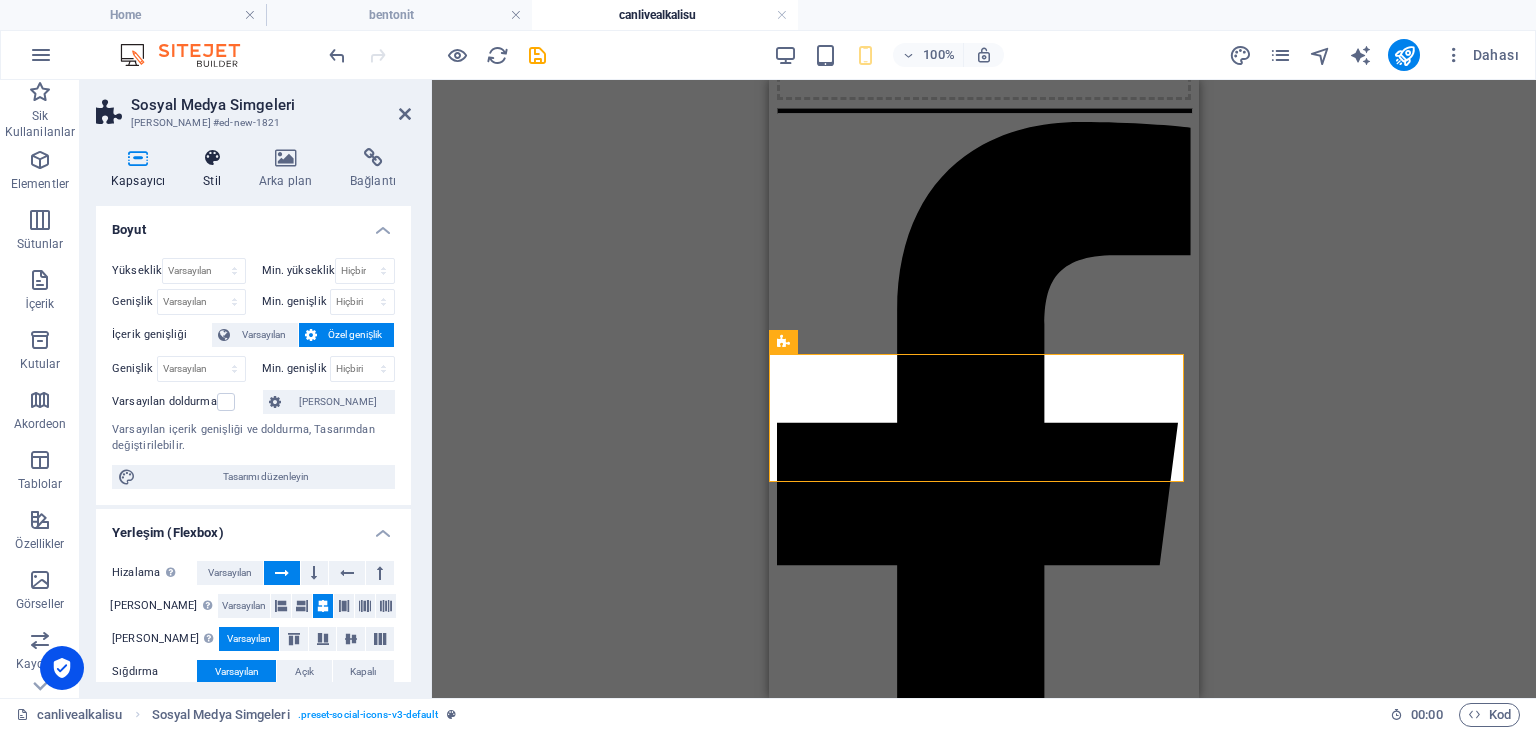 click at bounding box center [212, 158] 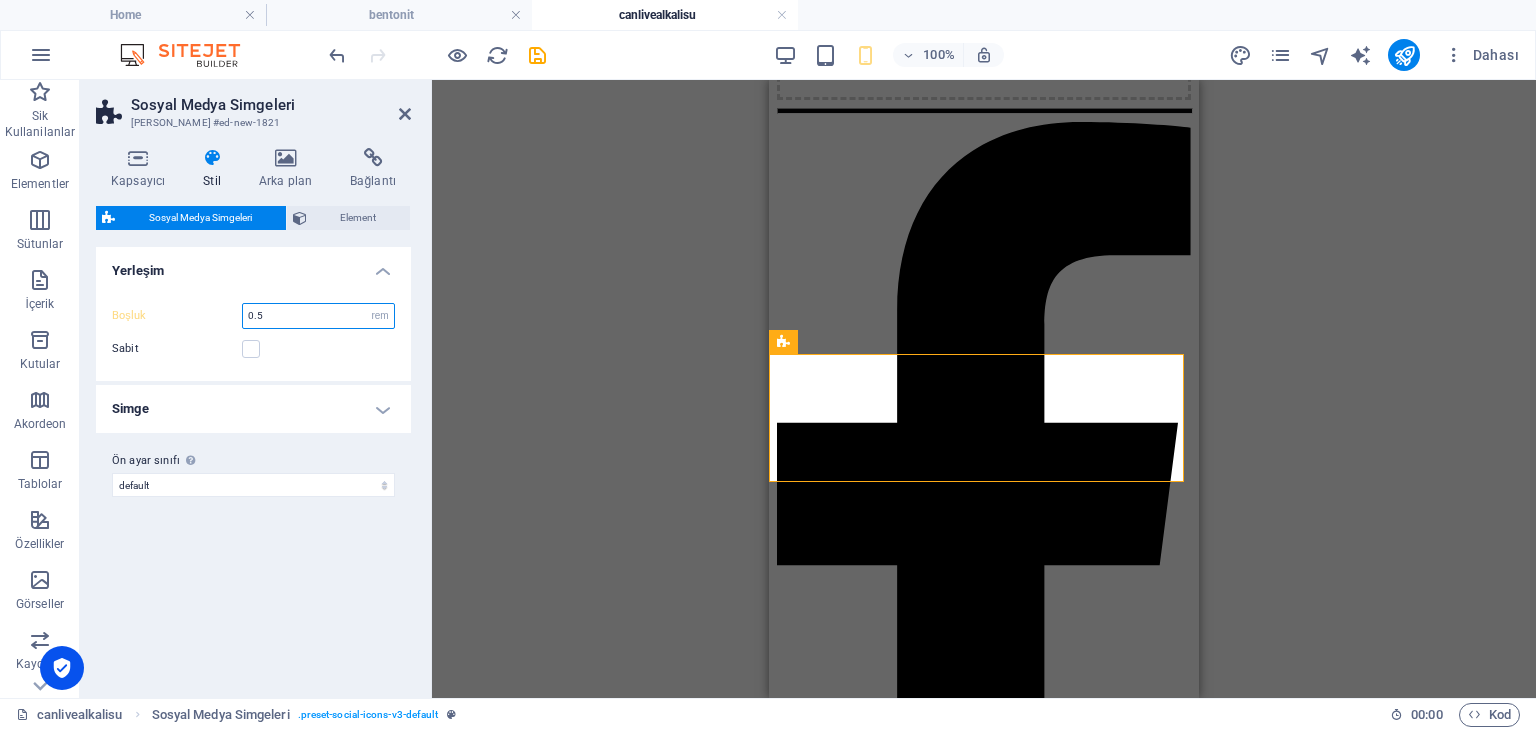 click on "0.5" at bounding box center (318, 316) 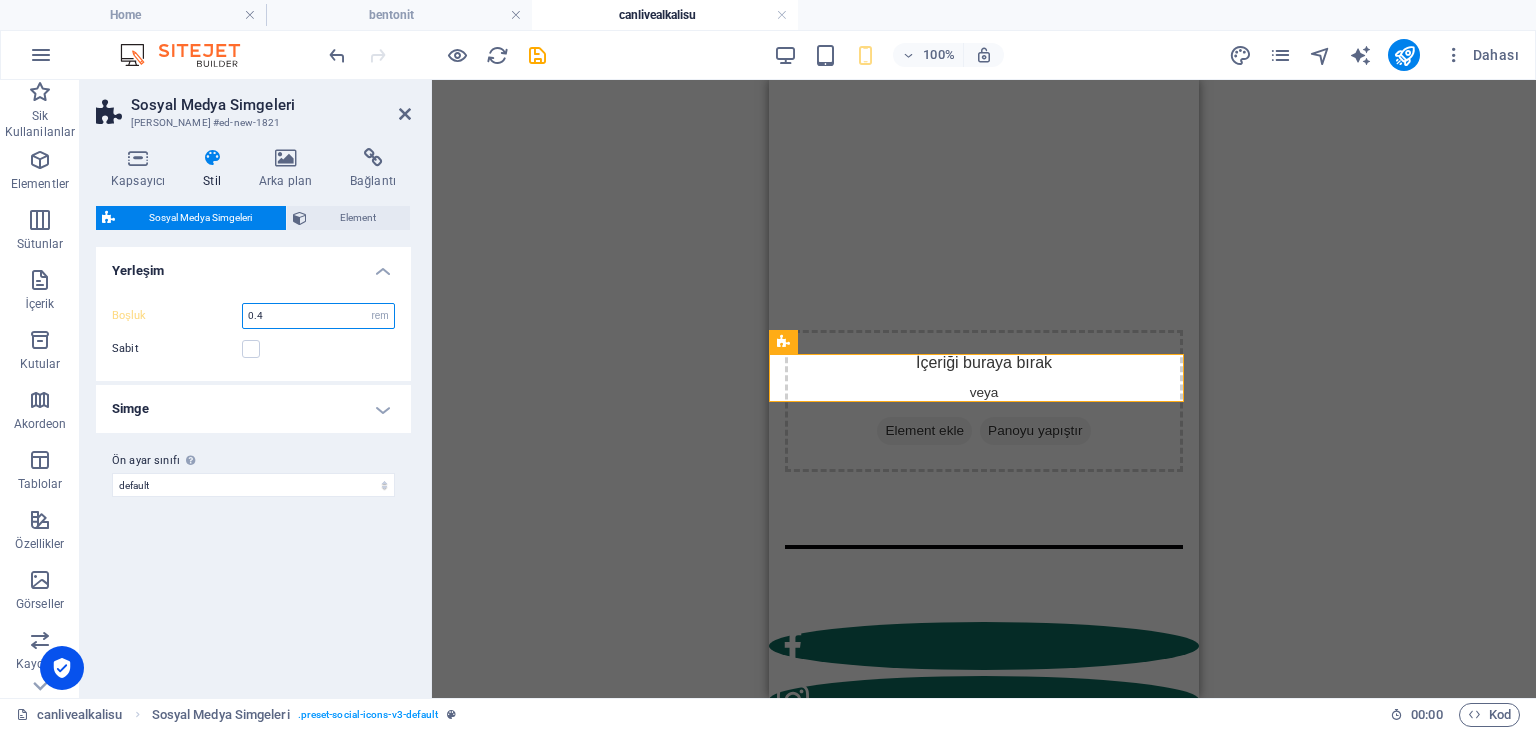 type on "0.4" 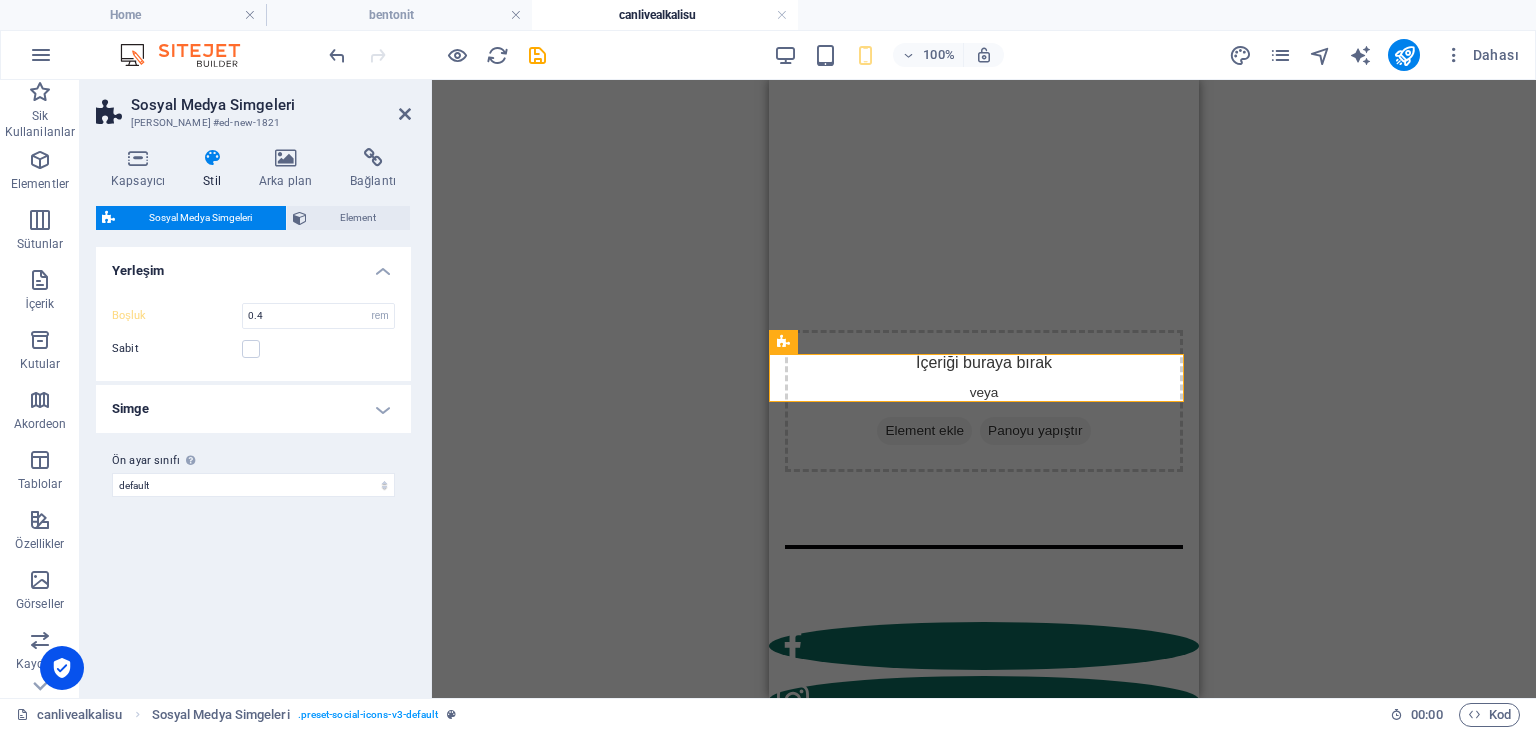 click on "H4   Ön ayar   Ön ayar   Kapsayıcı   Referans   Metin   İmaj   Kapsayıcı   Ayırıcı   Yer Tutucu   Sosyal Medya Simgeleri   Video   Simge   Ön ayar   Kapsayıcı   H4   Metin   Yer Tutucu   Kapsayıcı   Simge   Sosyal Medya Simgeleri   Kayan Görüntü   Düğme   İmaj   Sosyal Medya Simgeleri   Simge" at bounding box center (984, 389) 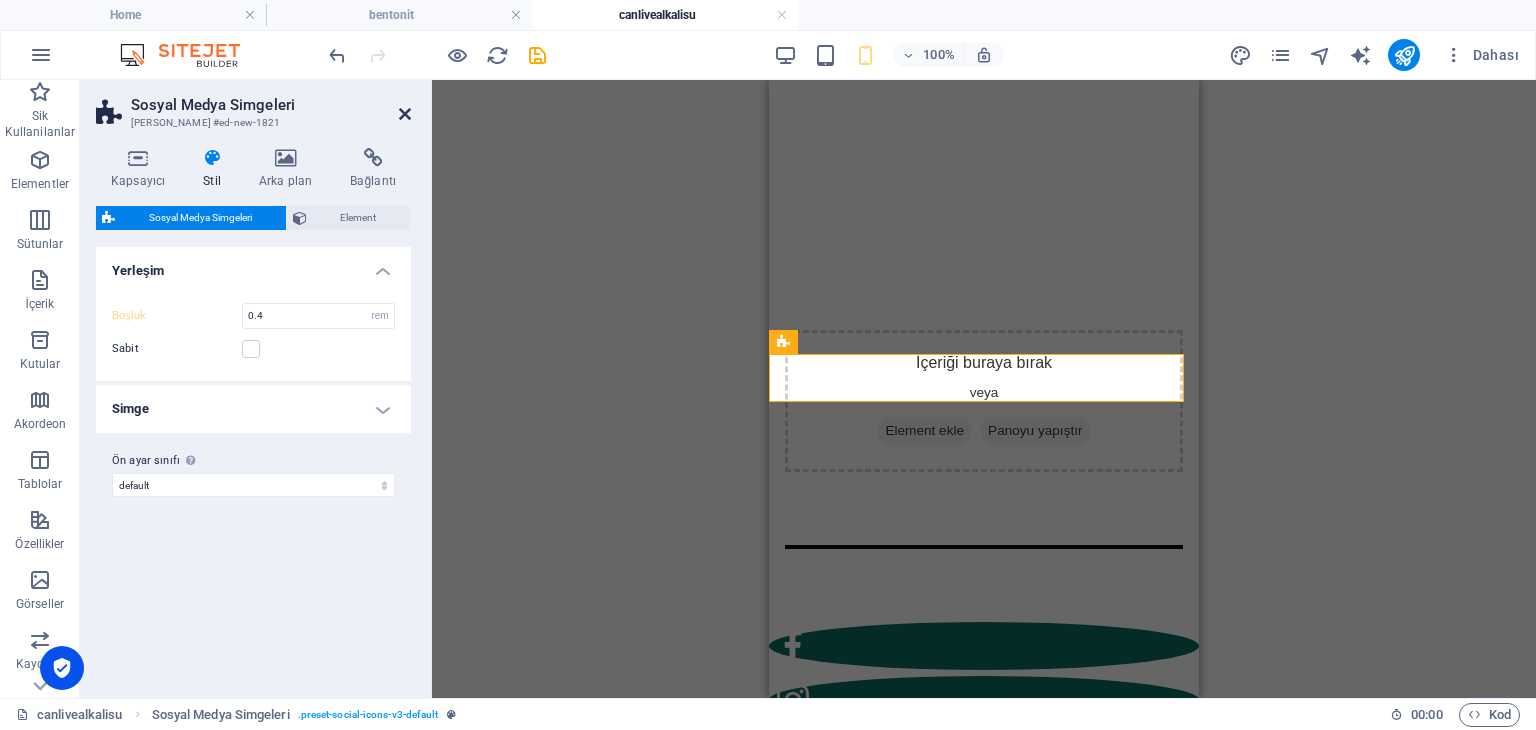 click at bounding box center (405, 114) 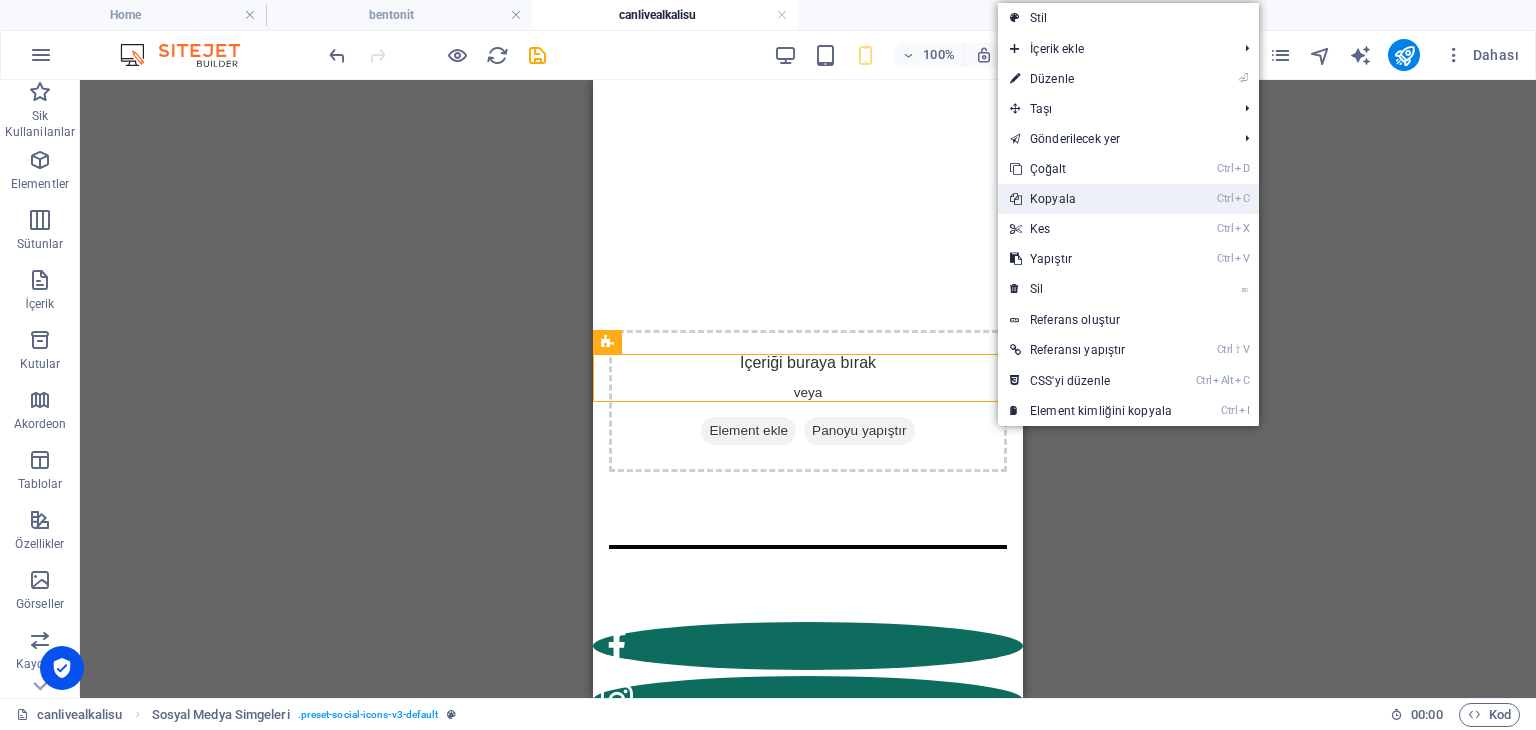 click on "Ctrl C  Kopyala" at bounding box center (1091, 199) 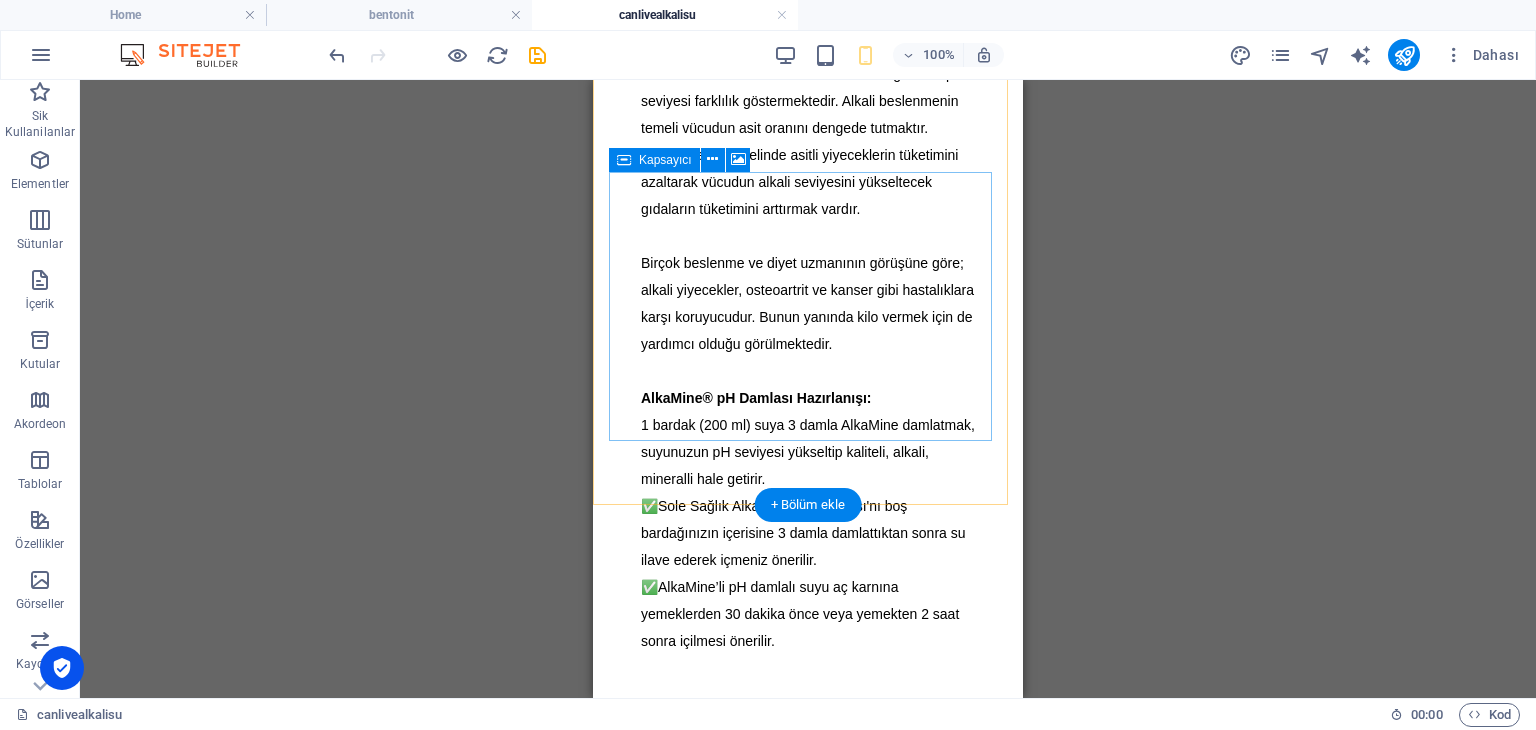 scroll, scrollTop: 2600, scrollLeft: 0, axis: vertical 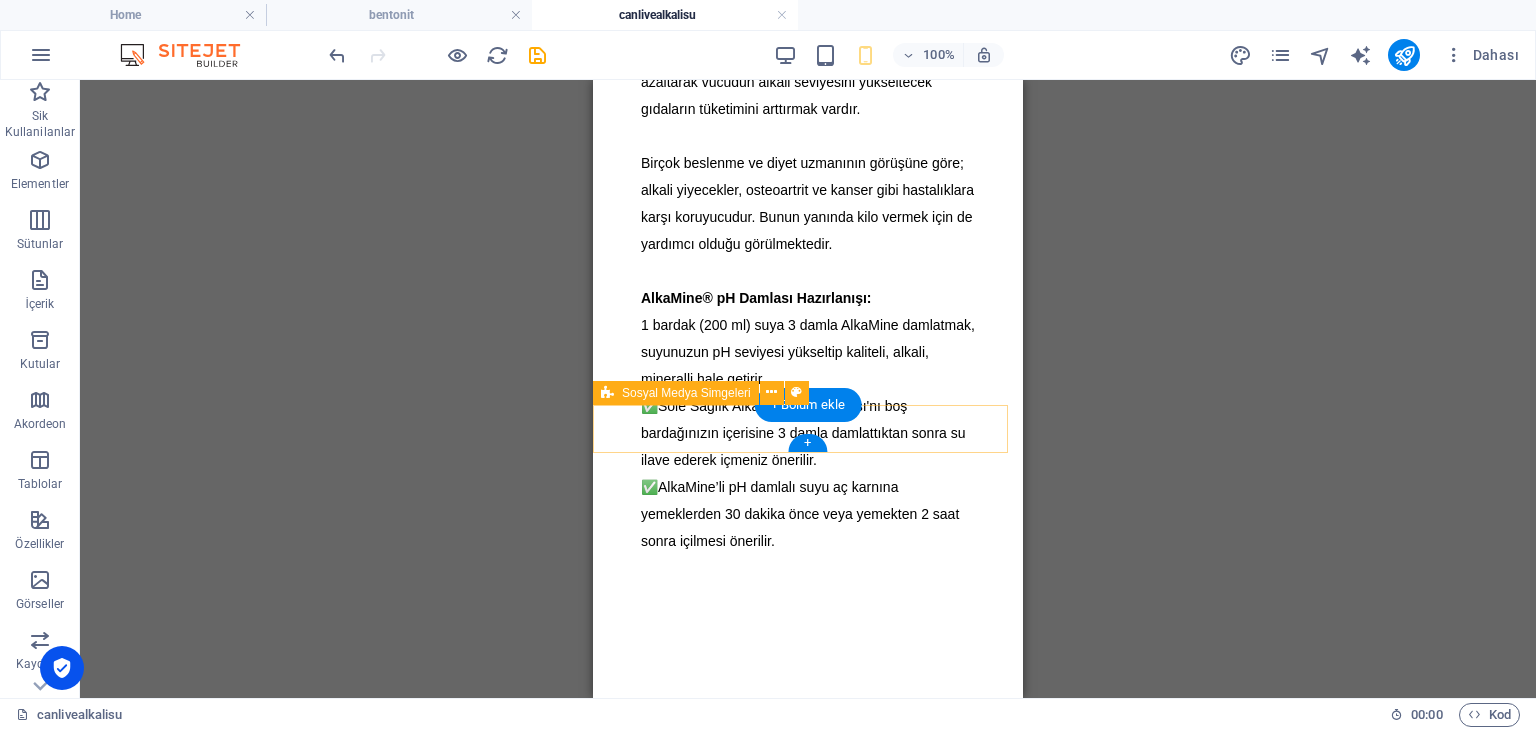 click at bounding box center (808, 1321) 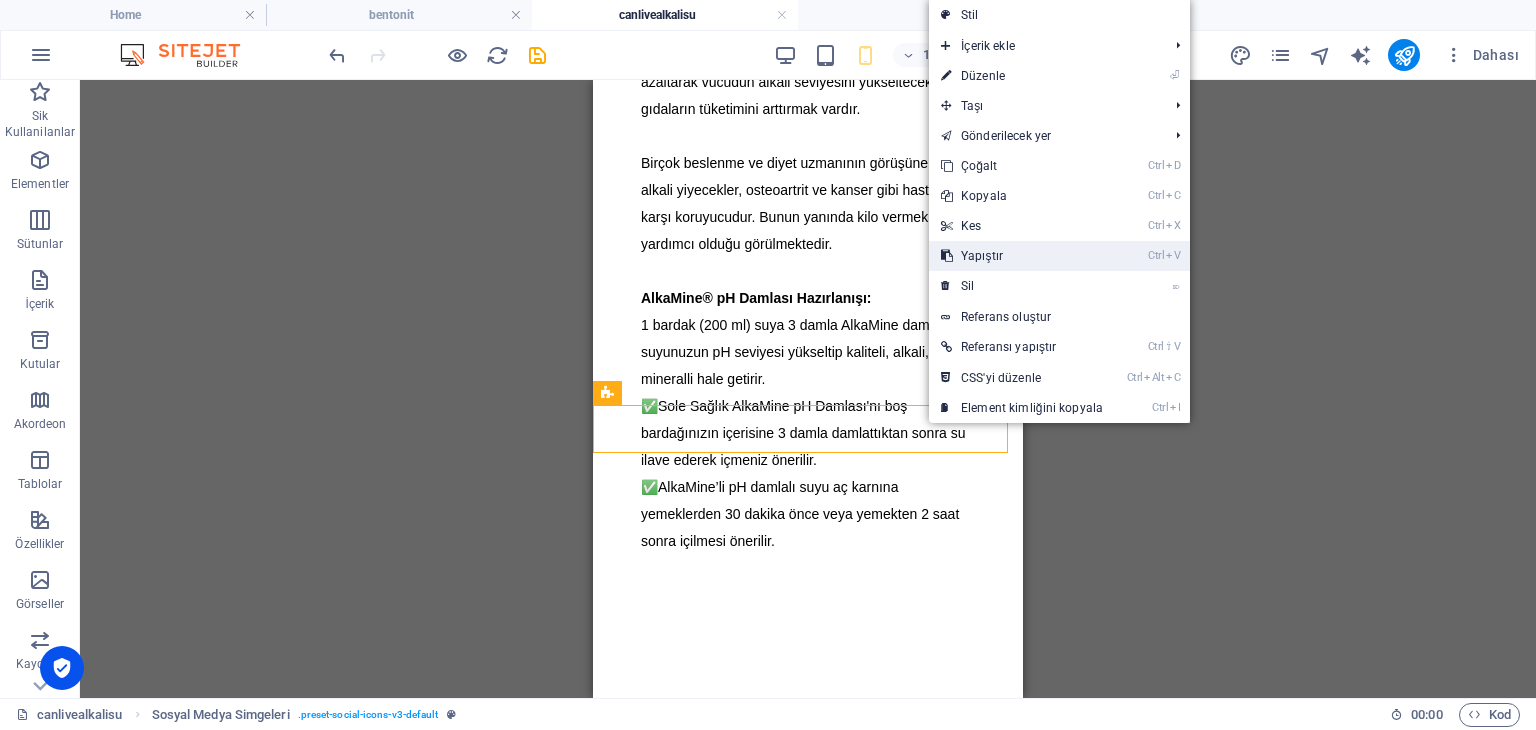 click on "Ctrl V  Yapıştır" at bounding box center [1022, 256] 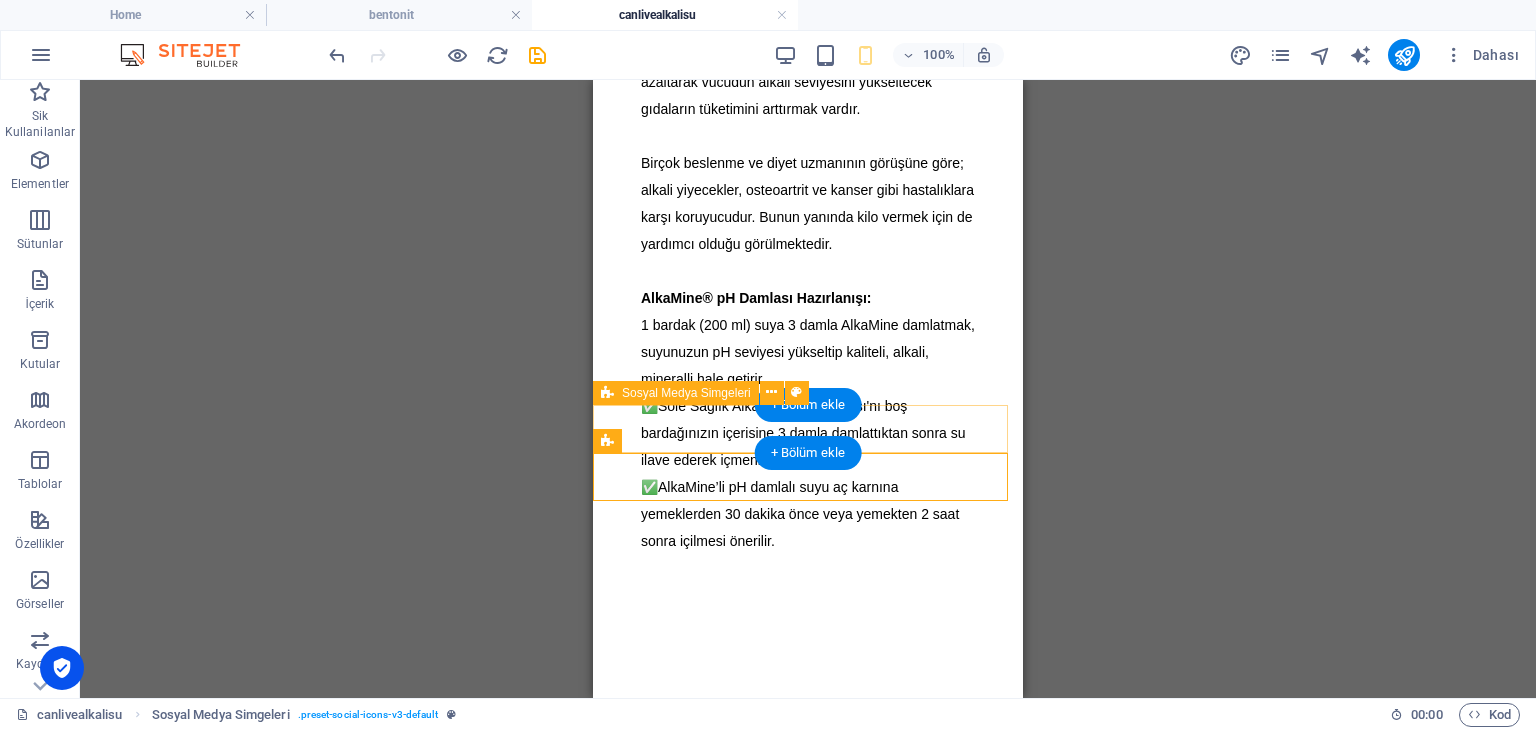 click at bounding box center [808, 1321] 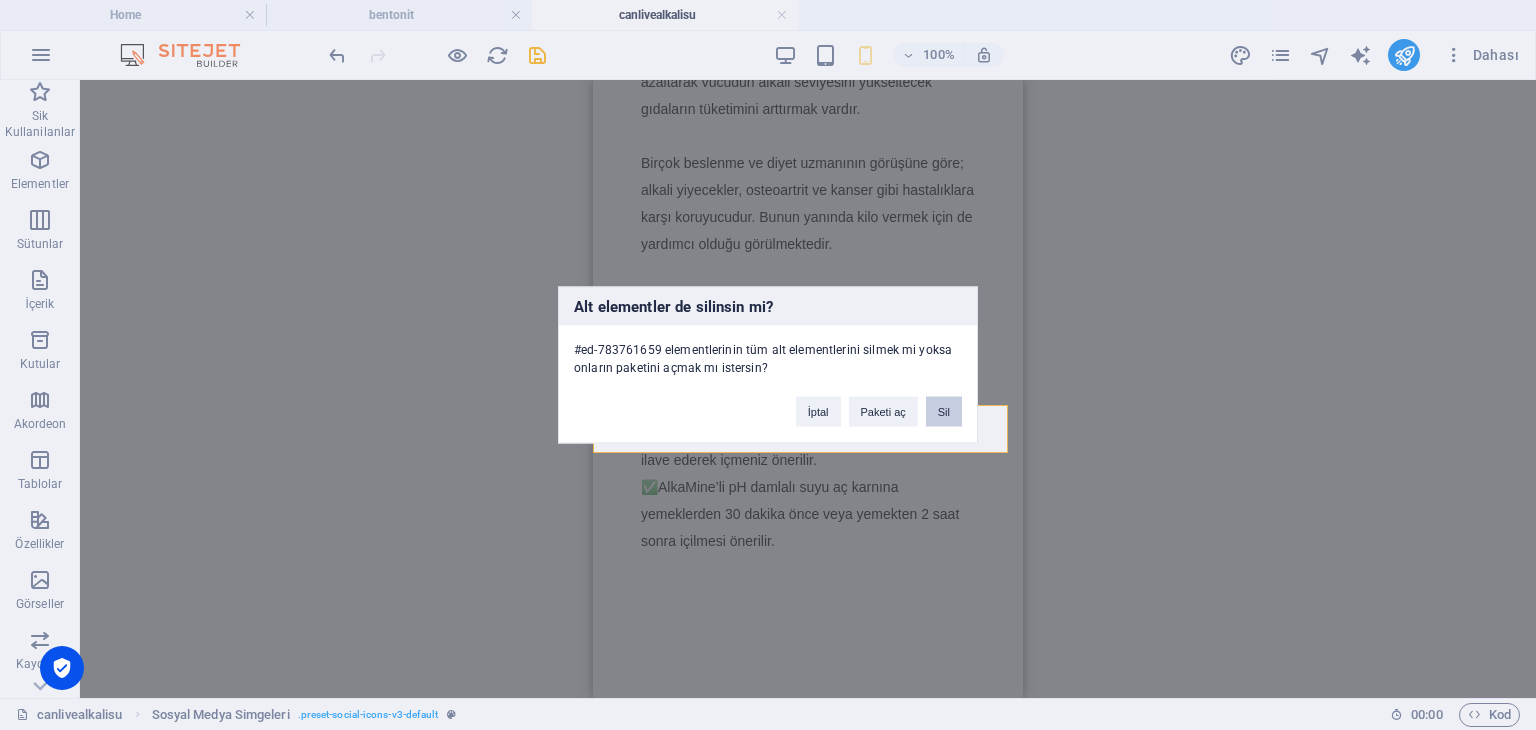 click on "Sil" at bounding box center [944, 412] 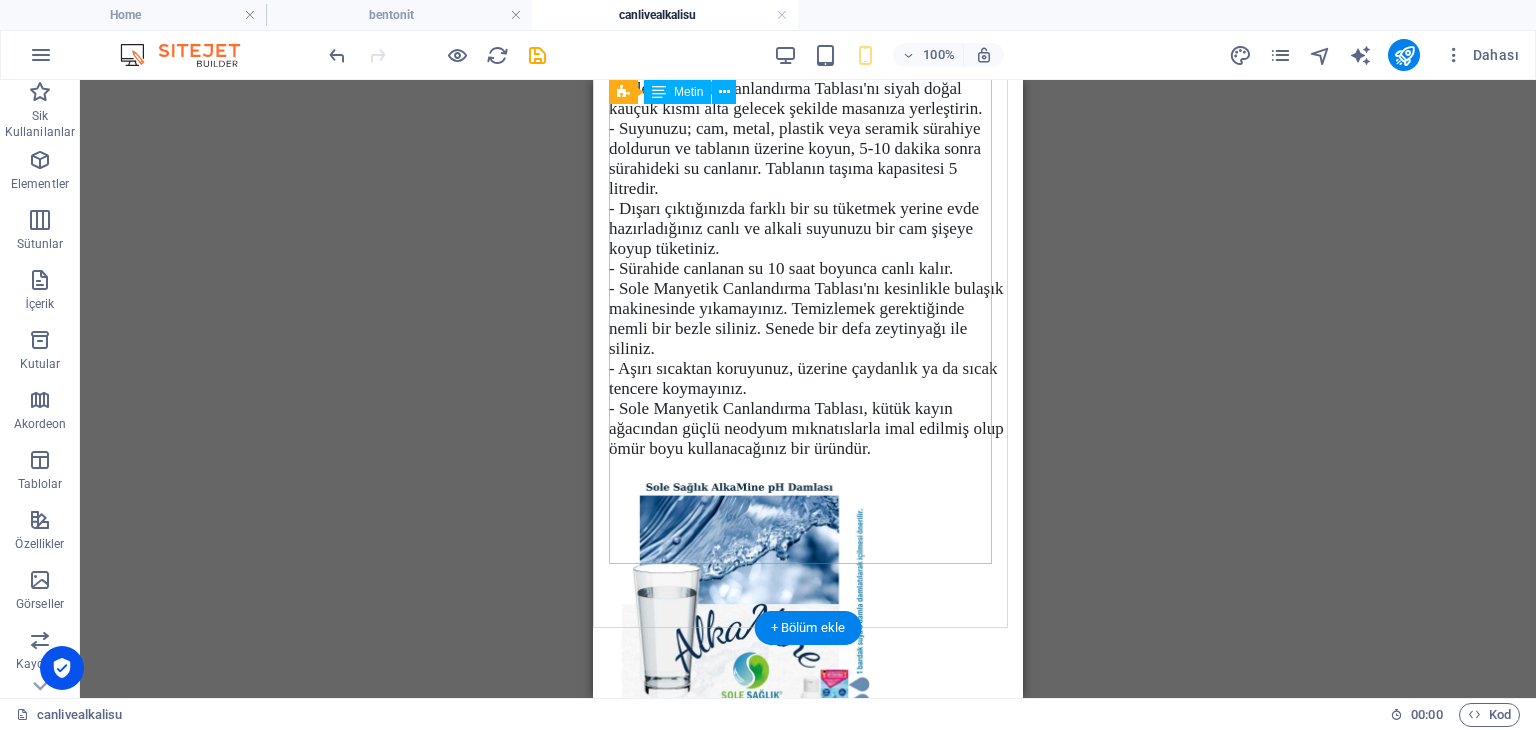 scroll, scrollTop: 6425, scrollLeft: 0, axis: vertical 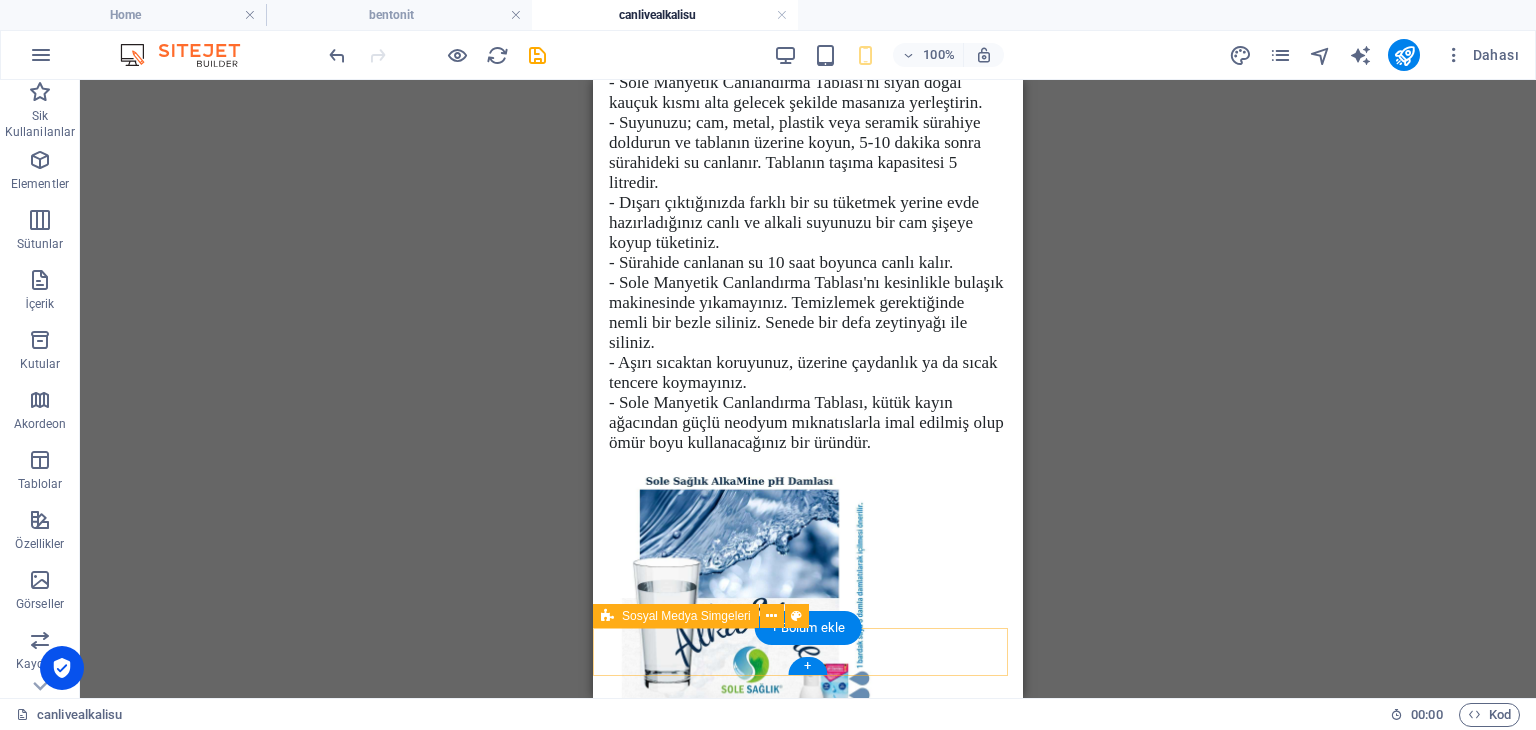 click at bounding box center (808, 1746) 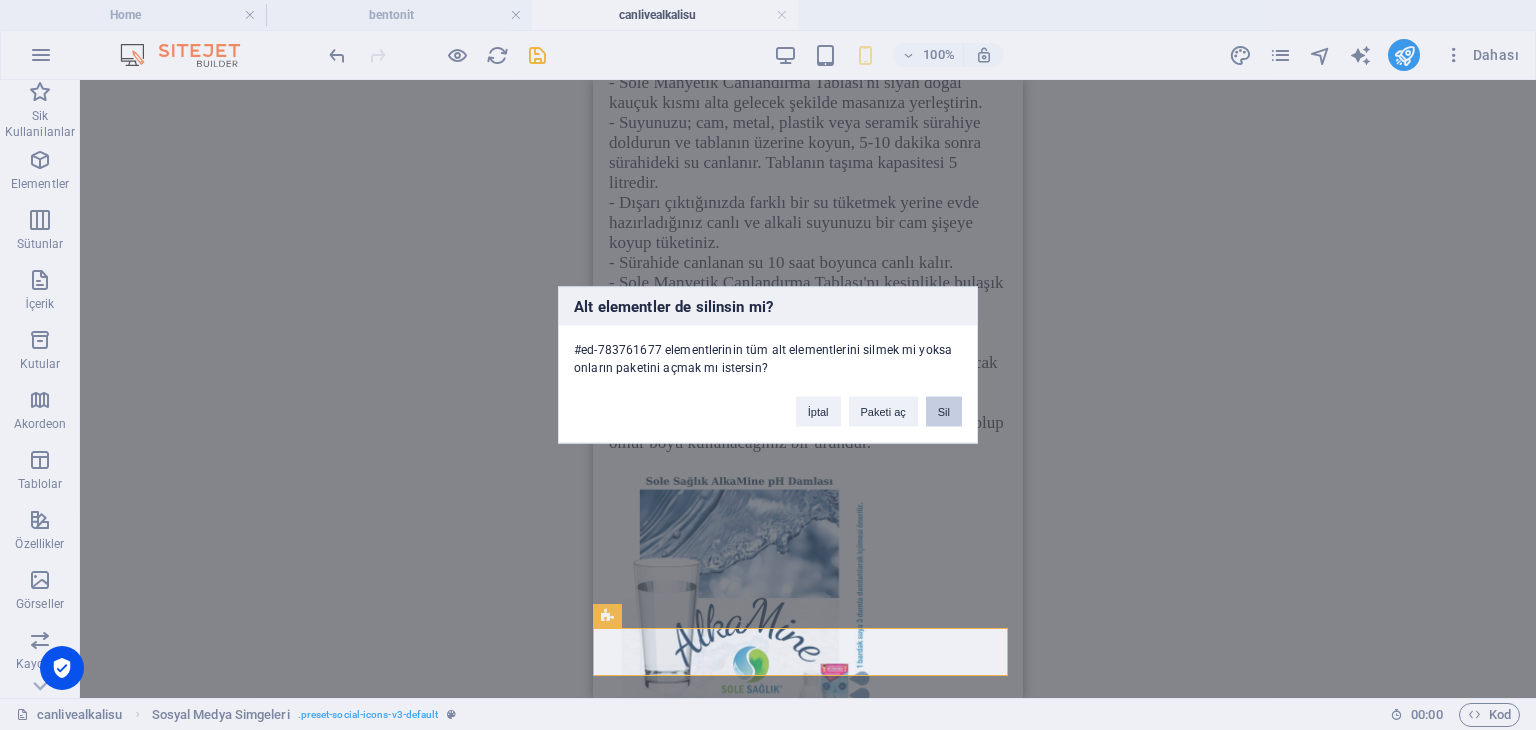 type 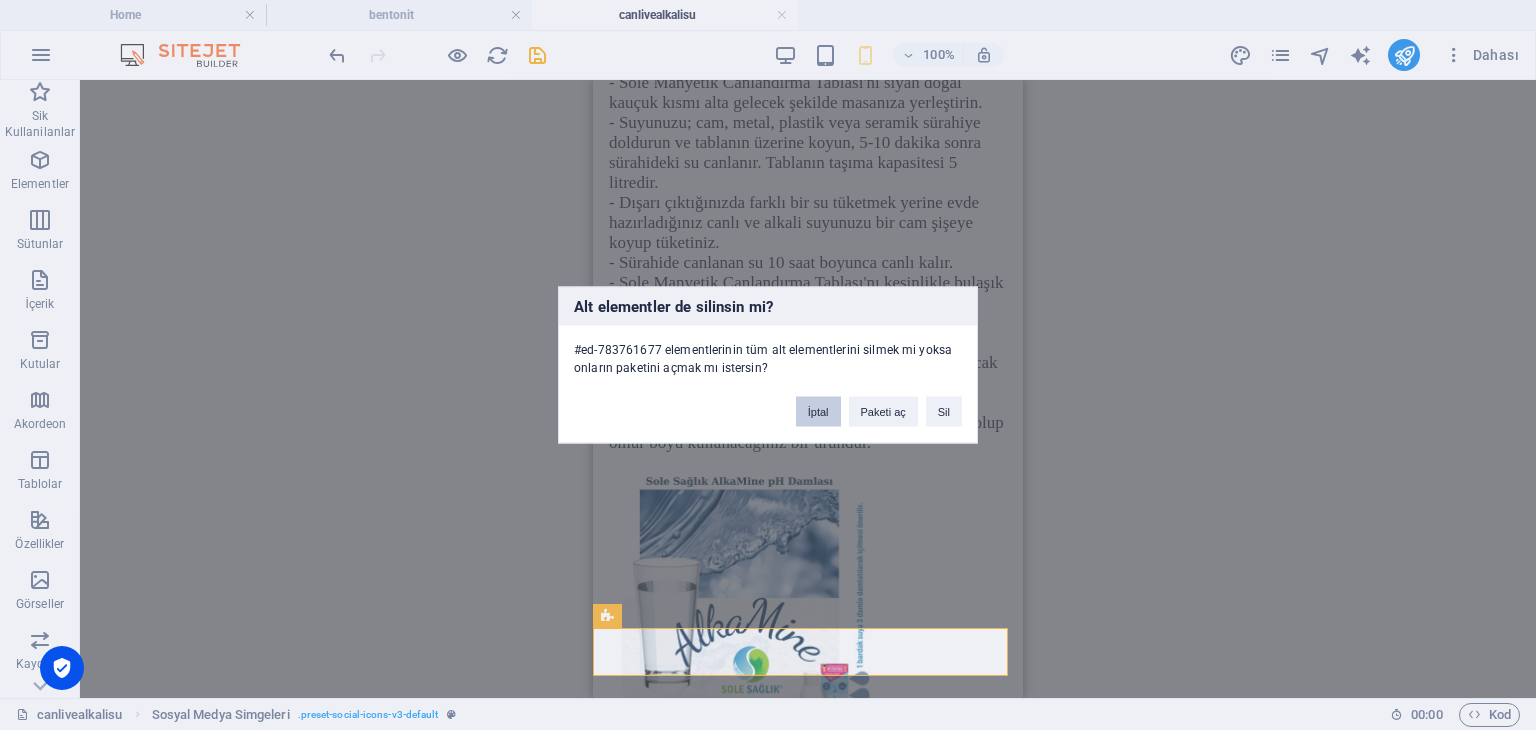 click on "İptal" at bounding box center (818, 412) 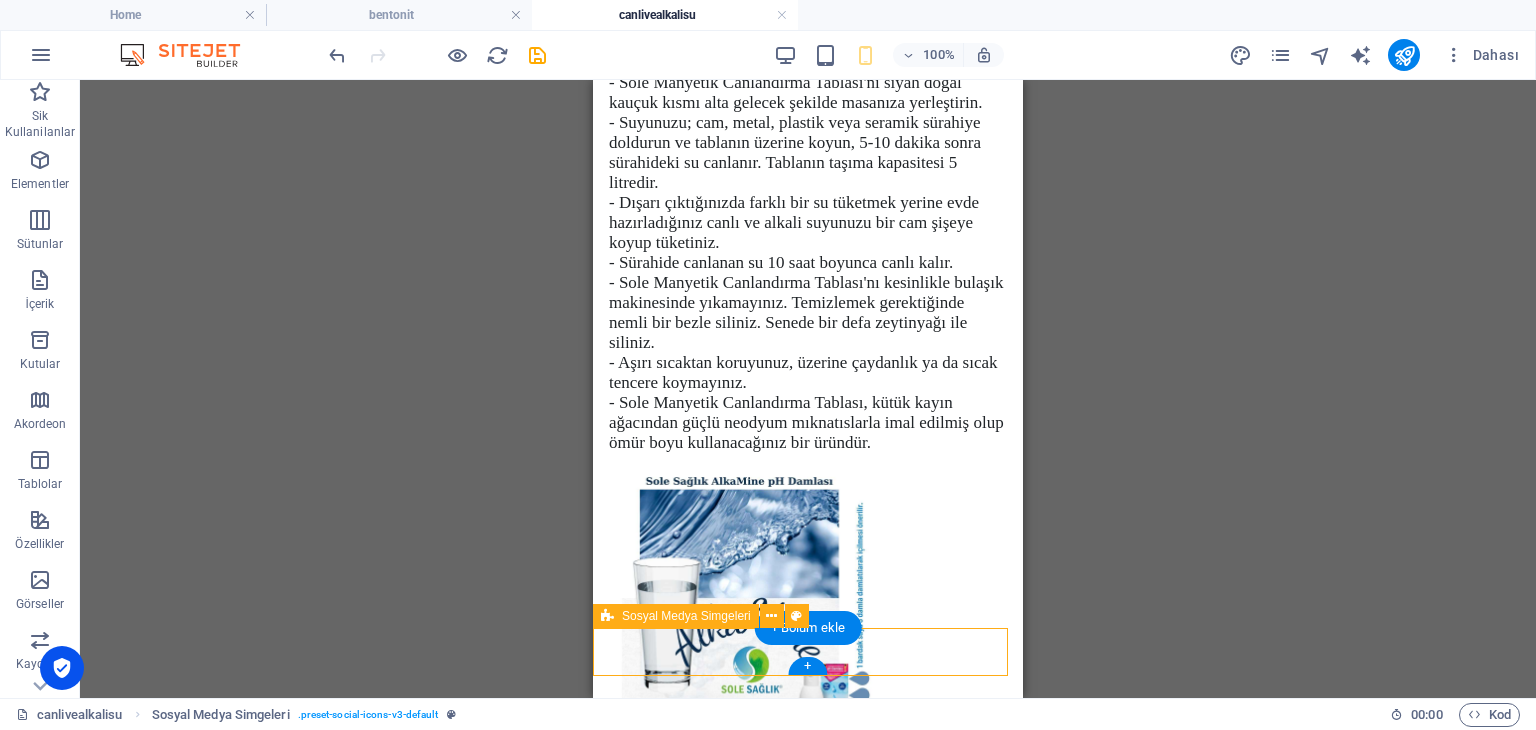 click at bounding box center (808, 1746) 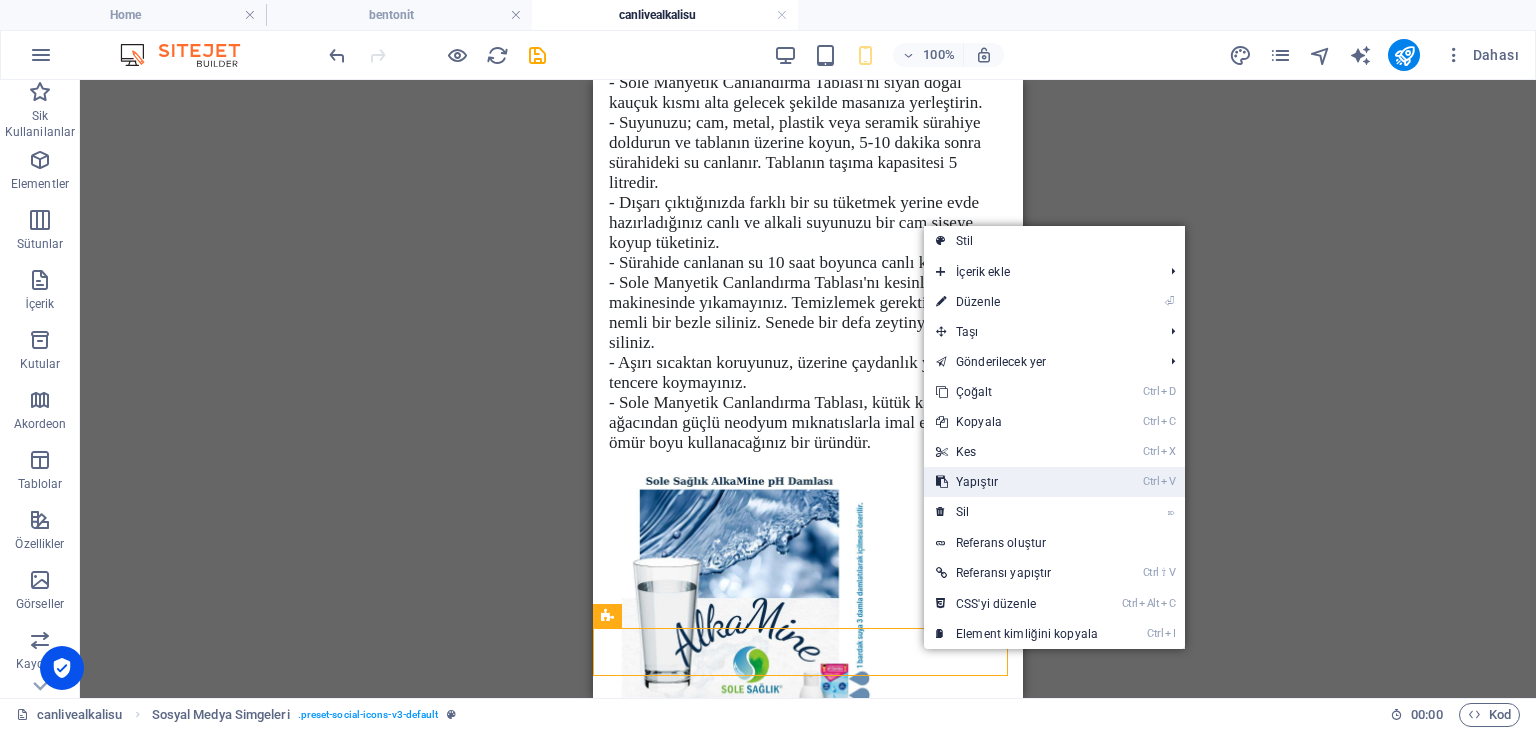 click on "Ctrl V  Yapıştır" at bounding box center [1017, 482] 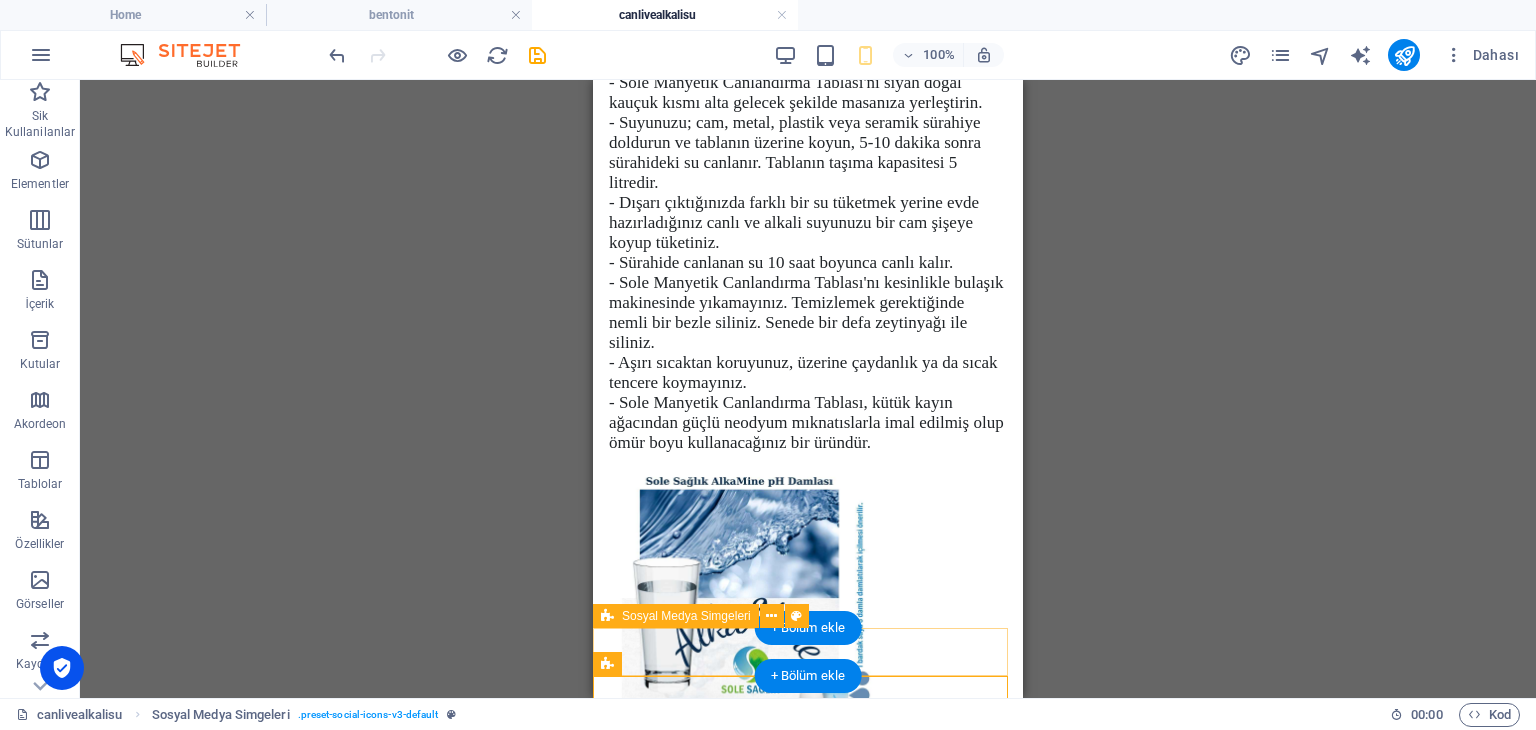 click at bounding box center (808, 1746) 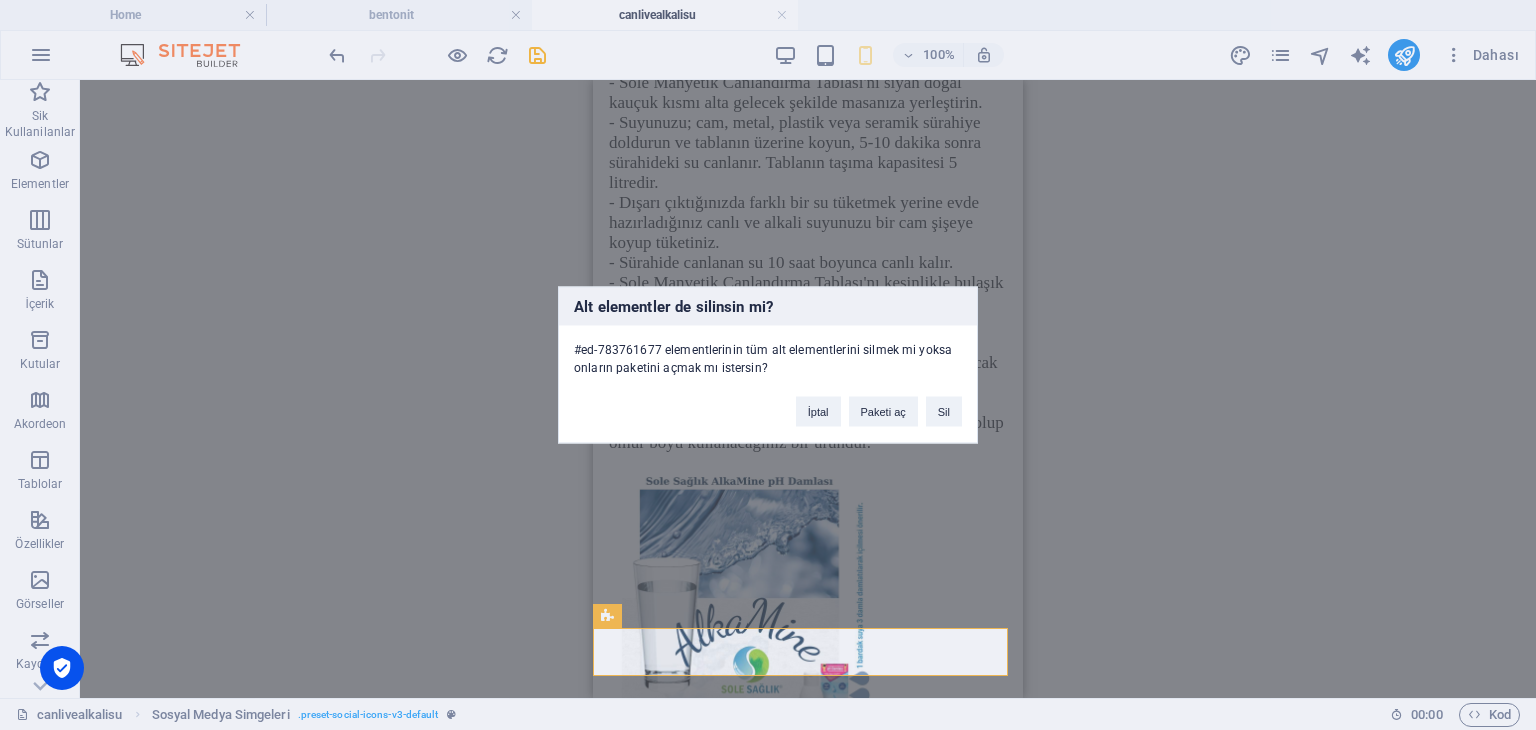 type 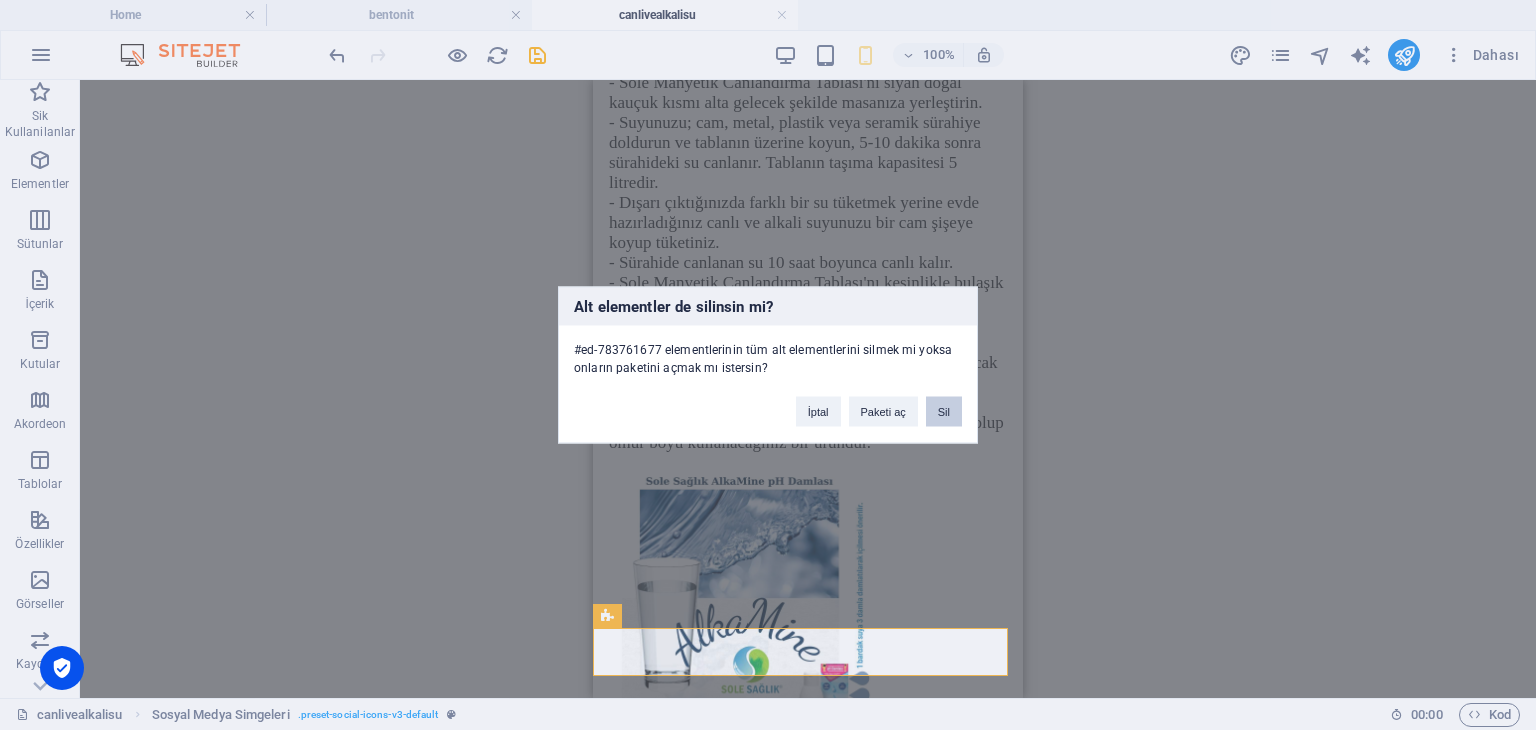 click on "Sil" at bounding box center [944, 412] 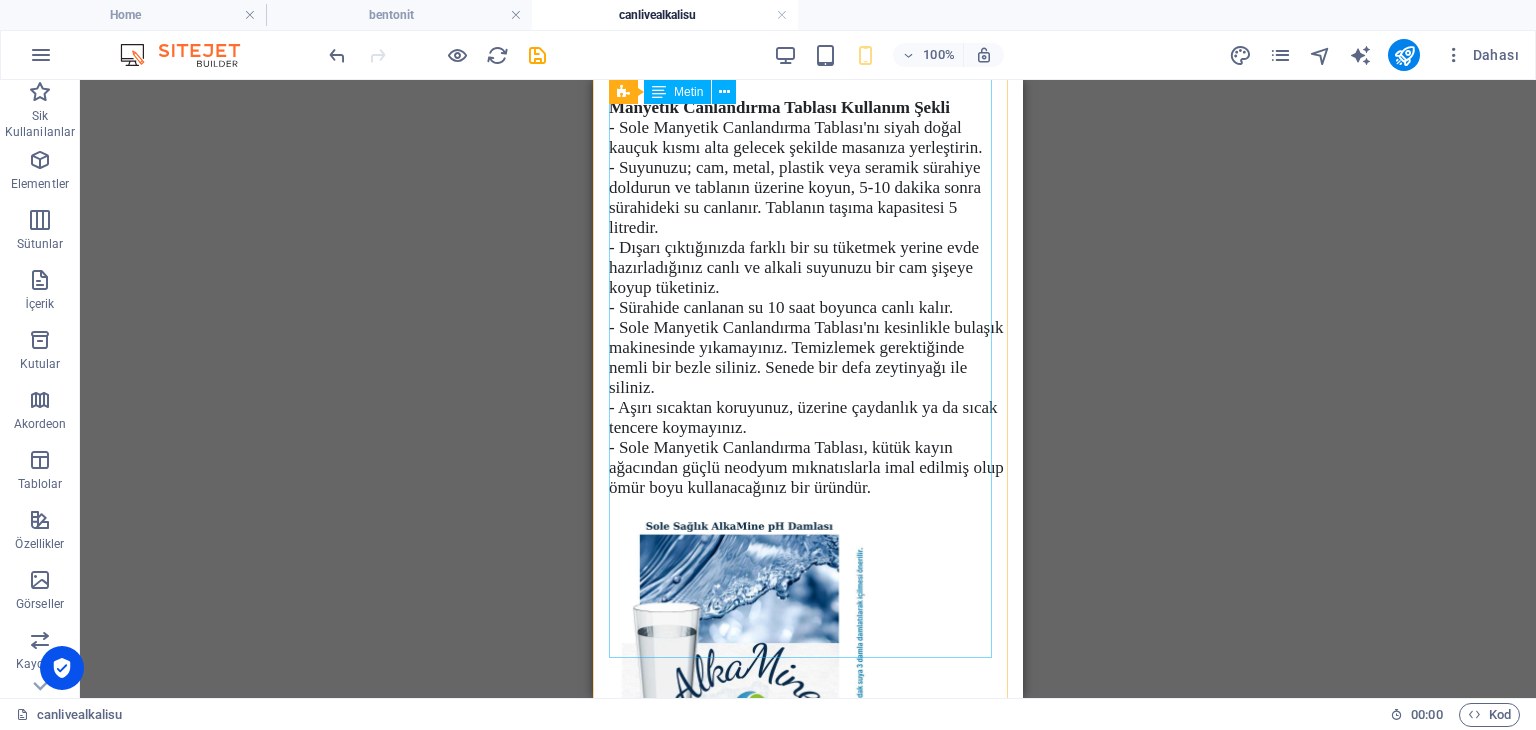 scroll, scrollTop: 6425, scrollLeft: 0, axis: vertical 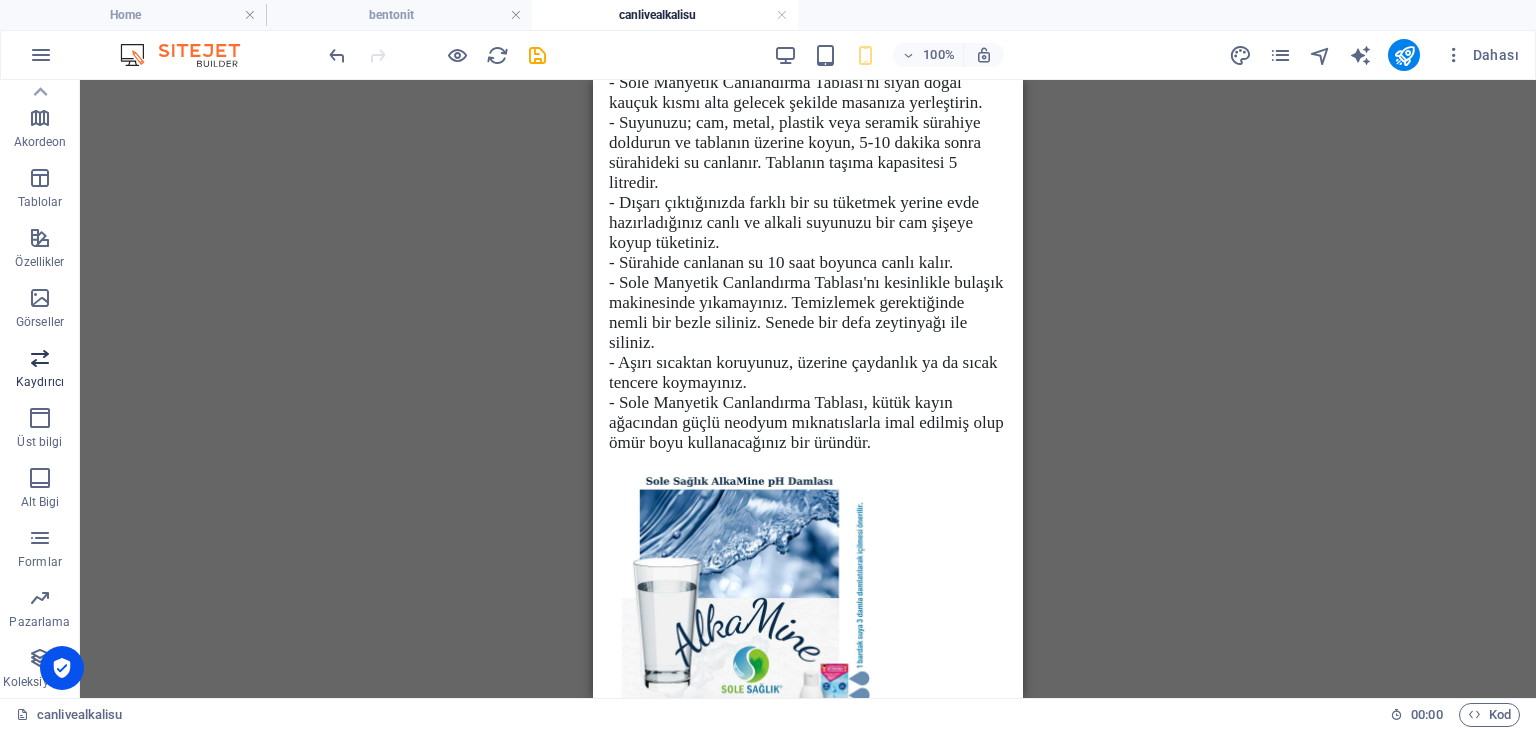 click at bounding box center (40, 358) 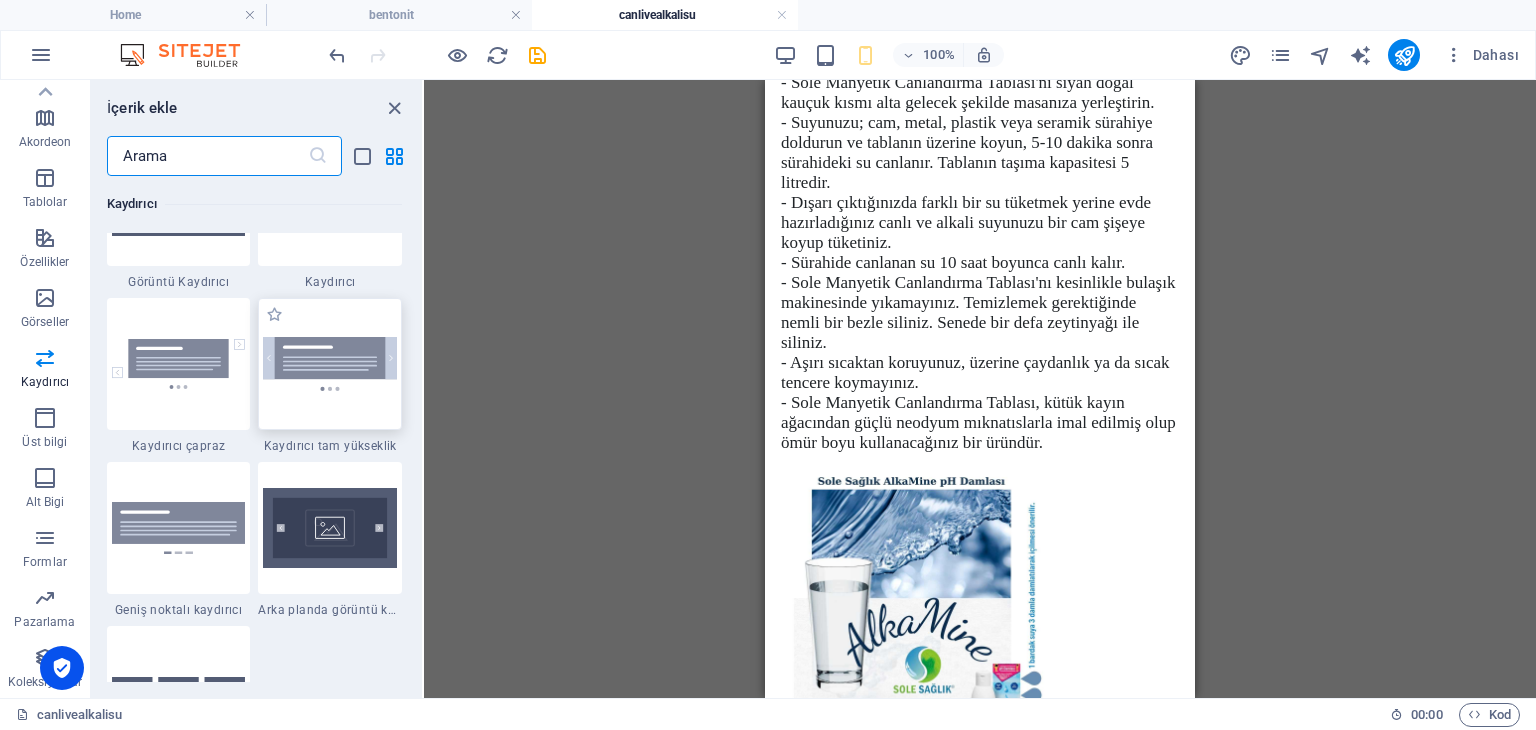 scroll, scrollTop: 11536, scrollLeft: 0, axis: vertical 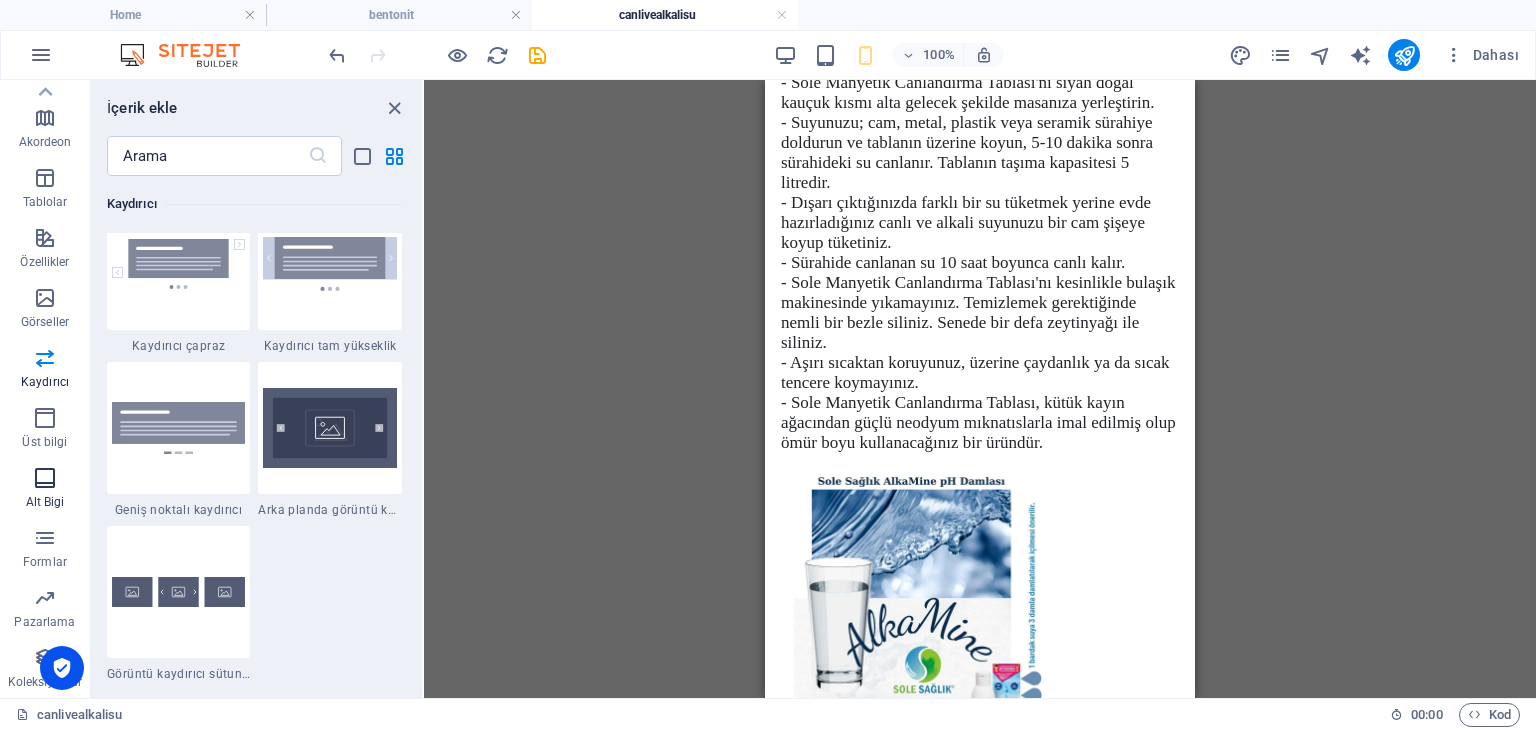 click on "Alt Bigi" at bounding box center (45, 502) 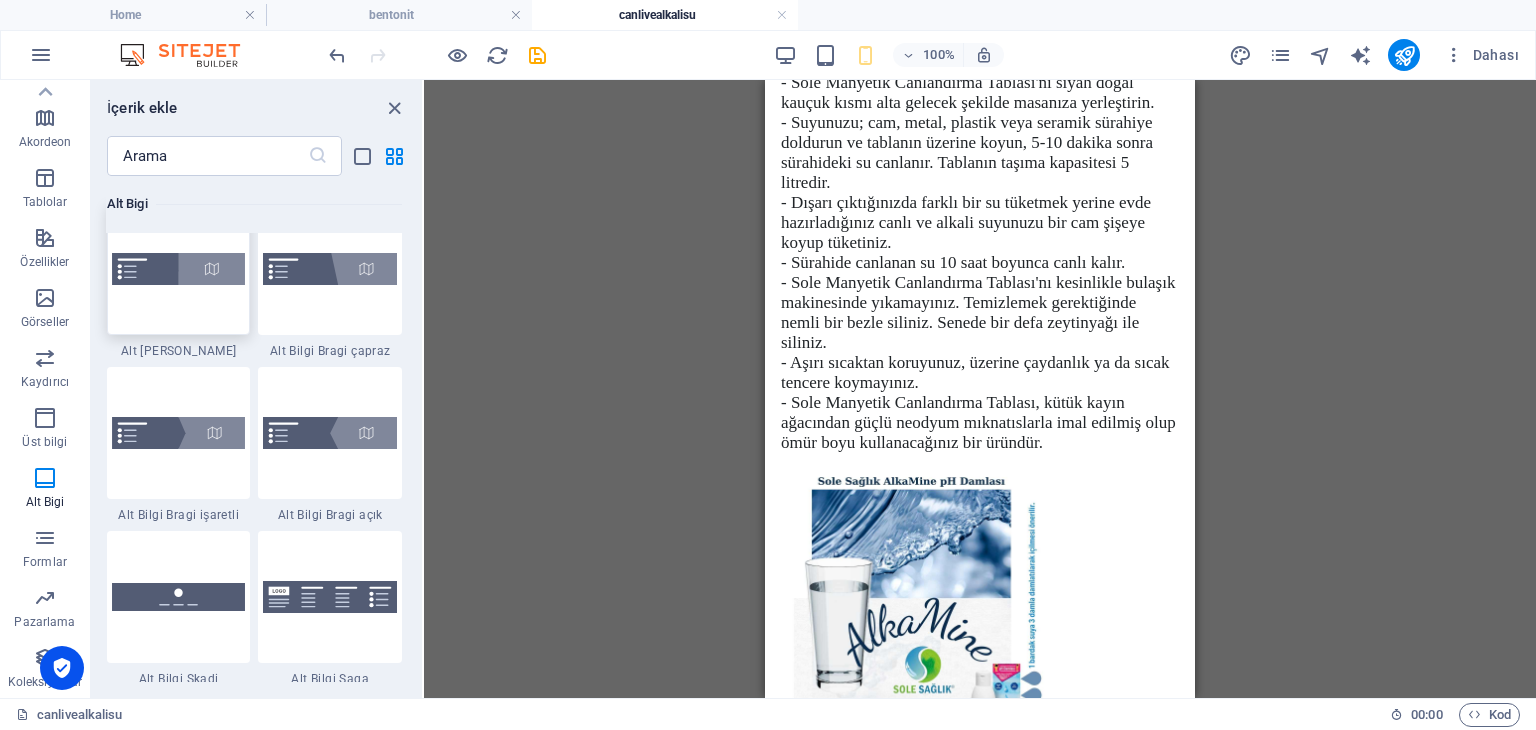 scroll, scrollTop: 13939, scrollLeft: 0, axis: vertical 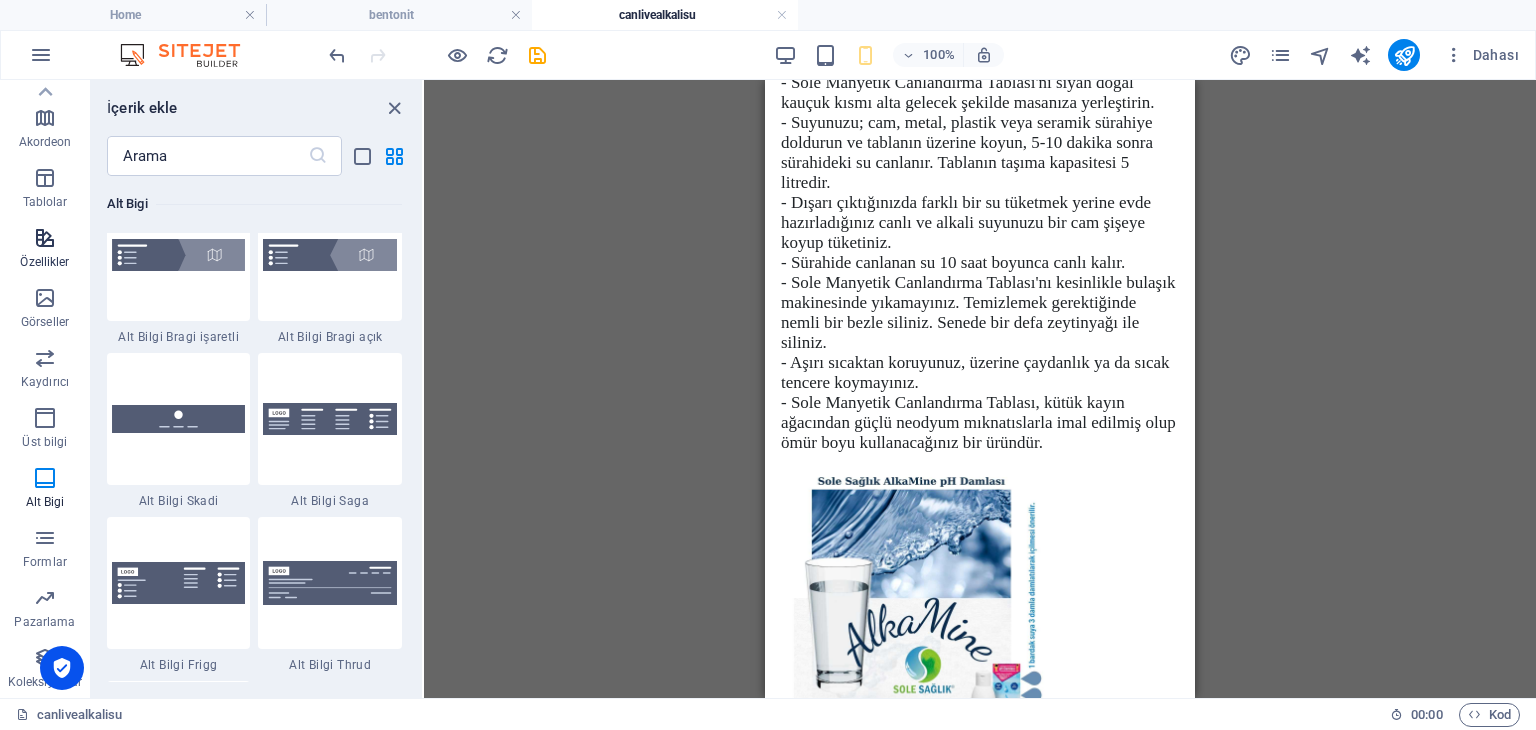 click at bounding box center (45, 238) 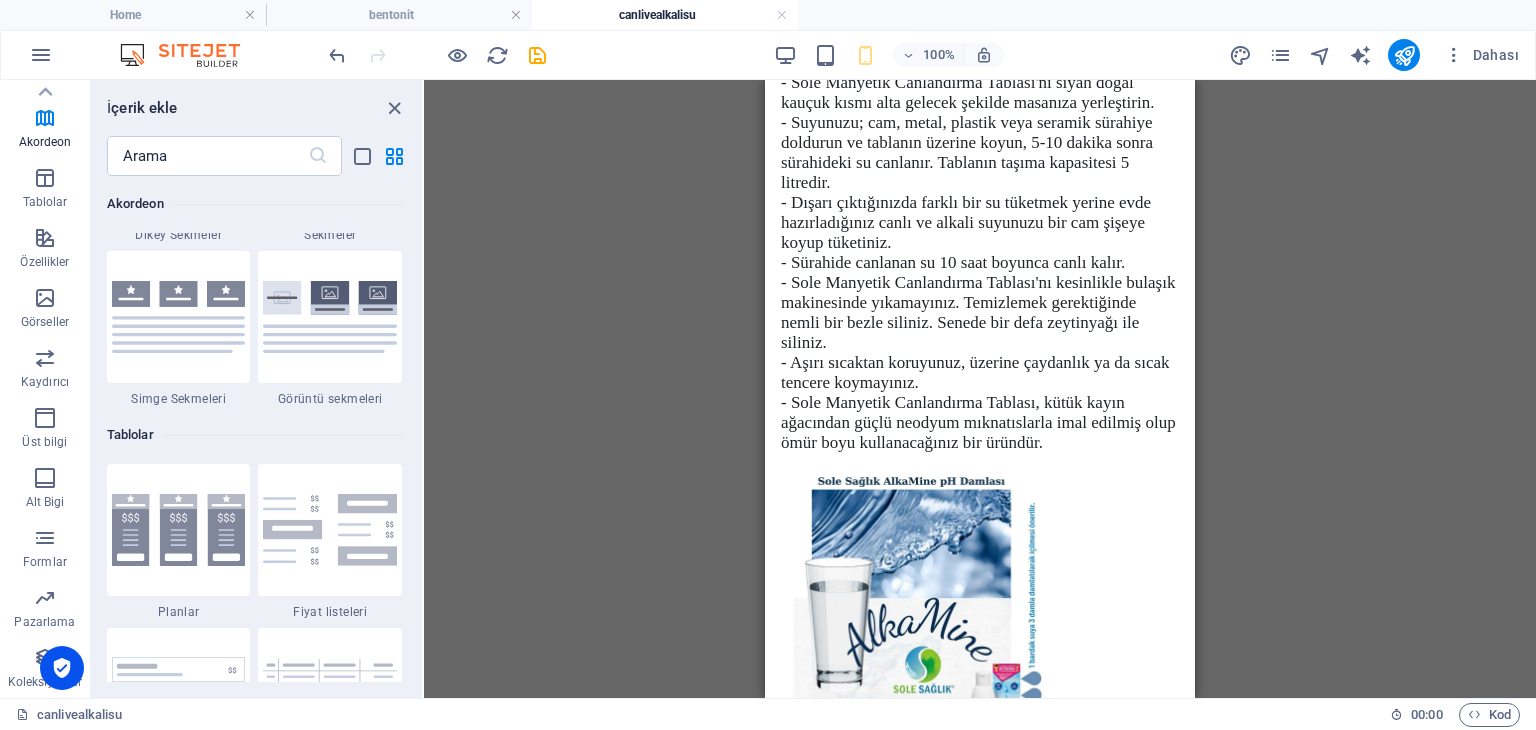 scroll, scrollTop: 6995, scrollLeft: 0, axis: vertical 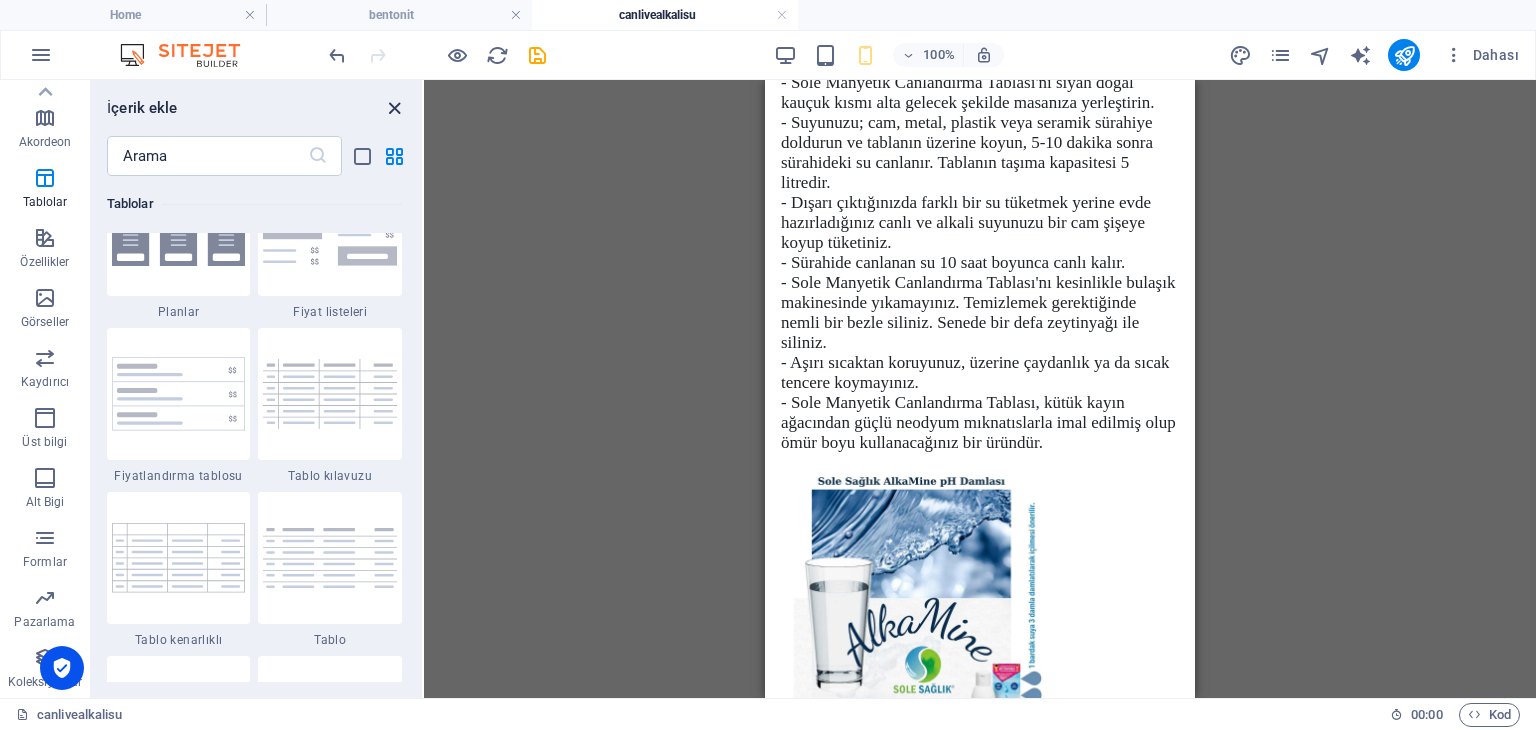 click at bounding box center [394, 108] 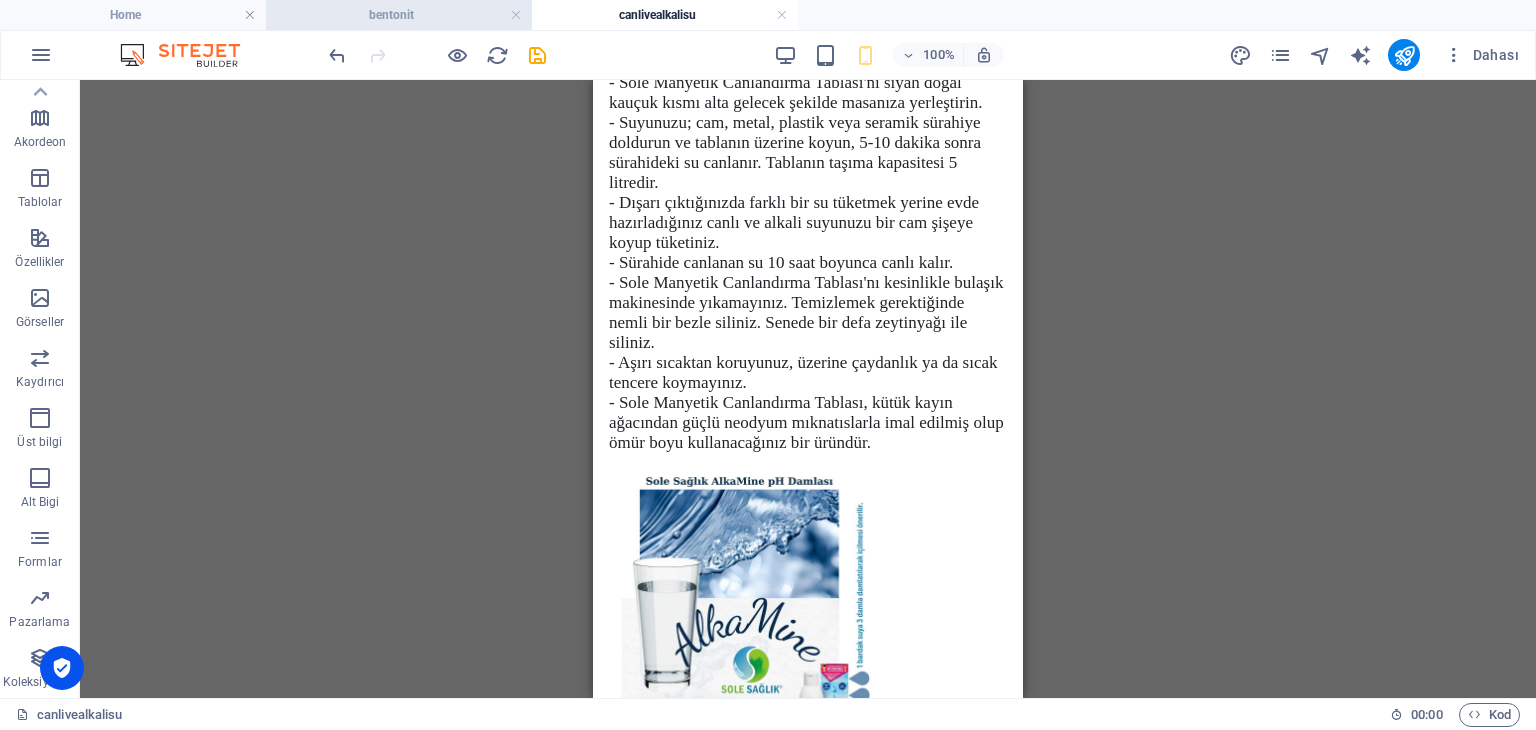 click on "bentonit" at bounding box center (399, 15) 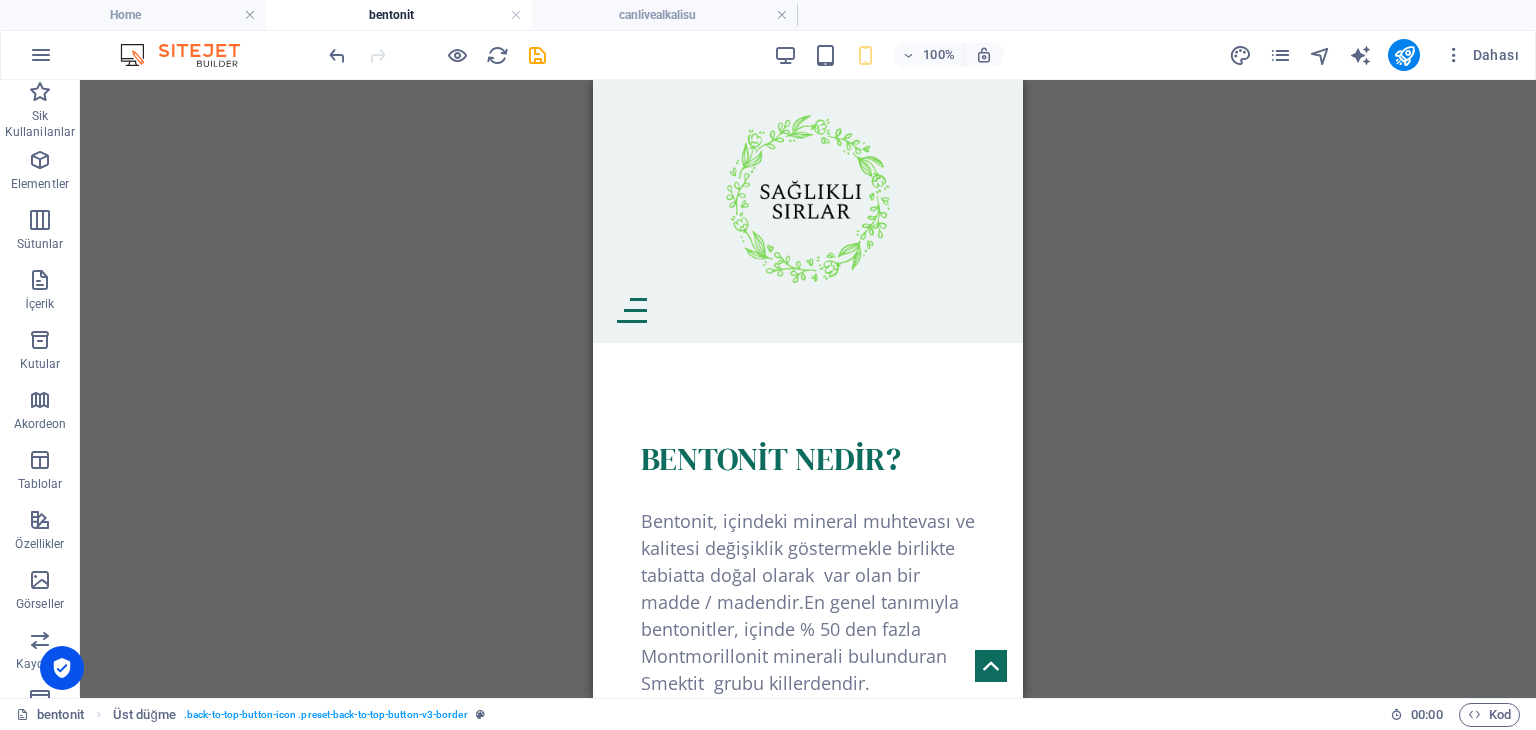 scroll, scrollTop: 600, scrollLeft: 0, axis: vertical 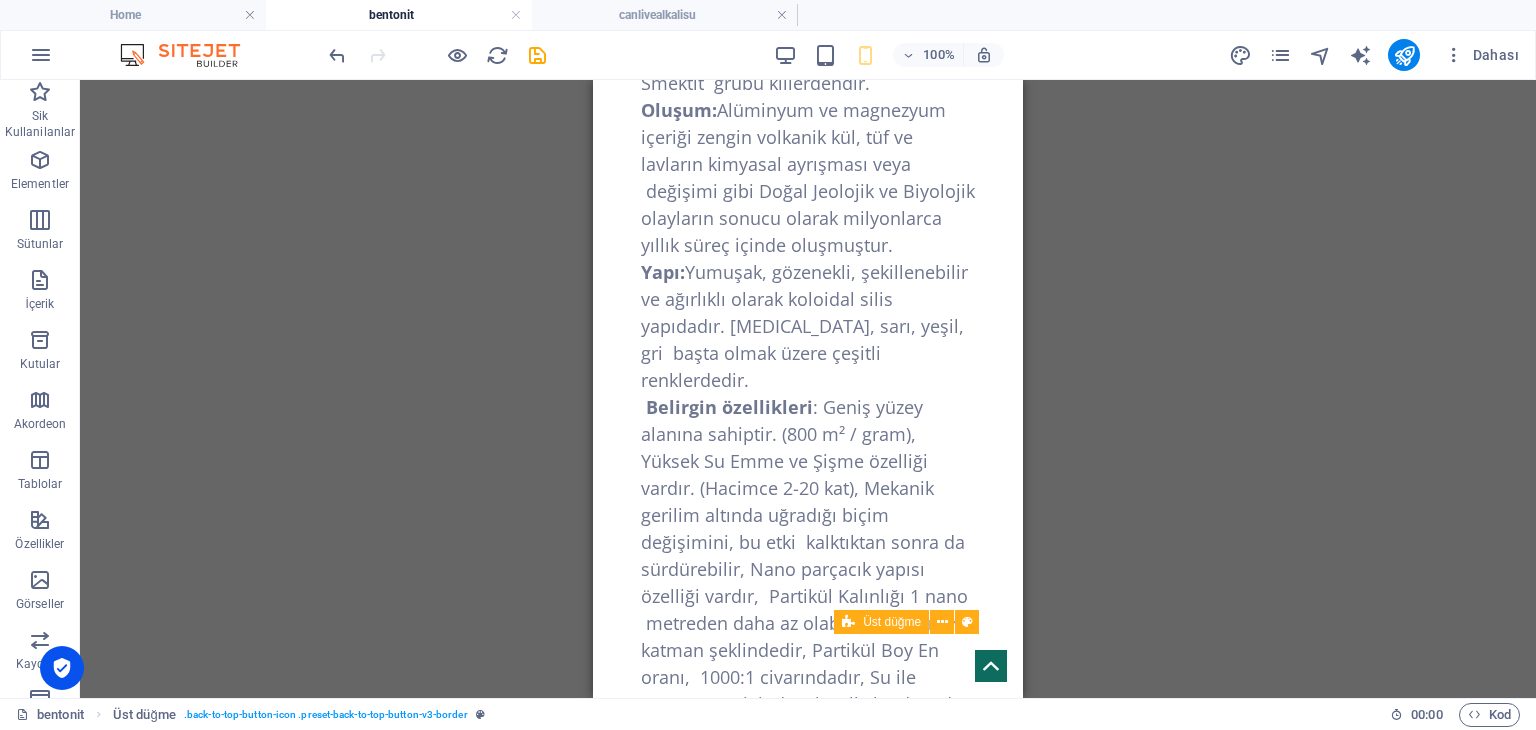 click at bounding box center (991, 666) 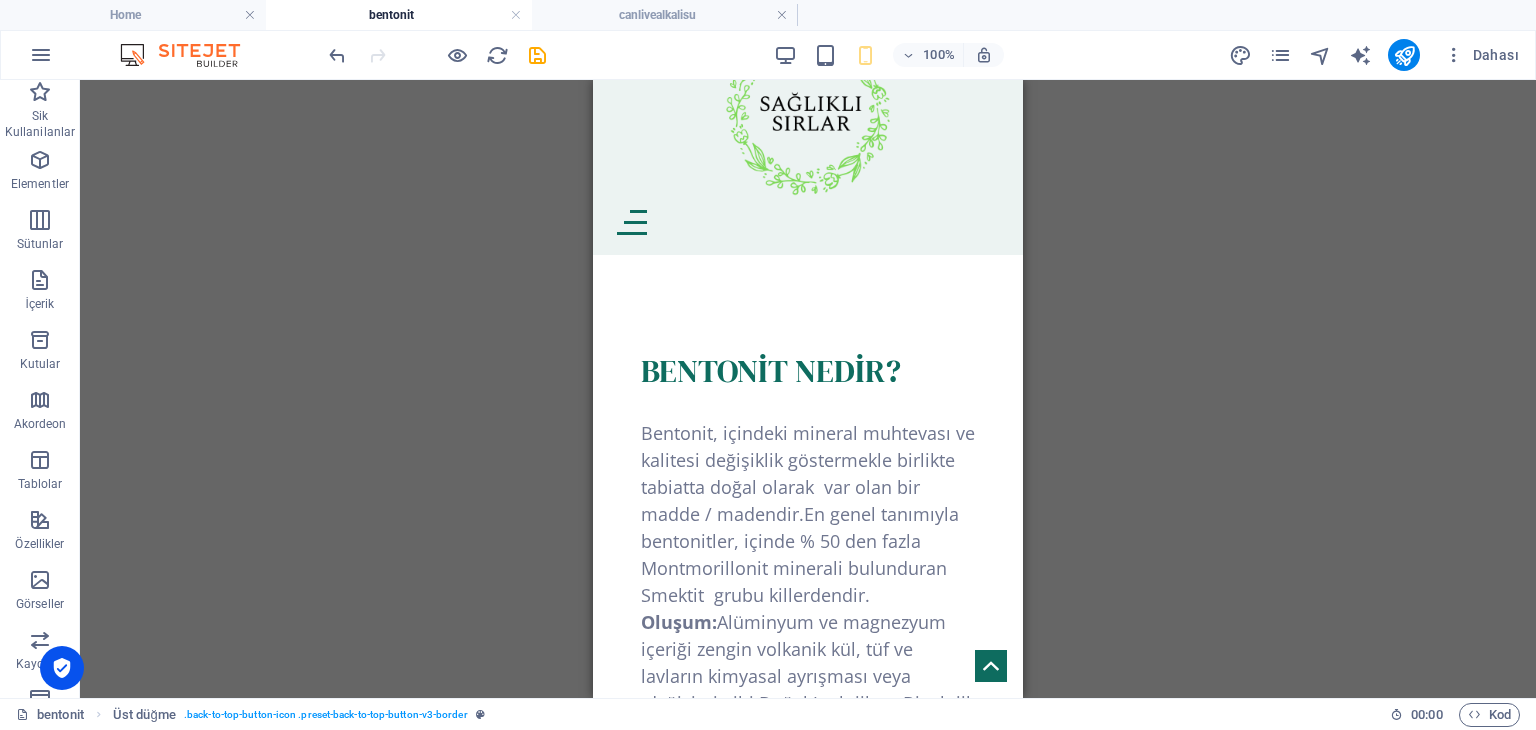 scroll, scrollTop: 0, scrollLeft: 0, axis: both 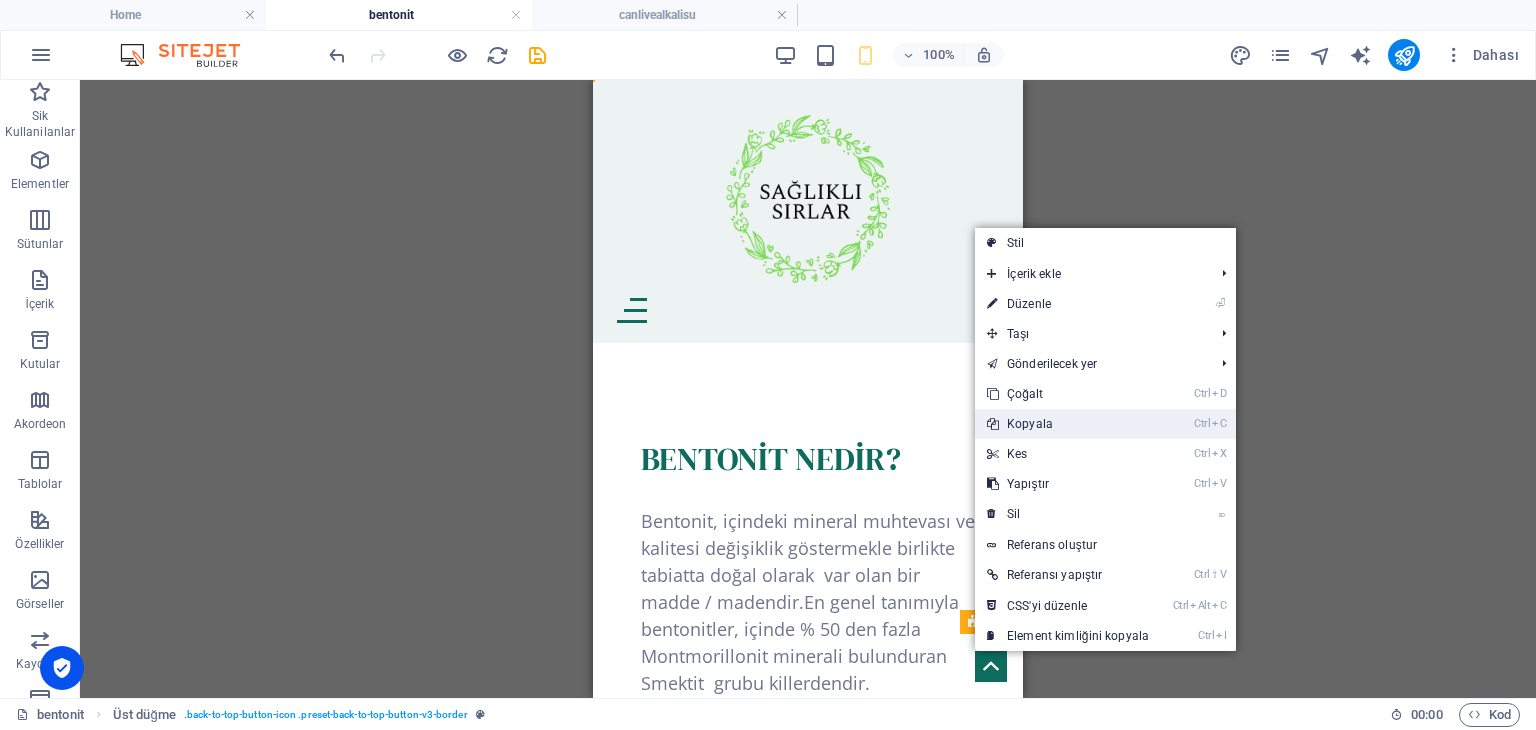 click on "Ctrl C  Kopyala" at bounding box center [1068, 424] 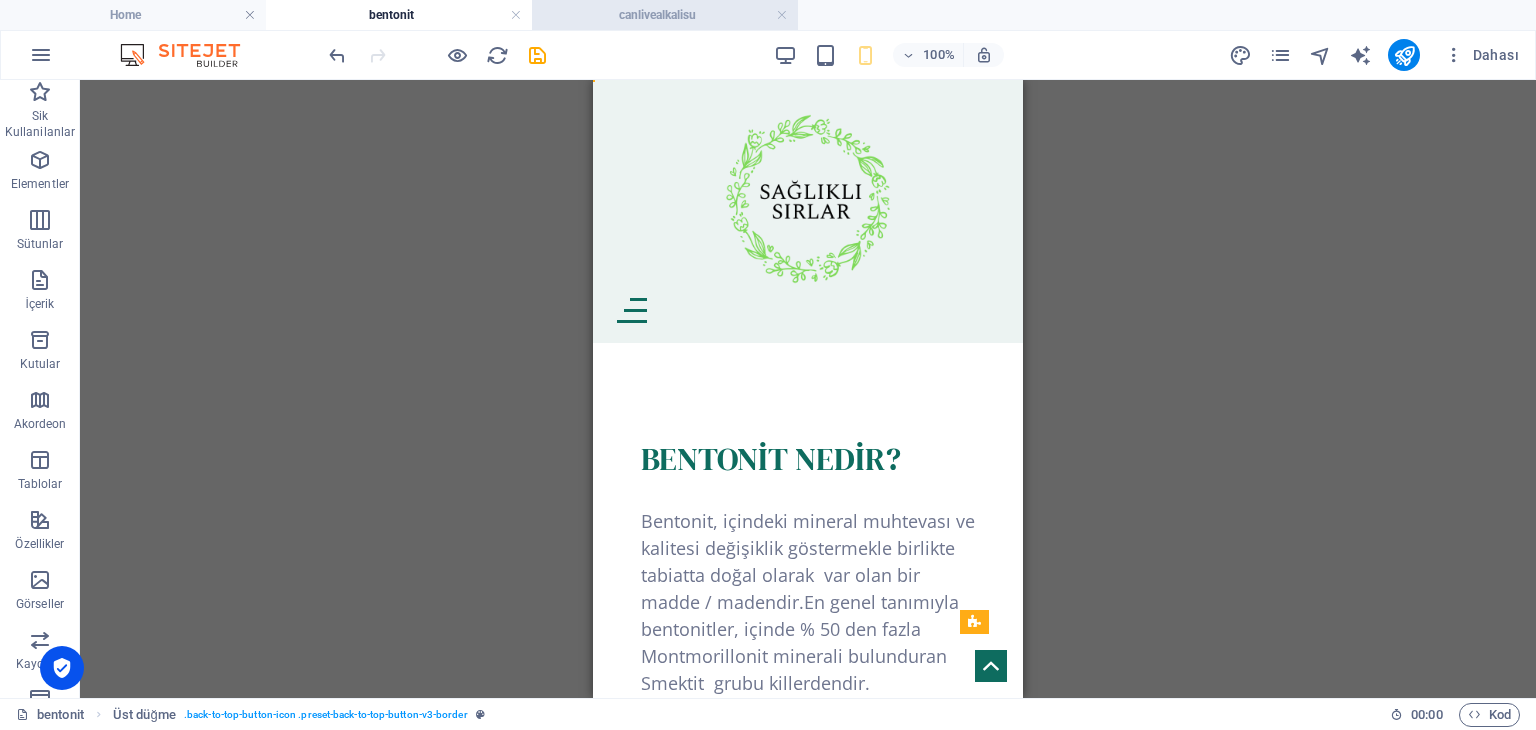 click on "canlivealkalisu" at bounding box center (665, 15) 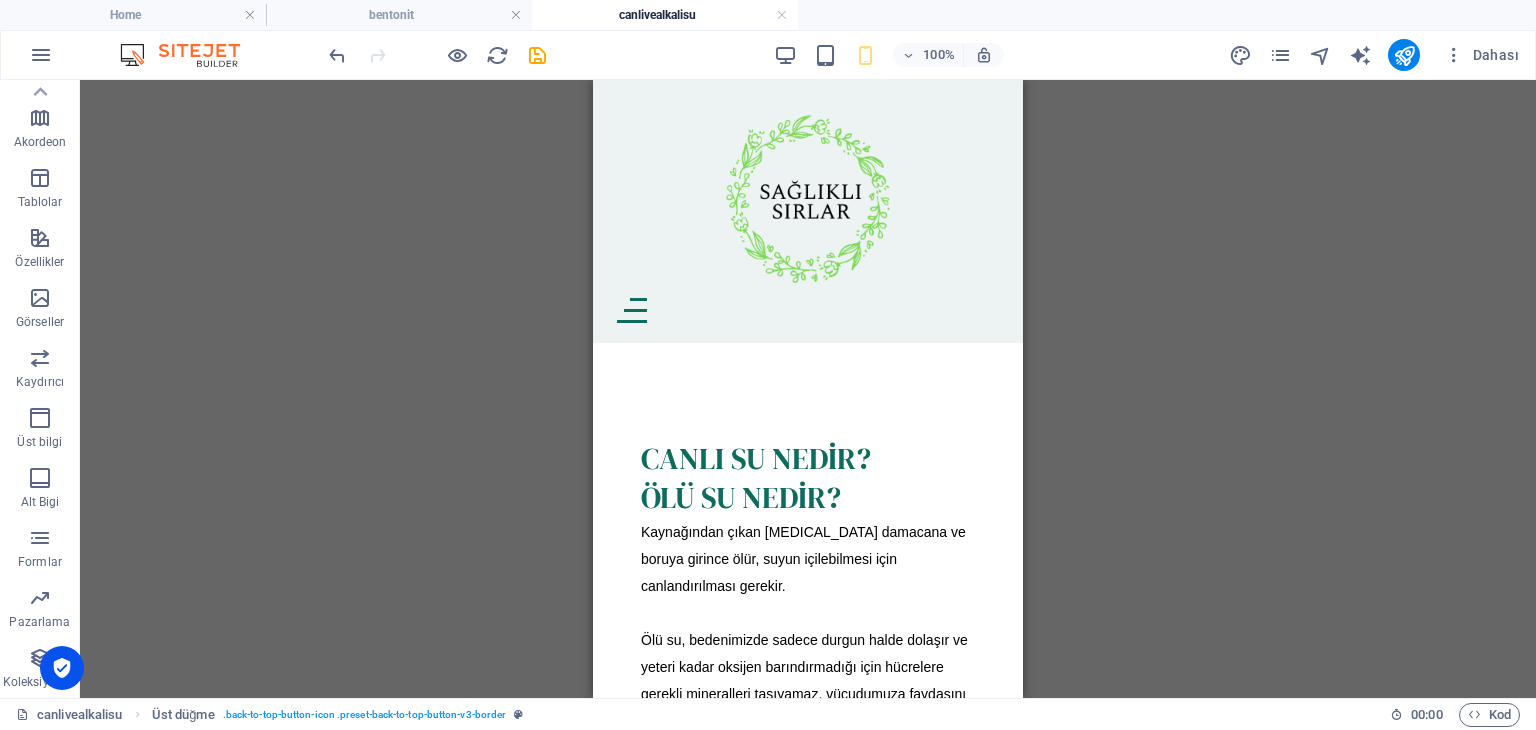 scroll, scrollTop: 6425, scrollLeft: 0, axis: vertical 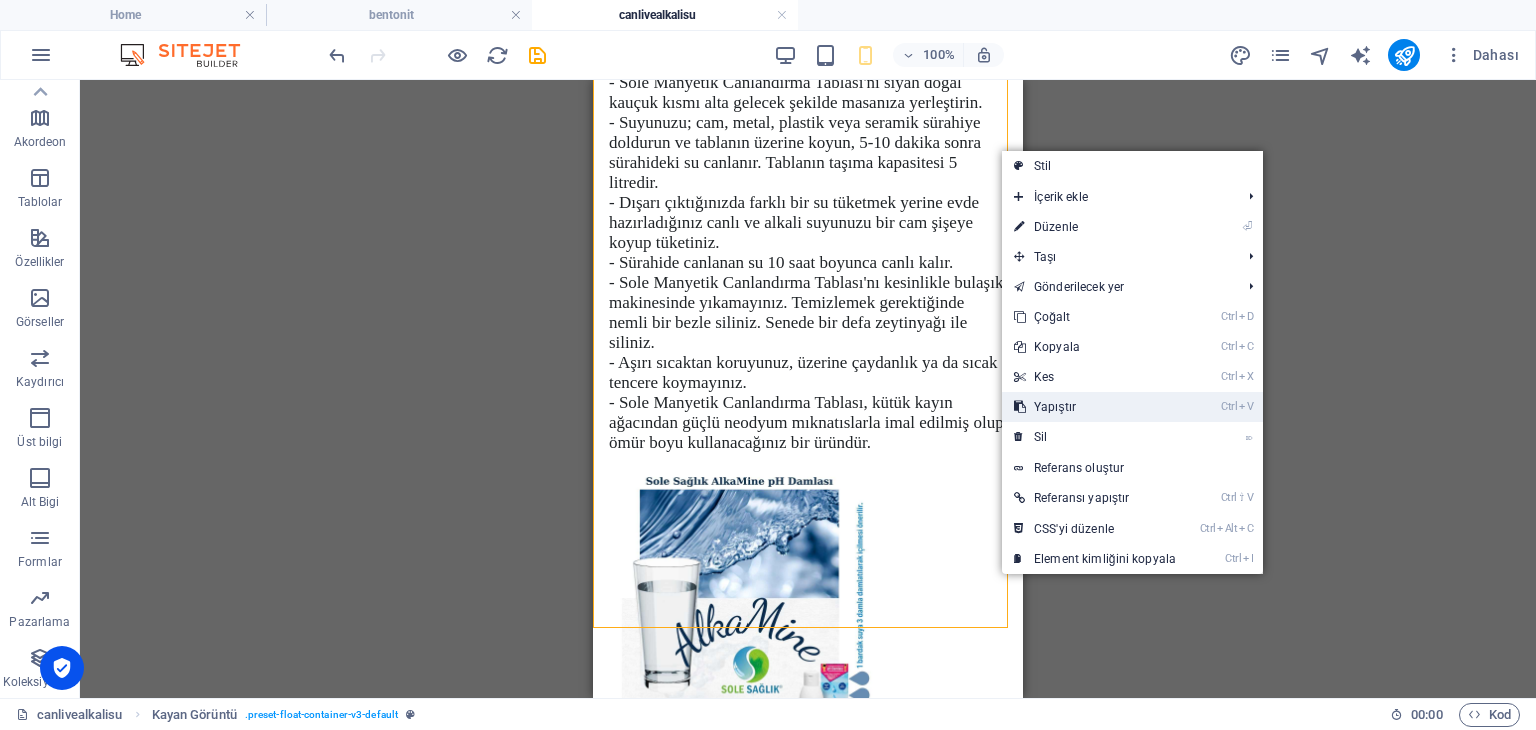 click on "Ctrl V  Yapıştır" at bounding box center (1095, 407) 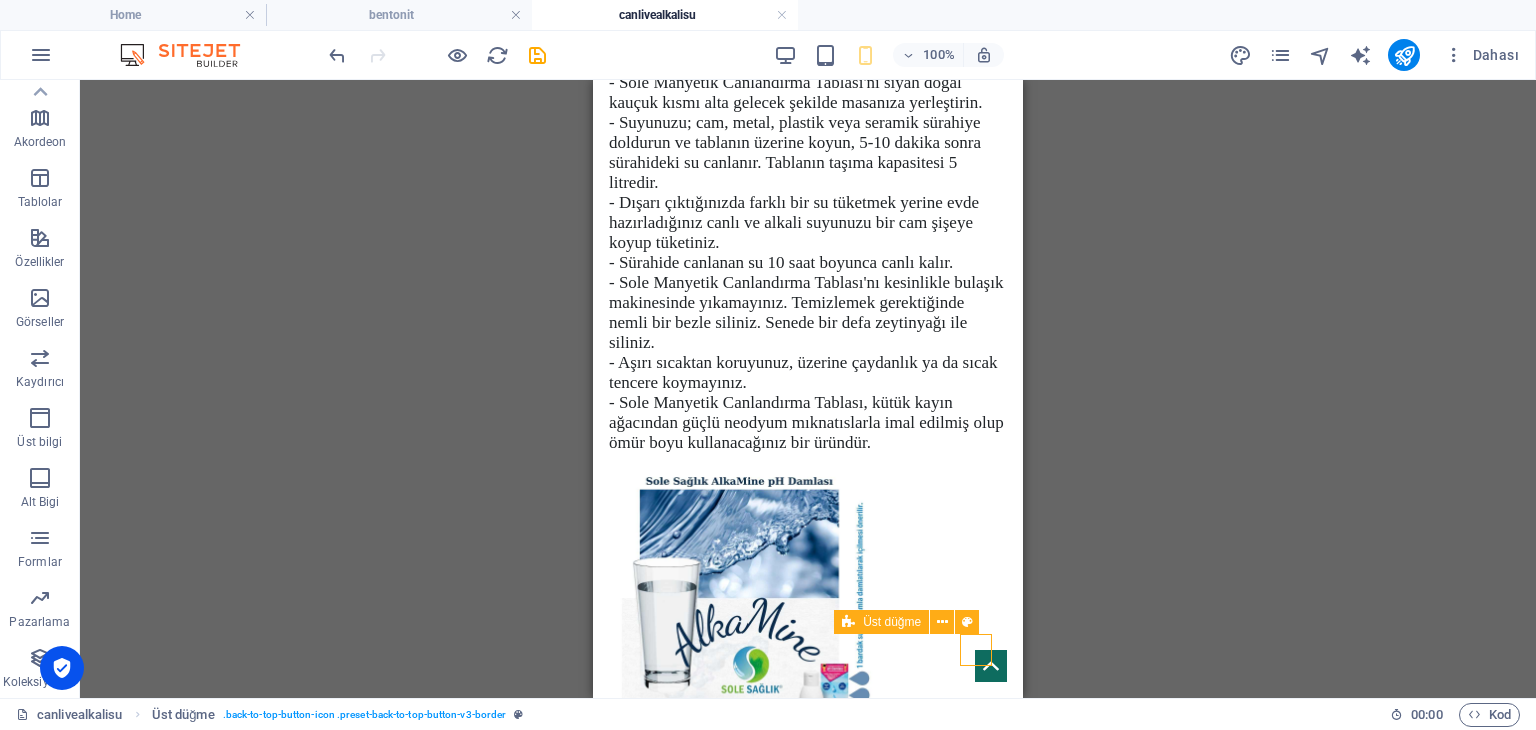click at bounding box center (991, 666) 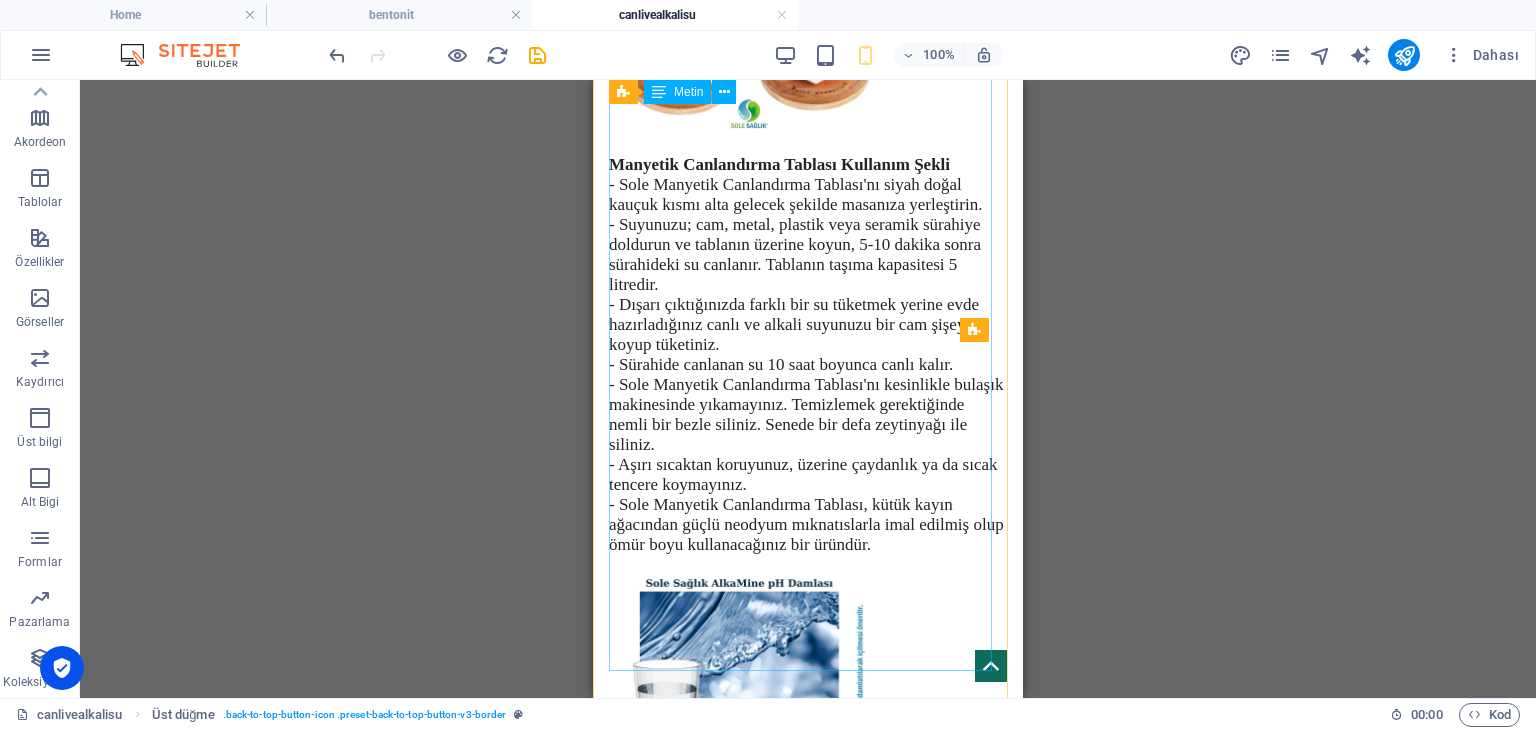 scroll, scrollTop: 6325, scrollLeft: 0, axis: vertical 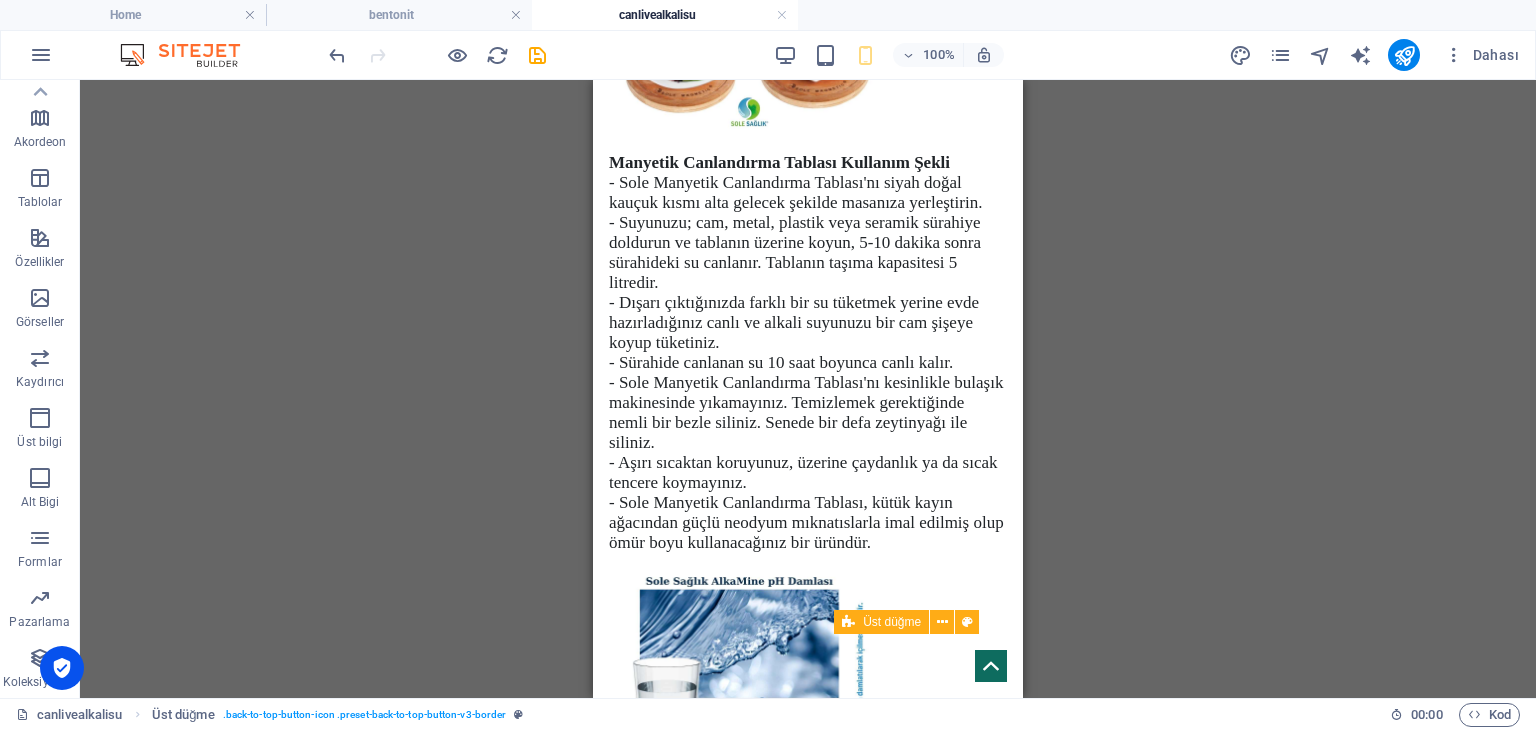 click at bounding box center [991, 666] 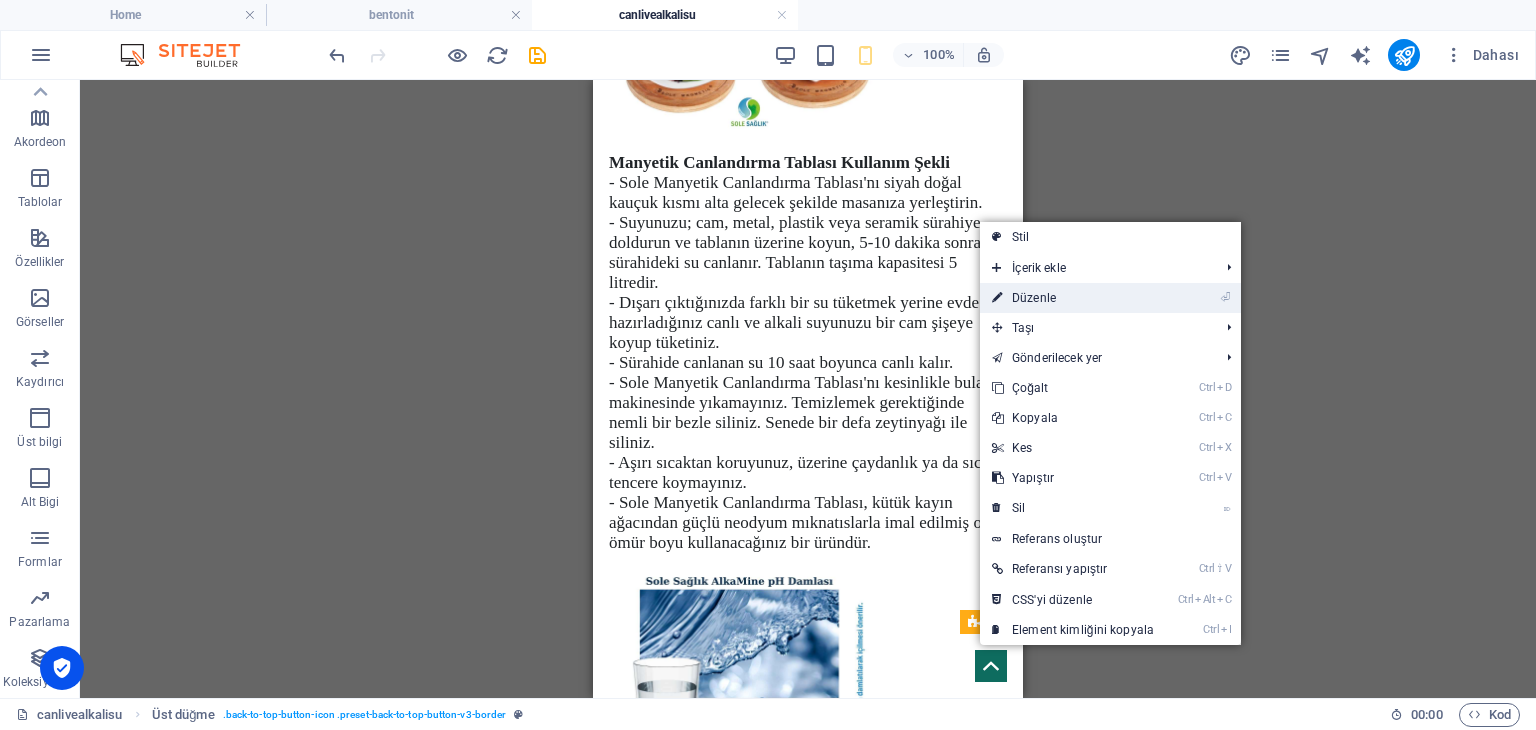 click on "⏎  Düzenle" at bounding box center [1073, 298] 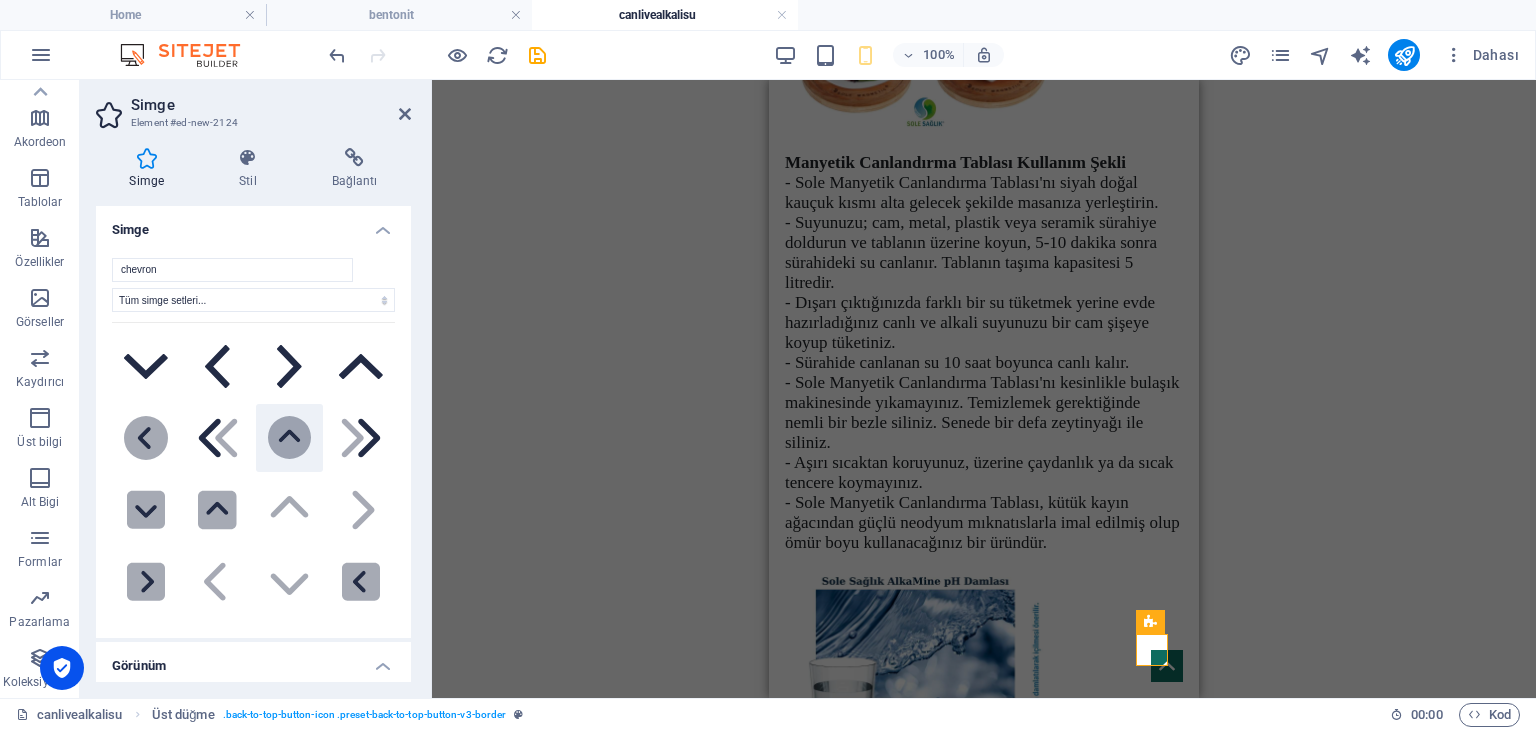 click 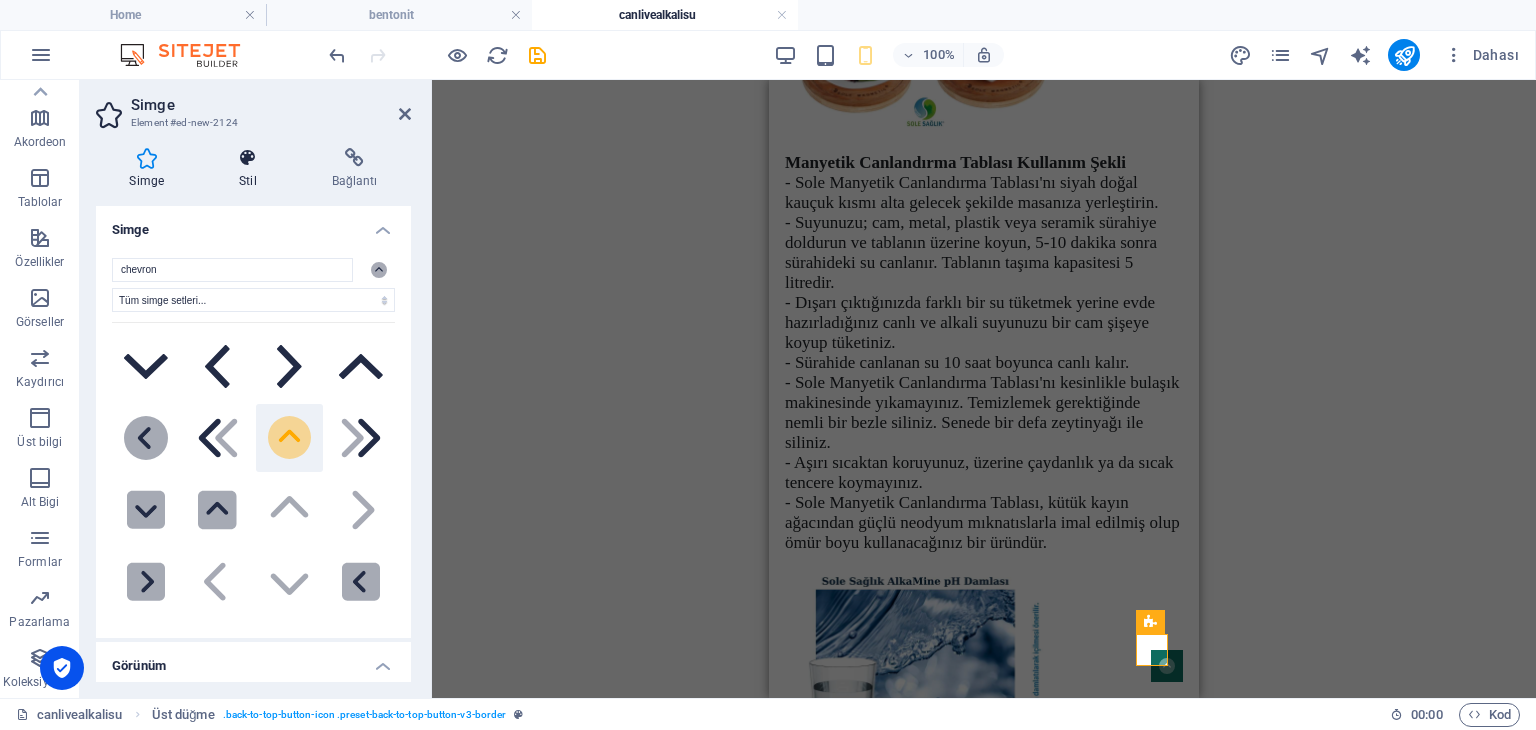click at bounding box center (248, 158) 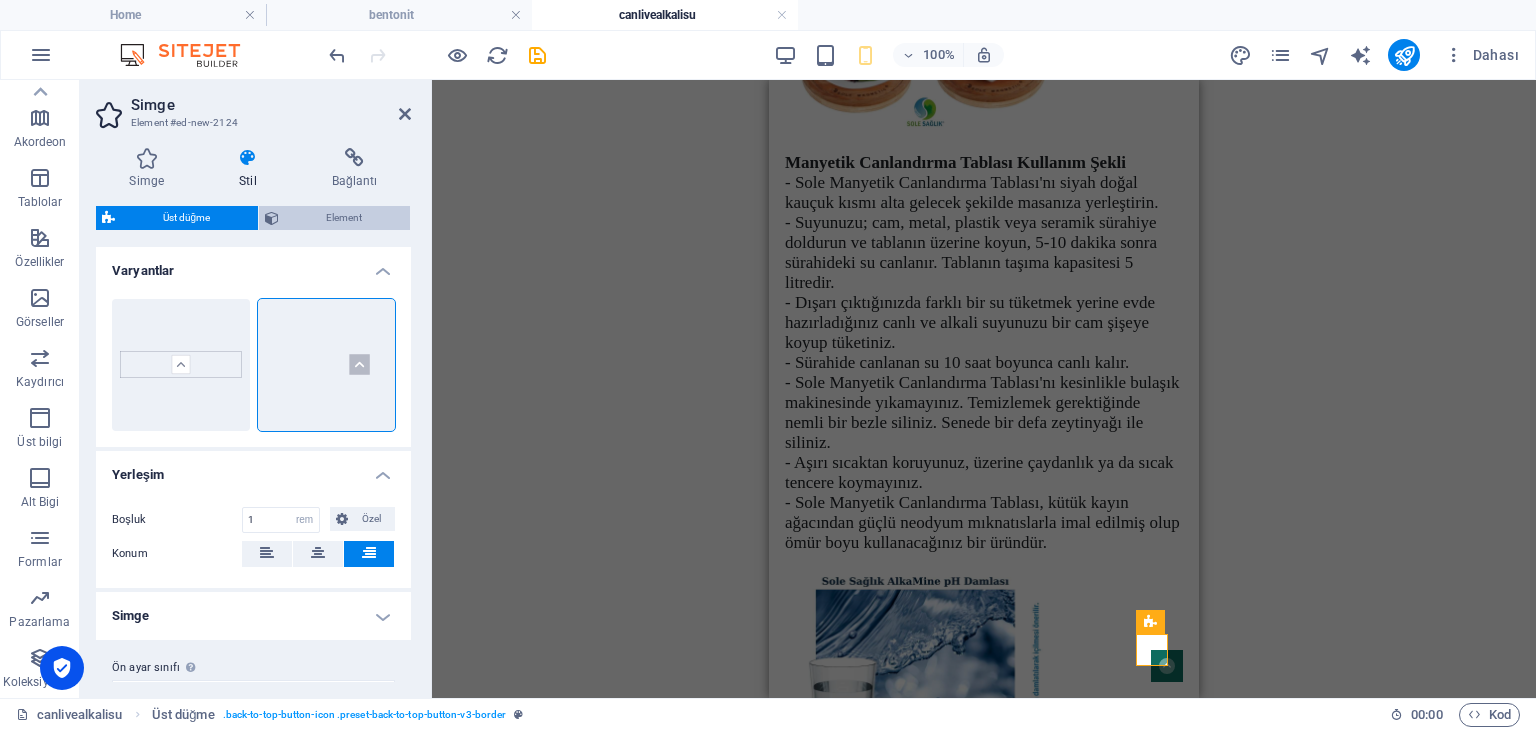 click on "Element" at bounding box center [344, 218] 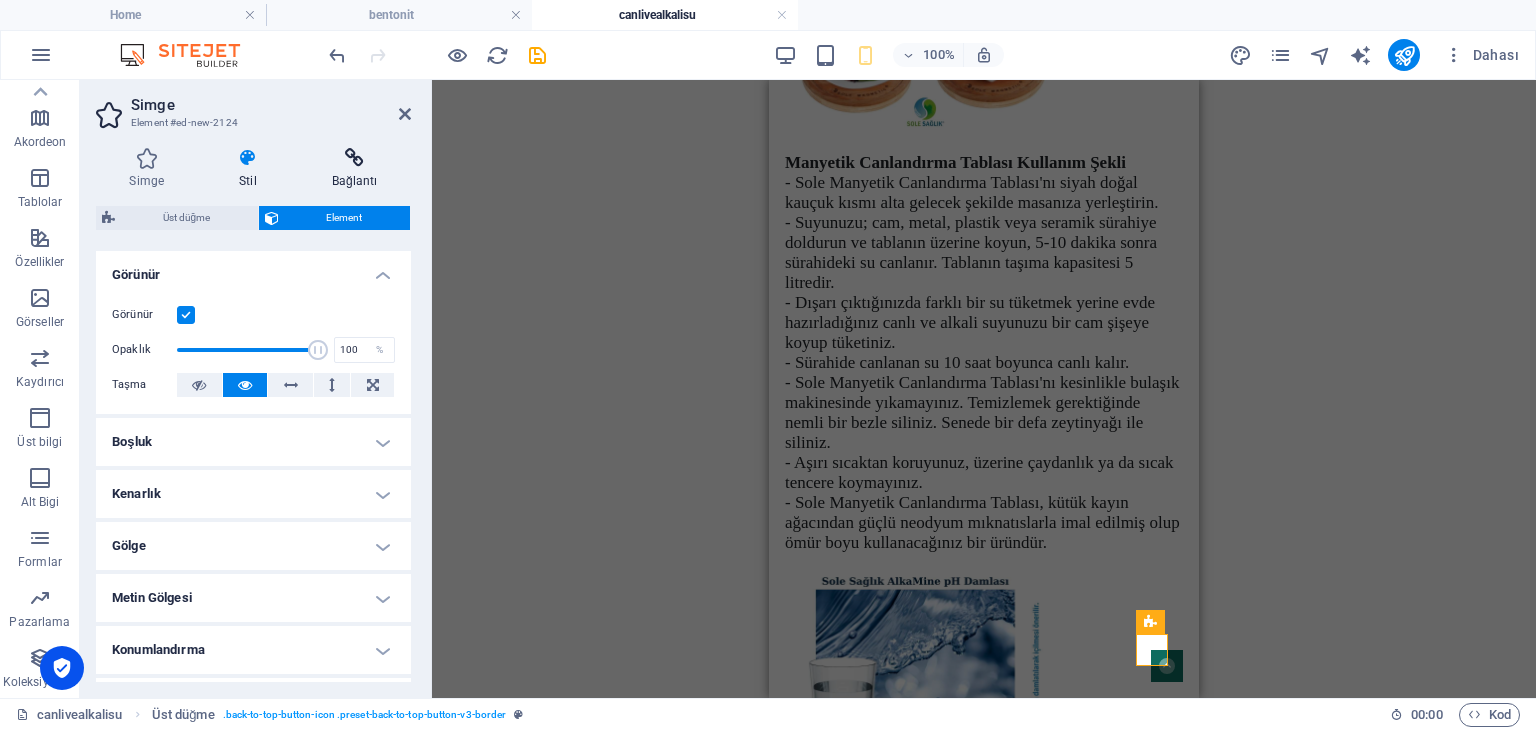 click on "Bağlantı" at bounding box center (354, 169) 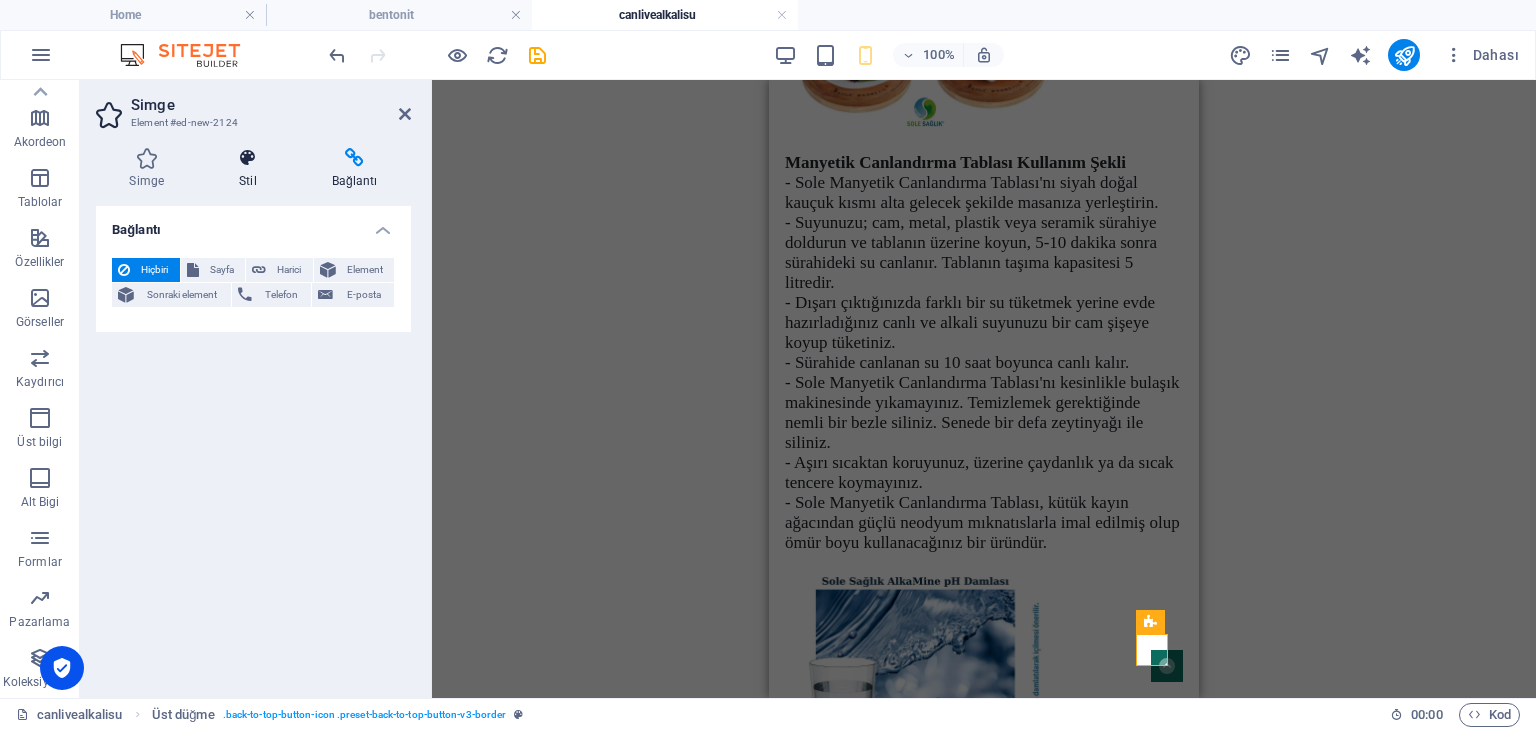 click on "Stil" at bounding box center (252, 169) 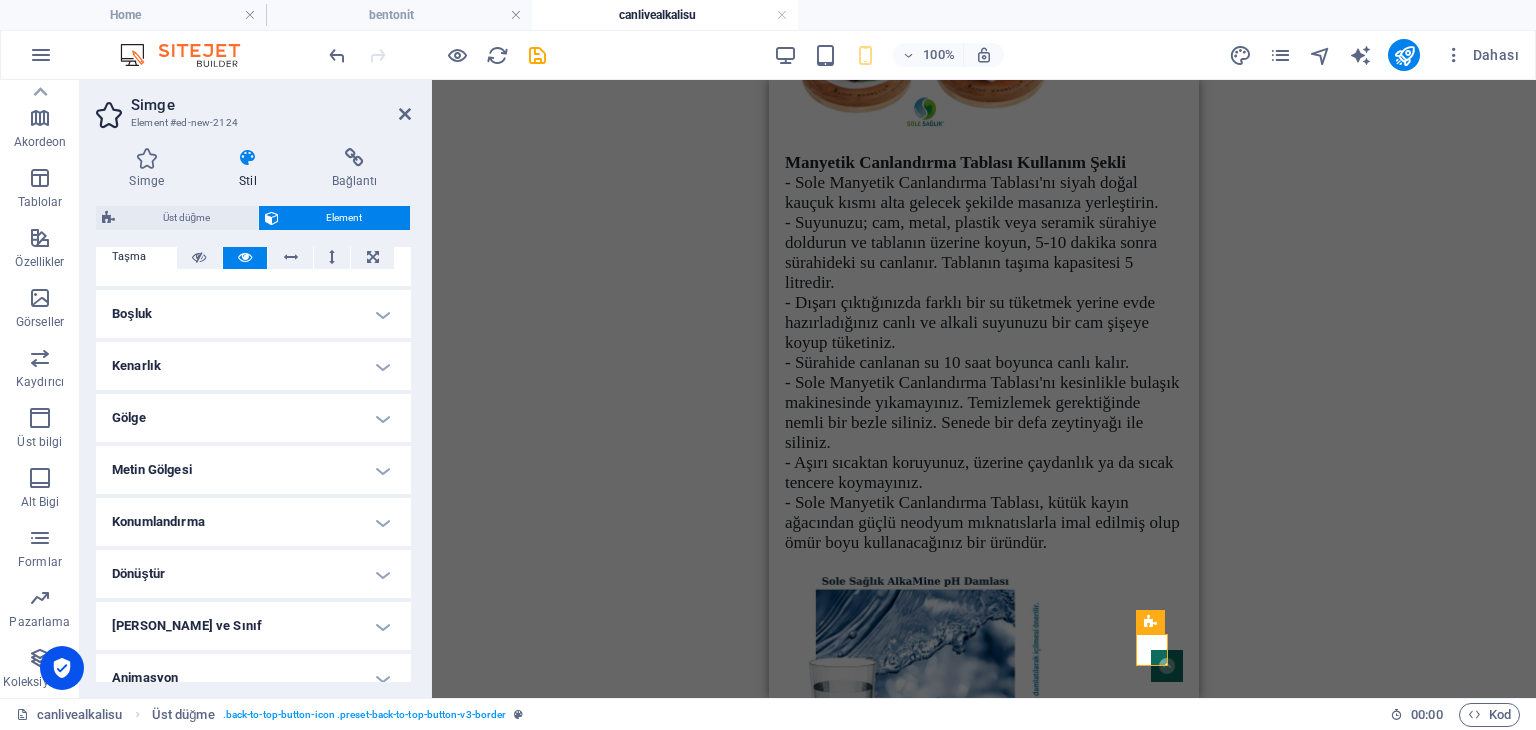 scroll, scrollTop: 0, scrollLeft: 0, axis: both 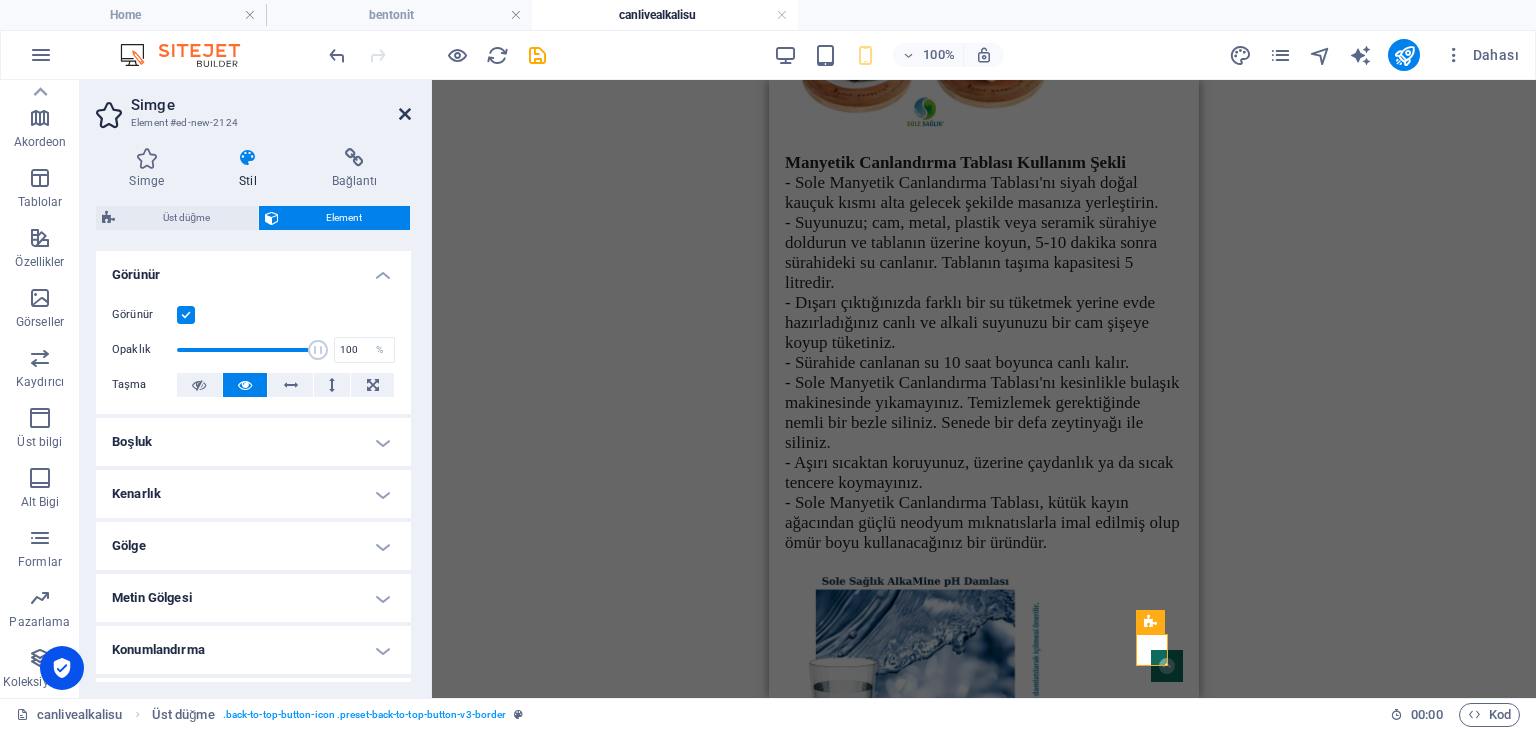 click at bounding box center (405, 114) 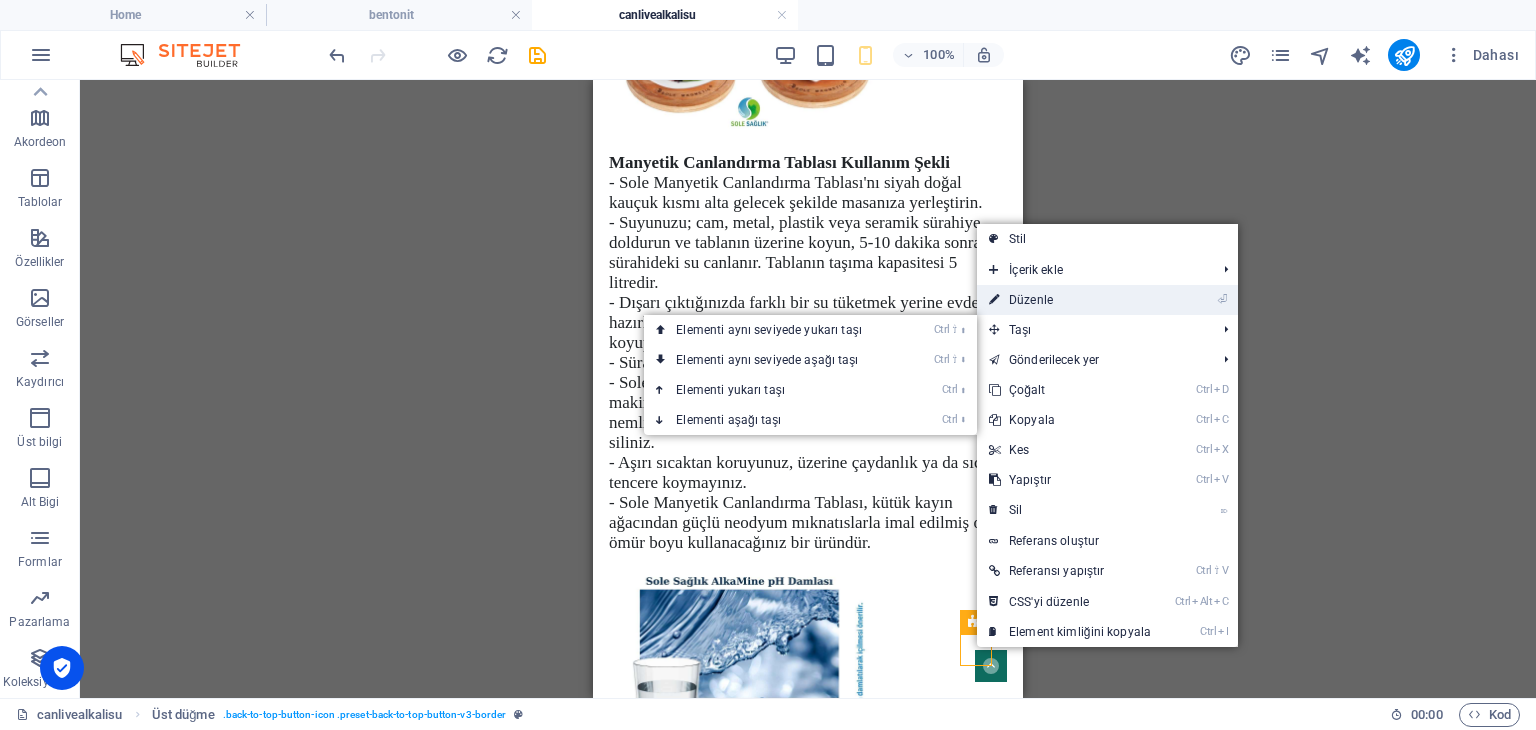 click on "⏎  Düzenle" at bounding box center [1070, 300] 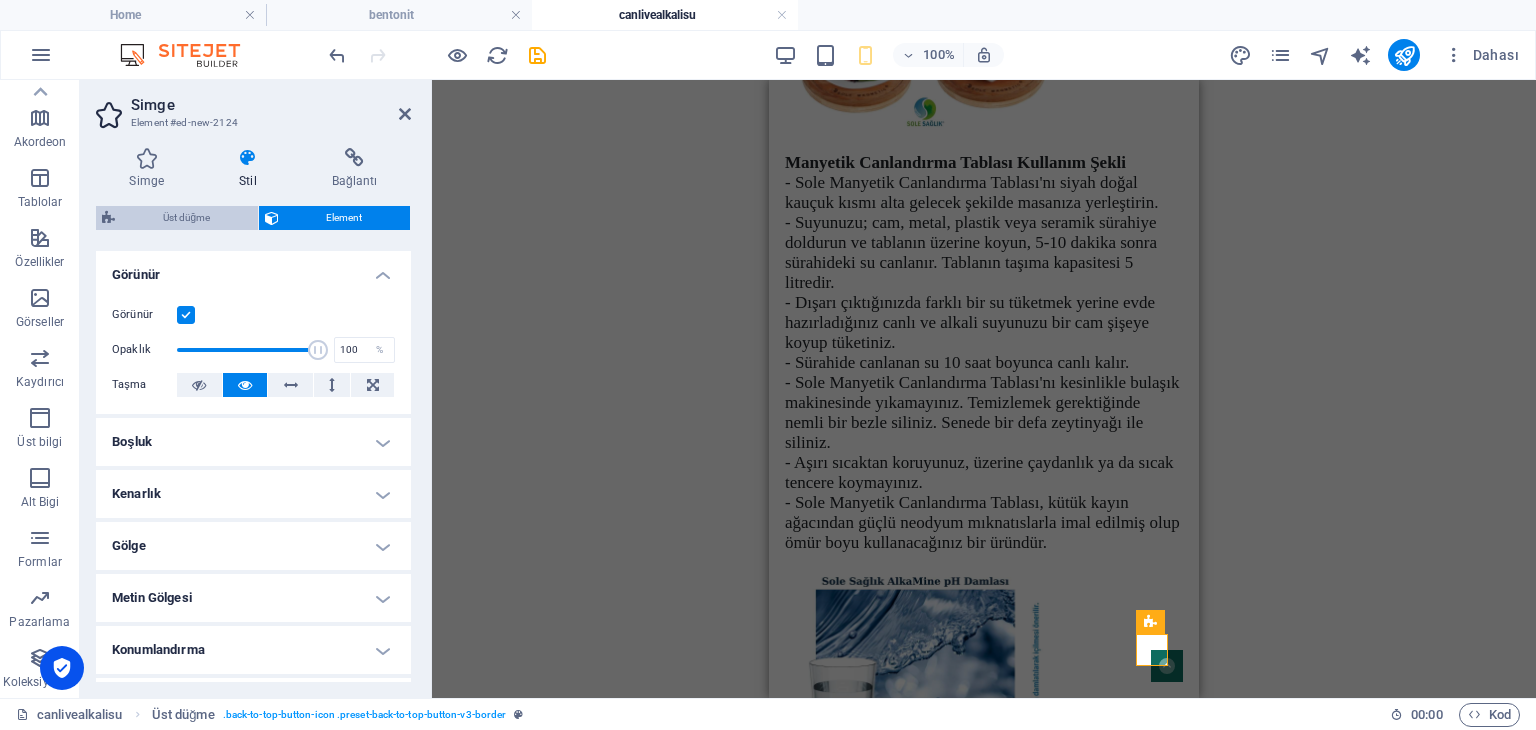 click on "Üst düğme" at bounding box center (186, 218) 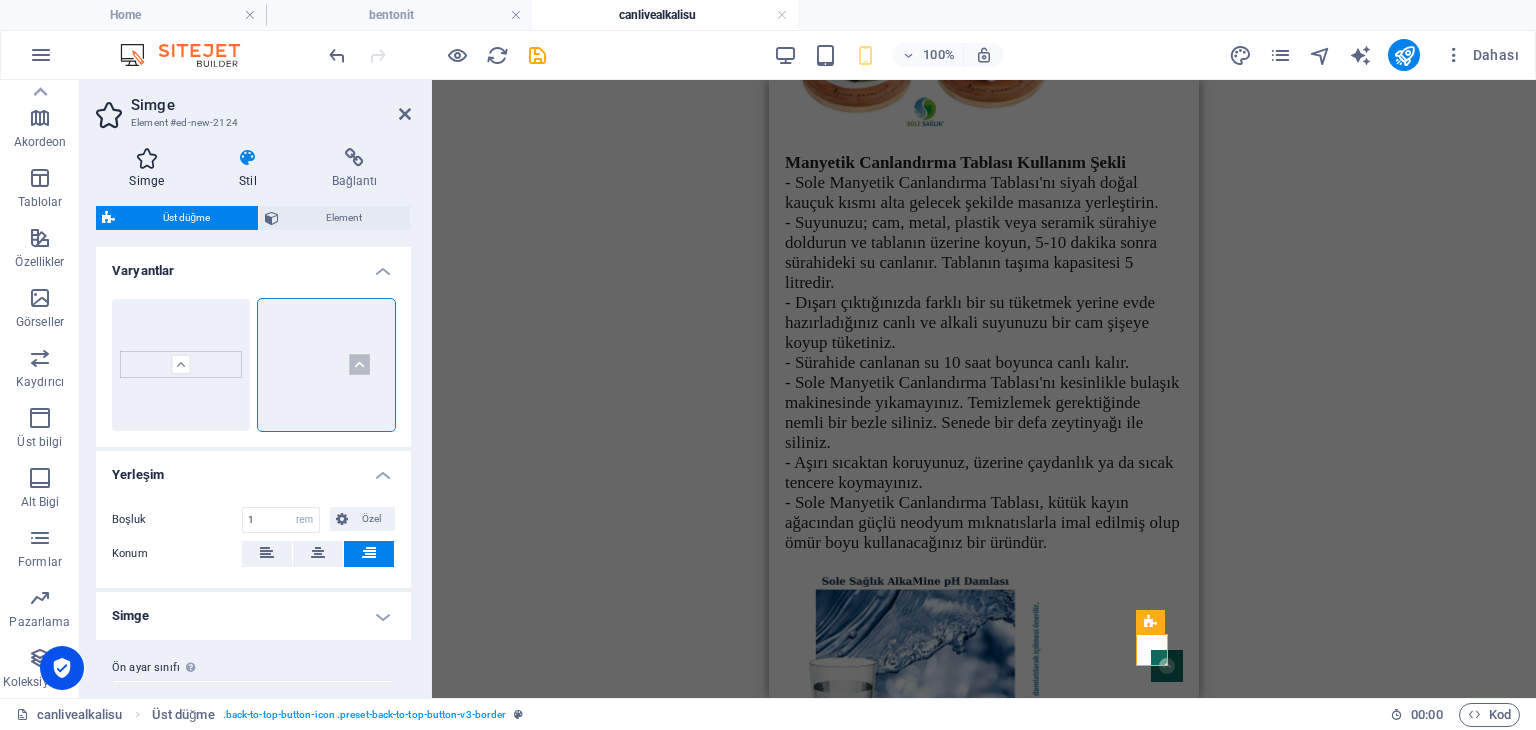 click on "Simge" at bounding box center (151, 169) 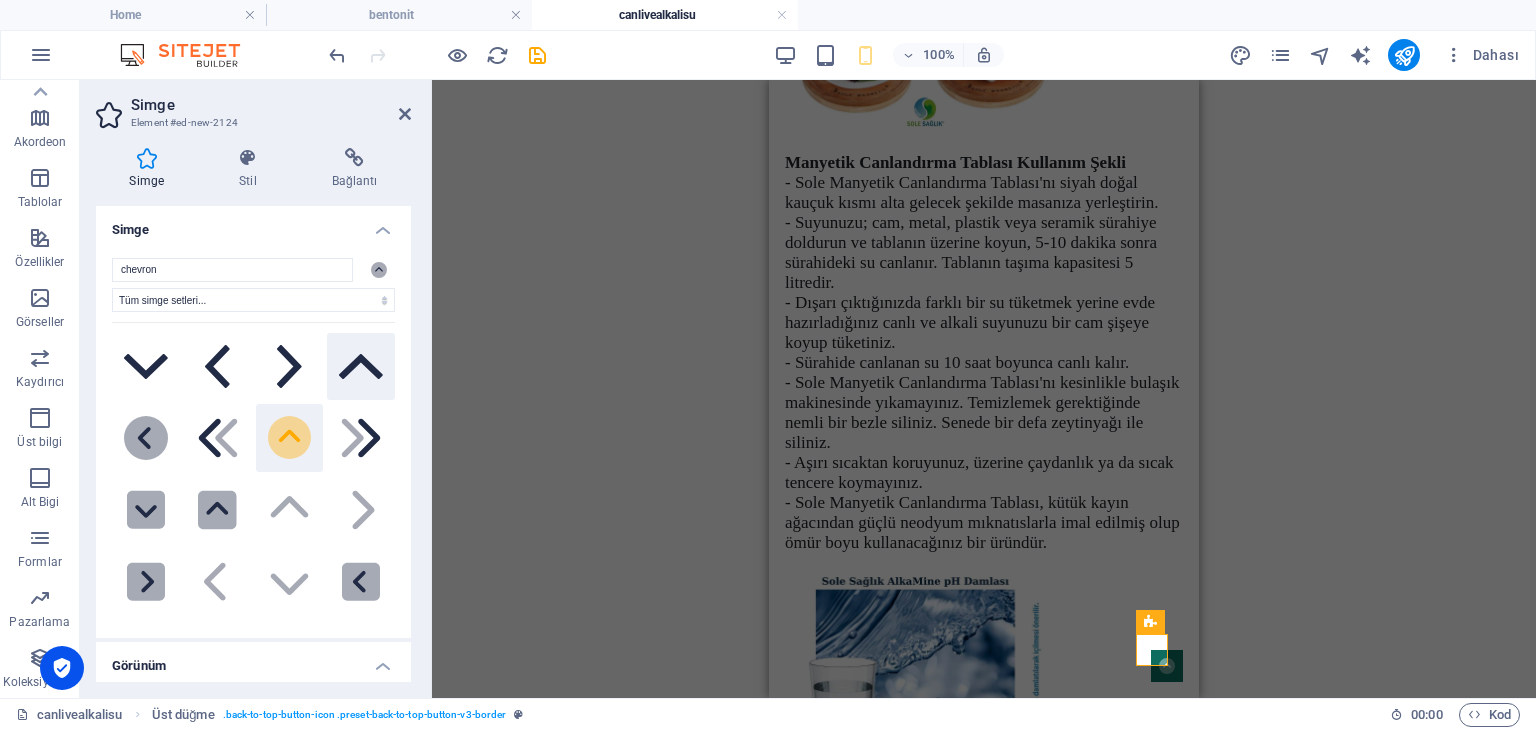 click 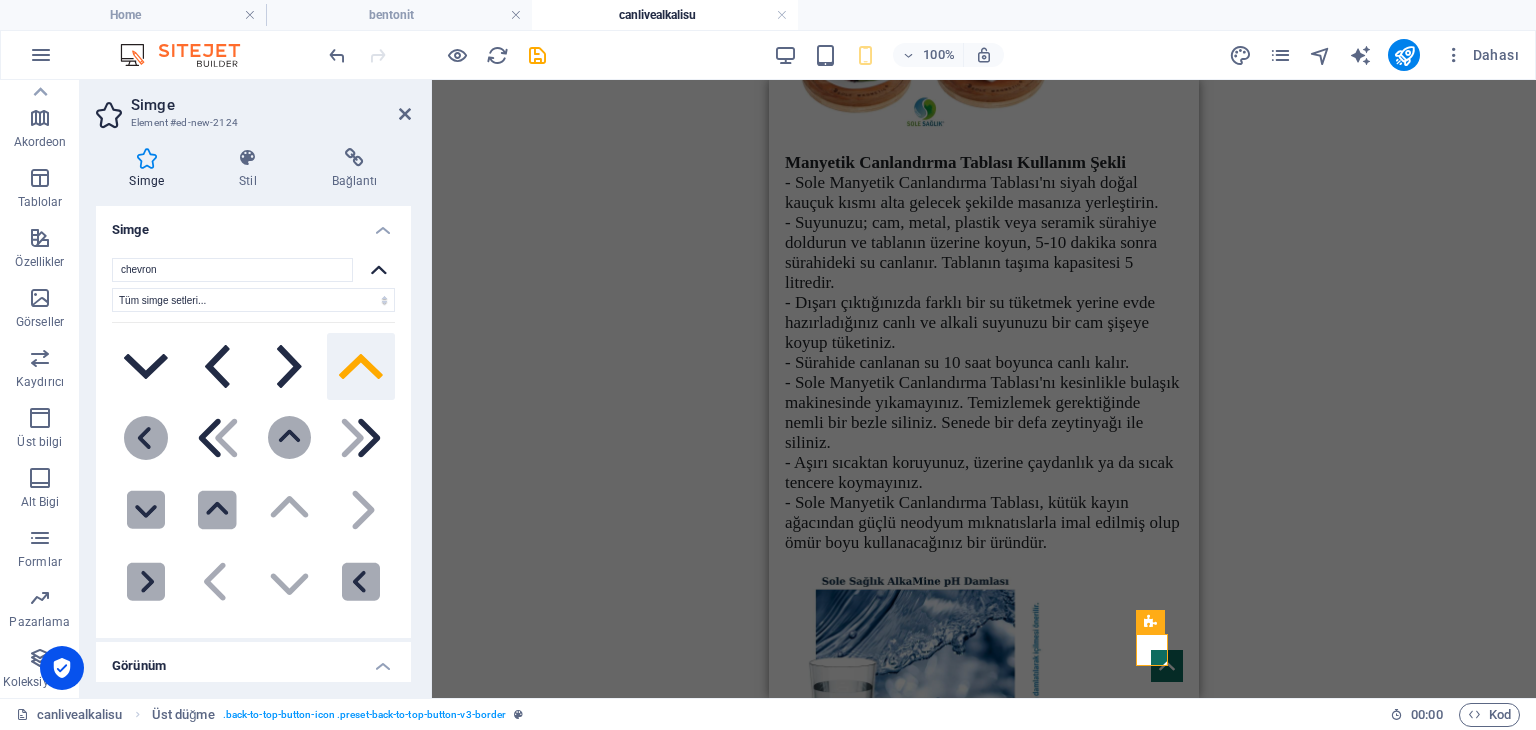 click on "H4   Ön ayar   Ön ayar   Kapsayıcı   Referans   Metin   İmaj   Kapsayıcı   Ayırıcı   Yer Tutucu   Sosyal Medya Simgeleri   Video   Simge   Ön ayar   Ön ayar   Kapsayıcı   H4   Metin   Yer Tutucu   Kapsayıcı   Simge   Sosyal Medya Simgeleri   Kayan Görüntü   Düğme   İmaj   Sosyal Medya Simgeleri   Simge   Simge   Simge   Sosyal Medya Simgeleri   Simge   Kayan Görüntü   Metin   Sosyal Medya Simgeleri   Sosyal Medya Simgeleri   Simge   Simge   Üst düğme" at bounding box center [984, 389] 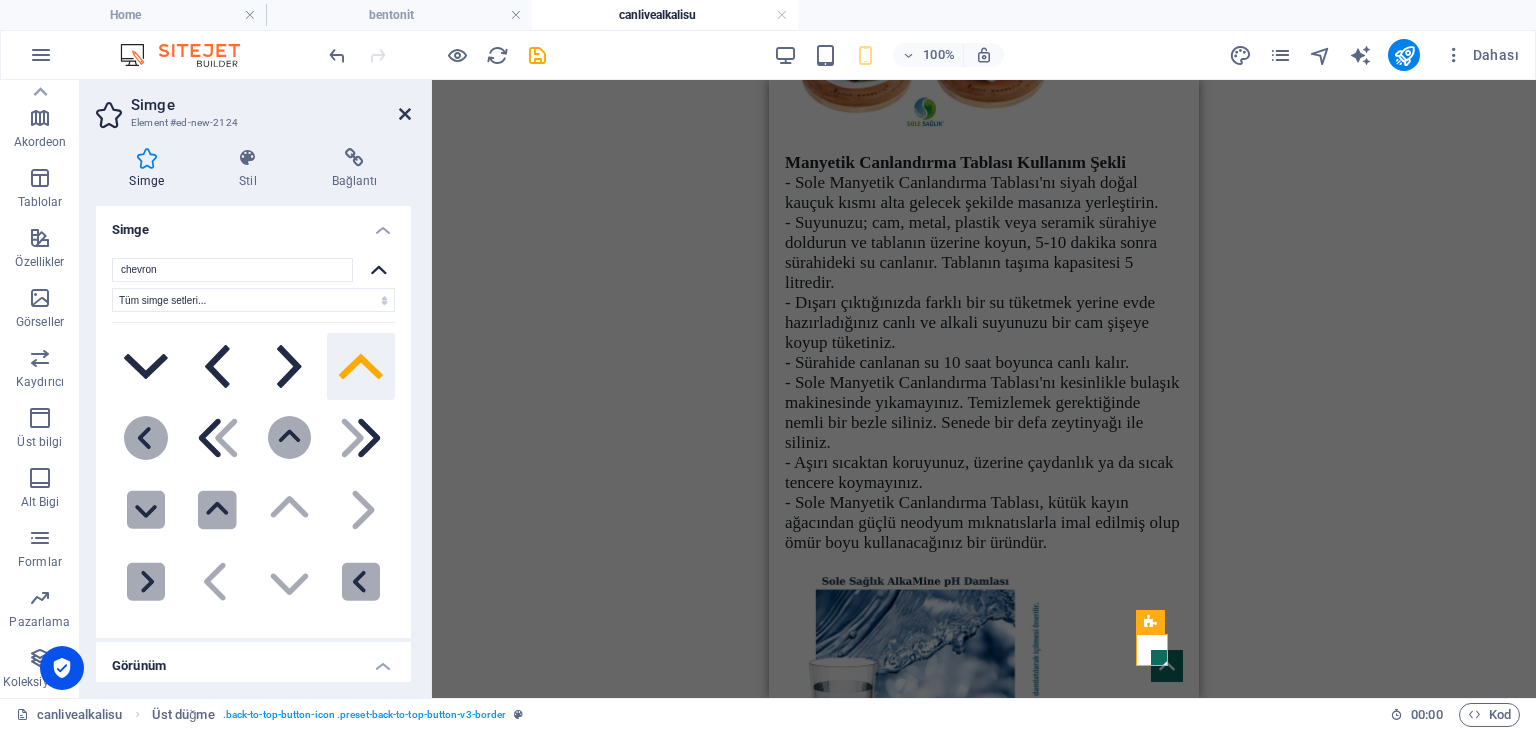 click at bounding box center [405, 114] 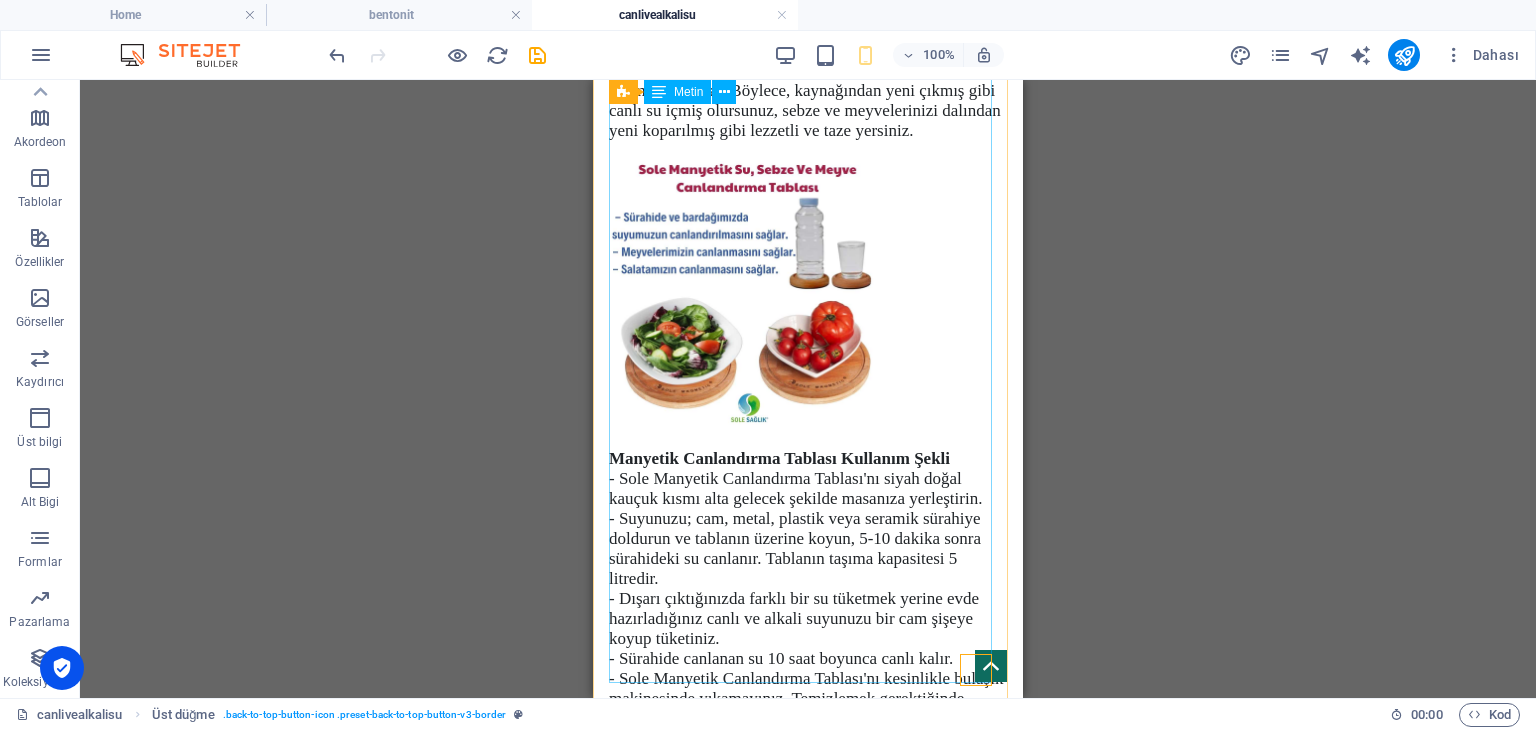 scroll, scrollTop: 6025, scrollLeft: 0, axis: vertical 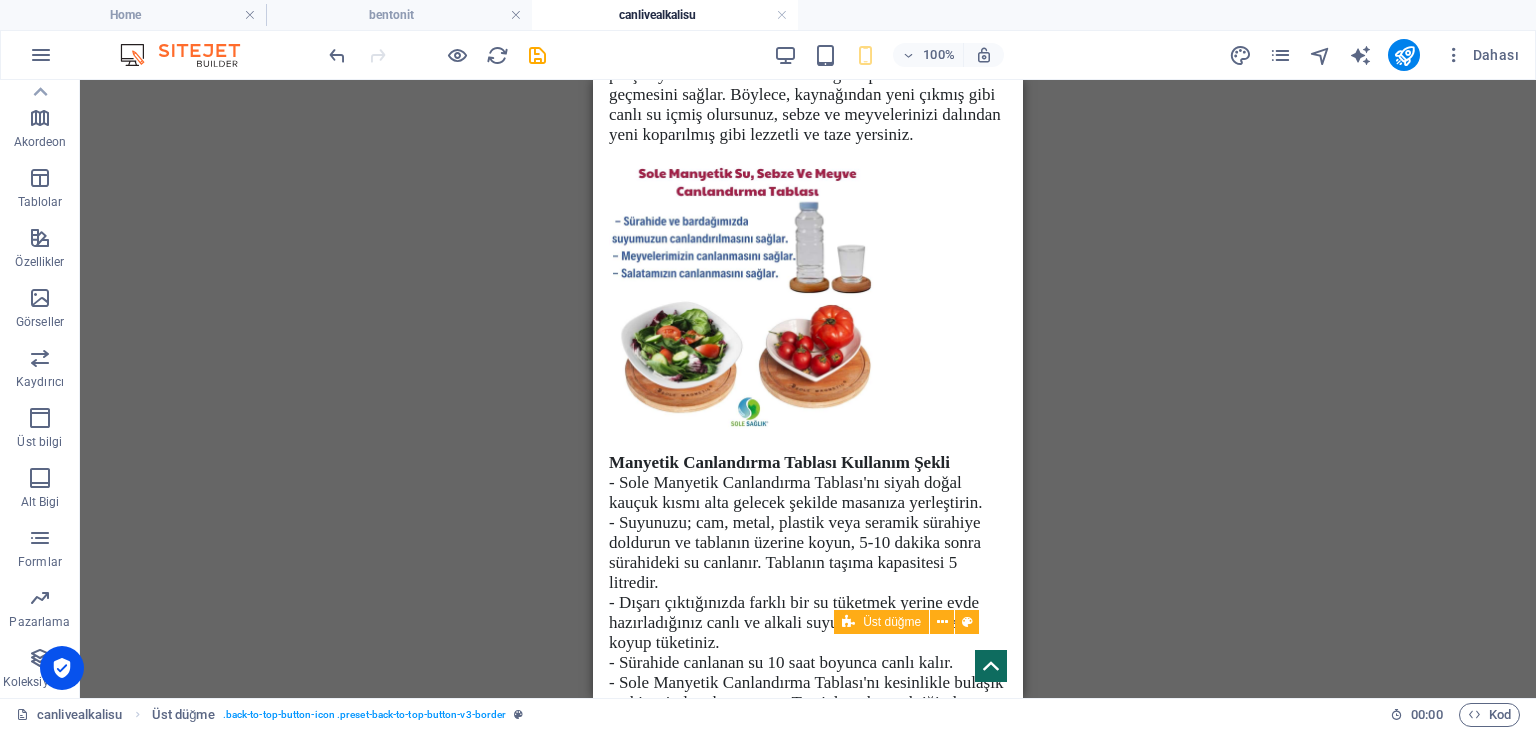 click at bounding box center [991, 666] 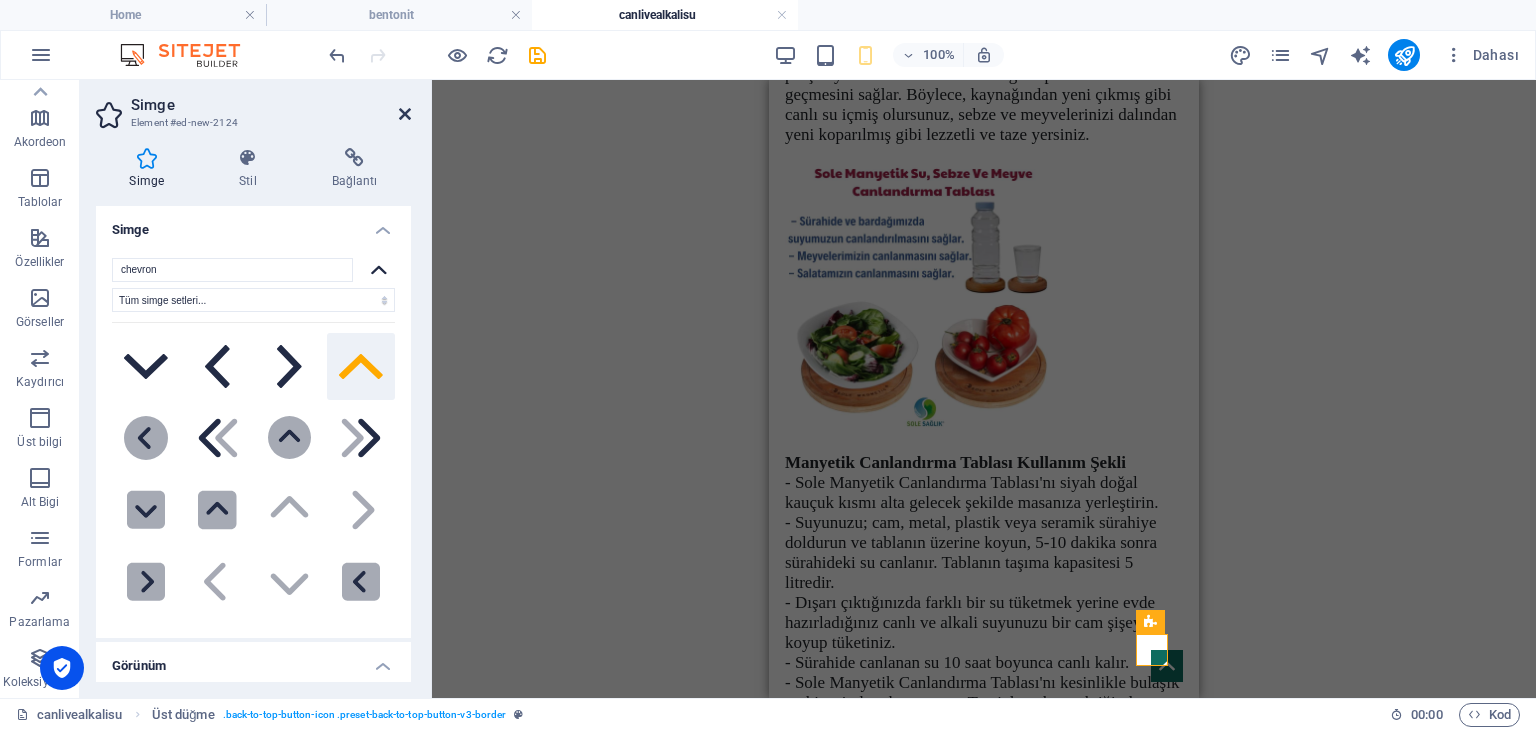 click at bounding box center [405, 114] 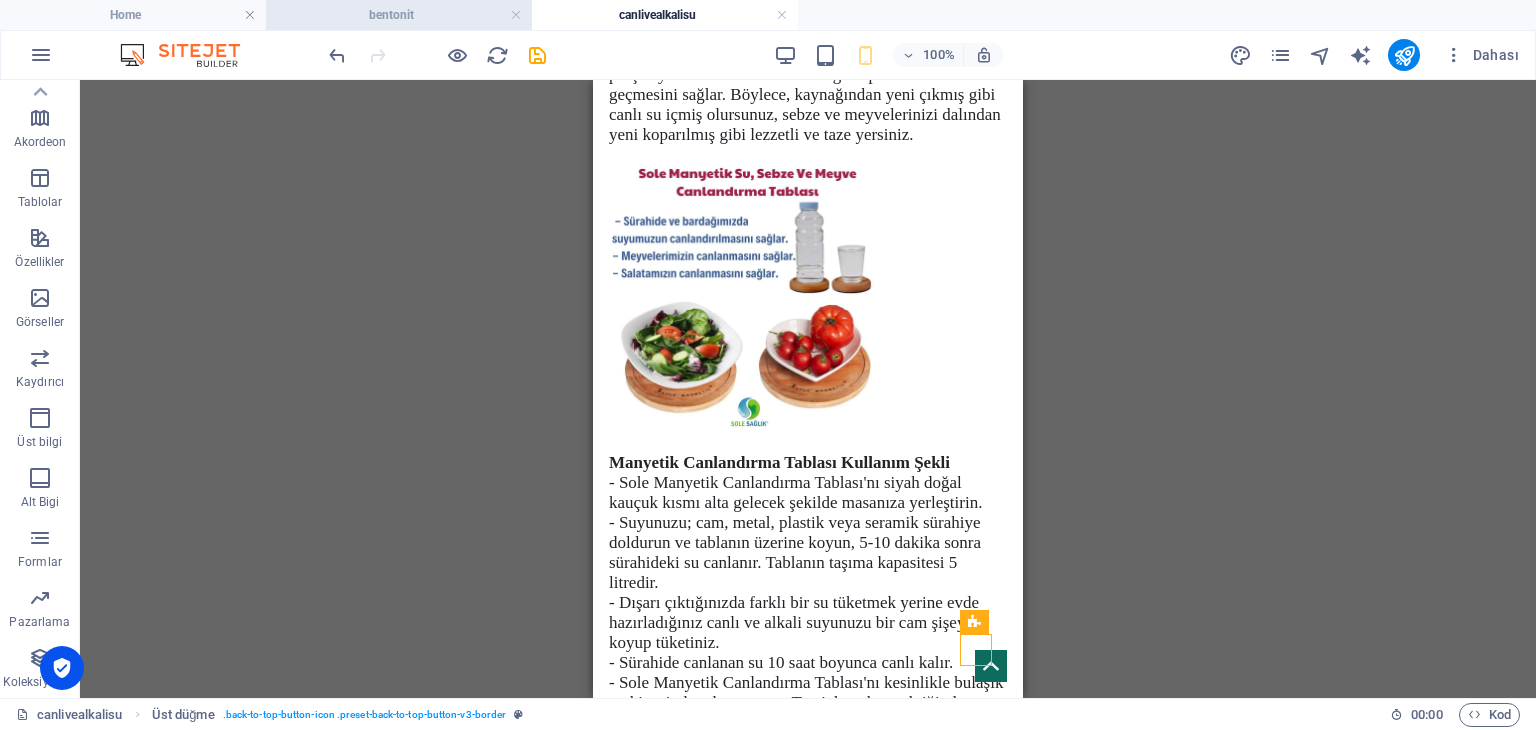 click on "bentonit" at bounding box center (399, 15) 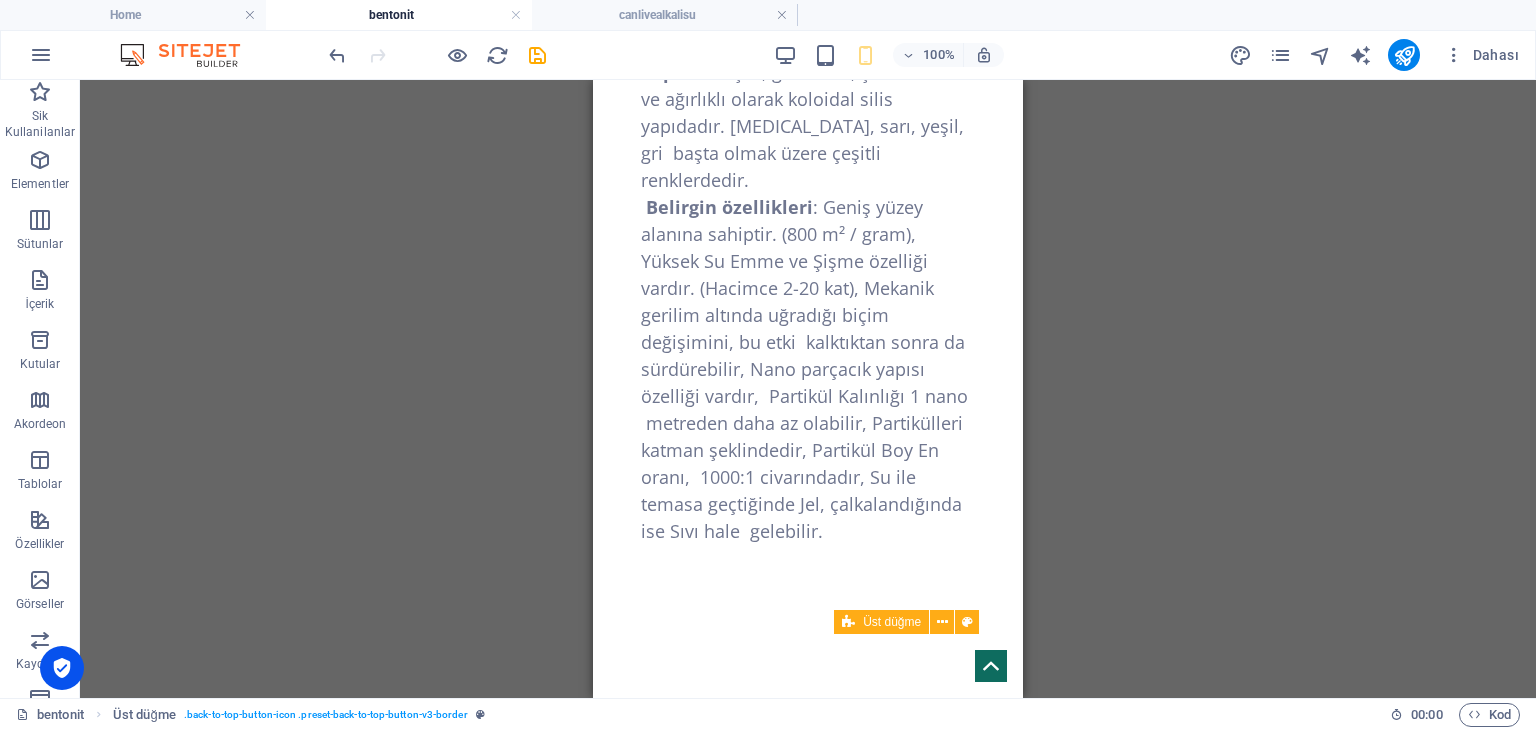 click at bounding box center [991, 666] 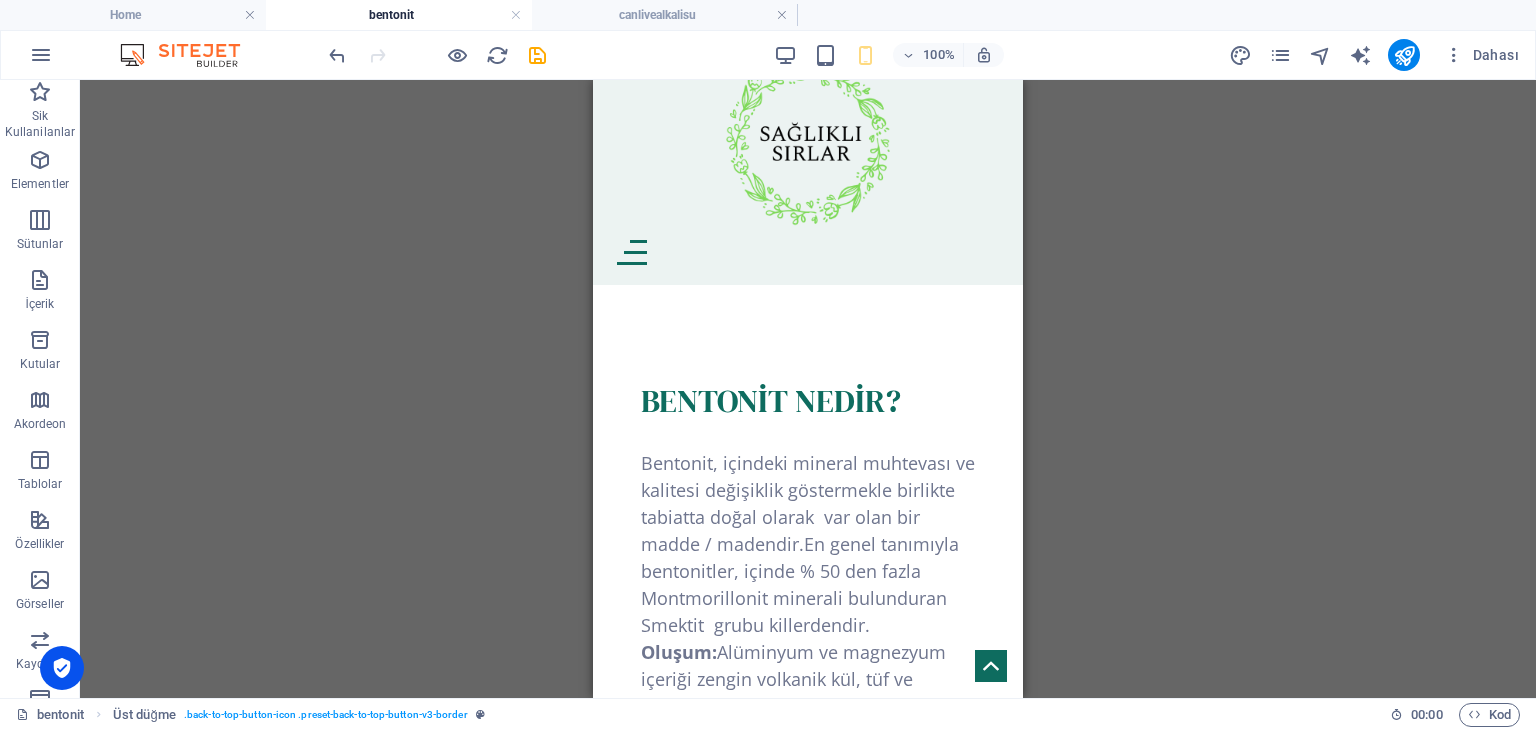 scroll, scrollTop: 0, scrollLeft: 0, axis: both 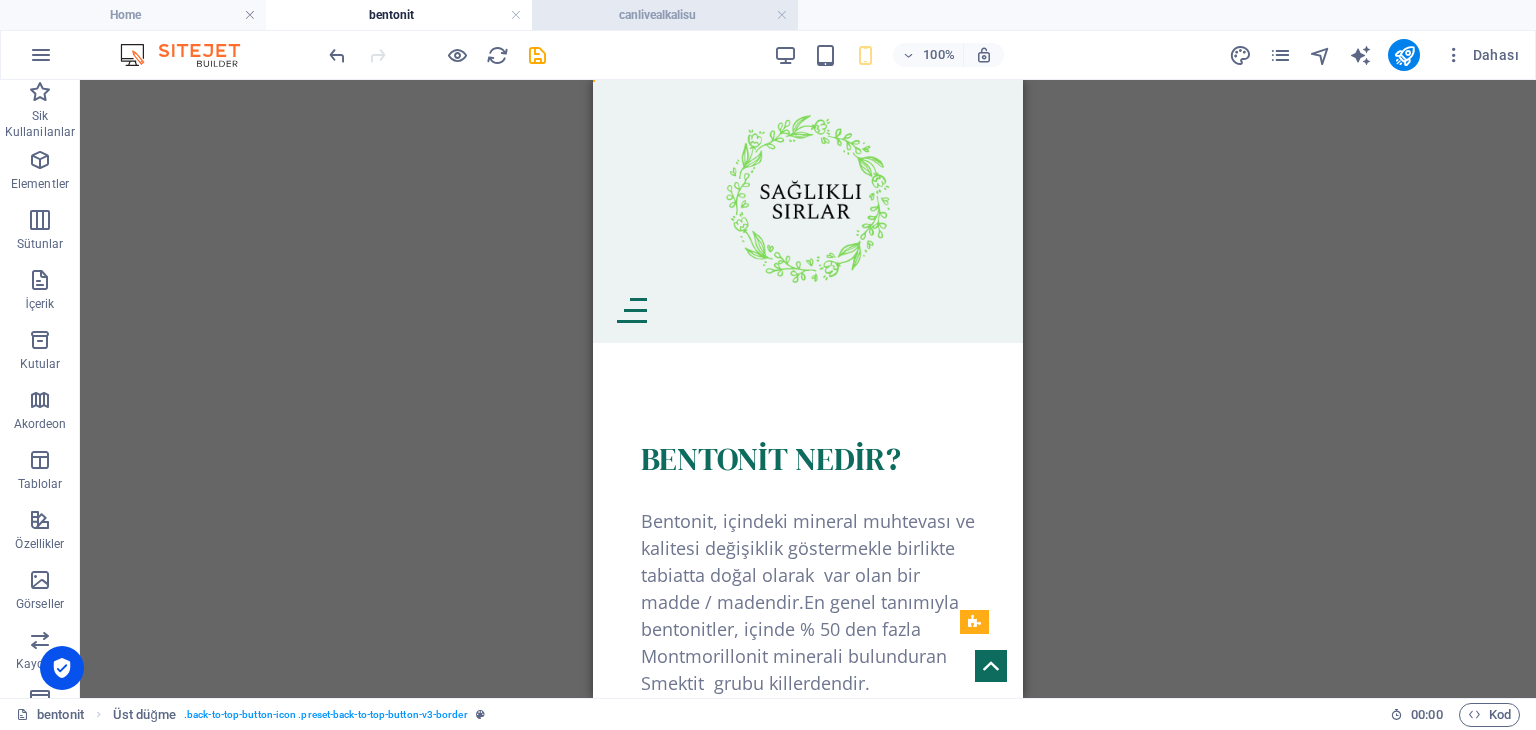 click on "canlivealkalisu" at bounding box center (665, 15) 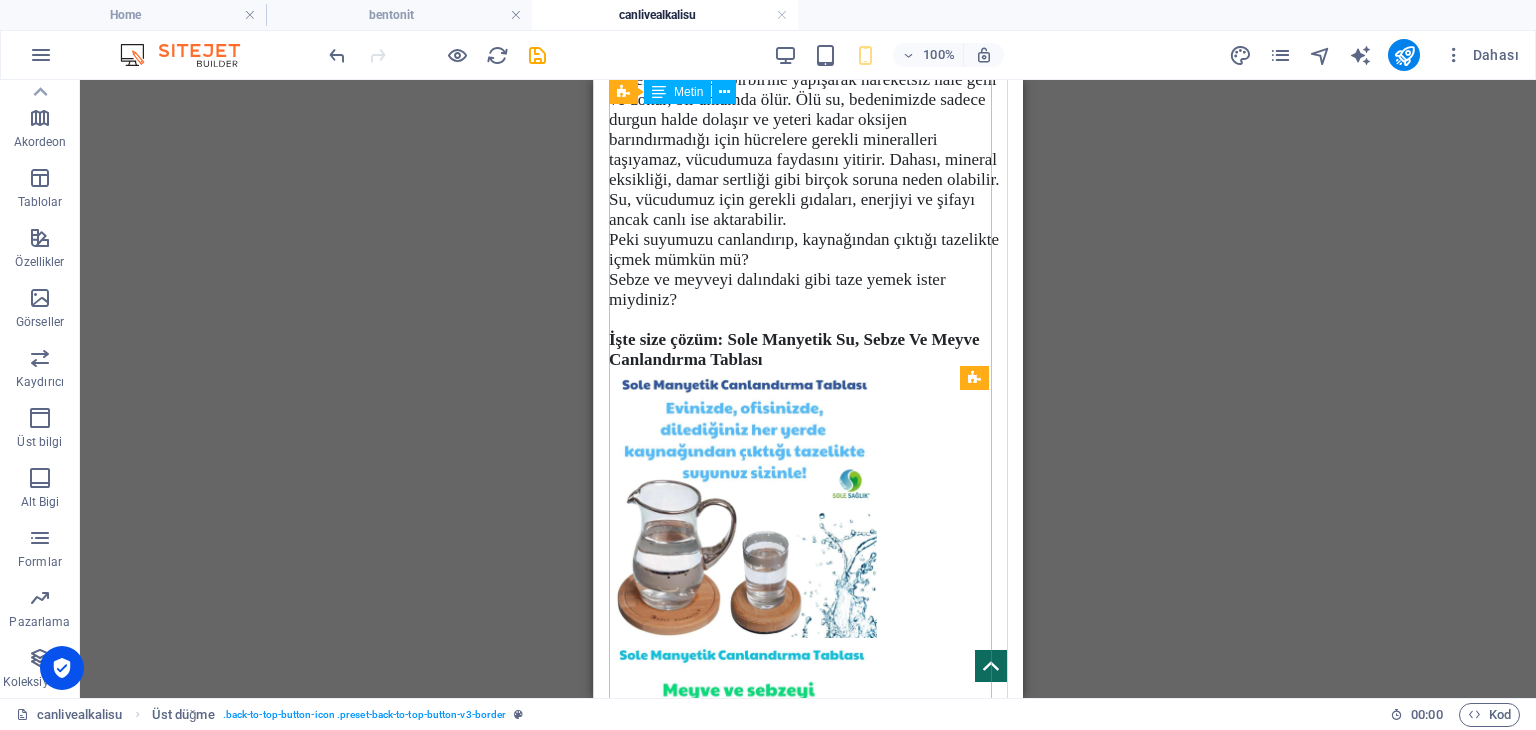 scroll, scrollTop: 5025, scrollLeft: 0, axis: vertical 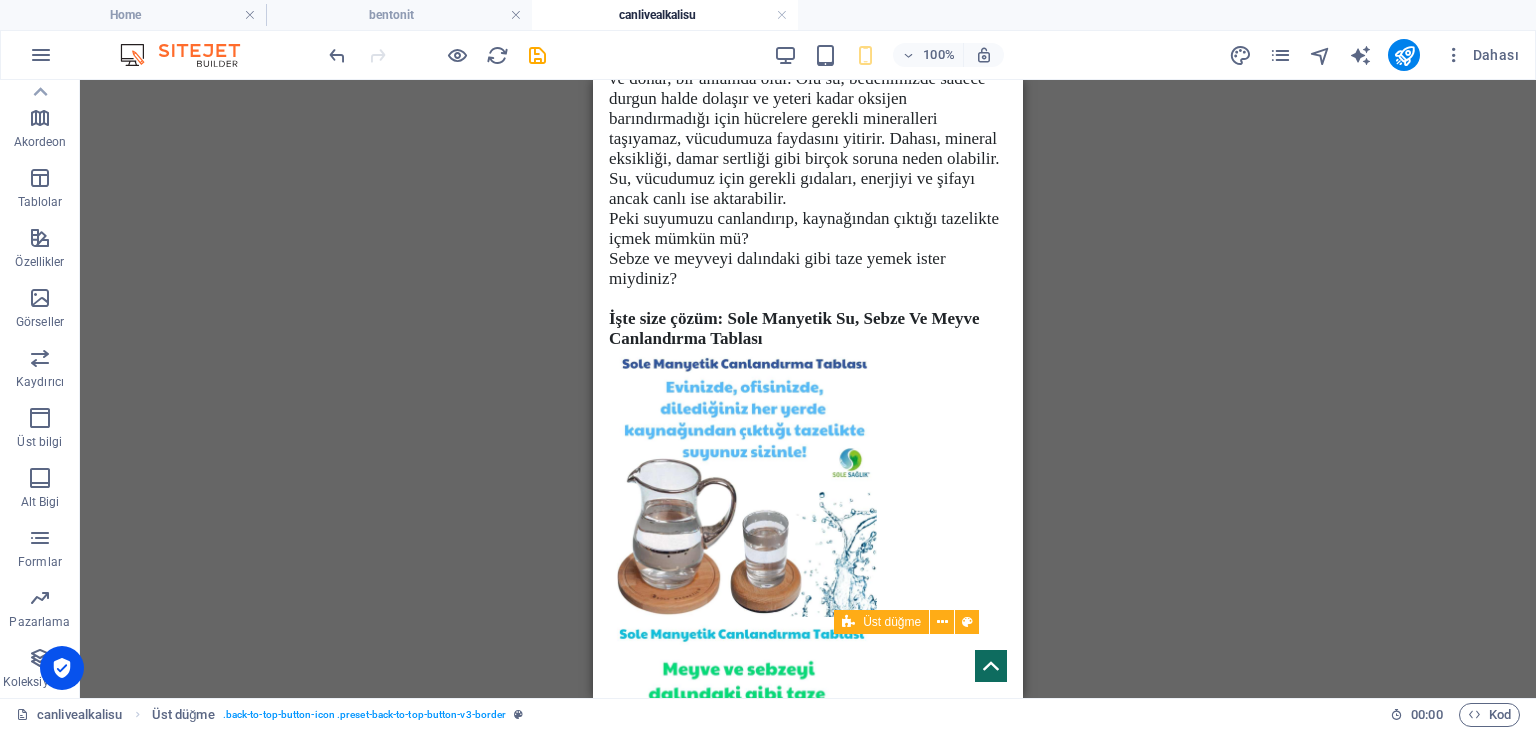 click at bounding box center [991, 666] 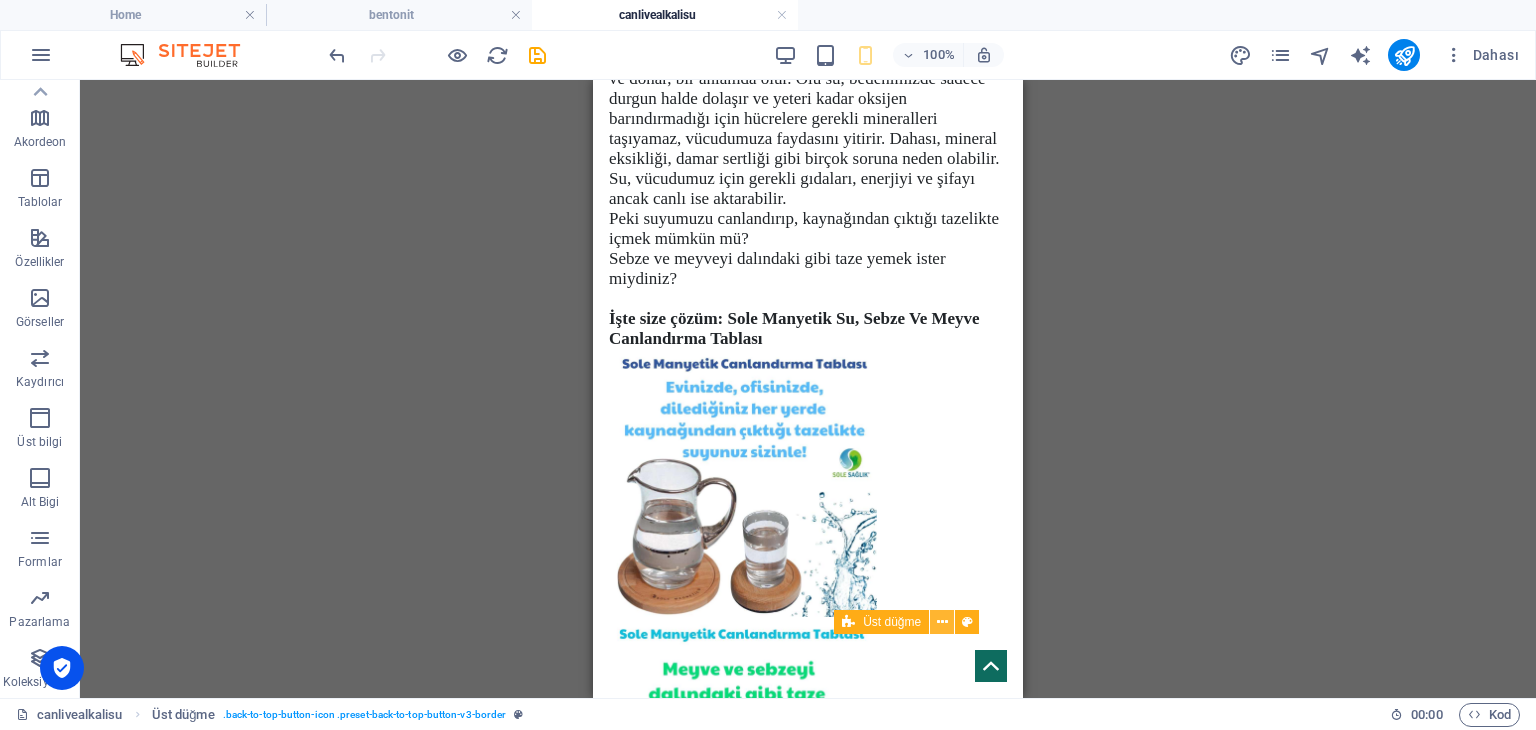 click at bounding box center [942, 622] 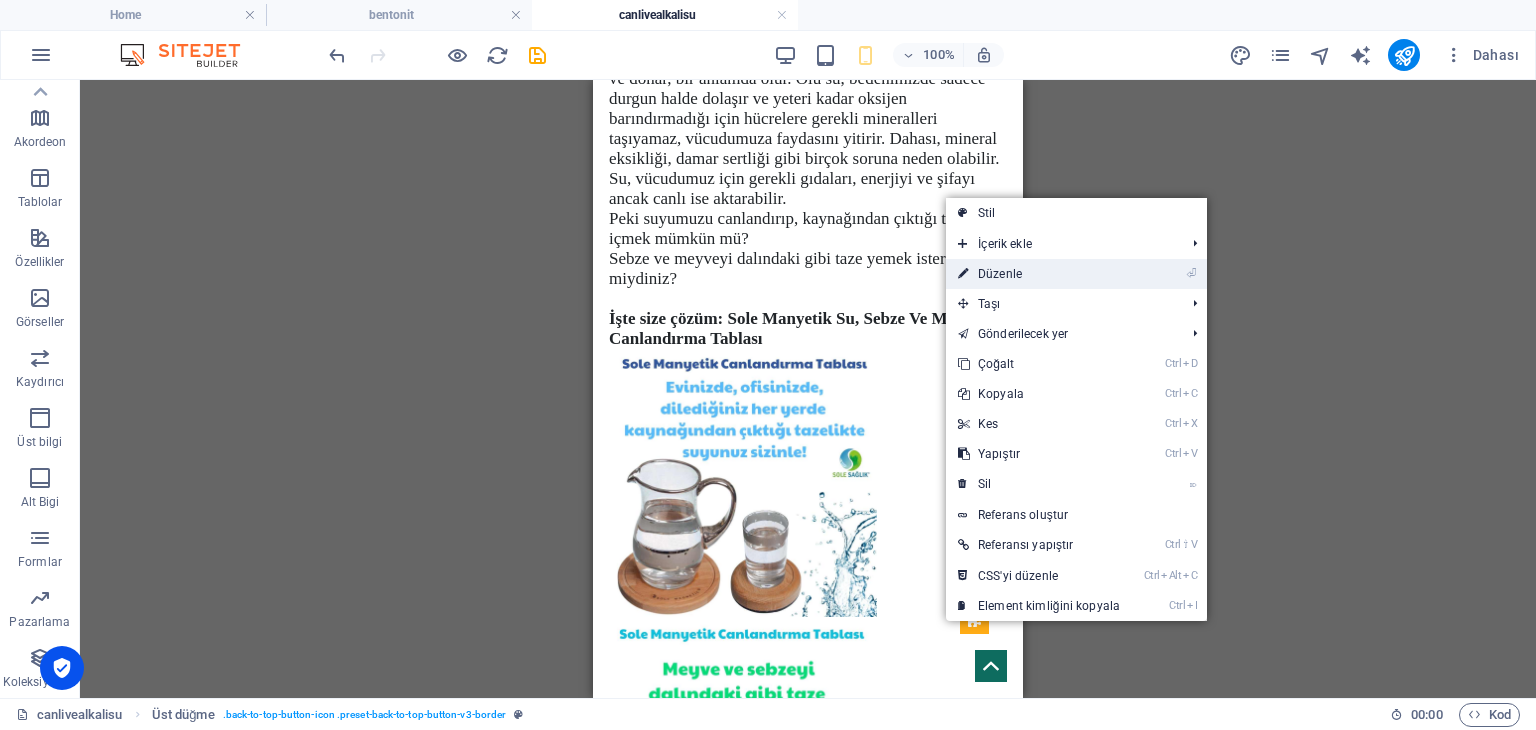 click on "⏎  Düzenle" at bounding box center (1039, 274) 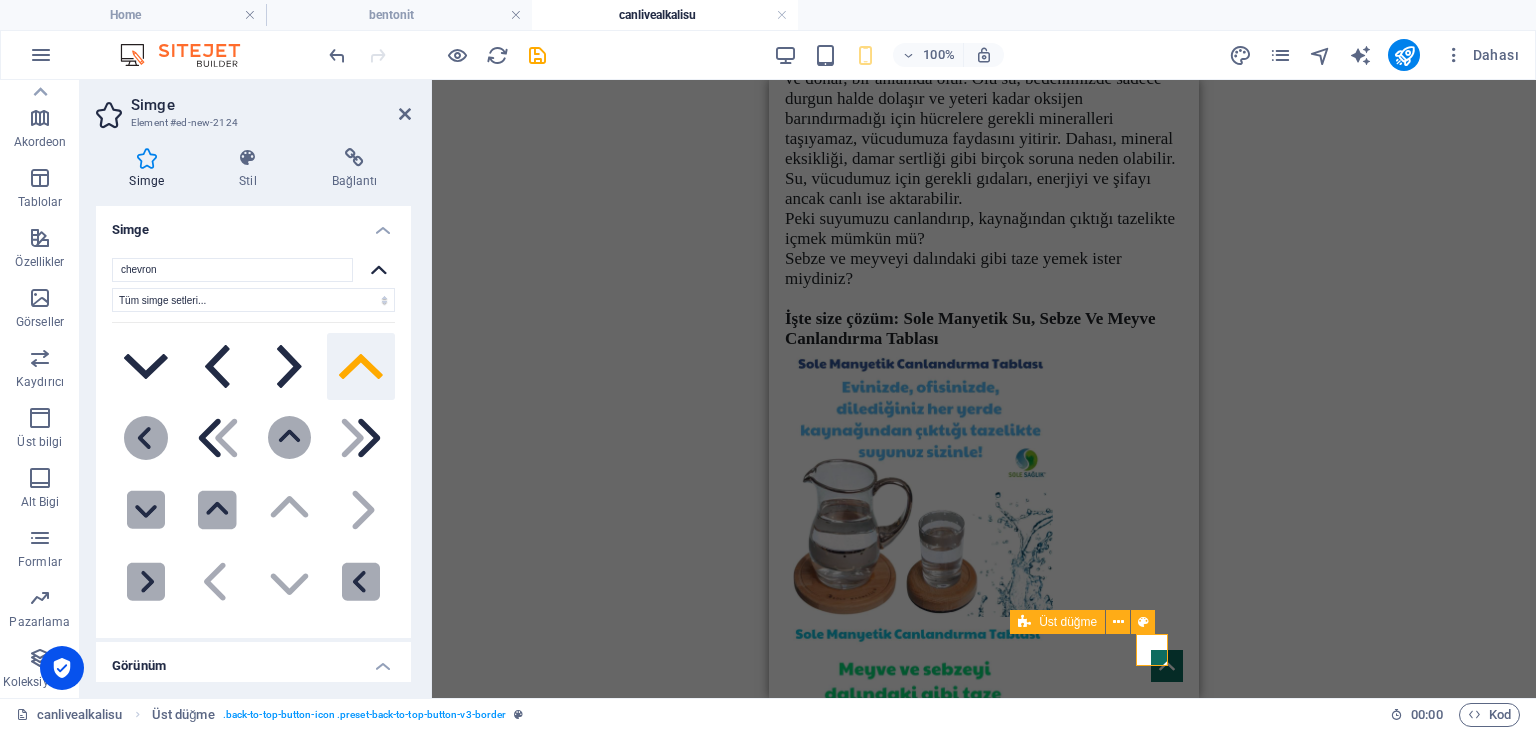 click at bounding box center [1167, 666] 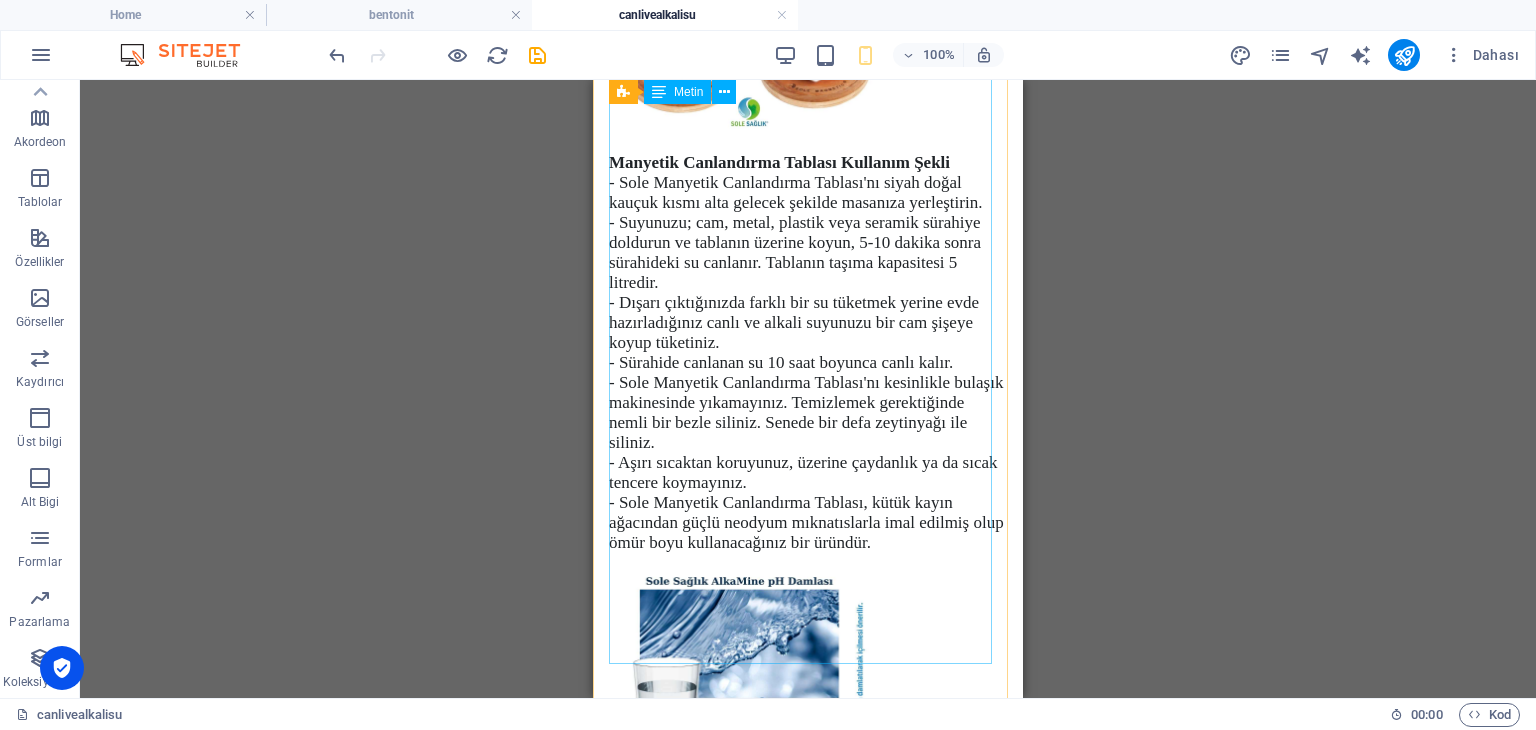 scroll, scrollTop: 6425, scrollLeft: 0, axis: vertical 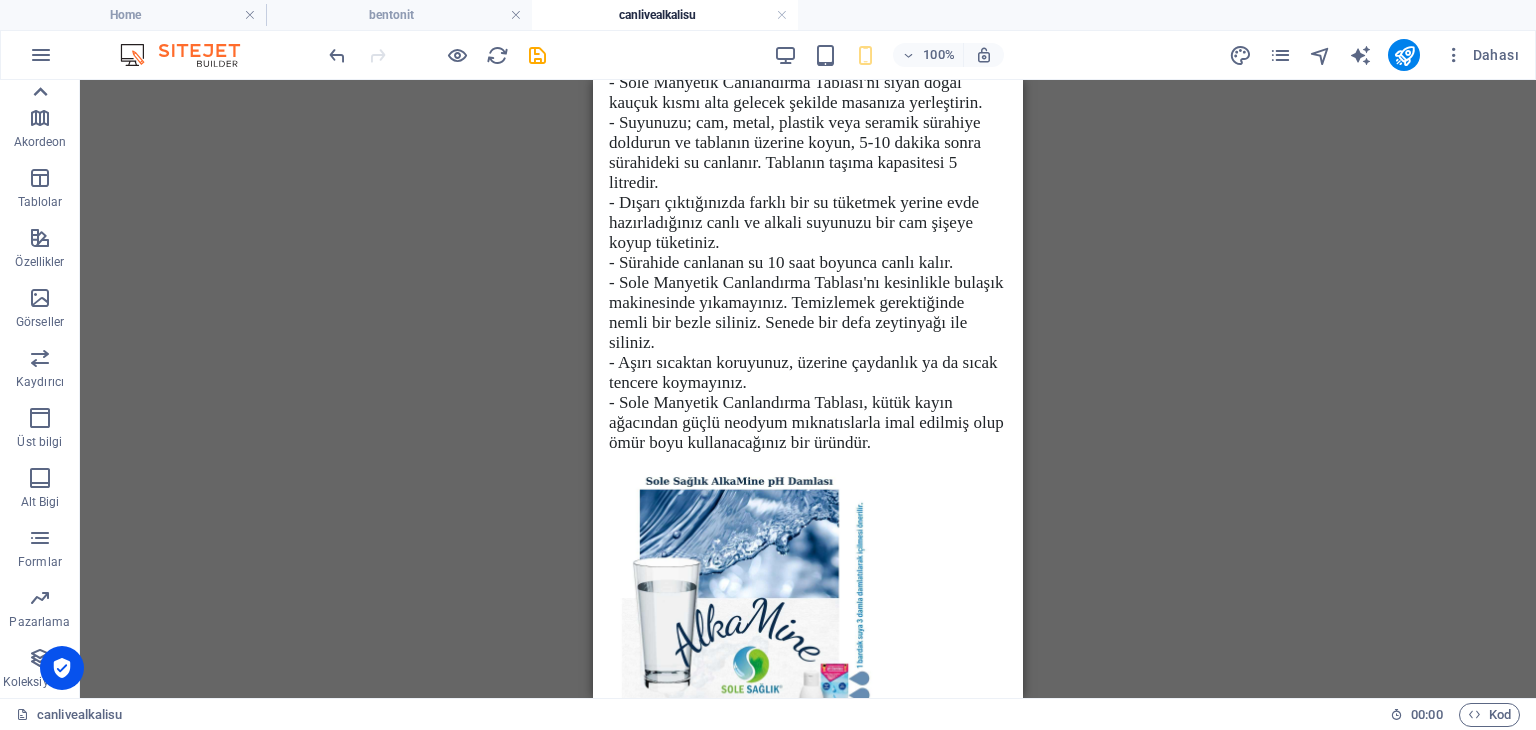 click 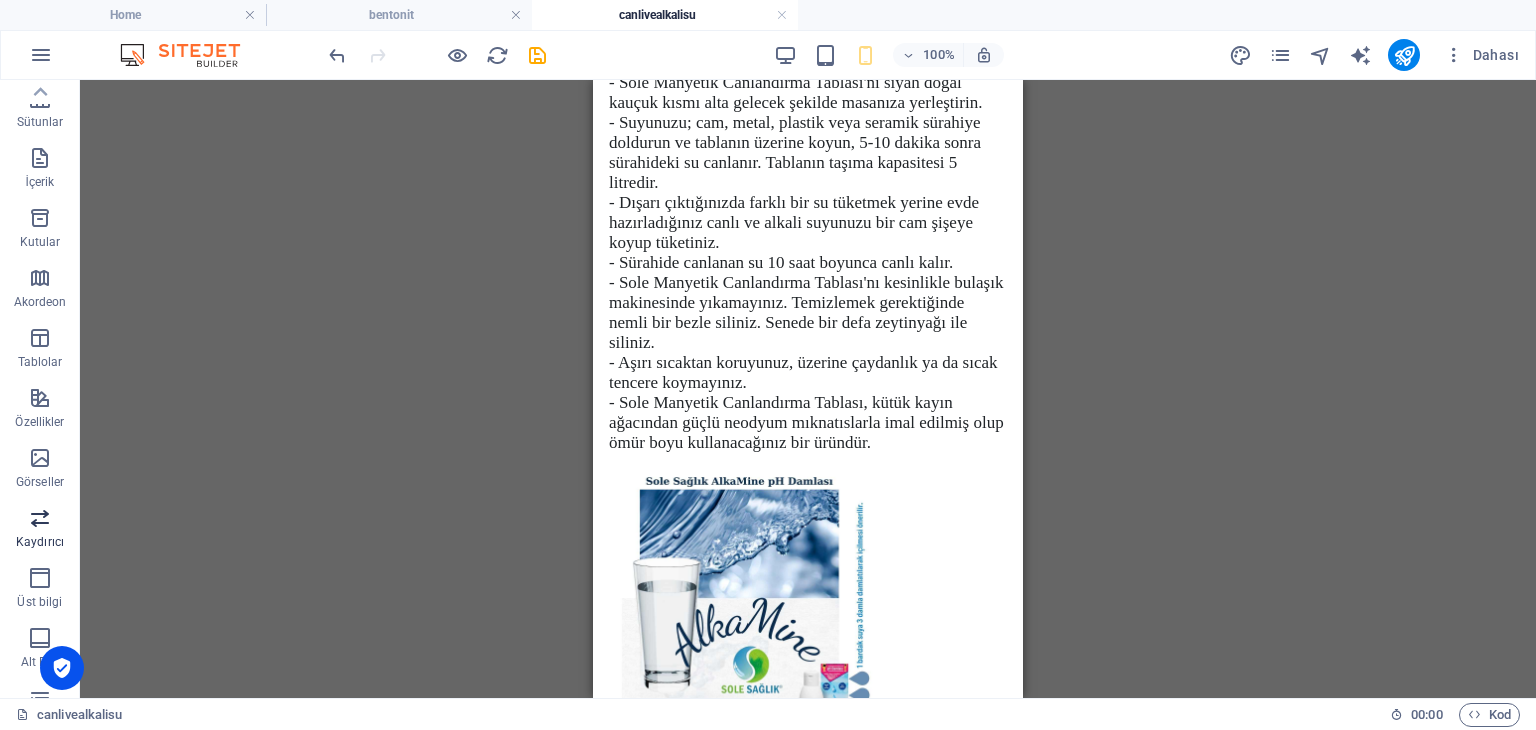 scroll, scrollTop: 0, scrollLeft: 0, axis: both 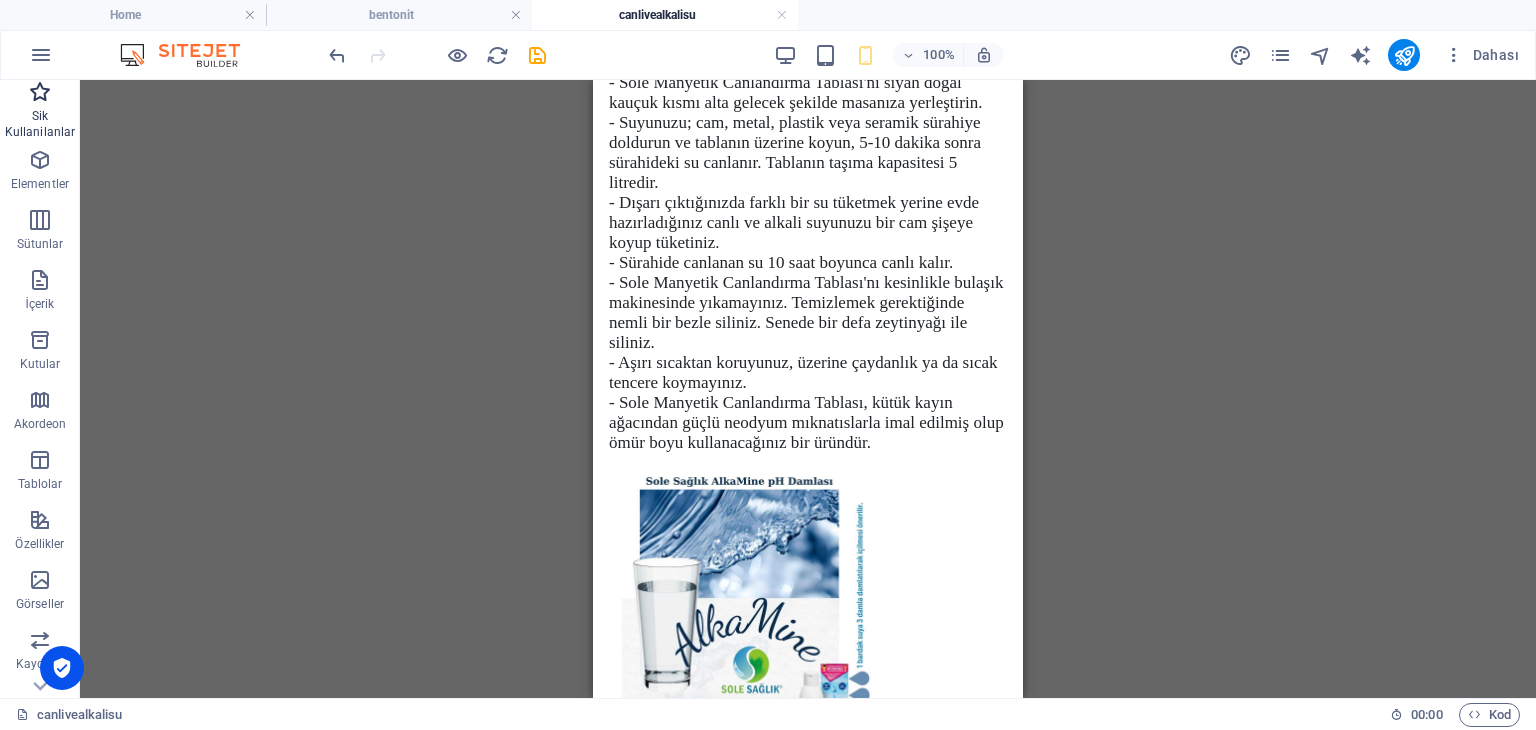 click on "Sik Kullanilanlar" at bounding box center [40, 124] 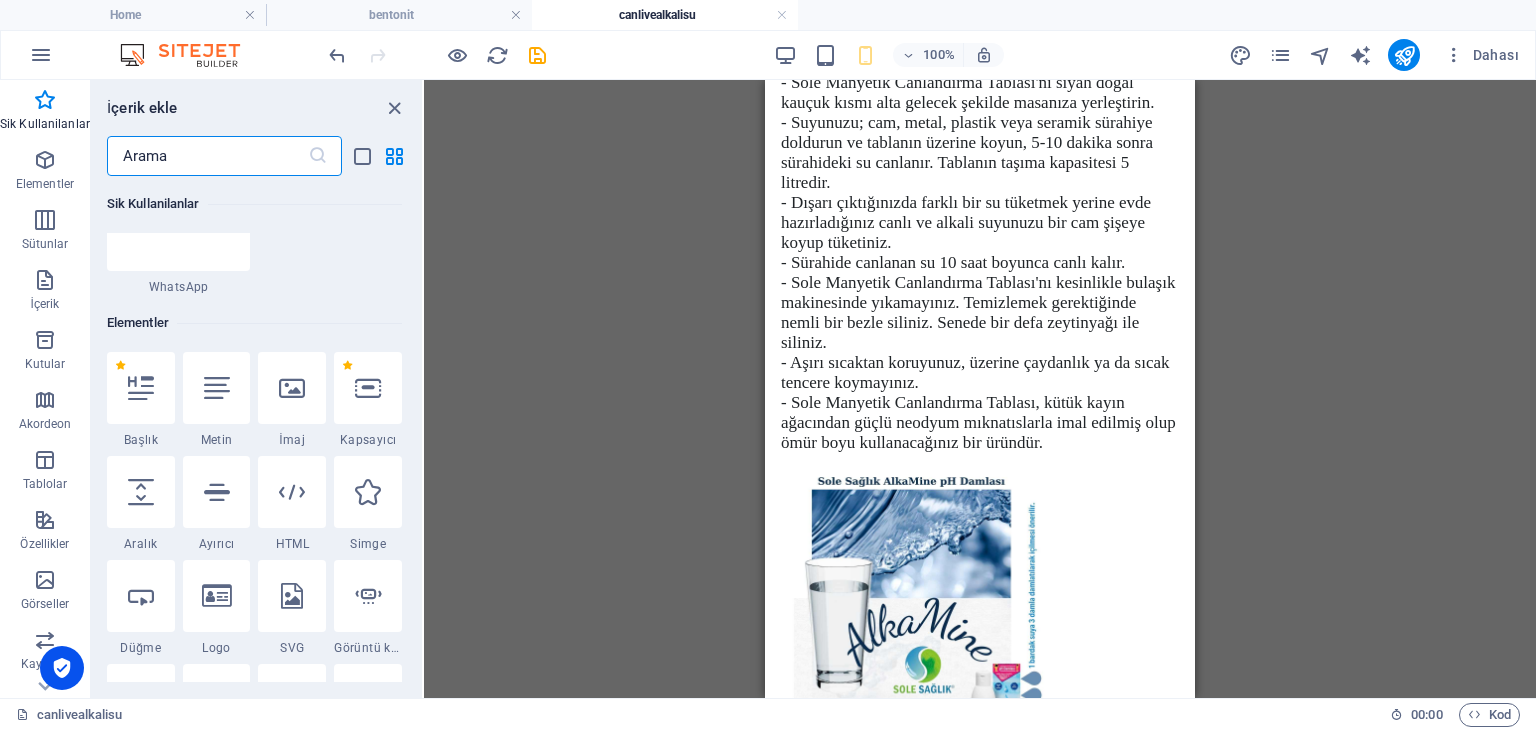 scroll, scrollTop: 300, scrollLeft: 0, axis: vertical 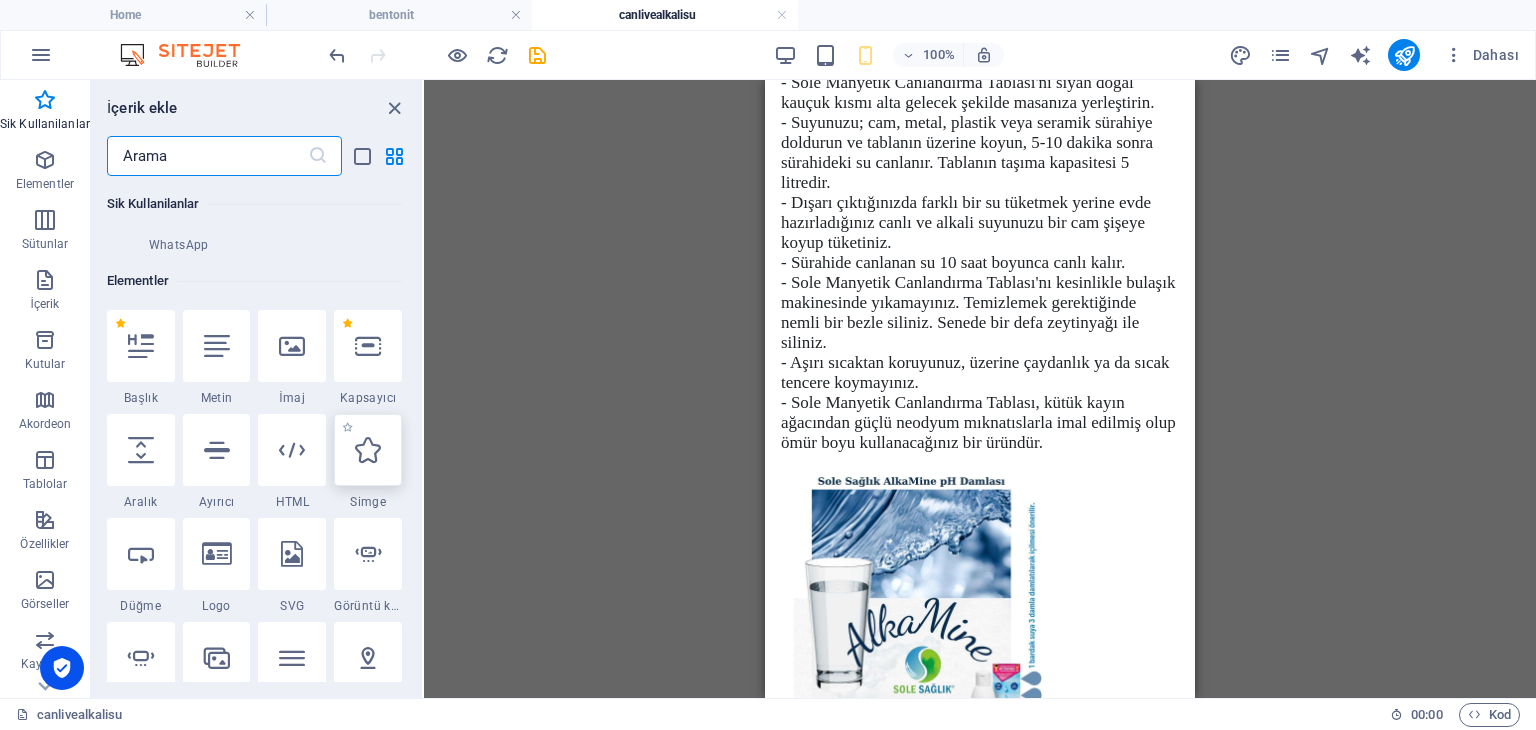 click at bounding box center (368, 450) 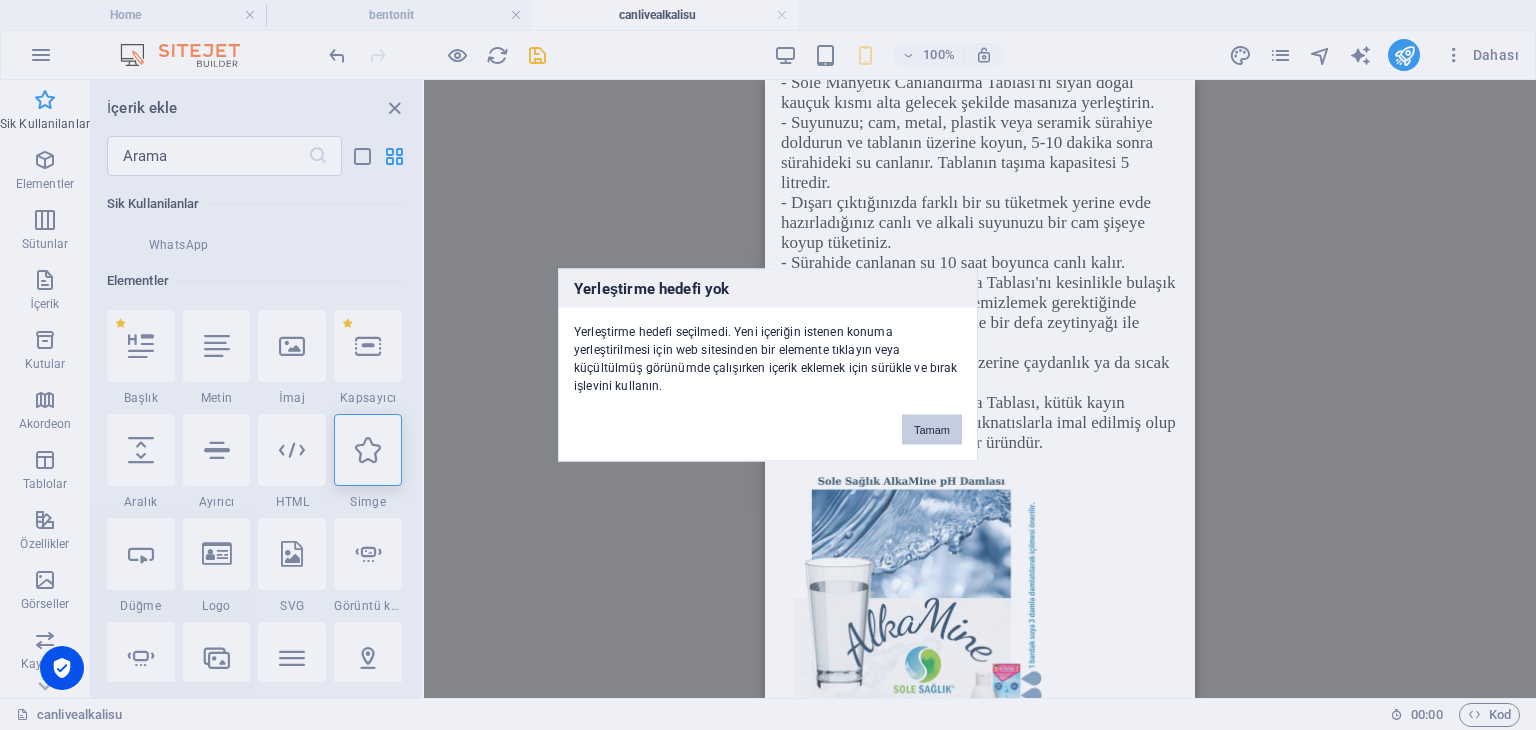 click on "Tamam" at bounding box center [932, 430] 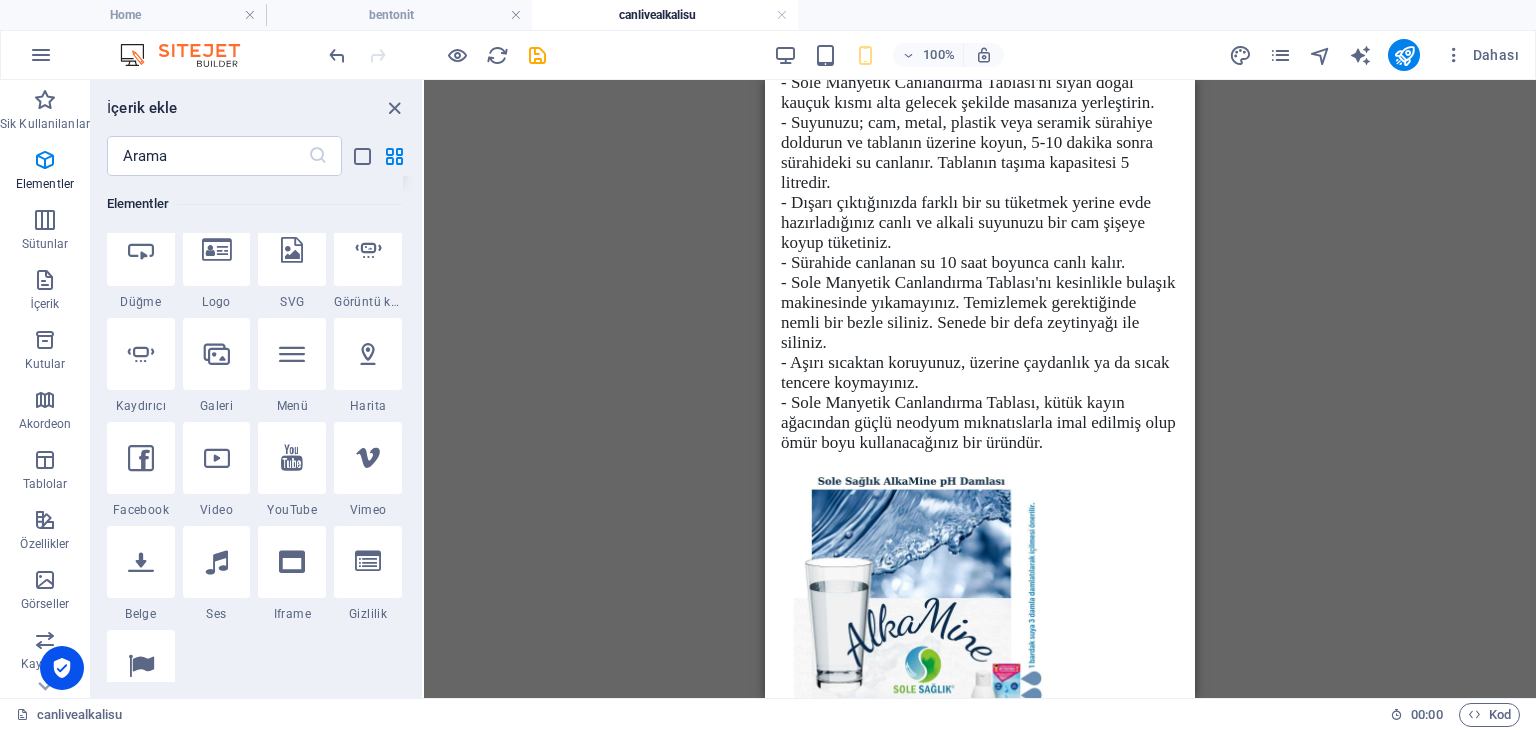 scroll, scrollTop: 600, scrollLeft: 0, axis: vertical 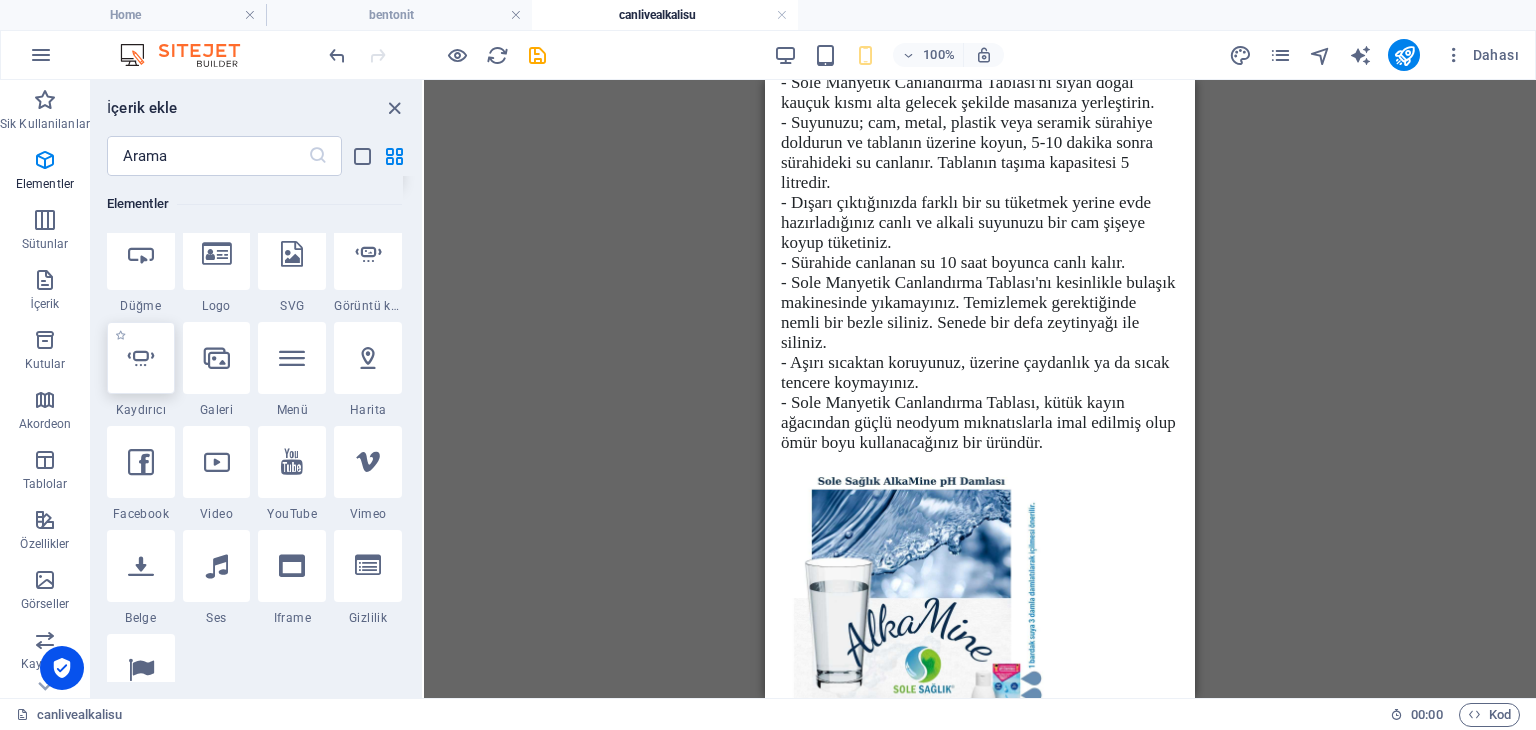 click at bounding box center (141, 358) 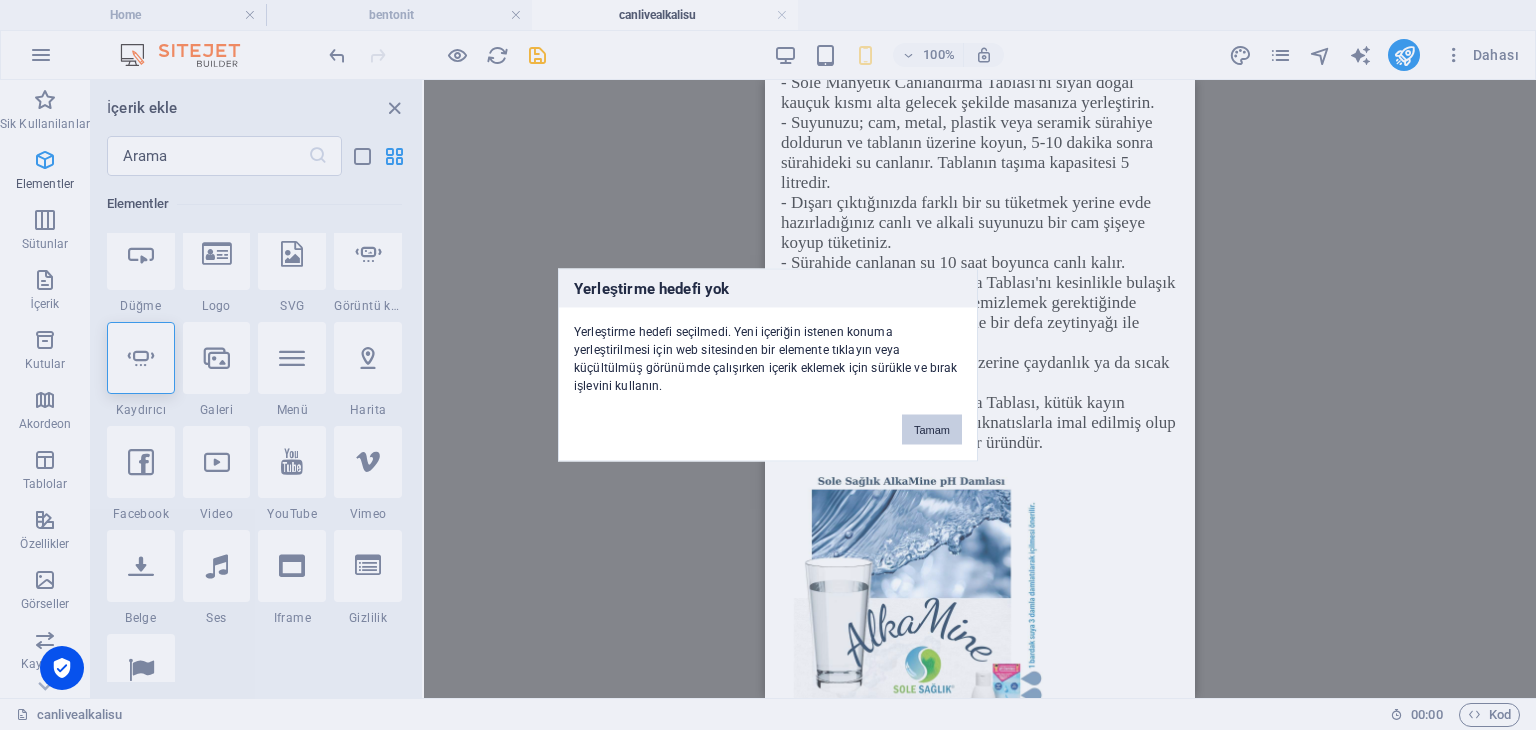 click on "Tamam" at bounding box center (932, 430) 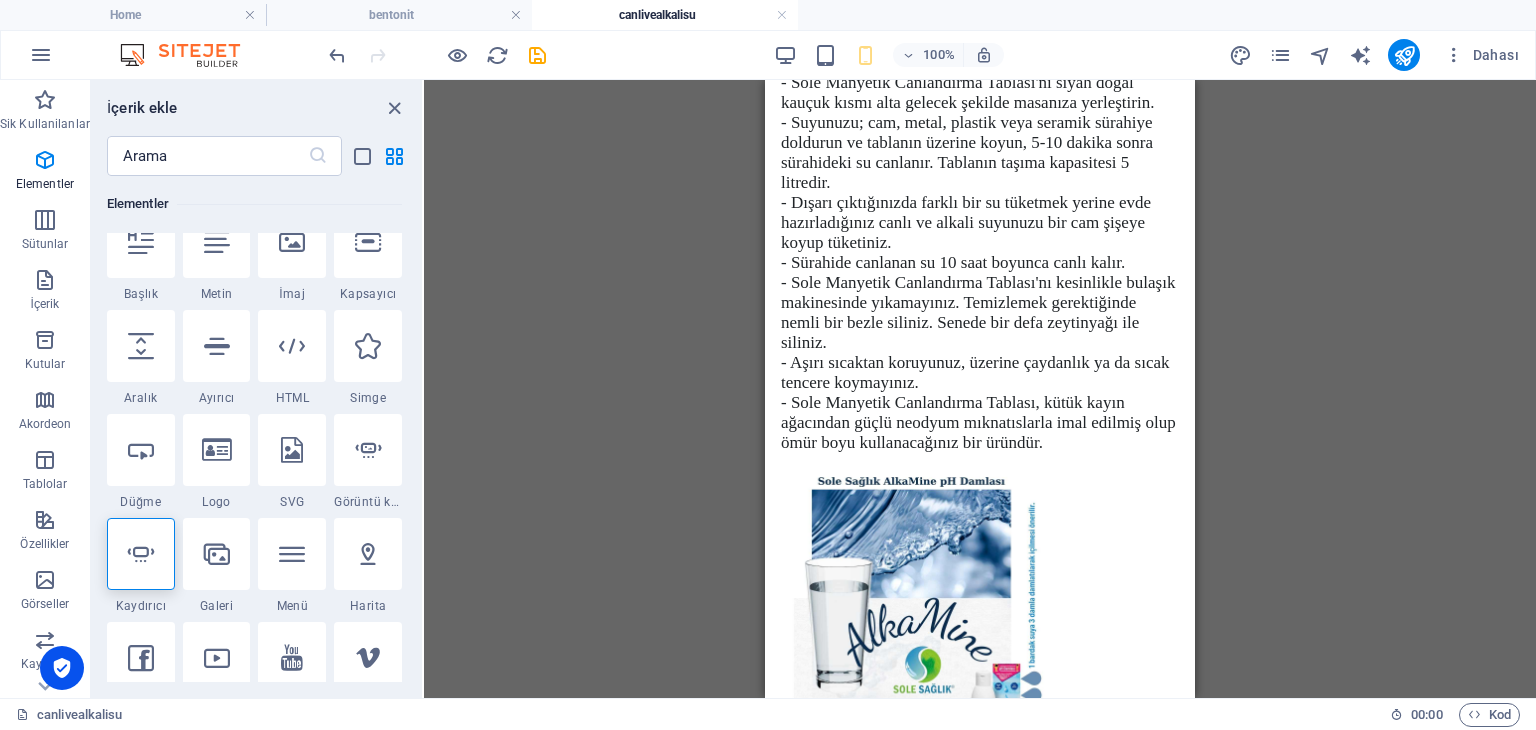 scroll, scrollTop: 400, scrollLeft: 0, axis: vertical 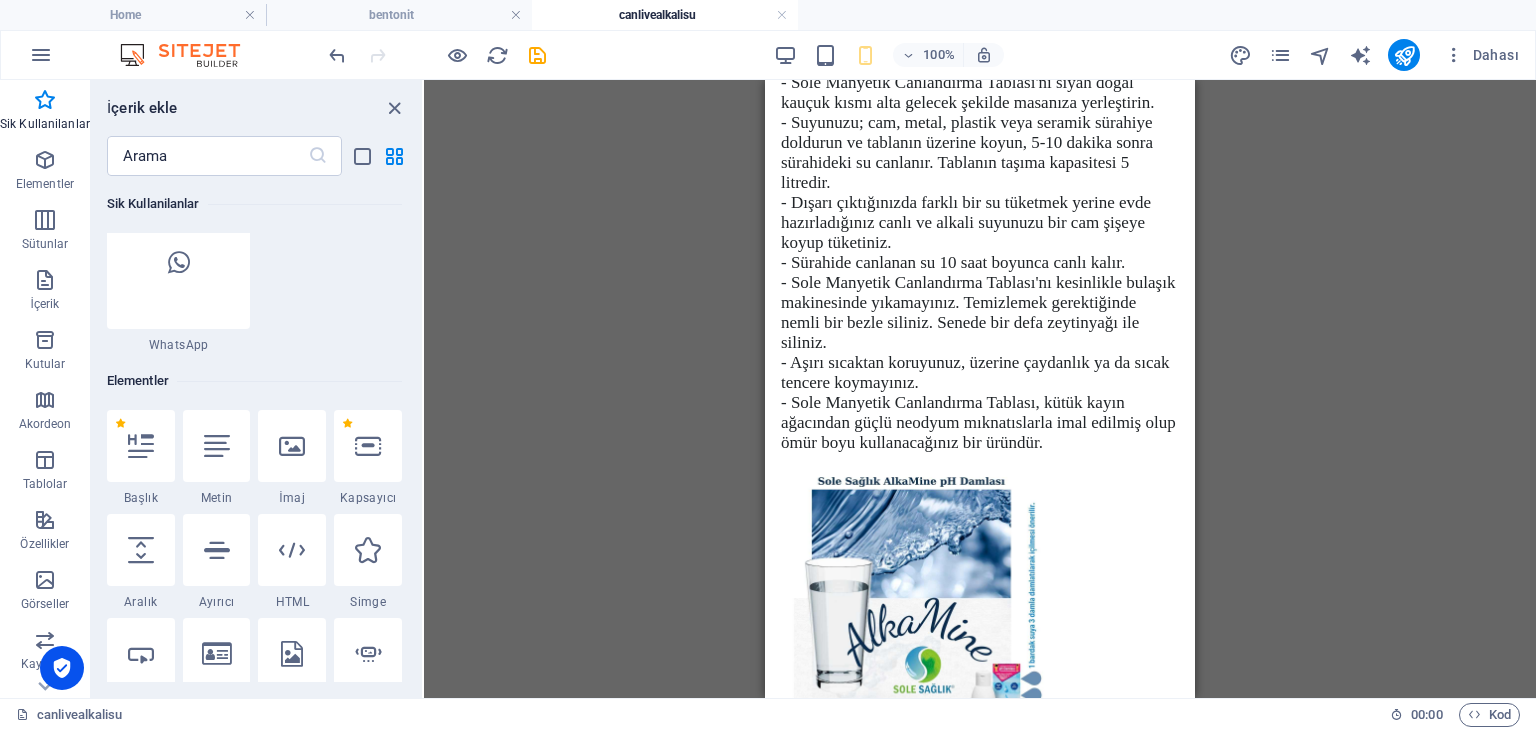 click on "H4   Ön ayar   Ön ayar   Kapsayıcı   Referans   Metin   İmaj   Kapsayıcı   Ayırıcı   Yer Tutucu   Sosyal Medya Simgeleri   Video   Simge   Ön ayar   Ön ayar   Kapsayıcı   H4   Metin   Yer Tutucu   Kapsayıcı   Simge   Sosyal Medya Simgeleri   Kayan Görüntü   Düğme   İmaj   Sosyal Medya Simgeleri   Simge   Simge   Simge   Sosyal Medya Simgeleri   Simge   Kayan Görüntü   Metin   Sosyal Medya Simgeleri   Sosyal Medya Simgeleri   Simge   Simge   Üst düğme" at bounding box center (980, 389) 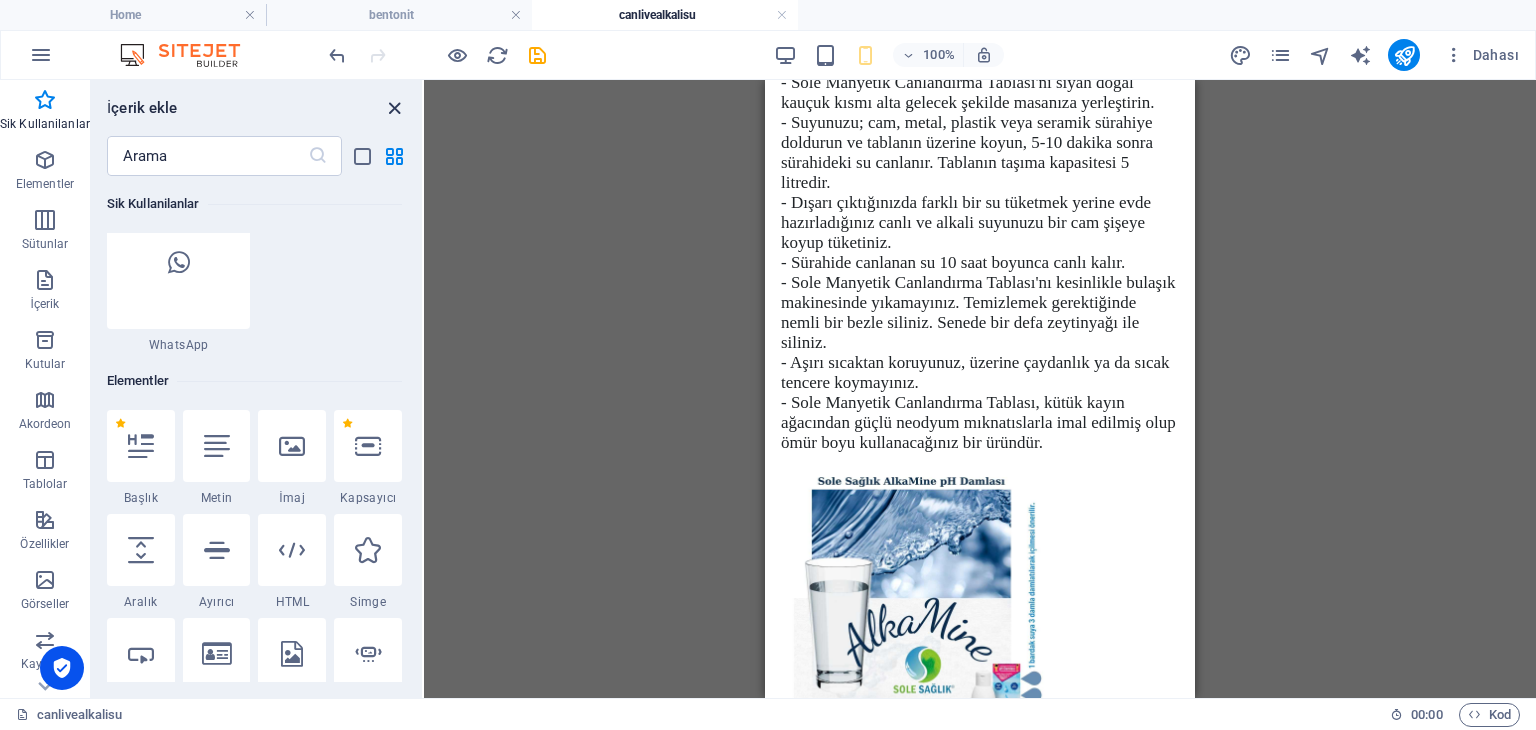 click at bounding box center (394, 108) 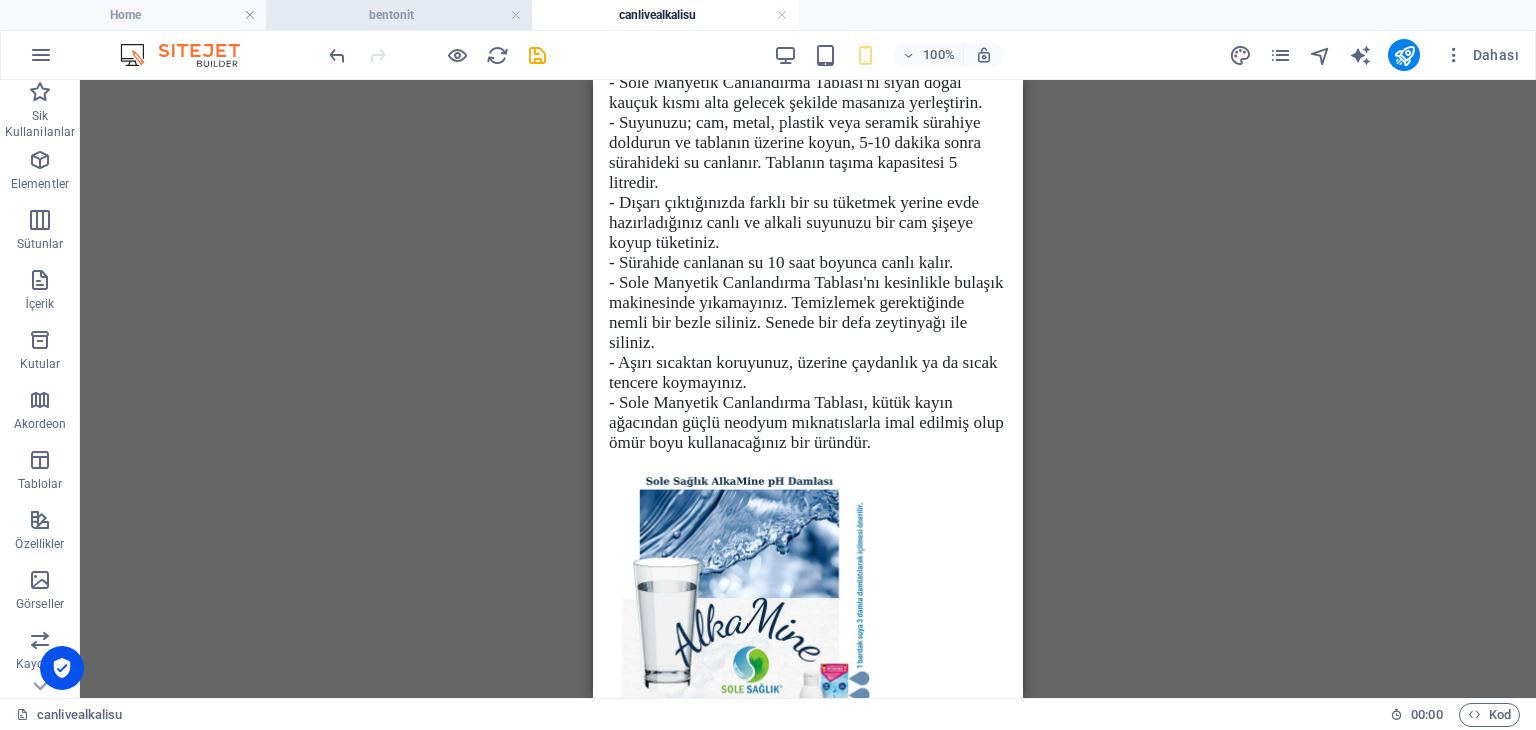 click on "bentonit" at bounding box center (399, 15) 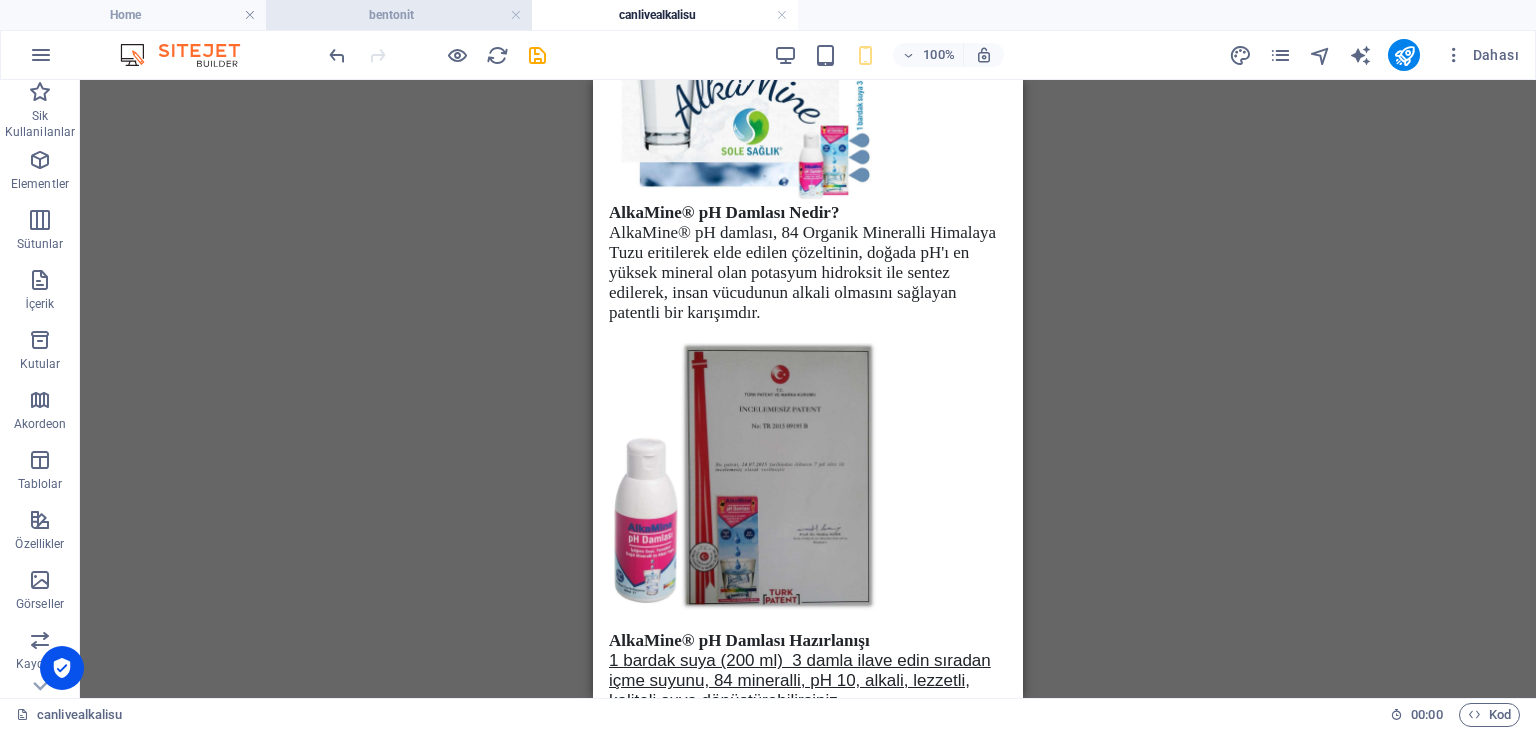 scroll, scrollTop: 0, scrollLeft: 0, axis: both 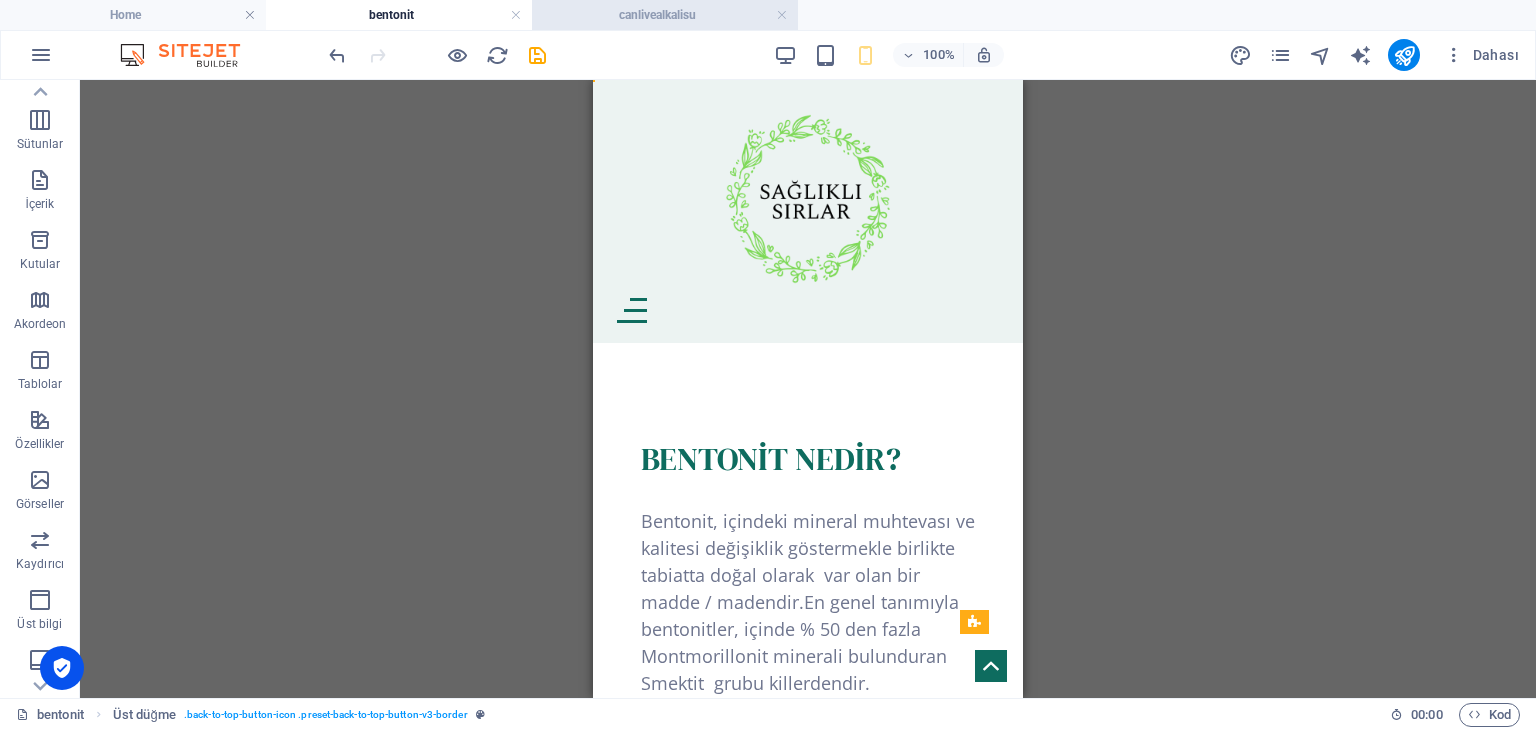 click on "canlivealkalisu" at bounding box center [665, 15] 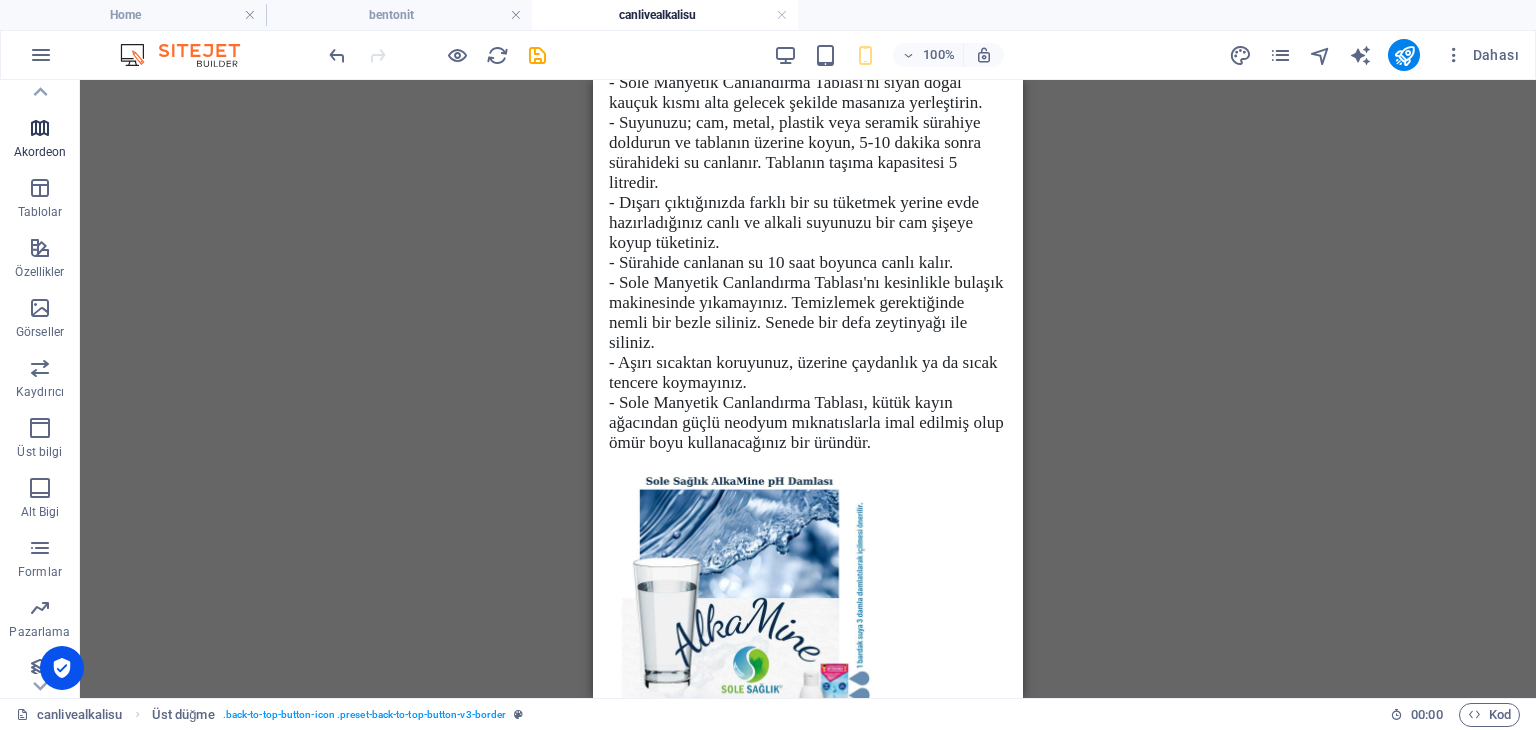 scroll, scrollTop: 282, scrollLeft: 0, axis: vertical 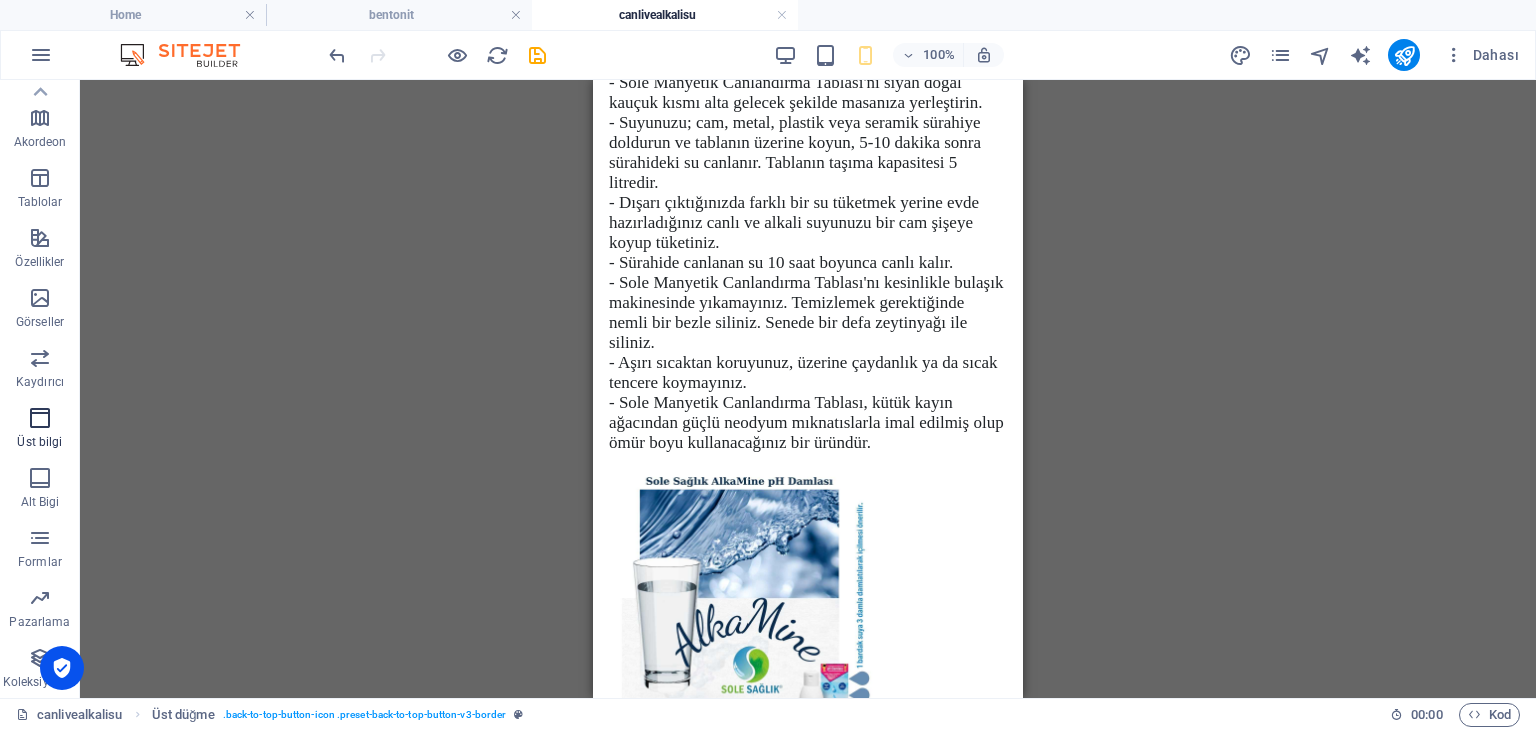 click at bounding box center [40, 418] 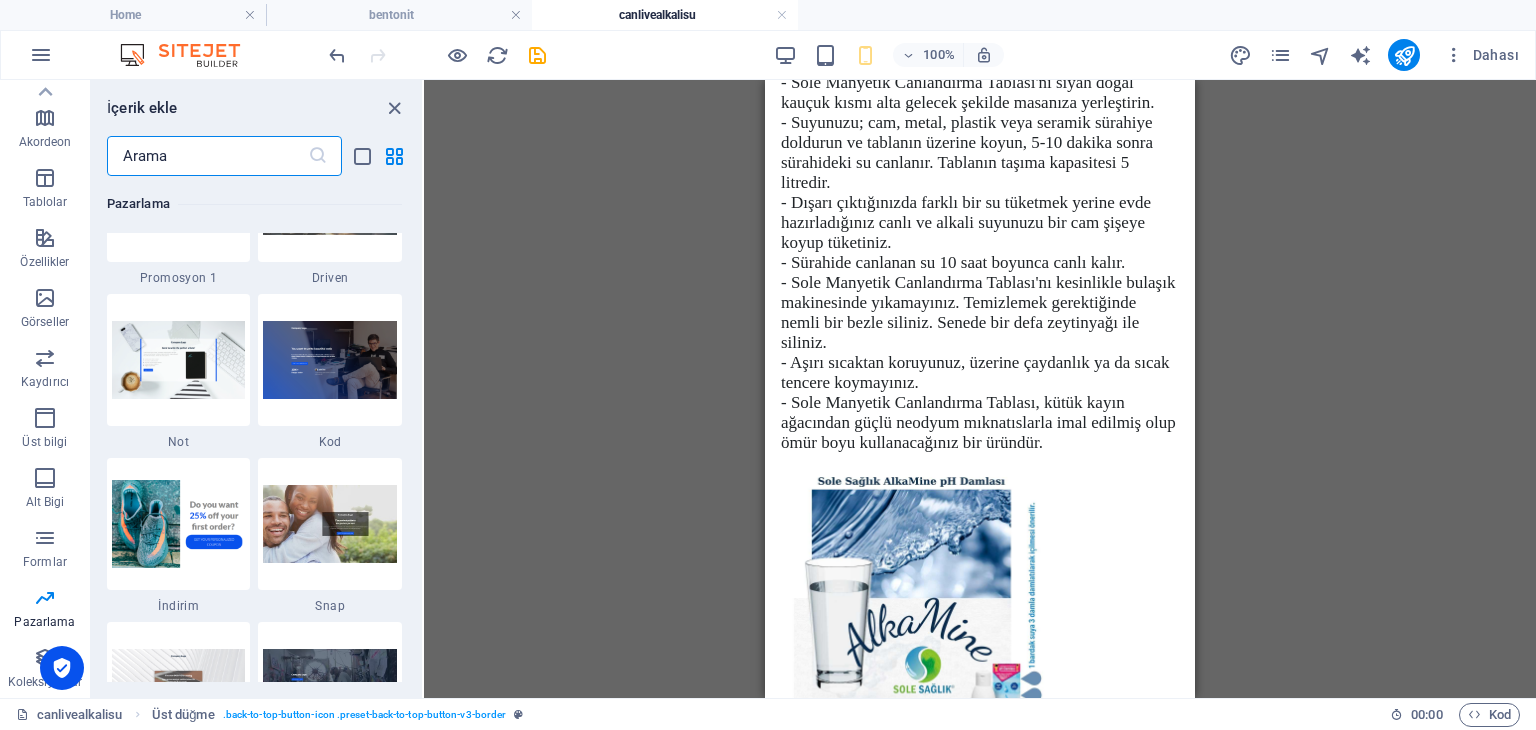 scroll, scrollTop: 17242, scrollLeft: 0, axis: vertical 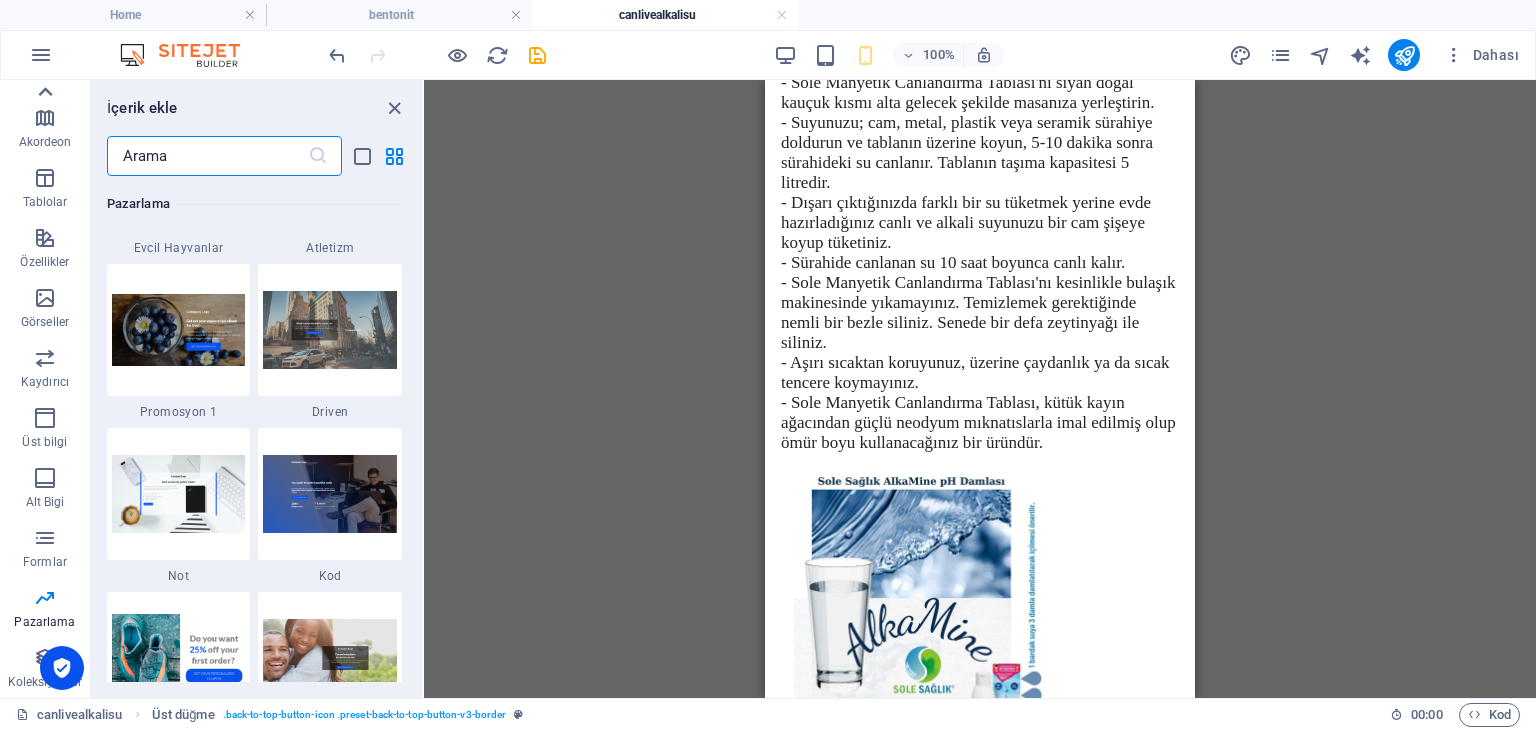 click 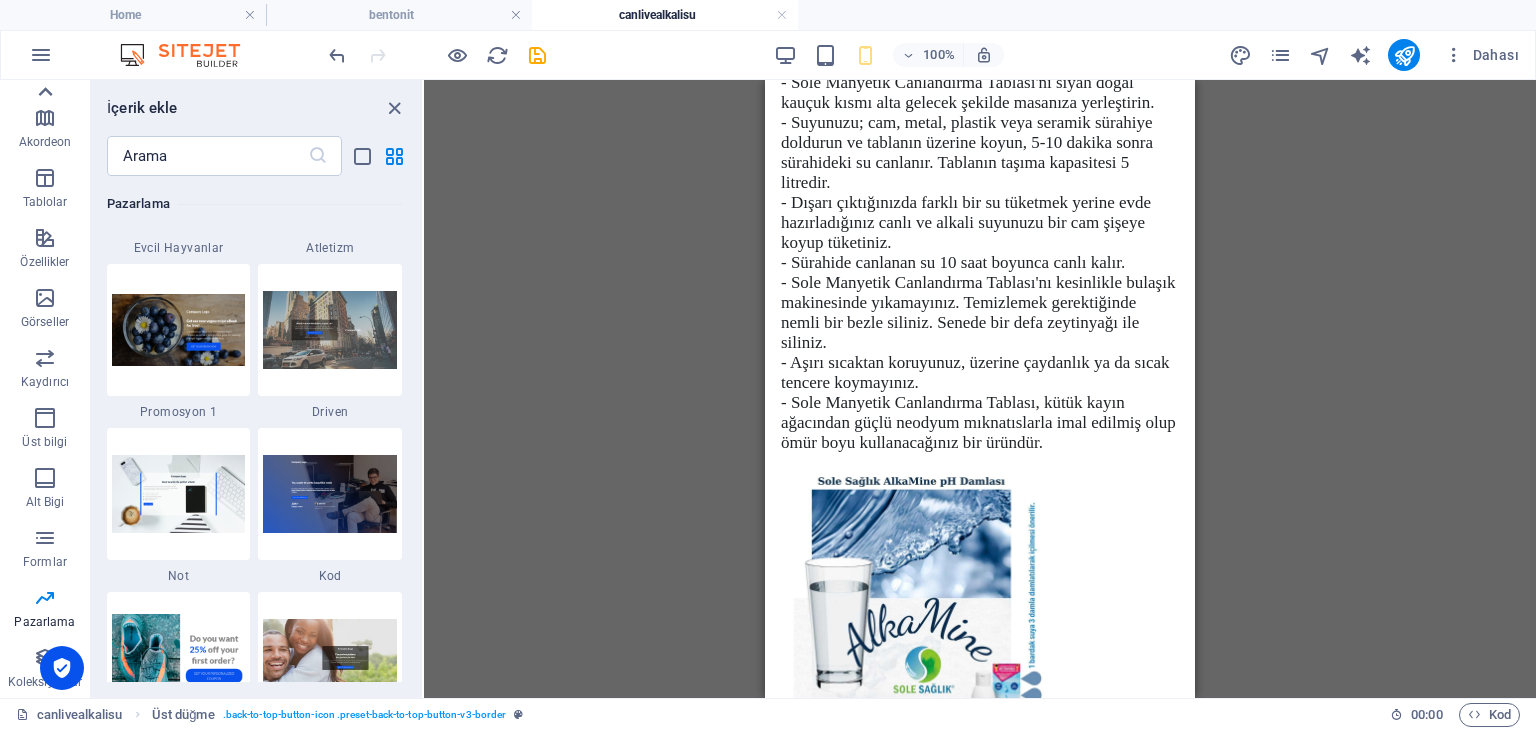 scroll, scrollTop: 0, scrollLeft: 0, axis: both 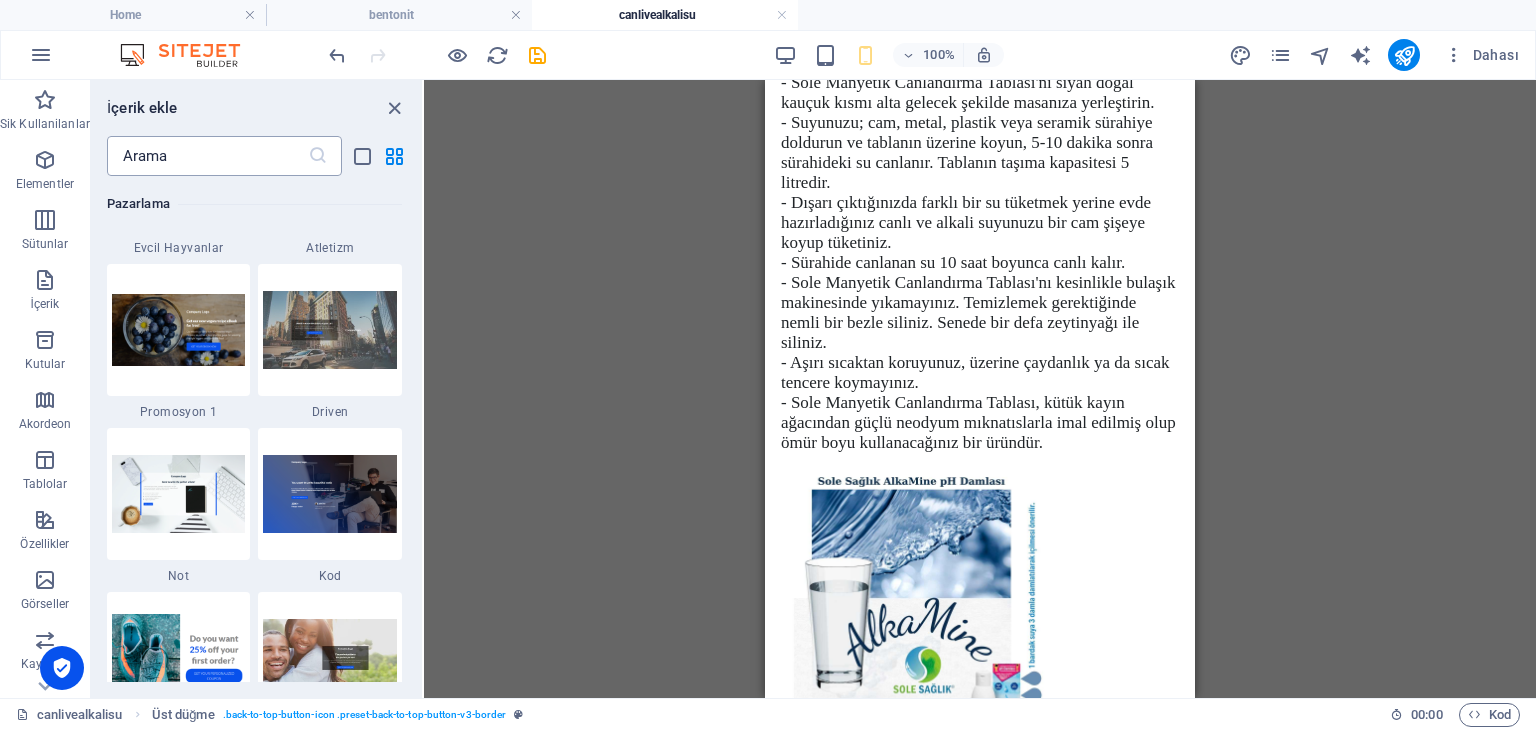 click at bounding box center [207, 156] 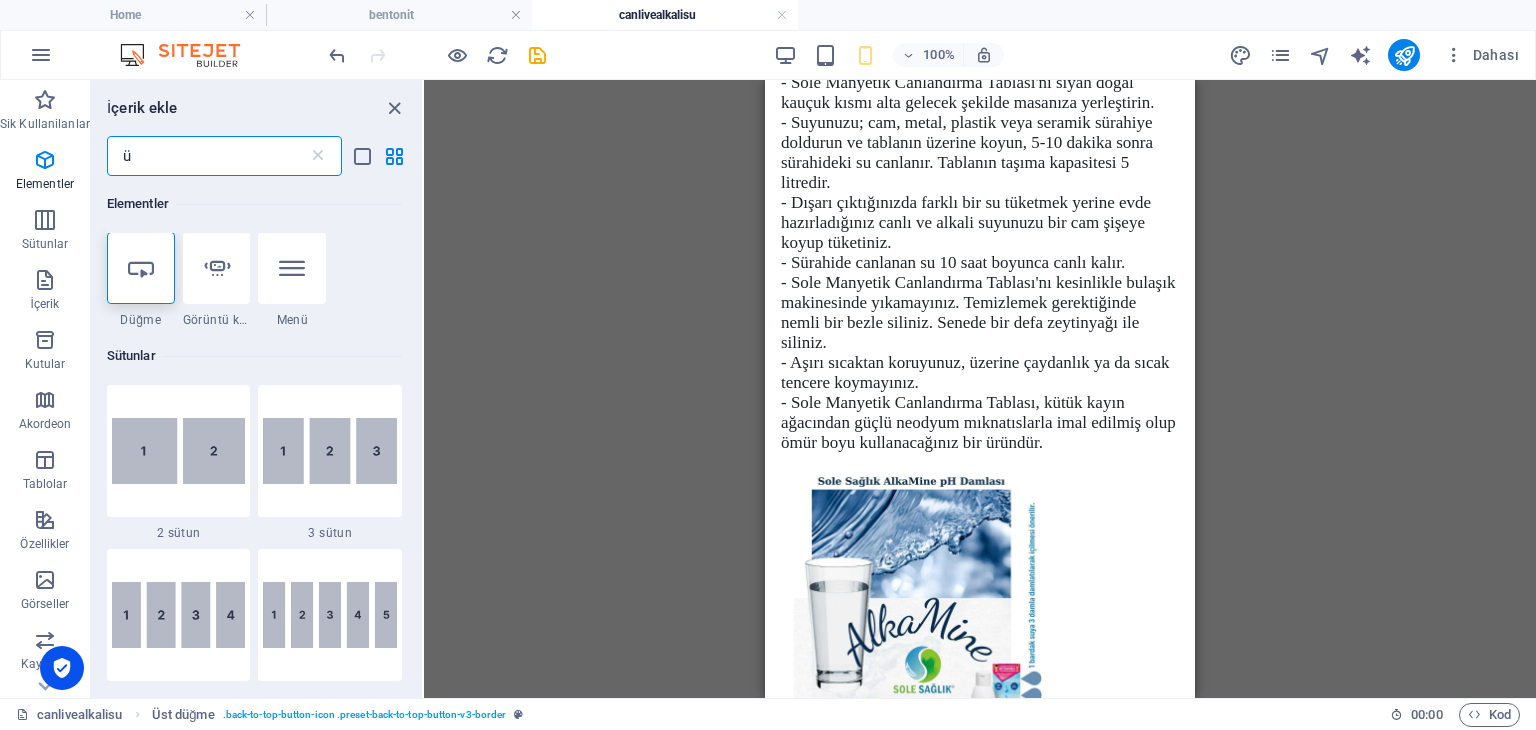 scroll, scrollTop: 0, scrollLeft: 0, axis: both 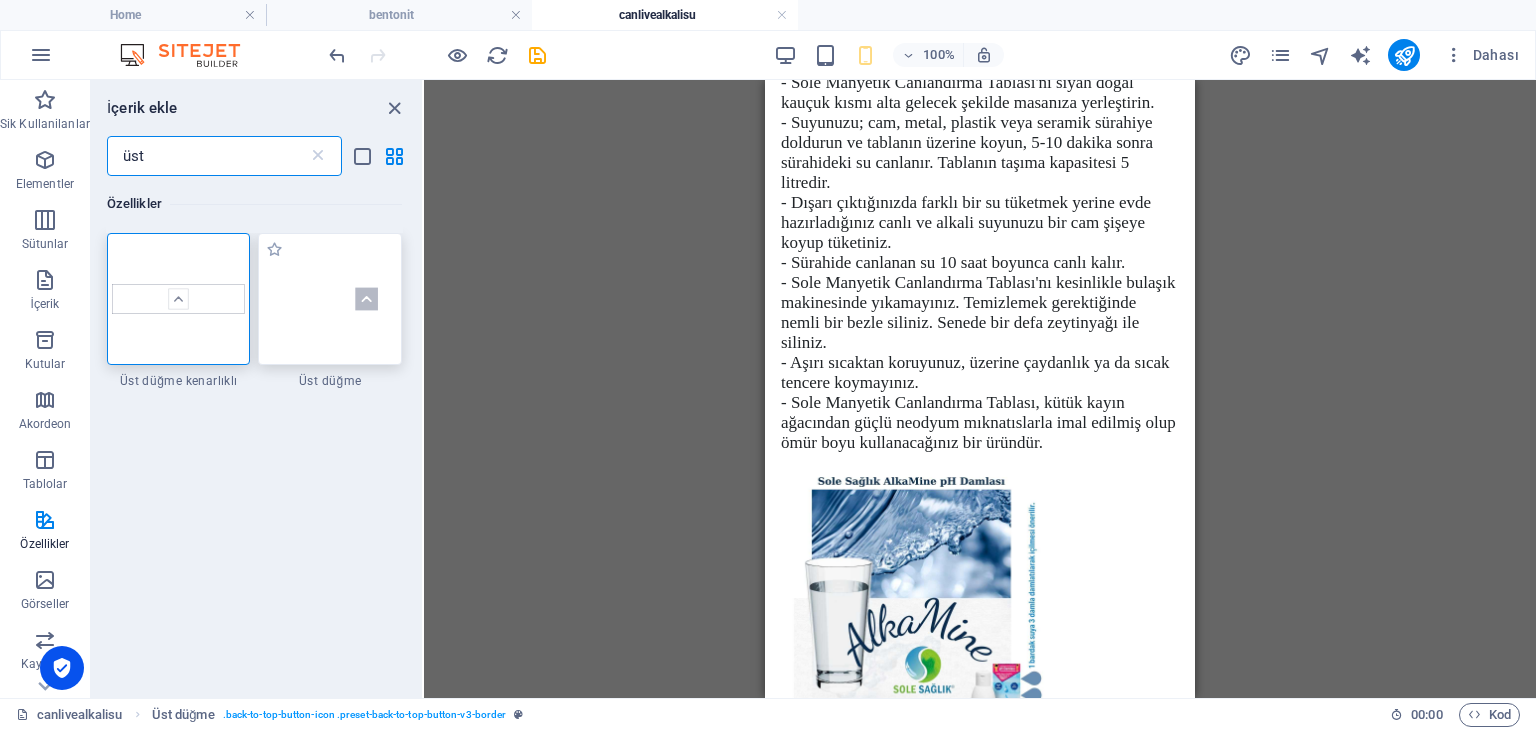 type on "üst" 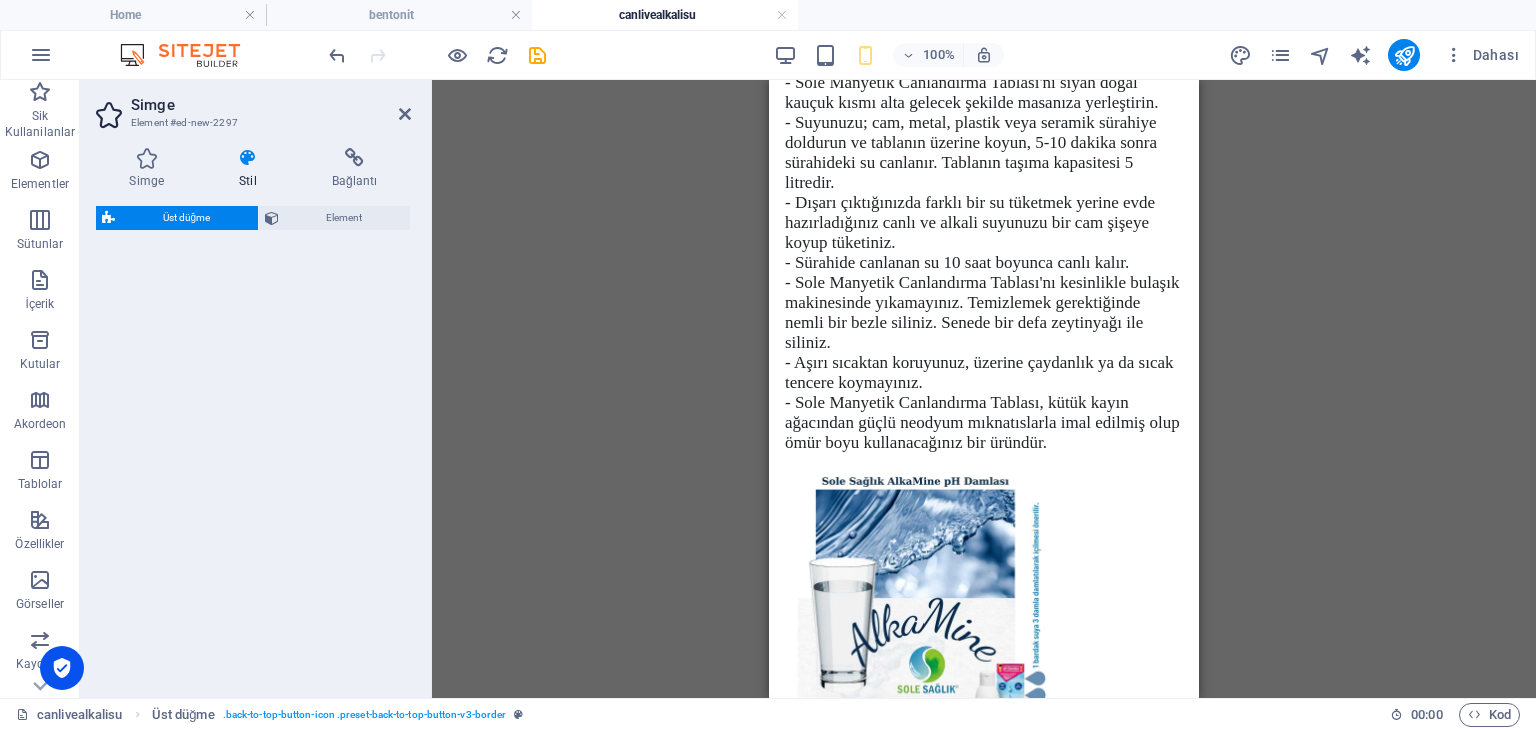 select on "rem" 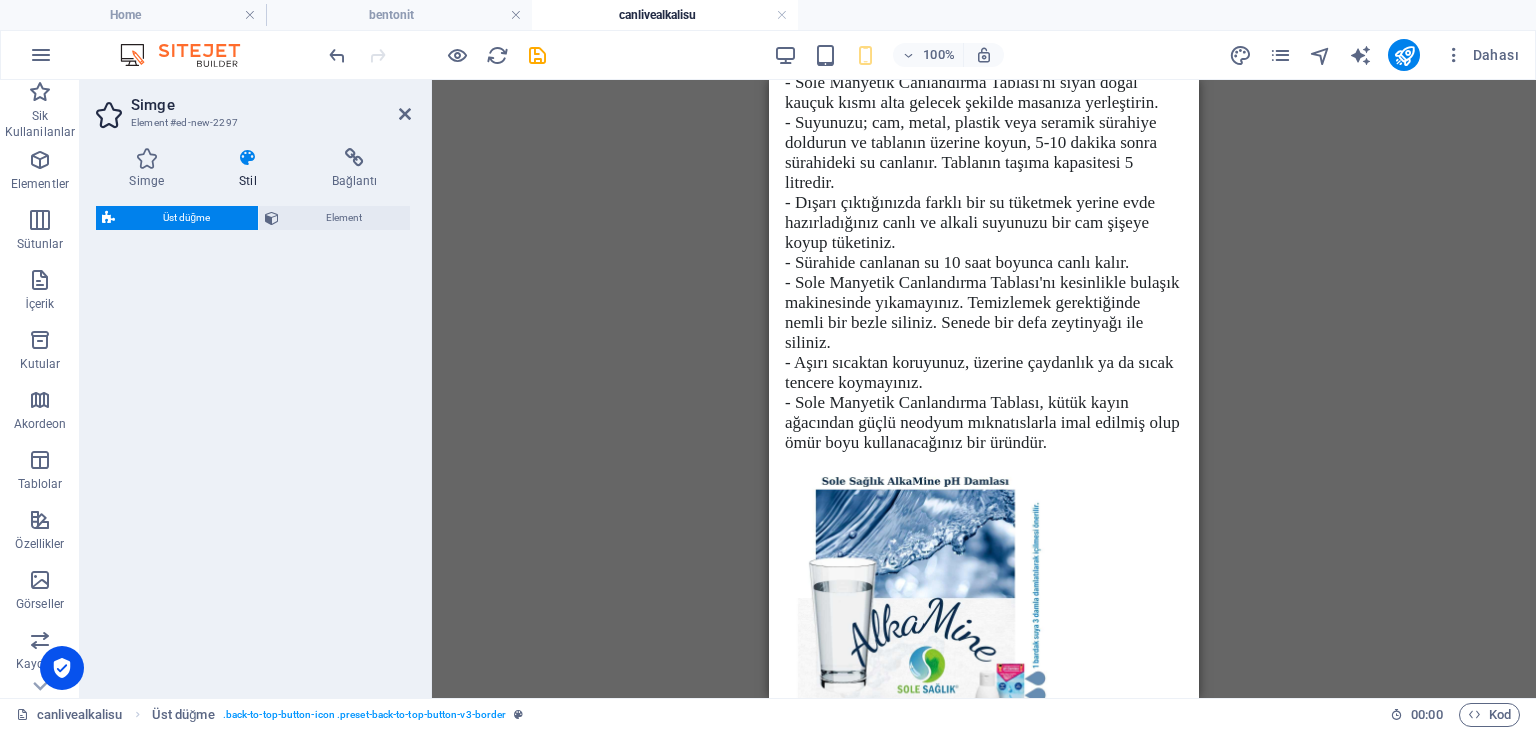 select on "preset-back-to-top-button-v3-default" 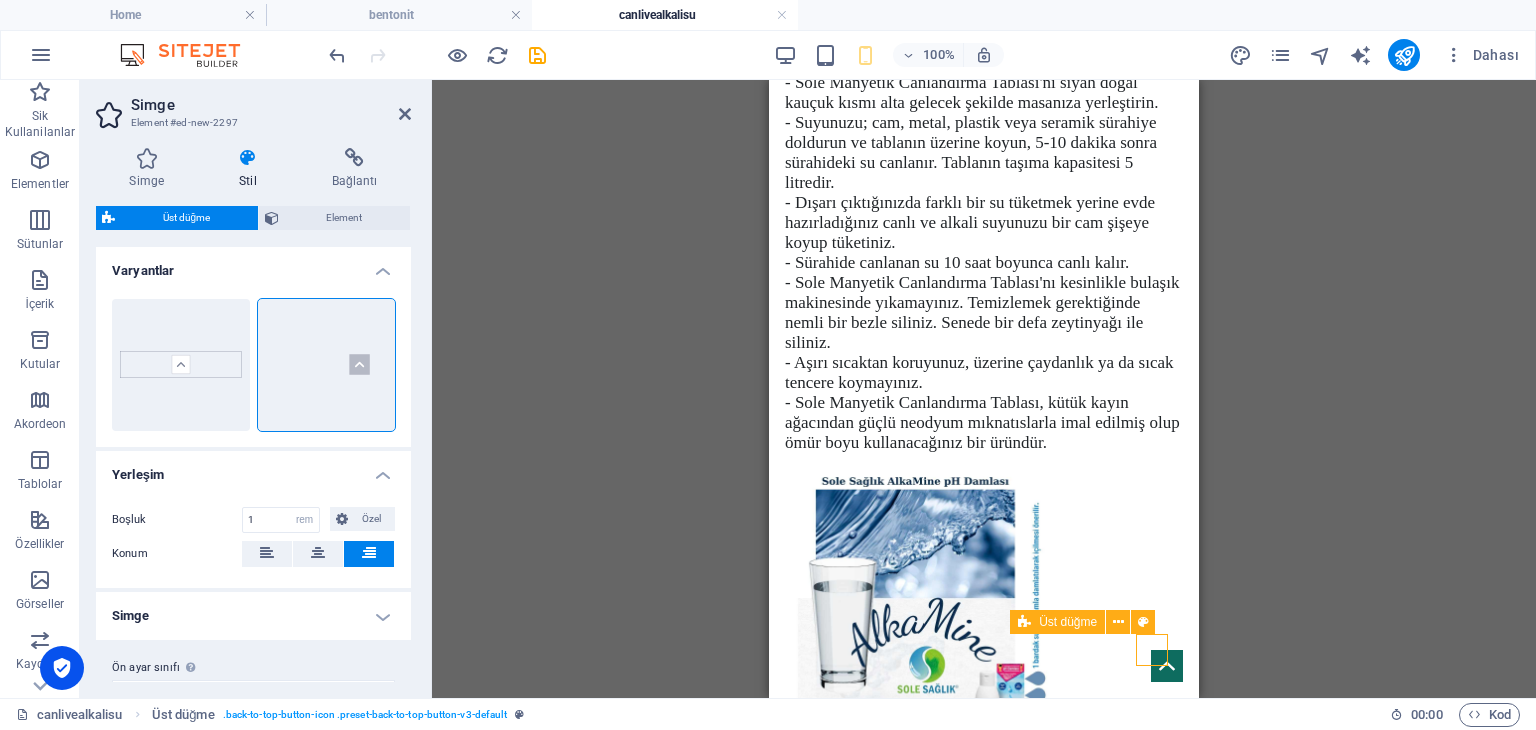 click at bounding box center (1167, 666) 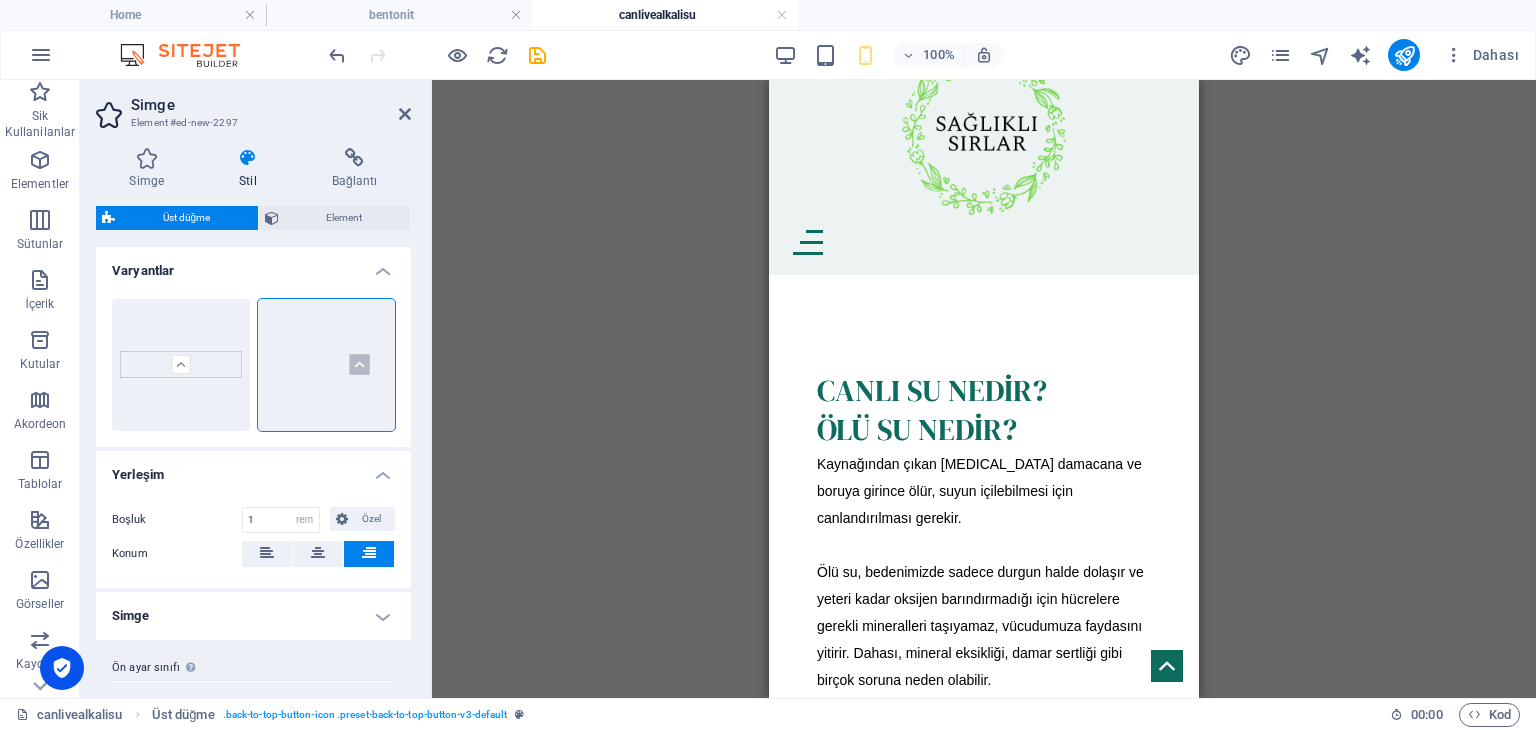 scroll, scrollTop: 0, scrollLeft: 0, axis: both 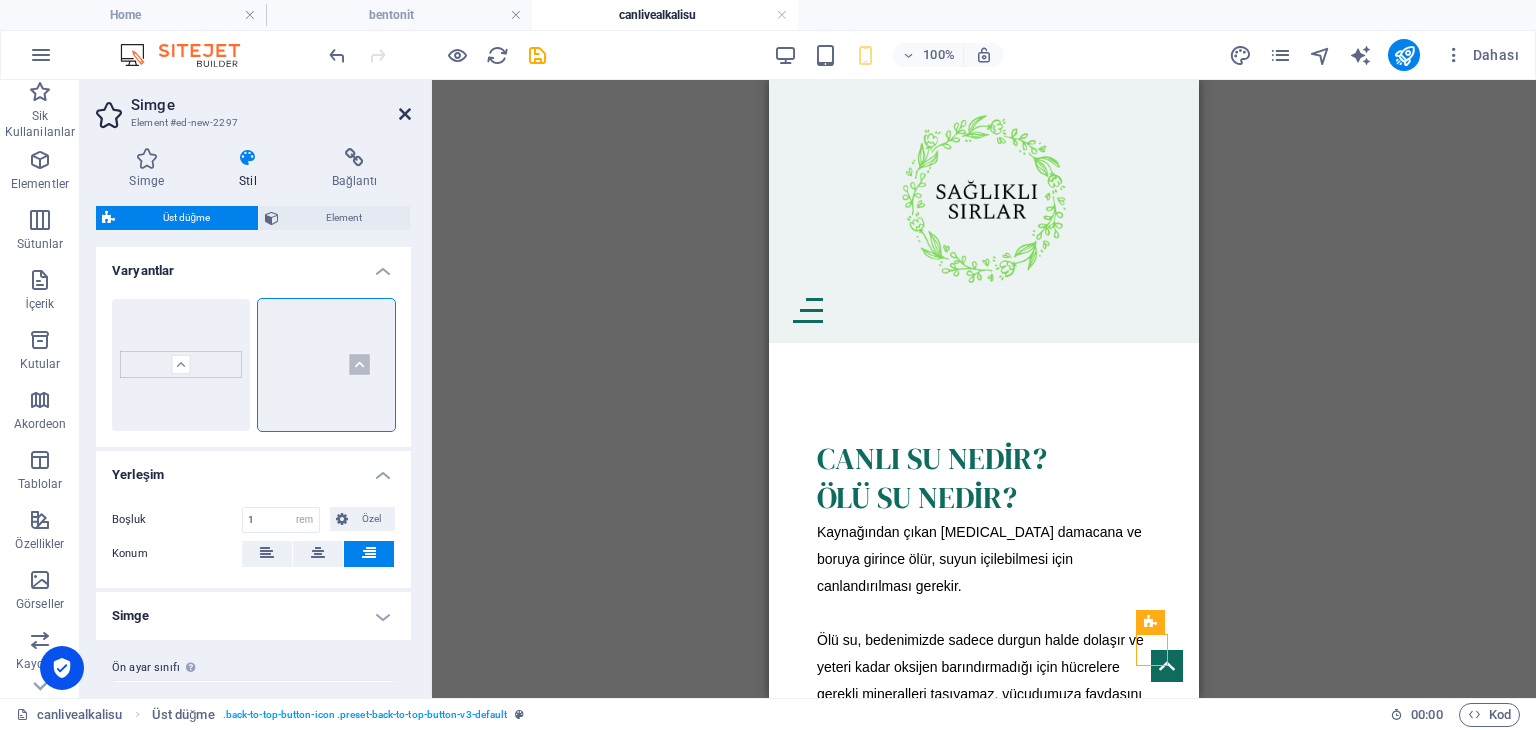 click at bounding box center [405, 114] 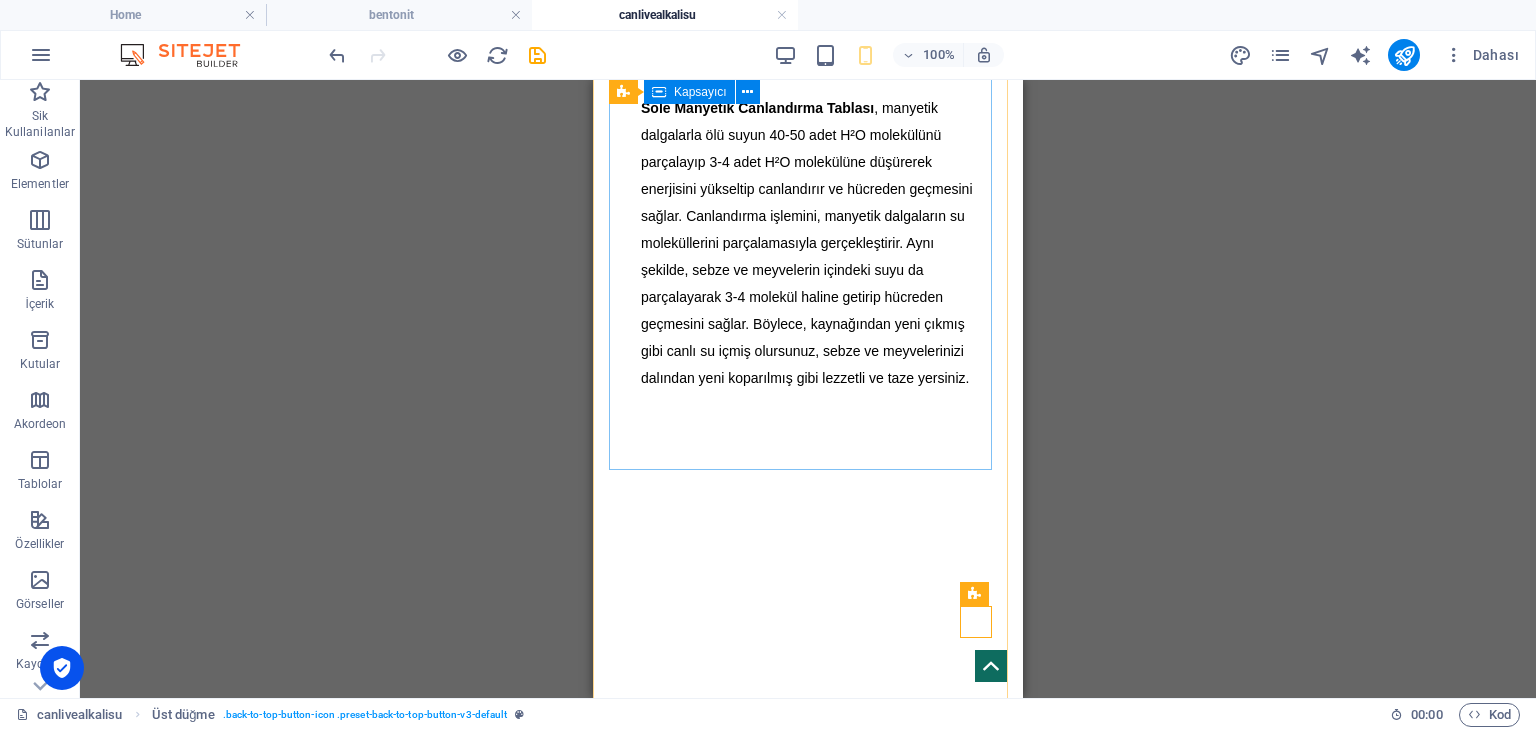 scroll, scrollTop: 800, scrollLeft: 0, axis: vertical 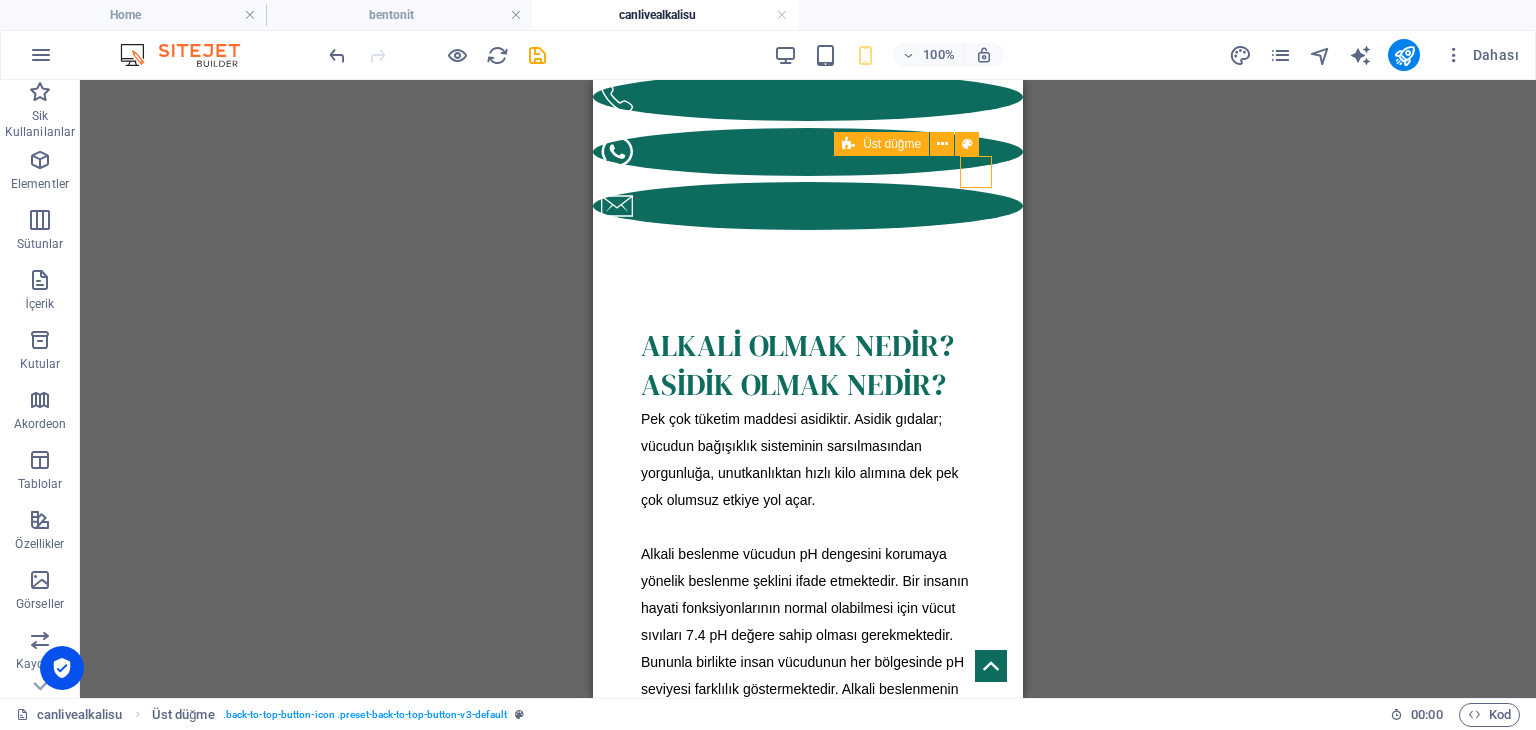 drag, startPoint x: 980, startPoint y: 653, endPoint x: 991, endPoint y: 653, distance: 11 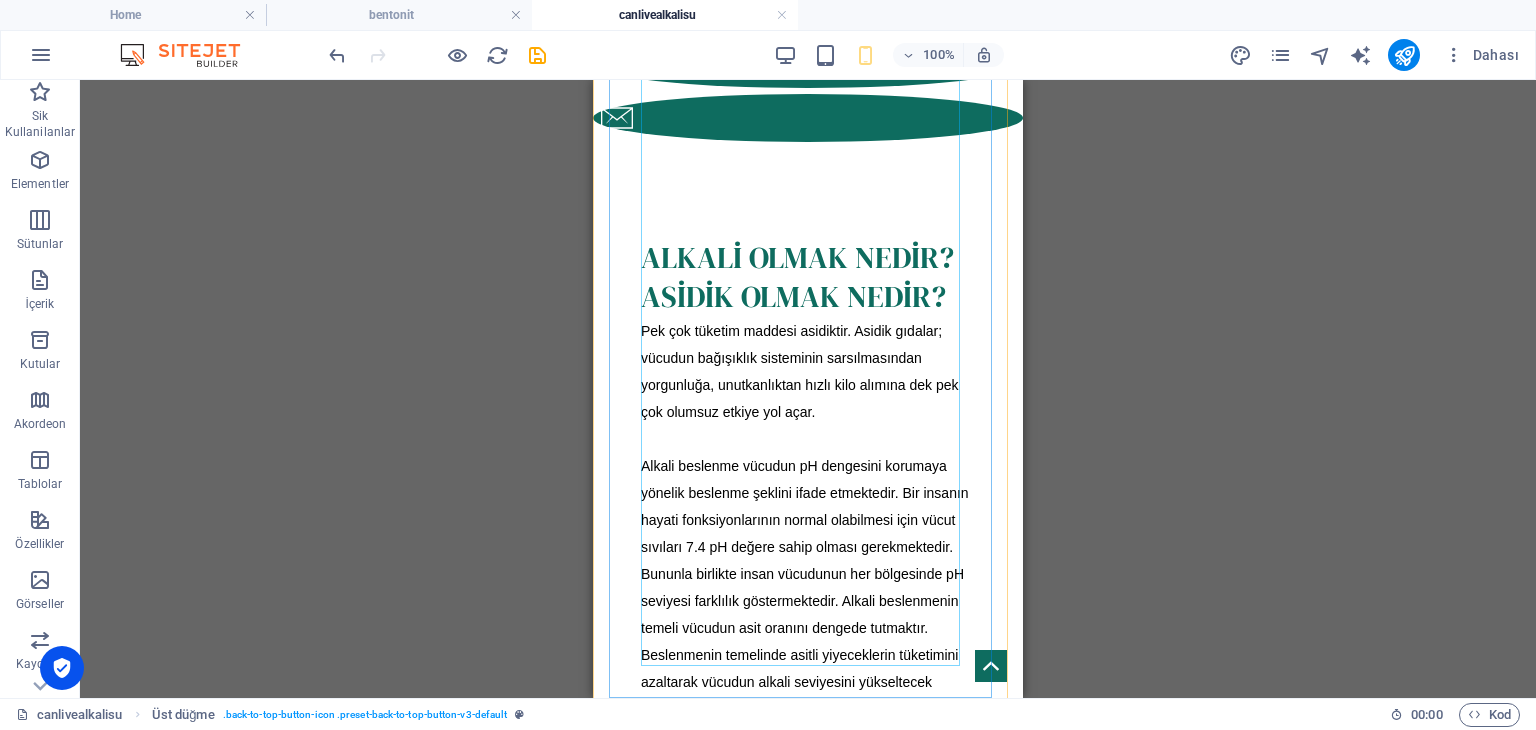 scroll, scrollTop: 2500, scrollLeft: 0, axis: vertical 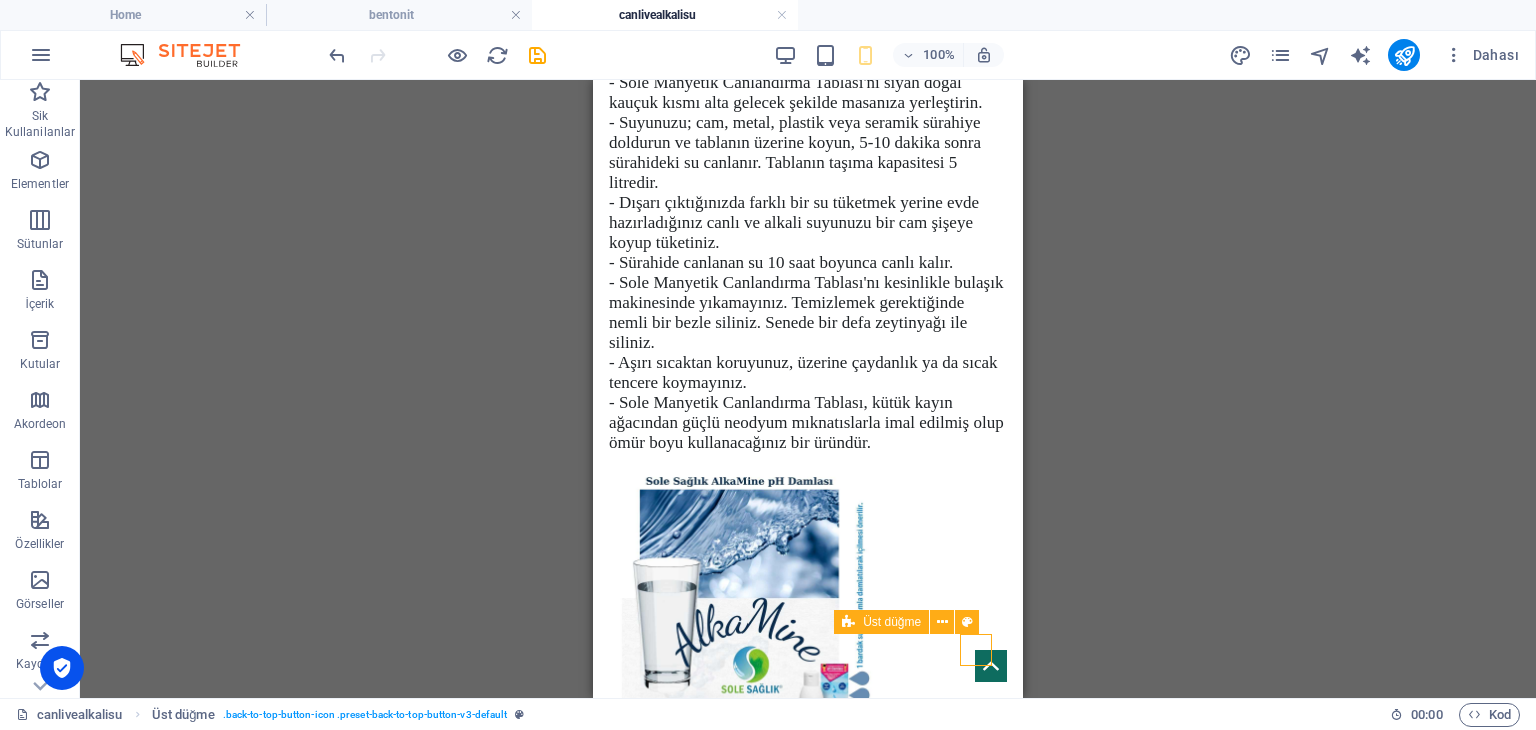 click at bounding box center [991, 666] 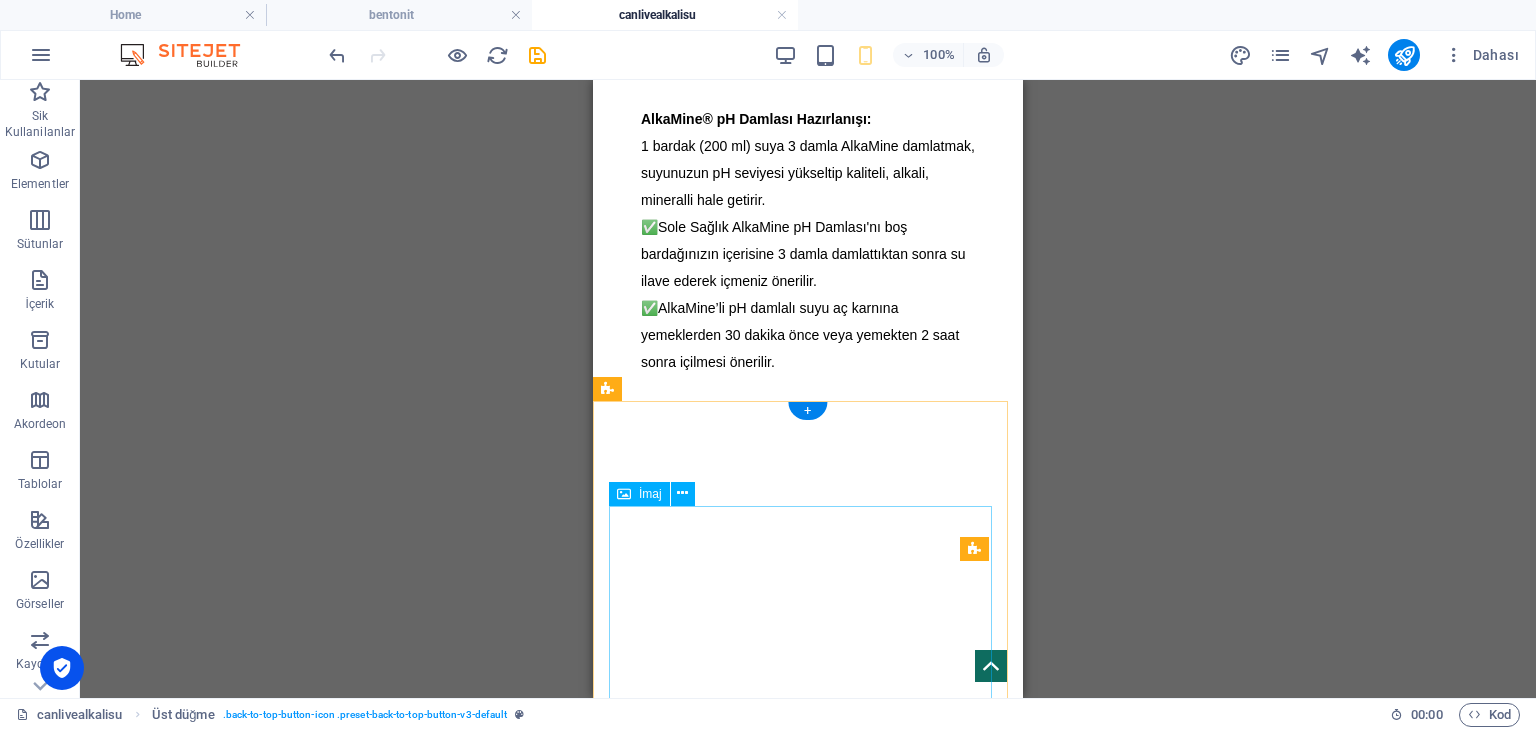 scroll, scrollTop: 2800, scrollLeft: 0, axis: vertical 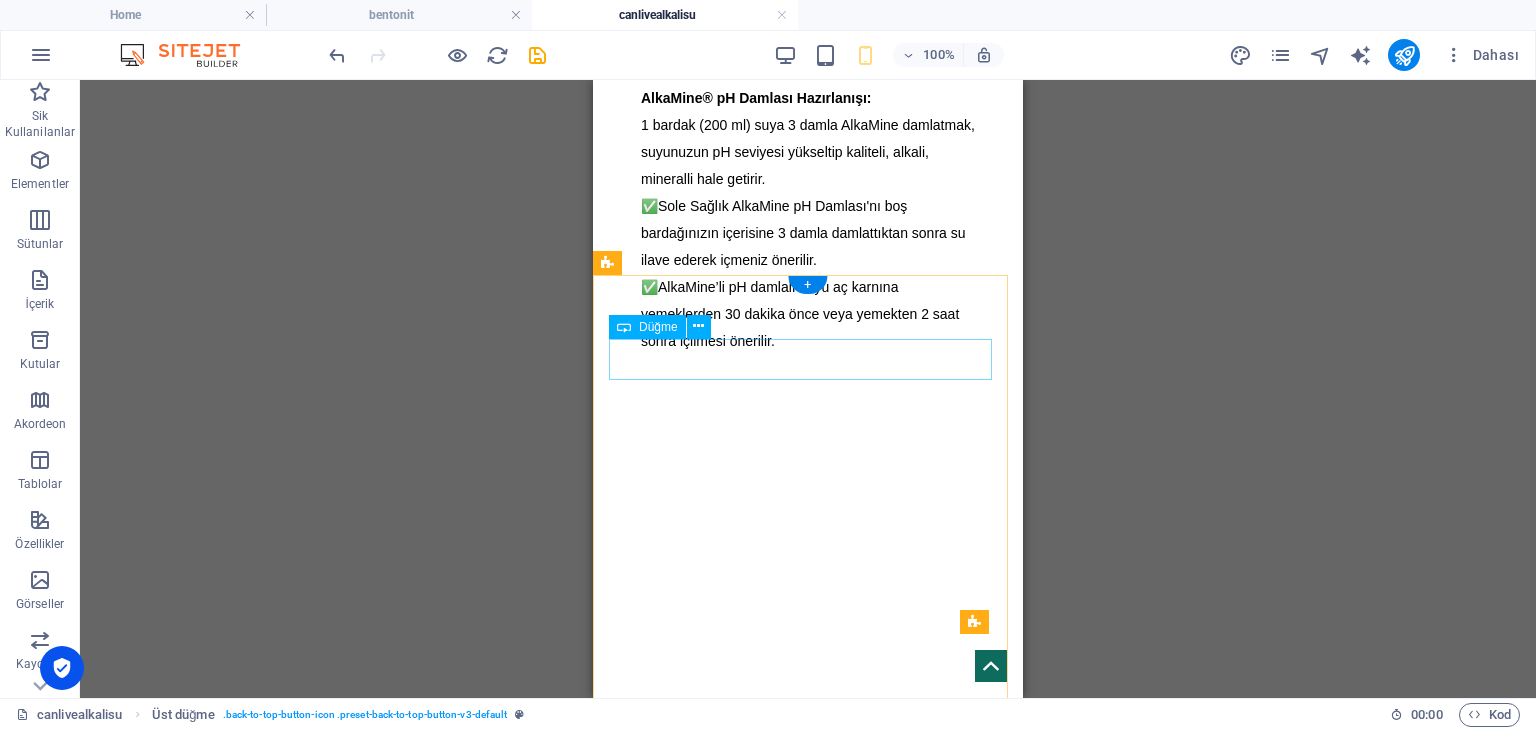 click on "ŞİMDİ SATIN AL" at bounding box center (808, 1409) 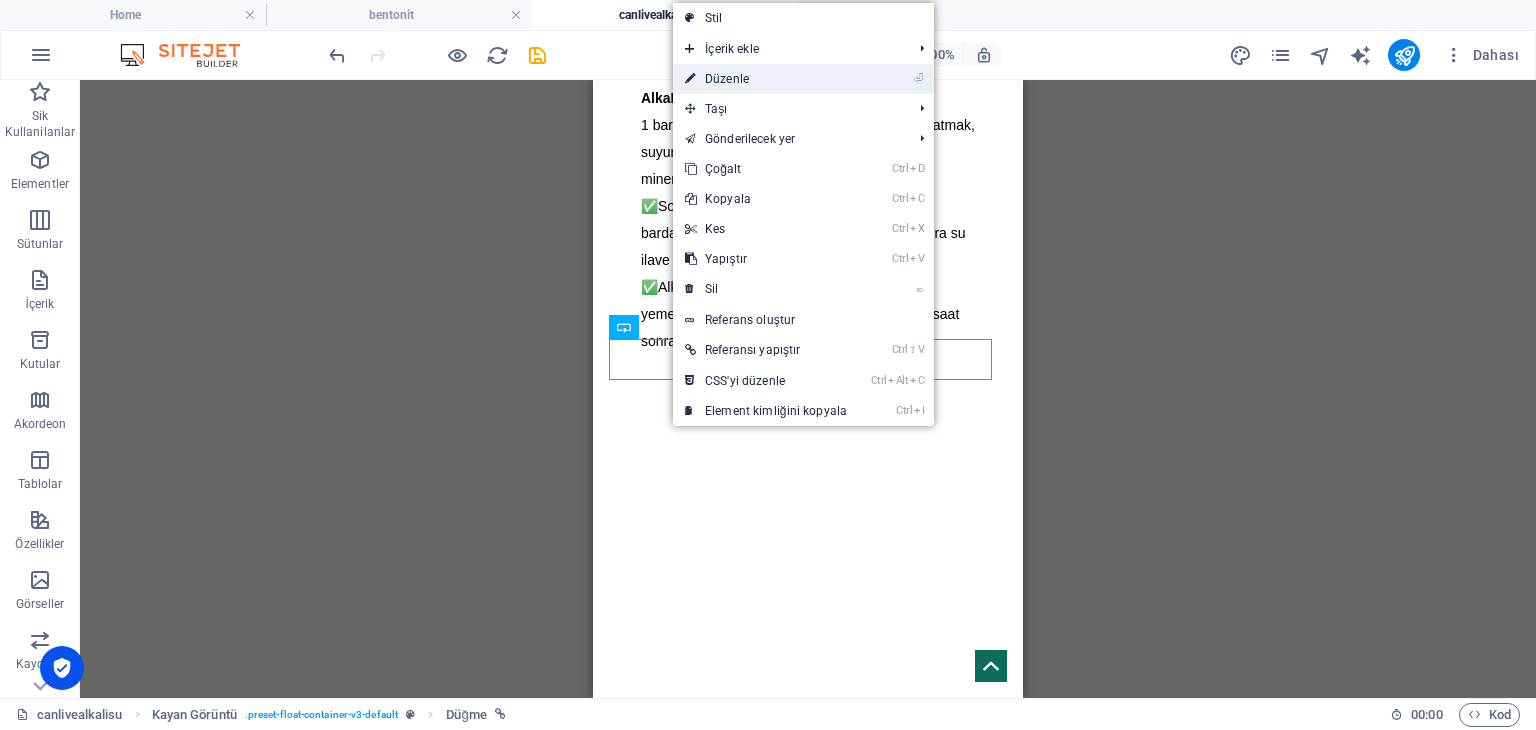 click on "⏎  Düzenle" at bounding box center (766, 79) 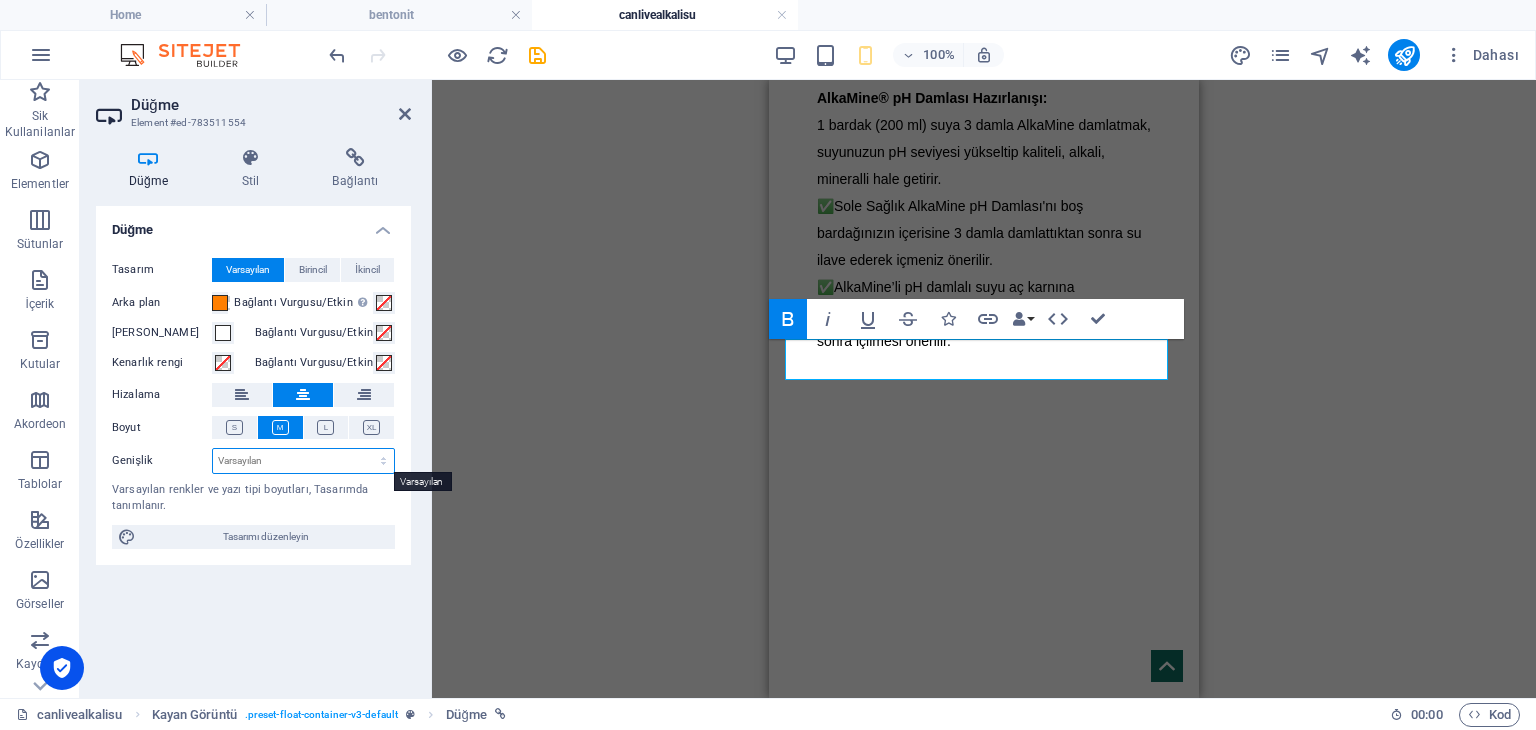 click on "Varsayılan px rem % em vh vw" at bounding box center (303, 461) 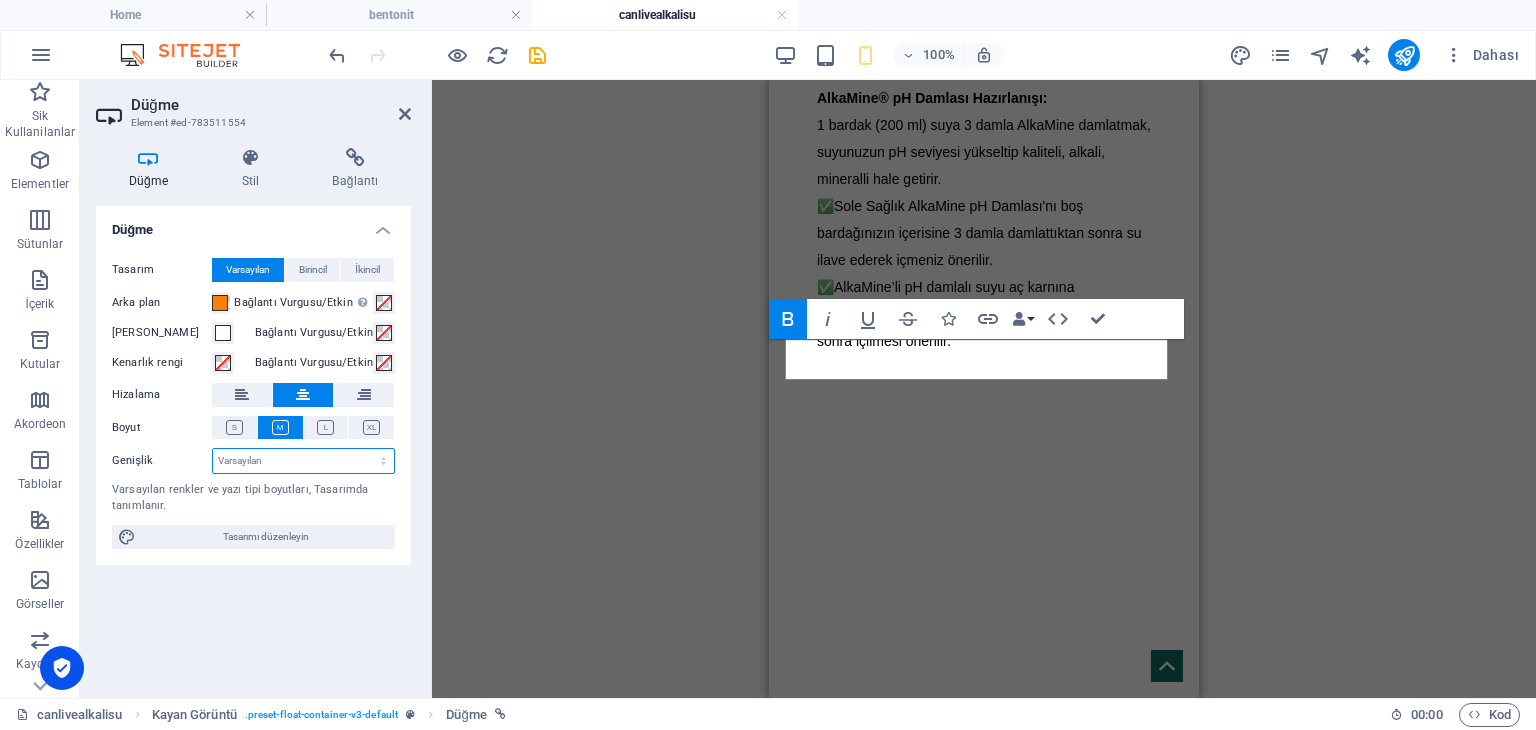 select on "%" 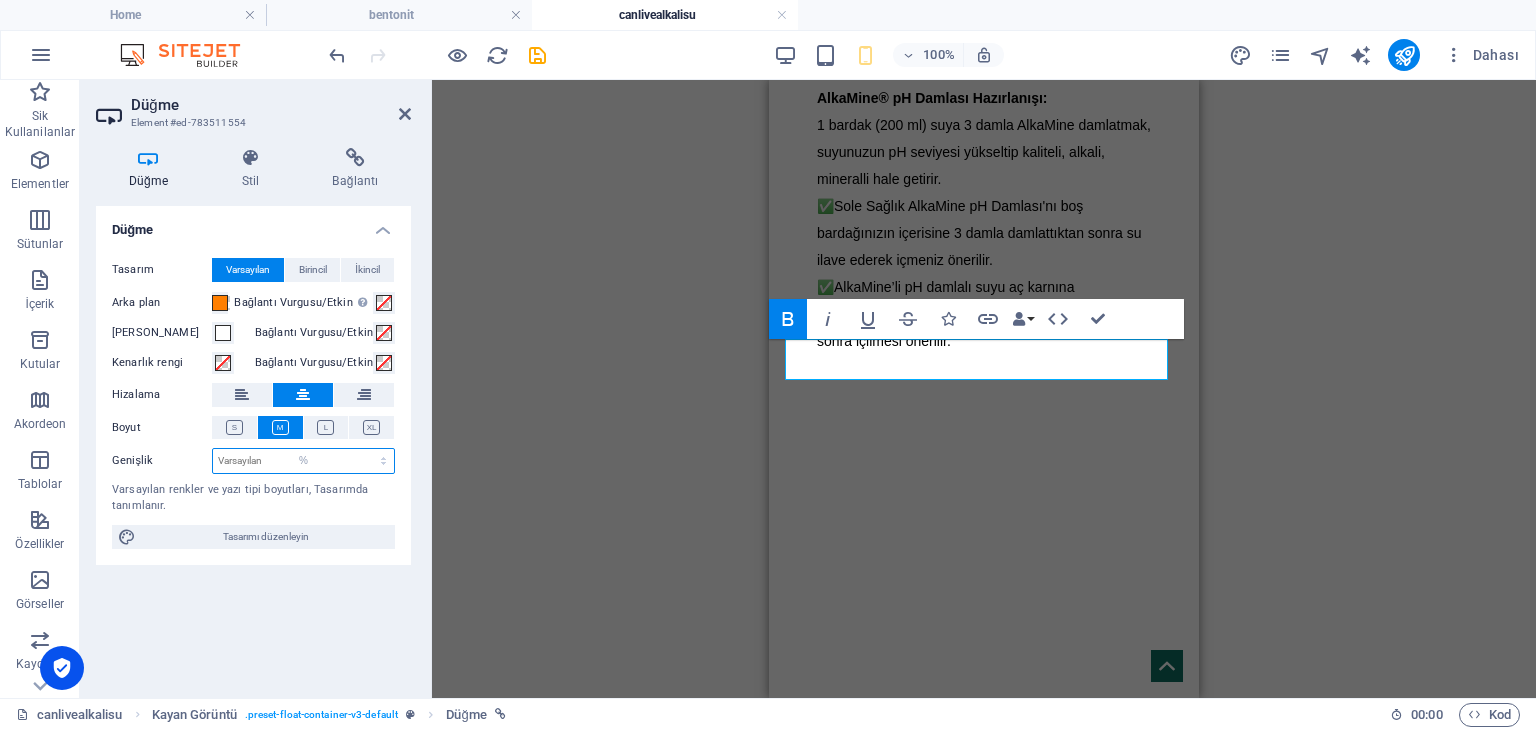 click on "Varsayılan px rem % em vh vw" at bounding box center [303, 461] 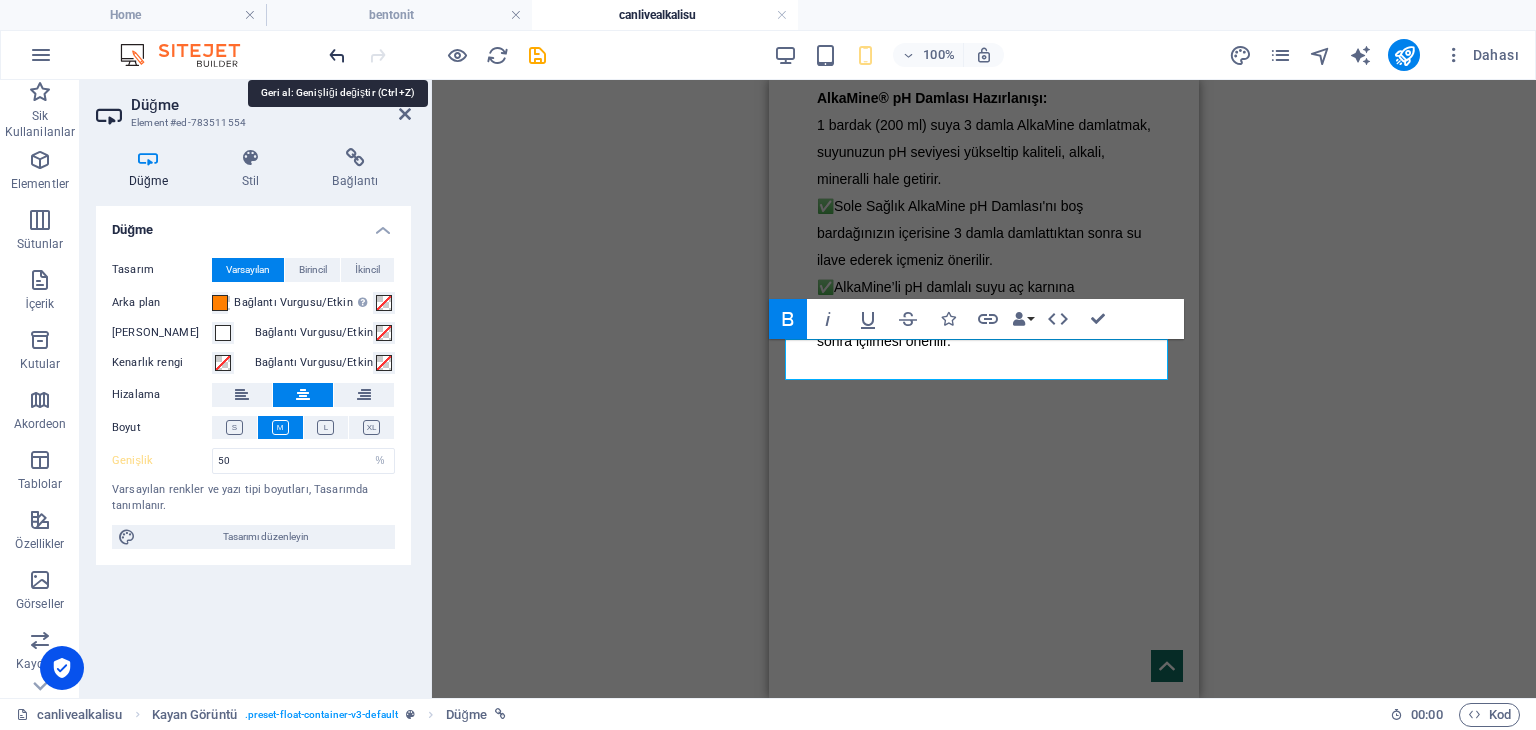 click at bounding box center [337, 55] 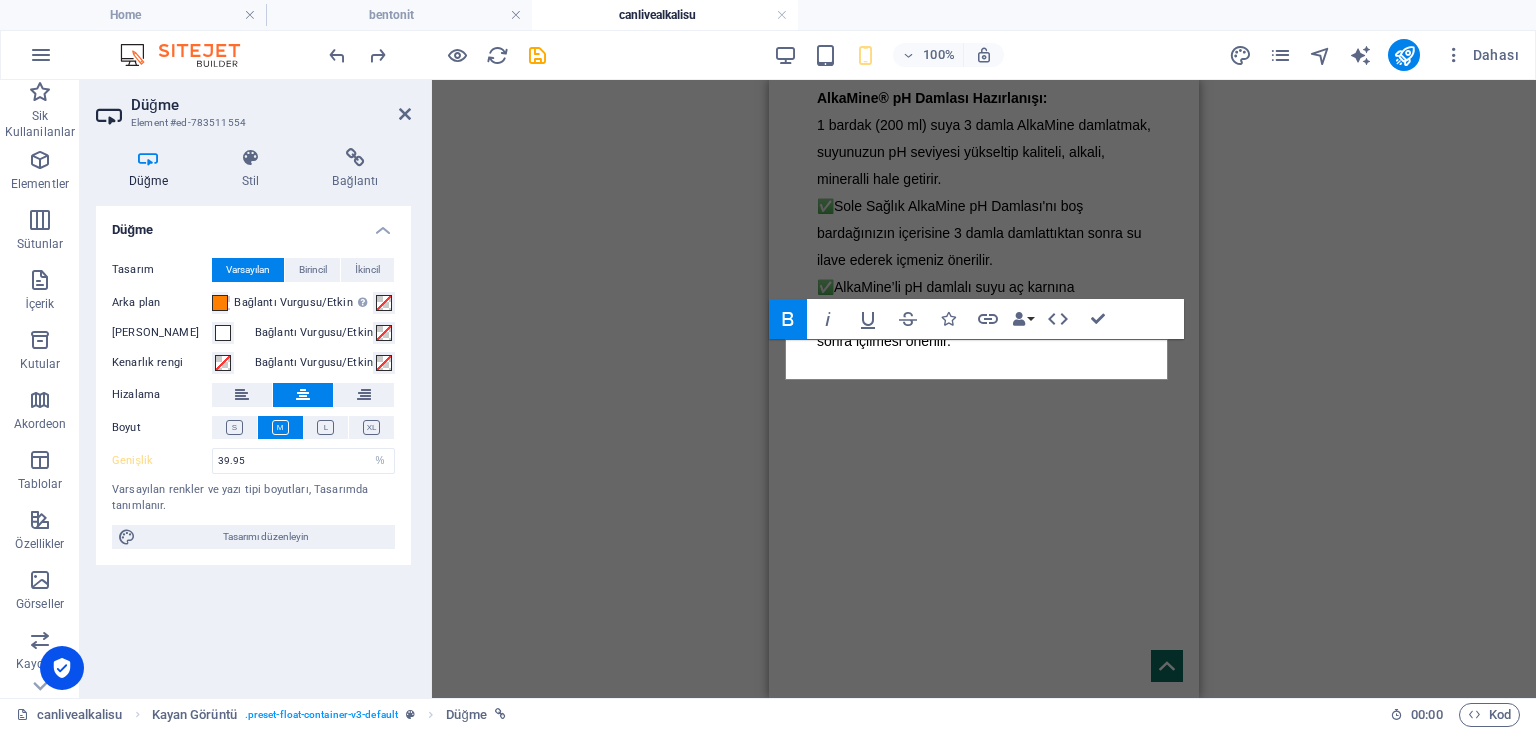 click on "Düğme" at bounding box center (271, 105) 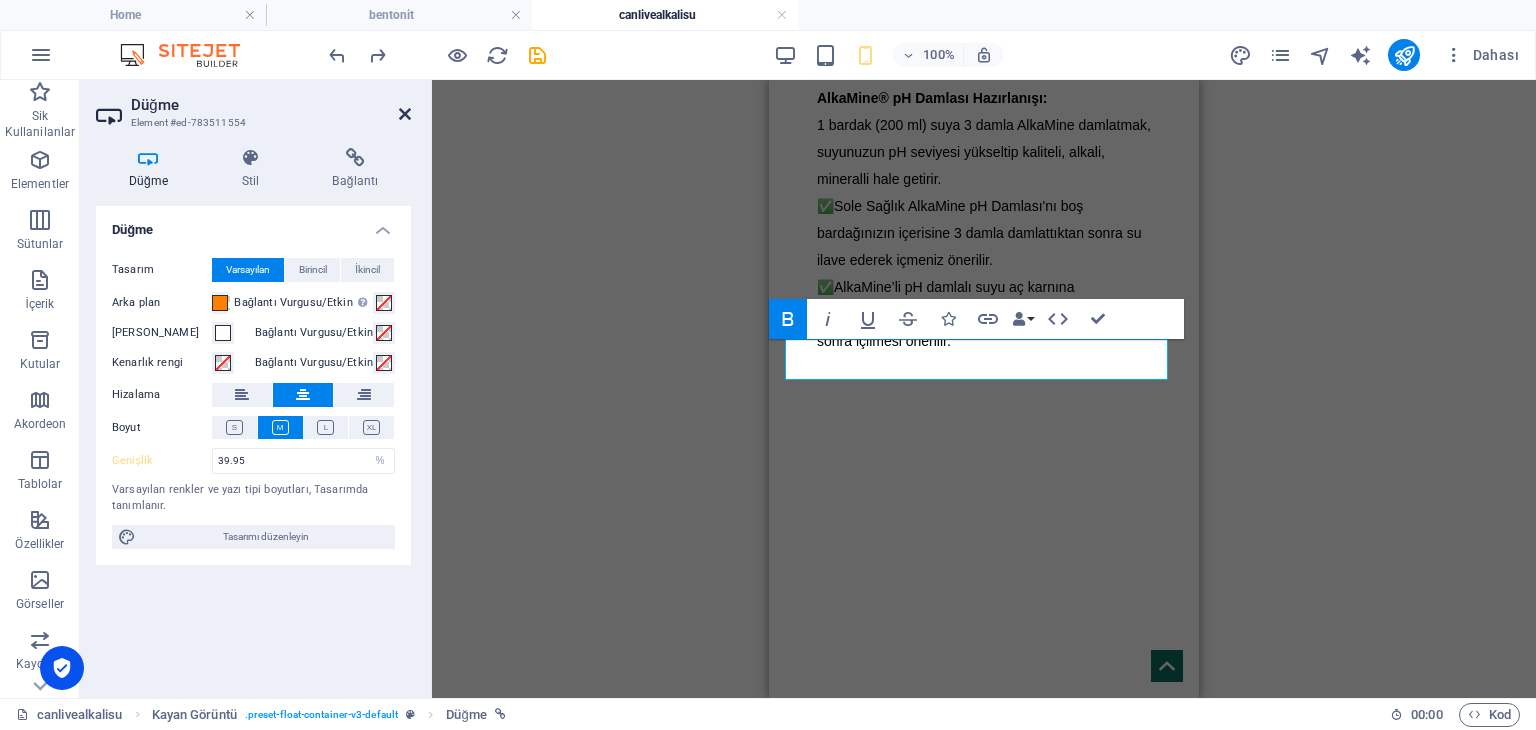 click at bounding box center [405, 114] 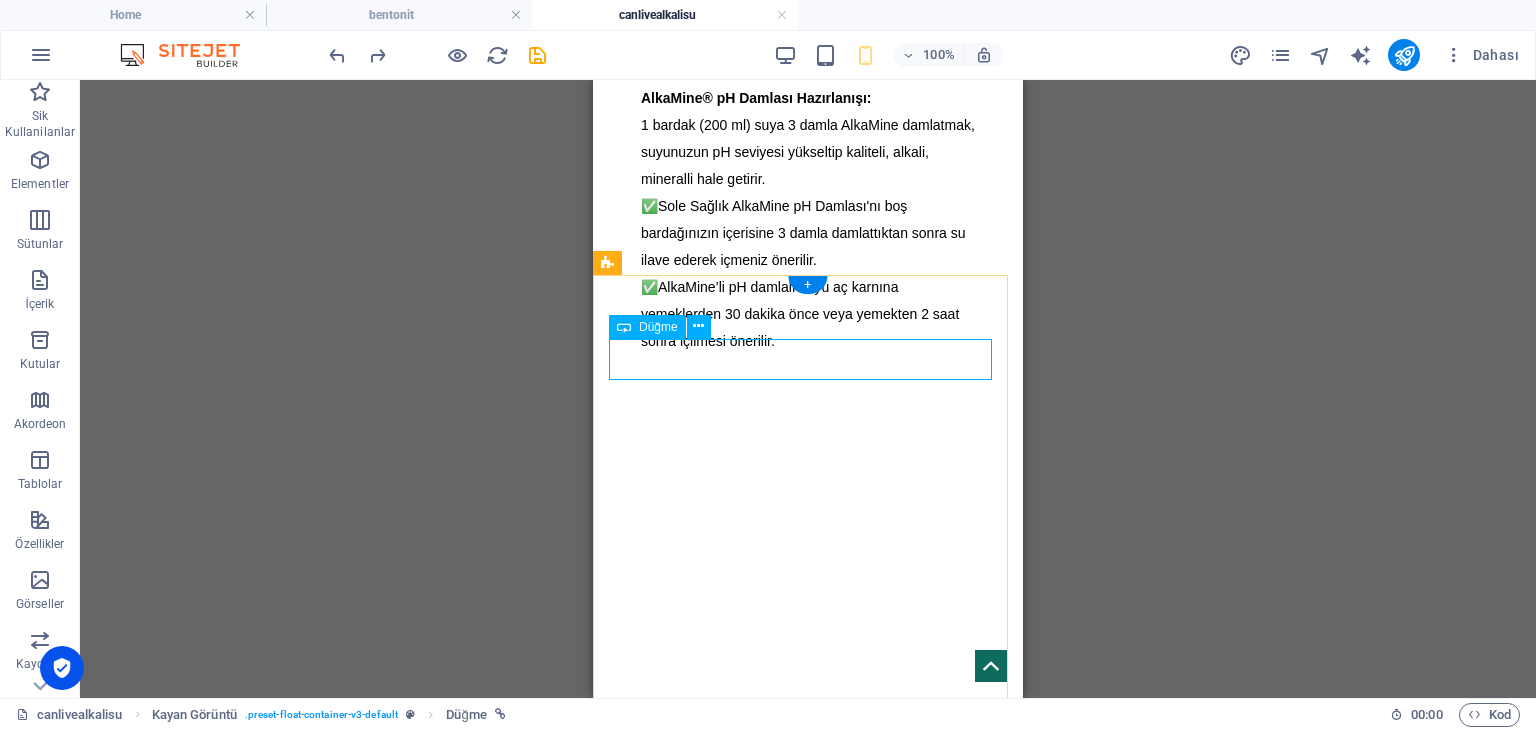 click on "ŞİMDİ SATIN AL" at bounding box center [808, 1409] 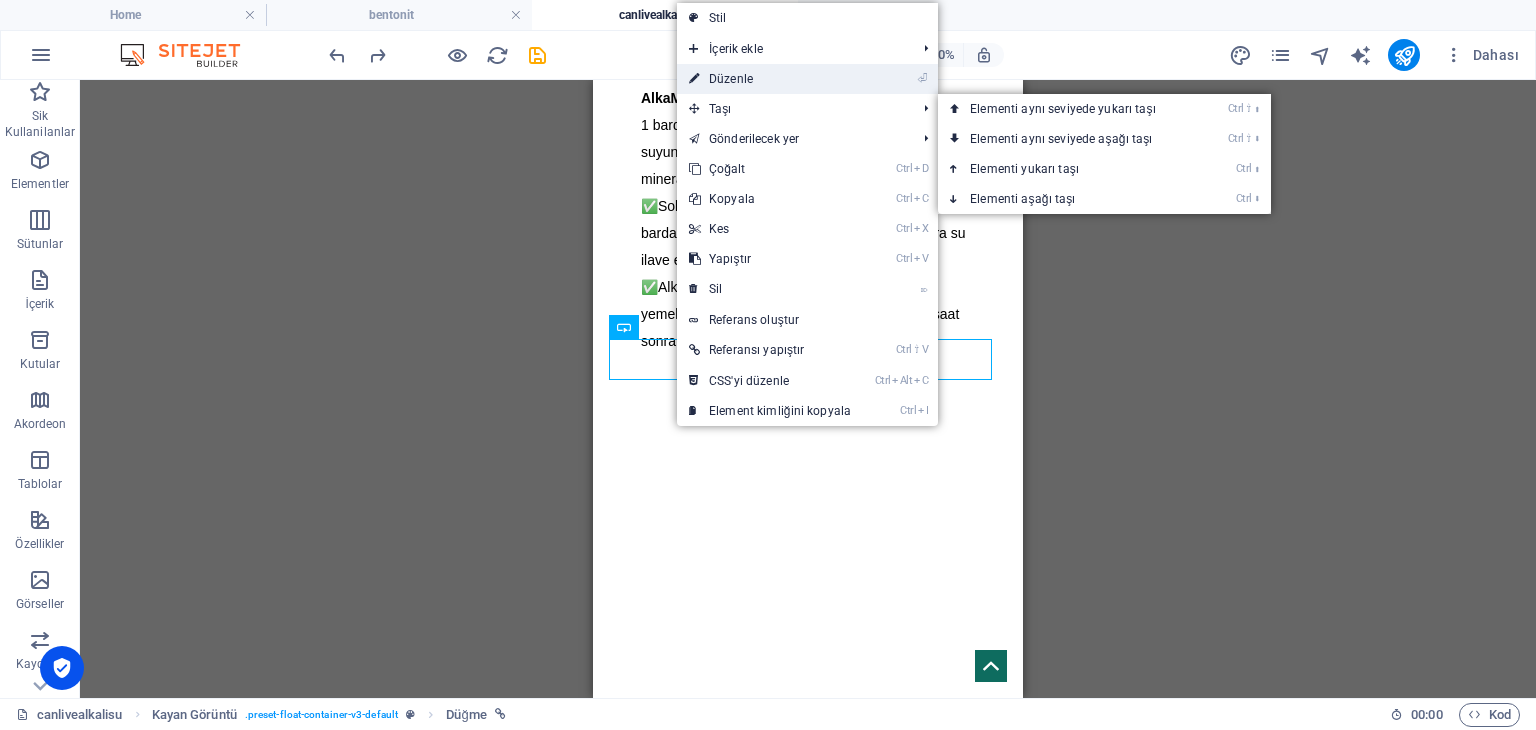 click on "⏎  Düzenle" at bounding box center [770, 79] 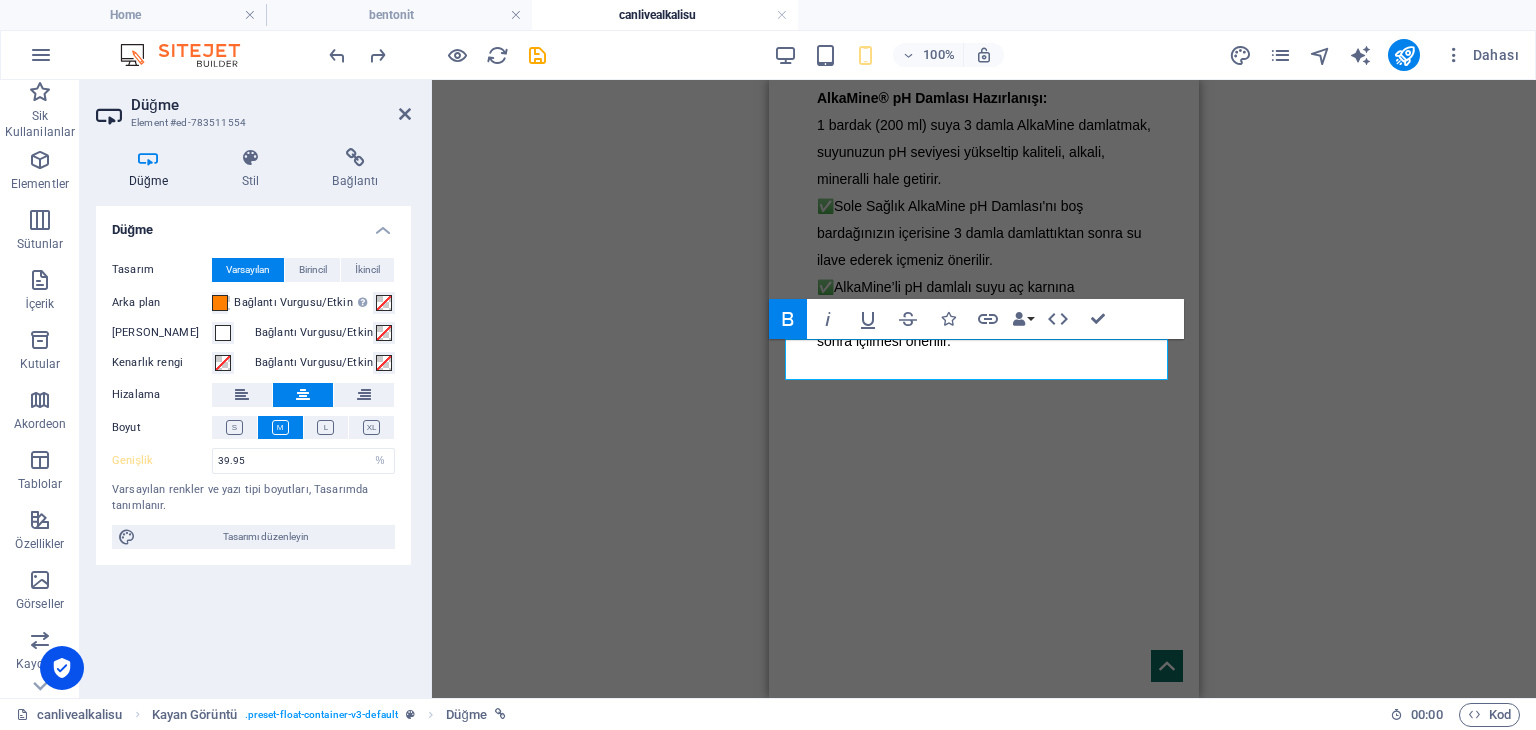 click on "H4   Ön ayar   Ön ayar   Kapsayıcı   Referans   Metin   İmaj   Kapsayıcı   Ayırıcı   Yer Tutucu   Sosyal Medya Simgeleri   Video   Simge   Ön ayar   Ön ayar   Kapsayıcı   H4   Metin   Yer Tutucu   Kapsayıcı   Simge   Sosyal Medya Simgeleri   Kayan Görüntü   Düğme   İmaj   Sosyal Medya Simgeleri   Simge   Simge   Simge   Sosyal Medya Simgeleri   Simge   Metin   Sosyal Medya Simgeleri   Sosyal Medya Simgeleri   Simge   Simge   Üst düğme   Üst düğme   Simge Bold Italic Underline Strikethrough Icons Link Data Bindings Firma İlk ad Soyad Sokak Posta Kodu Şehir E-posta Telefon Cep Fax Özel alan 1 Özel alan 2 Özel alan 3 Özel alan 4 Özel alan 5 Özel alan 6 HTML Confirm (Ctrl+⏎)" at bounding box center [984, 389] 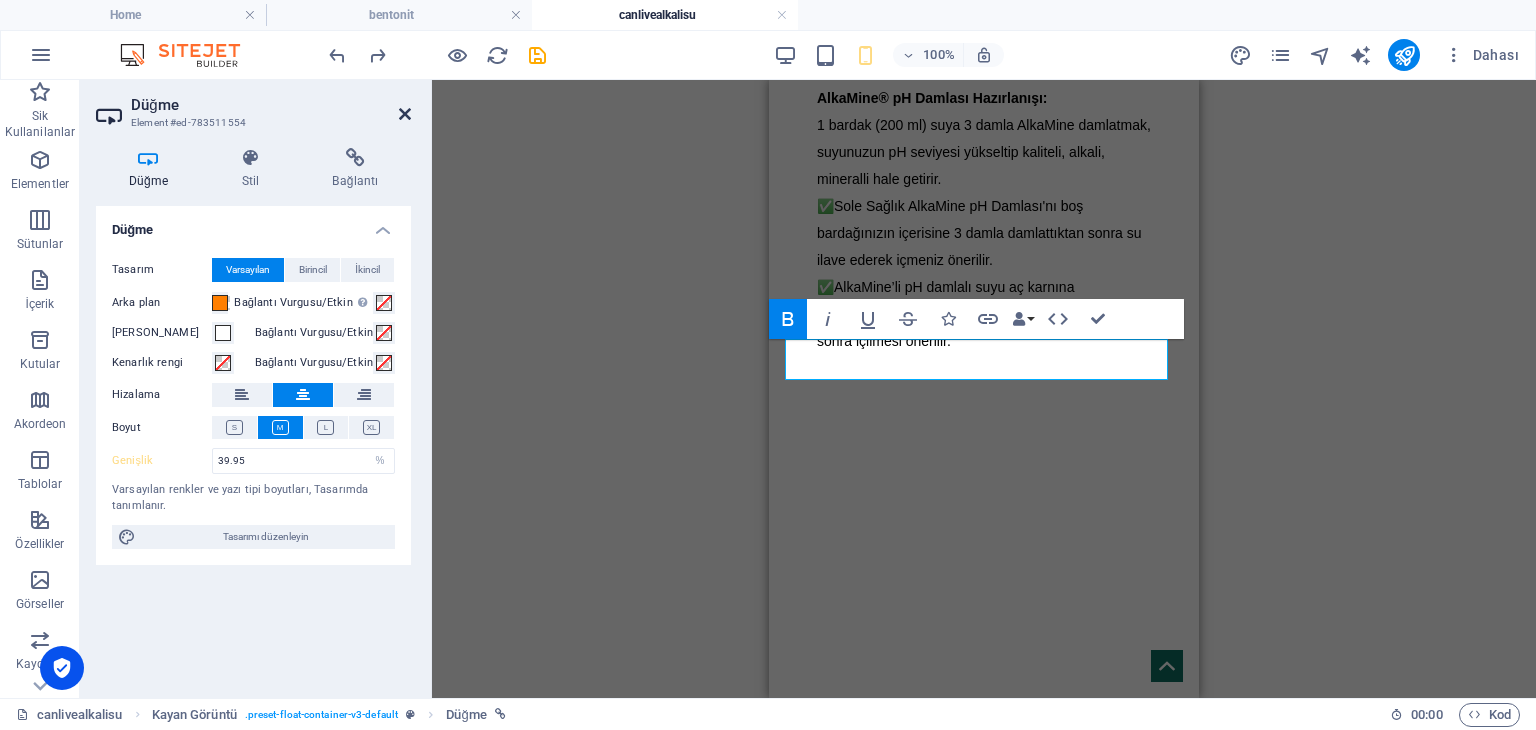 click at bounding box center (405, 114) 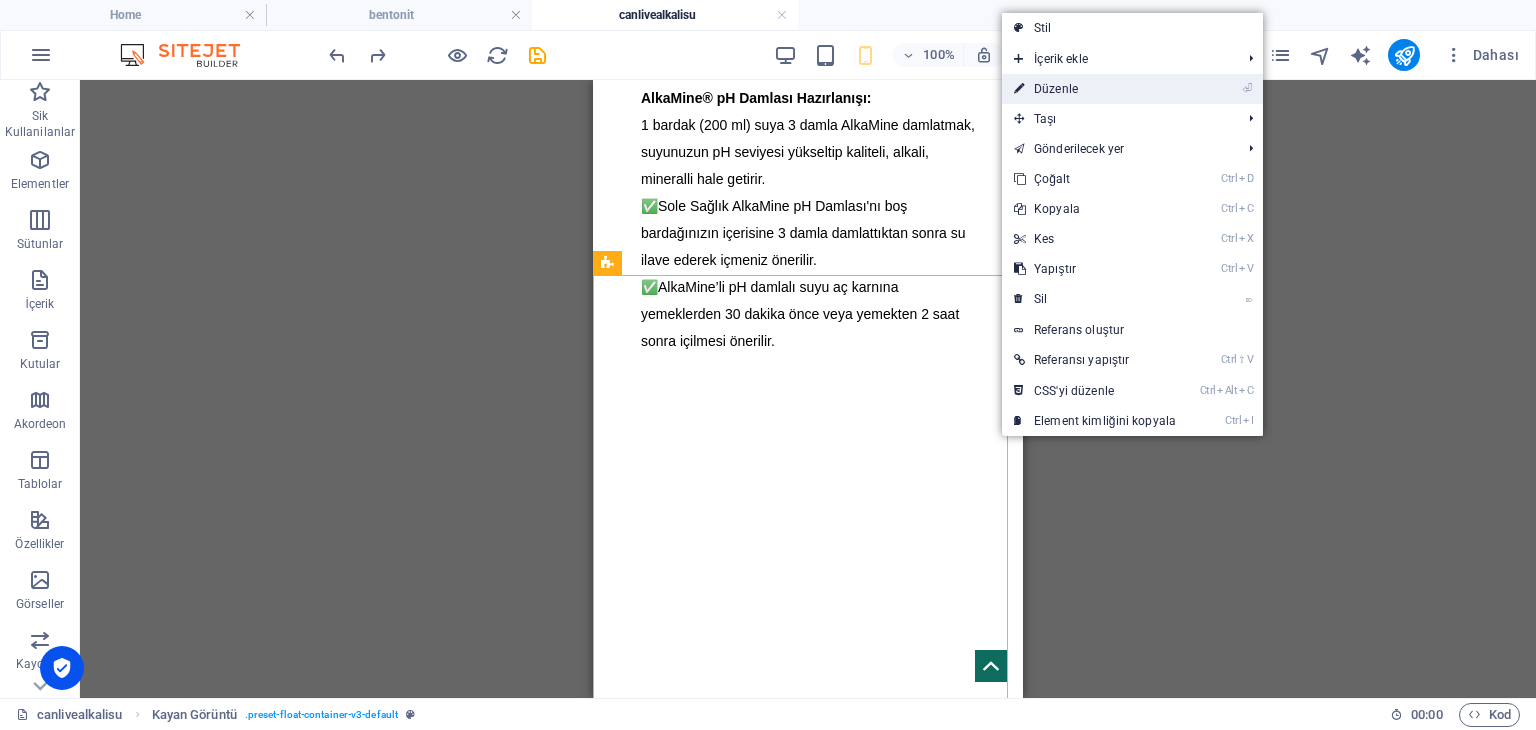 click on "⏎  Düzenle" at bounding box center (1095, 89) 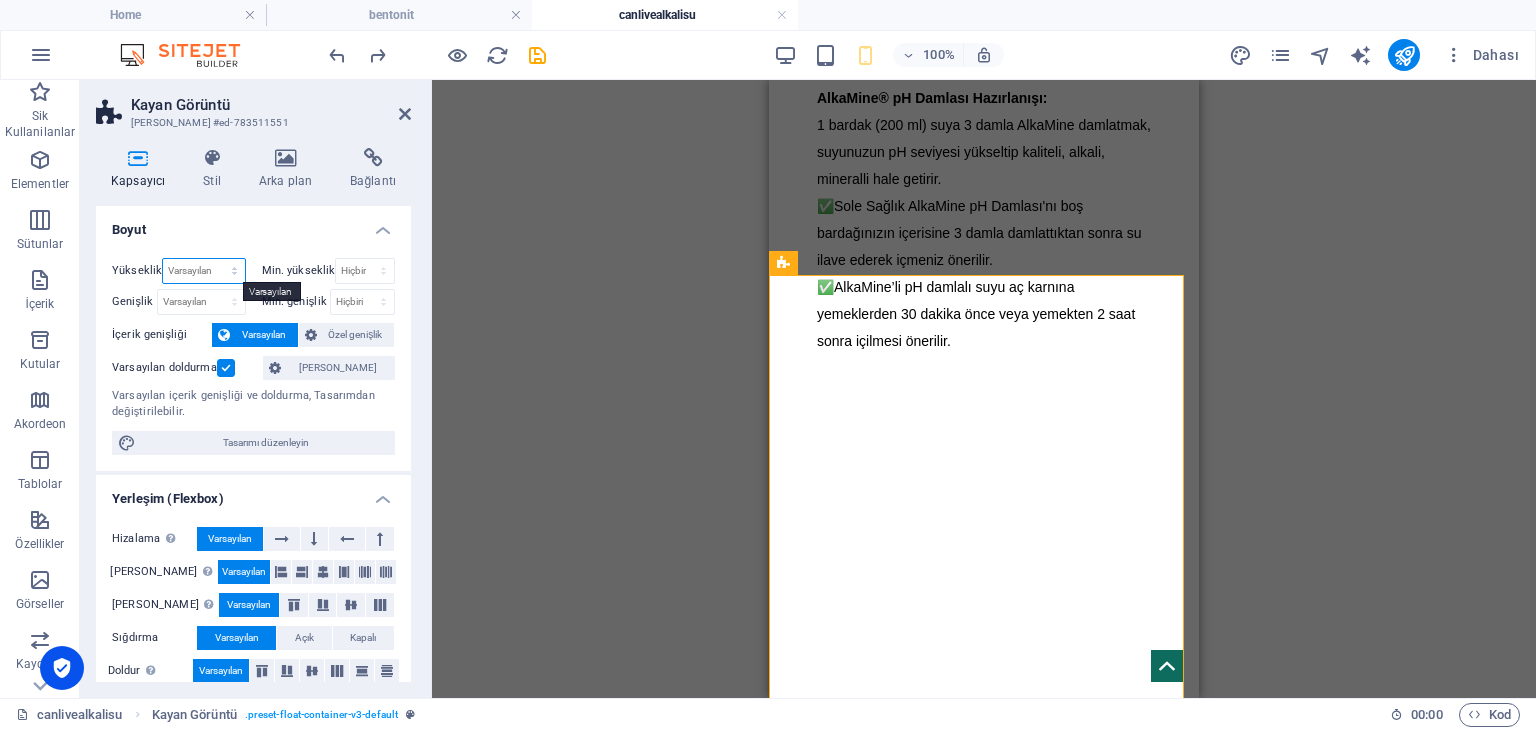 click on "Varsayılan px rem % vh vw" at bounding box center (203, 271) 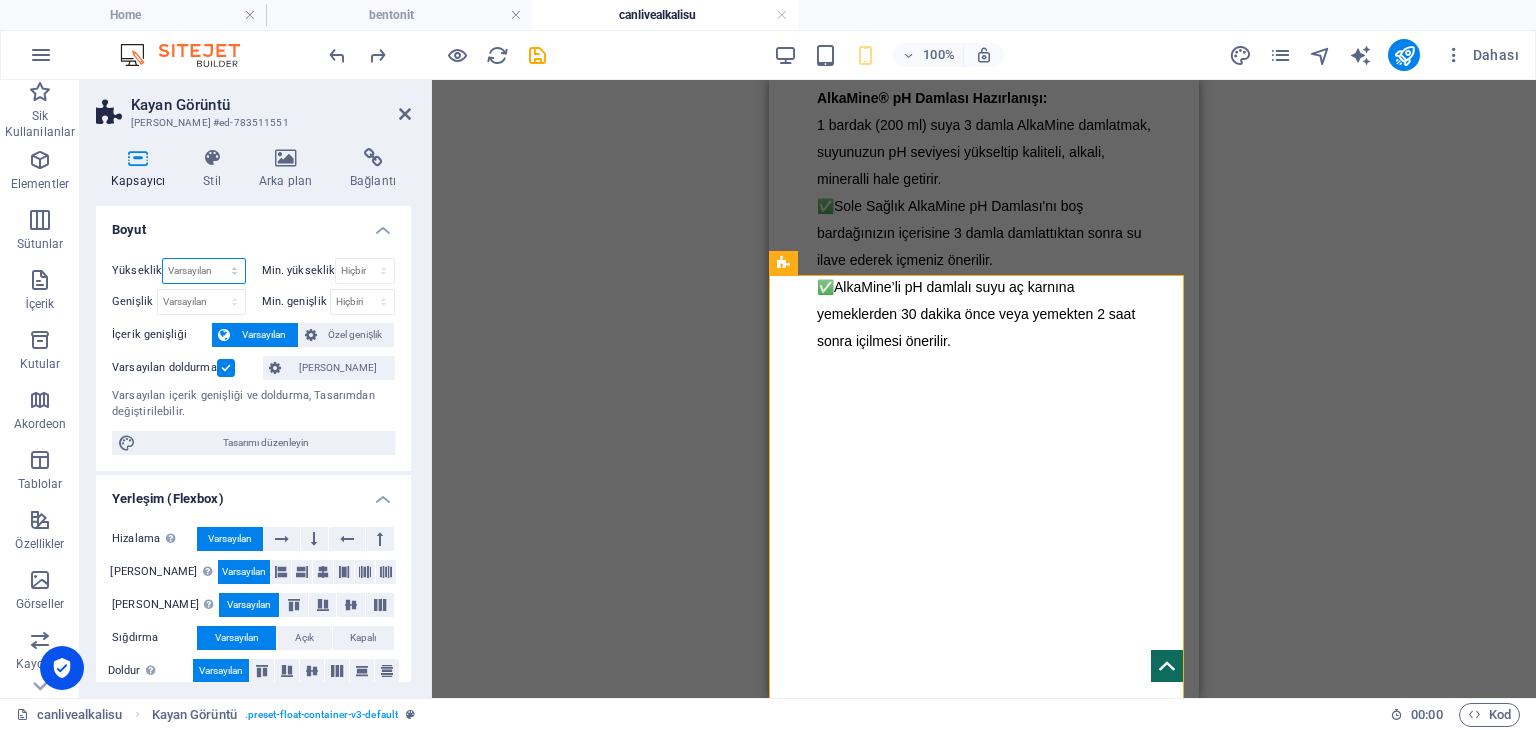 select on "%" 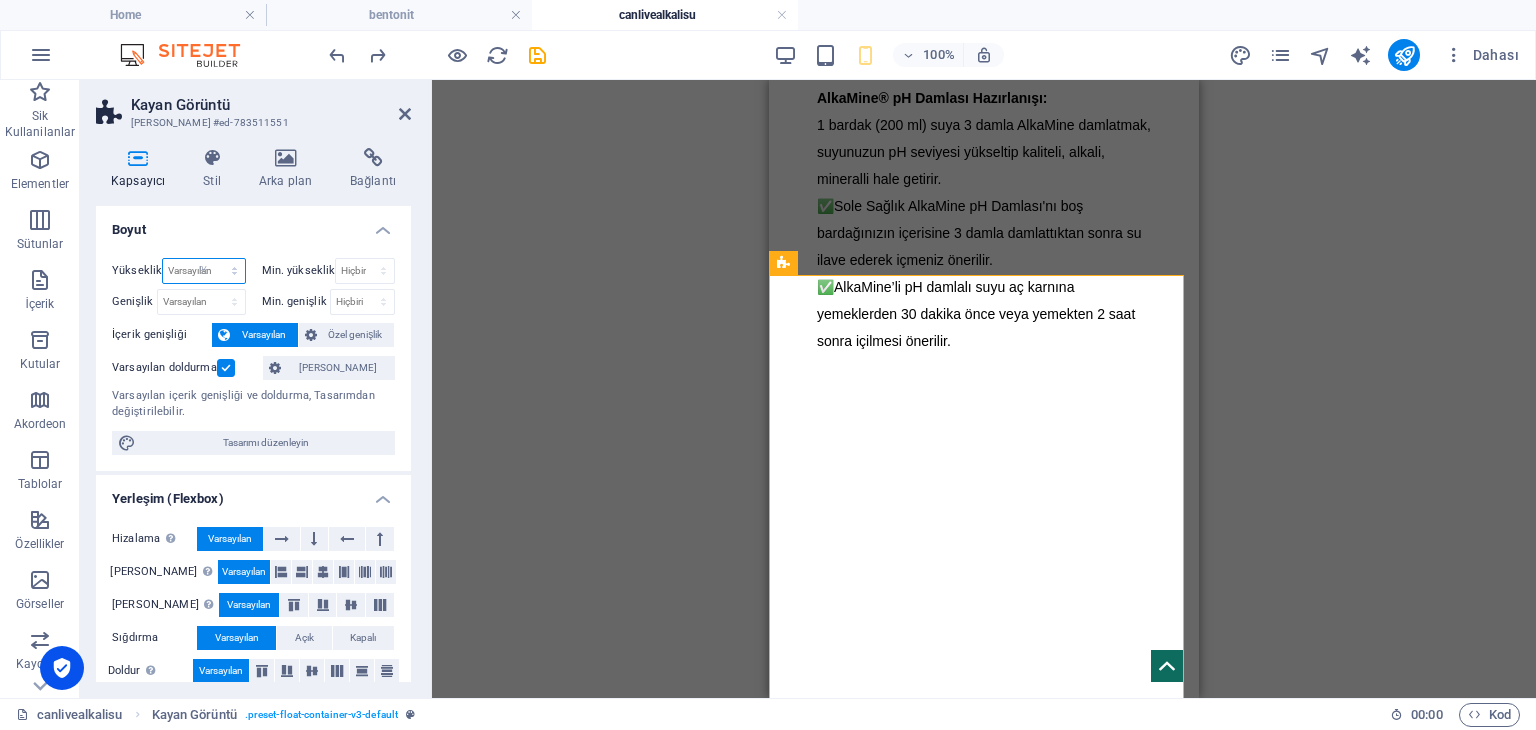 click on "Varsayılan px rem % vh vw" at bounding box center (203, 271) 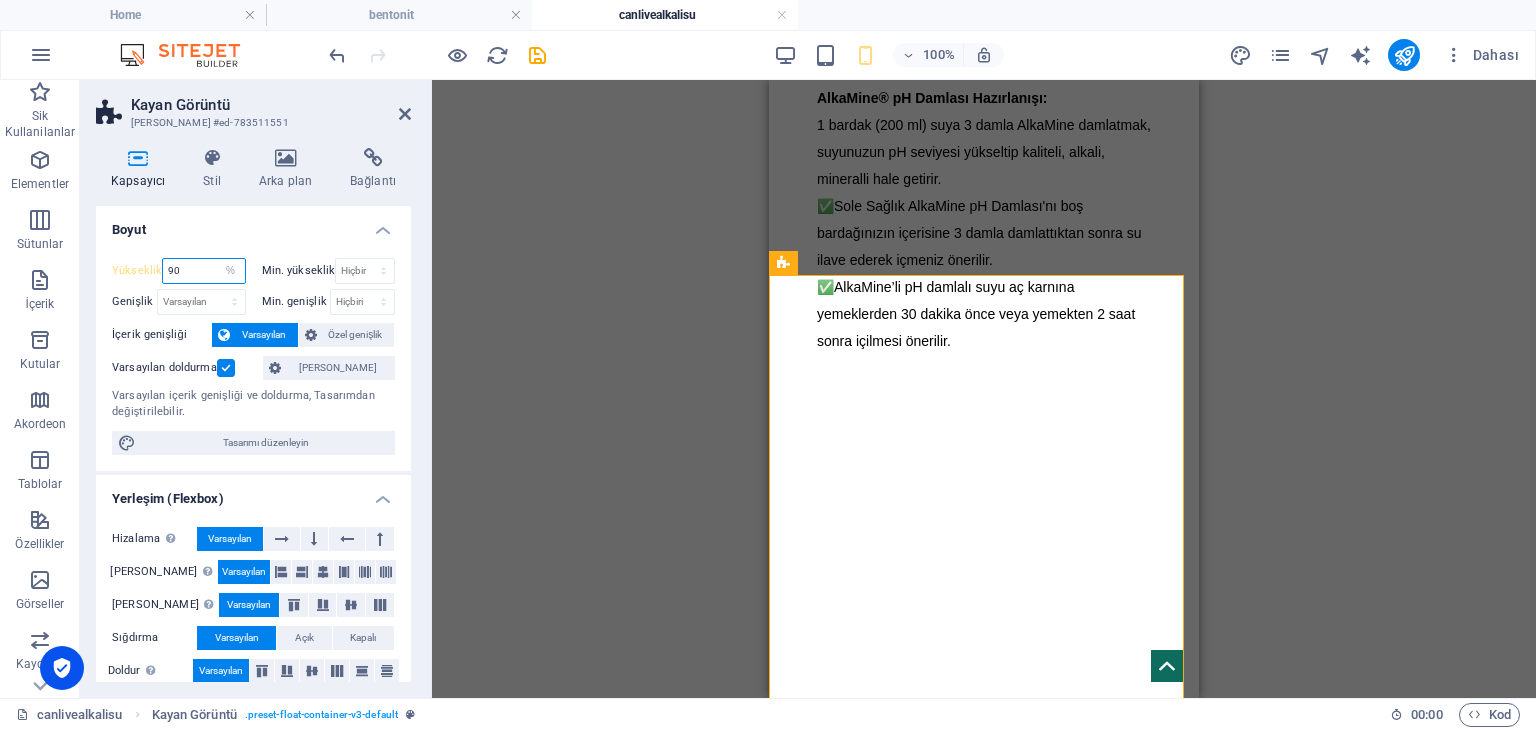 type on "9" 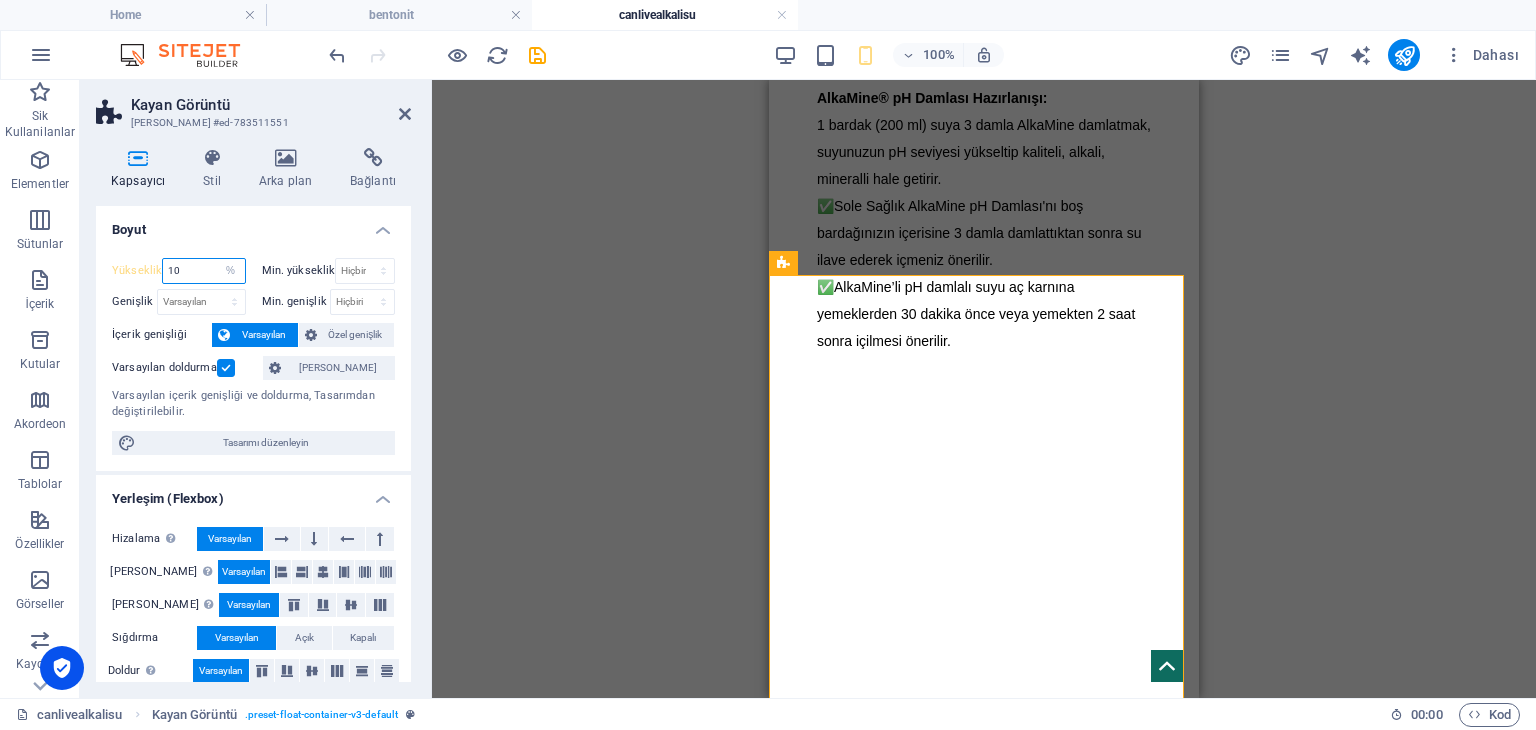 type on "100" 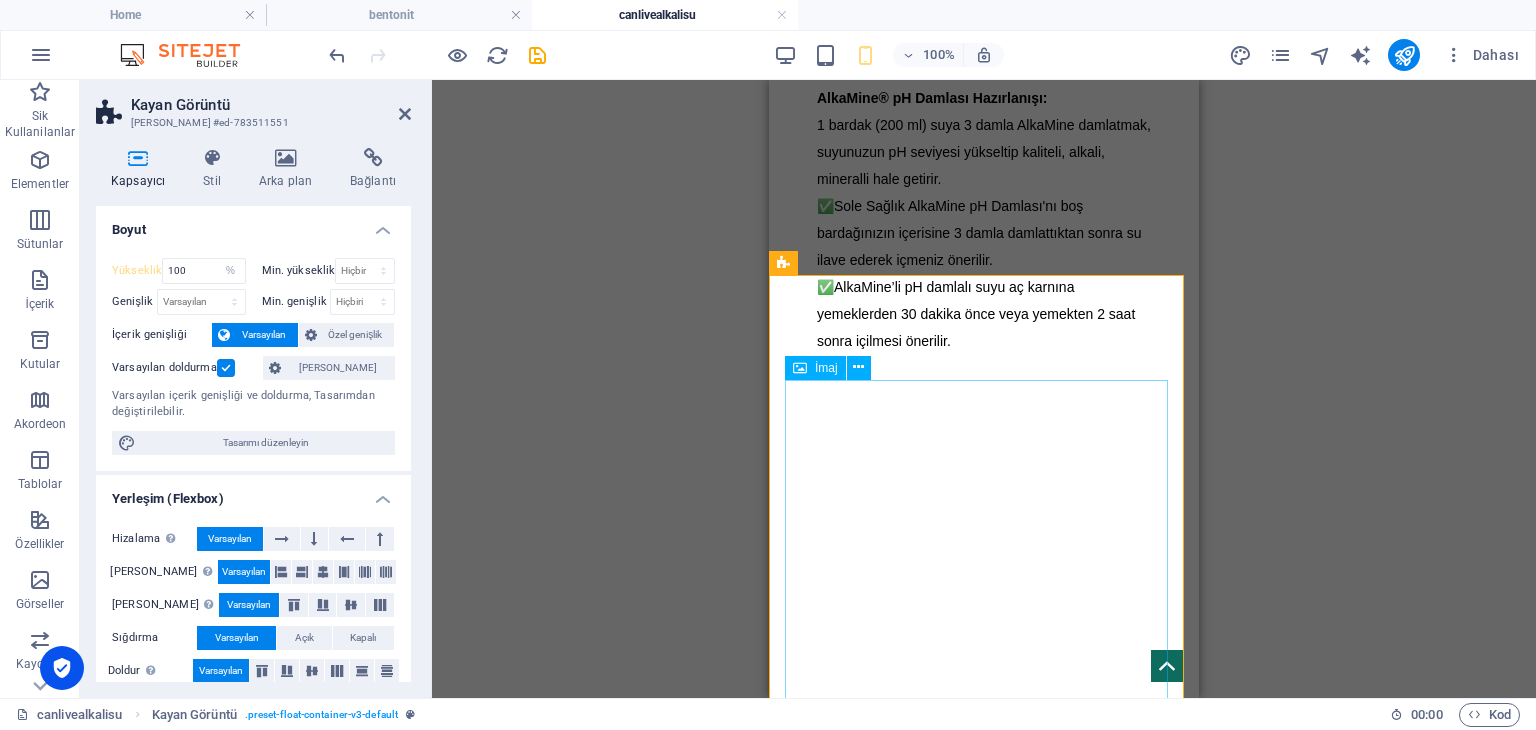 click at bounding box center (984, 1628) 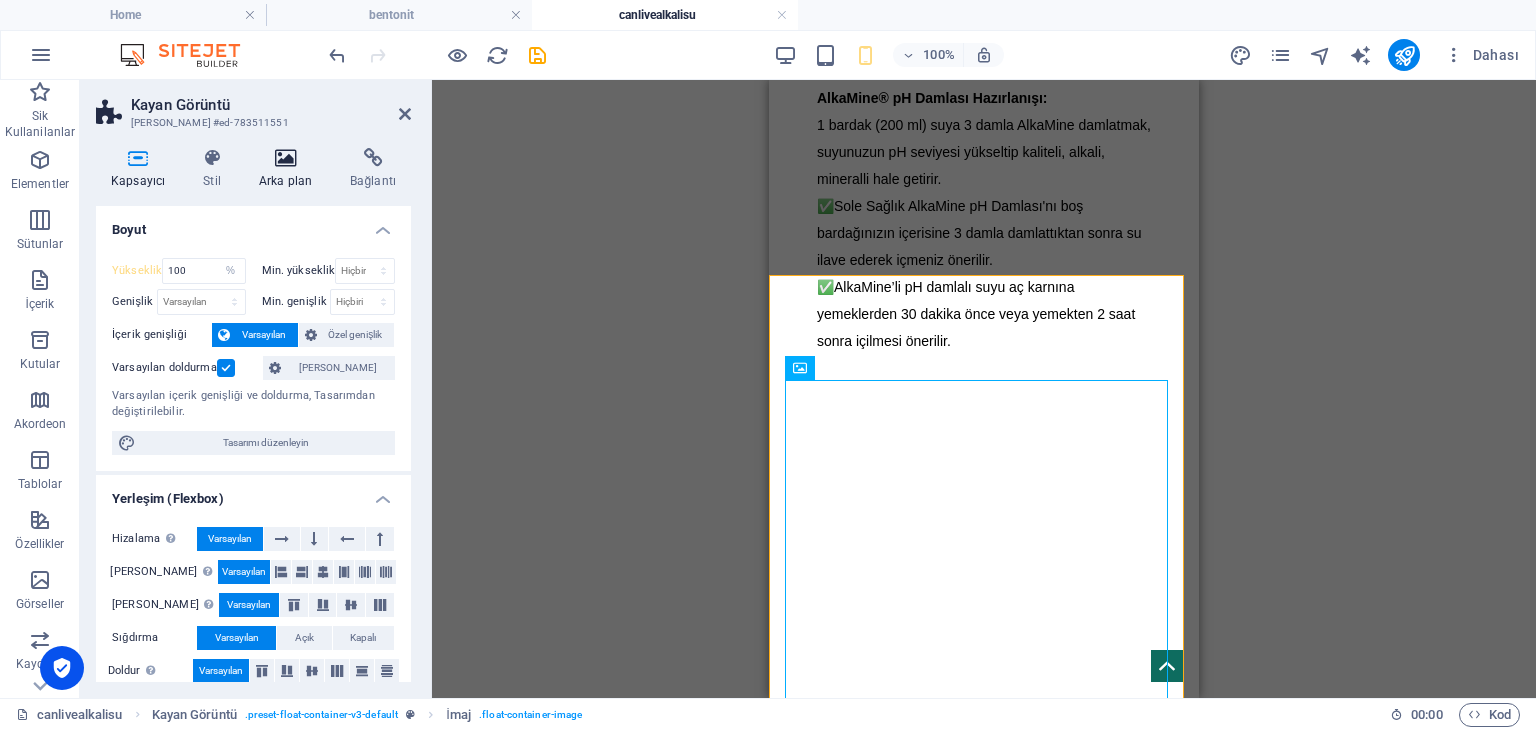 click at bounding box center (285, 158) 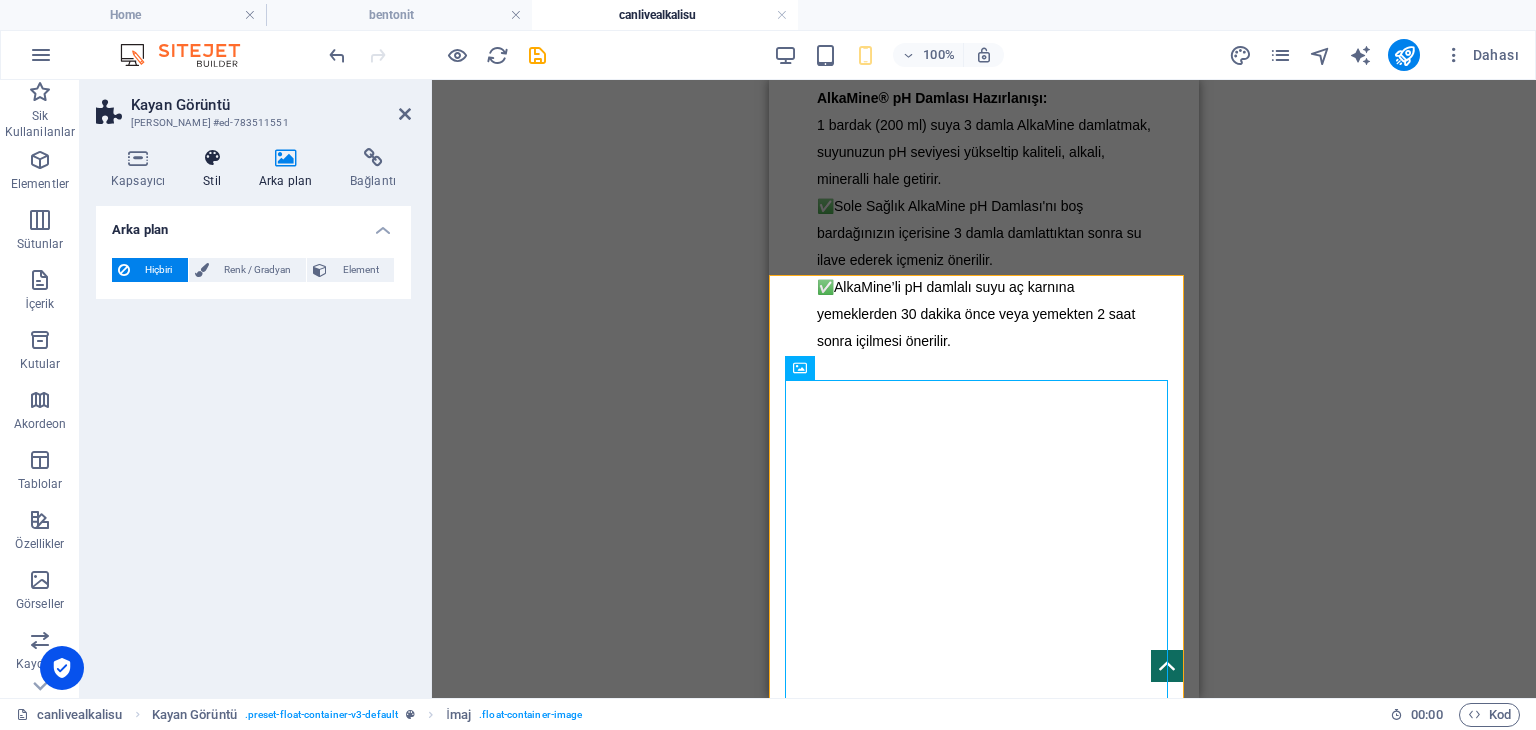click on "Stil" at bounding box center (216, 169) 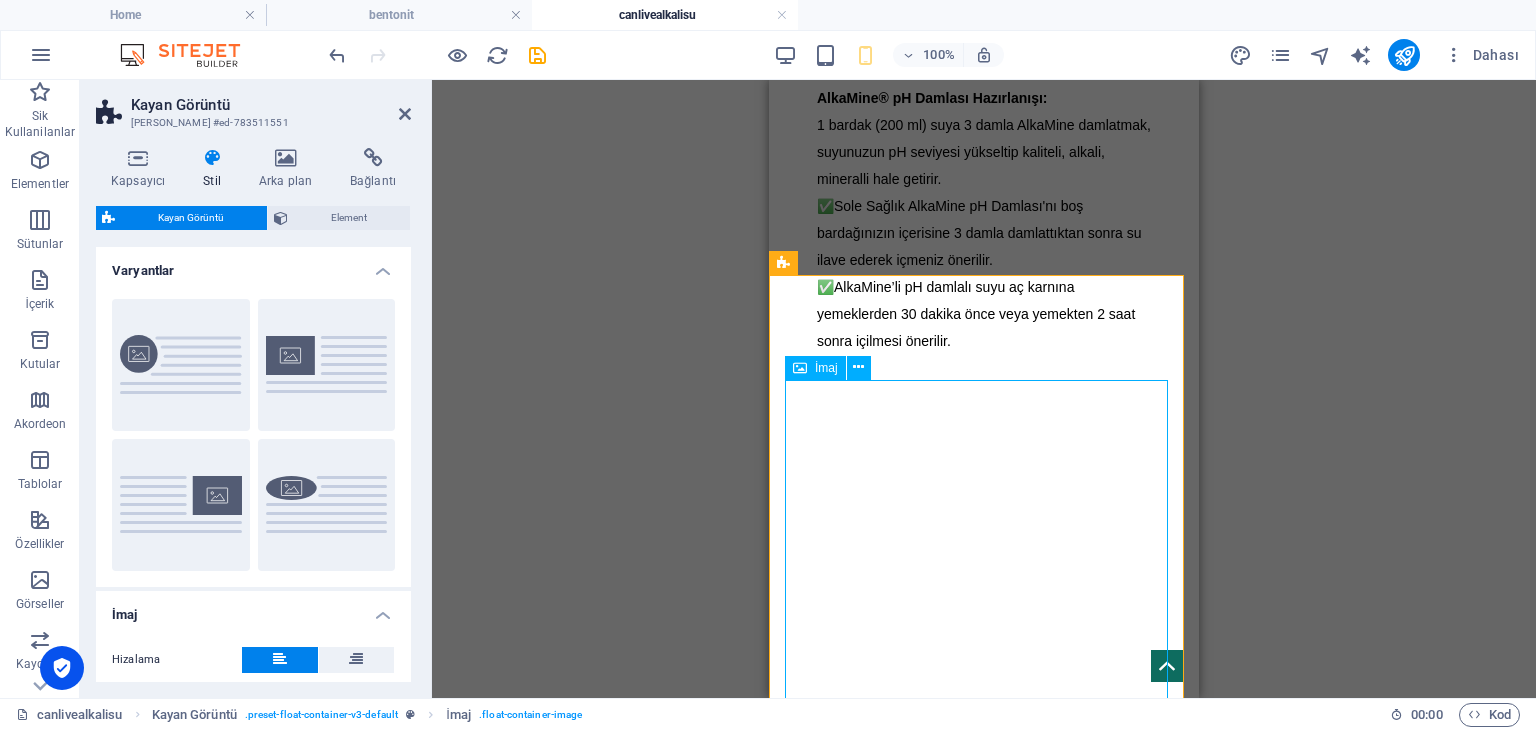 click at bounding box center [984, 1628] 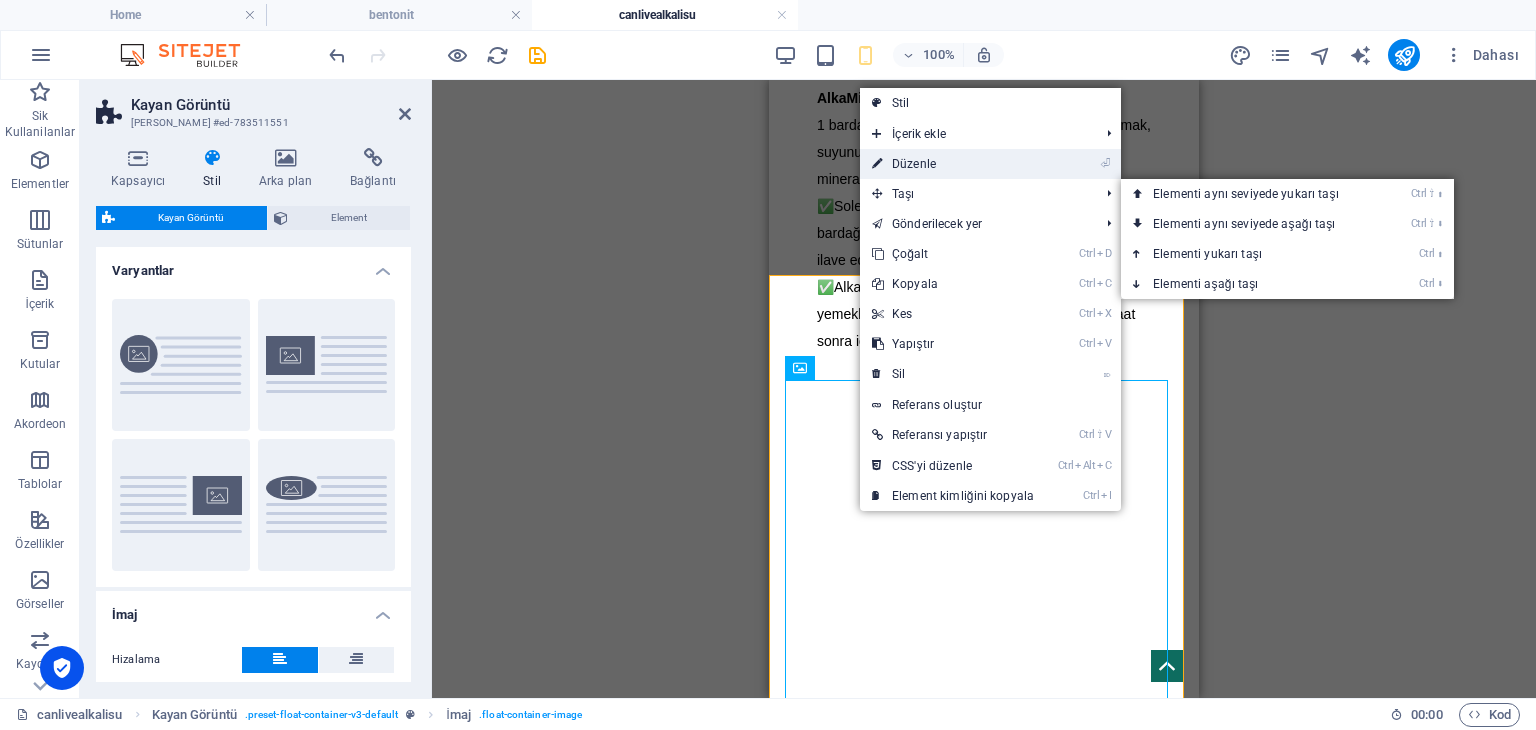 click on "⏎  Düzenle" at bounding box center [953, 164] 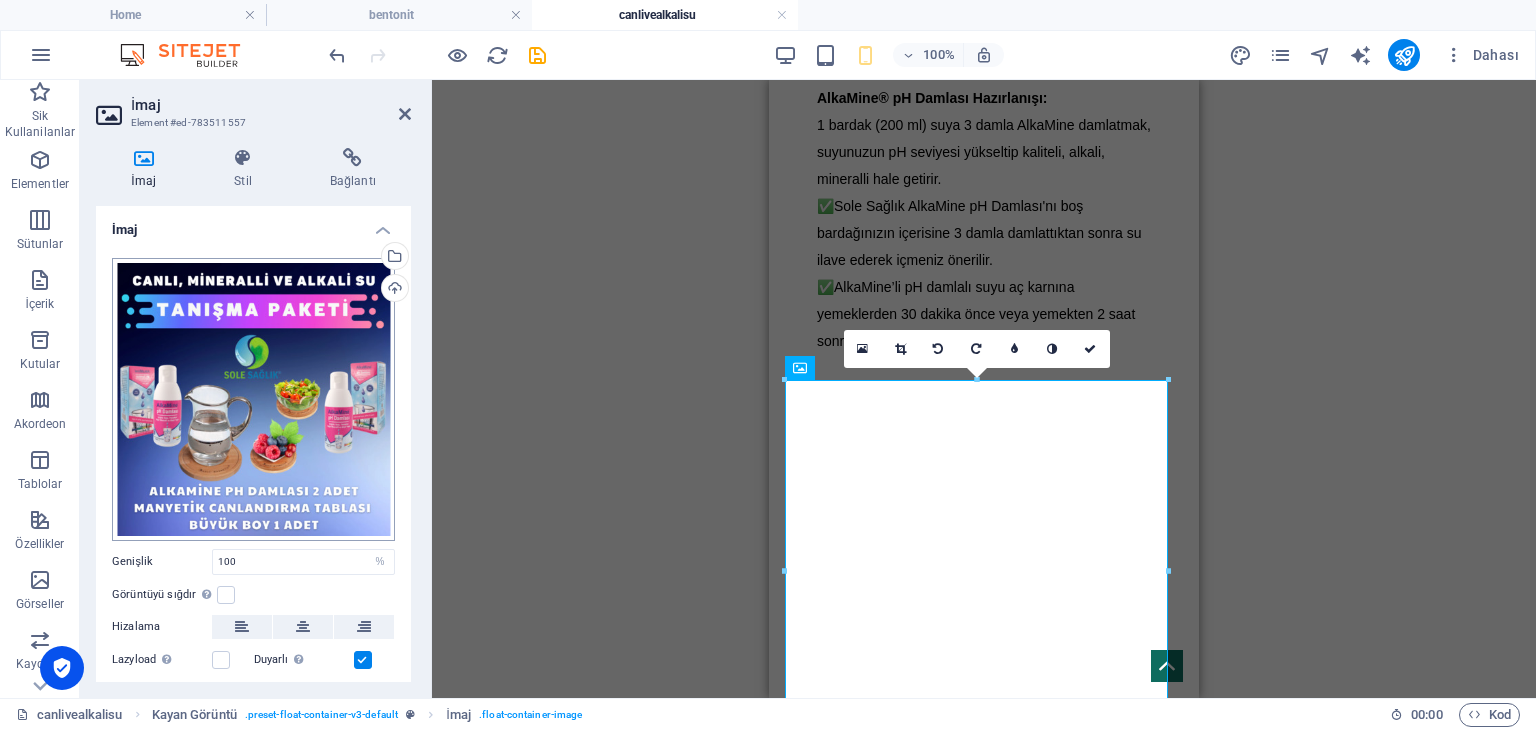 scroll, scrollTop: 100, scrollLeft: 0, axis: vertical 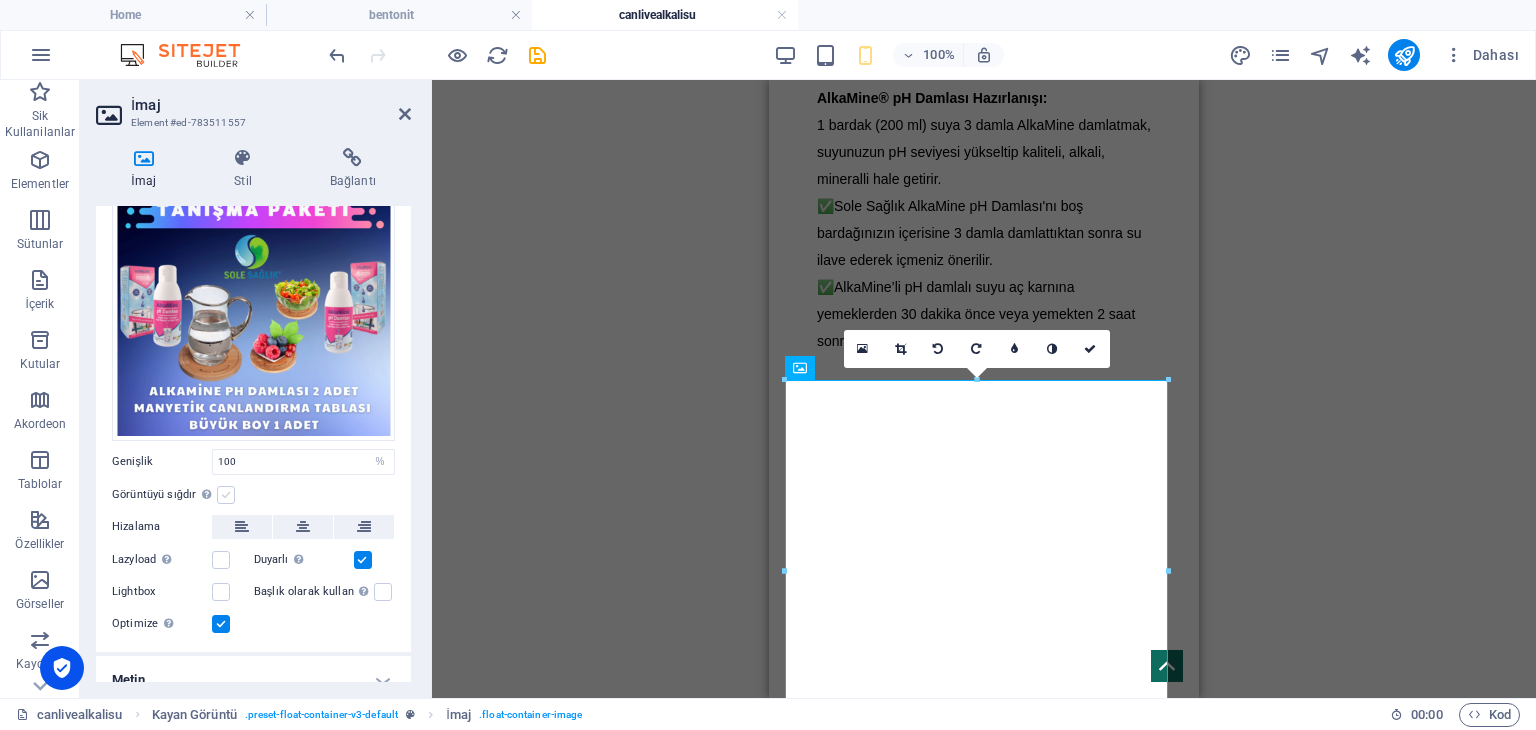 click at bounding box center (226, 495) 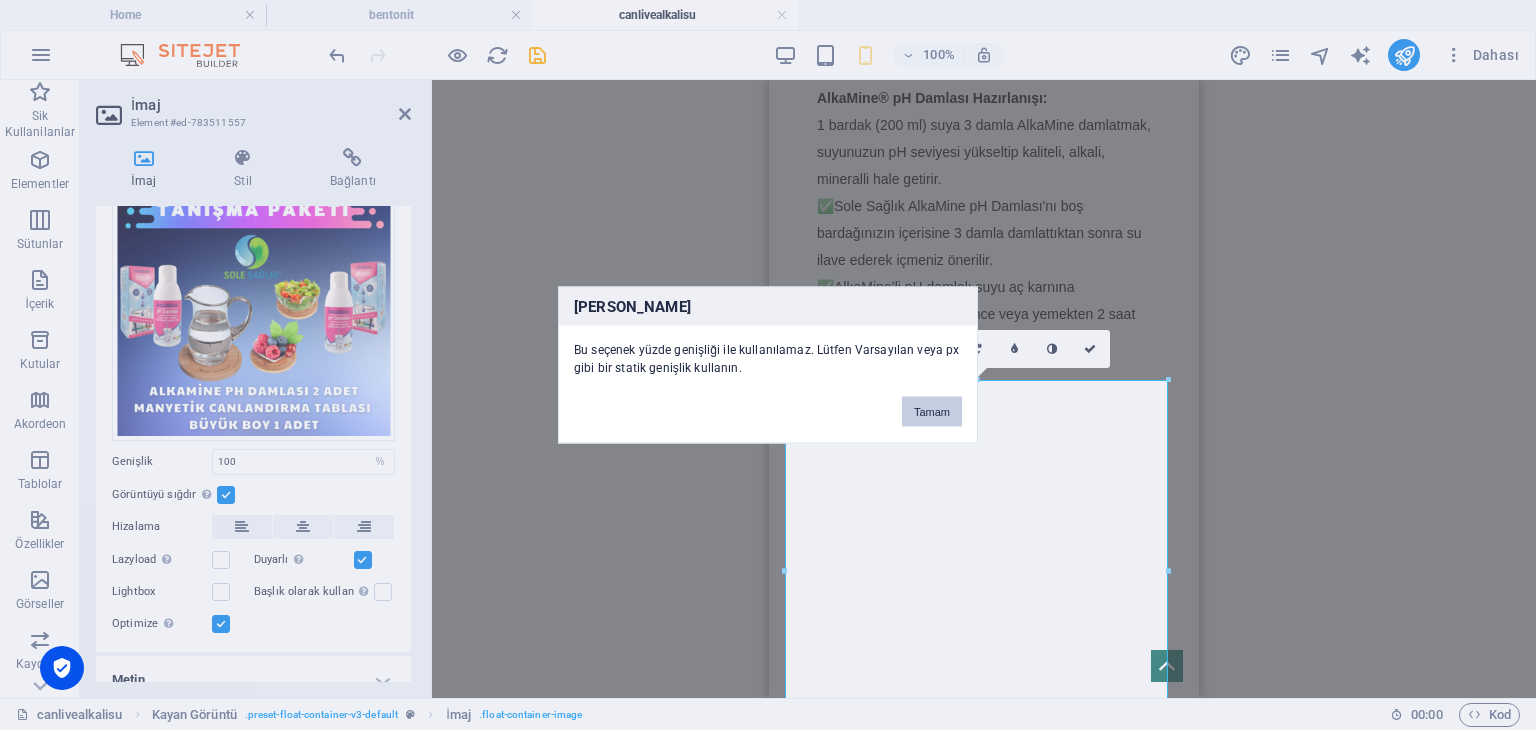 click on "Tamam" at bounding box center (932, 412) 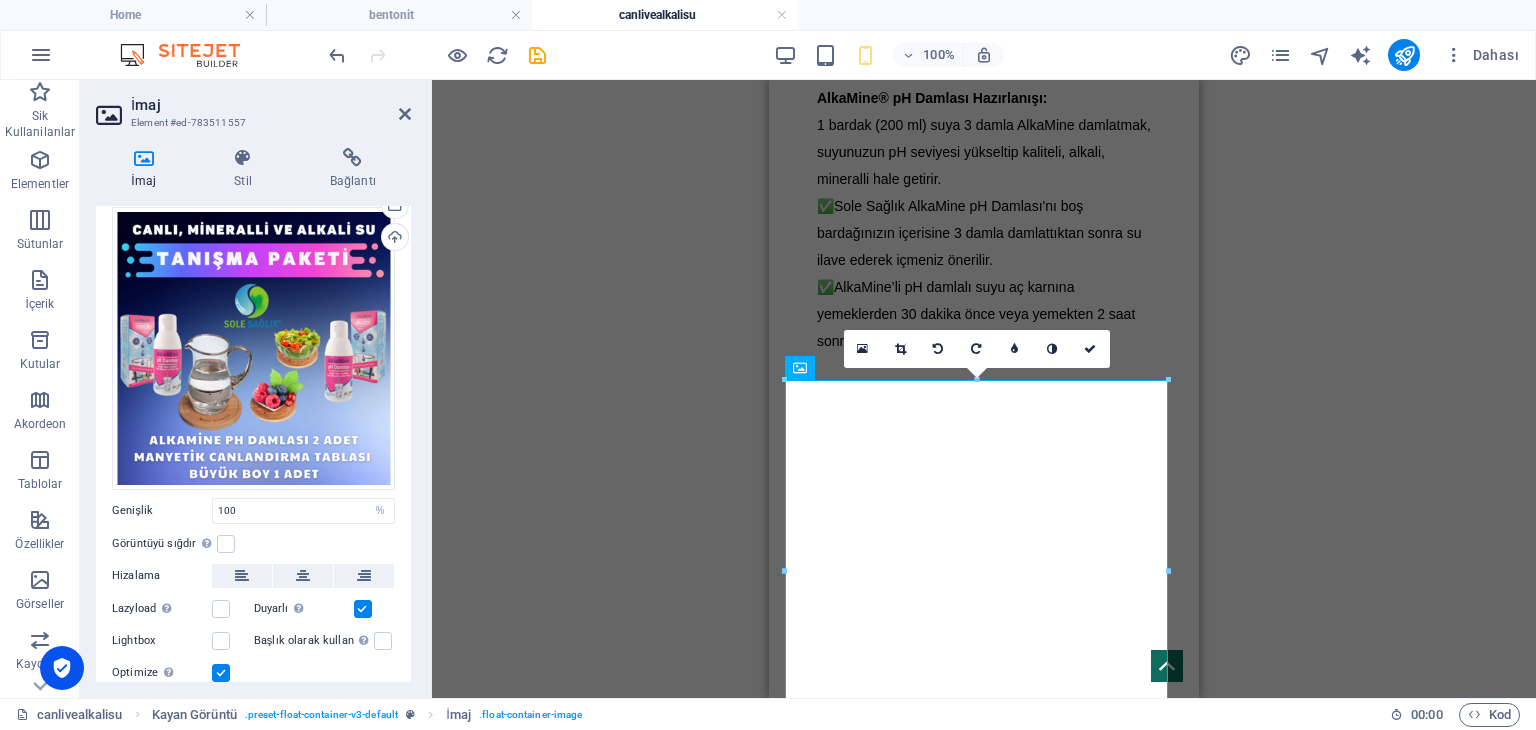 scroll, scrollTop: 17, scrollLeft: 0, axis: vertical 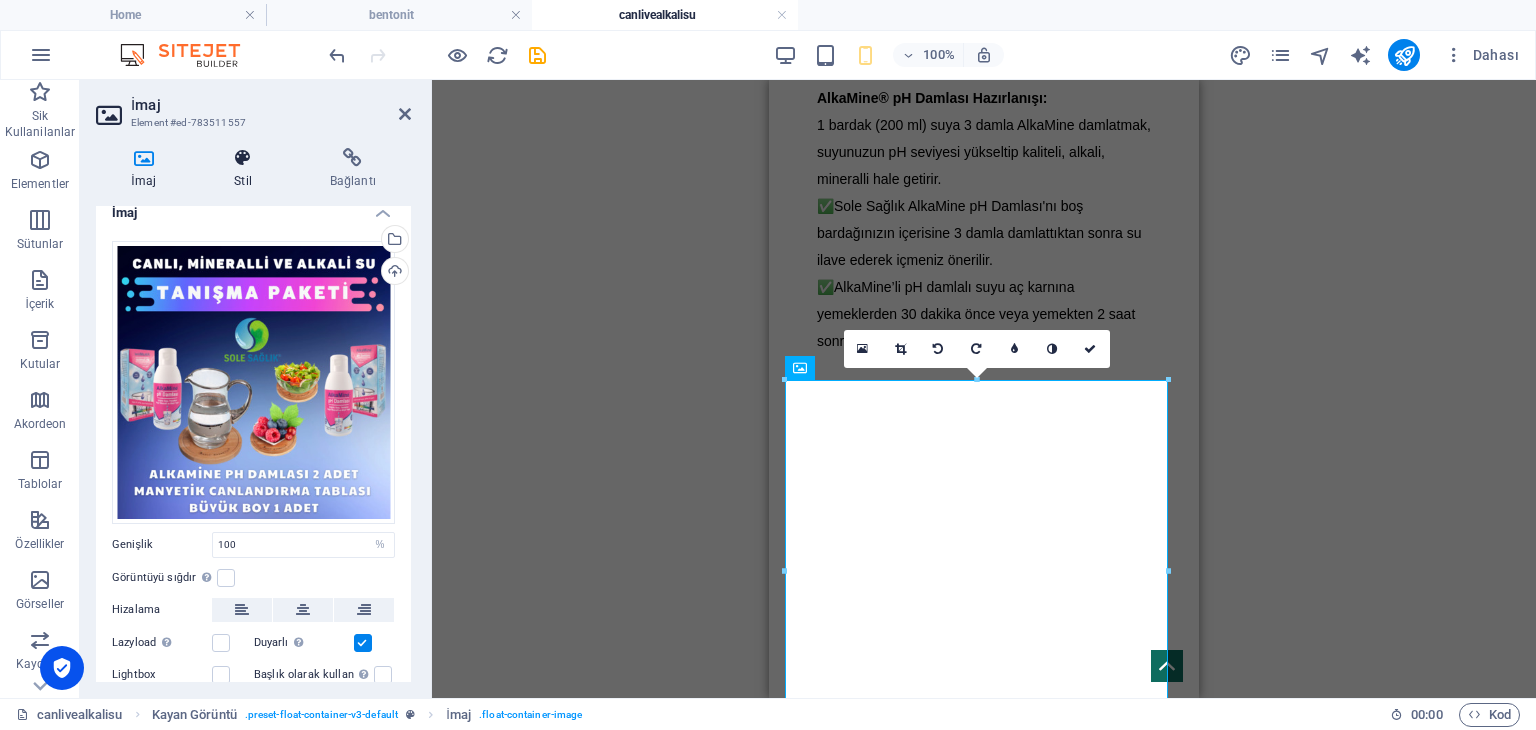 click at bounding box center (243, 158) 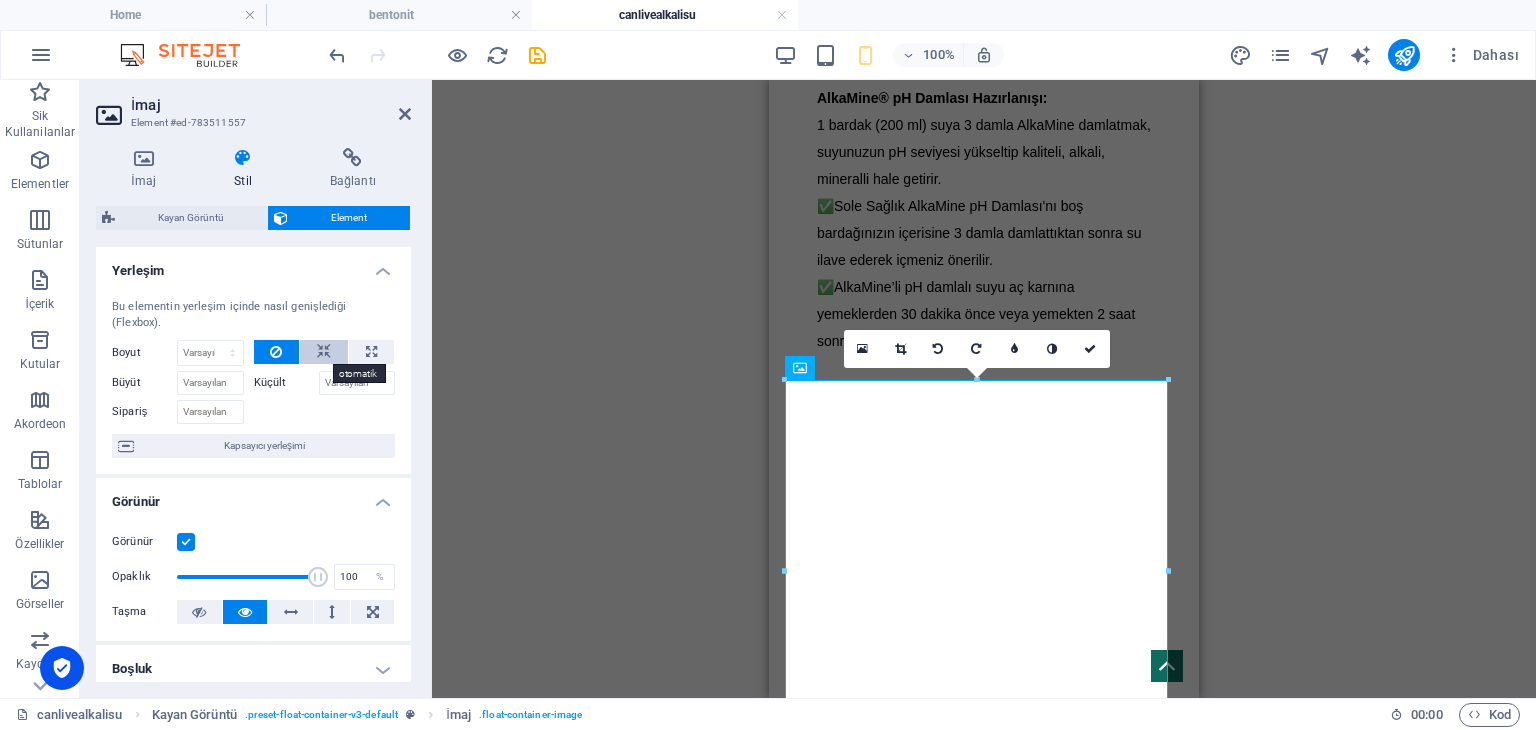 click at bounding box center (324, 352) 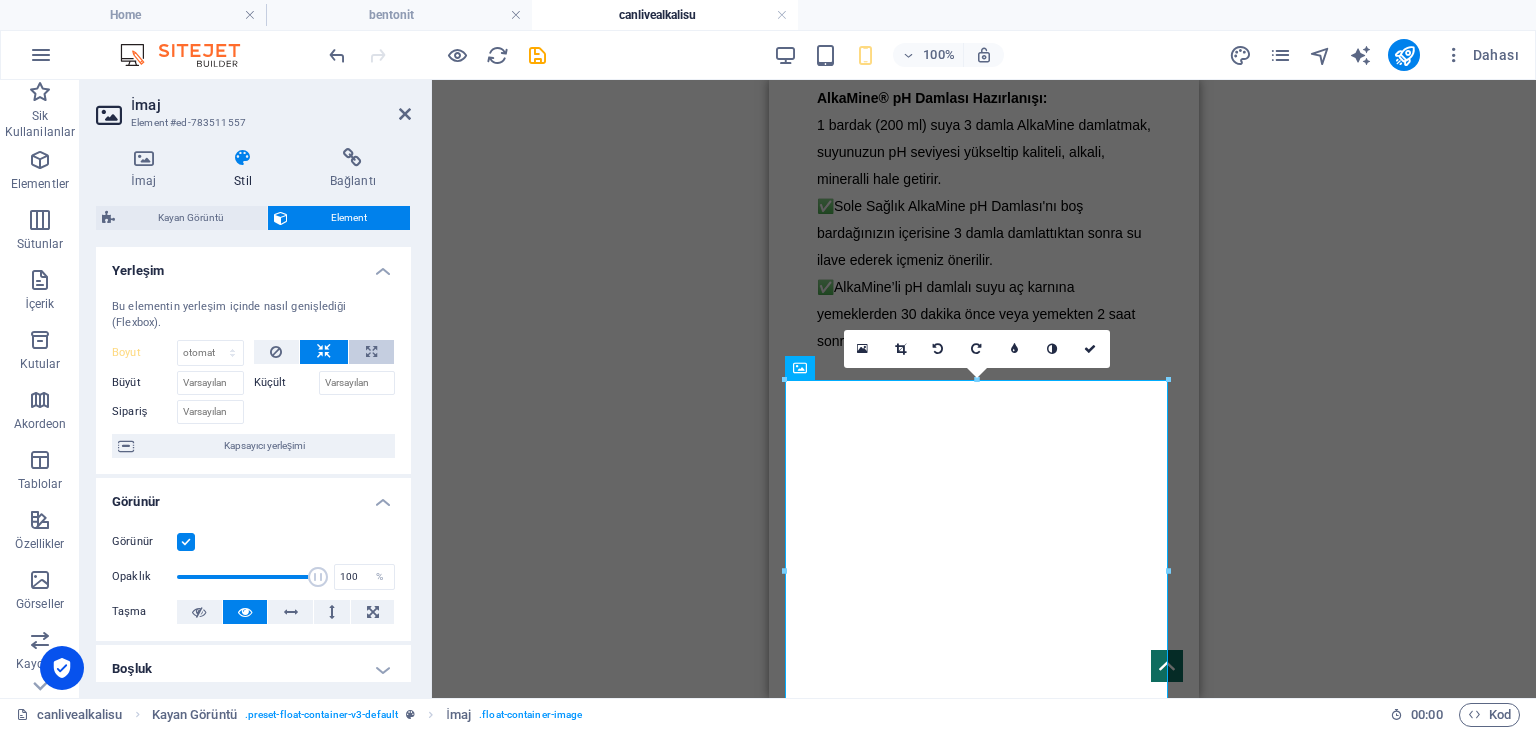 click at bounding box center [371, 352] 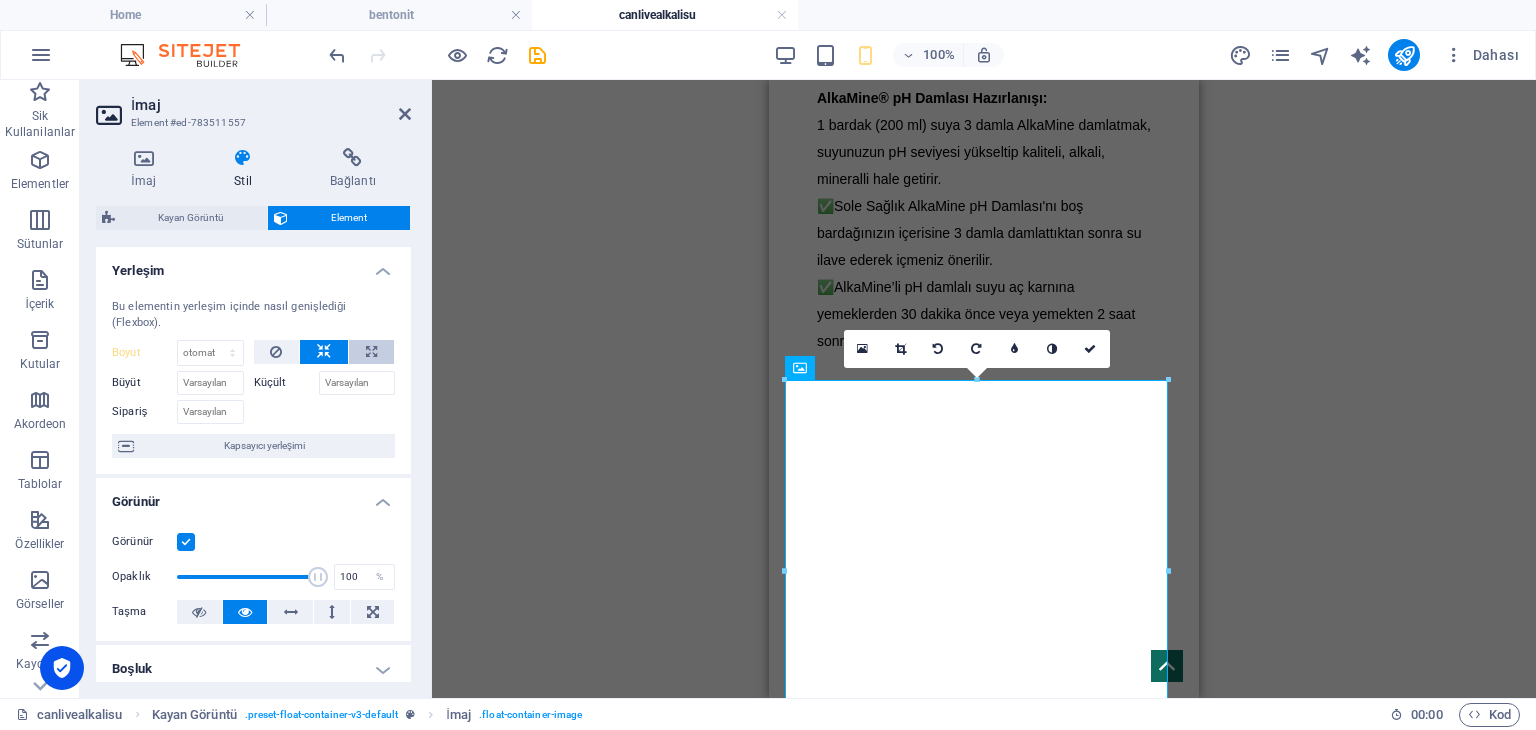 select on "%" 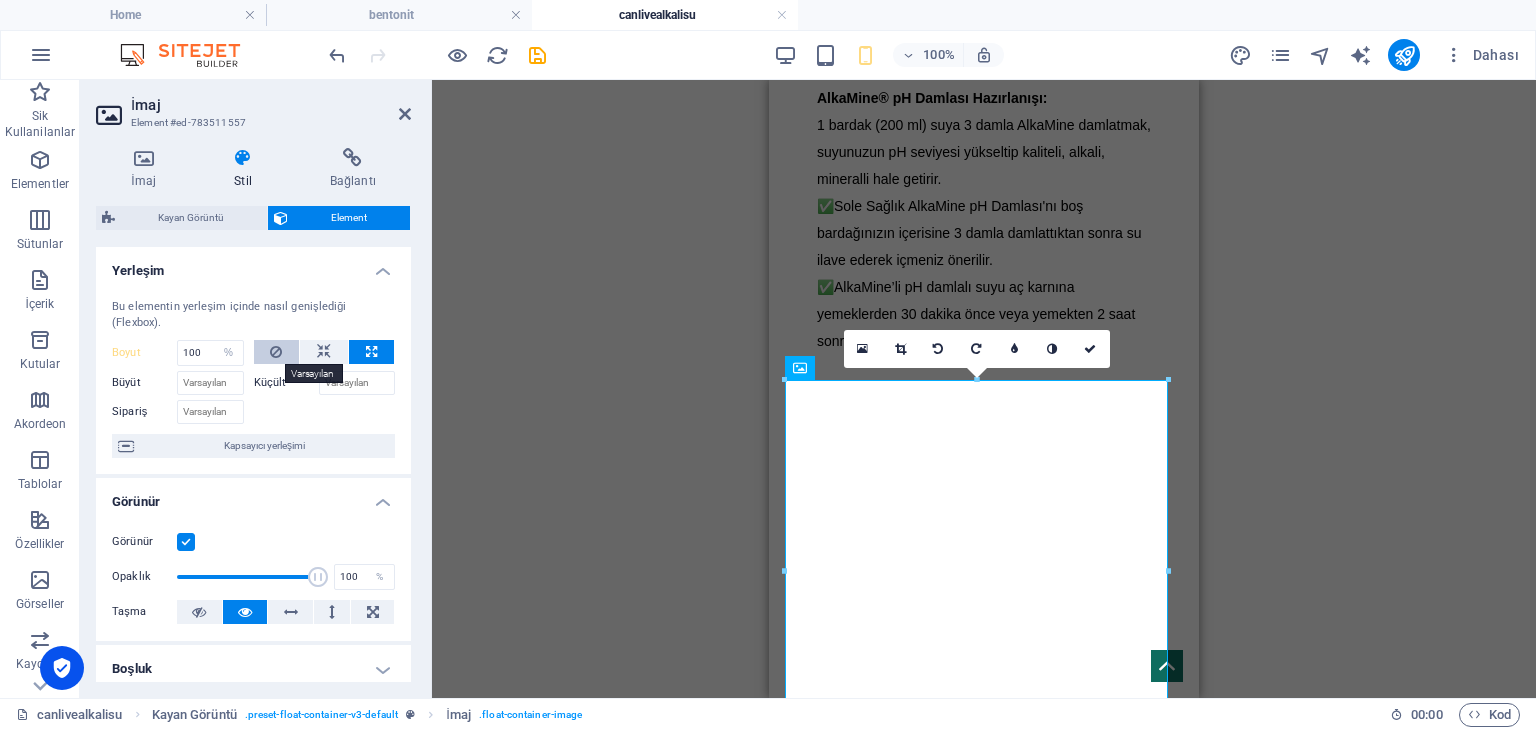 click at bounding box center (276, 352) 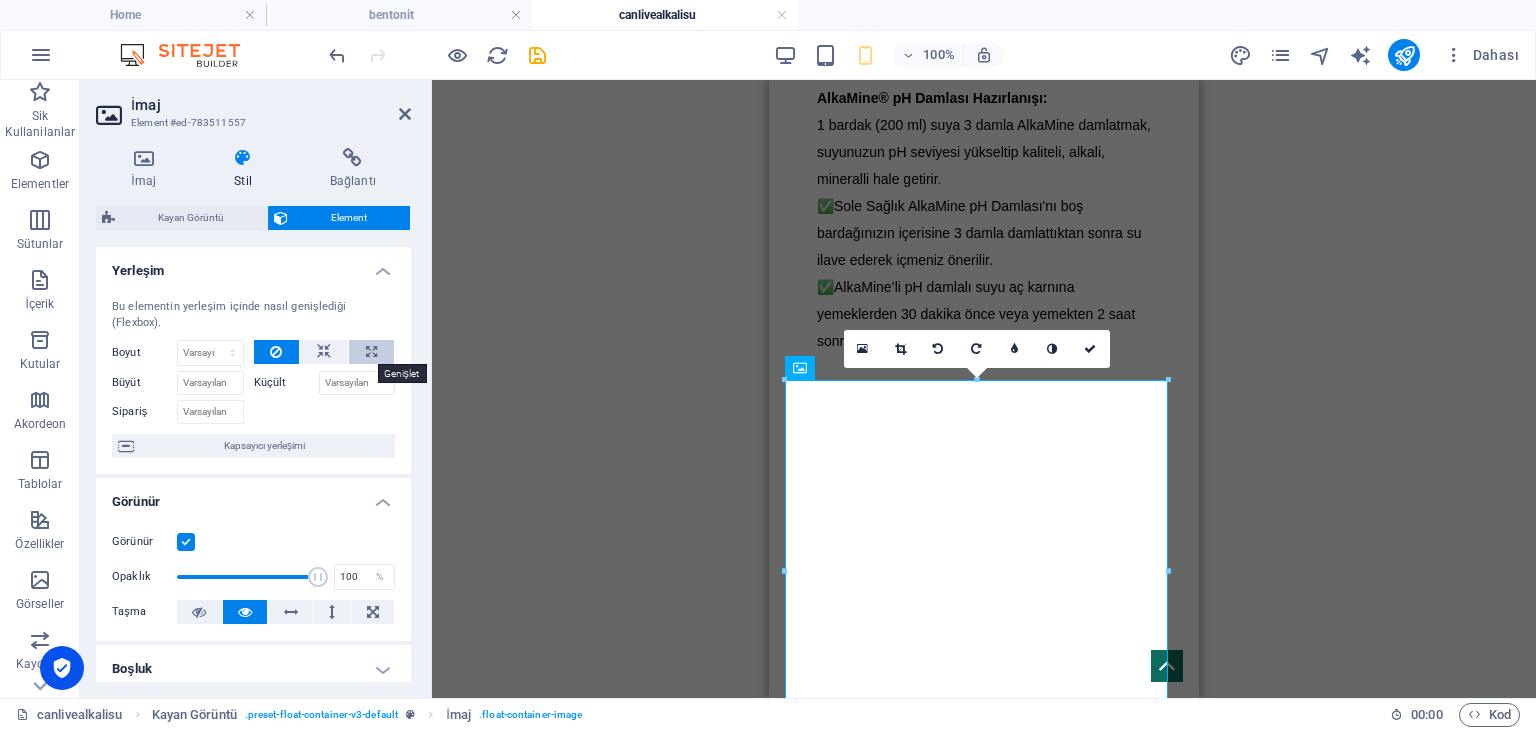 click at bounding box center (371, 352) 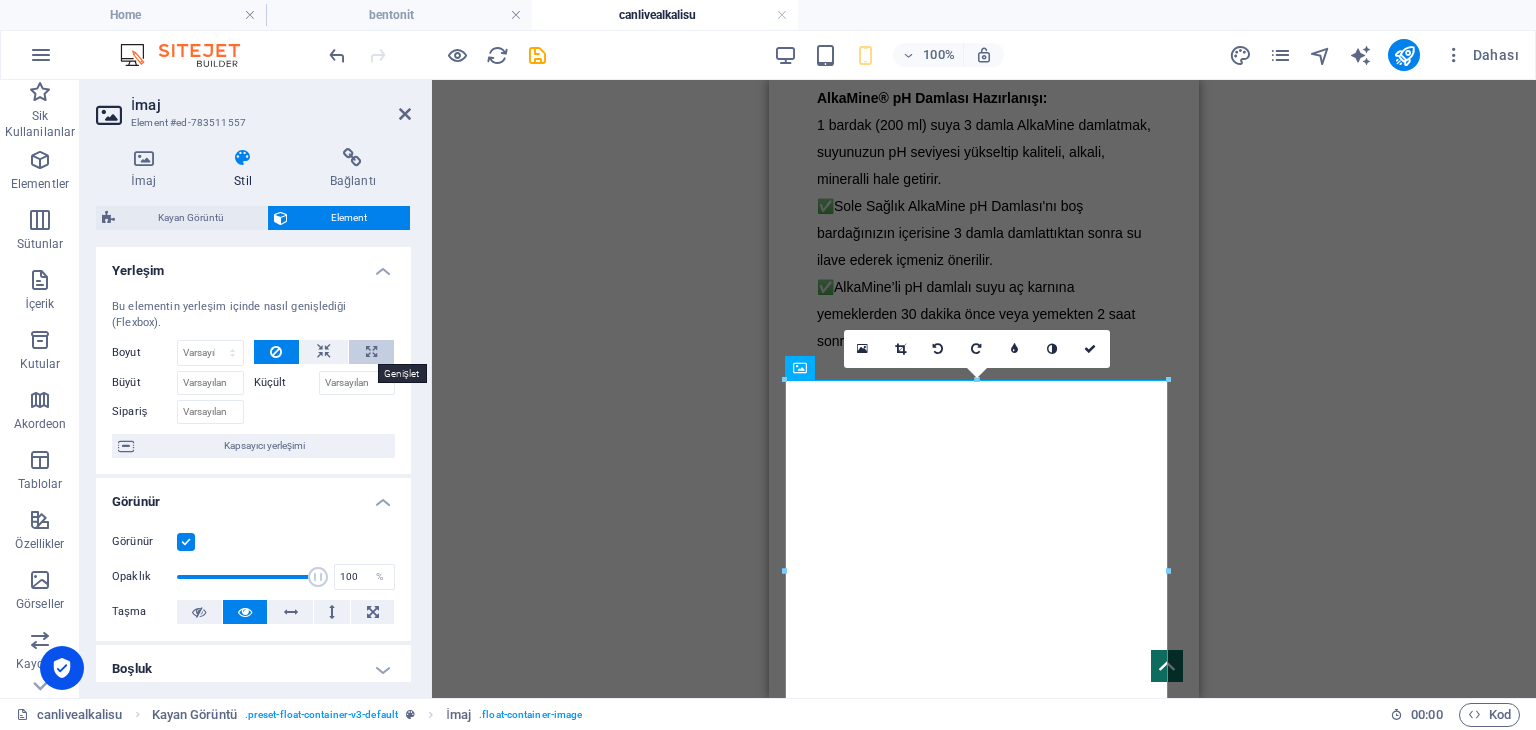 type on "100" 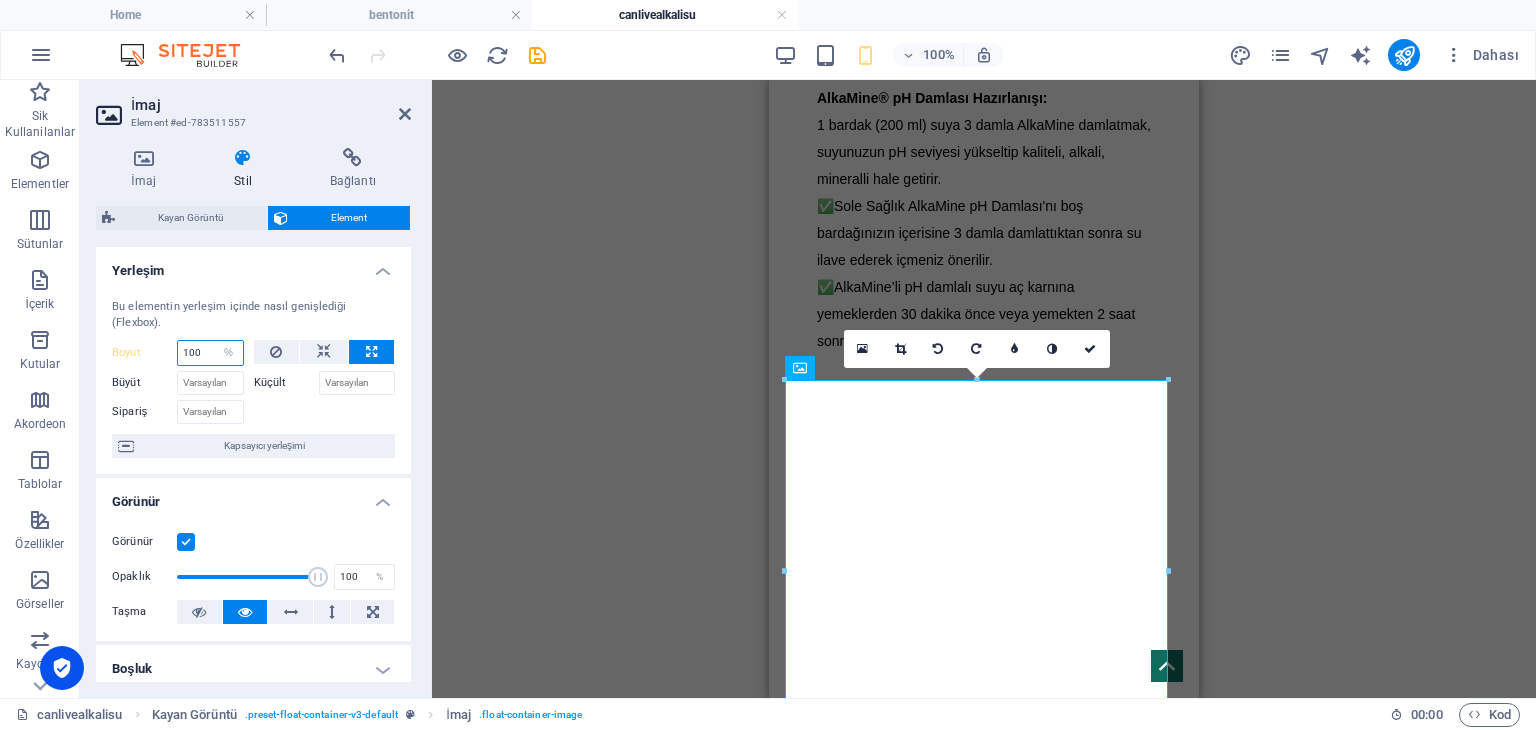 click on "100" at bounding box center [210, 353] 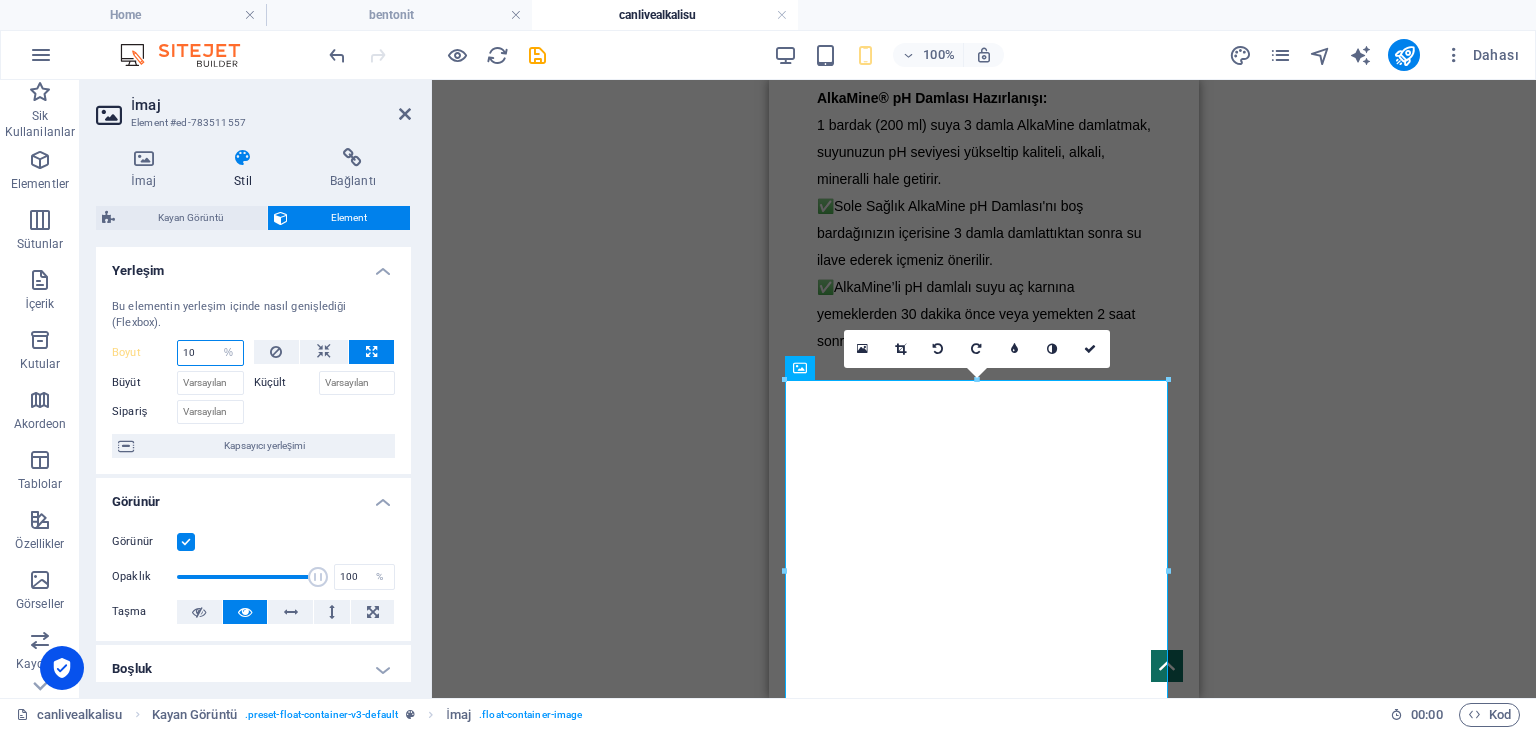 type on "1" 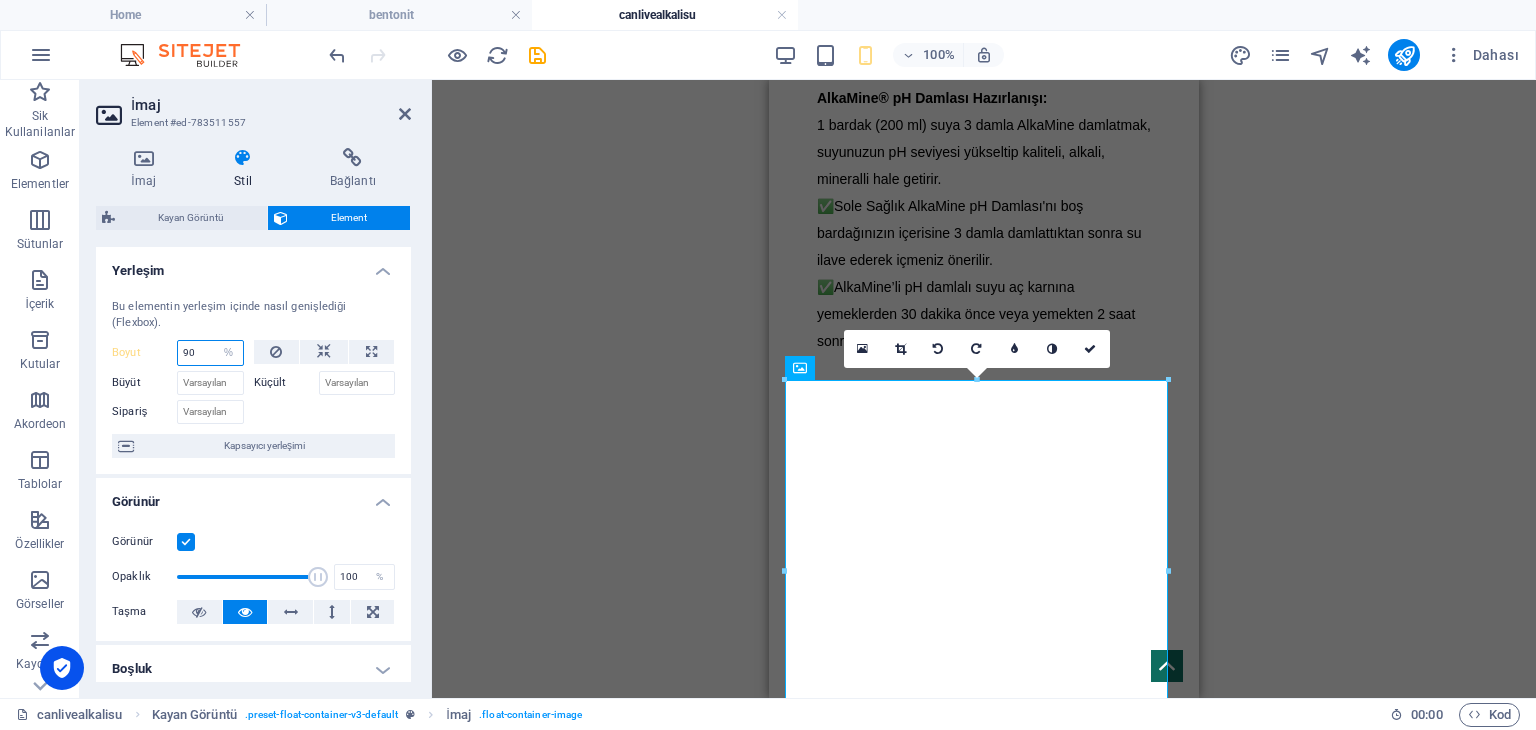 type on "9" 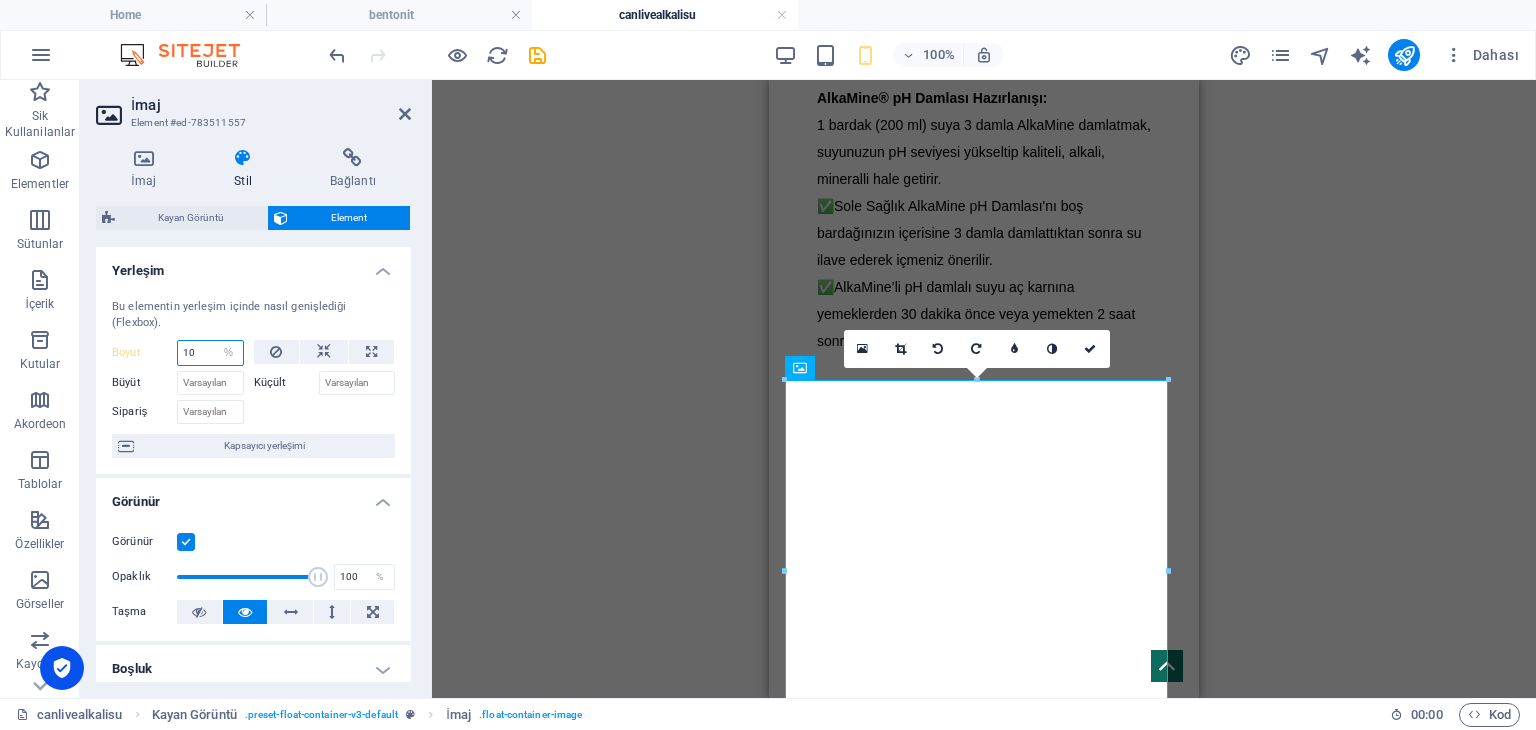 type on "100" 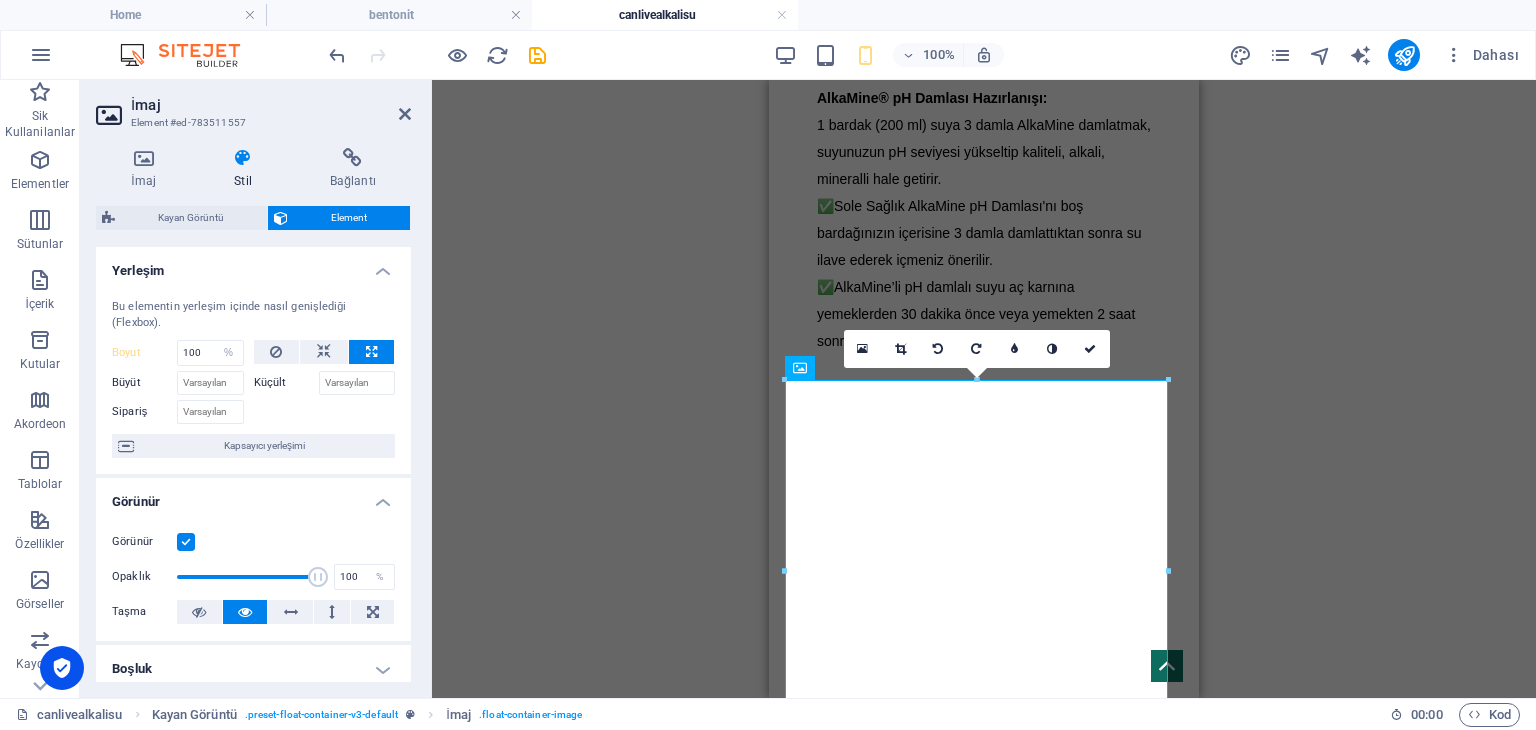 click on "Küçült" at bounding box center [286, 383] 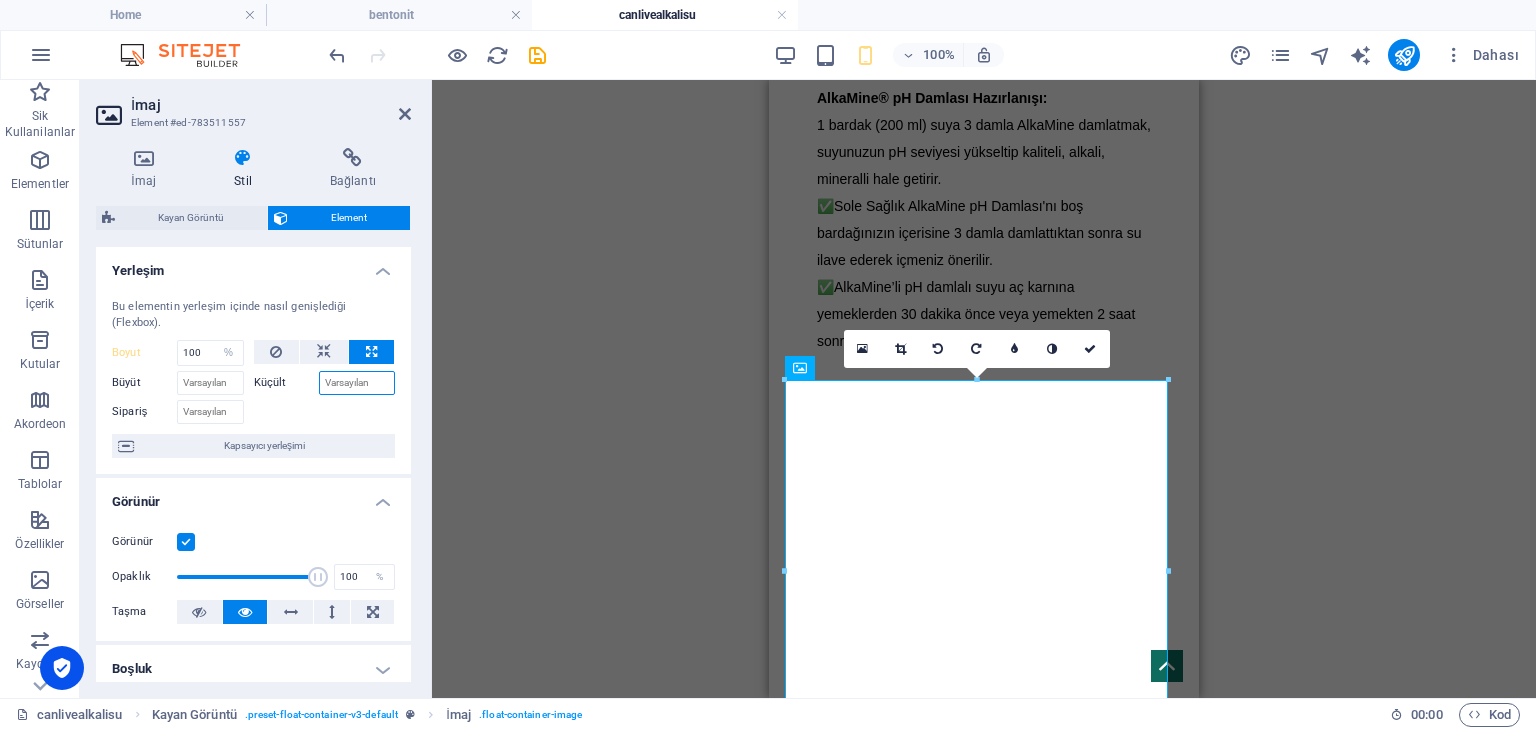 click on "Küçült" at bounding box center (357, 383) 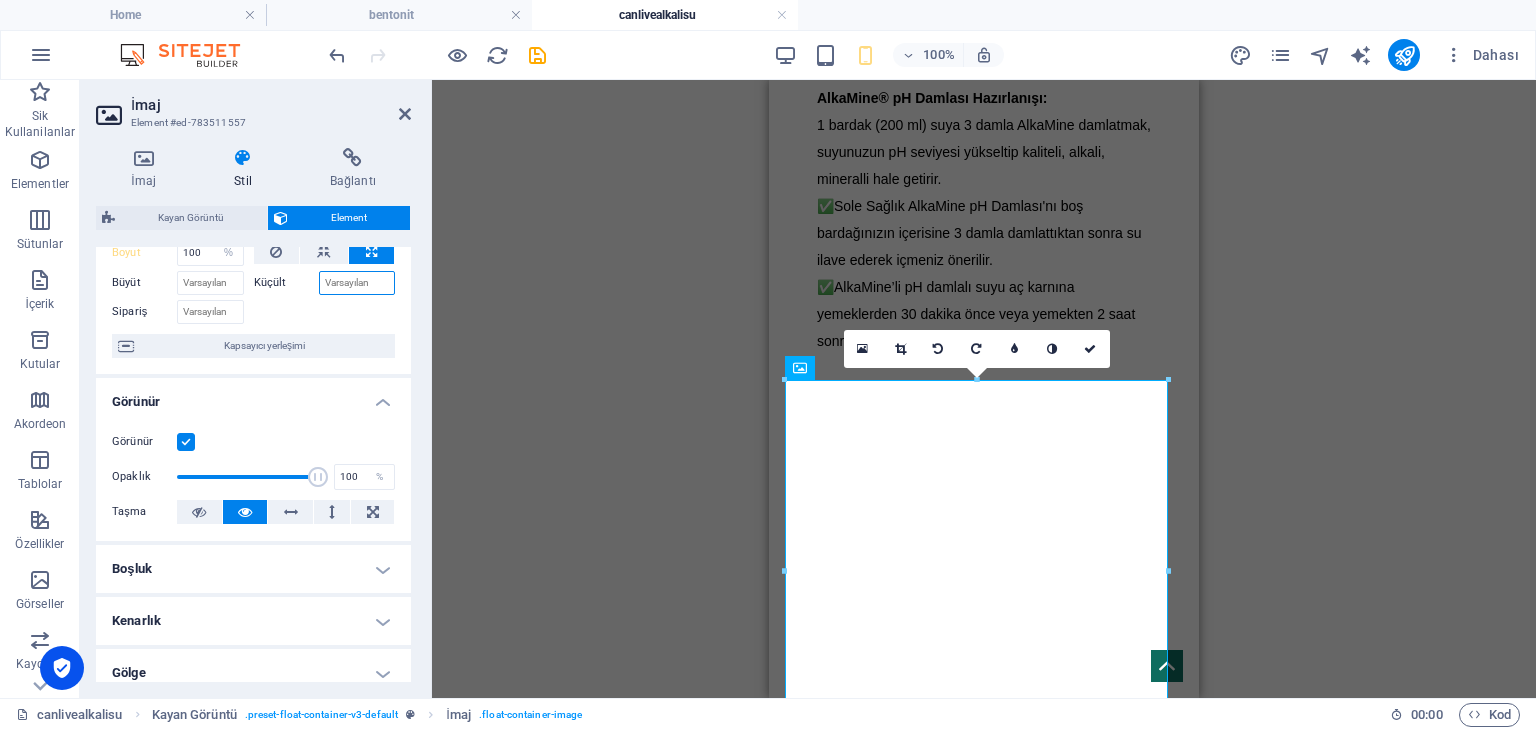 scroll, scrollTop: 200, scrollLeft: 0, axis: vertical 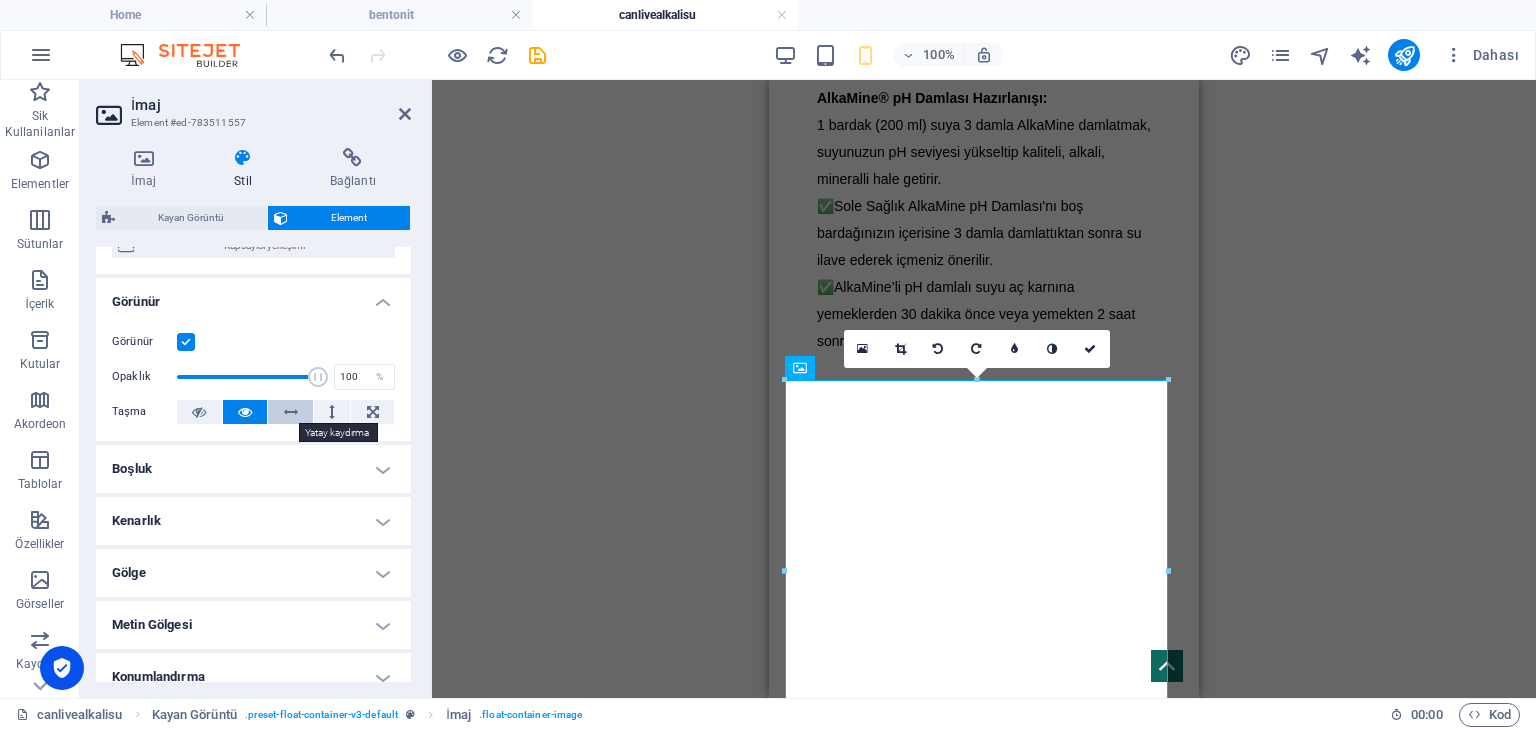 click at bounding box center [290, 412] 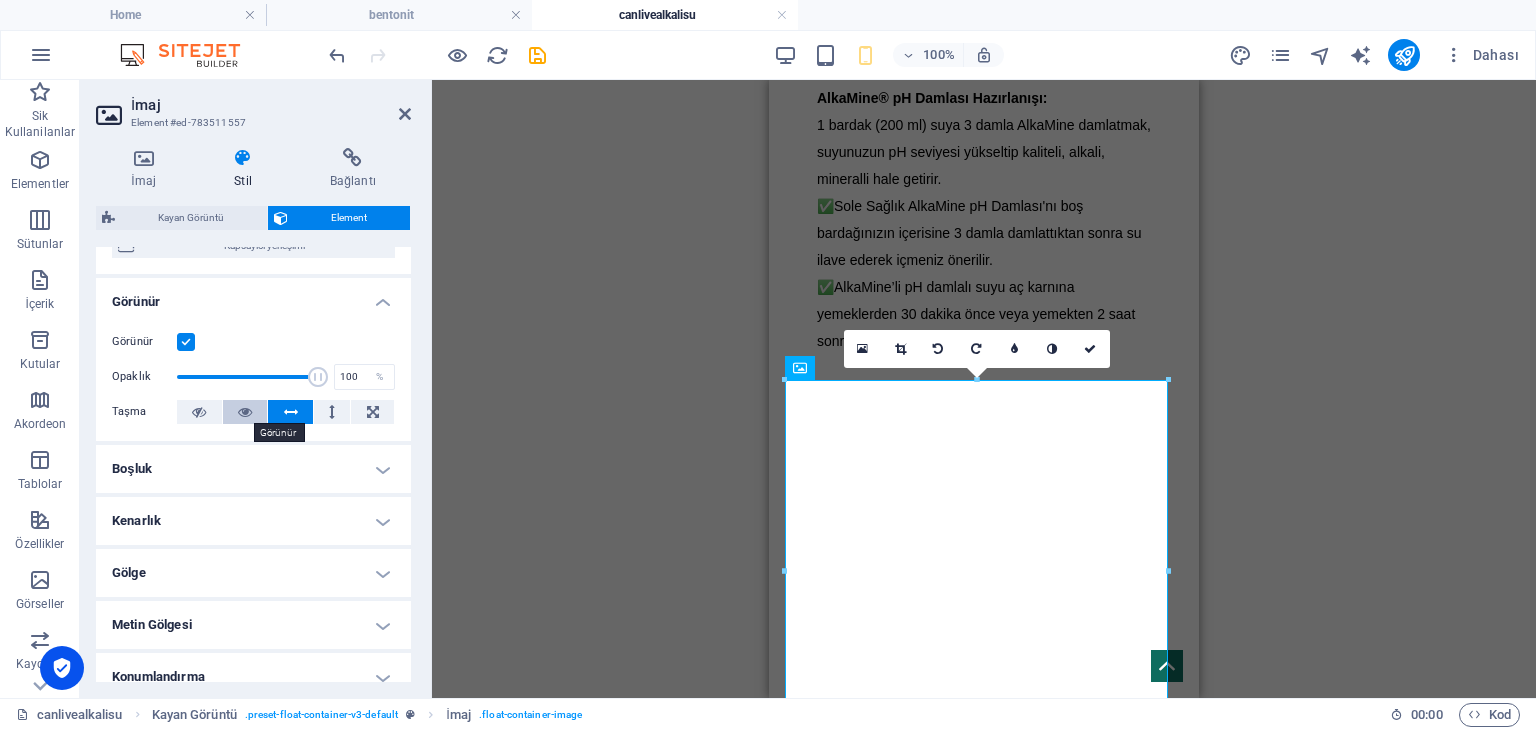 click at bounding box center [245, 412] 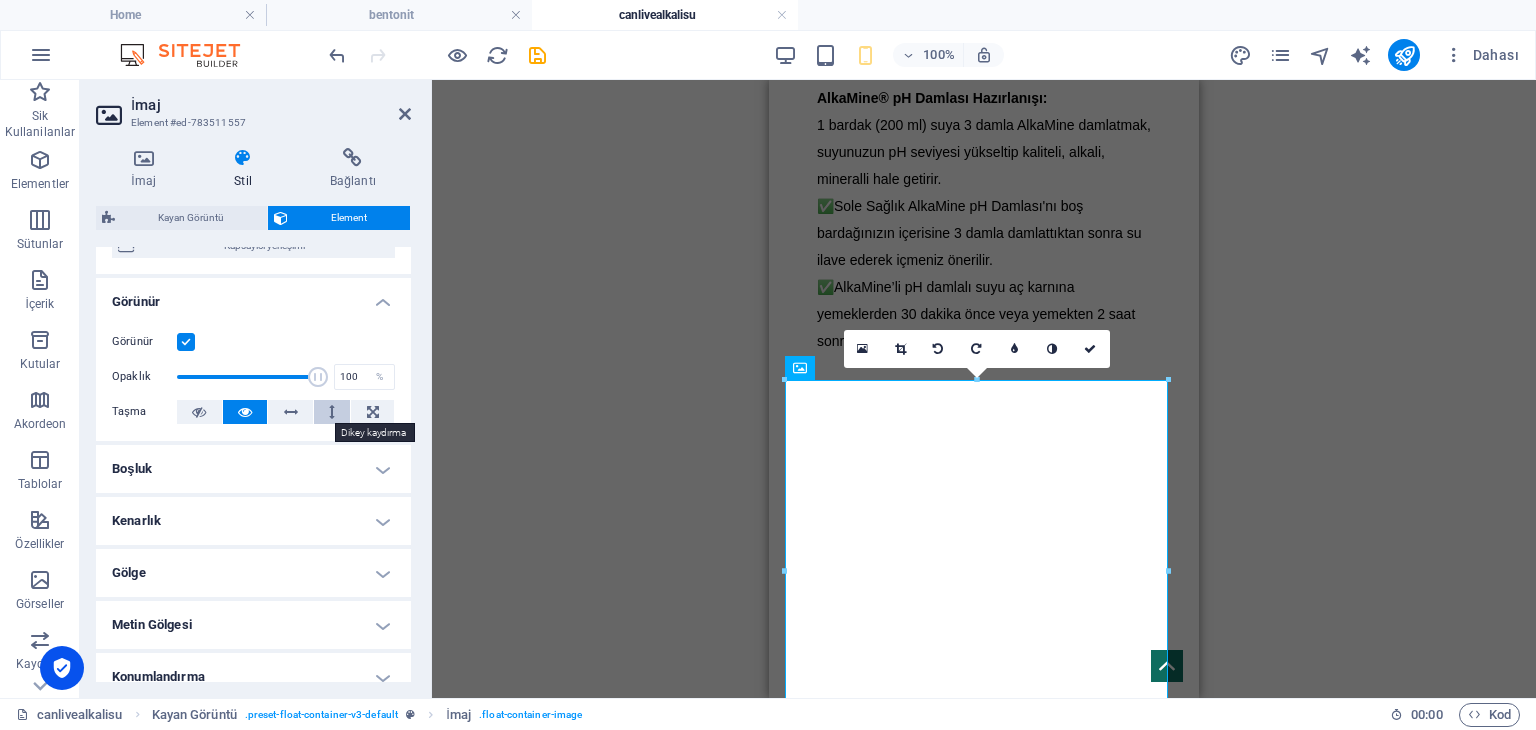 click at bounding box center [332, 412] 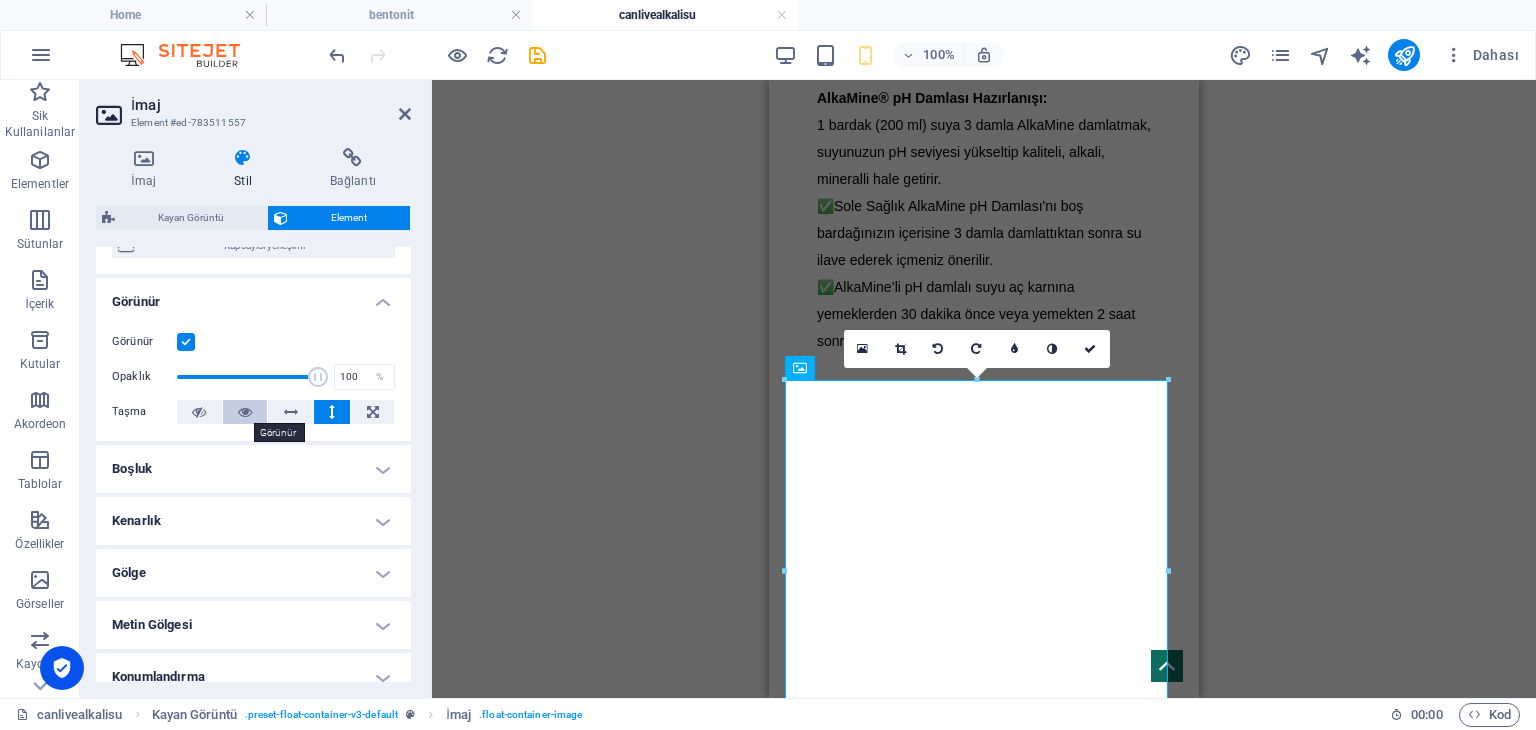 click at bounding box center [245, 412] 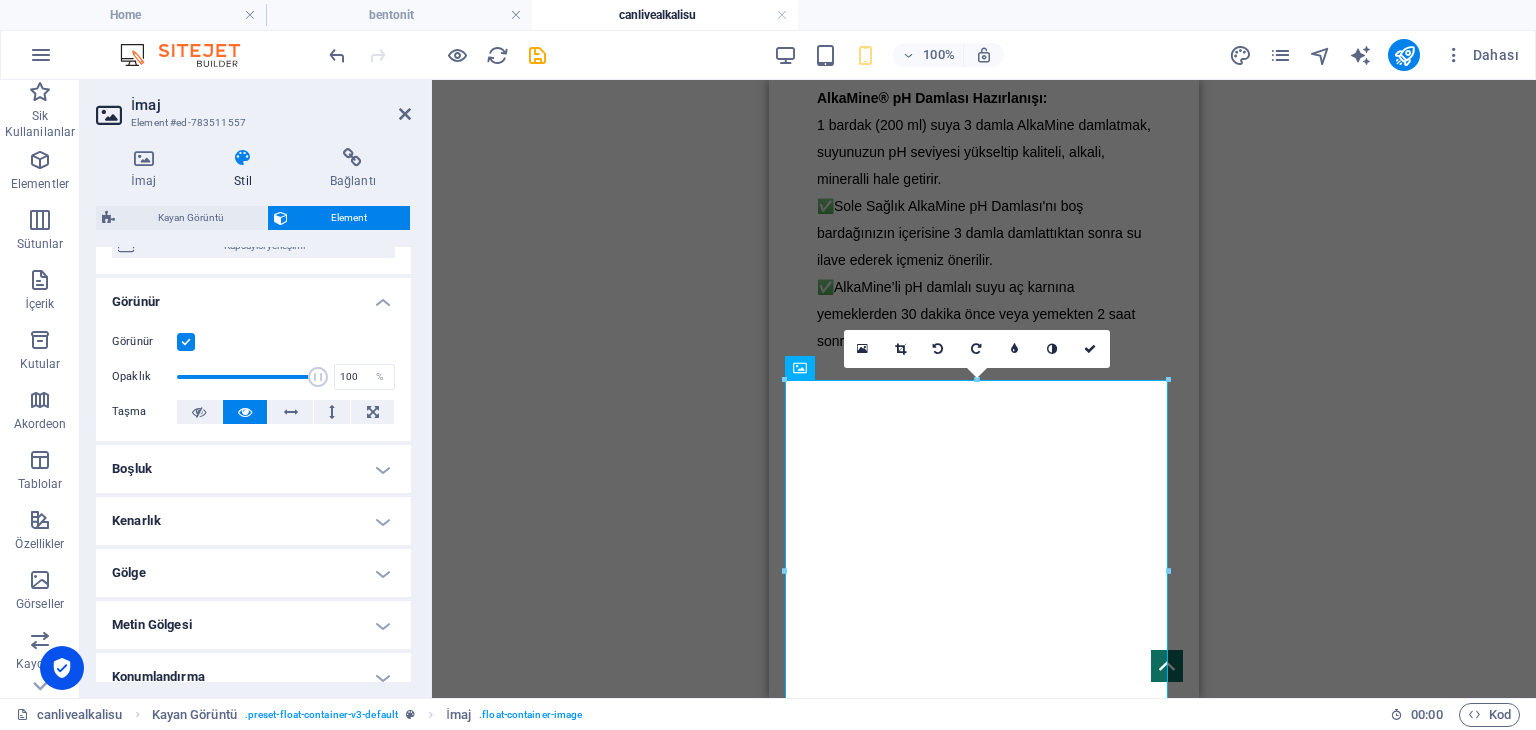 click on "Boşluk" at bounding box center [253, 469] 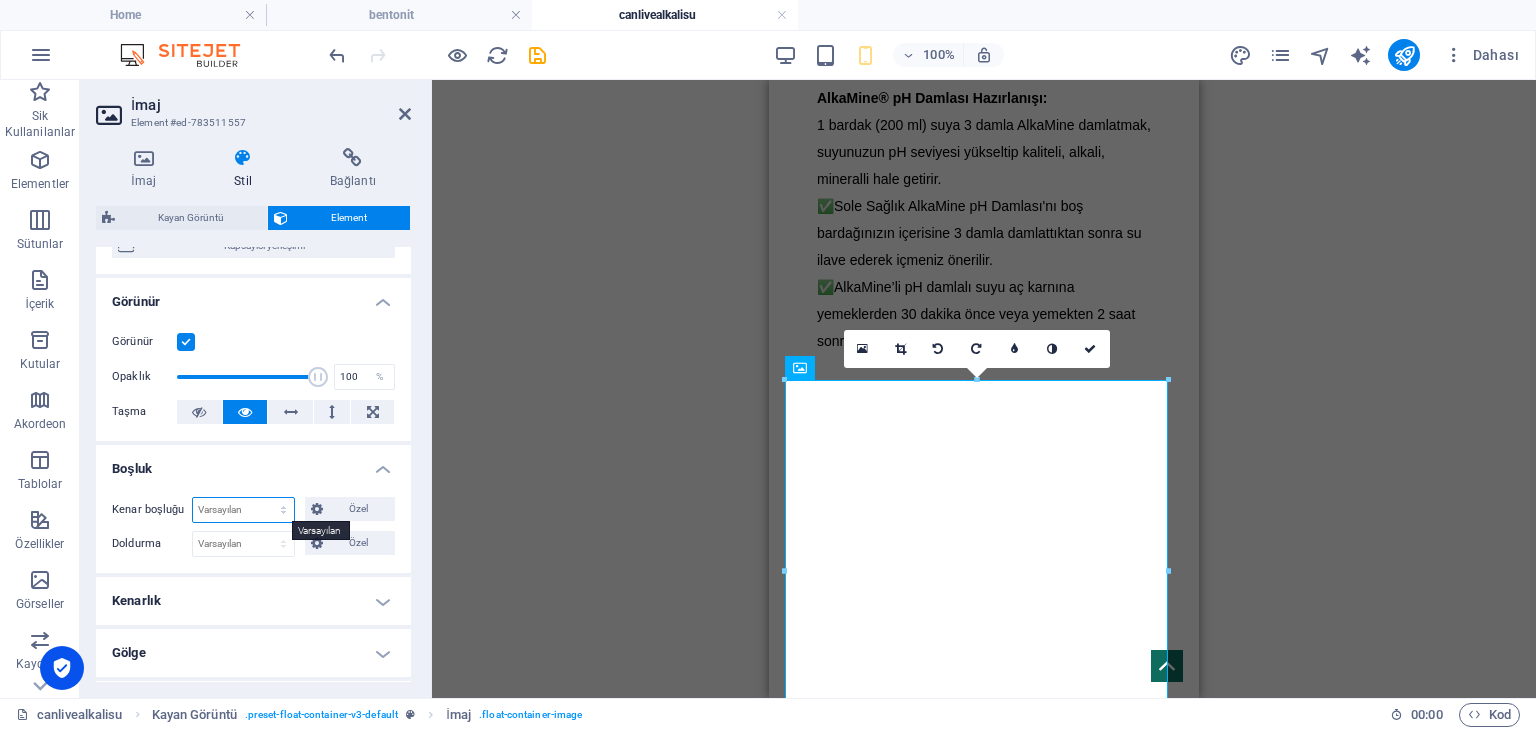 click on "Varsayılan otomatik px % rem vw vh Özel" at bounding box center [243, 510] 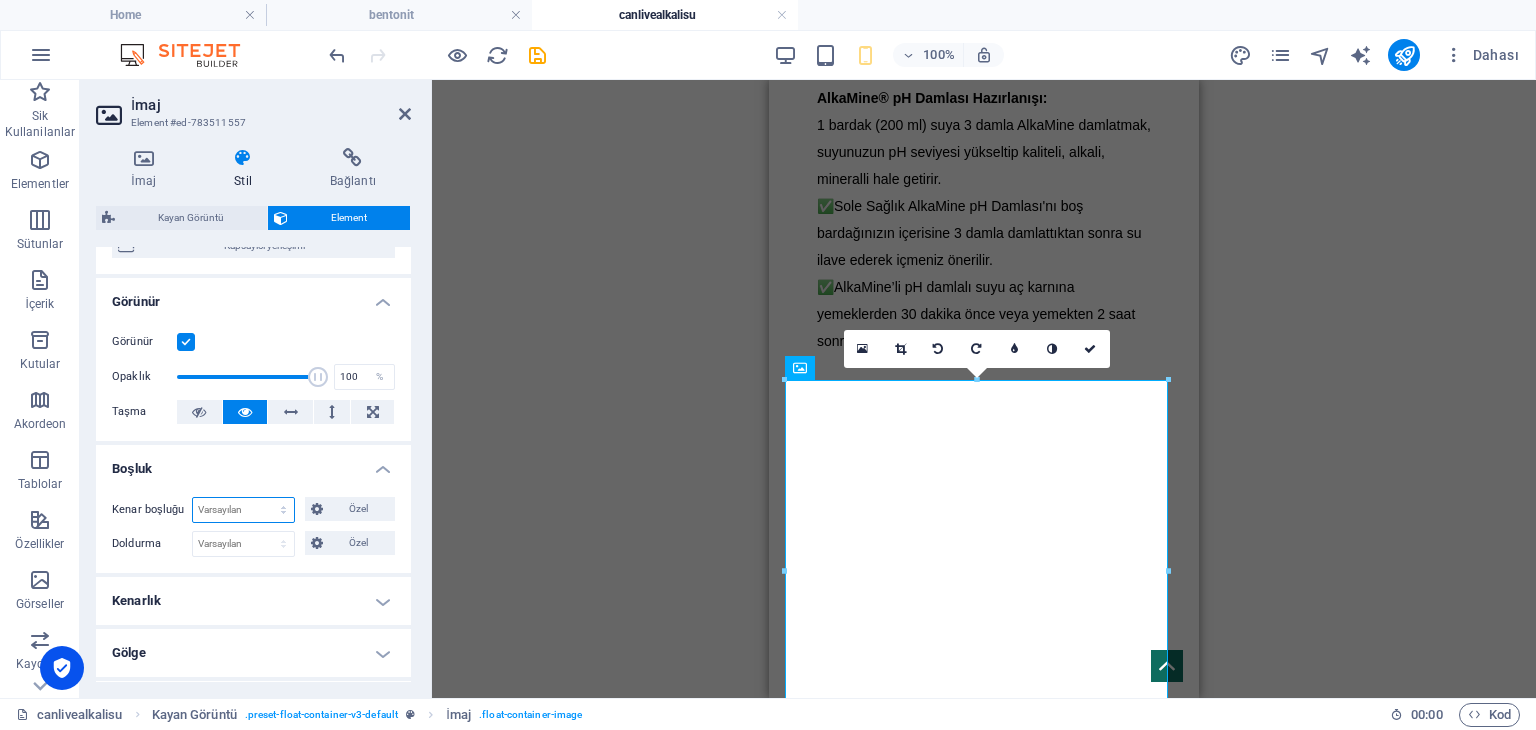 select on "%" 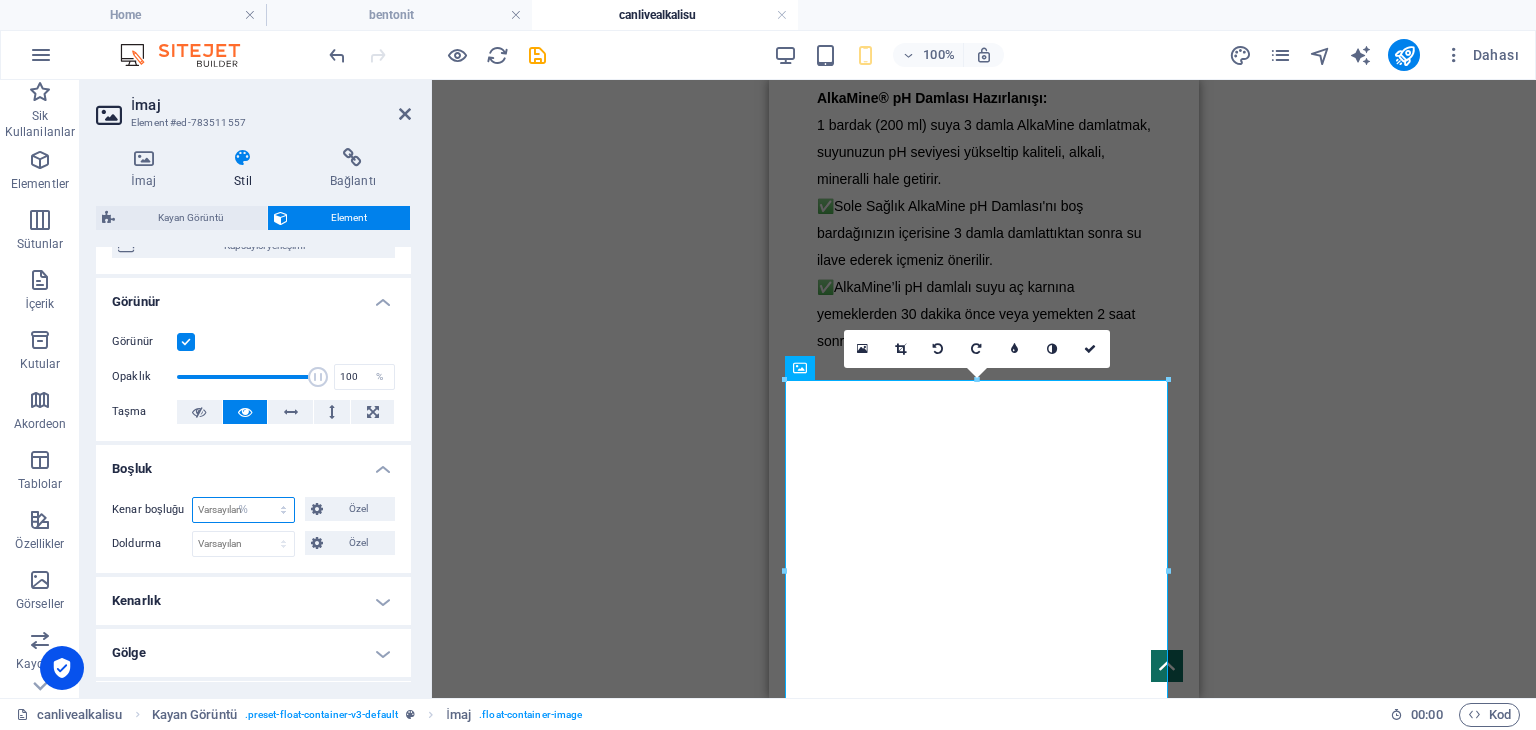 click on "Varsayılan otomatik px % rem vw vh Özel" at bounding box center (243, 510) 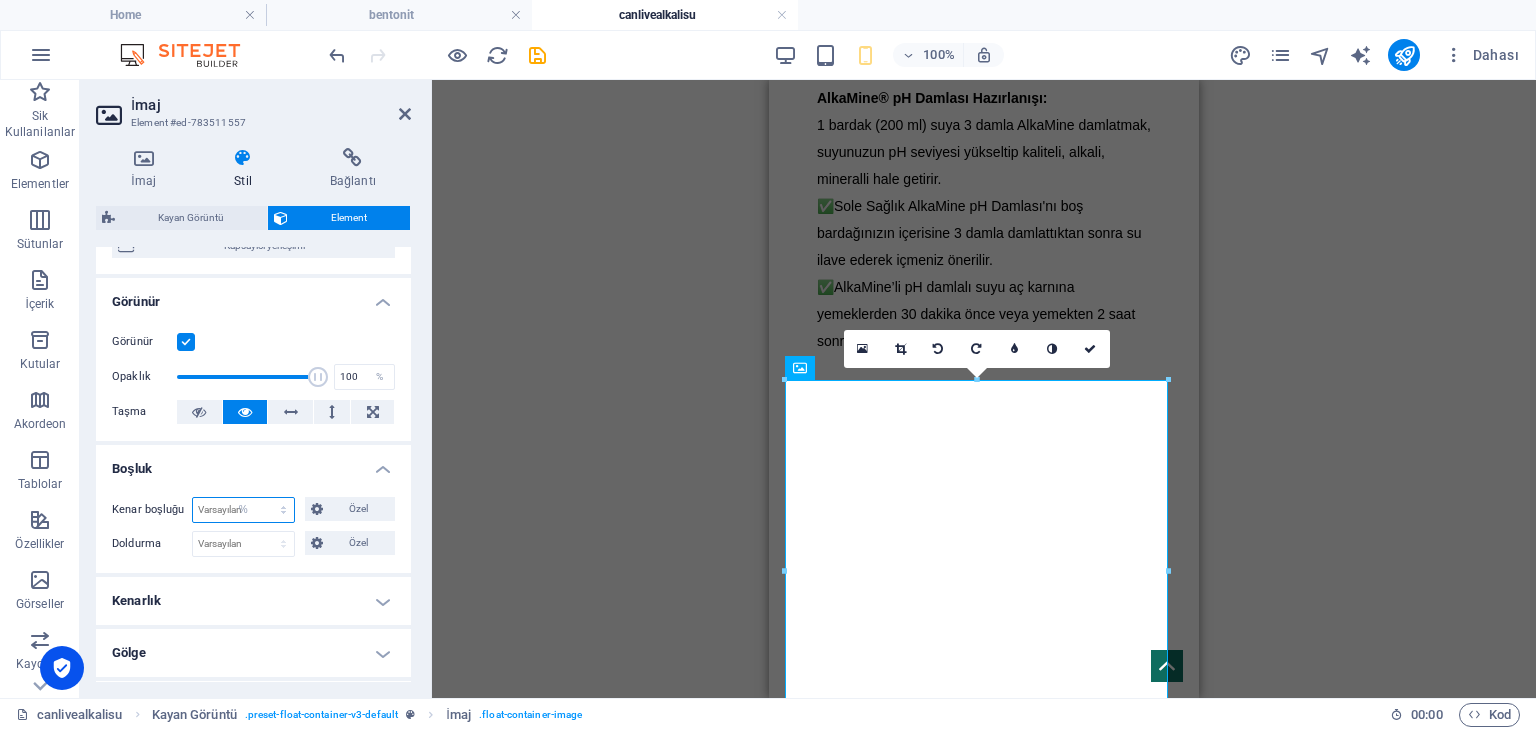 type on "100" 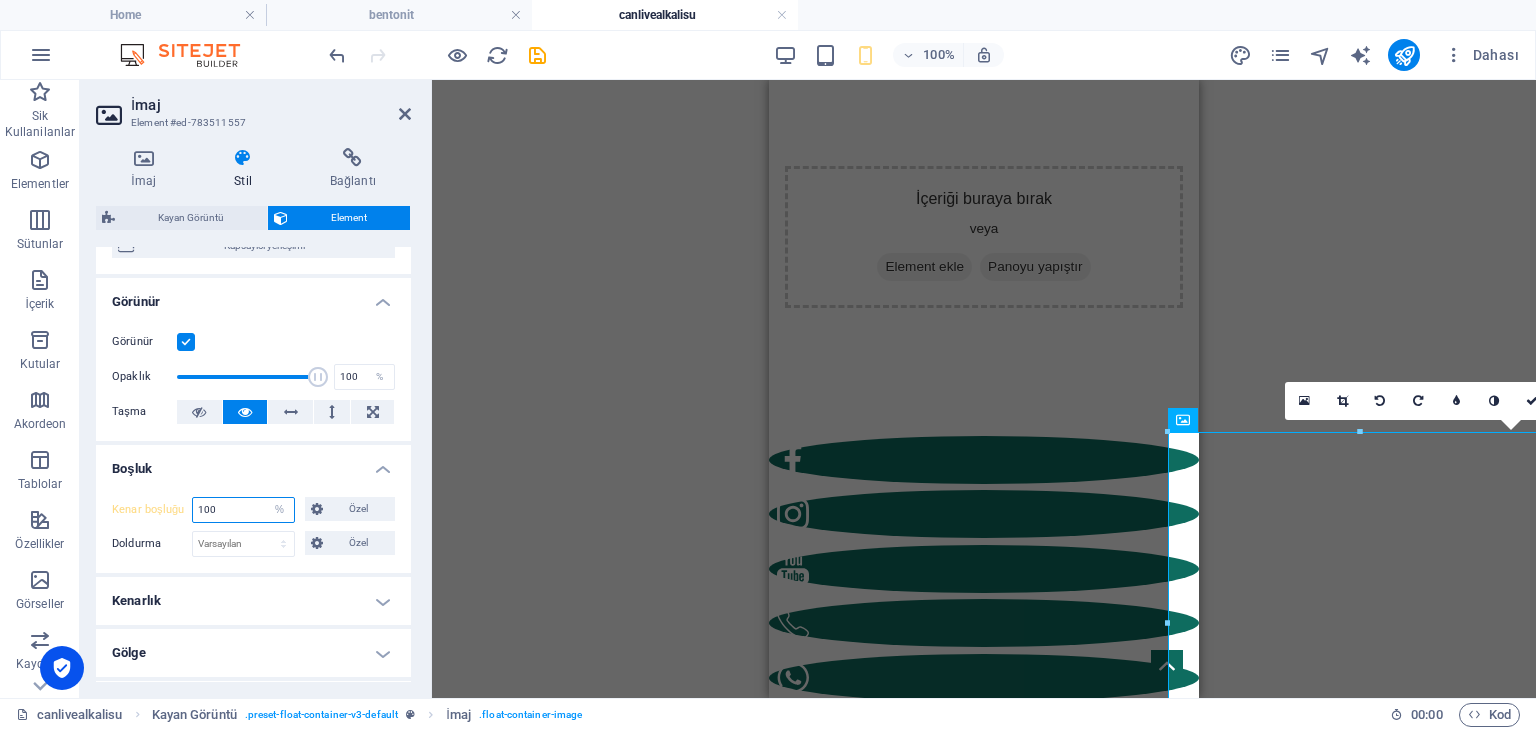 scroll, scrollTop: 3373, scrollLeft: 0, axis: vertical 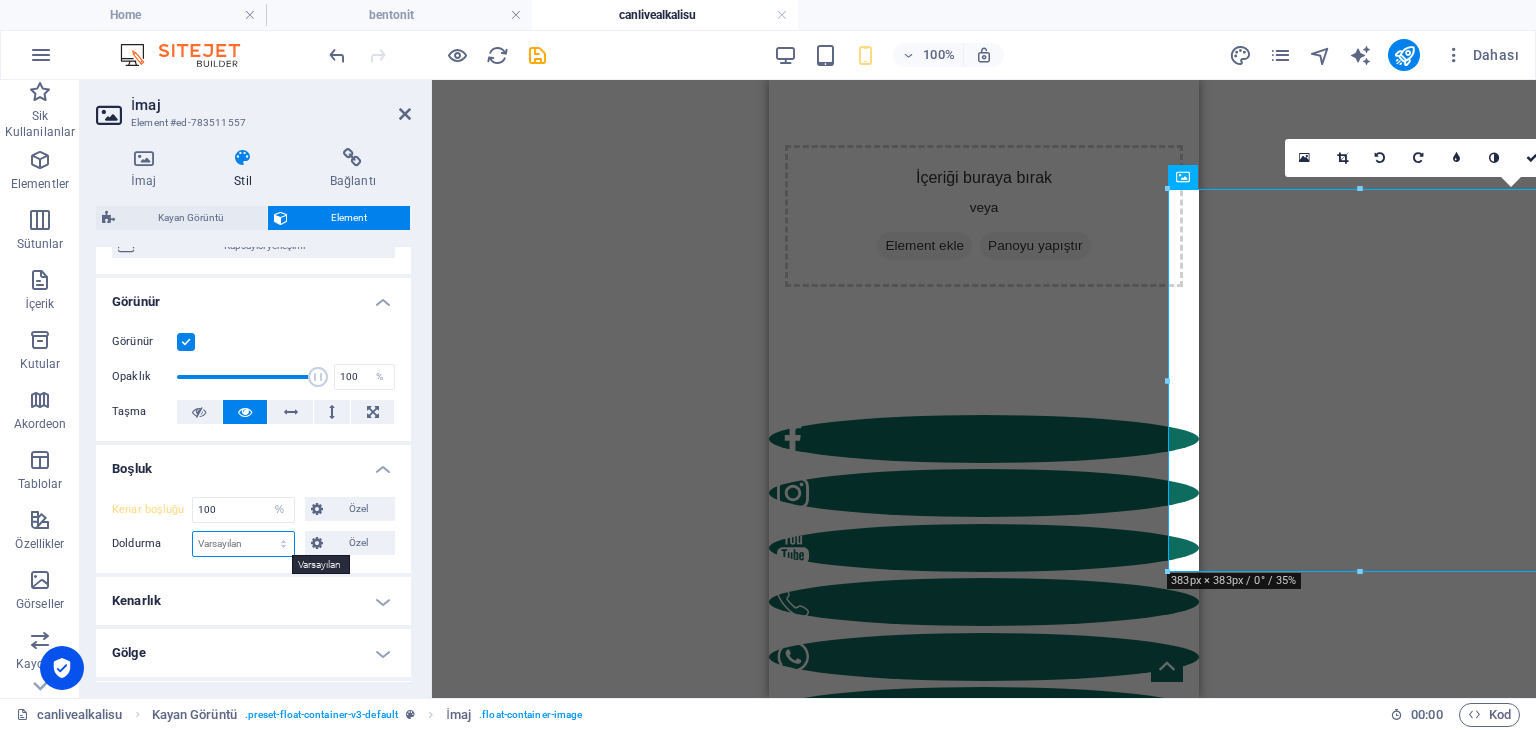 click on "Varsayılan px rem % vh vw Özel" at bounding box center [243, 544] 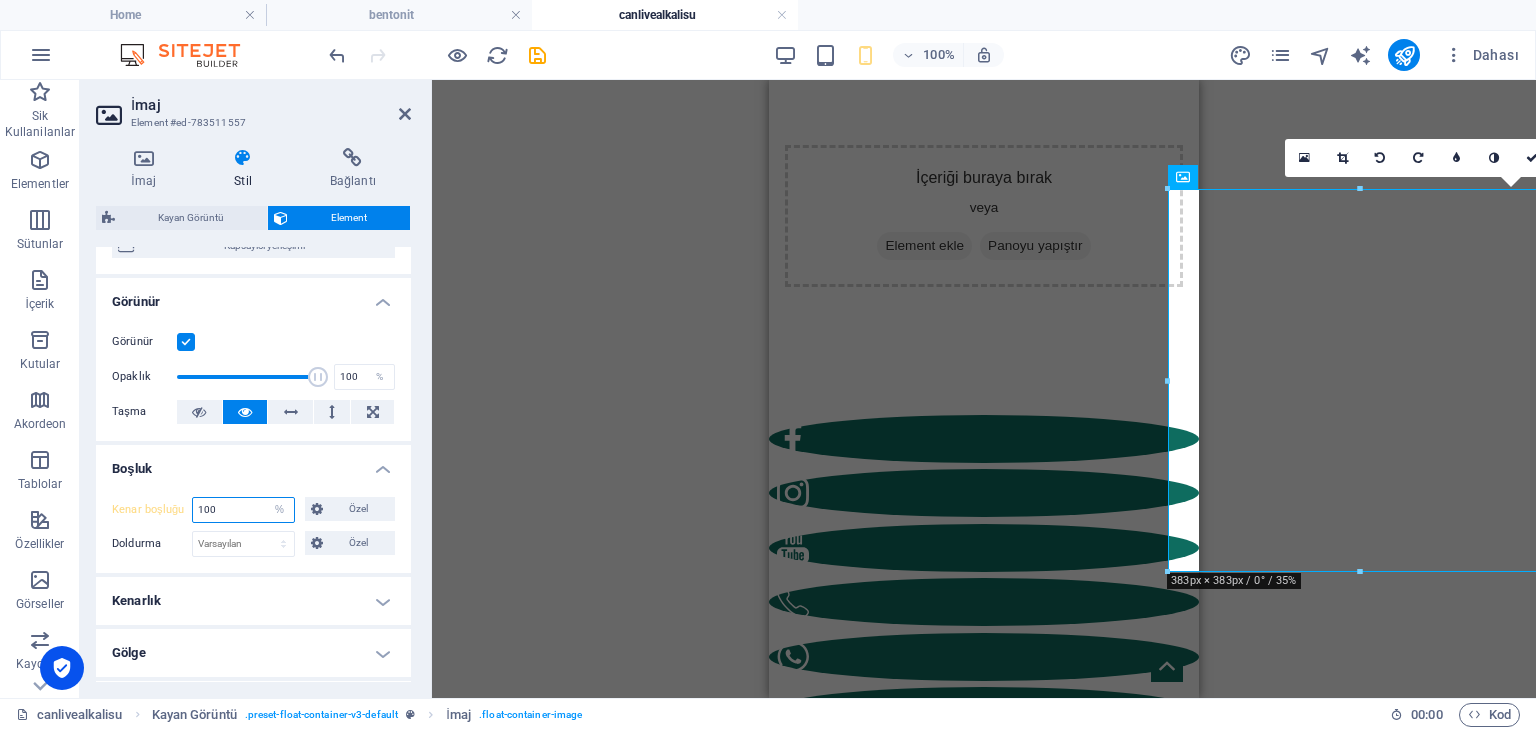 click on "100" at bounding box center [243, 510] 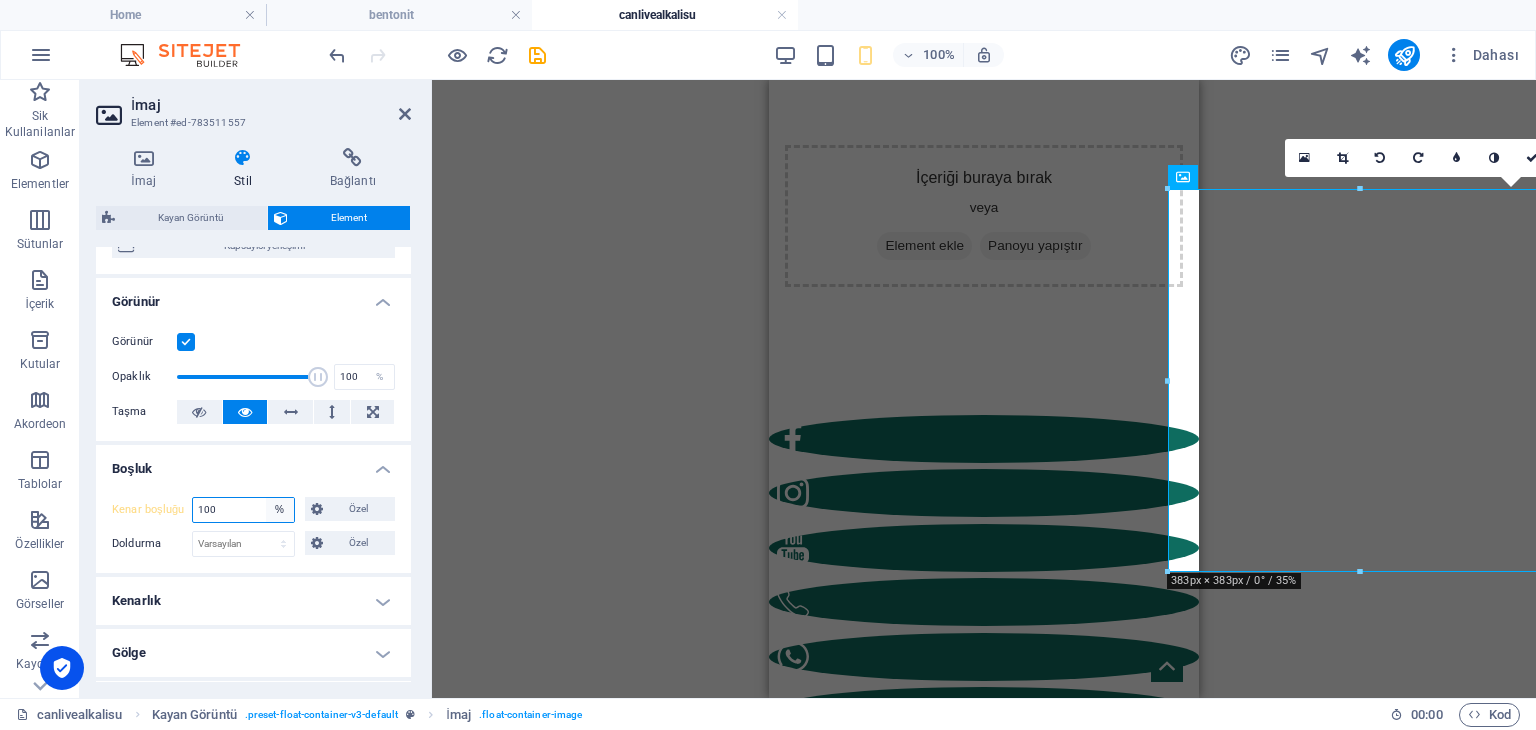 click on "Varsayılan otomatik px % rem vw vh Özel" at bounding box center [280, 510] 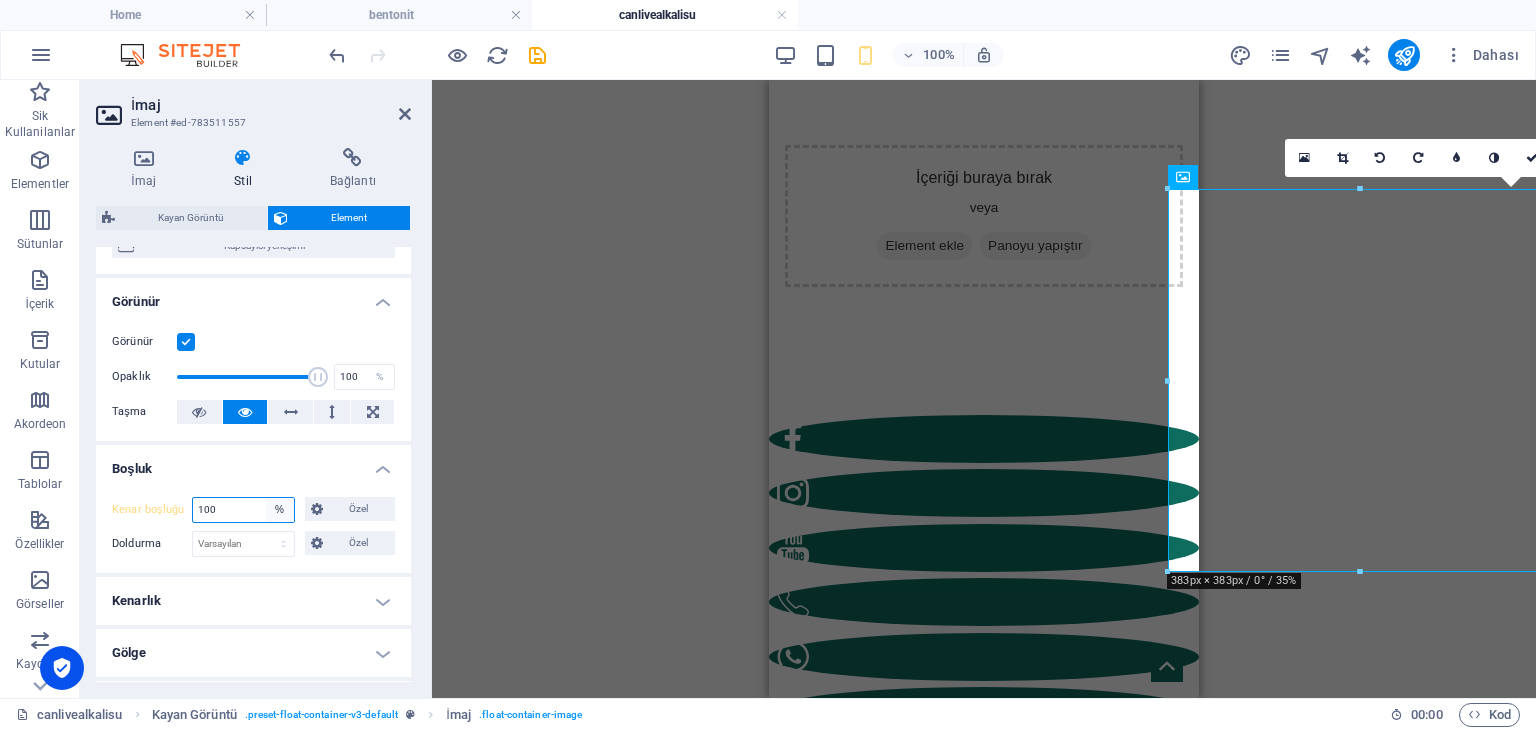 select on "default" 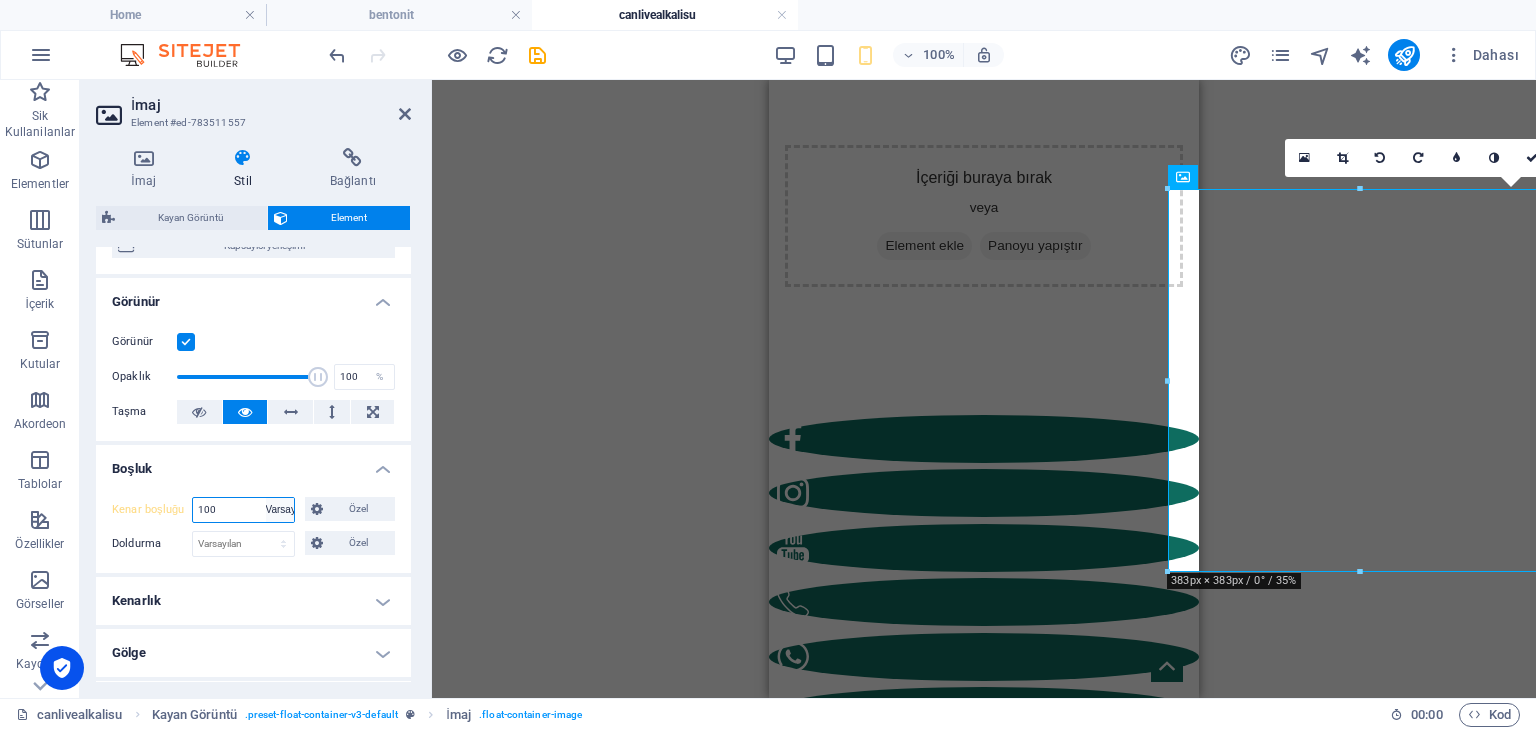 click on "Varsayılan otomatik px % rem vw vh Özel" at bounding box center [280, 510] 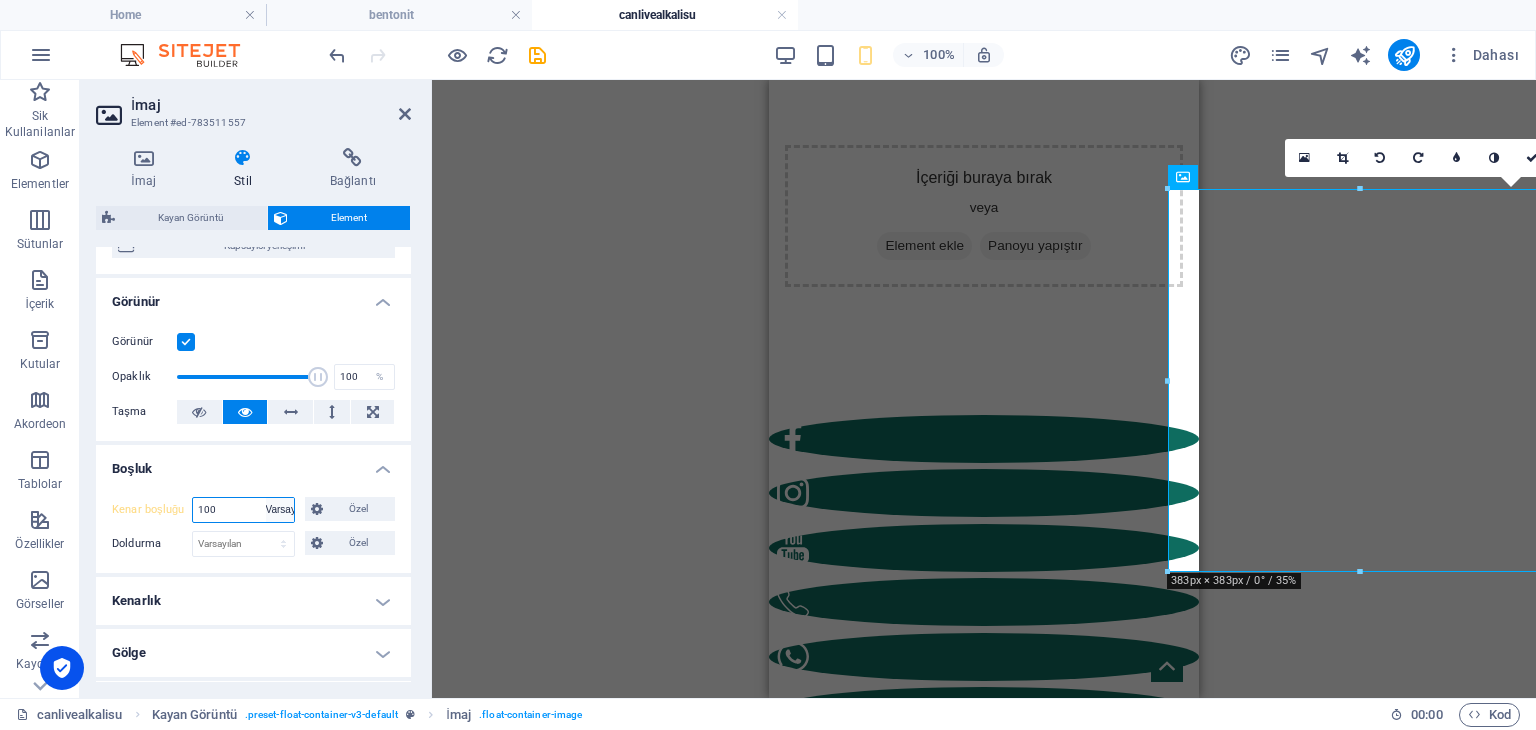type 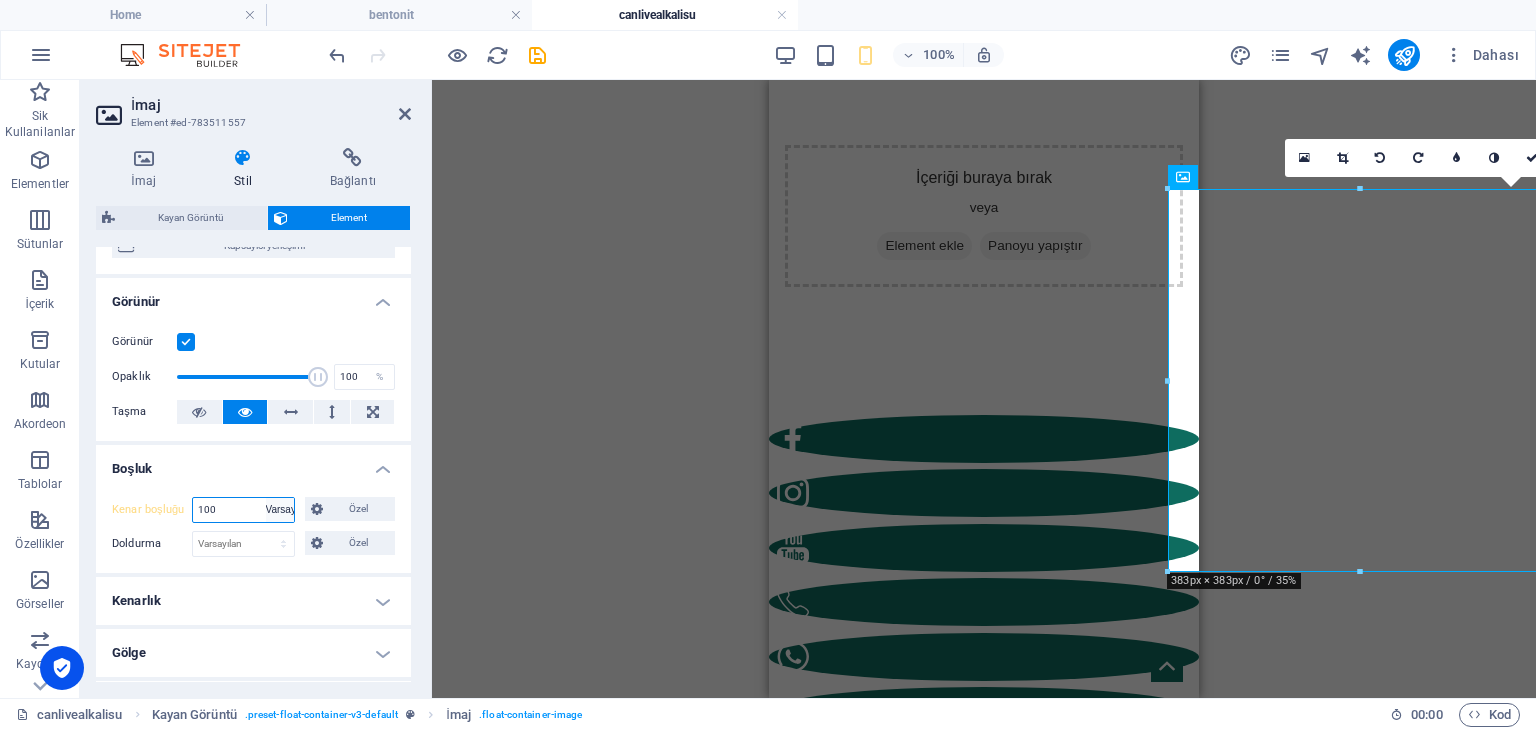 select on "DISABLED_OPTION_VALUE" 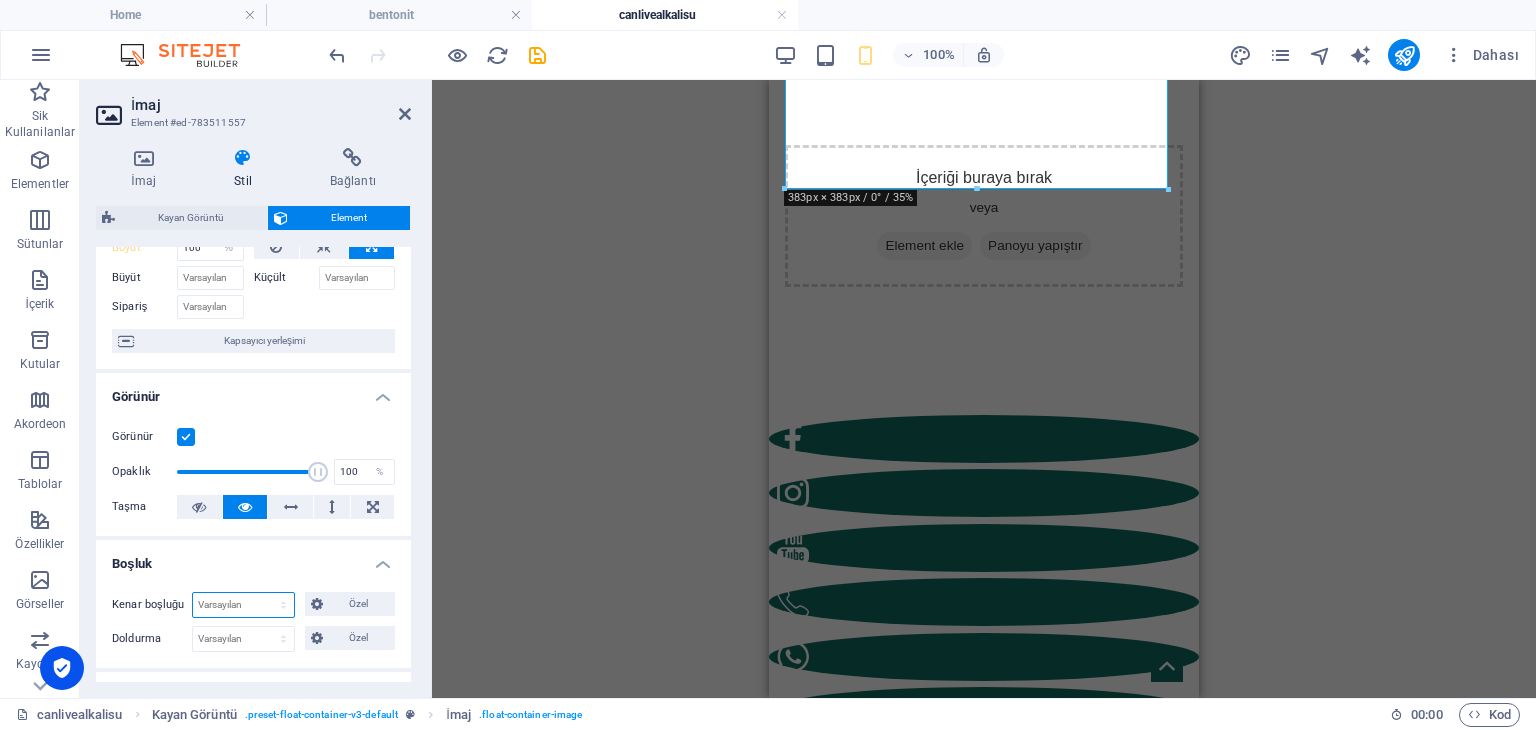 scroll, scrollTop: 5, scrollLeft: 0, axis: vertical 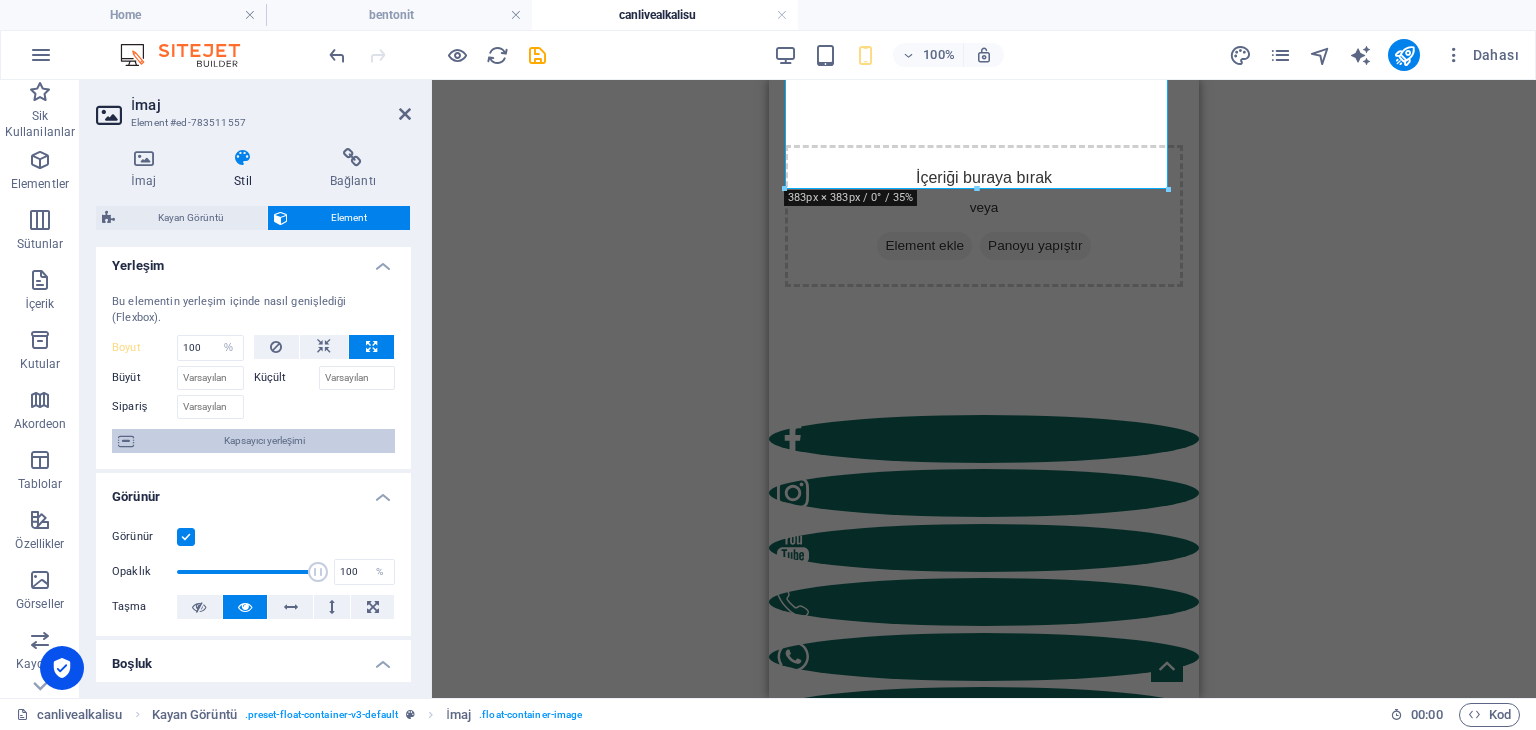 click on "Kapsayıcı yerleşimi" at bounding box center [264, 441] 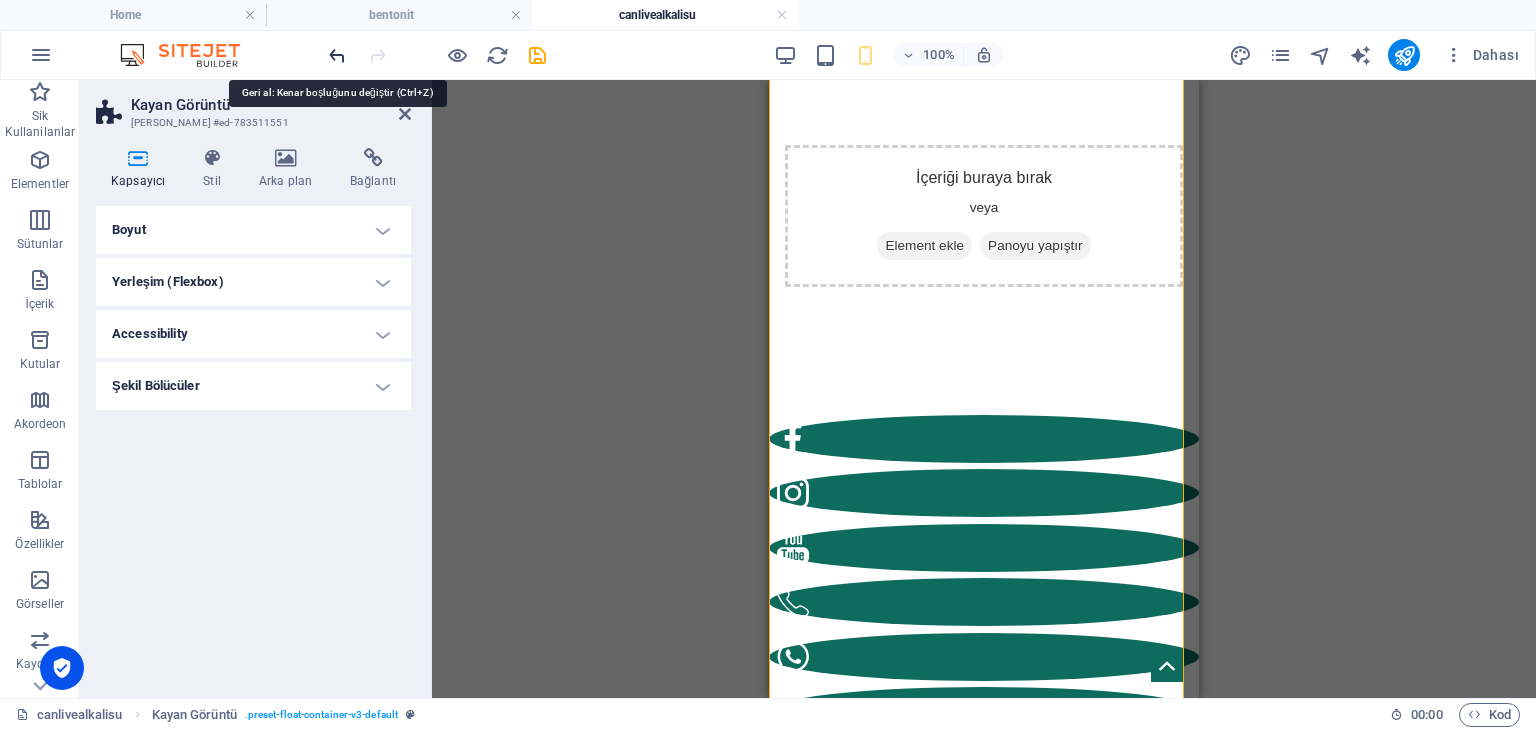 click at bounding box center (337, 55) 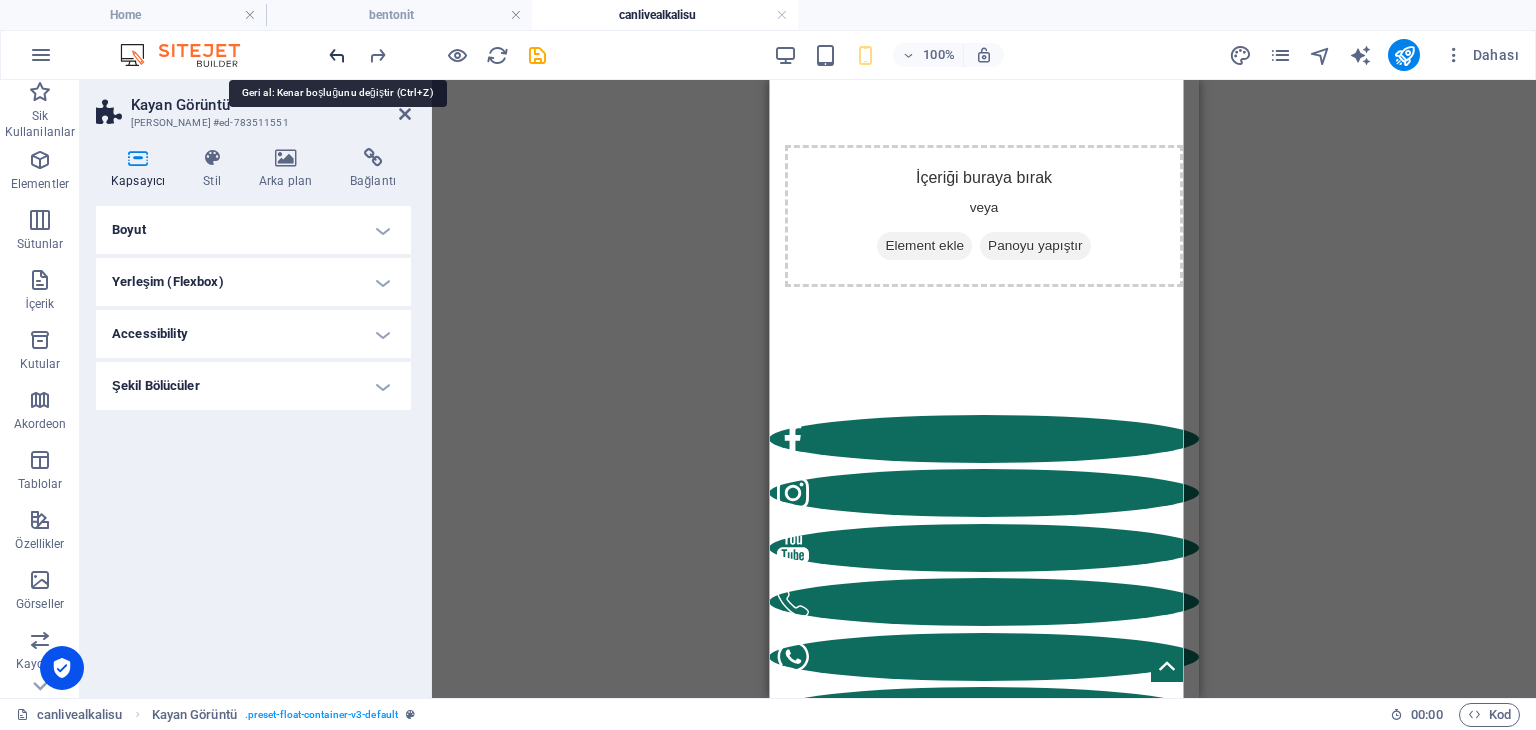 click at bounding box center [337, 55] 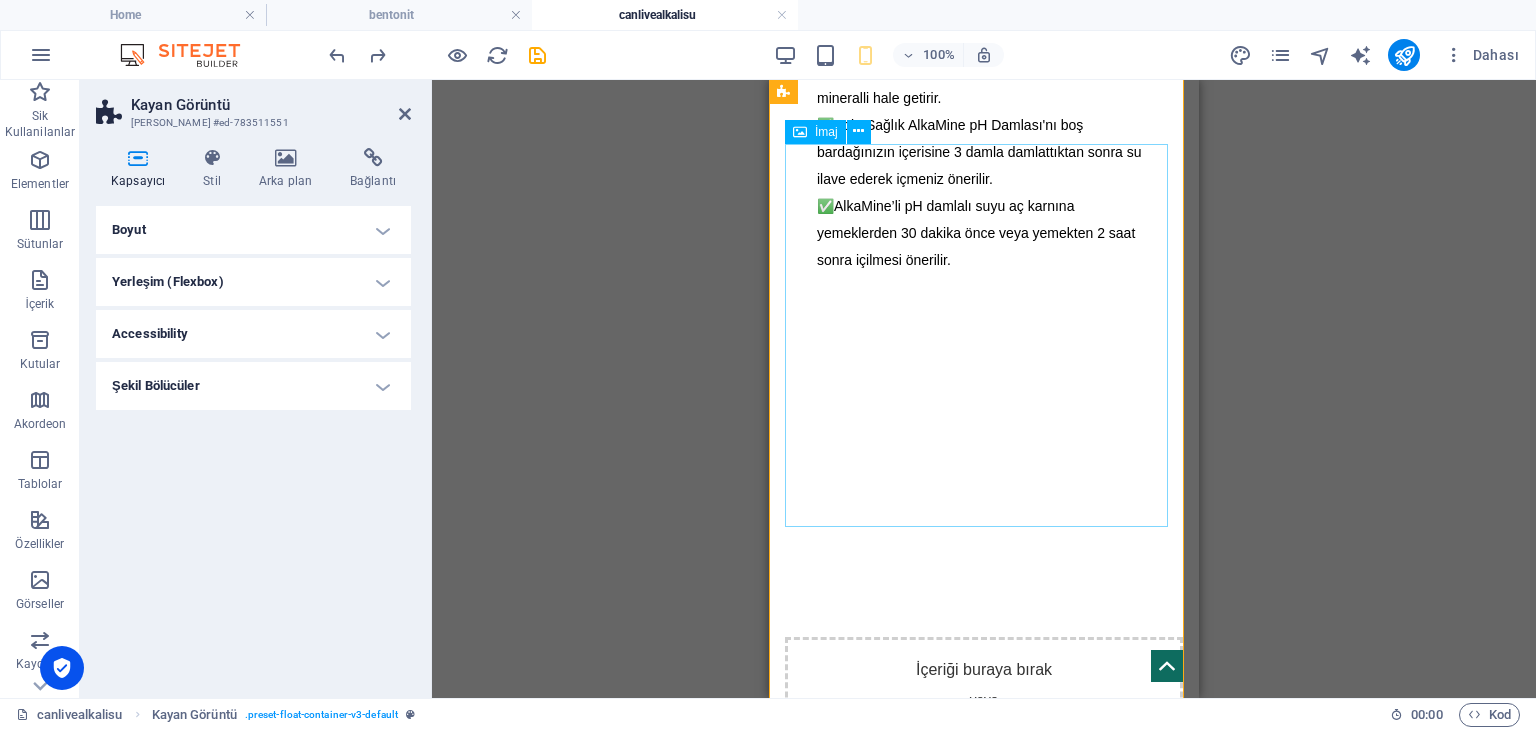 scroll, scrollTop: 2873, scrollLeft: 0, axis: vertical 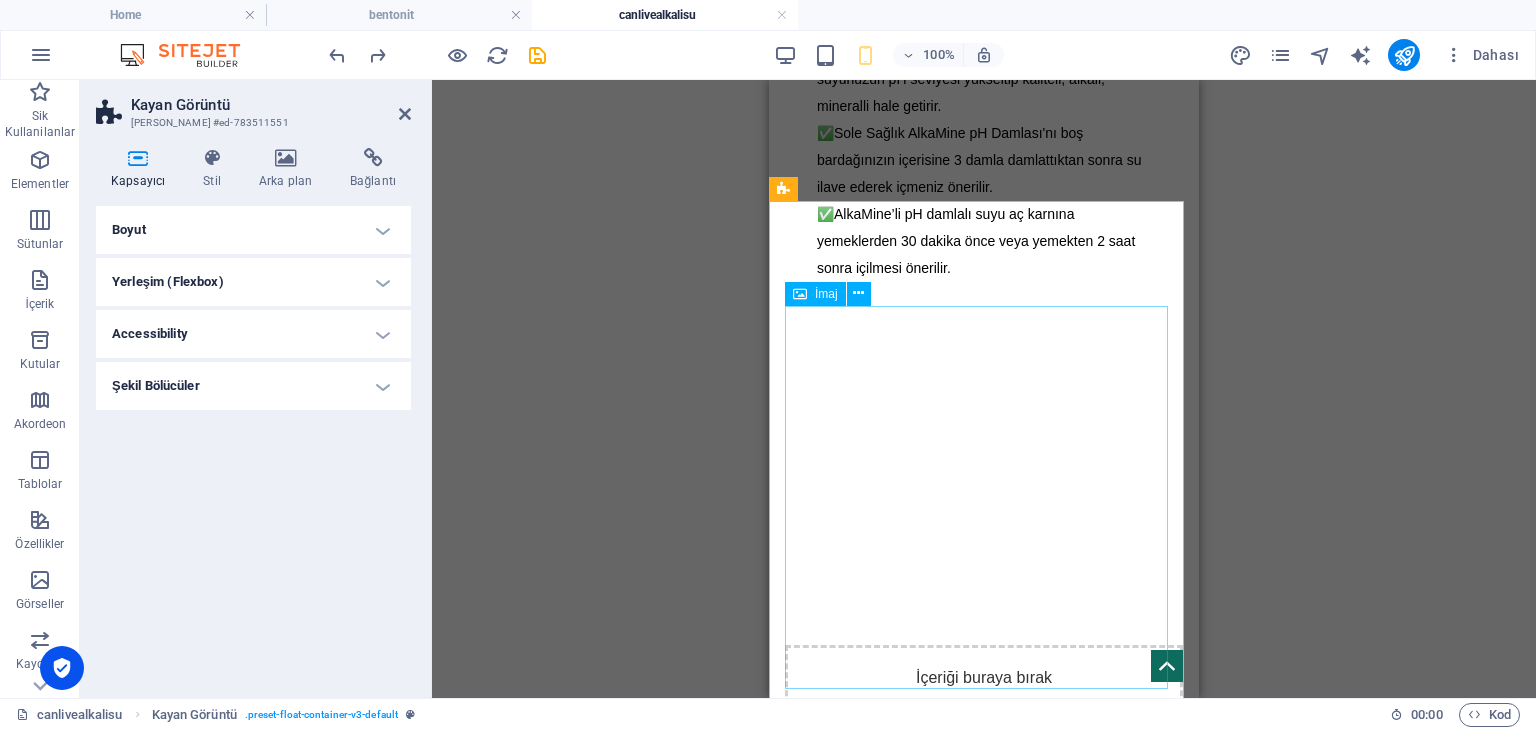 click at bounding box center [984, 1555] 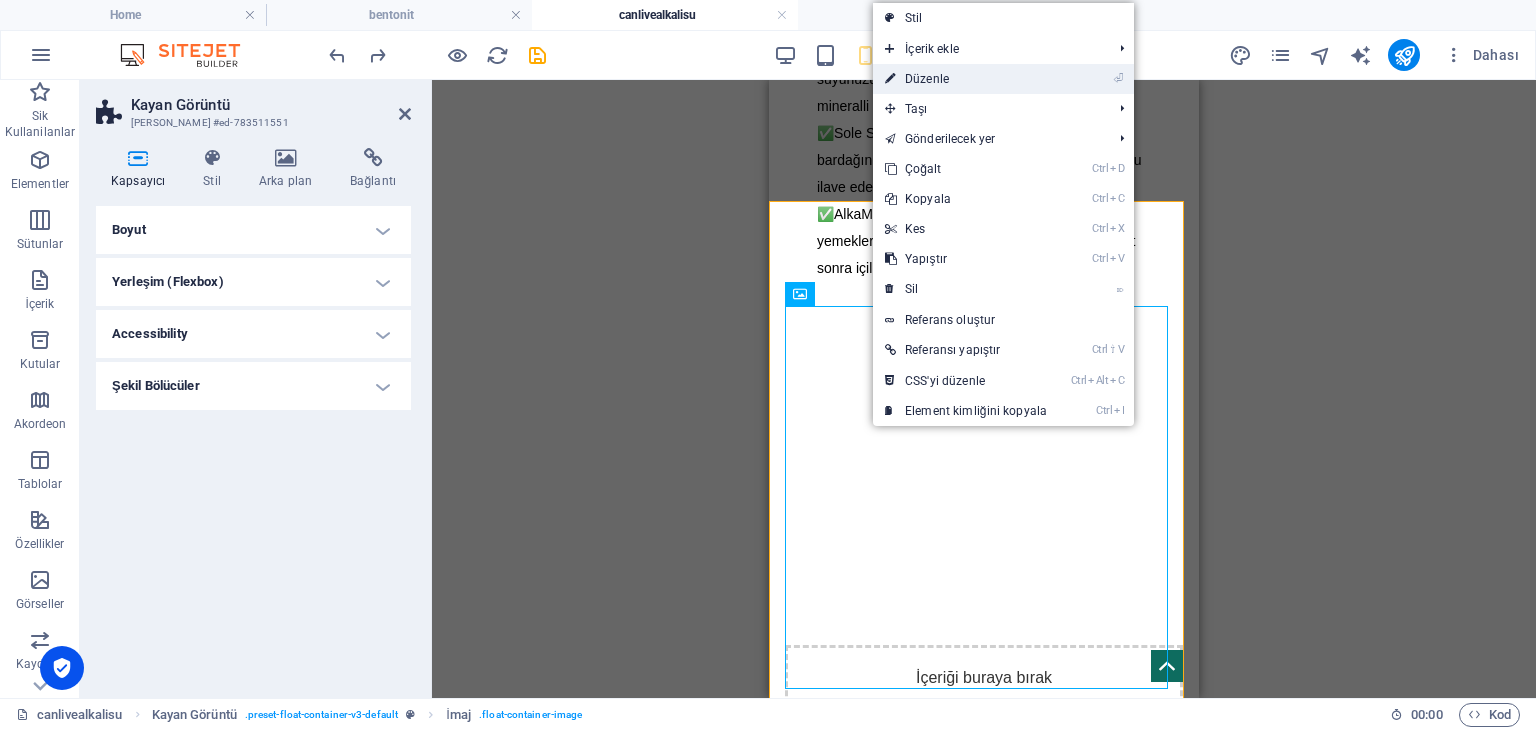 click on "⏎  Düzenle" at bounding box center (966, 79) 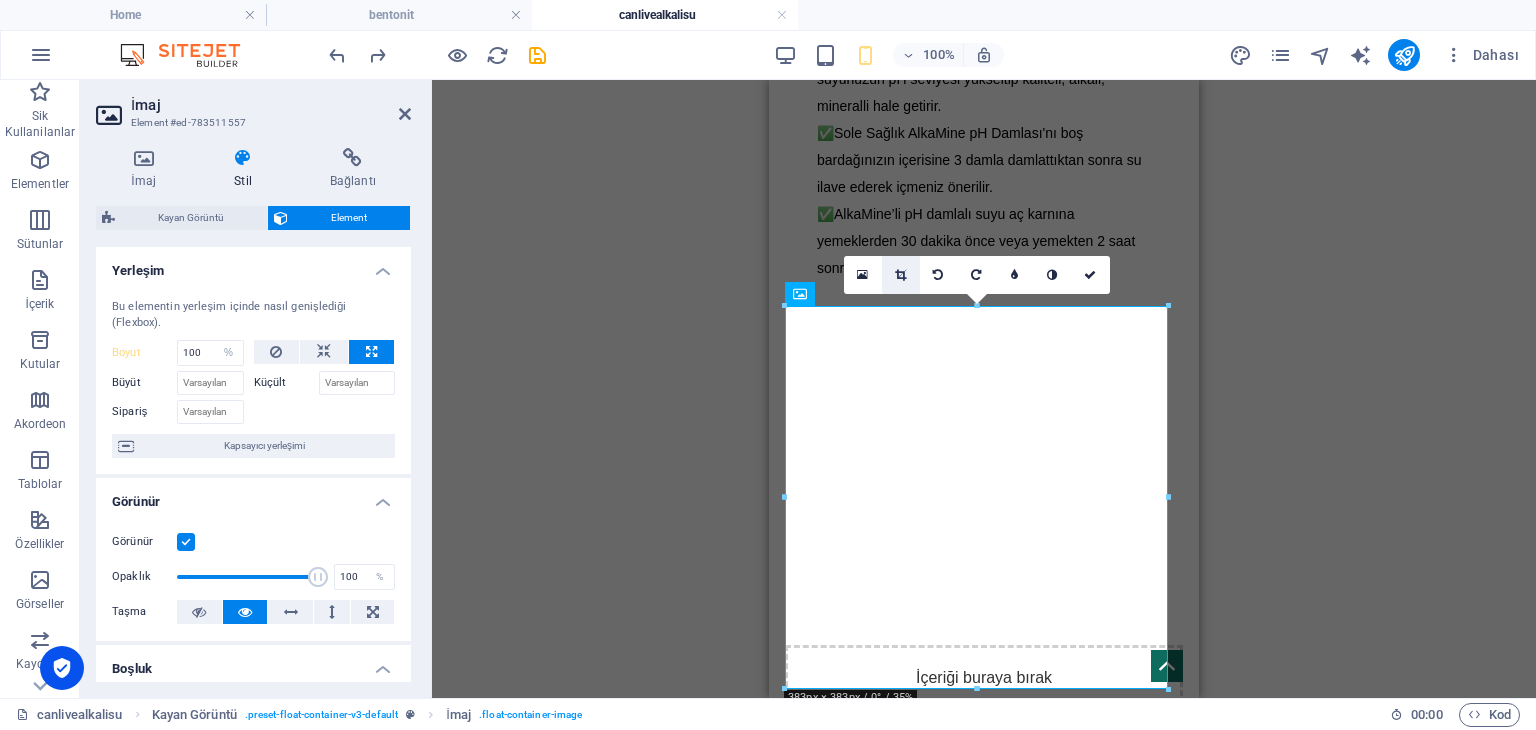 click at bounding box center (901, 275) 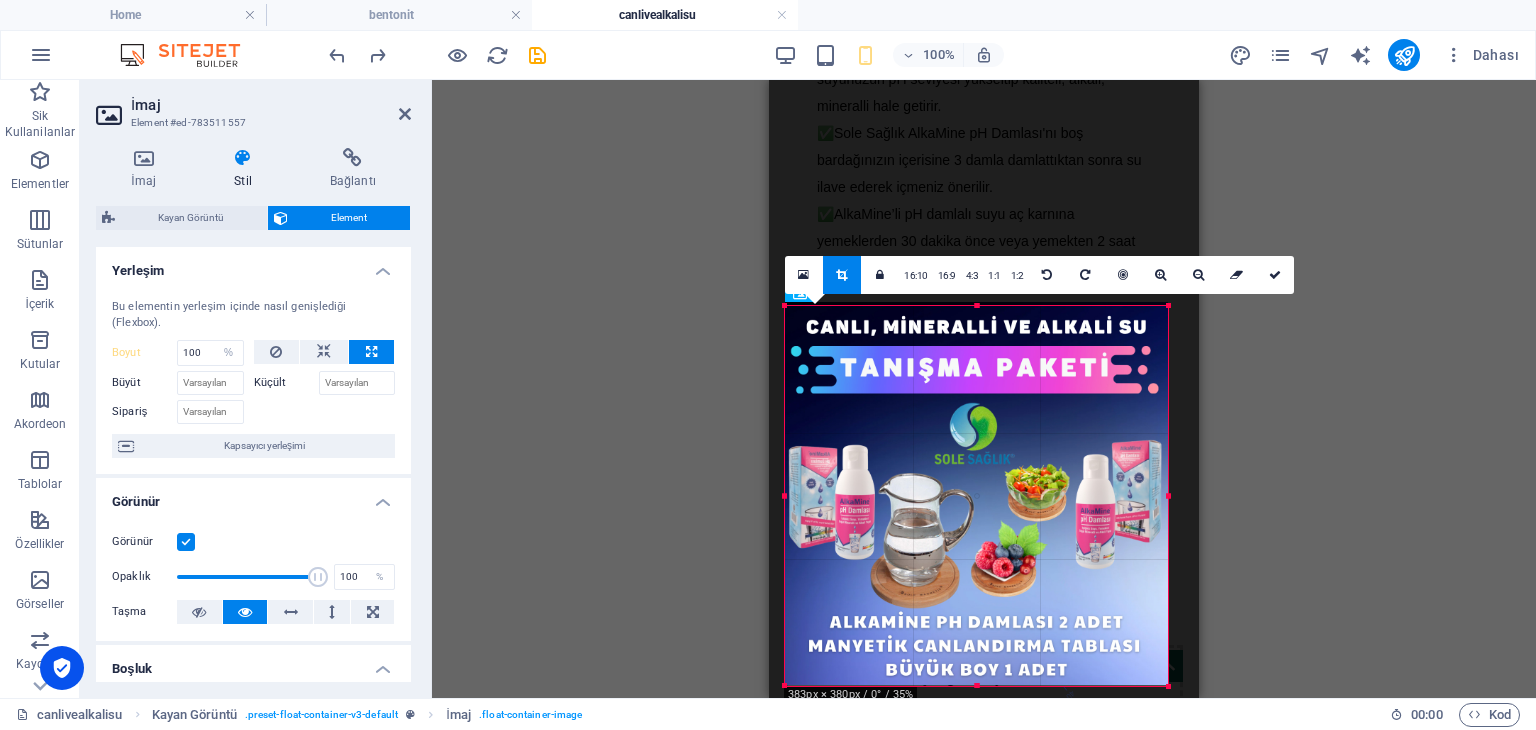 click on "180 170 160 150 140 130 120 110 100 90 80 70 60 50 40 30 20 10 0 -10 -20 -30 -40 -50 -60 -70 -80 -90 -100 -110 -120 -130 -140 -150 -160 -170 383px × 380px / 0° / 35% 16:10 16:9 4:3 1:1 1:2 0" at bounding box center [976, 496] 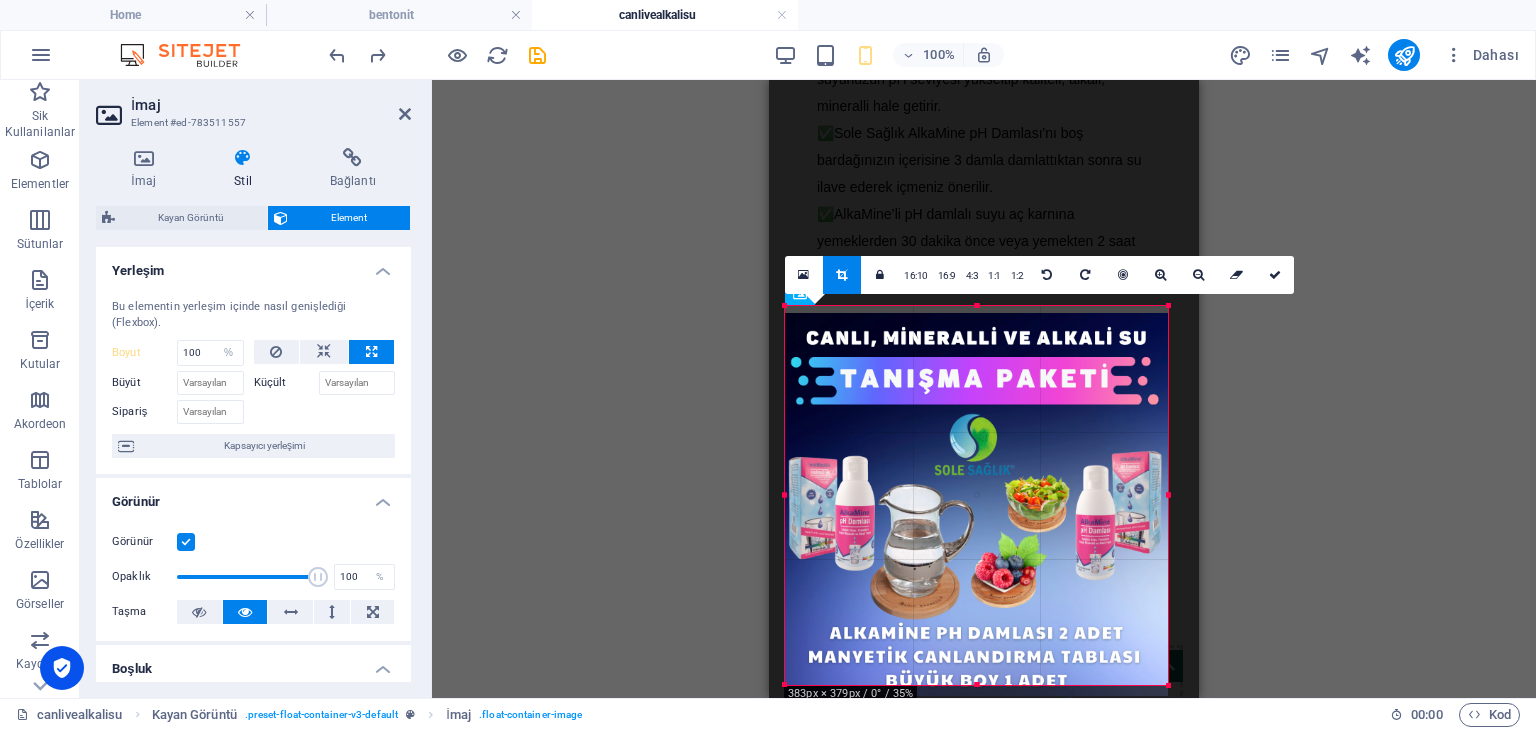click at bounding box center (976, 504) 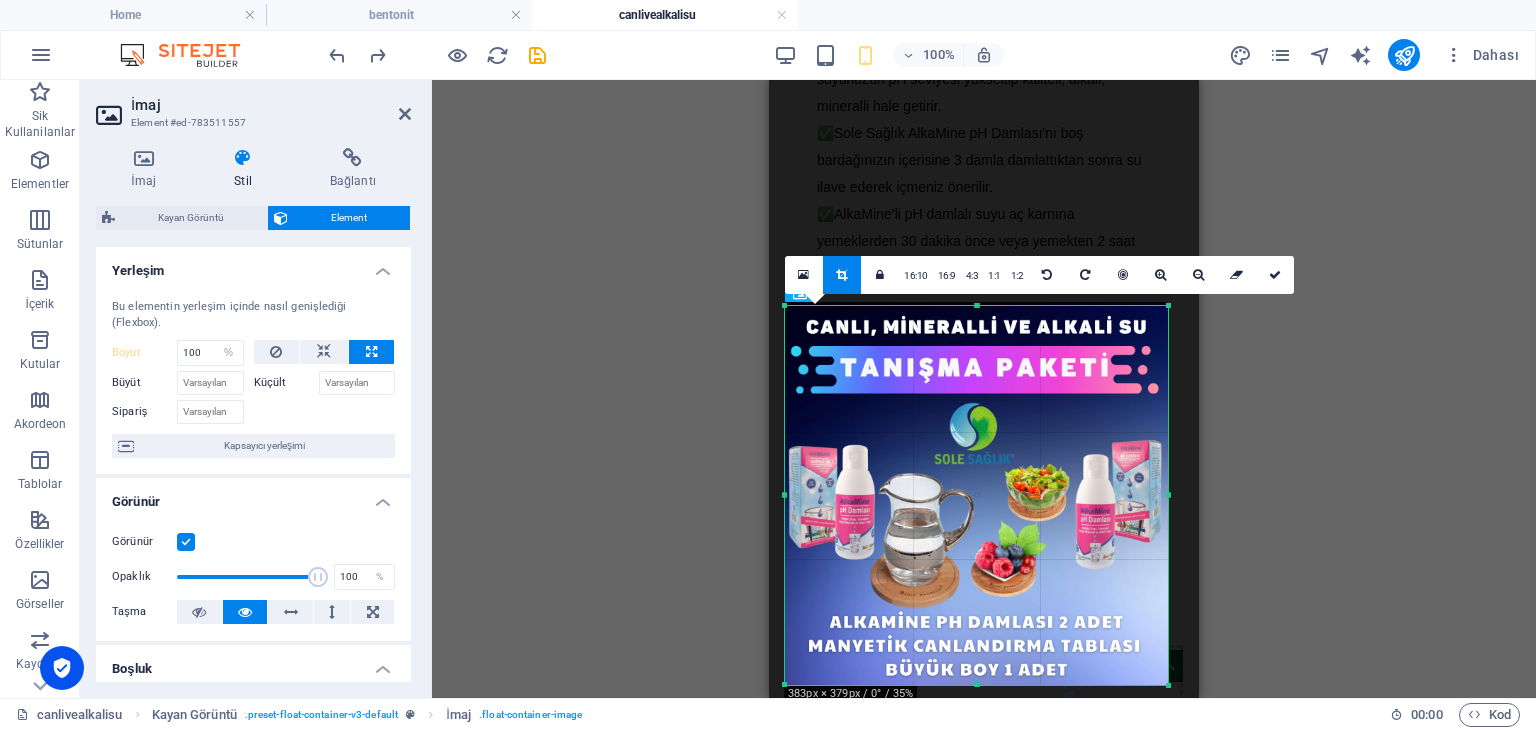 click at bounding box center [976, 493] 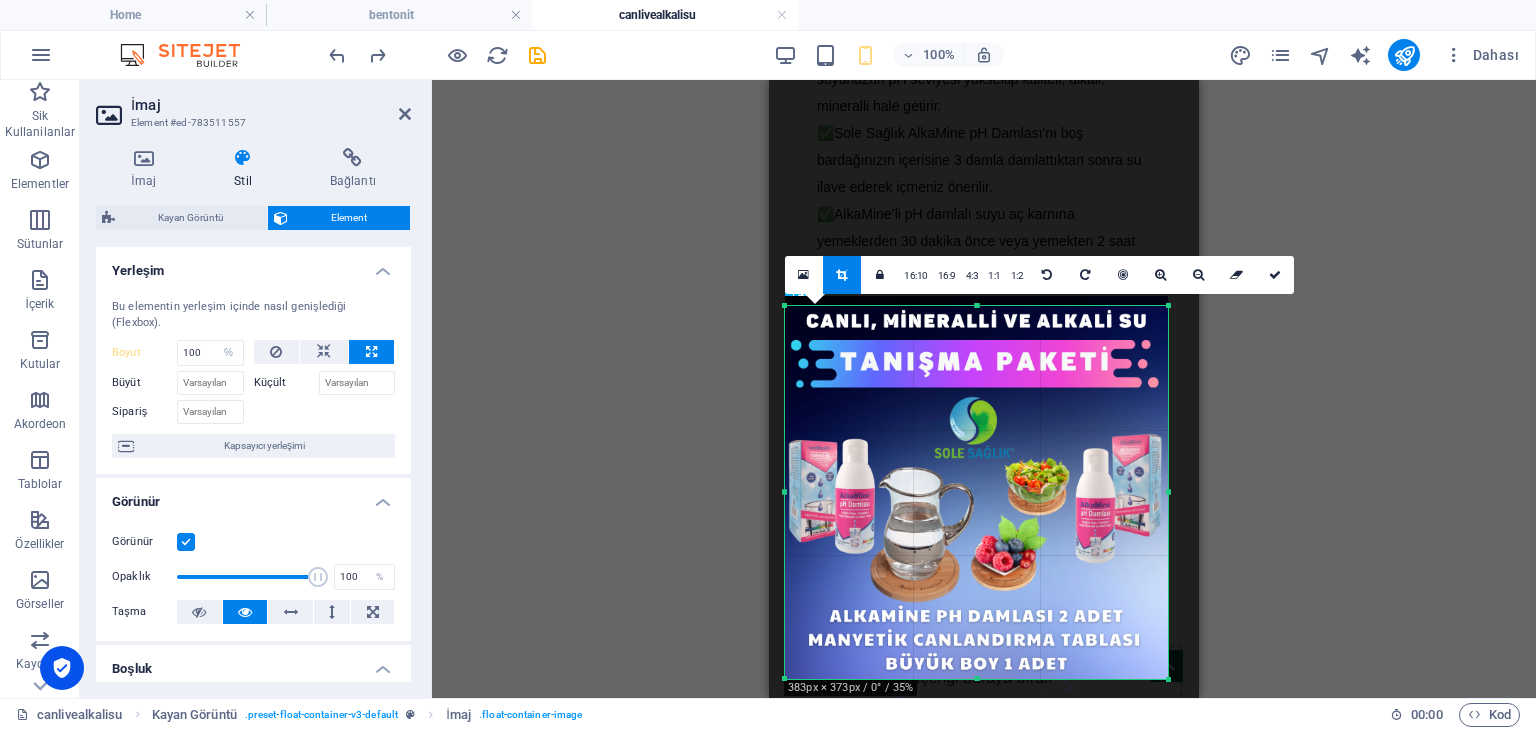 click on "180 170 160 150 140 130 120 110 100 90 80 70 60 50 40 30 20 10 0 -10 -20 -30 -40 -50 -60 -70 -80 -90 -100 -110 -120 -130 -140 -150 -160 -170 383px × 373px / 0° / 35% 16:10 16:9 4:3 1:1 1:2 0" at bounding box center (976, 492) 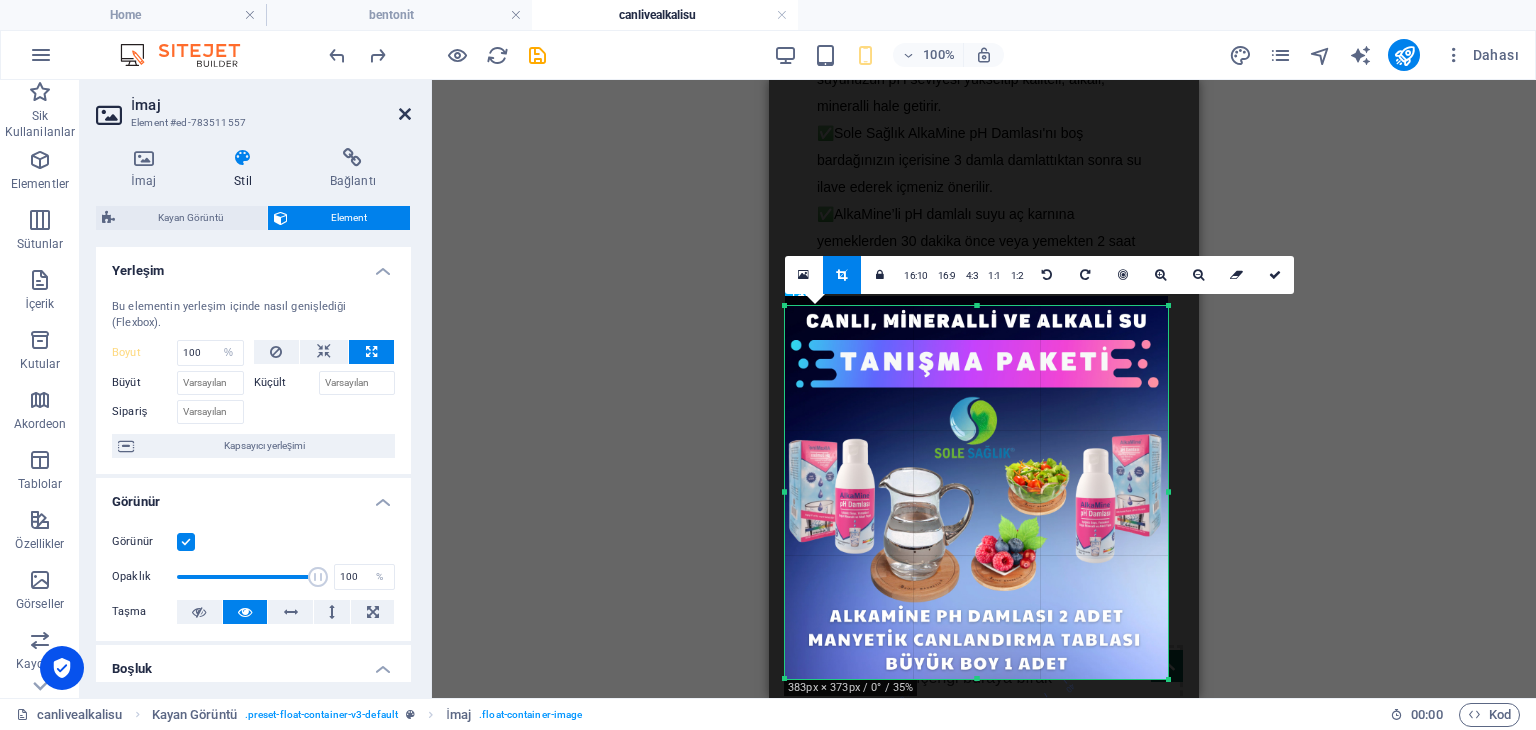 click at bounding box center (405, 114) 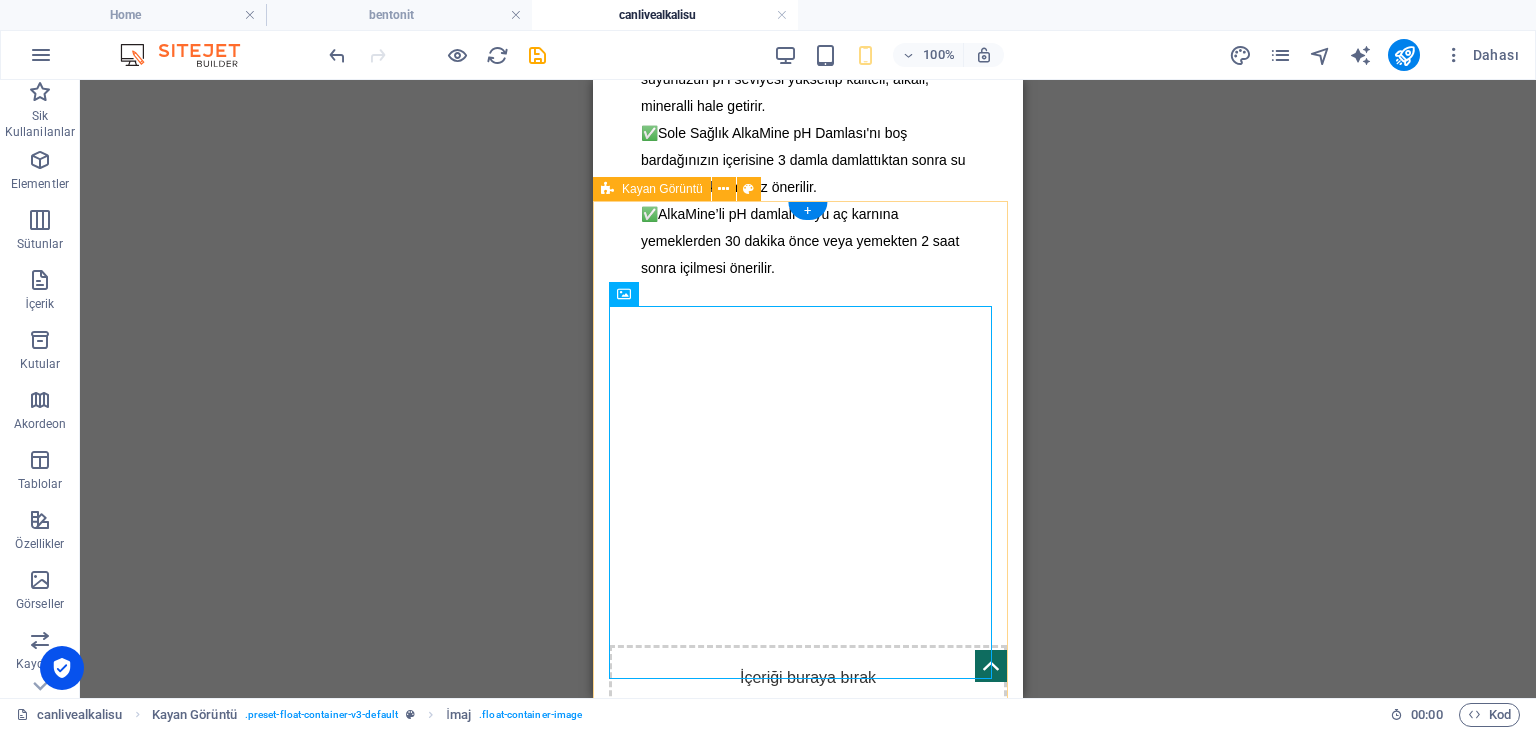 click on "ŞİMDİ SATIN AL Marka :  SOLE SAĞLIK Vücudun %70’ini oluşturan suyun kalitesi ne kadar yüksekse, o kadar sağlıklı olduğumuz bir gerçektir. O halde içtiğiniz suyu daha mineralli, sağlıklı, canlı hale getirmenin bir yolu olabilir mi?   Kaliteli suda 3 özellik vardır. 1- Bir litre su da  200mg - 450 mg mineral  olmalıdır. 2- Günümüz koşullarında asidik beslenmeden dolayı suyun pH değeri 8-10 olmalıdır. 3- Kaynağından çıkan [MEDICAL_DATA] damacana ve boruya girince ölür, suyun içilebilmesi için canlandırılması gerekir.   Sole Manyetik Su, Sebze Ve Meyve Canlandırma Seti   %90 su olan sebze ve meyveler toplandıktan 10 saat sonra içindeki H²O su molekülleri yapışarak ölür. Bu ölü moleküller hücre kanalımızdan geçemez. Dolayısıyla, sebze ve meyvelerin vitamin ve minerallerinden yeteri kadar faydalanamayız. Su, vücudumuz için gerekli gıdaları, enerjiyi ve şifayı ancak canlı ise aktarabilir. Sebze ve meyveyi dalındaki gibi taze yemek ister miydiniz?" at bounding box center [808, 3203] 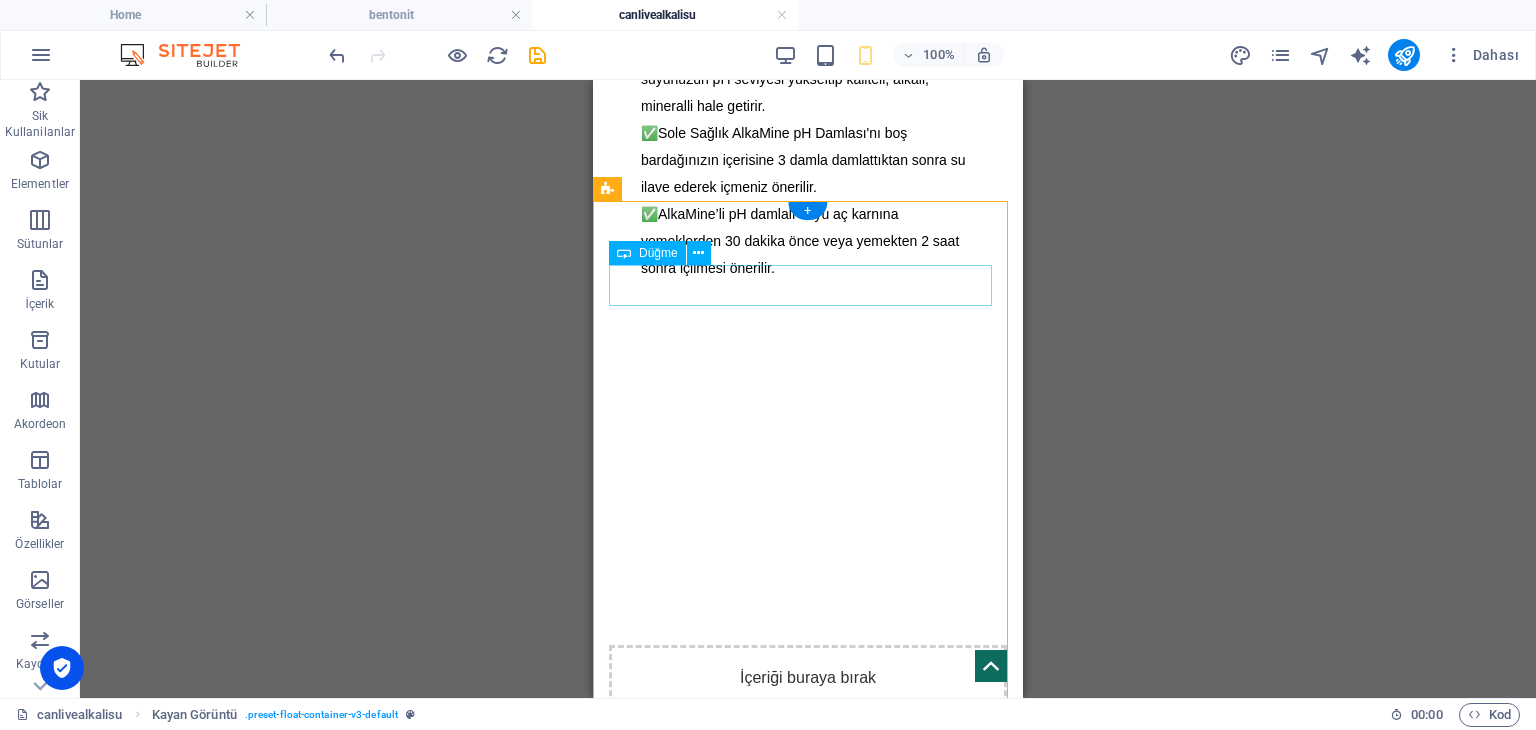 click on "ŞİMDİ SATIN AL" at bounding box center (808, 1336) 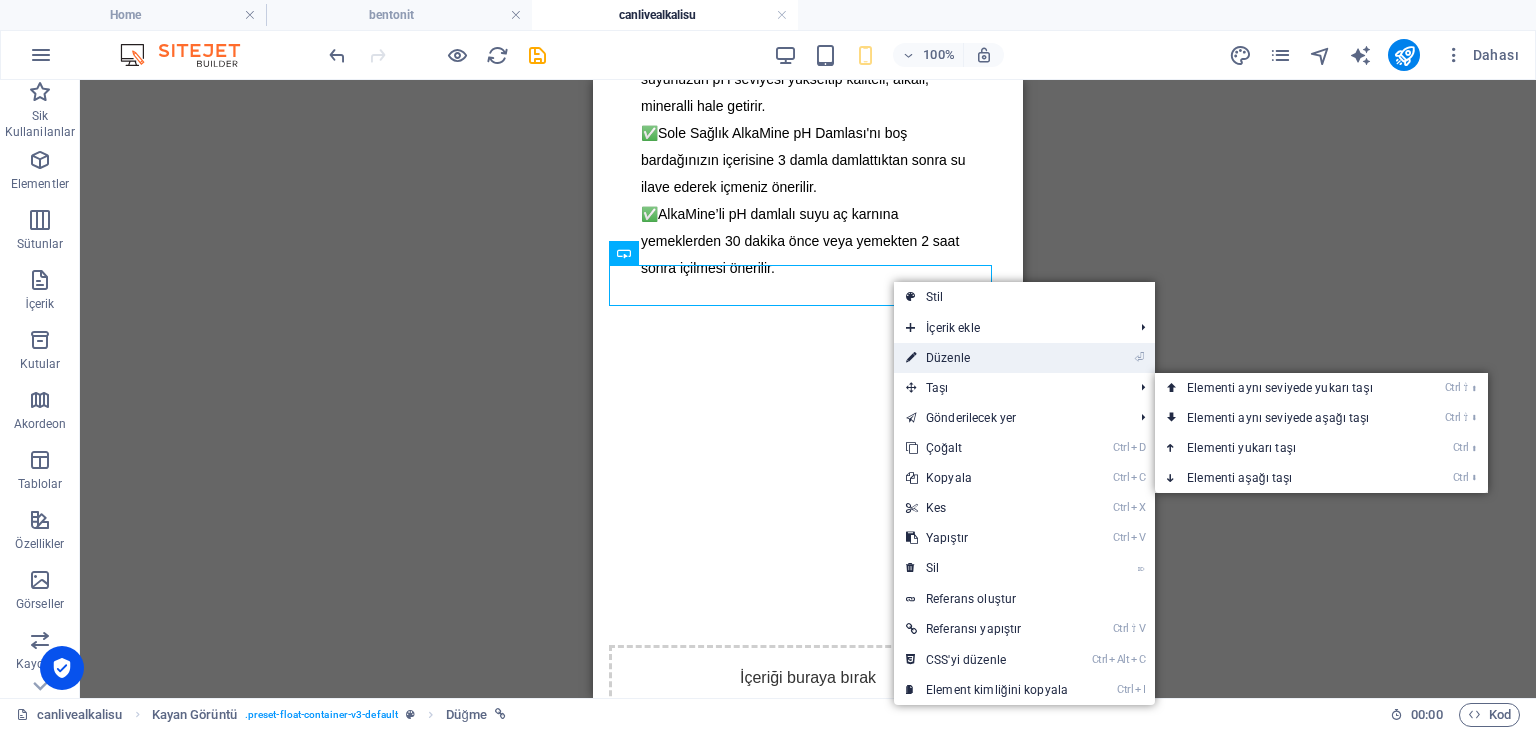 click on "⏎  Düzenle" at bounding box center [987, 358] 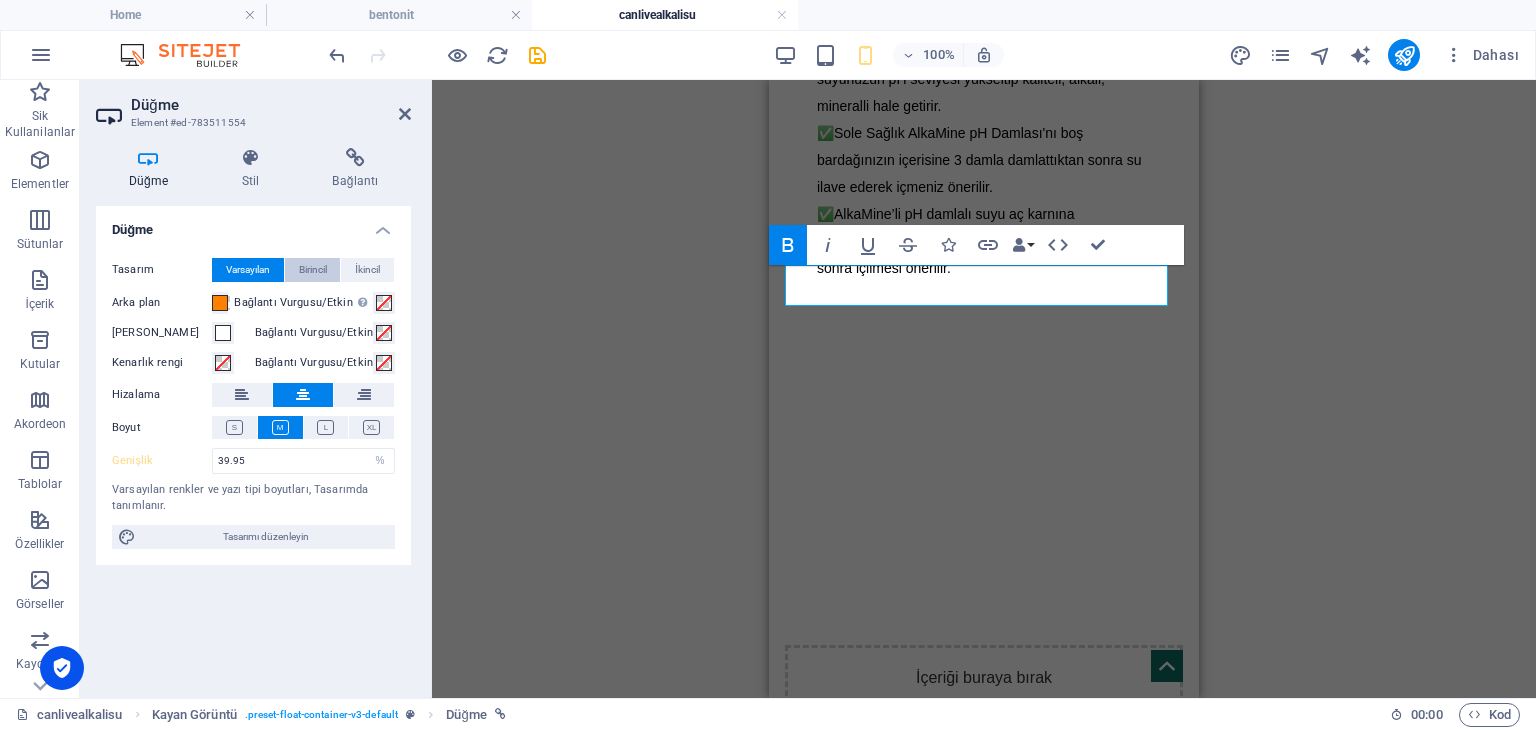 click on "Birincil" at bounding box center (313, 270) 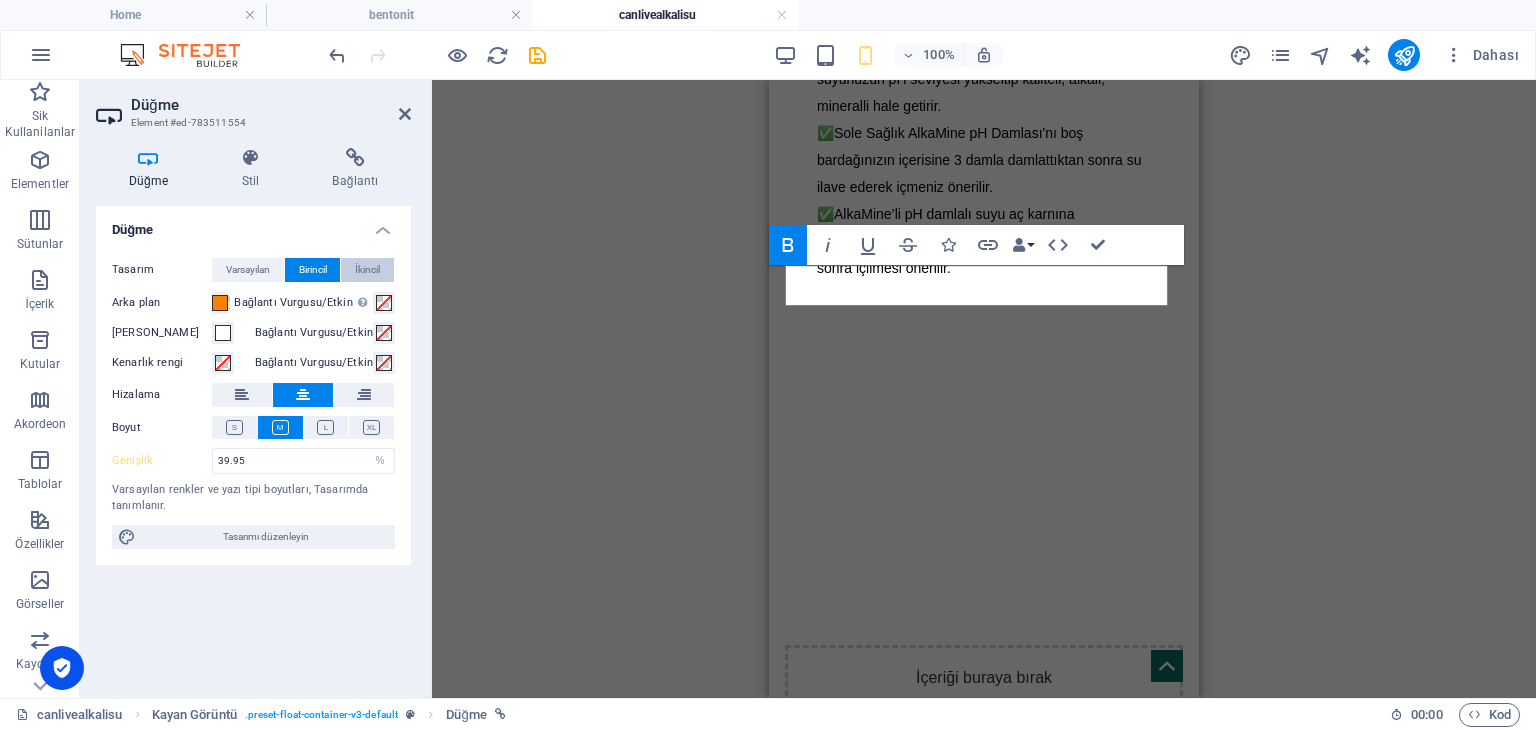 click on "İkincil" at bounding box center [367, 270] 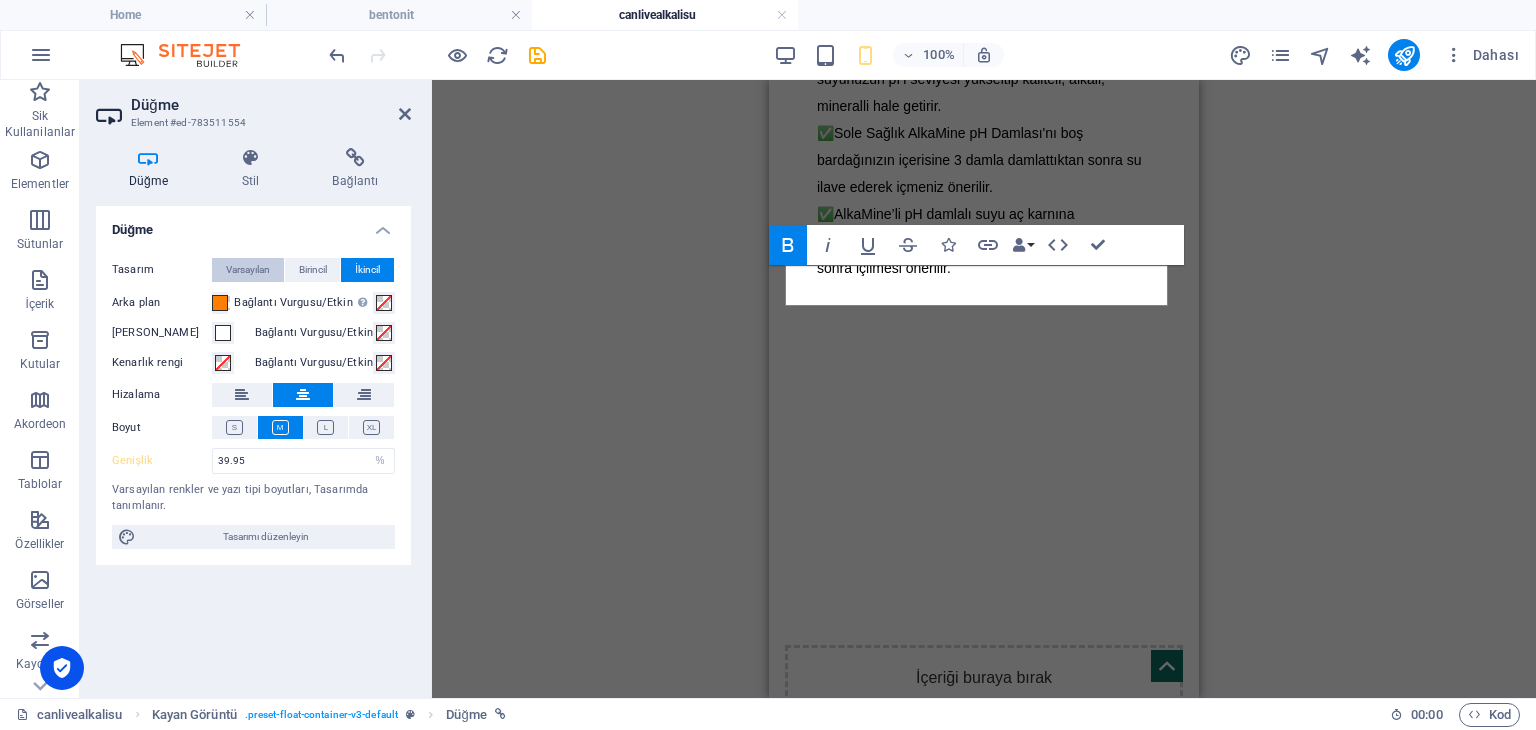 click on "Varsayılan" at bounding box center (248, 270) 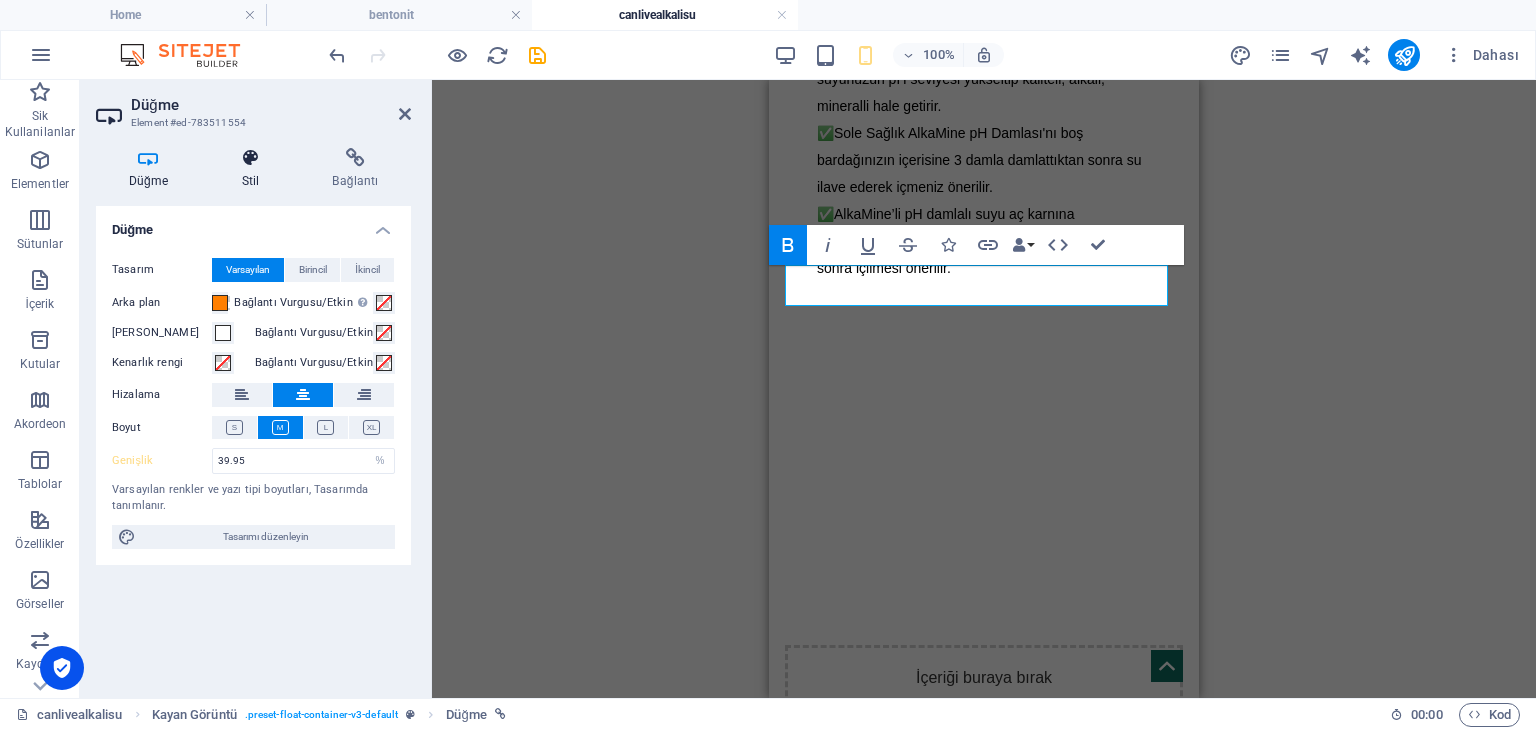 click at bounding box center (250, 158) 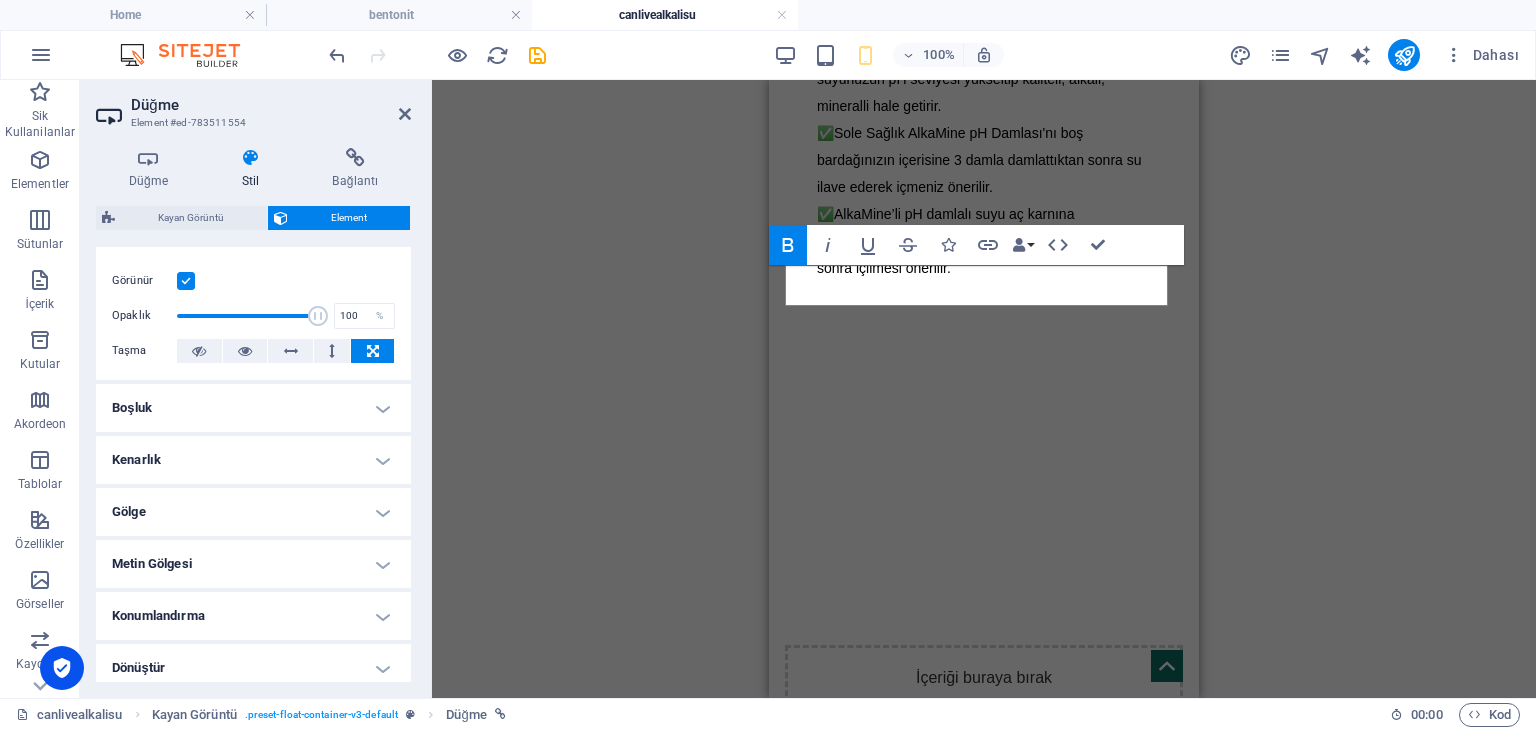 scroll, scrollTop: 300, scrollLeft: 0, axis: vertical 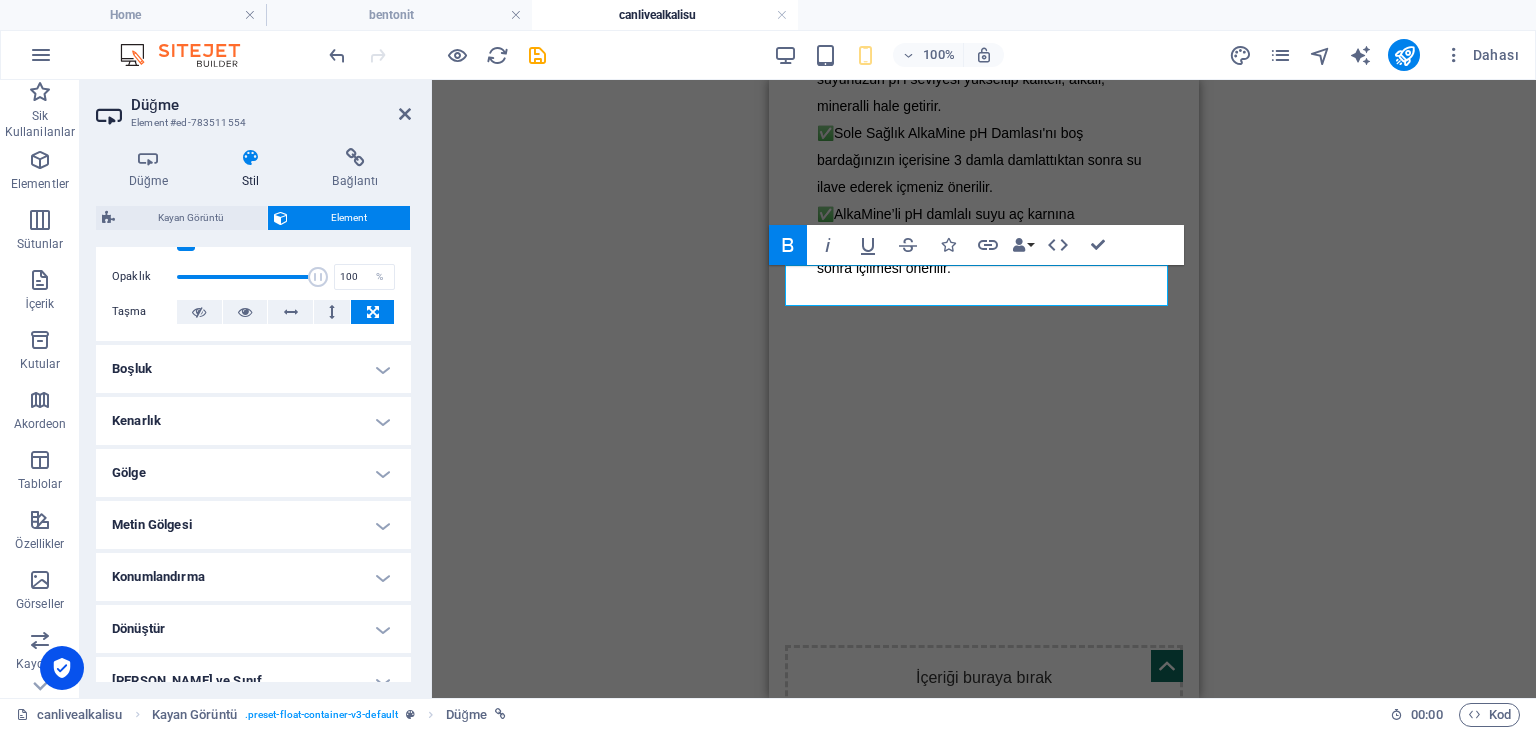 click on "Boşluk" at bounding box center [253, 369] 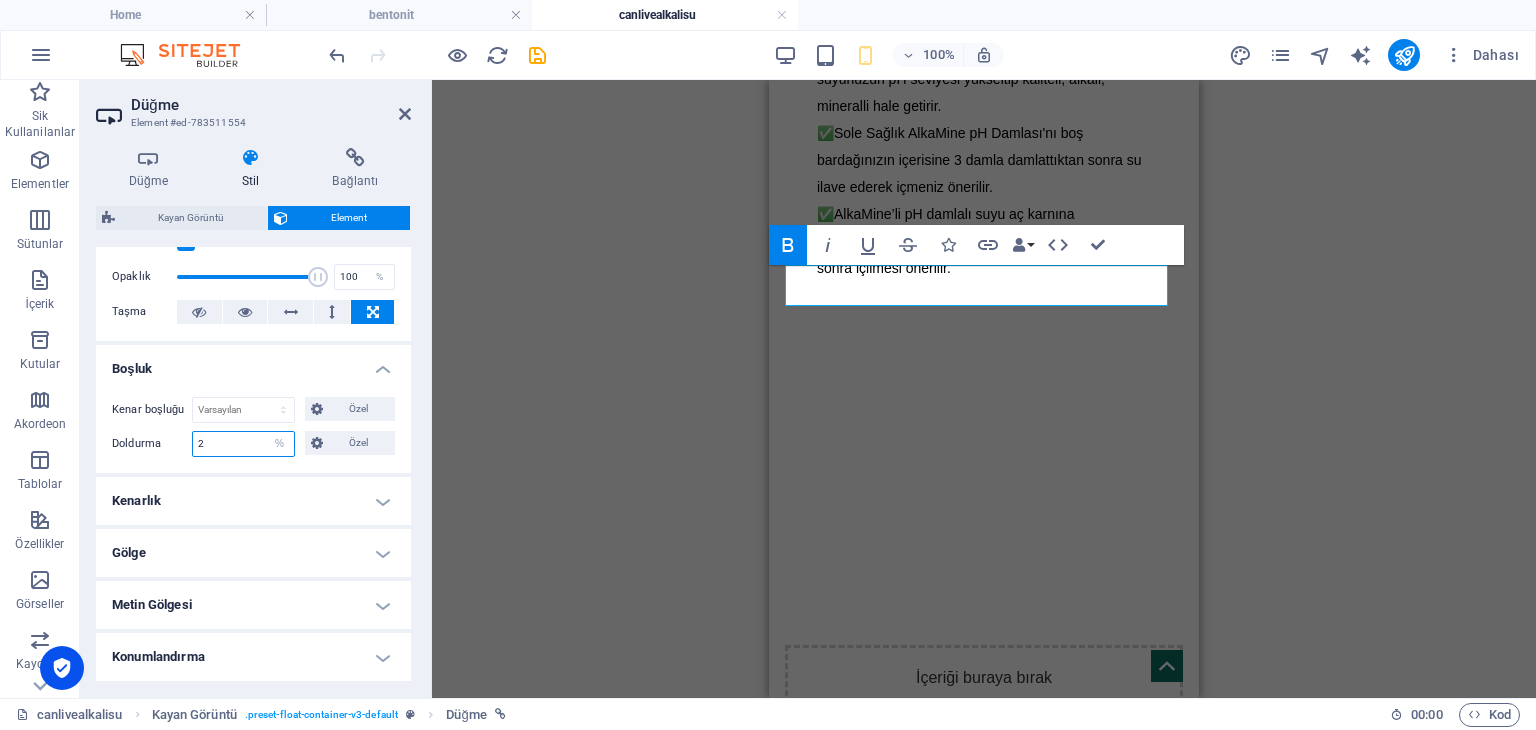 click on "2" at bounding box center [243, 444] 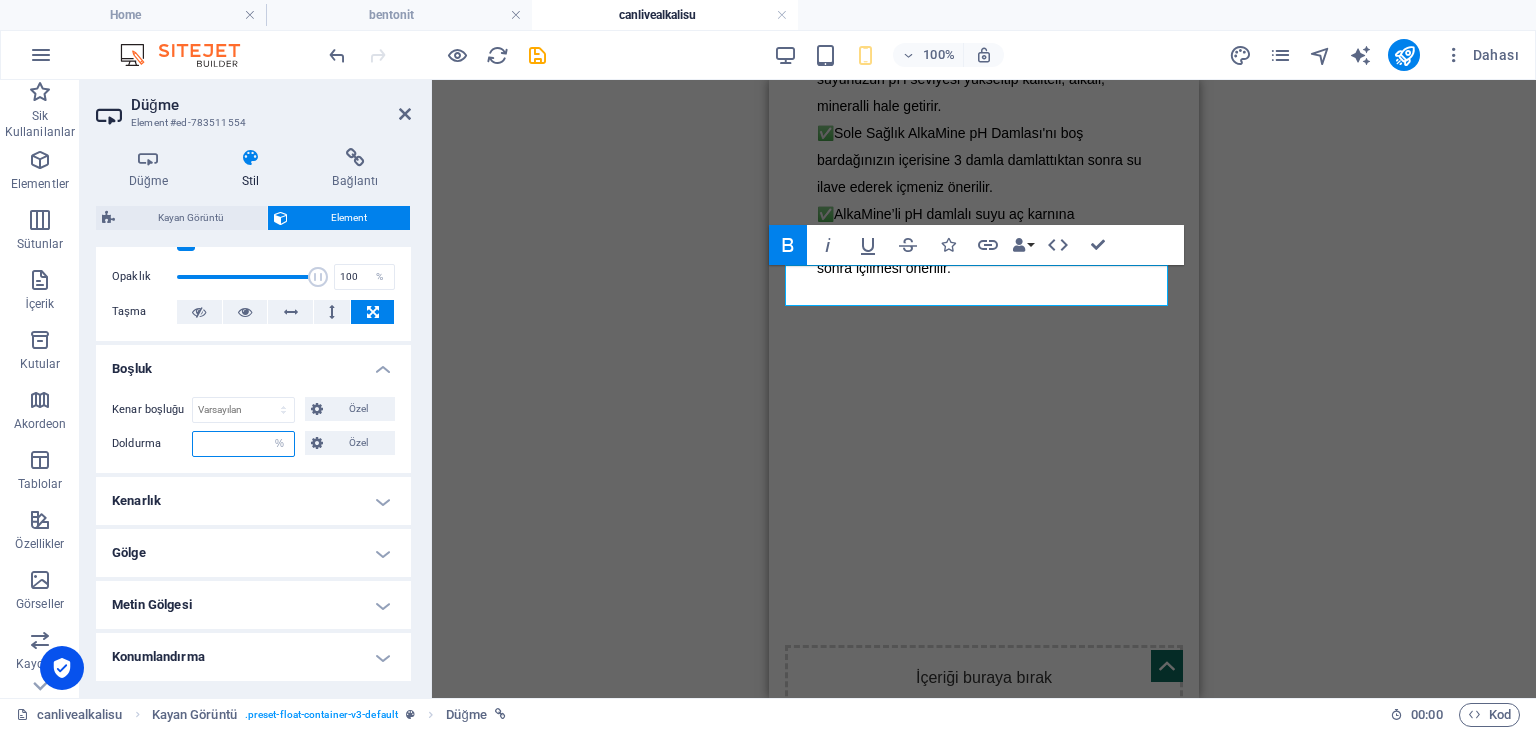type on "1" 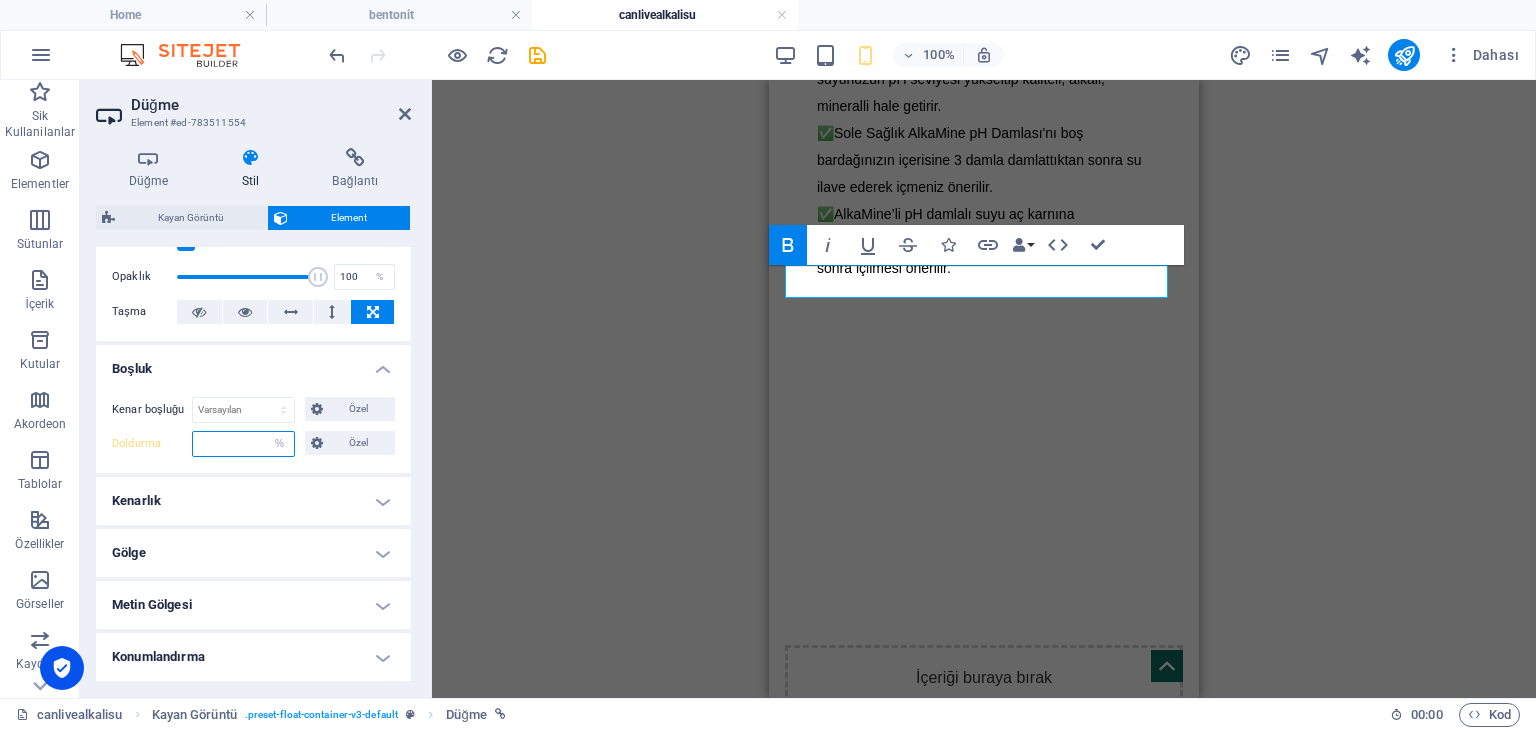 type on "2" 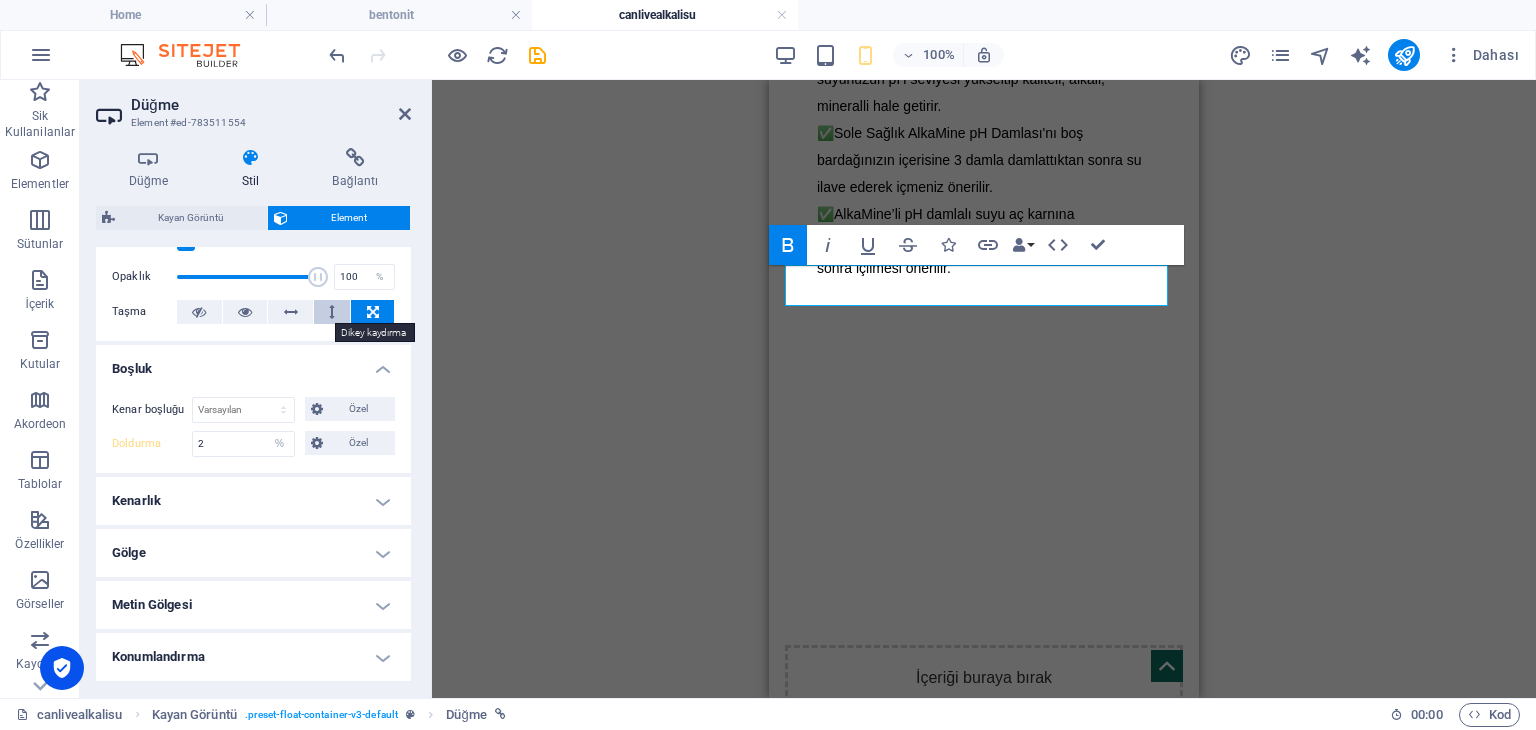 click at bounding box center (332, 312) 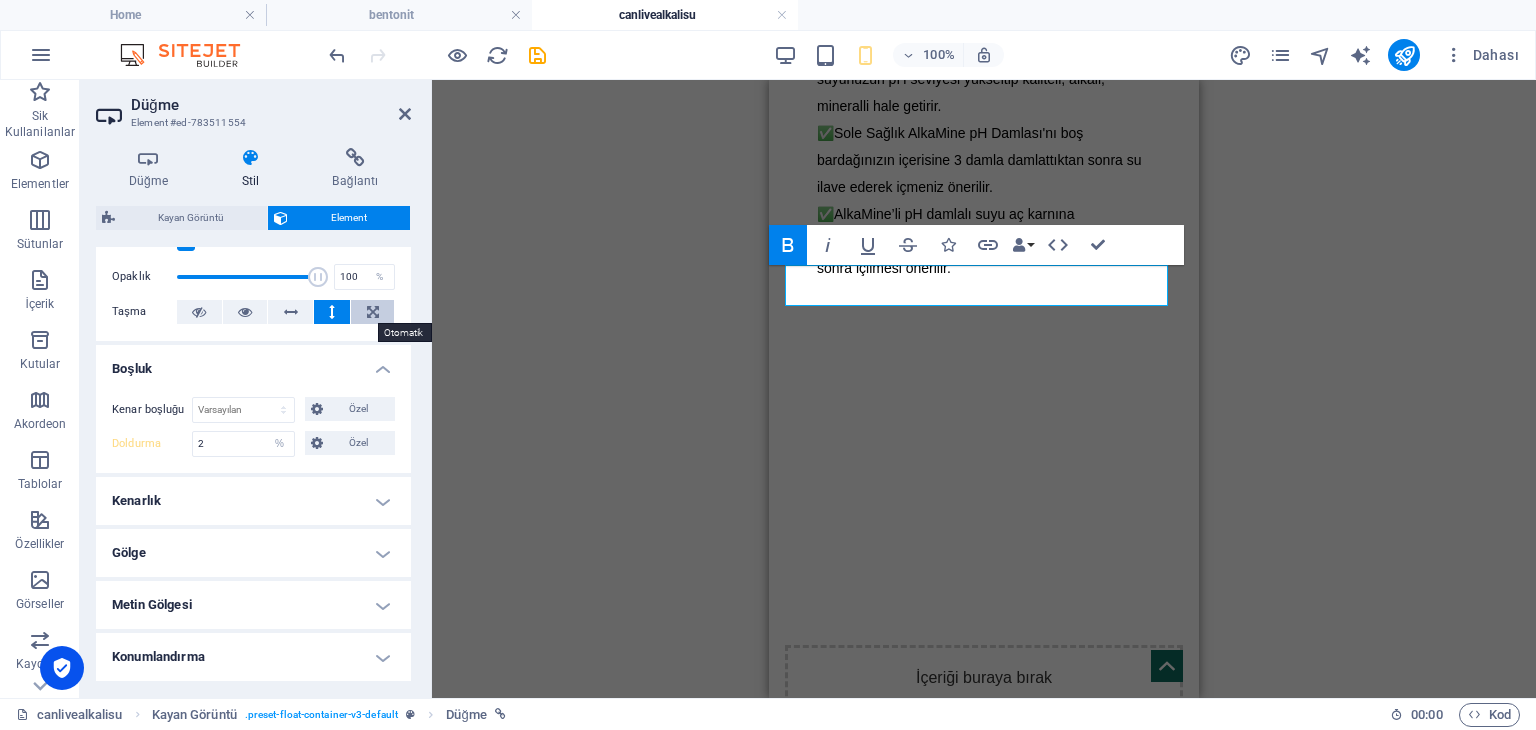 click at bounding box center (373, 312) 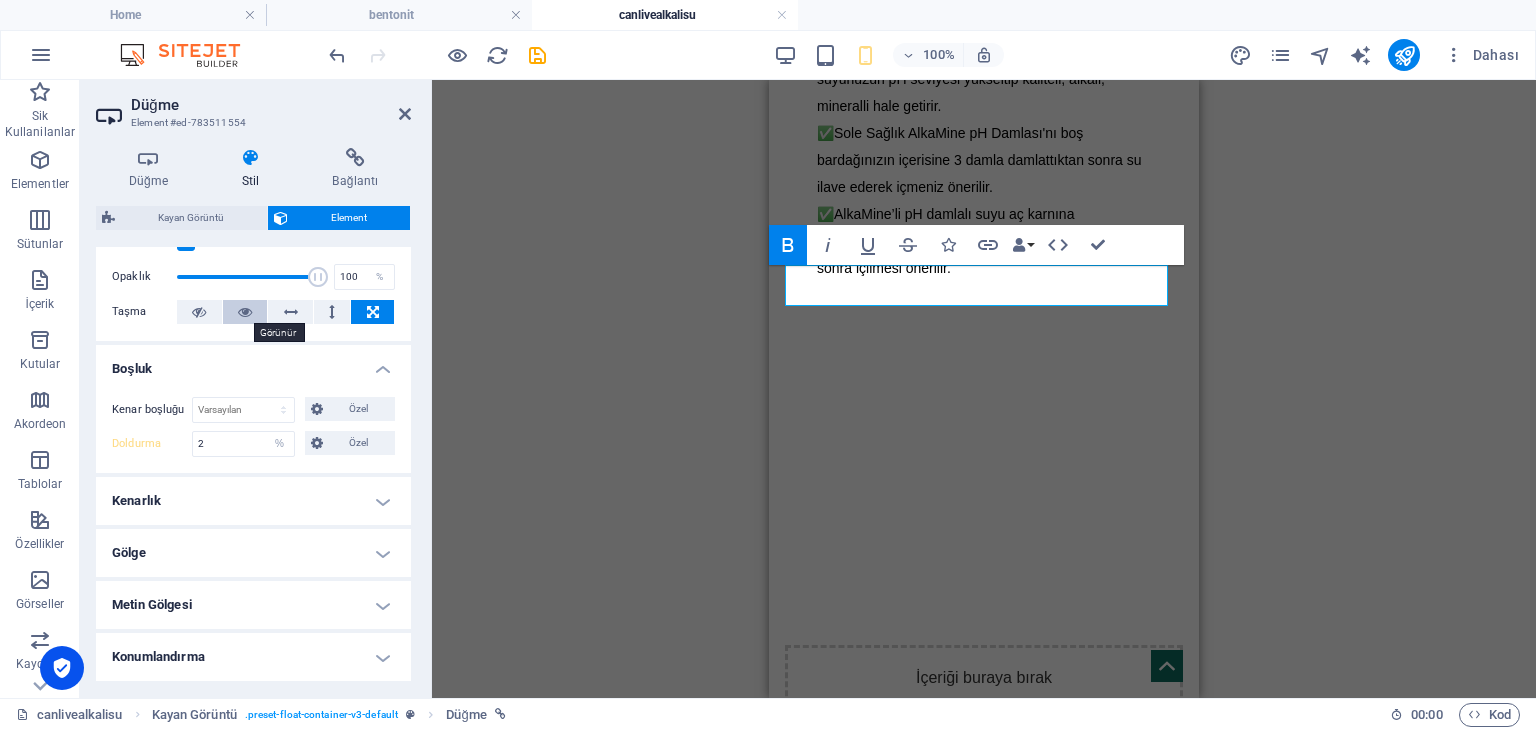 click at bounding box center (245, 312) 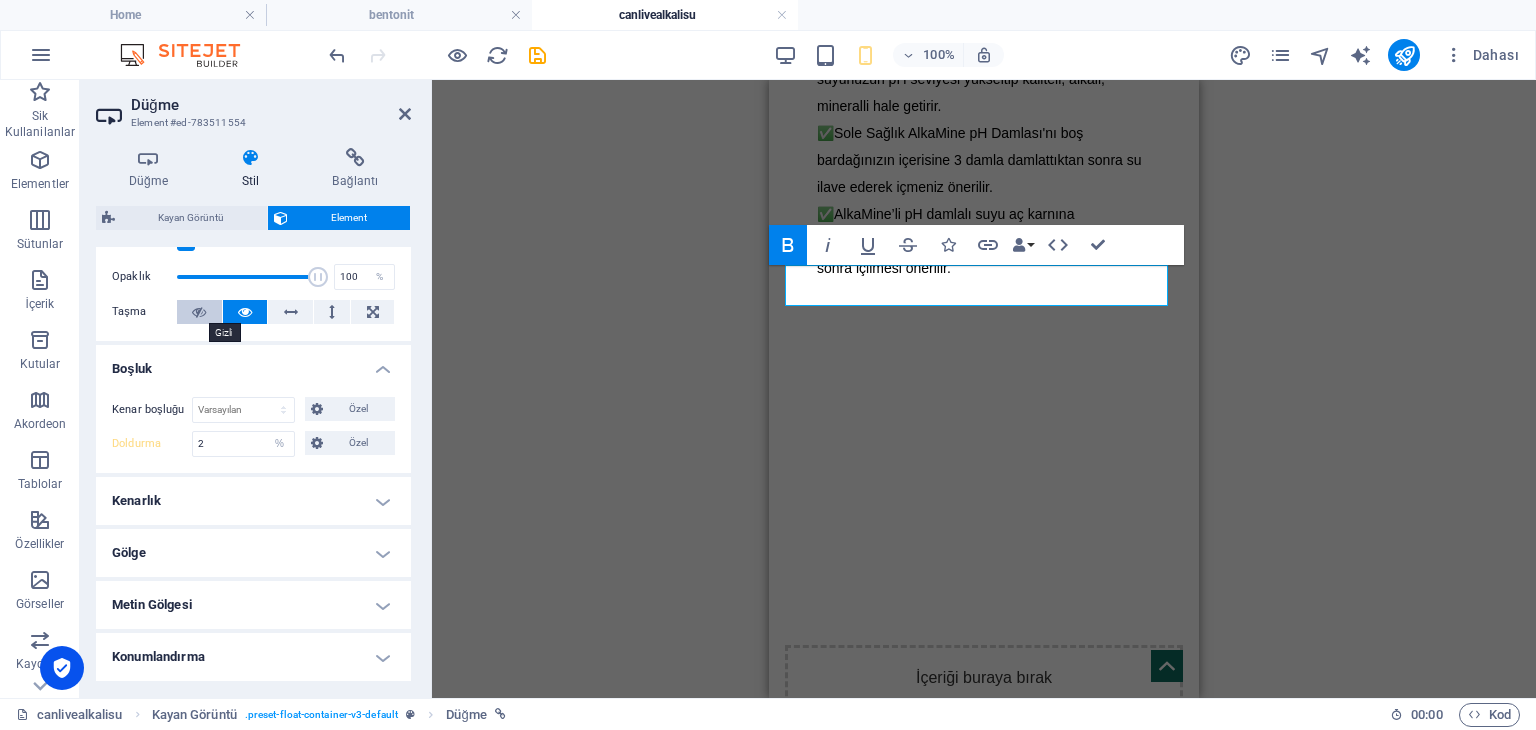 click at bounding box center (199, 312) 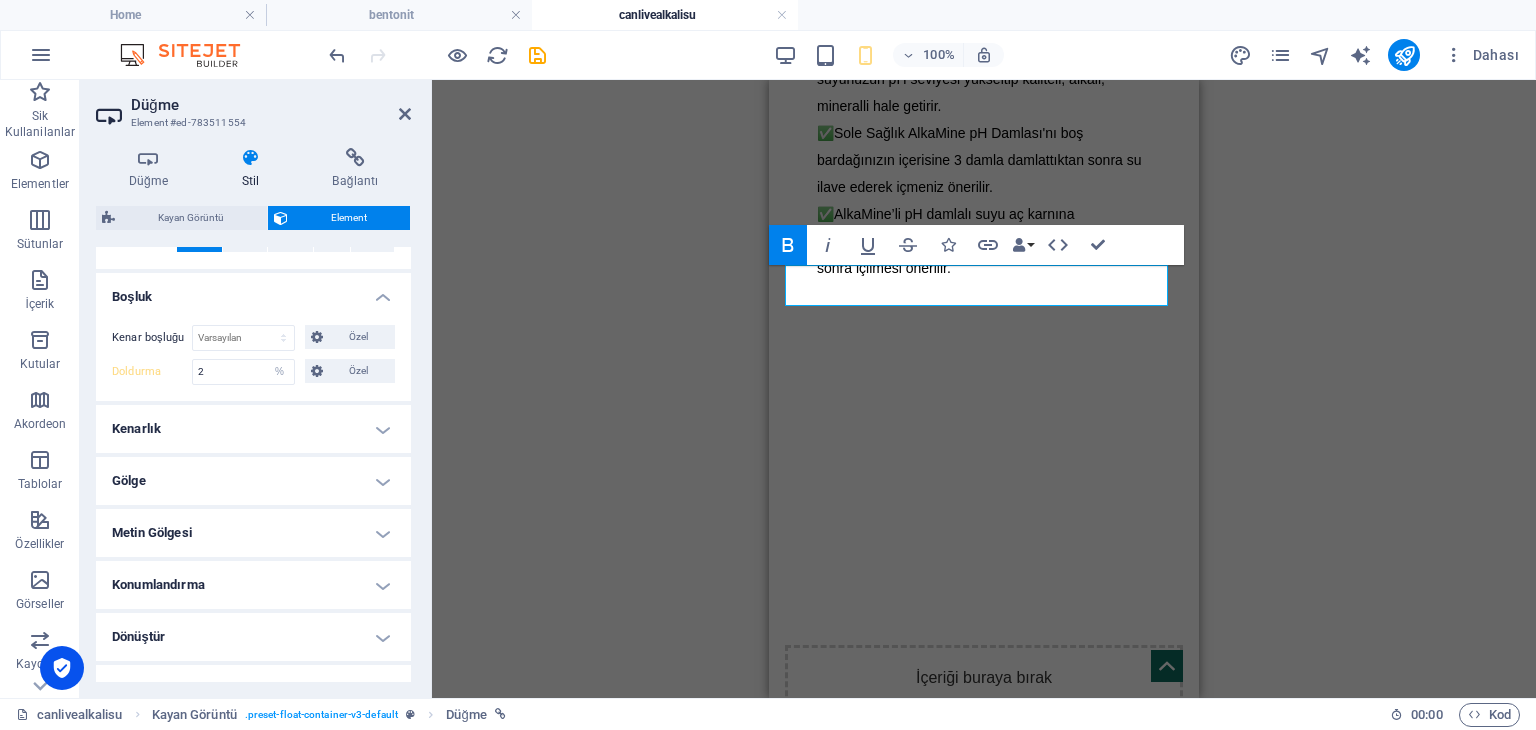 scroll, scrollTop: 400, scrollLeft: 0, axis: vertical 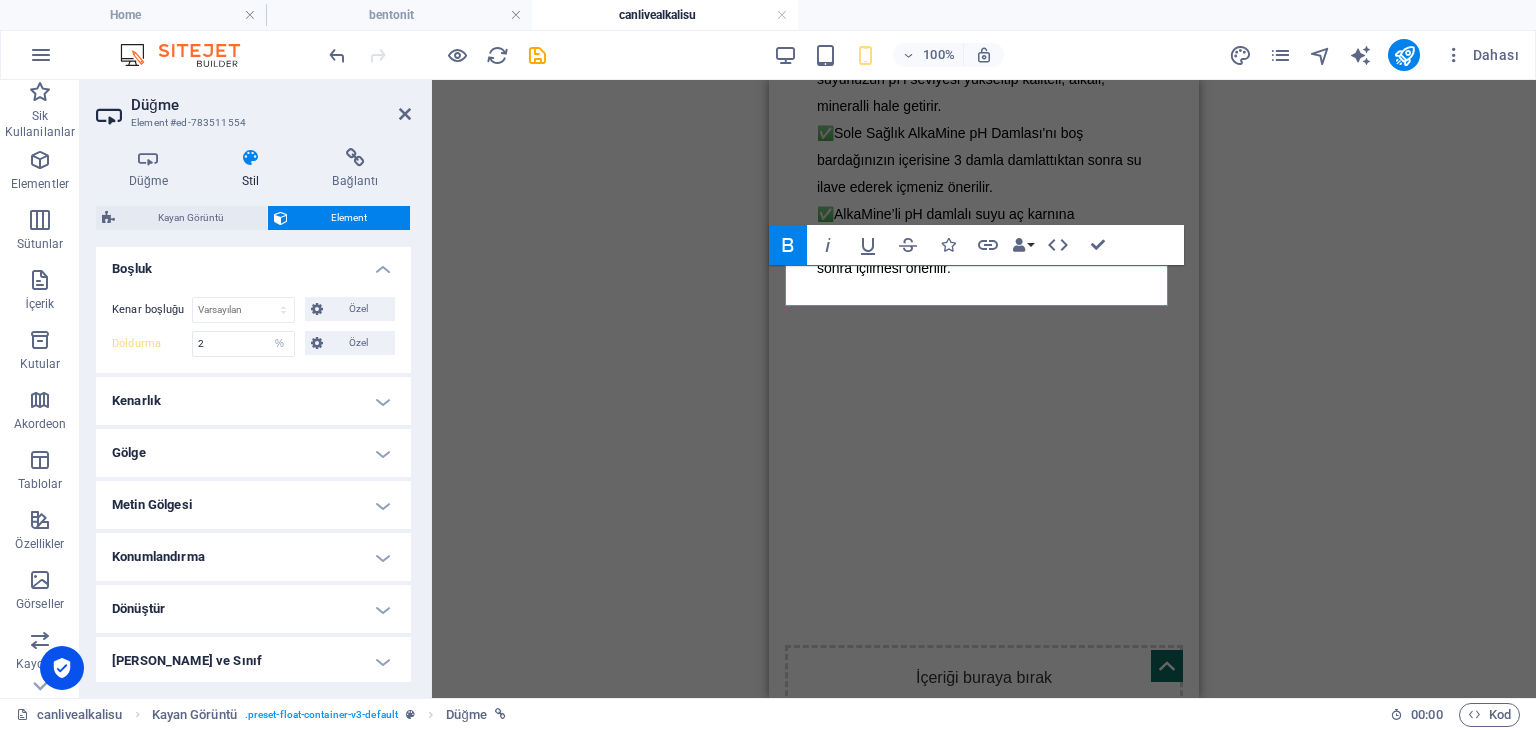 click on "Konumlandırma" at bounding box center (253, 557) 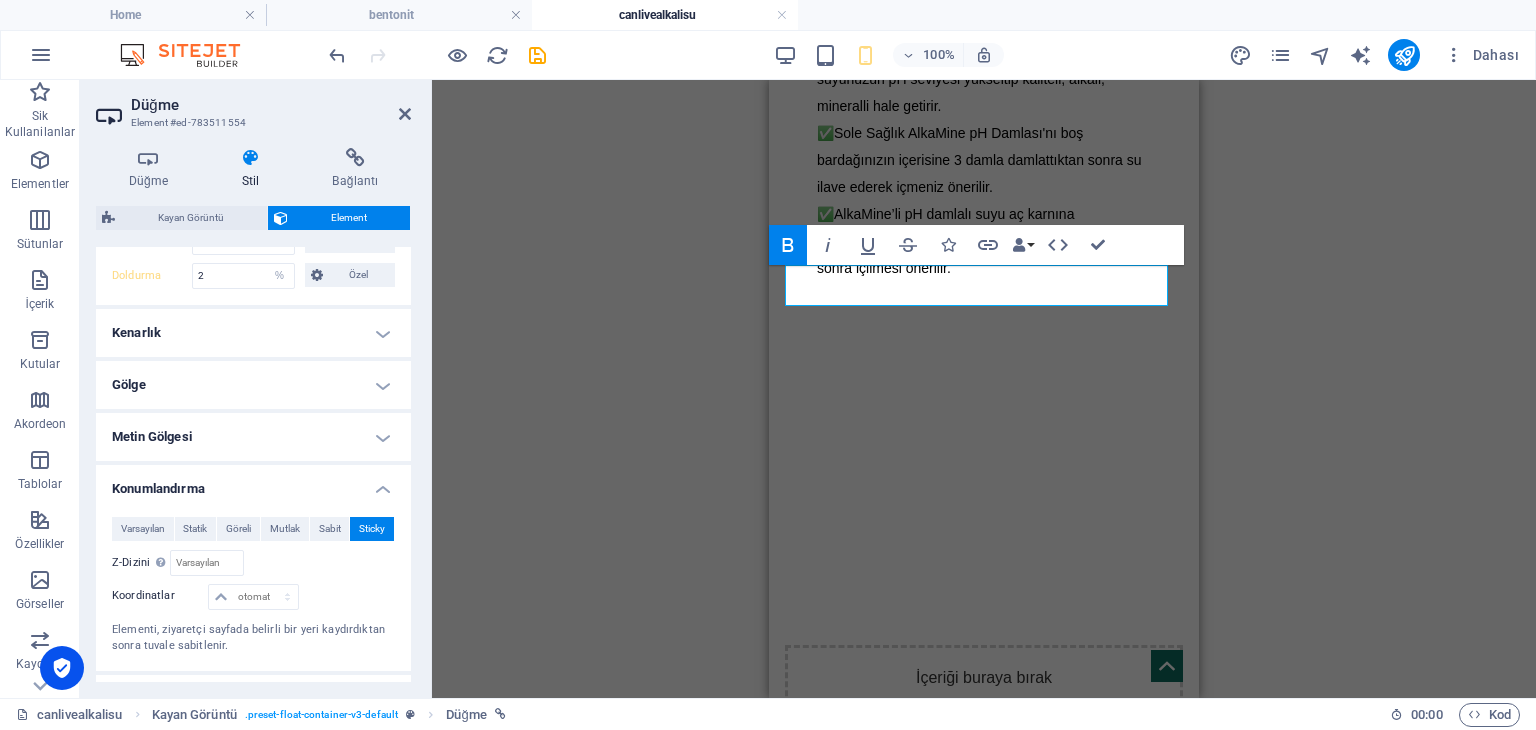 scroll, scrollTop: 600, scrollLeft: 0, axis: vertical 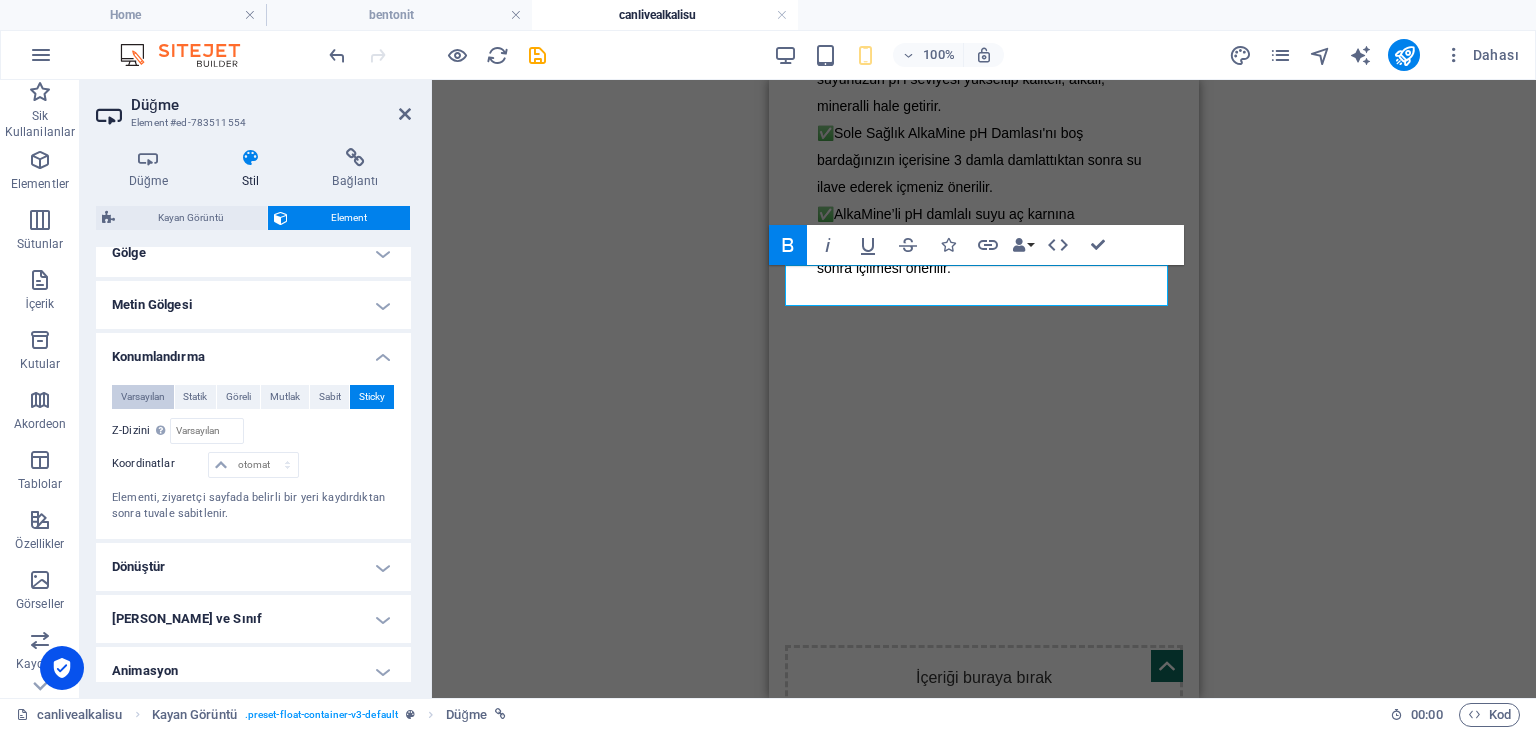 click on "Varsayılan" at bounding box center [143, 397] 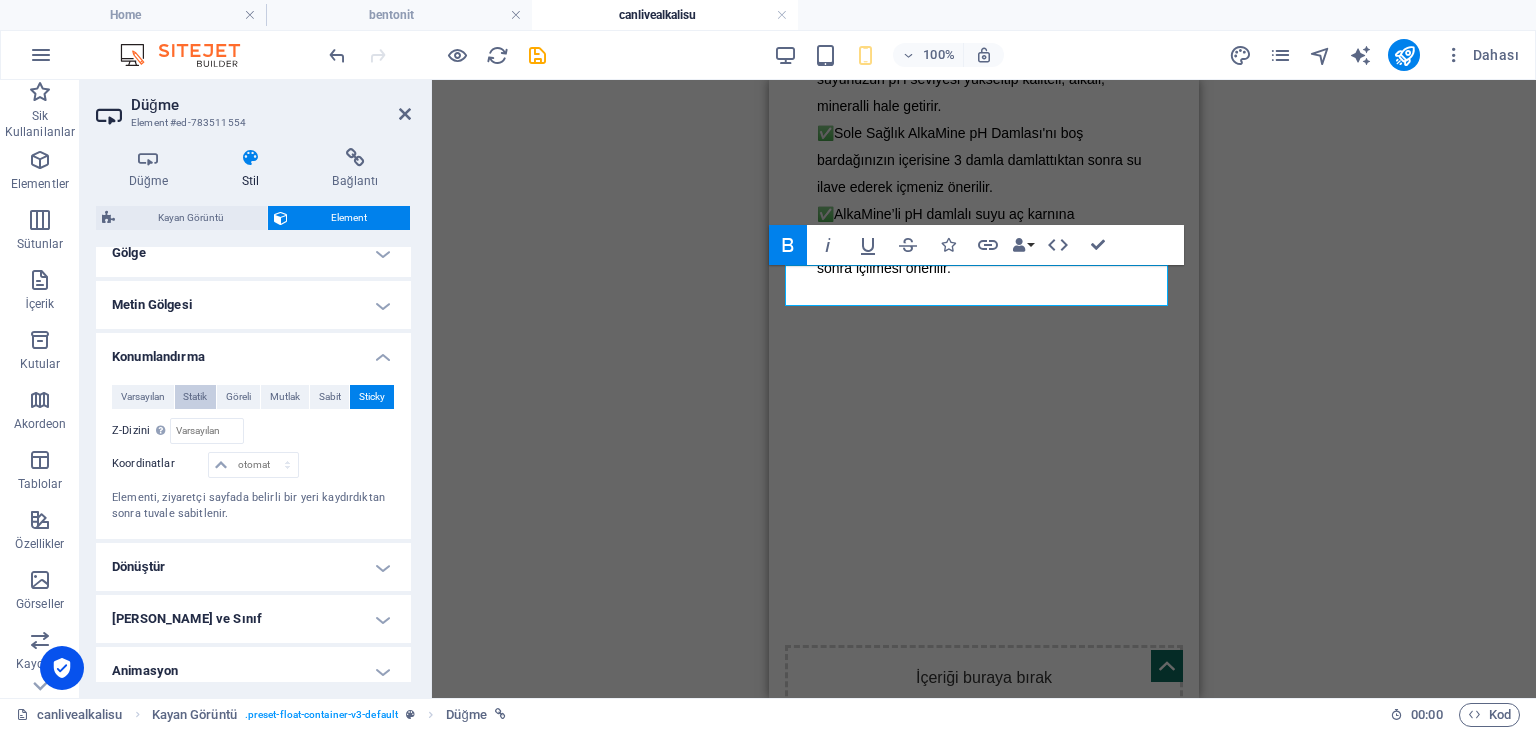 click on "Statik" at bounding box center (195, 397) 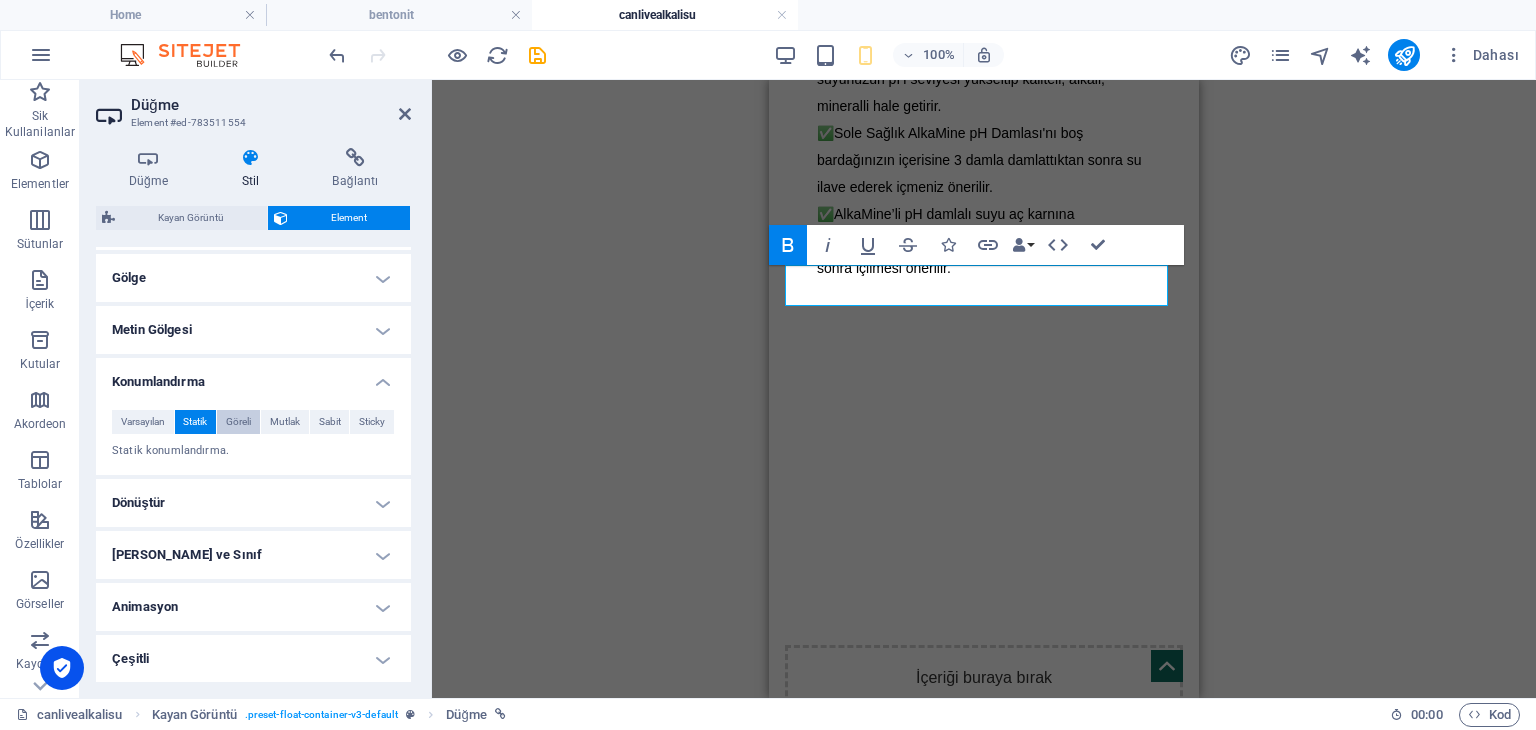 click on "Göreli" at bounding box center [238, 422] 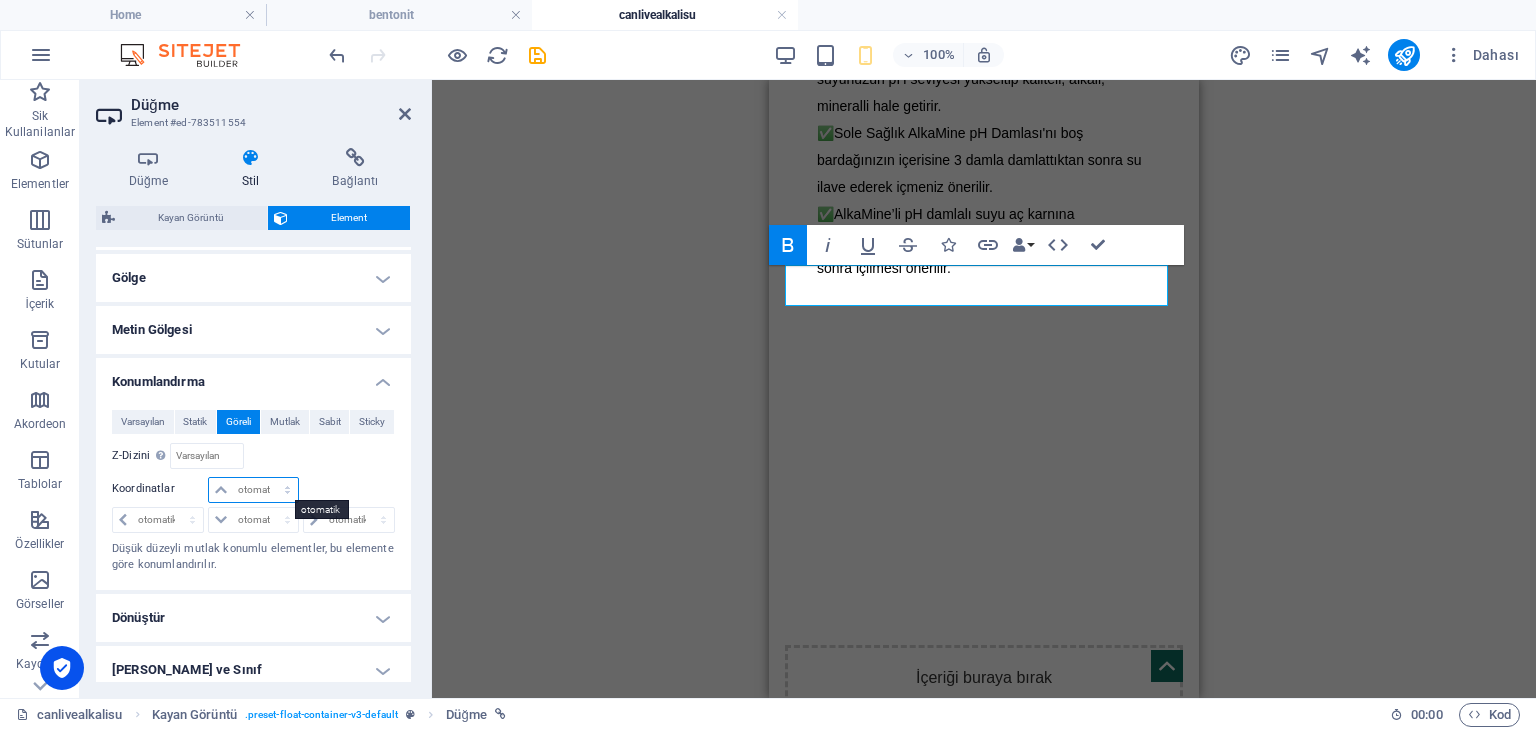 click on "otomatik px rem % em" at bounding box center (253, 490) 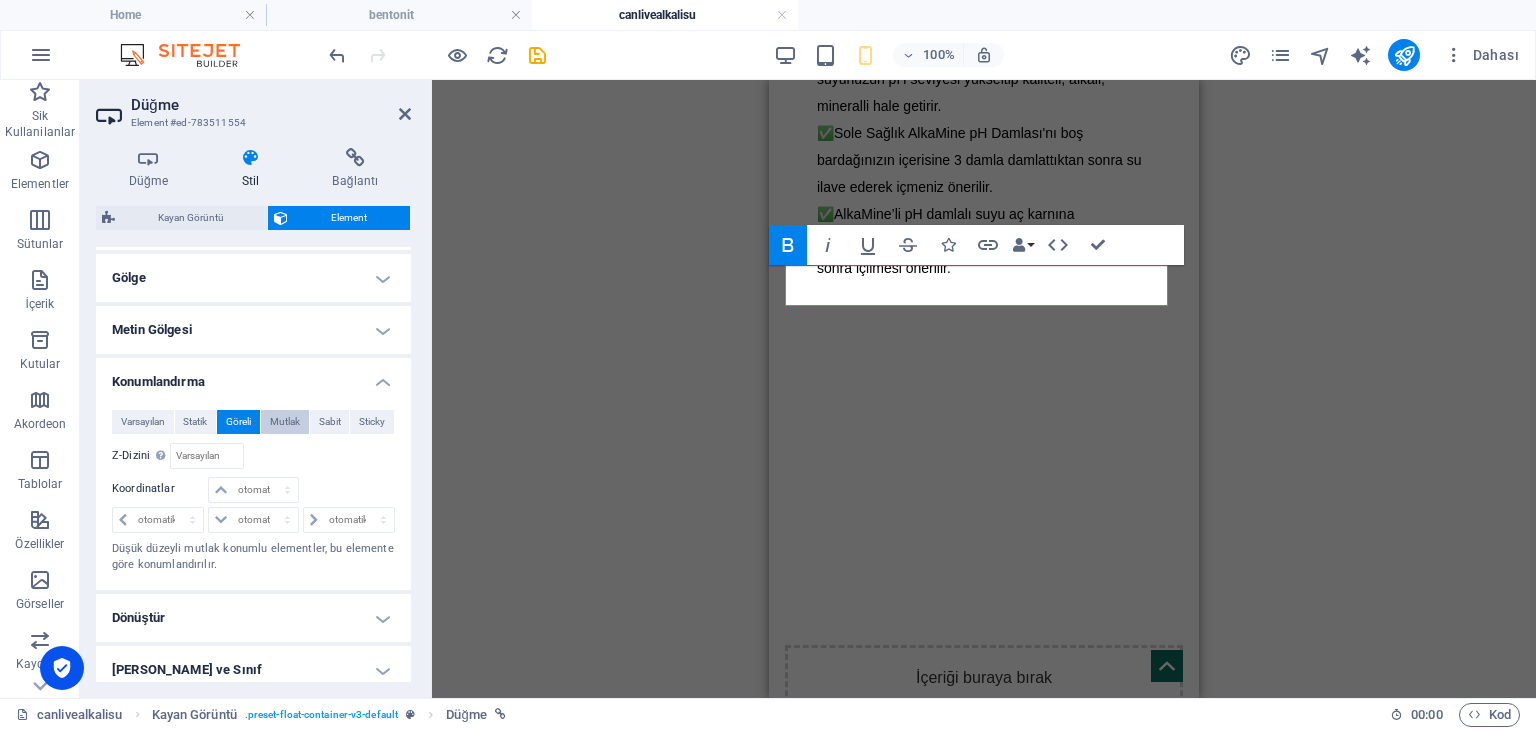 click on "Mutlak" at bounding box center (285, 422) 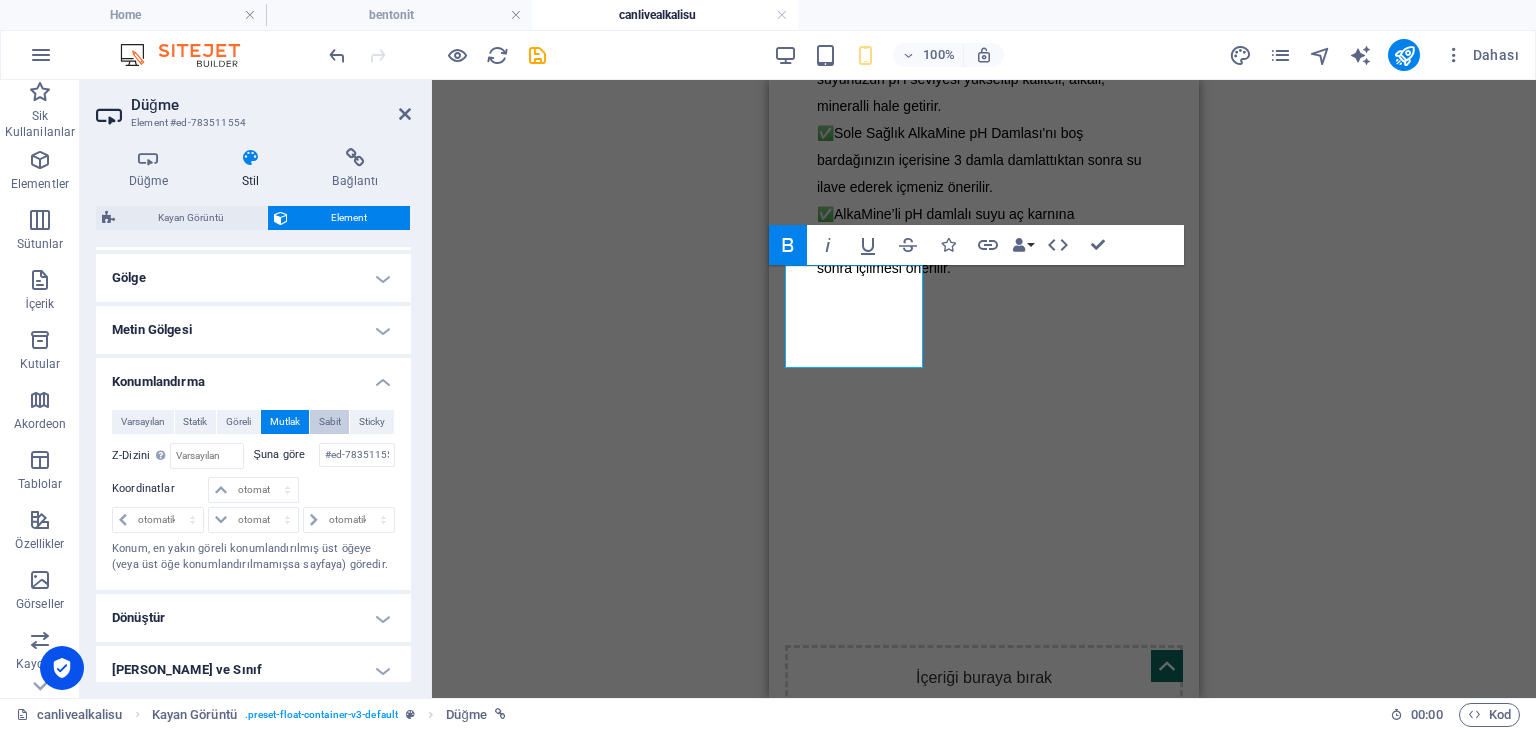 click on "Sabit" at bounding box center (330, 422) 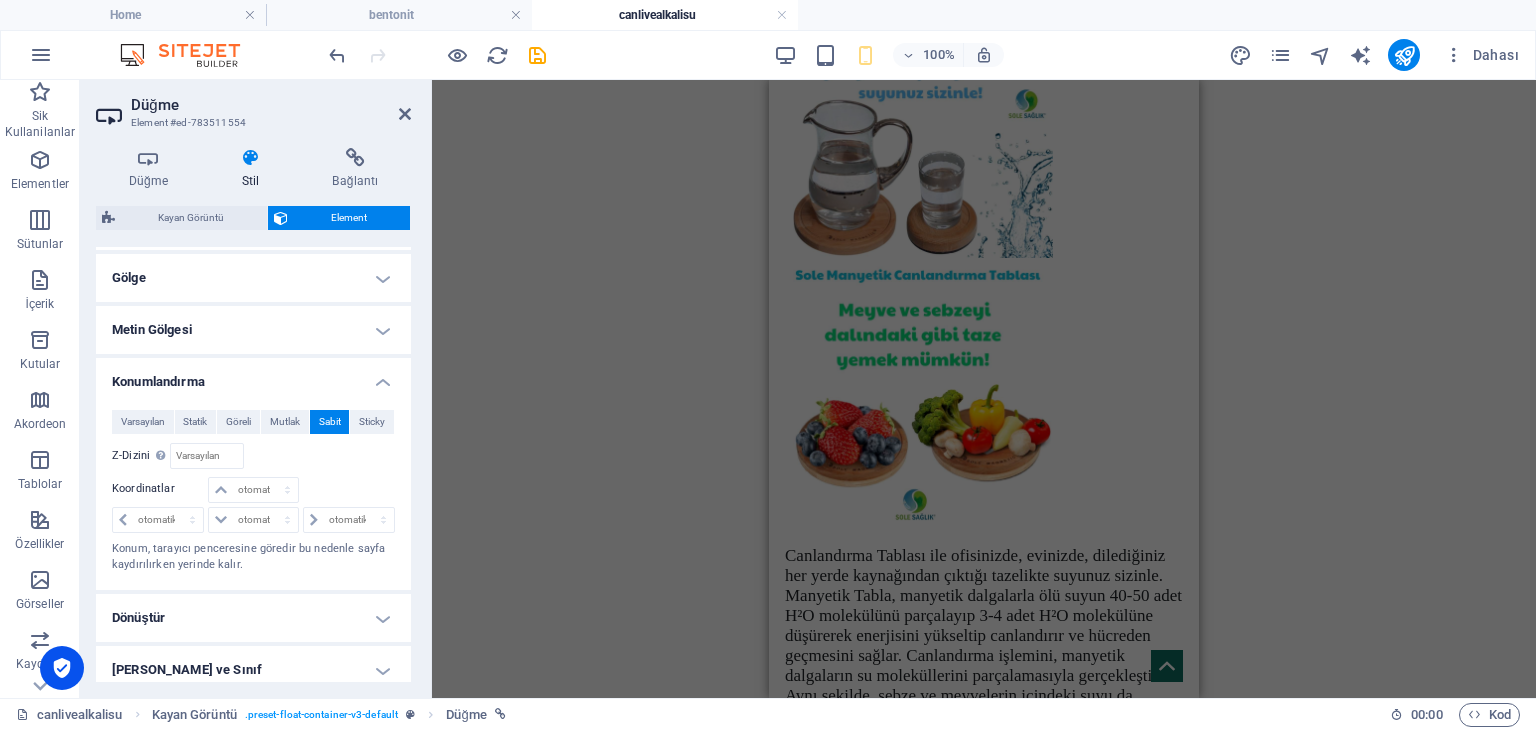 scroll, scrollTop: 6375, scrollLeft: 0, axis: vertical 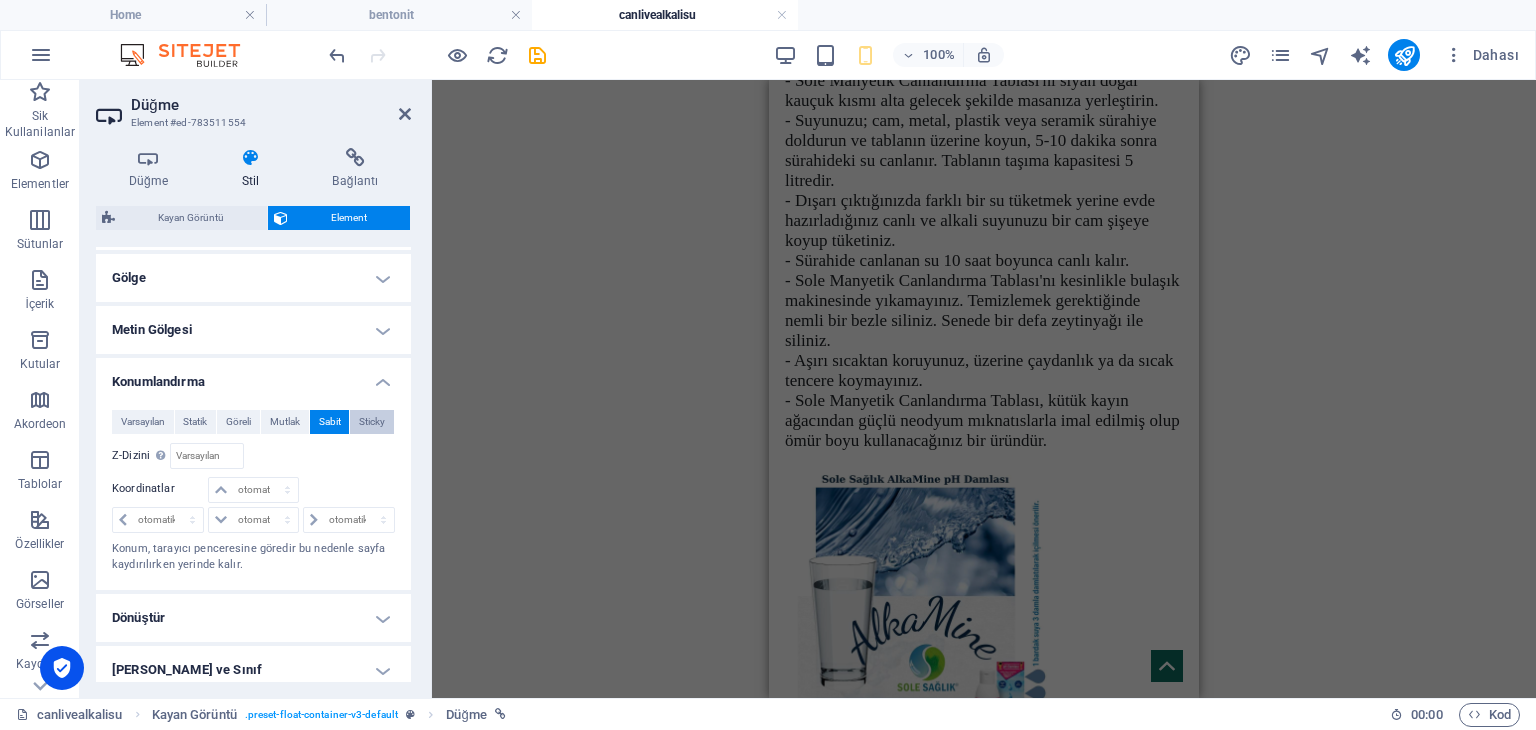 click on "Sticky" at bounding box center [372, 422] 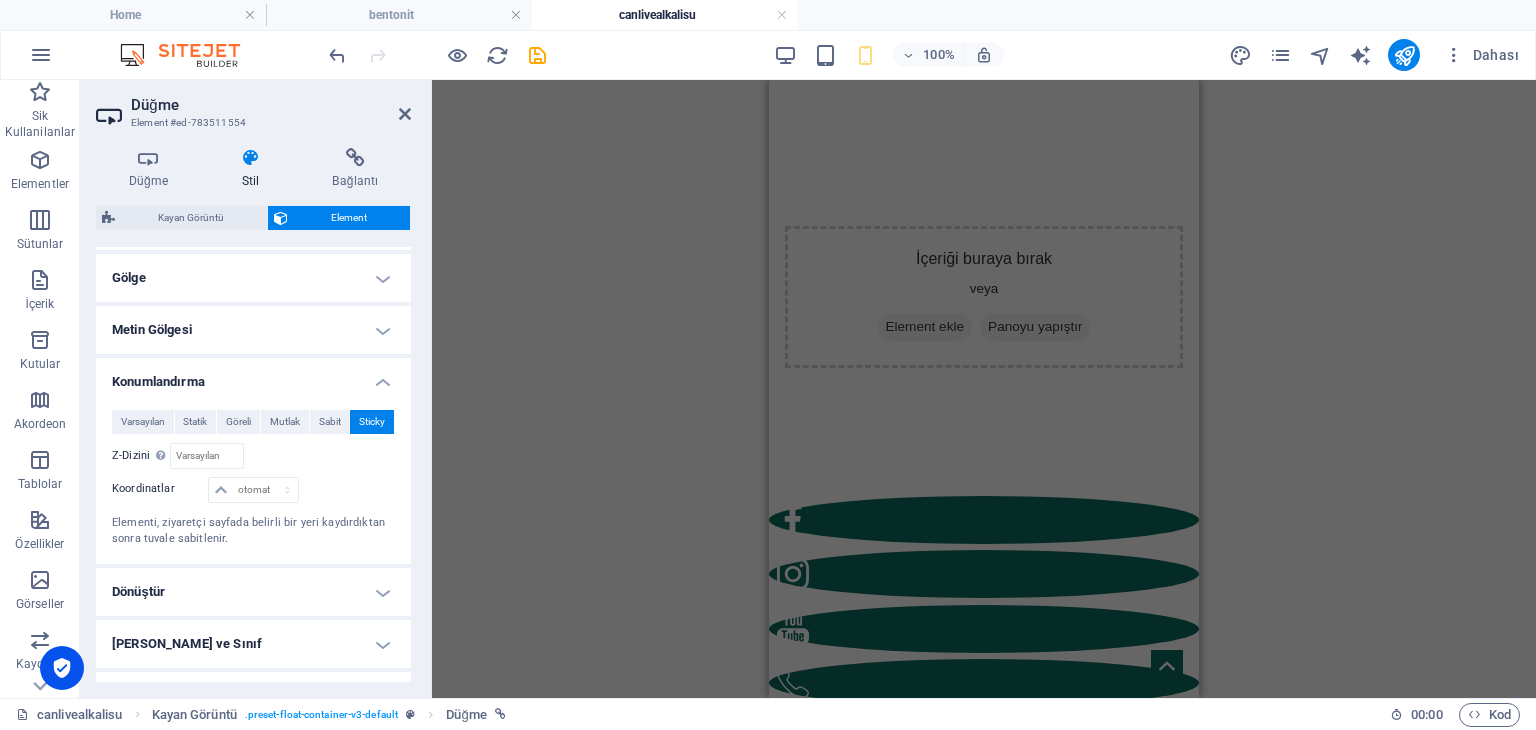scroll, scrollTop: 2778, scrollLeft: 0, axis: vertical 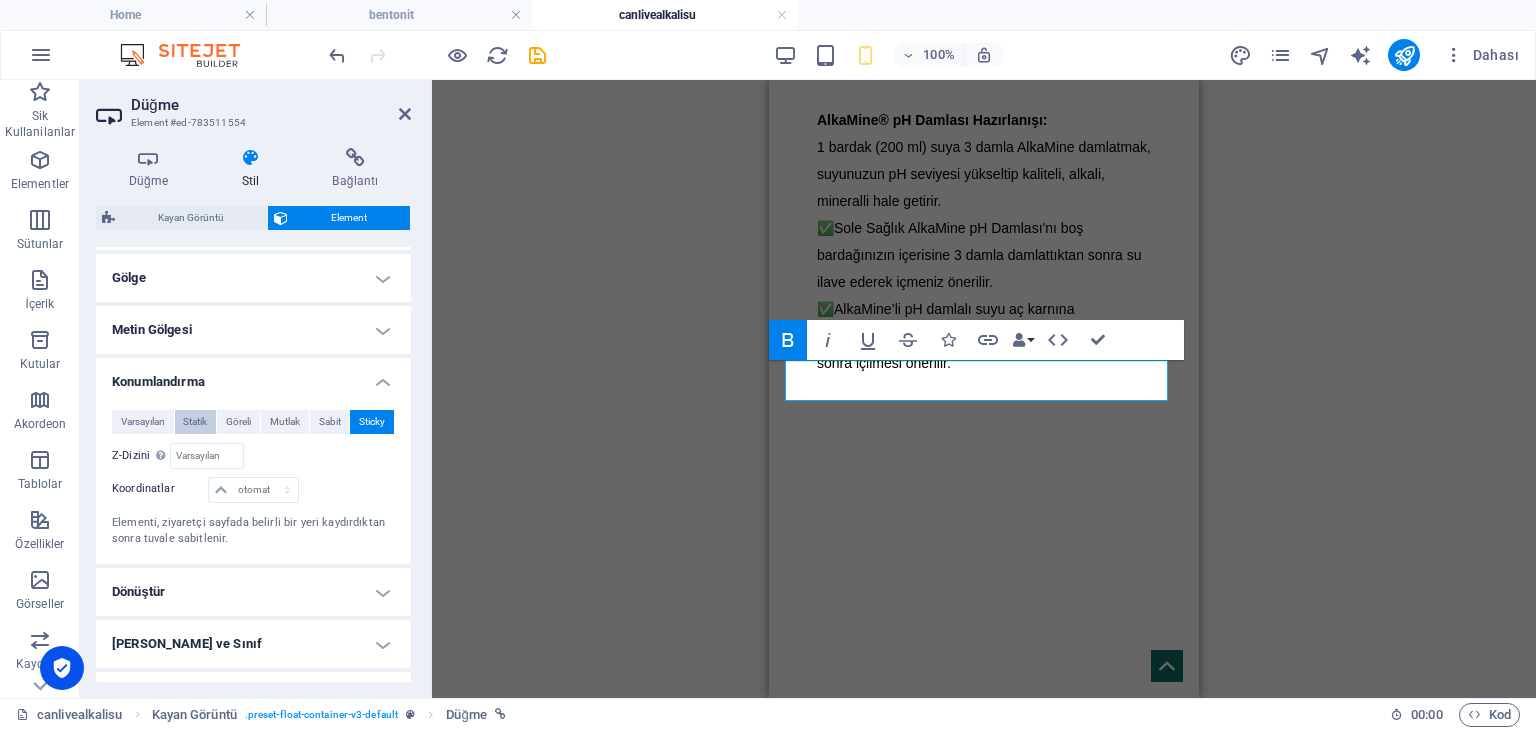 click on "Statik" at bounding box center (195, 422) 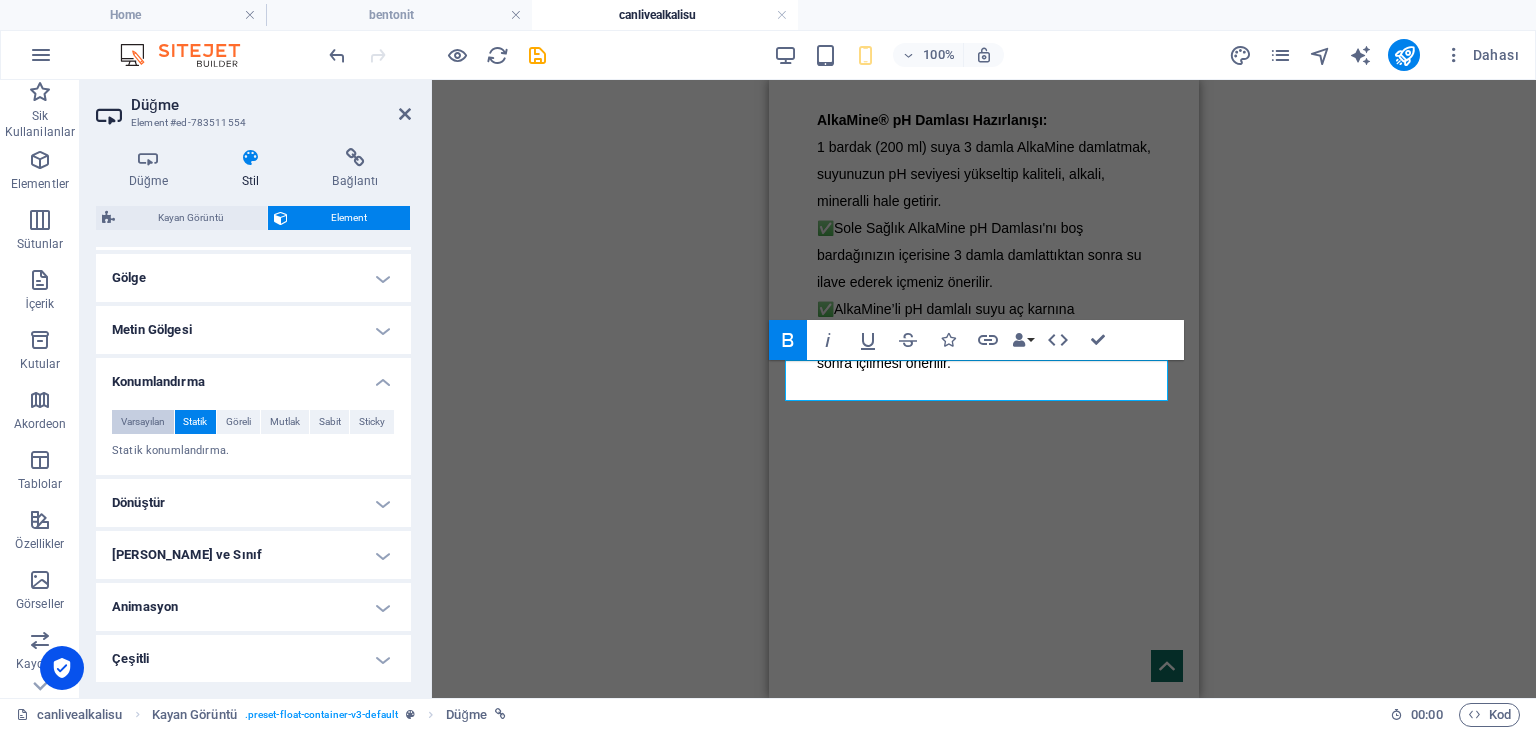 click on "Varsayılan" at bounding box center (143, 422) 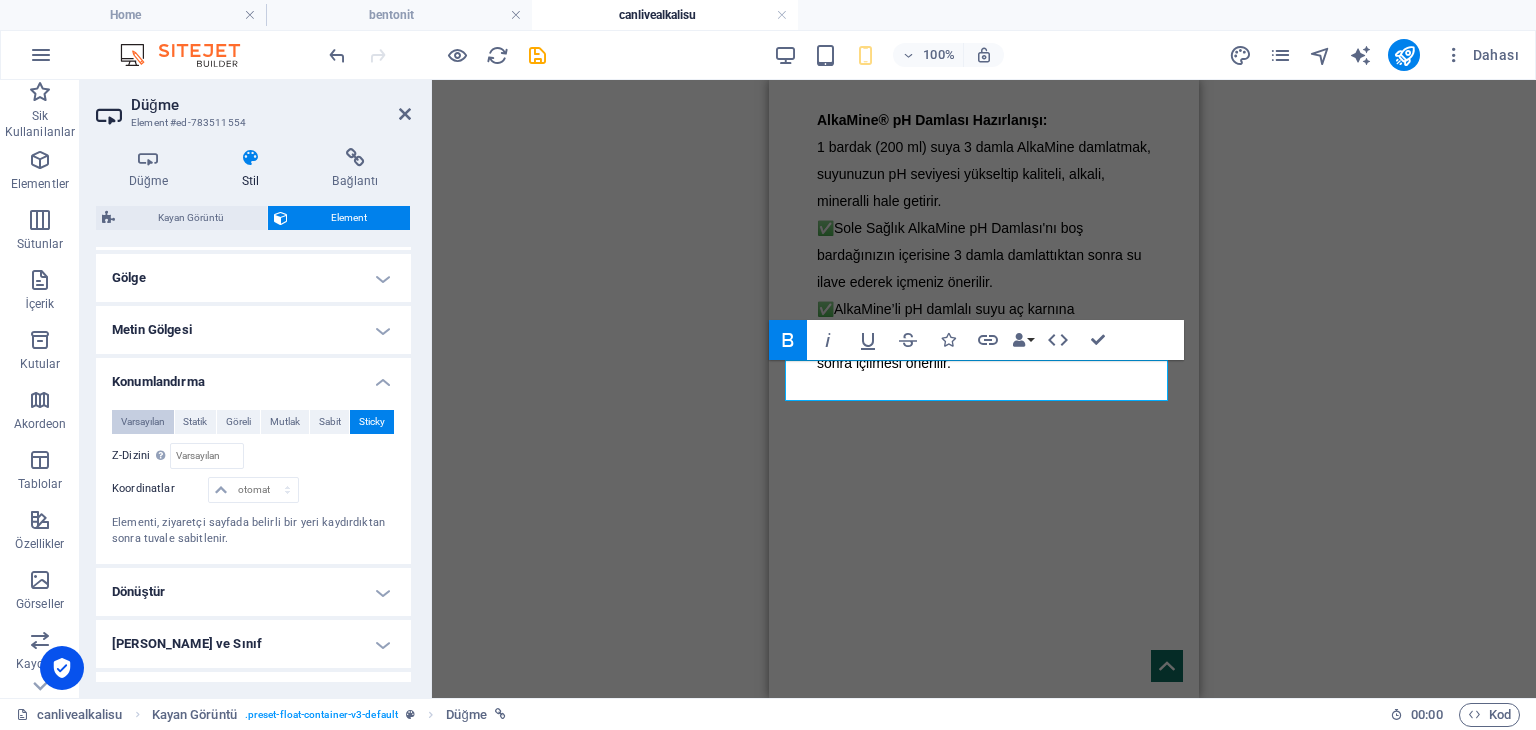 click on "Varsayılan" at bounding box center [143, 422] 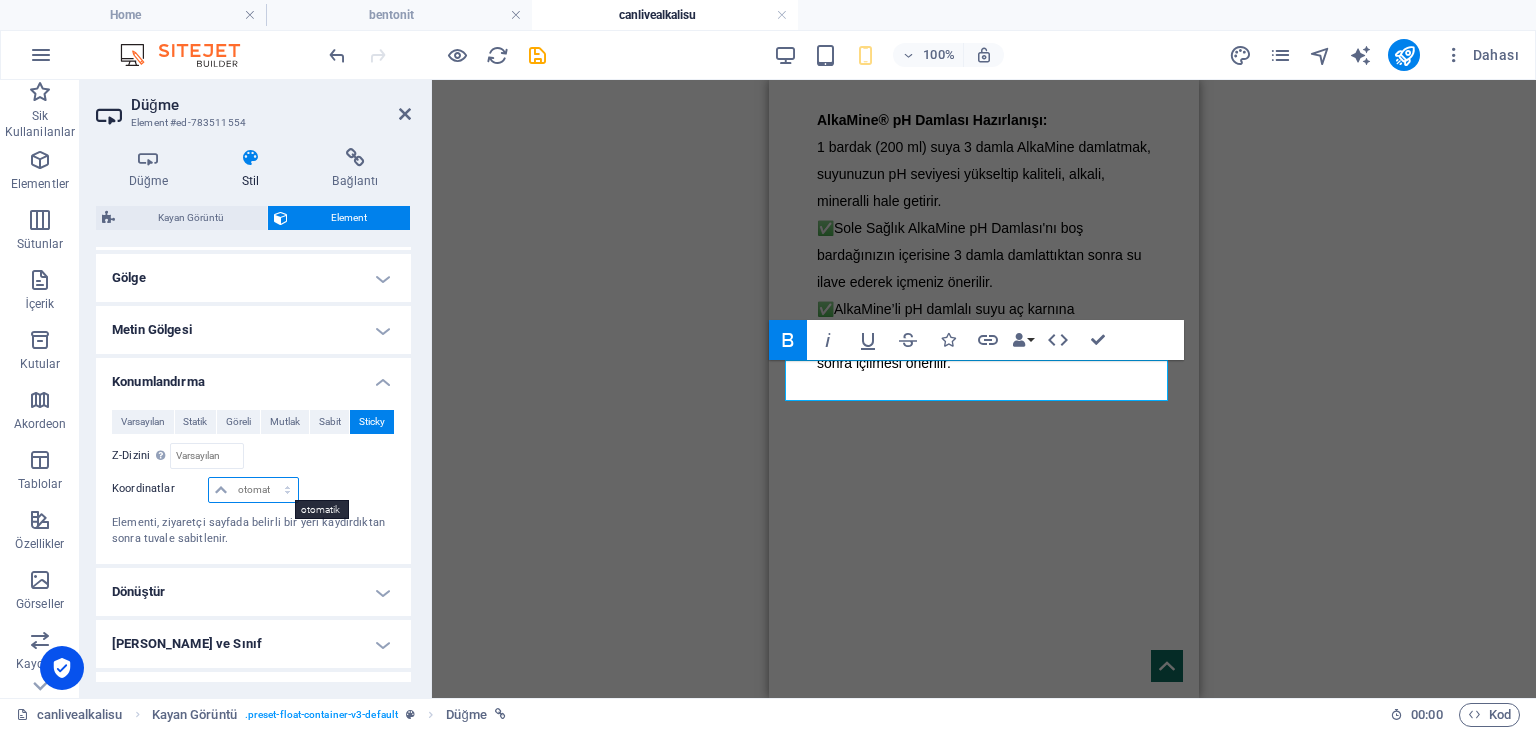 click on "otomatik px rem % em" at bounding box center [253, 490] 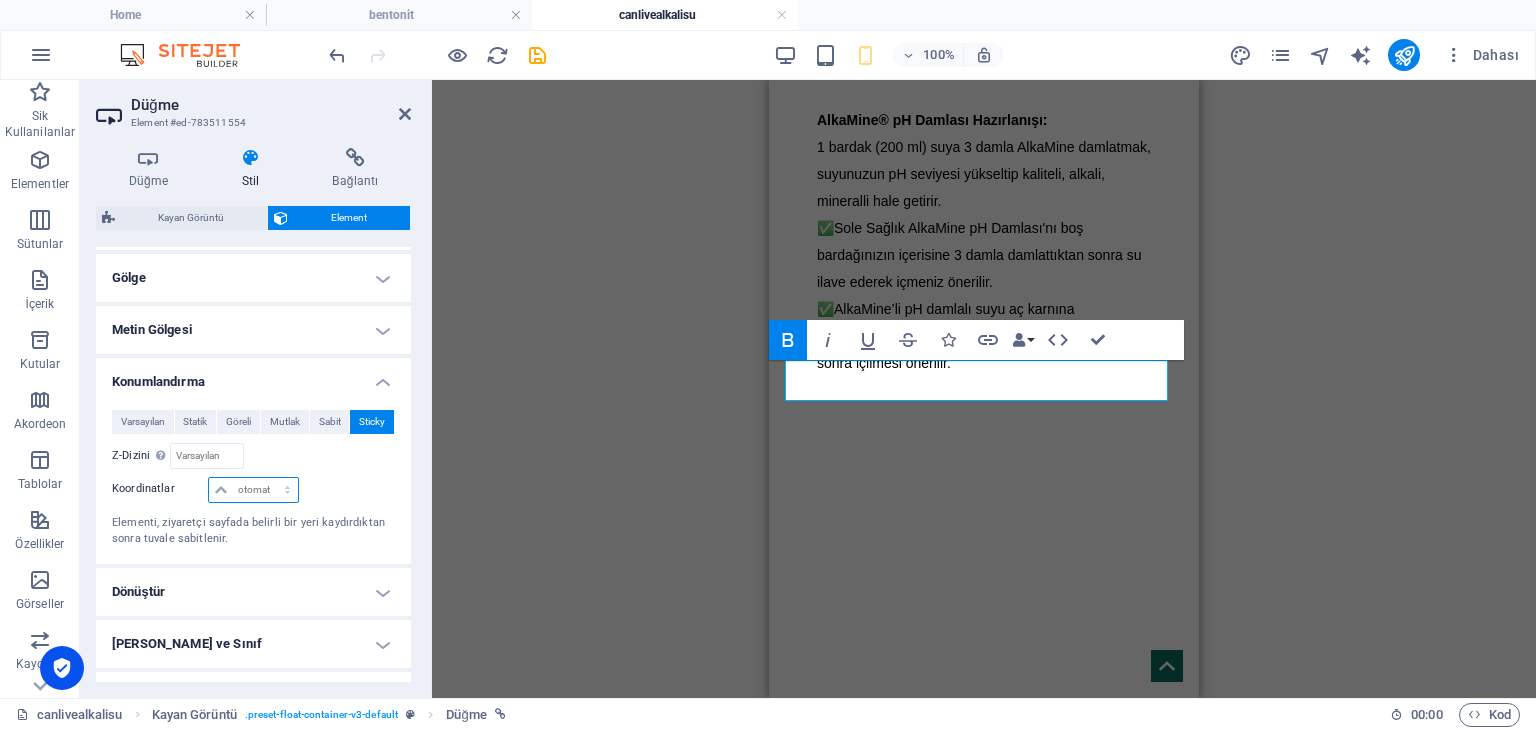 select on "%" 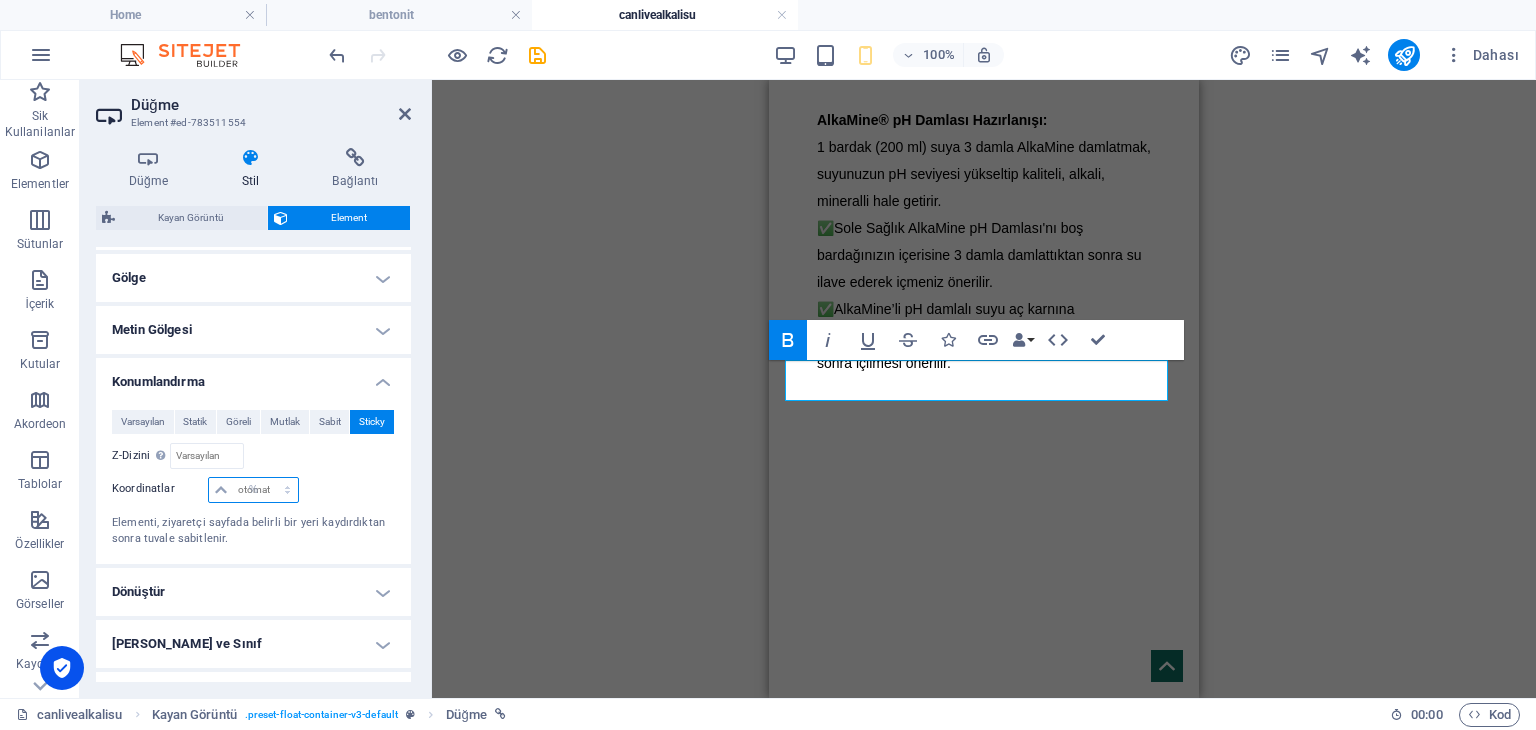 click on "otomatik px rem % em" at bounding box center (253, 490) 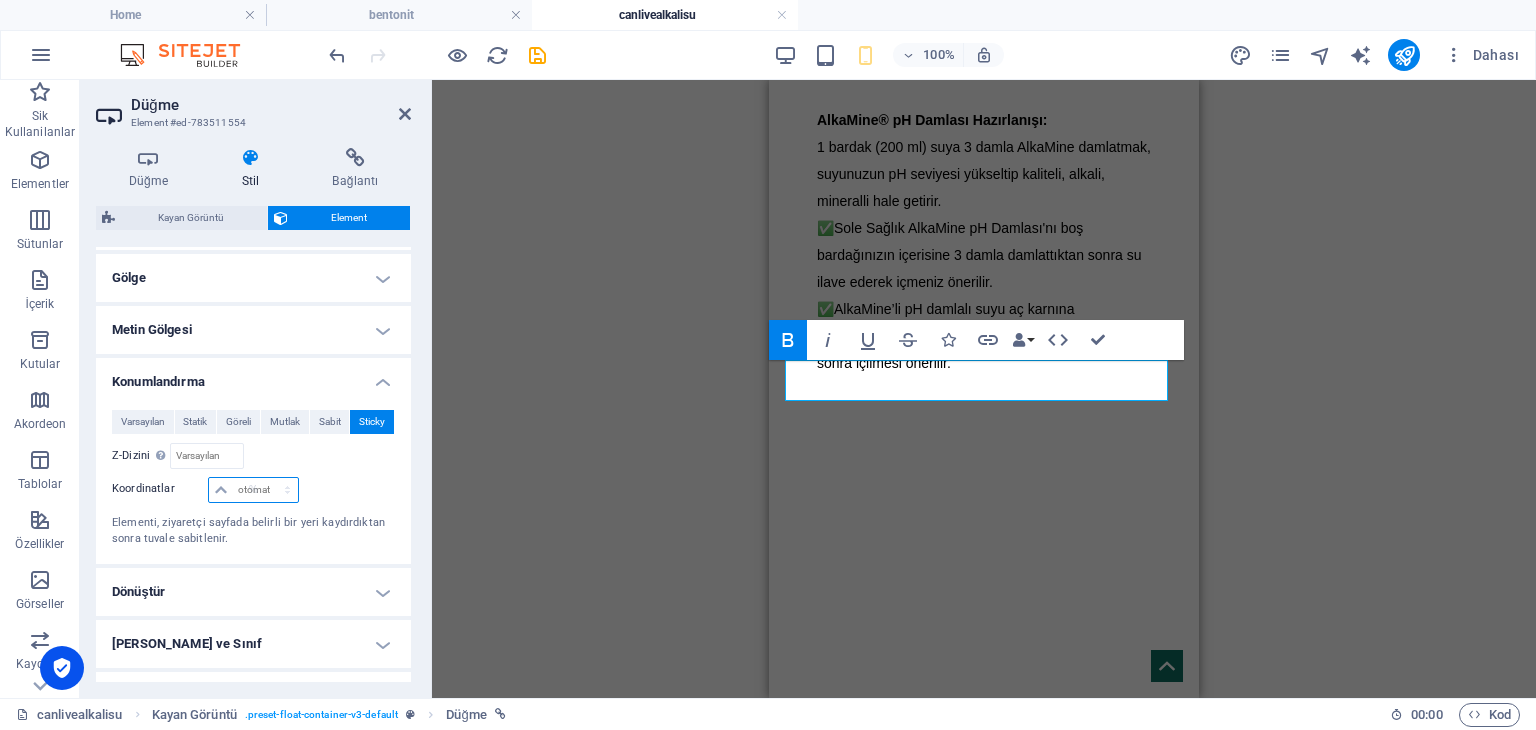 type on "100" 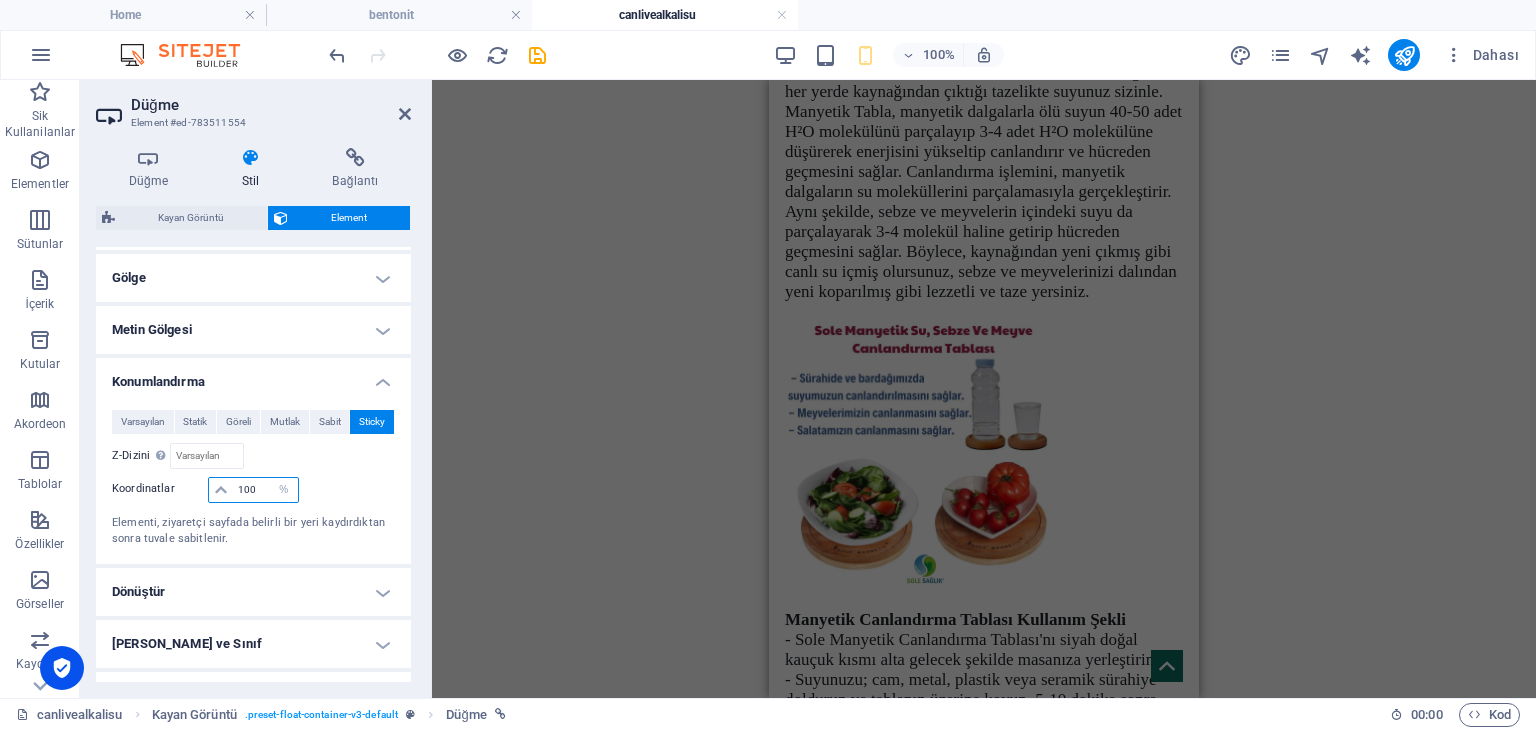 scroll, scrollTop: 6416, scrollLeft: 0, axis: vertical 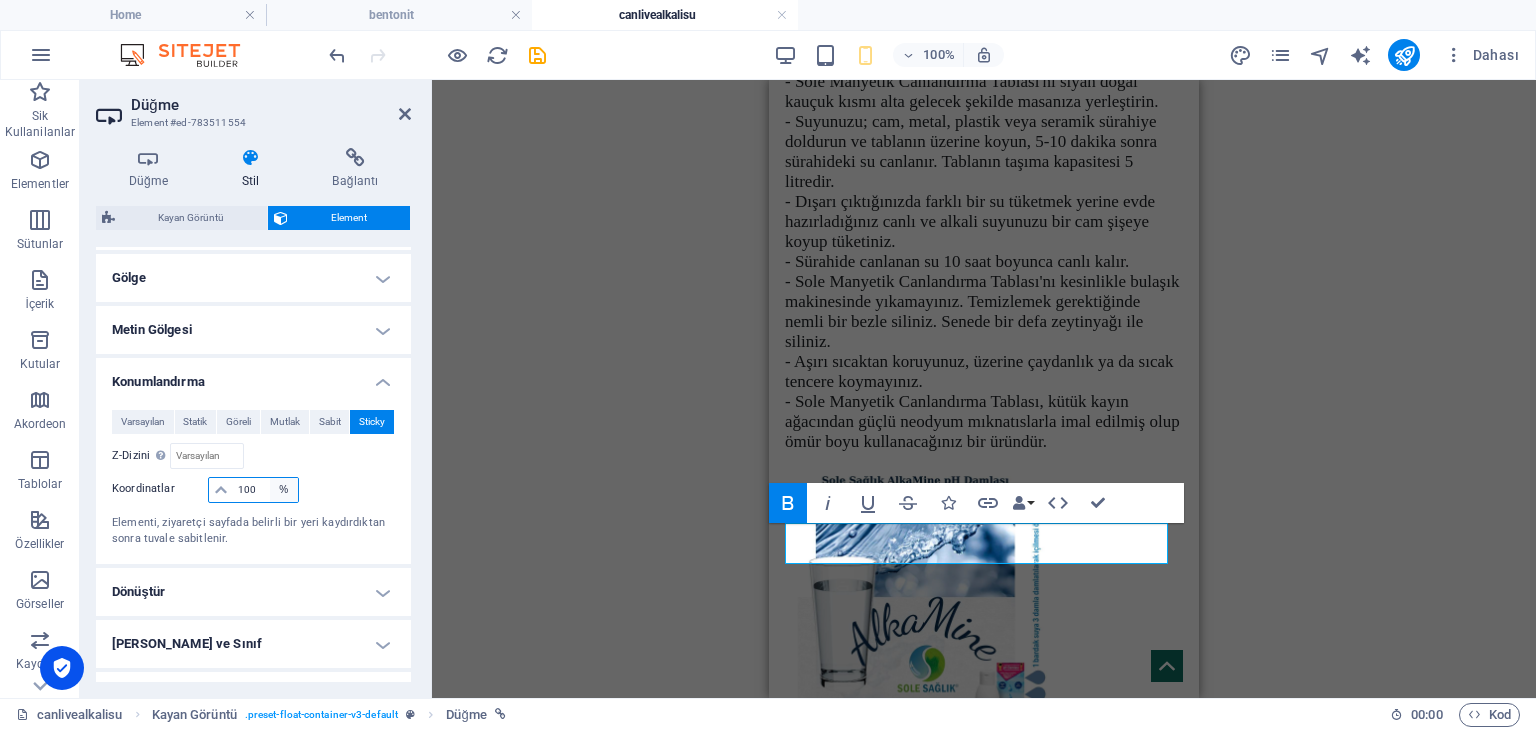 click on "otomatik px rem % em" at bounding box center (284, 490) 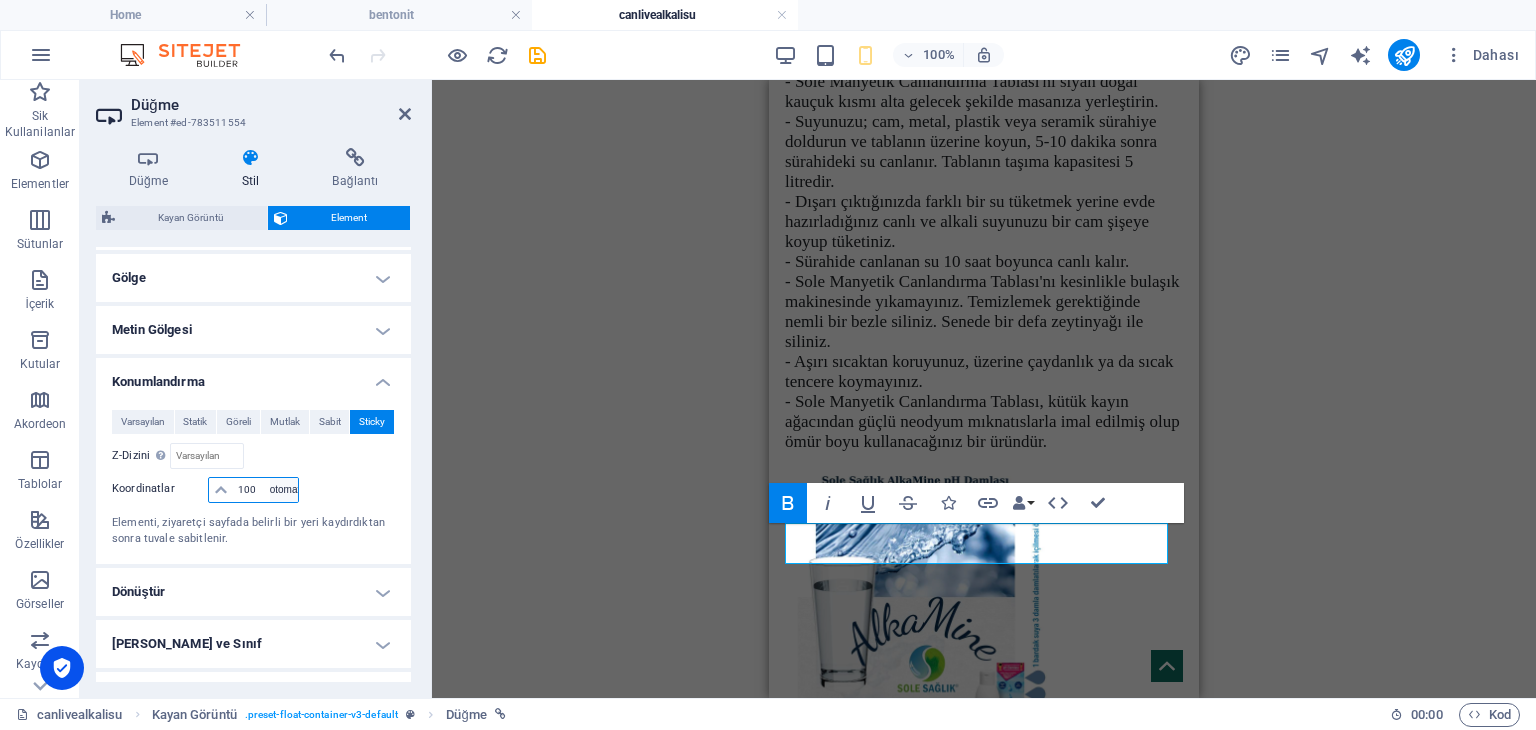 click on "otomatik px rem % em" at bounding box center (284, 490) 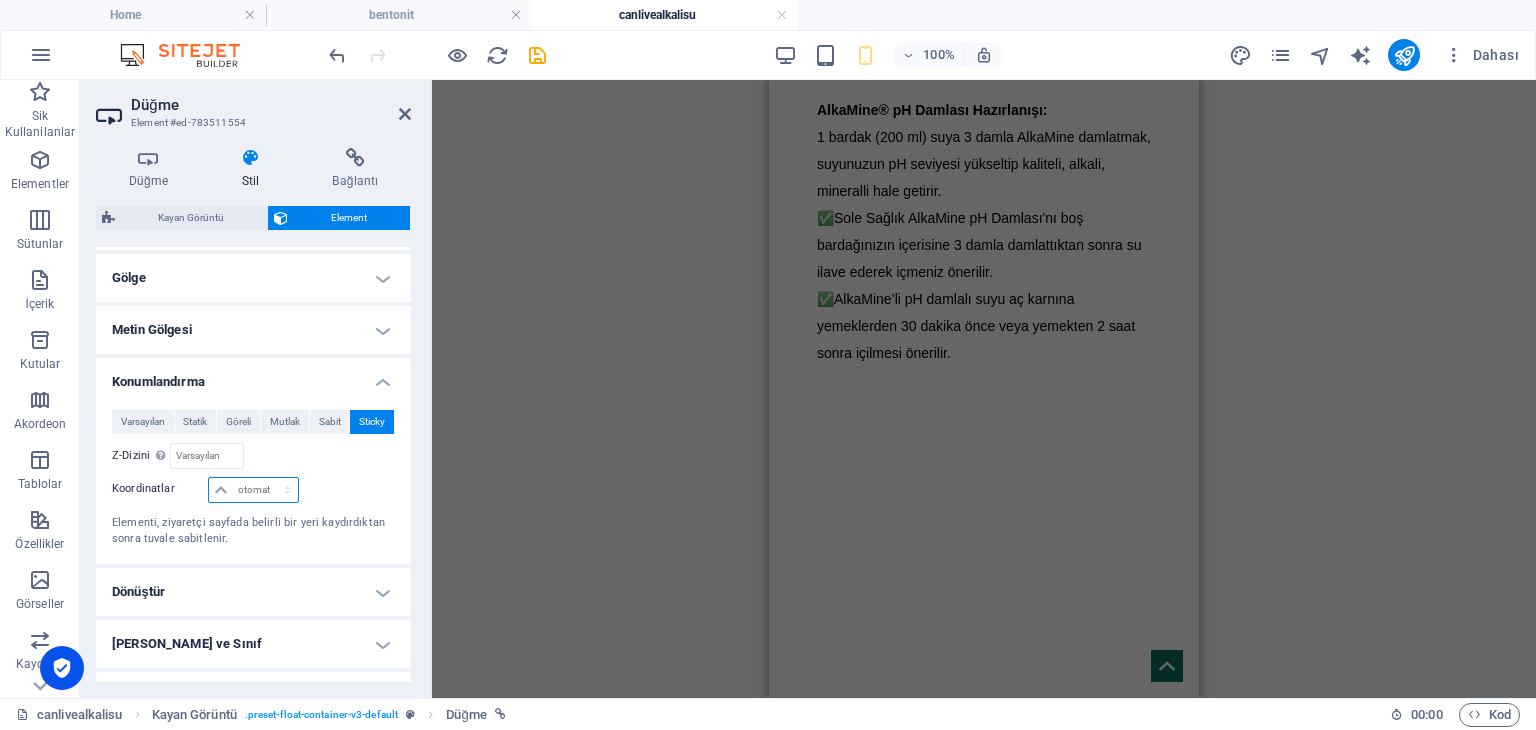 scroll, scrollTop: 2778, scrollLeft: 0, axis: vertical 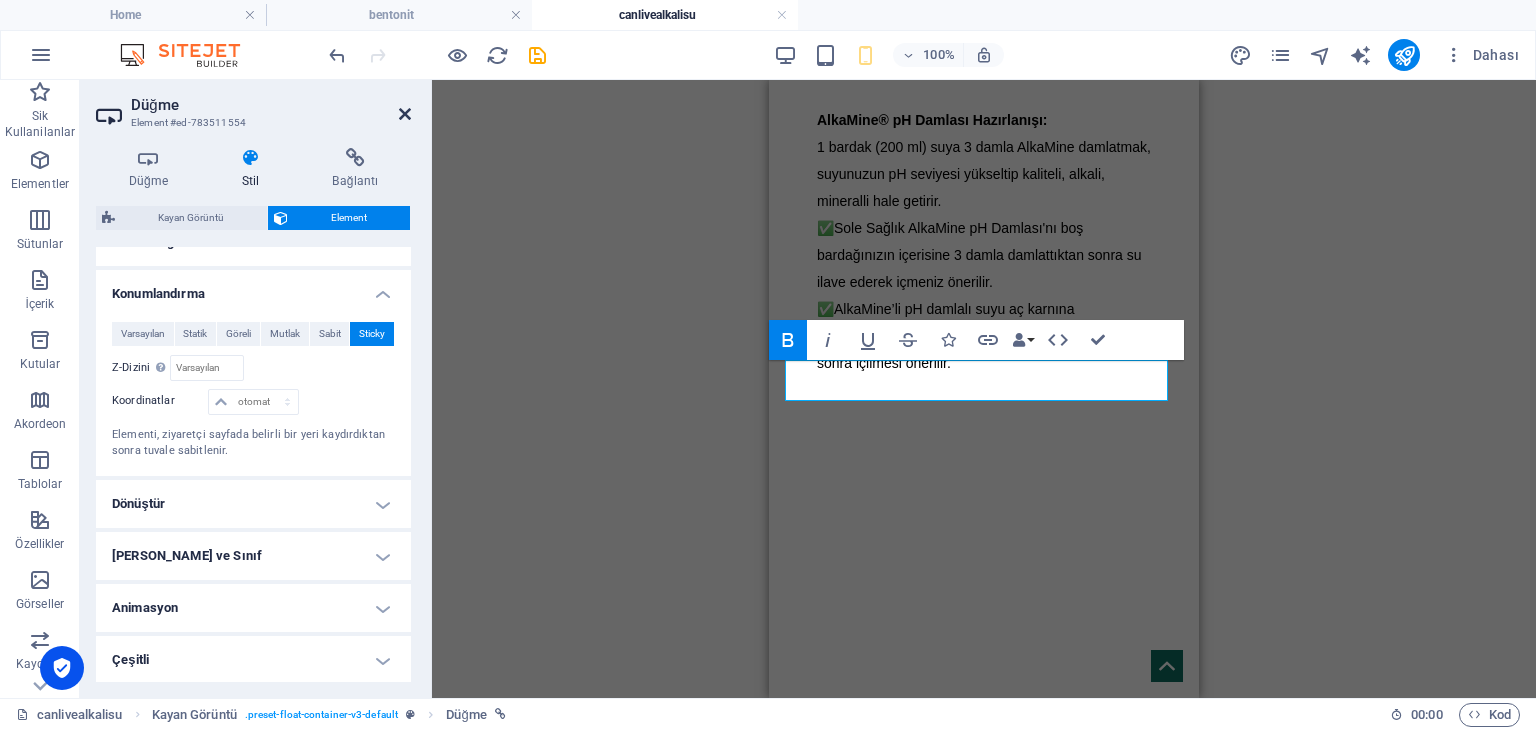 click at bounding box center (405, 114) 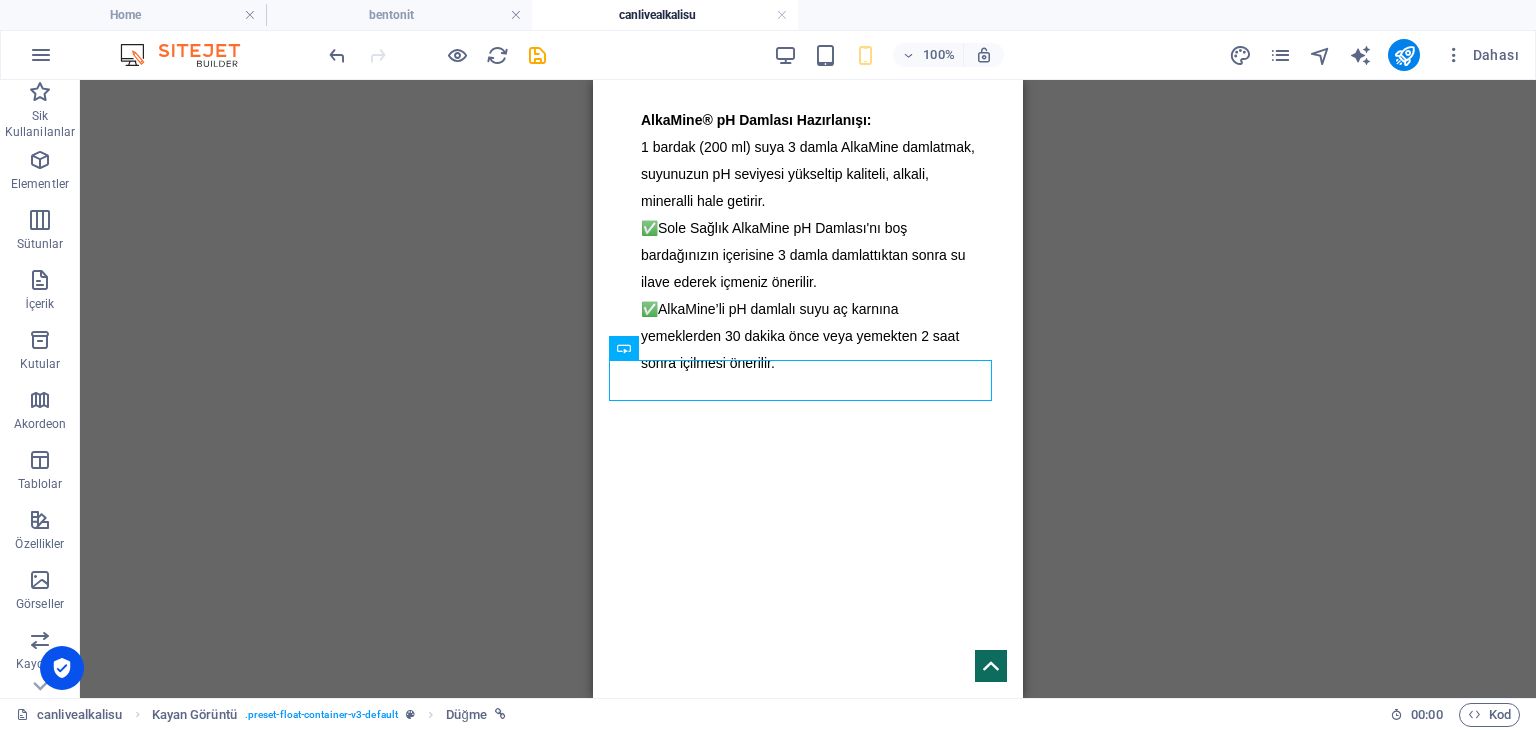 click on "H4   Ön ayar   Ön ayar   Kapsayıcı   Referans   Metin   İmaj   Kapsayıcı   Ayırıcı   Yer Tutucu   Sosyal Medya Simgeleri   Video   Simge   Ön ayar   Ön ayar   Kapsayıcı   H4   Metin   Yer Tutucu   Kapsayıcı   Simge   Sosyal Medya Simgeleri   Kayan Görüntü   Düğme   İmaj   Sosyal Medya Simgeleri   Simge   Simge   Simge   Sosyal Medya Simgeleri   Simge   Kayan Görüntü   Metin   Sosyal Medya Simgeleri   Sosyal Medya Simgeleri   Simge   Simge   Üst düğme   Üst düğme   Simge   Ayırıcı   Simge   Simge" at bounding box center (808, 389) 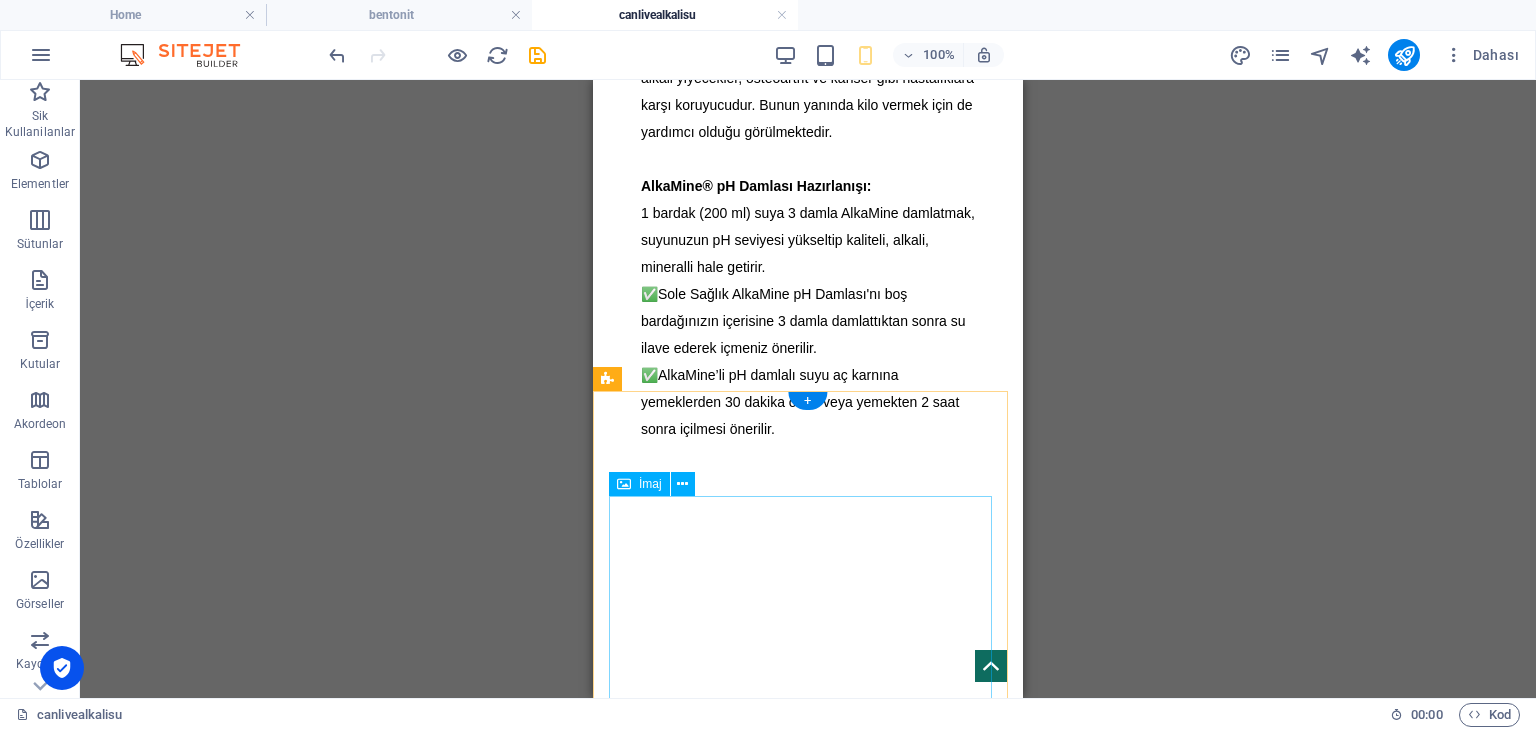 scroll, scrollTop: 2678, scrollLeft: 0, axis: vertical 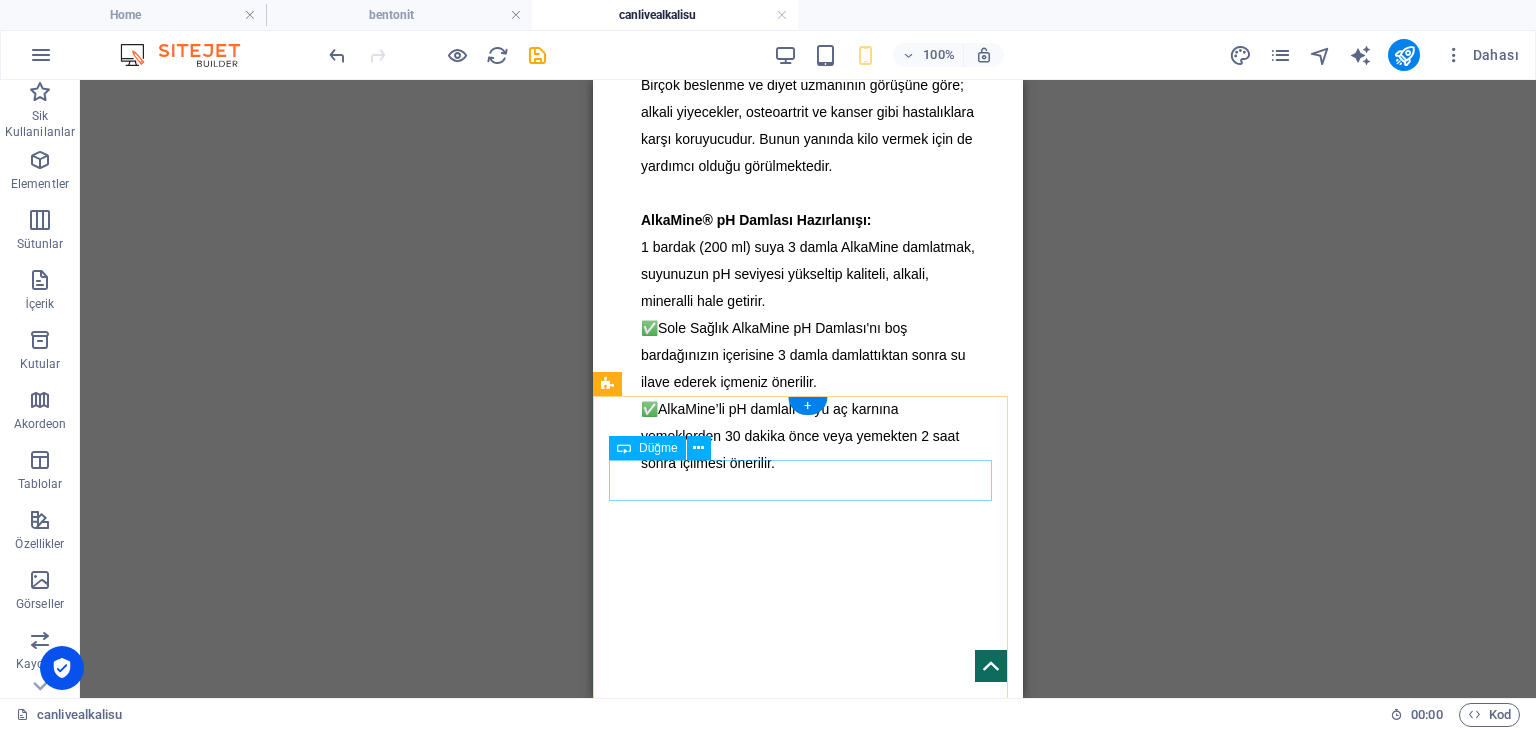 click on "ŞİMDİ SATIN AL" at bounding box center [808, 1531] 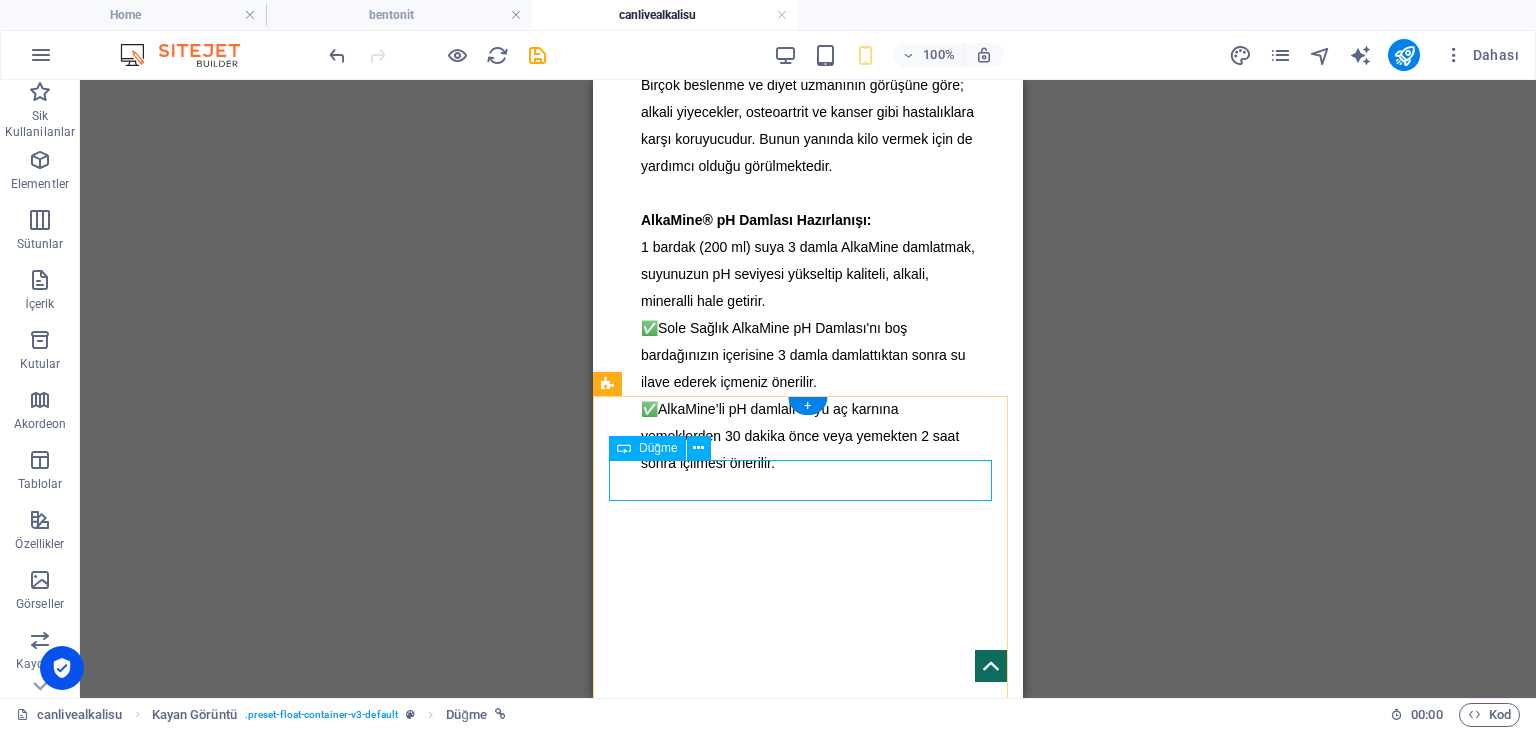 click on "ŞİMDİ SATIN AL" at bounding box center (808, 1531) 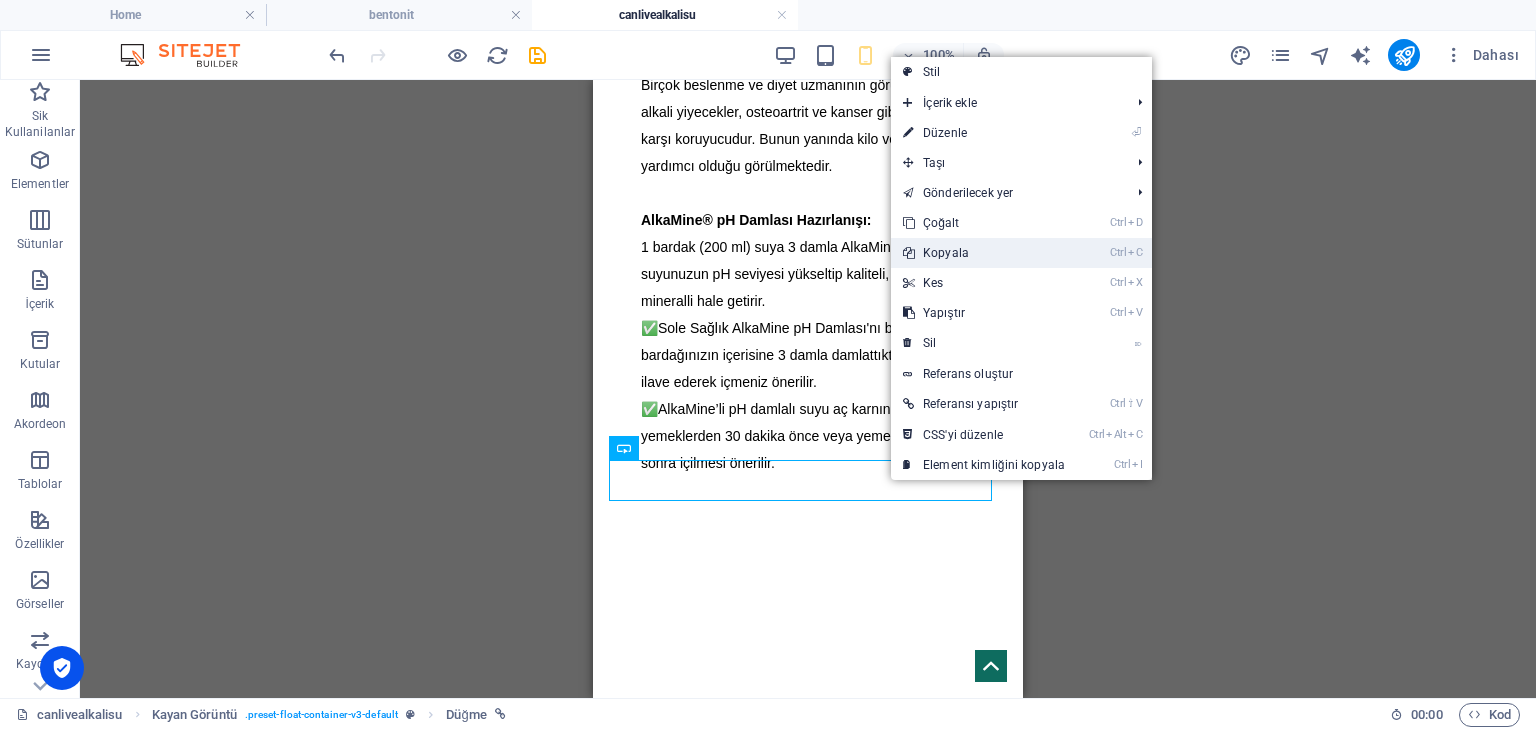 click on "Ctrl C  Kopyala" at bounding box center [984, 253] 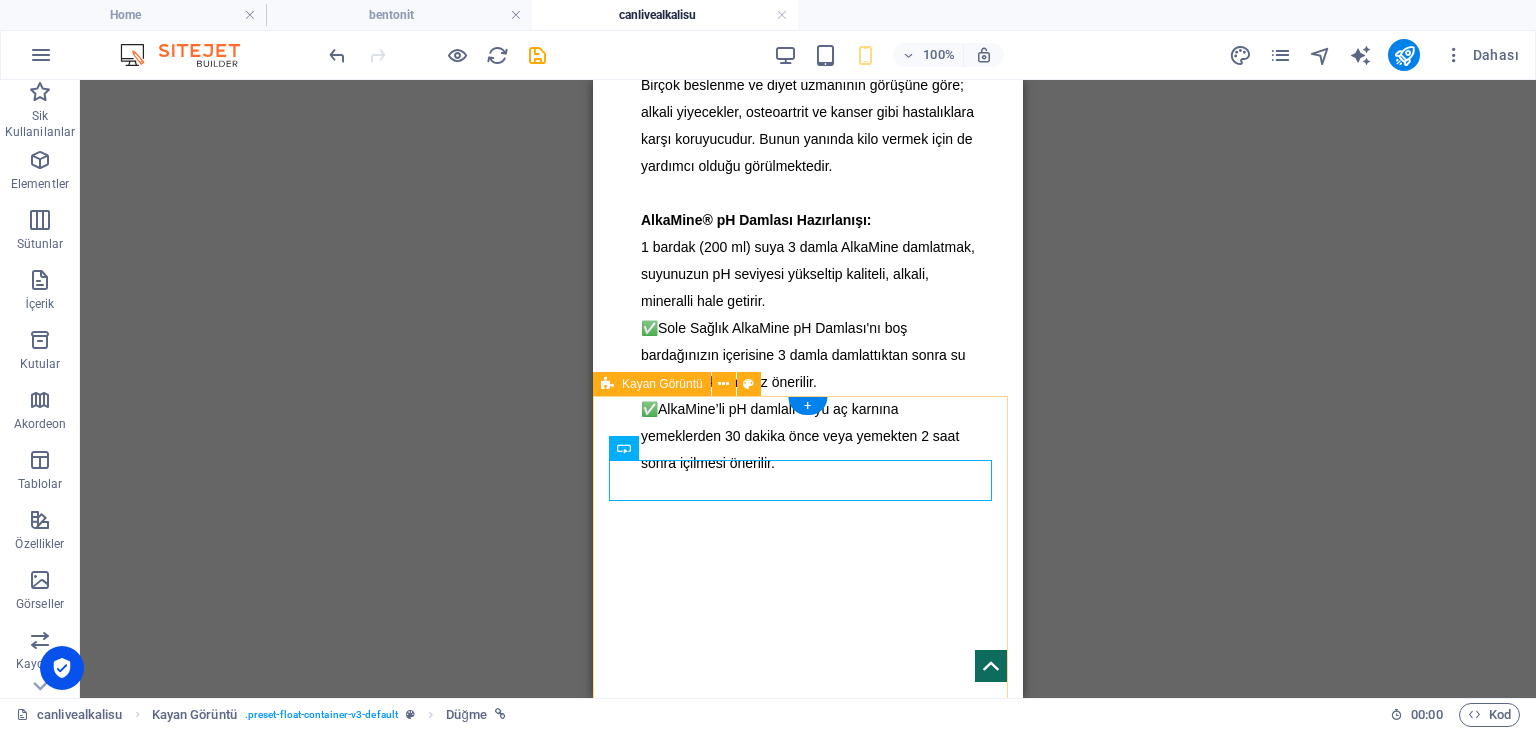 click on "ŞİMDİ SATIN AL Marka :  SOLE SAĞLIK Vücudun %70’ini oluşturan suyun kalitesi ne kadar yüksekse, o kadar sağlıklı olduğumuz bir gerçektir. O halde içtiğiniz suyu daha mineralli, sağlıklı, canlı hale getirmenin bir yolu olabilir mi?   Kaliteli suda 3 özellik vardır. 1- Bir litre su da  200mg - 450 mg mineral  olmalıdır. 2- Günümüz koşullarında asidik beslenmeden dolayı suyun pH değeri 8-10 olmalıdır. 3- Kaynağından çıkan [MEDICAL_DATA] damacana ve boruya girince ölür, suyun içilebilmesi için canlandırılması gerekir.   Sole Manyetik Su, Sebze Ve Meyve Canlandırma Seti   %90 su olan sebze ve meyveler toplandıktan 10 saat sonra içindeki H²O su molekülleri yapışarak ölür. Bu ölü moleküller hücre kanalımızdan geçemez. Dolayısıyla, sebze ve meyvelerin vitamin ve minerallerinden yeteri kadar faydalanamayız. Su, vücudumuz için gerekli gıdaları, enerjiyi ve şifayı ancak canlı ise aktarabilir. Sebze ve meyveyi dalındaki gibi taze yemek ister miydiniz?" at bounding box center [808, 3398] 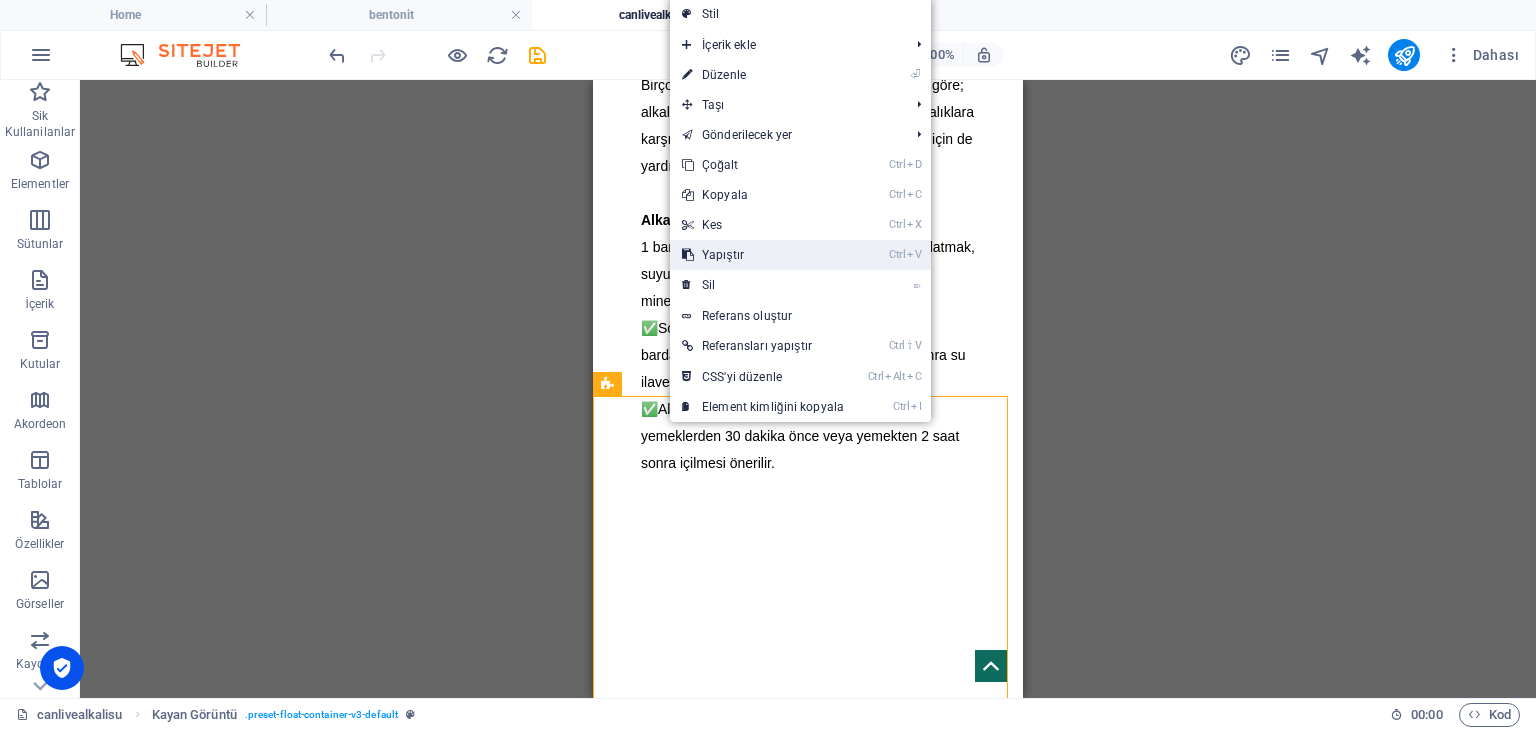 click on "Ctrl V  Yapıştır" at bounding box center (763, 255) 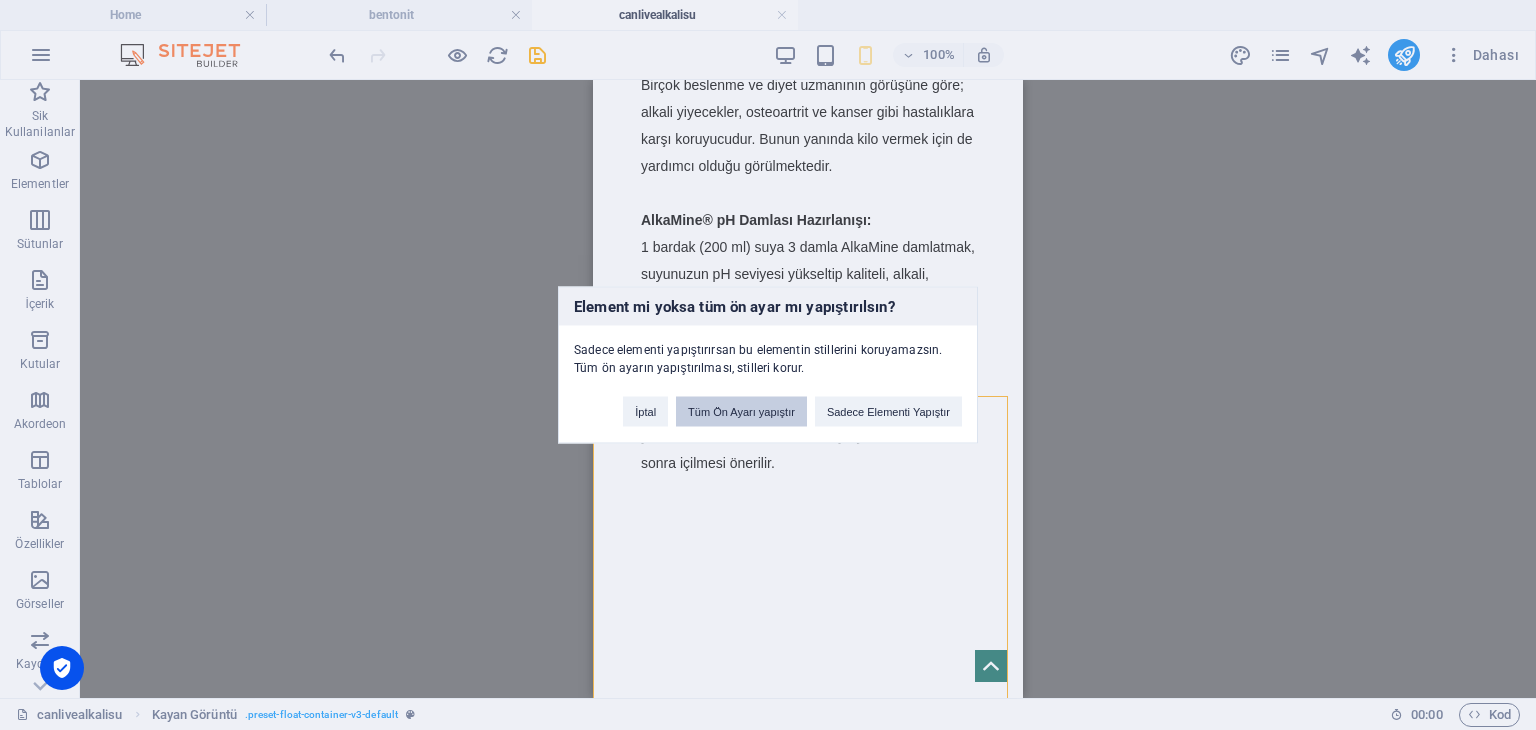 click on "Tüm Ön Ayarı yapıştır" at bounding box center (741, 412) 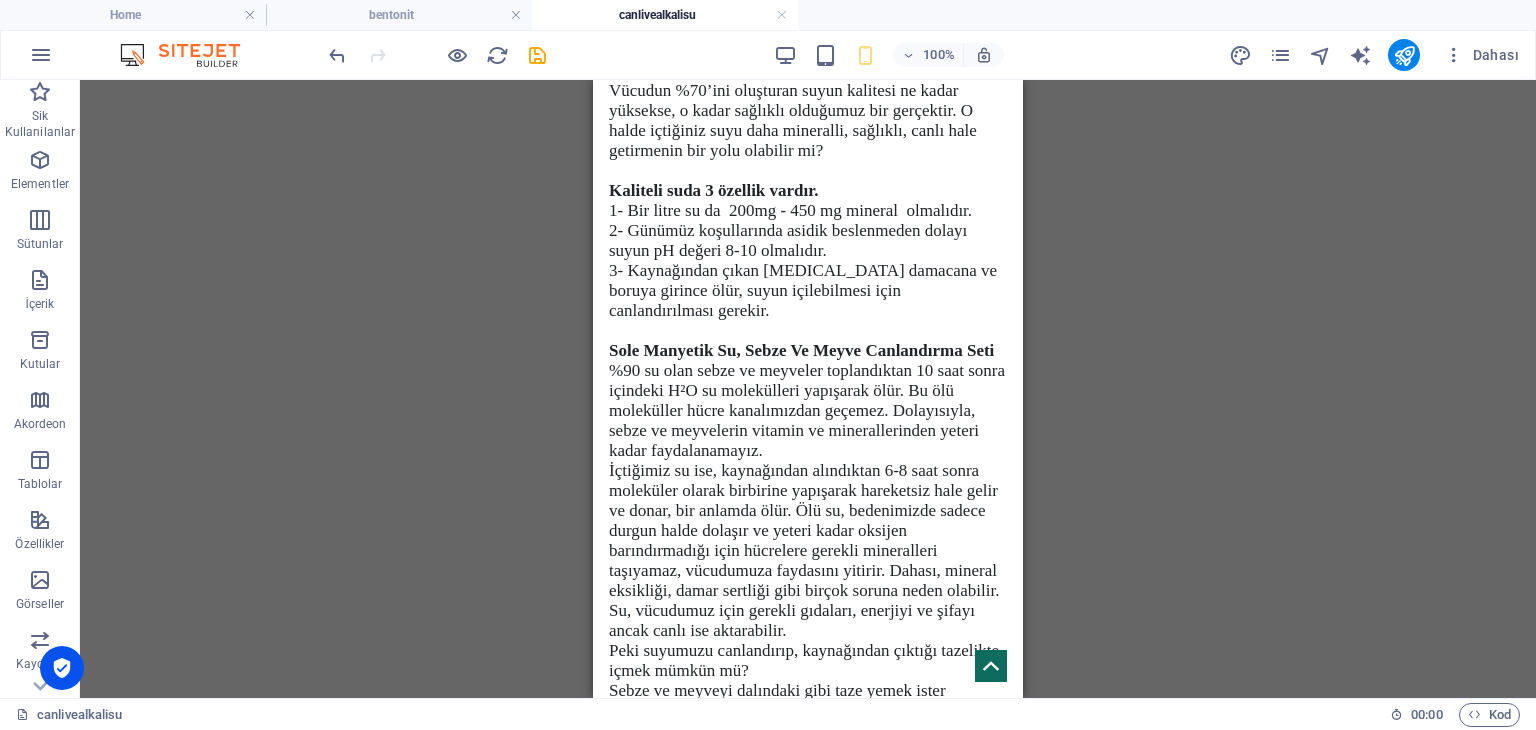 scroll, scrollTop: 10384, scrollLeft: 0, axis: vertical 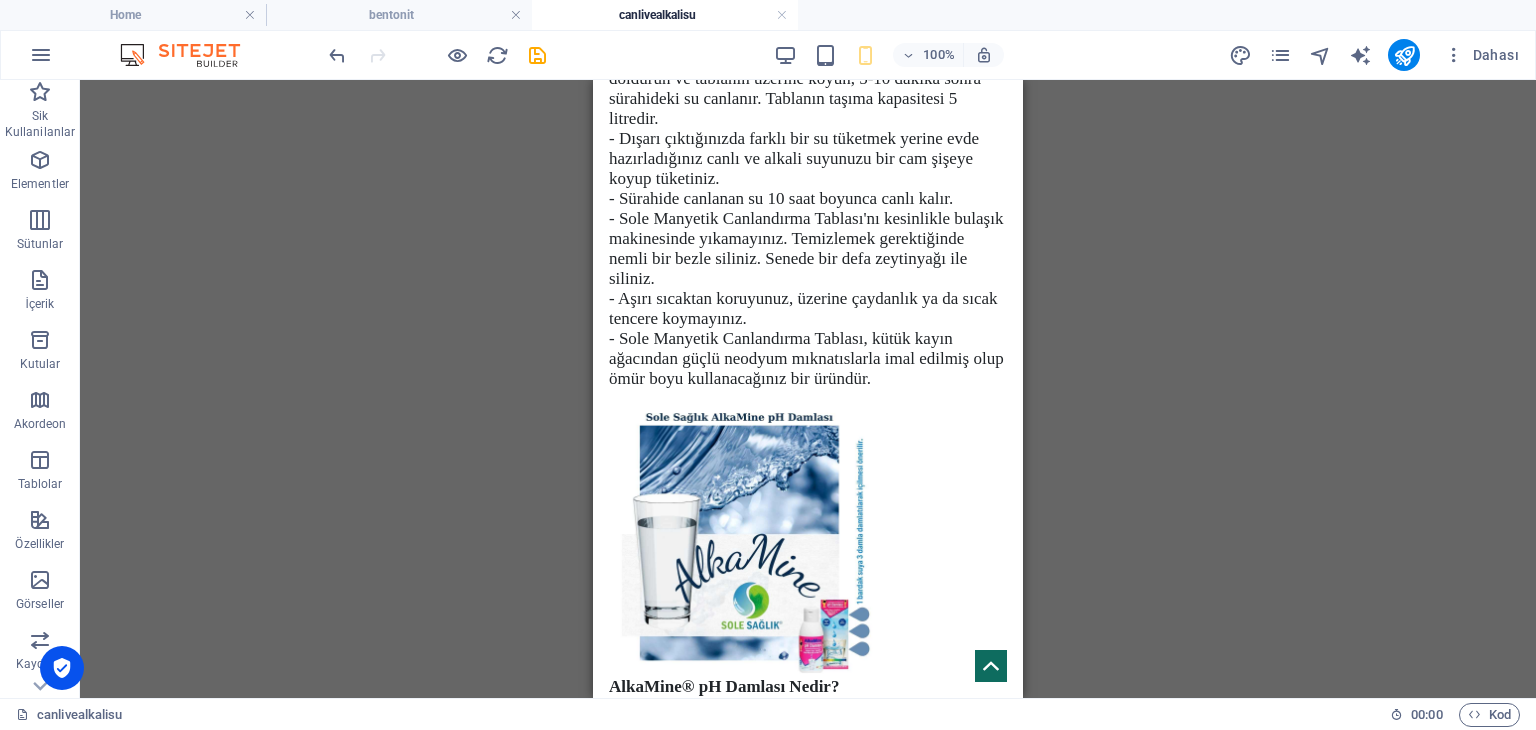 drag, startPoint x: 1014, startPoint y: 469, endPoint x: 1144, endPoint y: 185, distance: 312.33957 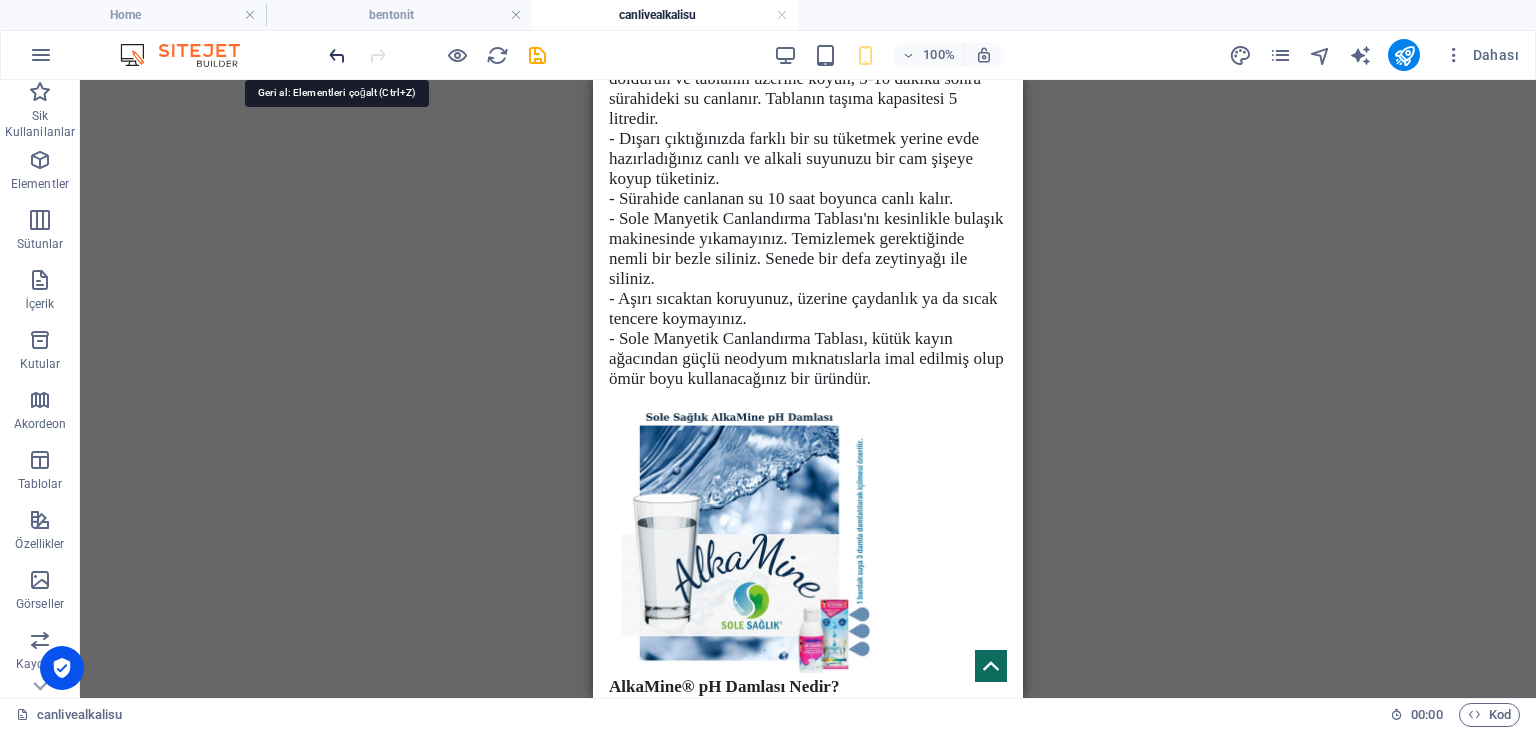 click at bounding box center [337, 55] 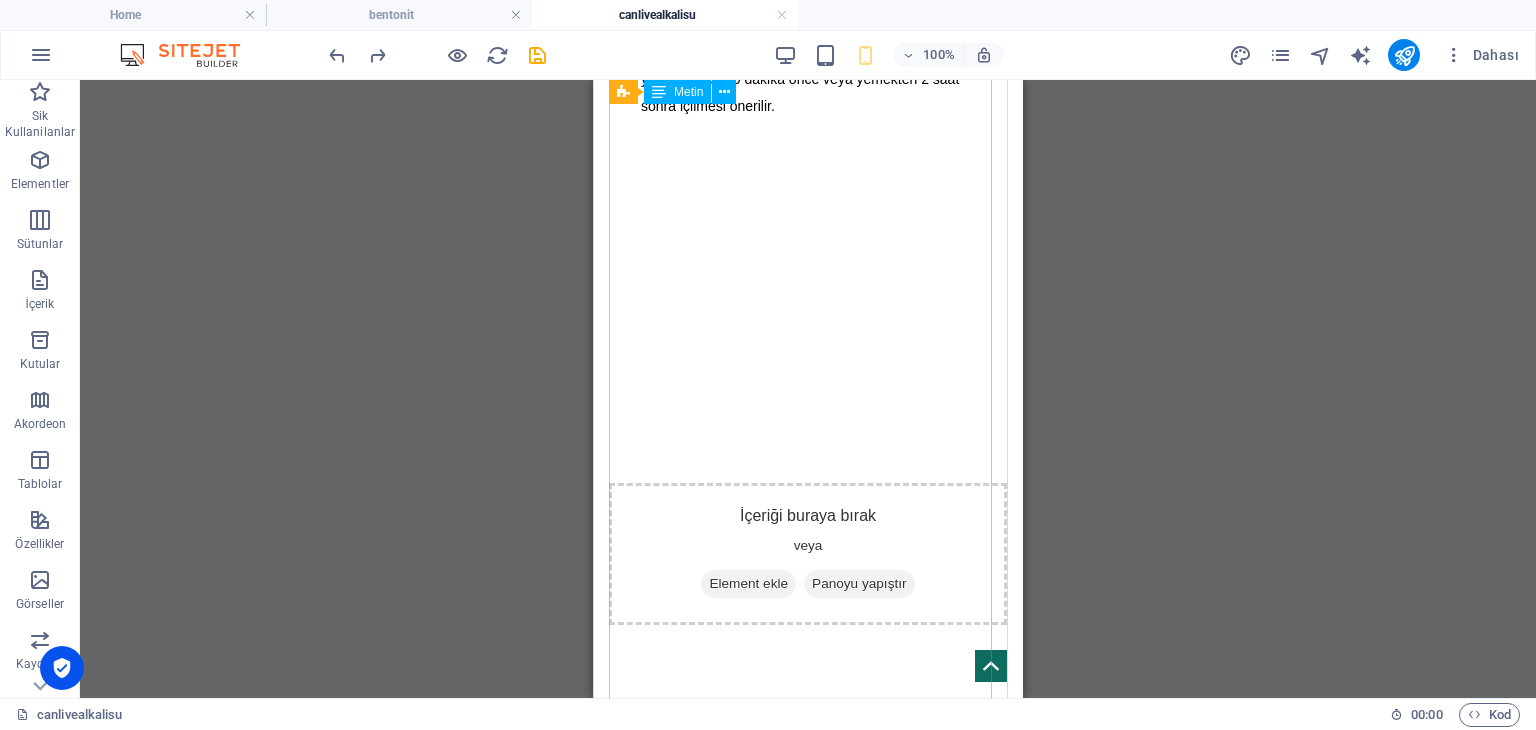 scroll, scrollTop: 2816, scrollLeft: 0, axis: vertical 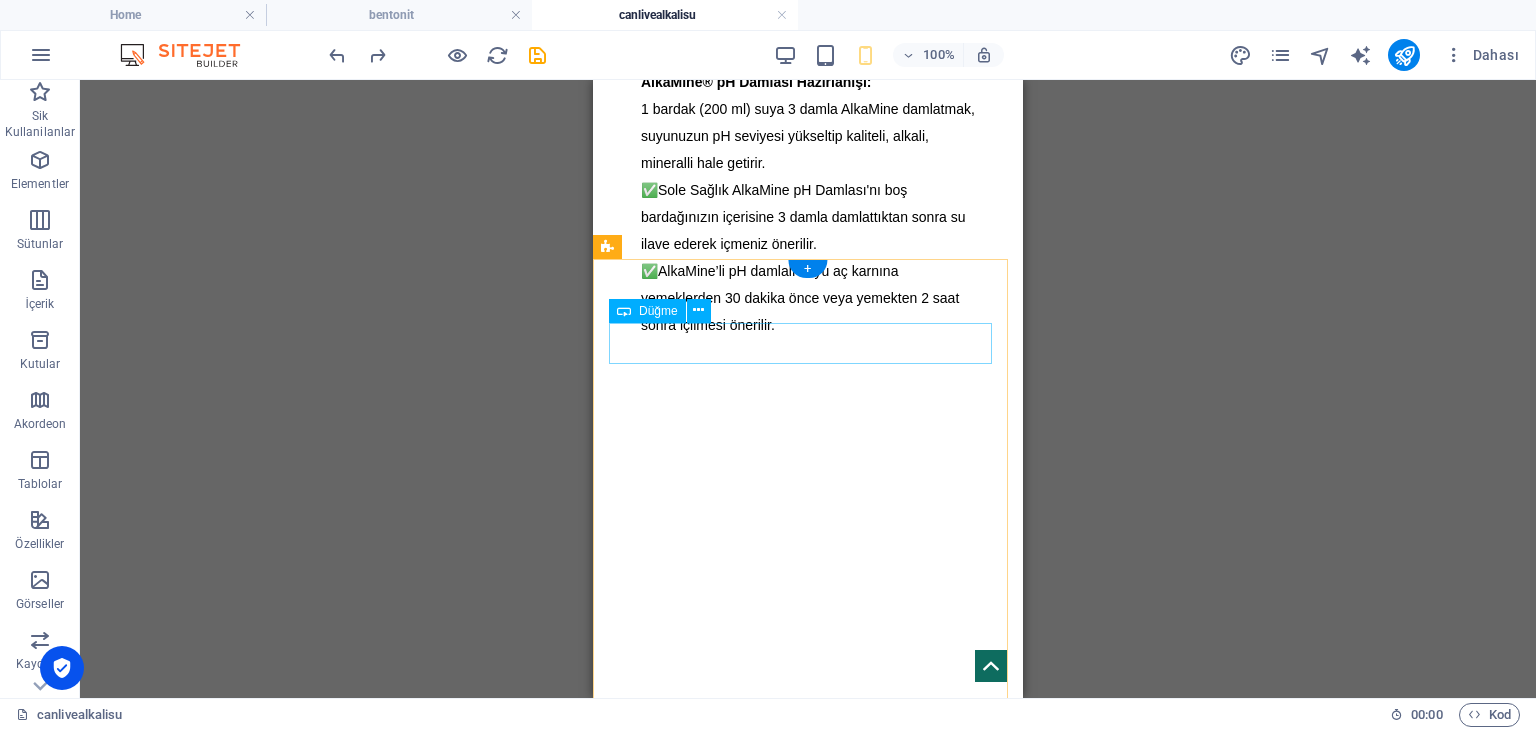 click on "ŞİMDİ SATIN AL" at bounding box center [808, 1393] 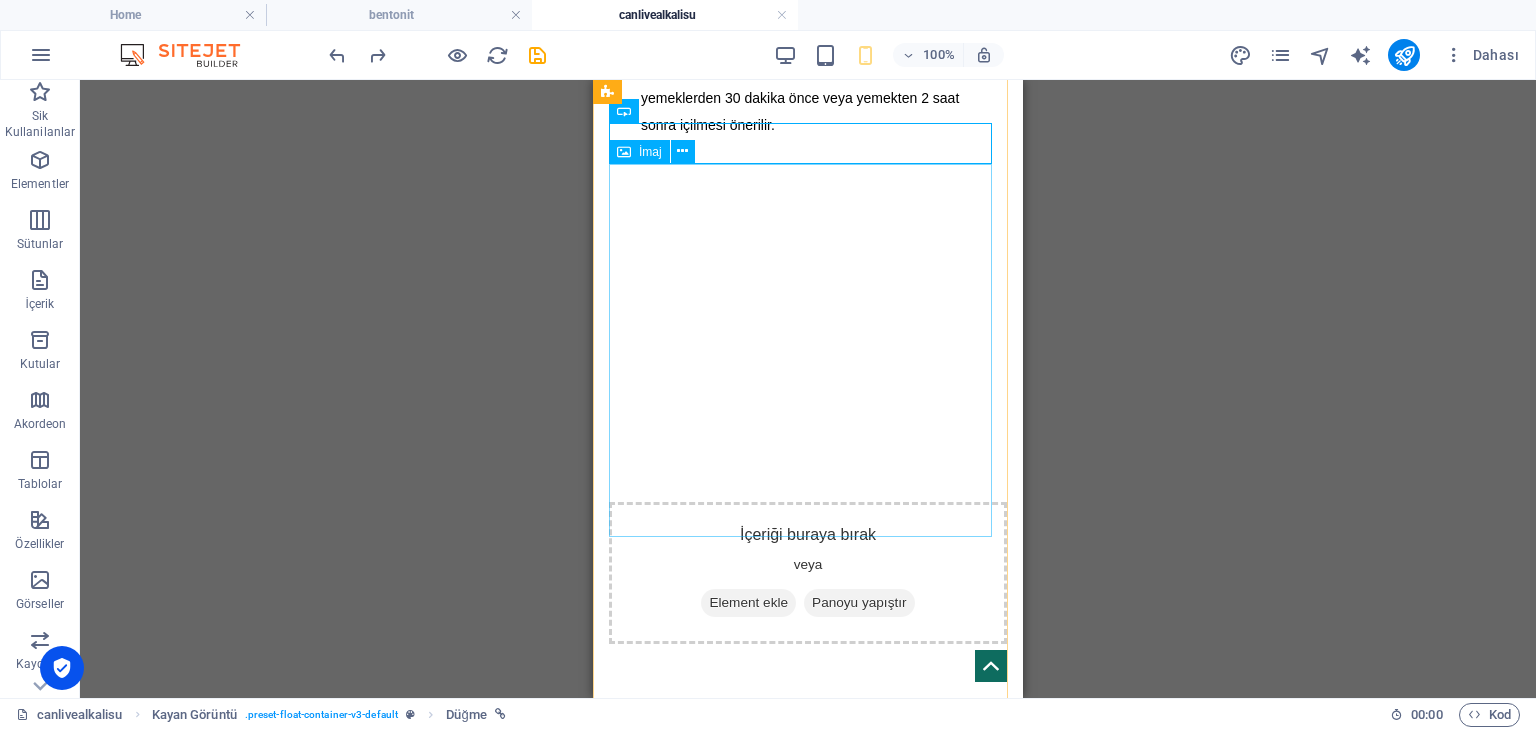 scroll, scrollTop: 2916, scrollLeft: 0, axis: vertical 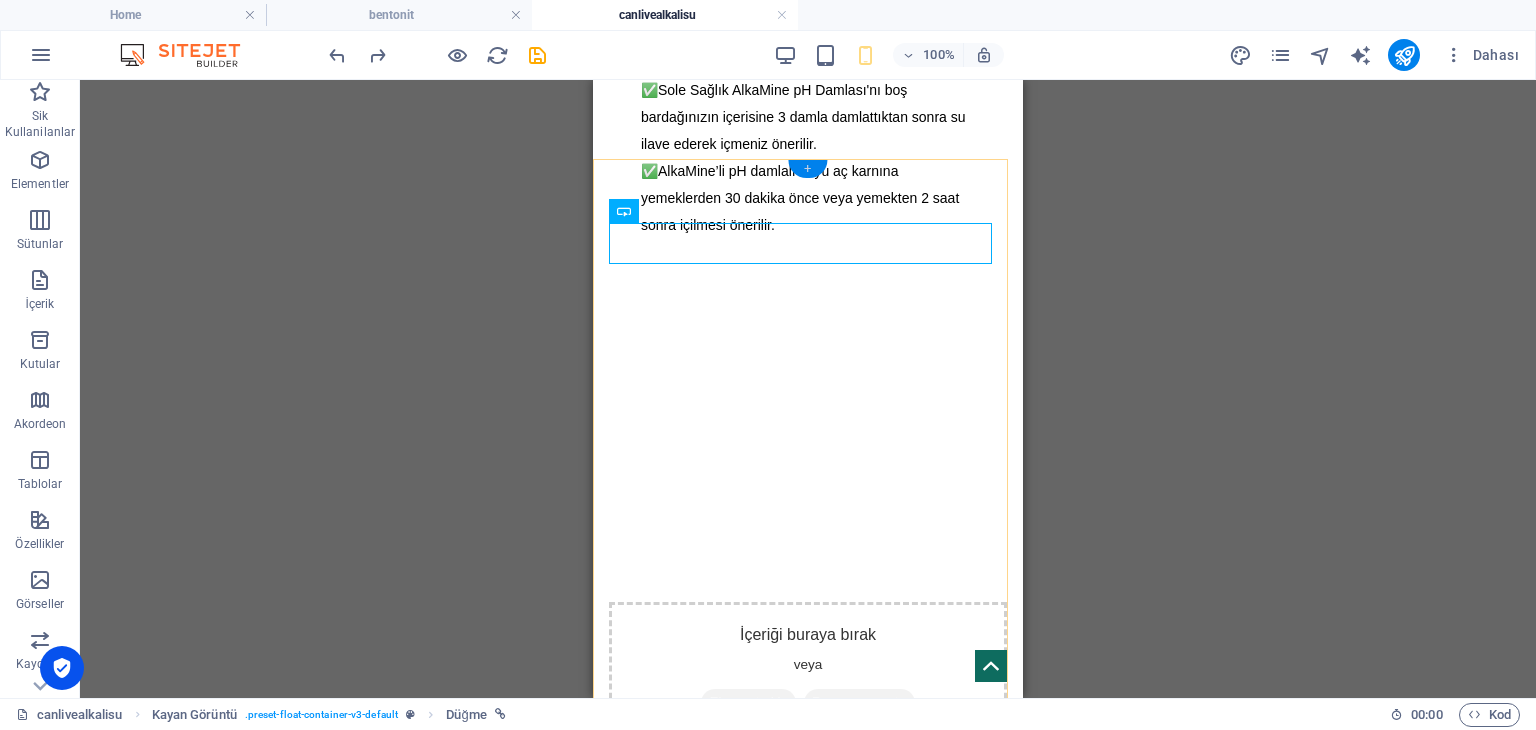click on "+" at bounding box center (807, 169) 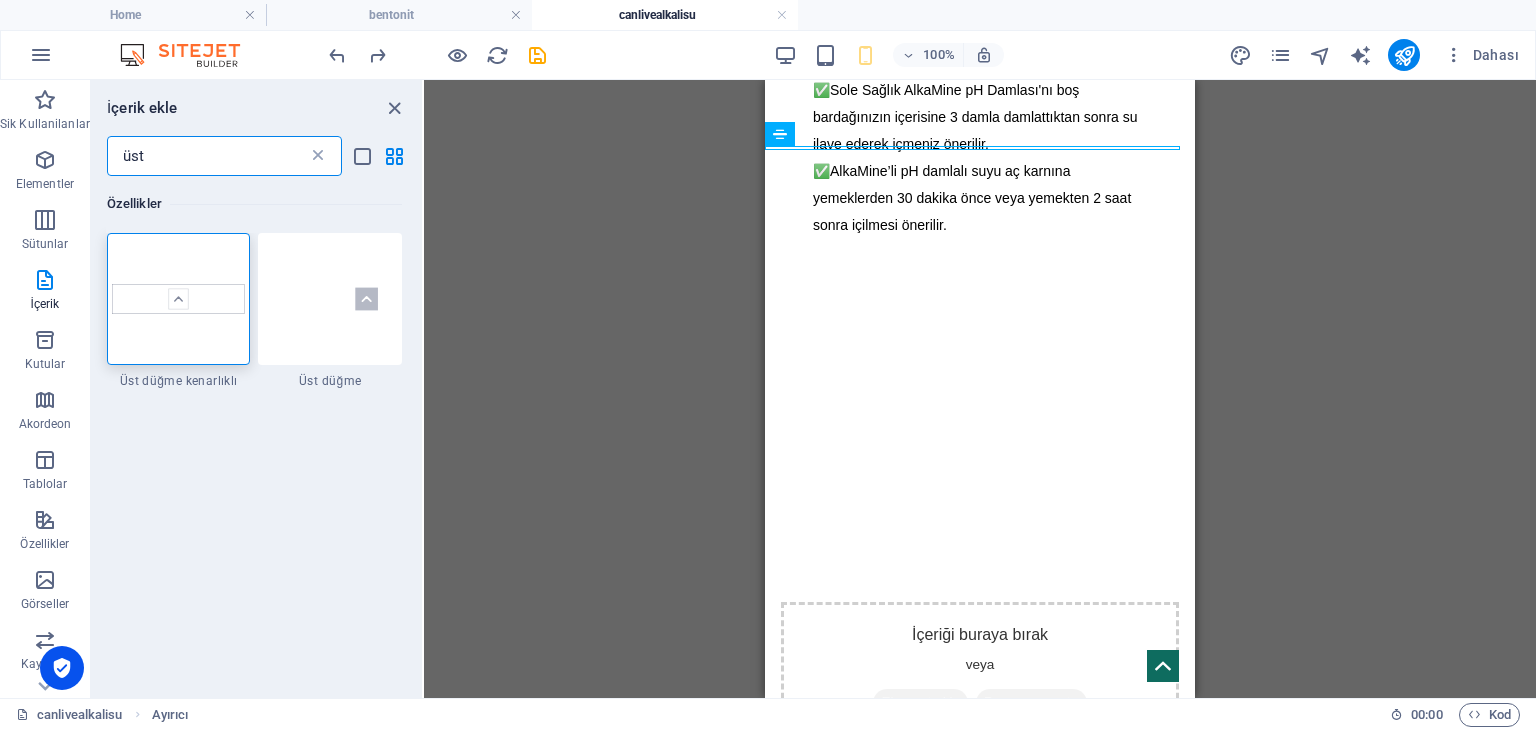 click at bounding box center [318, 156] 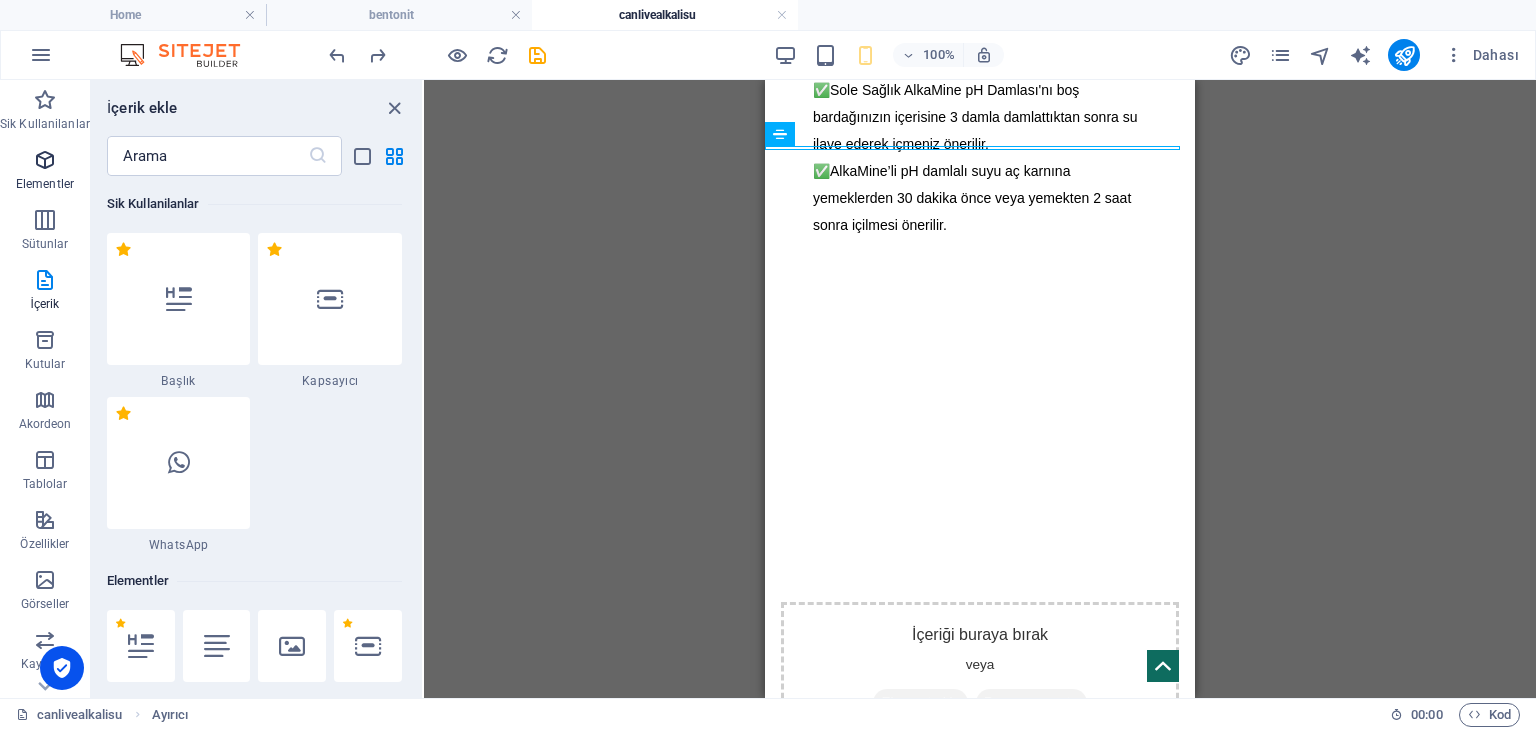 click at bounding box center (45, 160) 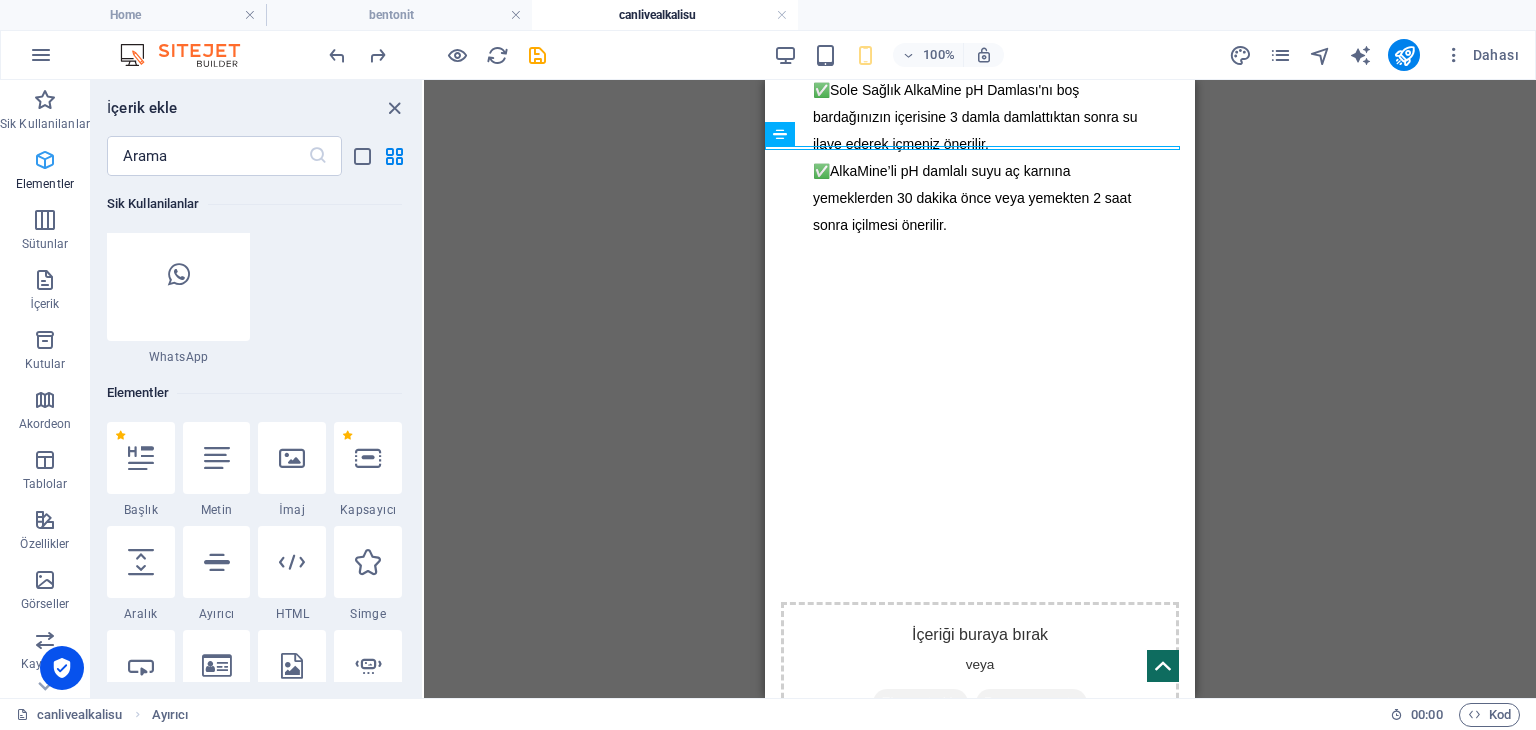 scroll, scrollTop: 376, scrollLeft: 0, axis: vertical 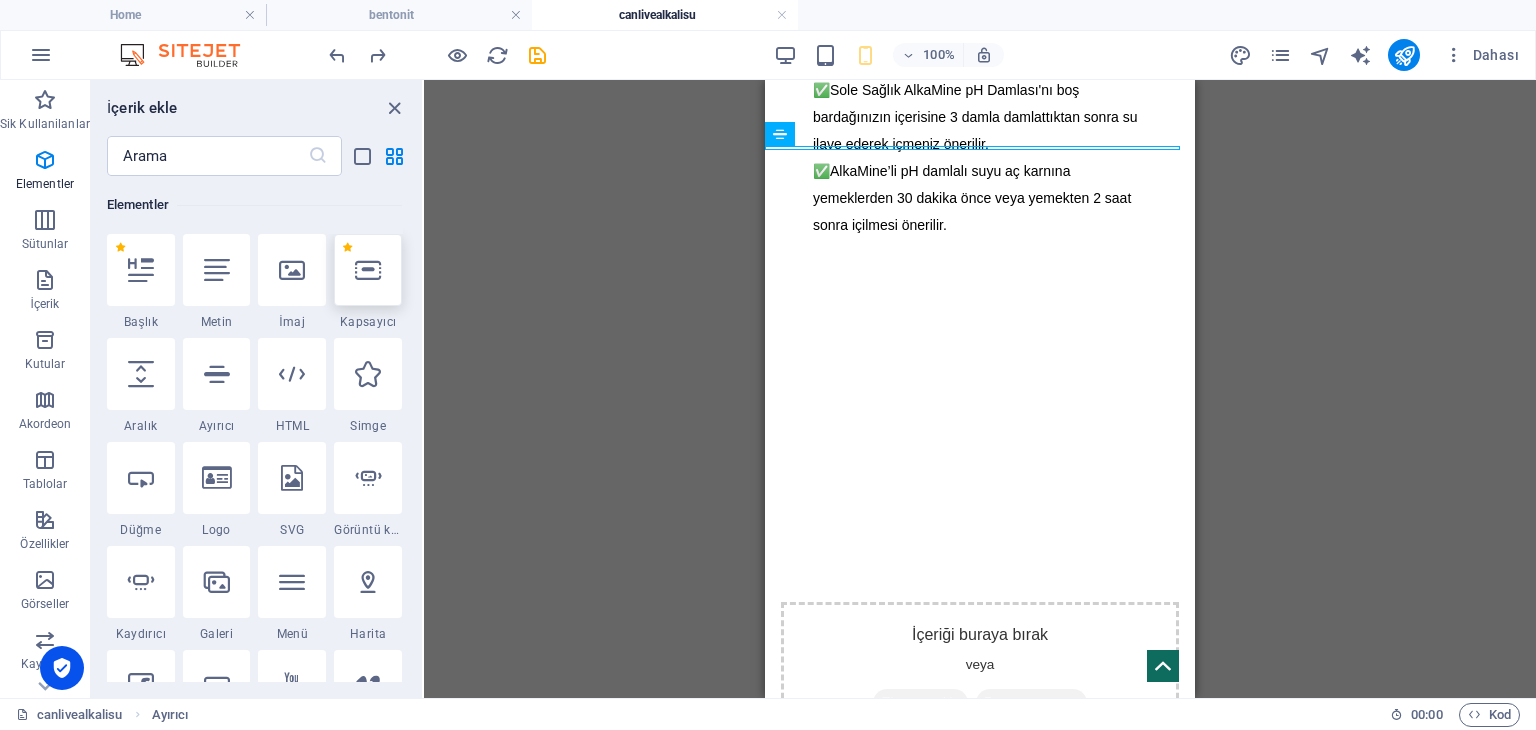 click at bounding box center (368, 270) 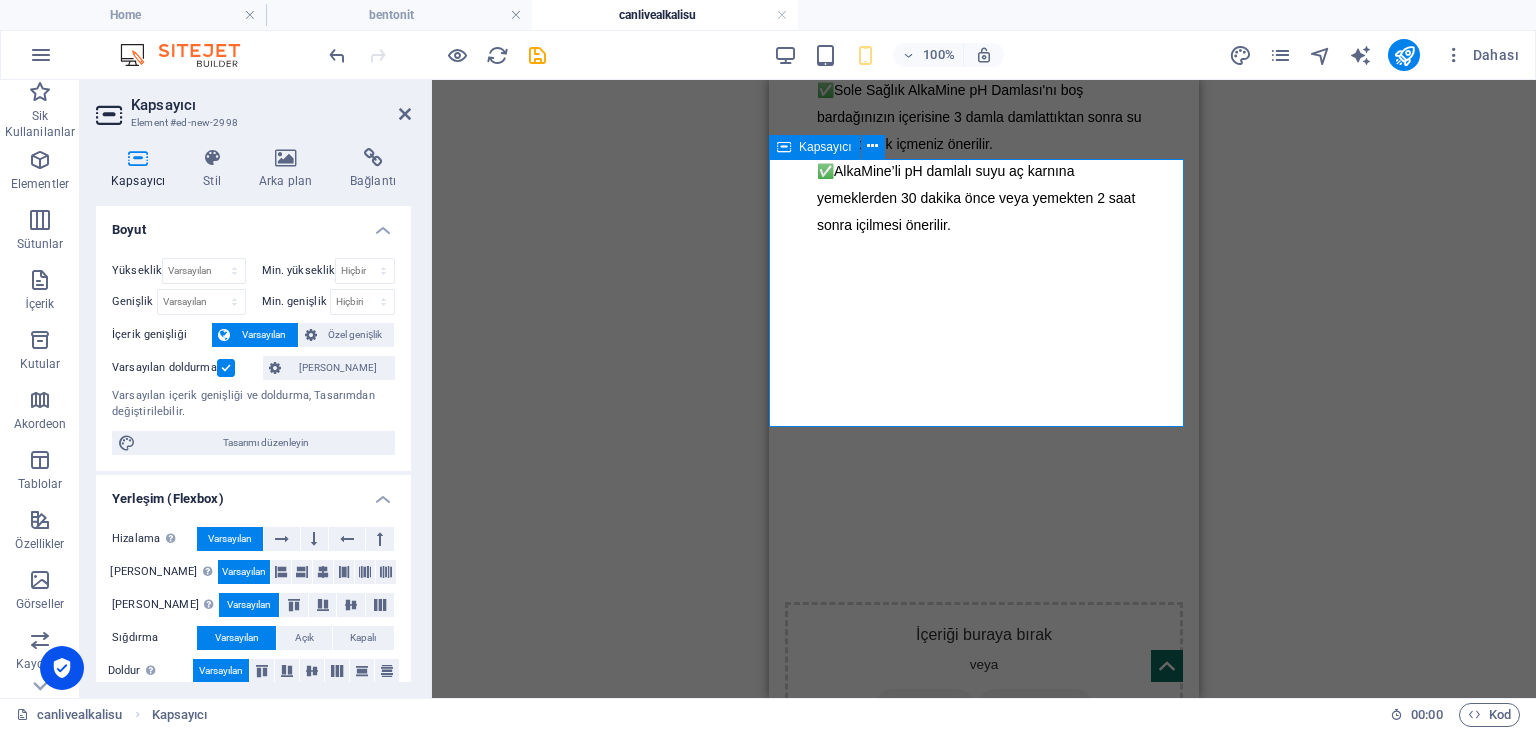 click on "İçeriği buraya bırak veya  Element ekle  Panoyu yapıştır" at bounding box center (984, 1343) 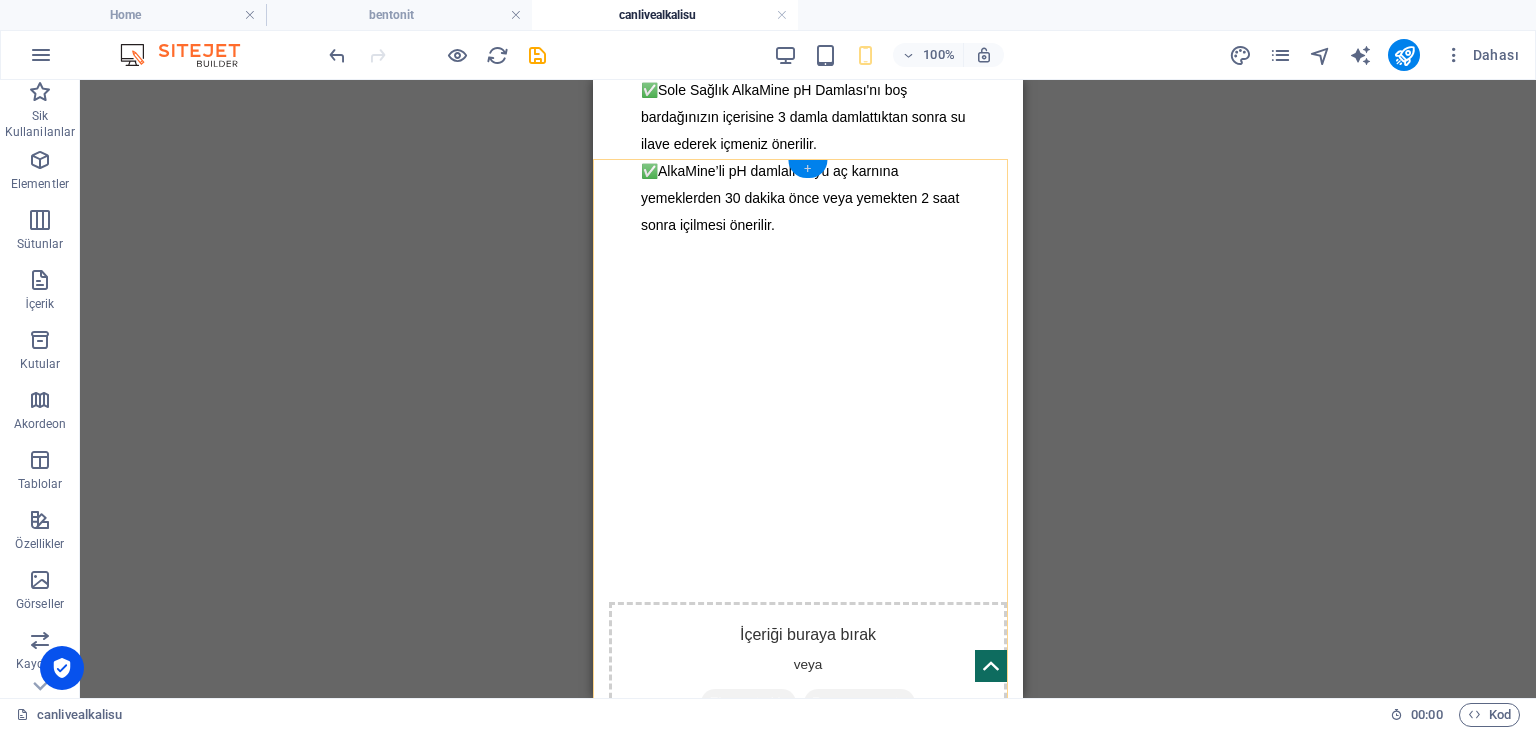 click on "+" at bounding box center (807, 169) 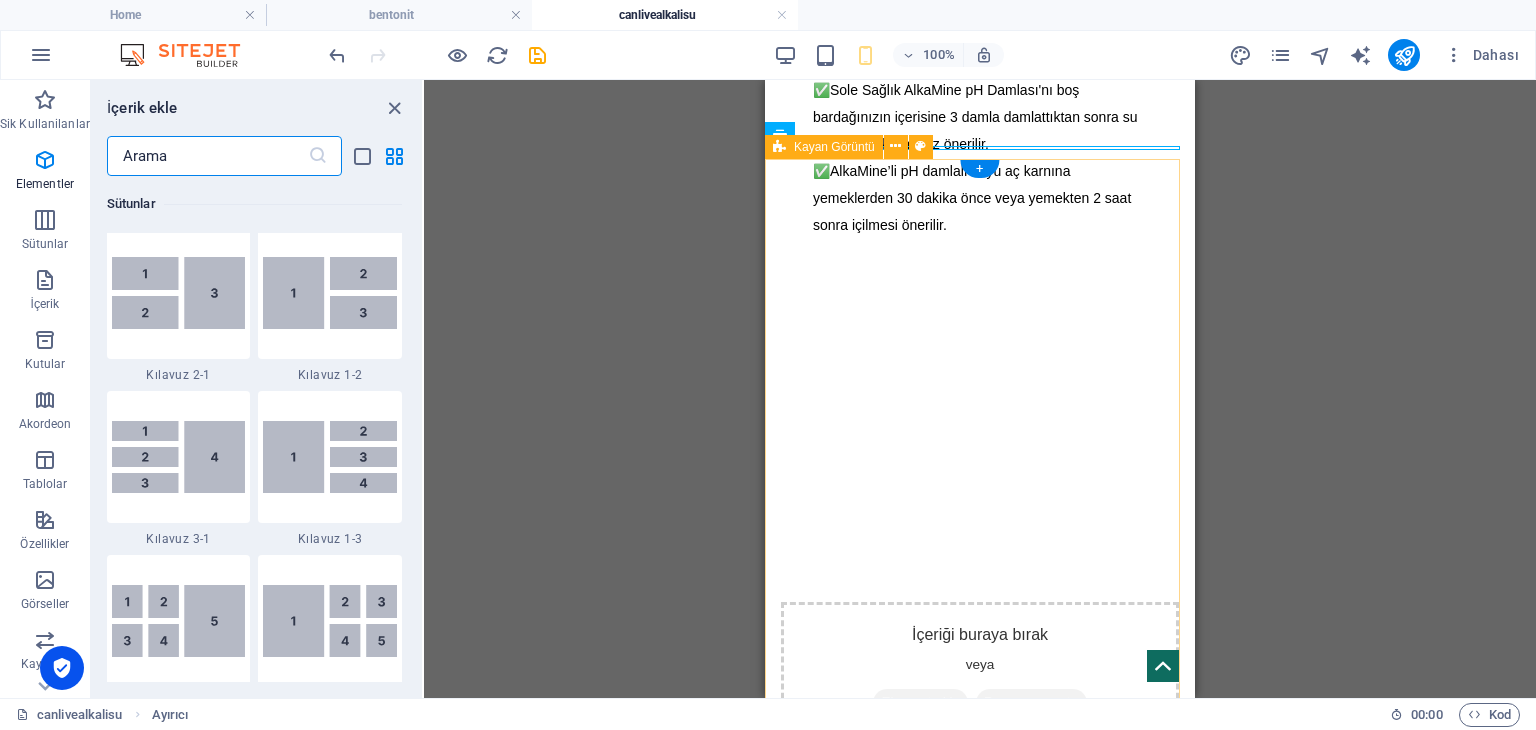 scroll, scrollTop: 3663, scrollLeft: 0, axis: vertical 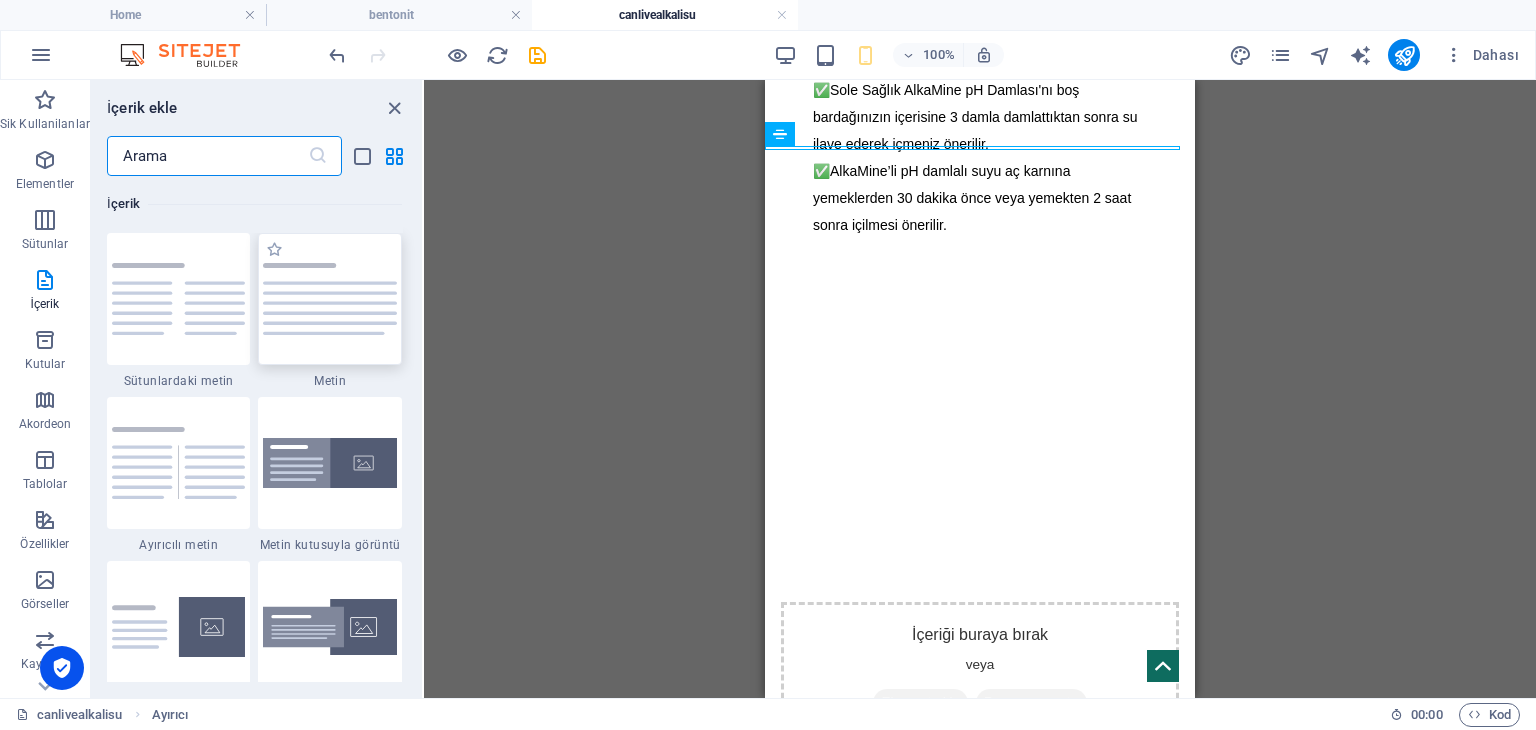 click at bounding box center (330, 298) 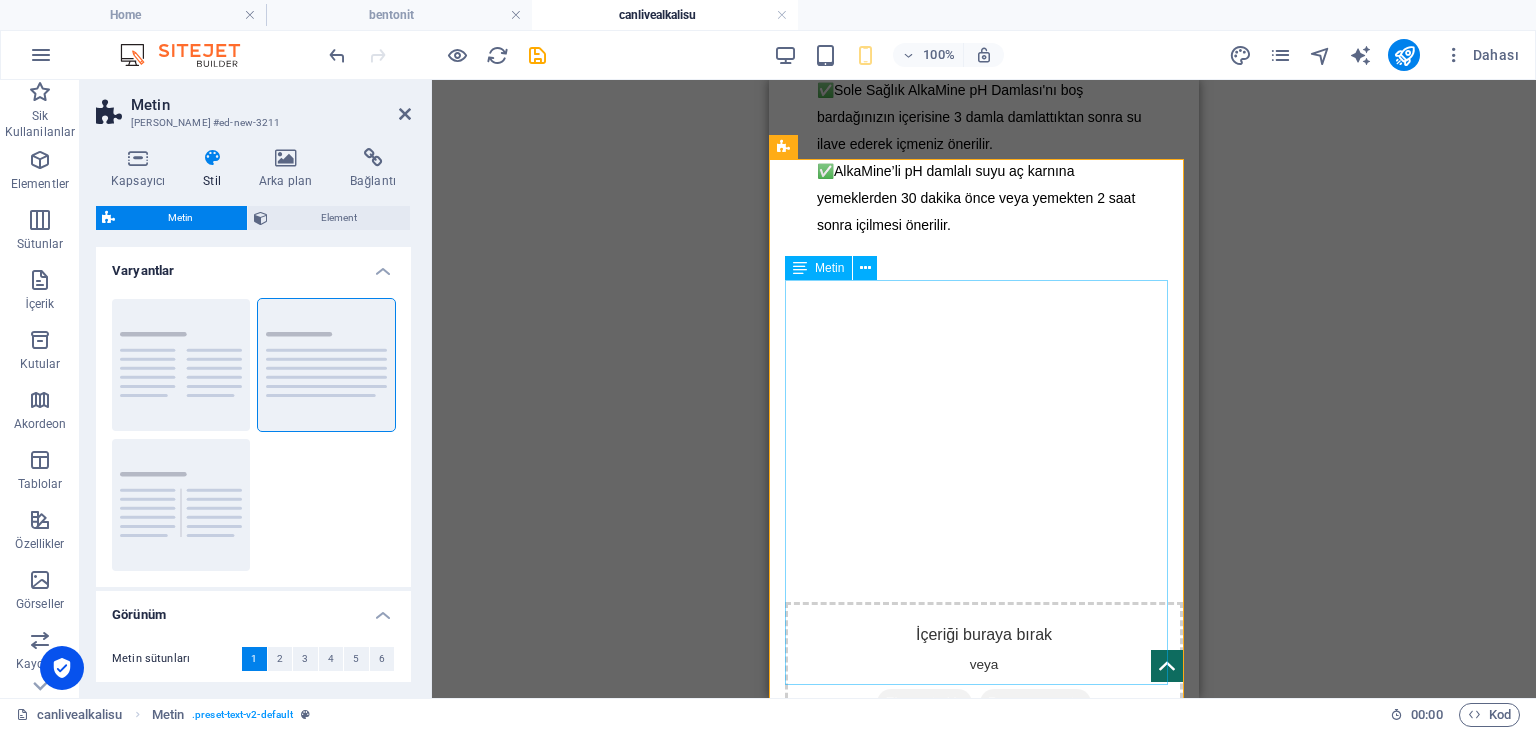 click on "Lorem ipsum dolor sitope amet, consectetur adipisicing elitip. Massumenda, dolore, cum vel modi asperiores consequatur suscipit quidem ducimus eveniet iure expedita consecteture odiogil voluptatum similique fugit voluptates atem accusamus quae quas dolorem tenetur facere tempora maiores adipisci reiciendis accusantium voluptatibus id voluptate tempore dolor harum nisi amet! Nobis, eaque. Aenean commodo ligula eget dolor. Lorem ipsum dolor sit amet, consectetuer adipiscing elit leget odiogil voluptatum similique fugit voluptates dolor. Libero assumenda, dolore, cum vel modi asperiores consequatur." at bounding box center (984, 1531) 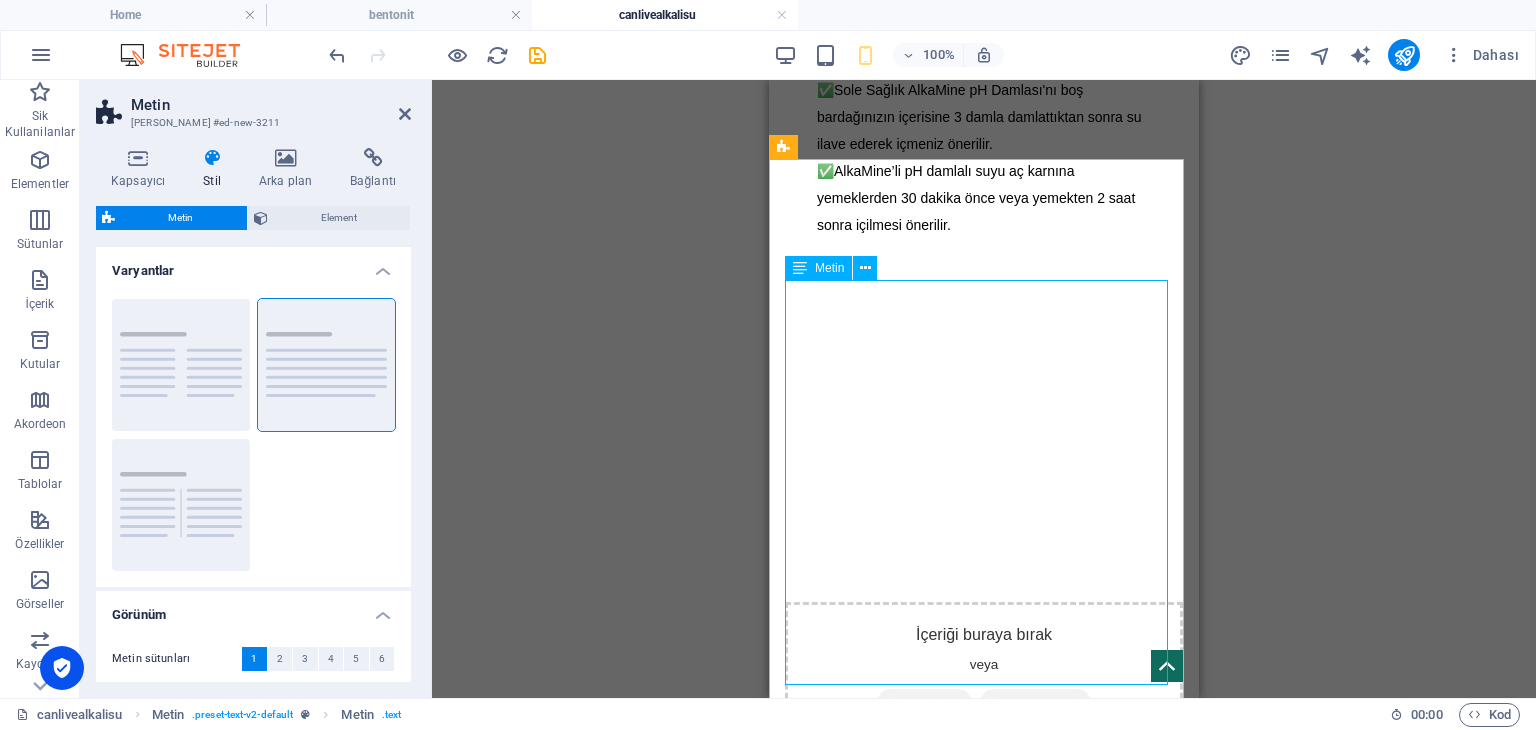 click on "Lorem ipsum dolor sitope amet, consectetur adipisicing elitip. Massumenda, dolore, cum vel modi asperiores consequatur suscipit quidem ducimus eveniet iure expedita consecteture odiogil voluptatum similique fugit voluptates atem accusamus quae quas dolorem tenetur facere tempora maiores adipisci reiciendis accusantium voluptatibus id voluptate tempore dolor harum nisi amet! Nobis, eaque. Aenean commodo ligula eget dolor. Lorem ipsum dolor sit amet, consectetuer adipiscing elit leget odiogil voluptatum similique fugit voluptates dolor. Libero assumenda, dolore, cum vel modi asperiores consequatur." at bounding box center [984, 1531] 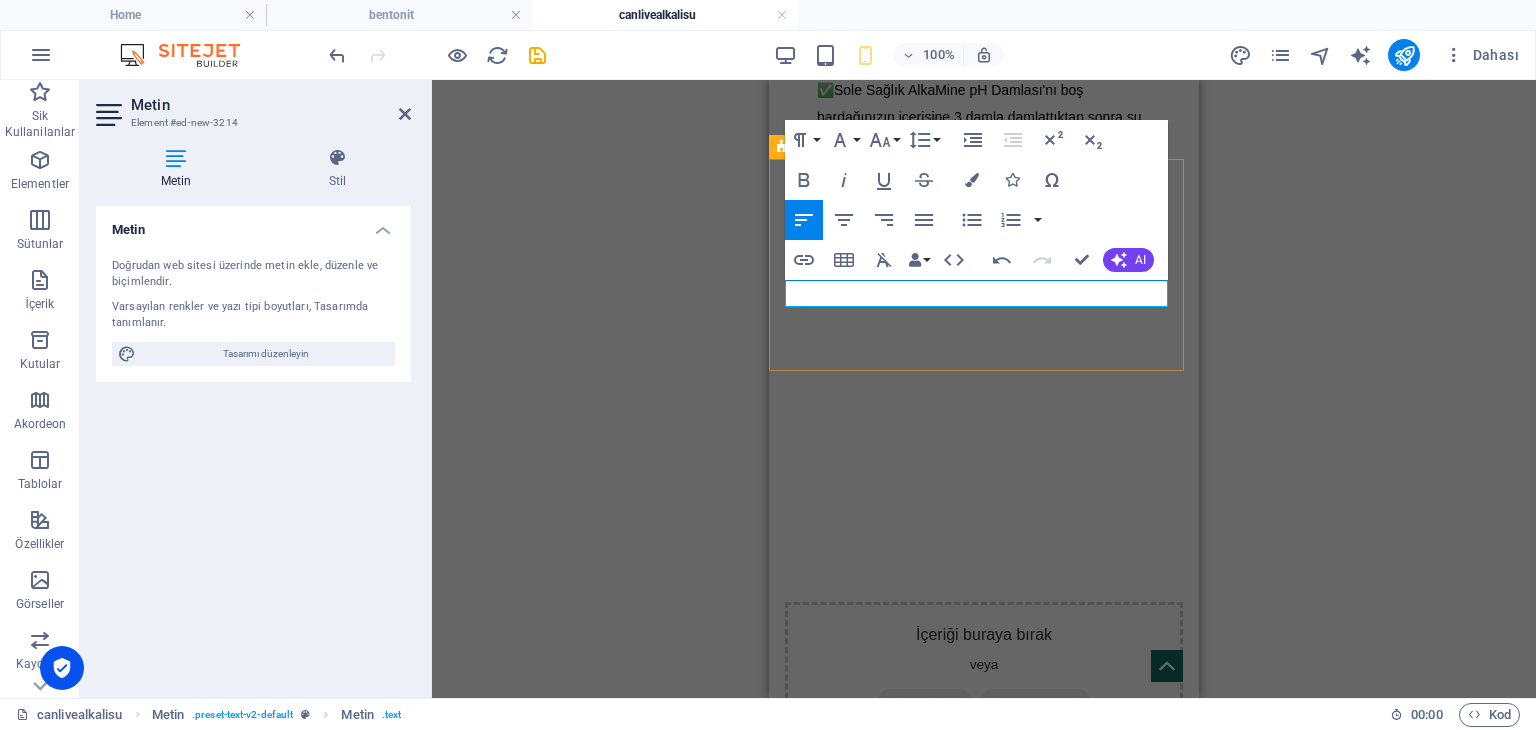 click on "H4   Ön ayar   Ön ayar   Kapsayıcı   Referans   Metin   İmaj   Kapsayıcı   Ayırıcı   Yer Tutucu   Sosyal Medya Simgeleri   Video   Simge   Ön ayar   Ön ayar   Kapsayıcı   H4   Metin   Yer Tutucu   Kapsayıcı   Simge   Sosyal Medya Simgeleri   Kayan Görüntü   Düğme   İmaj   Sosyal Medya Simgeleri   Simge   Simge   Simge   Sosyal Medya Simgeleri   Simge   Metin   Sosyal Medya Simgeleri   Sosyal Medya Simgeleri   Simge   Simge   Üst düğme   Üst düğme   Simge   Ayırıcı   Simge   Simge   Simge   Kayan Görüntü   Kayan Görüntü   Metin   İmaj   Kapsayıcı   Yer Tutucu   Metin   Metin Paragraph Format Normal Heading 1 Heading 2 Heading 3 Heading 4 Heading 5 Heading 6 Code Font Family Arial [US_STATE] Impact Tahoma Times New Roman Verdana DM Serif Display Open Sans Font Size 8 9 10 11 12 14 18 24 30 36 48 60 72 96 Line Height Default Single 1.15 1.5 Double Increase Indent Decrease Indent Superscript Subscript Bold Italic Underline Strikethrough Colors Icons   Disc" at bounding box center [984, 389] 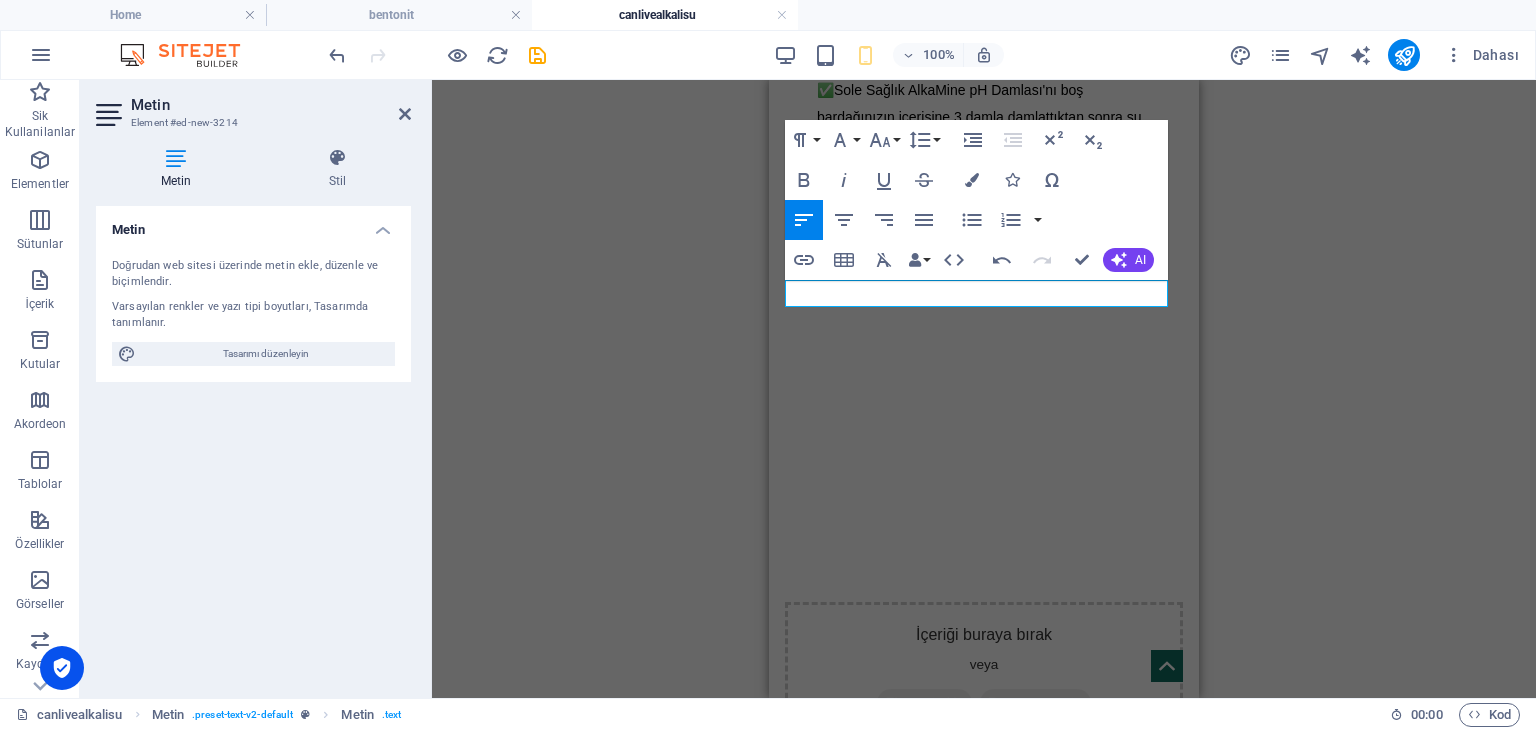 click on "H4   Ön ayar   Ön ayar   Kapsayıcı   Referans   Metin   İmaj   Kapsayıcı   Ayırıcı   Yer Tutucu   Sosyal Medya Simgeleri   Video   Simge   Ön ayar   Ön ayar   Kapsayıcı   H4   Metin   Yer Tutucu   Kapsayıcı   Simge   Sosyal Medya Simgeleri   Kayan Görüntü   Düğme   İmaj   Sosyal Medya Simgeleri   Simge   Simge   Simge   Sosyal Medya Simgeleri   Simge   Metin   Sosyal Medya Simgeleri   Sosyal Medya Simgeleri   Simge   Simge   Üst düğme   Üst düğme   Simge   Ayırıcı   Simge   Simge   Simge   Kayan Görüntü   Kayan Görüntü   Metin   İmaj   Kapsayıcı   Yer Tutucu   Metin   Metin Paragraph Format Normal Heading 1 Heading 2 Heading 3 Heading 4 Heading 5 Heading 6 Code Font Family Arial [US_STATE] Impact Tahoma Times New Roman Verdana DM Serif Display Open Sans Font Size 8 9 10 11 12 14 18 24 30 36 48 60 72 96 Line Height Default Single 1.15 1.5 Double Increase Indent Decrease Indent Superscript Subscript Bold Italic Underline Strikethrough Colors Icons   Disc" at bounding box center [984, 389] 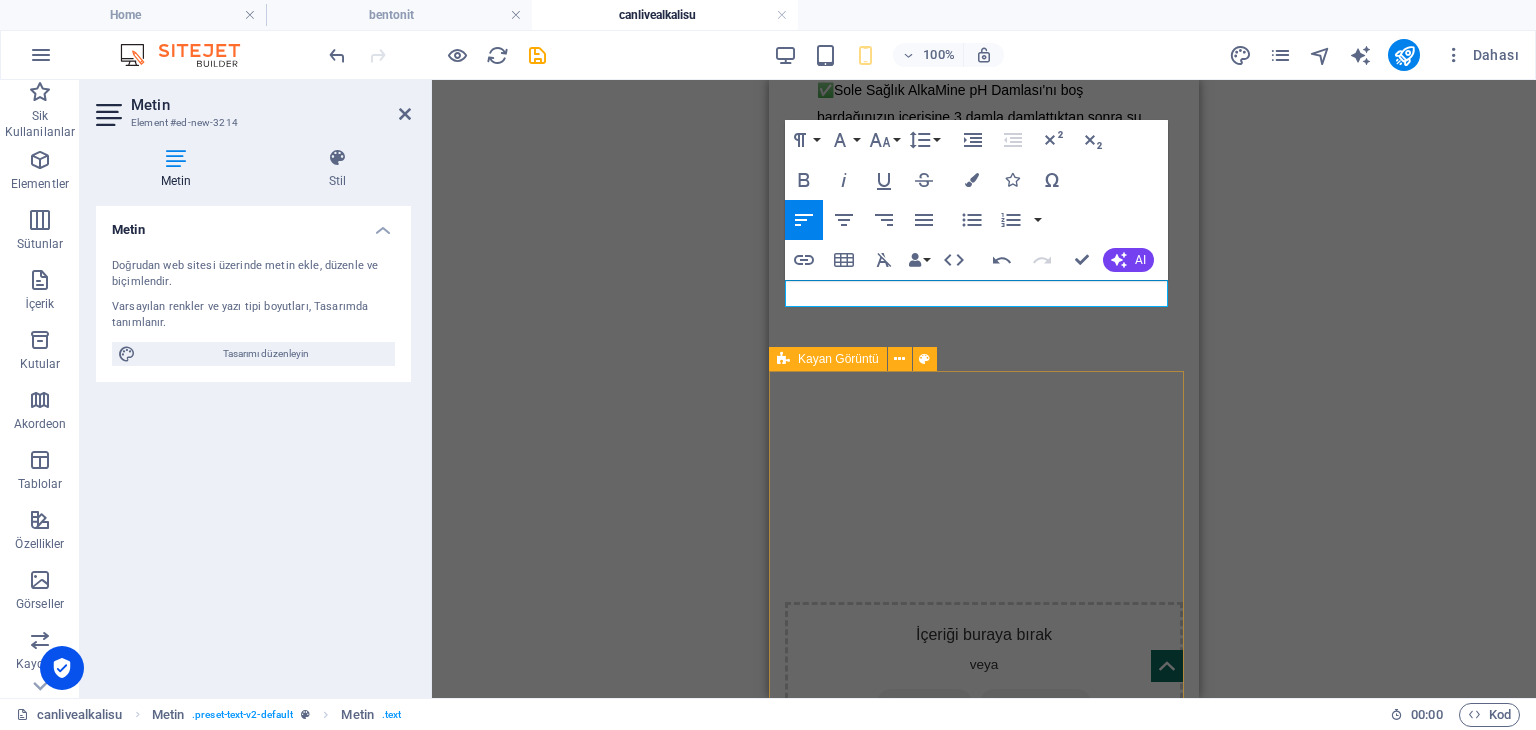 click on "ŞİMDİ SATIN AL Marka :  SOLE SAĞLIK Vücudun %70’ini oluşturan suyun kalitesi ne kadar yüksekse, o kadar sağlıklı olduğumuz bir gerçektir. O halde içtiğiniz suyu daha mineralli, sağlıklı, canlı hale getirmenin bir yolu olabilir mi?   Kaliteli suda 3 özellik vardır. 1- Bir litre su da  200mg - 450 mg mineral  olmalıdır. 2- Günümüz koşullarında asidik beslenmeden dolayı suyun pH değeri 8-10 olmalıdır. 3- Kaynağından çıkan [MEDICAL_DATA] damacana ve boruya girince ölür, suyun içilebilmesi için canlandırılması gerekir.   Sole Manyetik Su, Sebze Ve Meyve Canlandırma Seti   %90 su olan sebze ve meyveler toplandıktan 10 saat sonra içindeki H²O su molekülleri yapışarak ölür. Bu ölü moleküller hücre kanalımızdan geçemez. Dolayısıyla, sebze ve meyvelerin vitamin ve minerallerinden yeteri kadar faydalanamayız. Su, vücudumuz için gerekli gıdaları, enerjiyi ve şifayı ancak canlı ise aktarabilir. Sebze ve meyveyi dalındaki gibi taze yemek ister miydiniz?" at bounding box center (984, 3372) 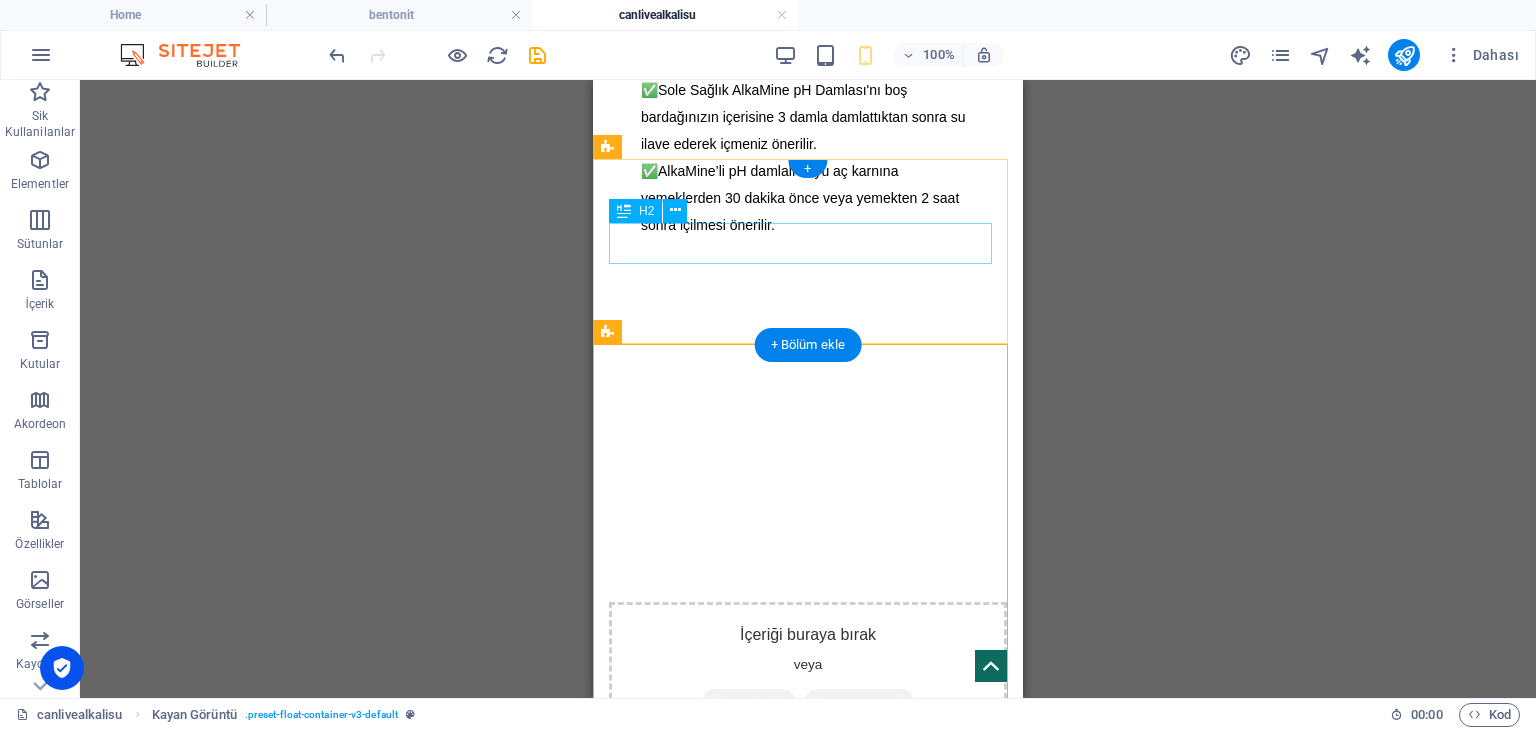 click on "Headline" at bounding box center (808, 1293) 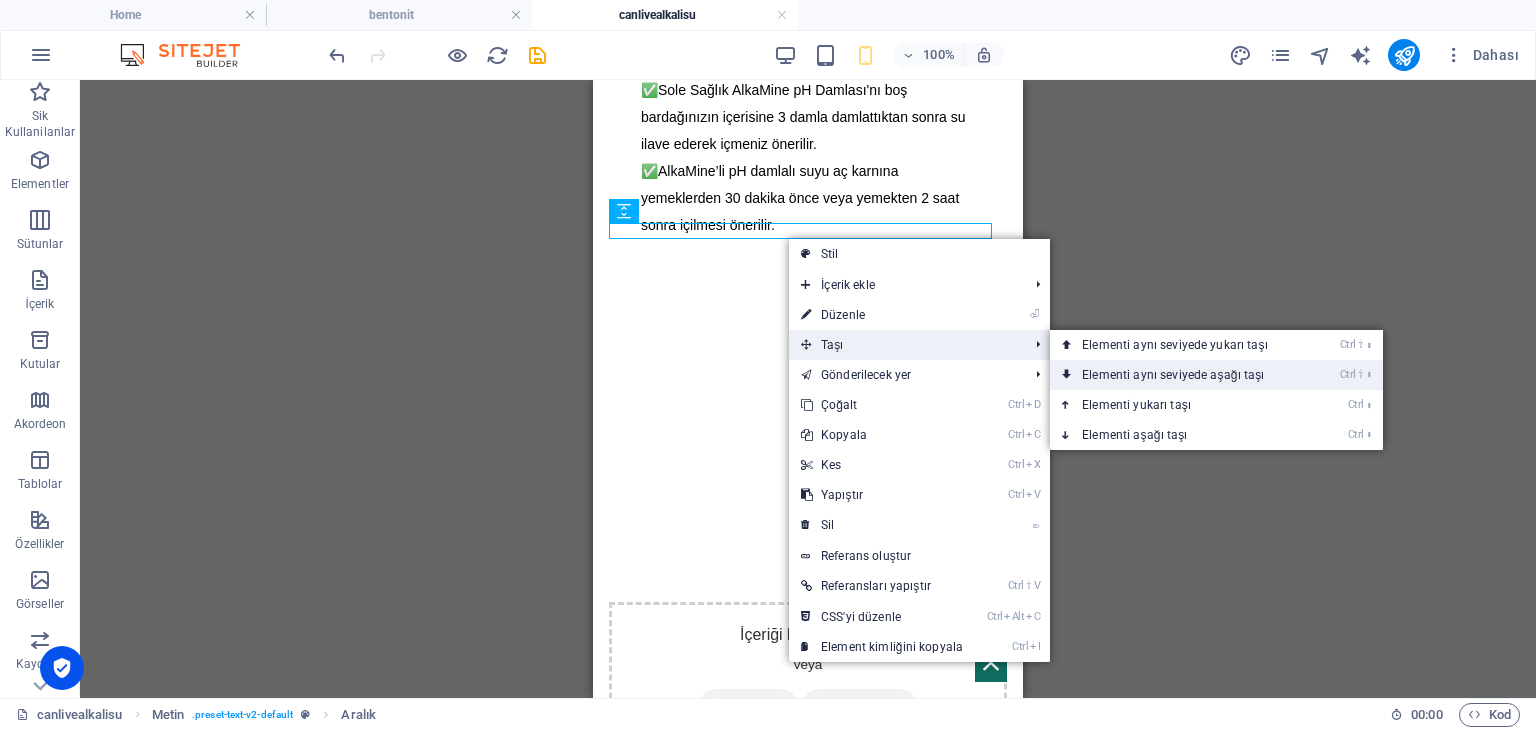click on "Ctrl ⇧ ⬇  Elementi aynı seviyede aşağı taşı" at bounding box center [1179, 375] 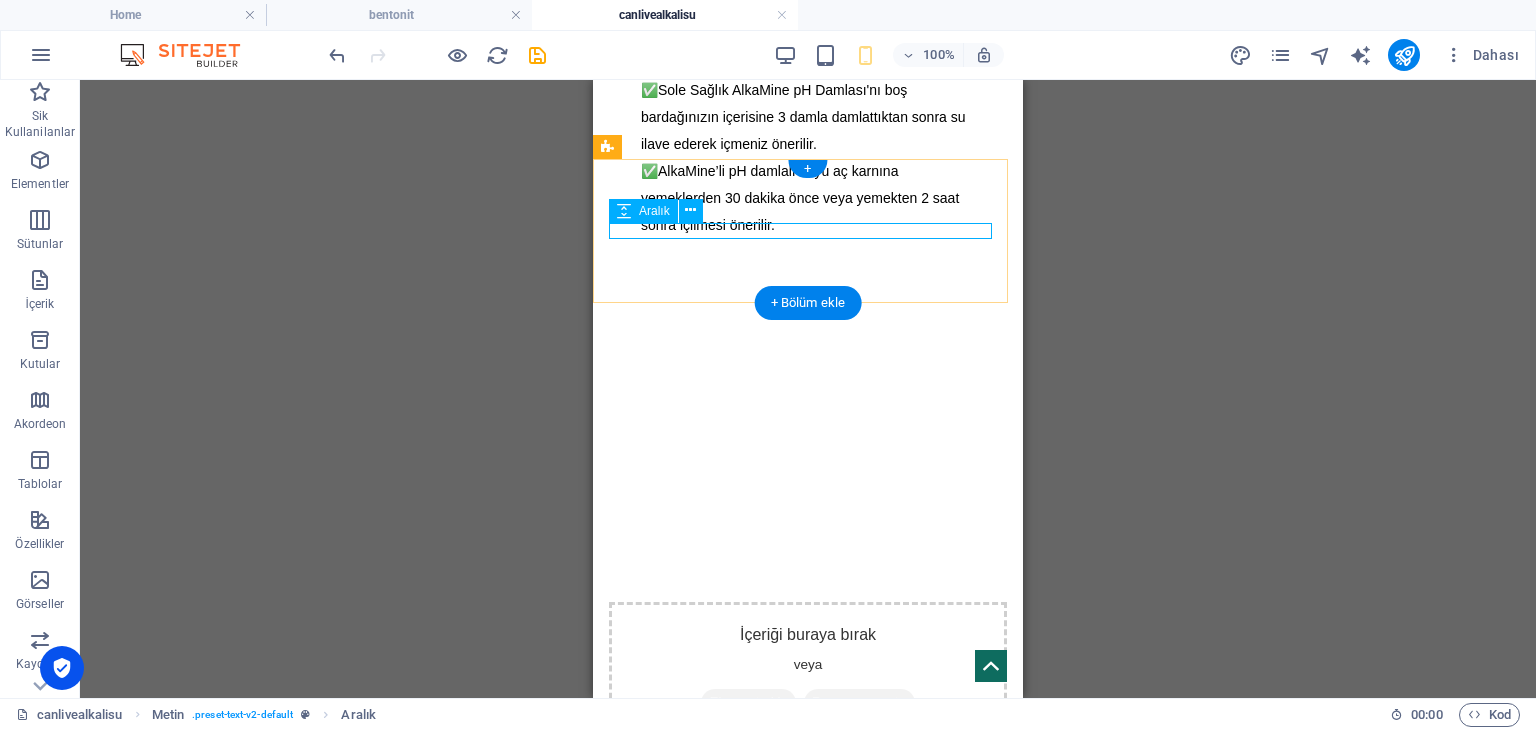 click at bounding box center [808, 1280] 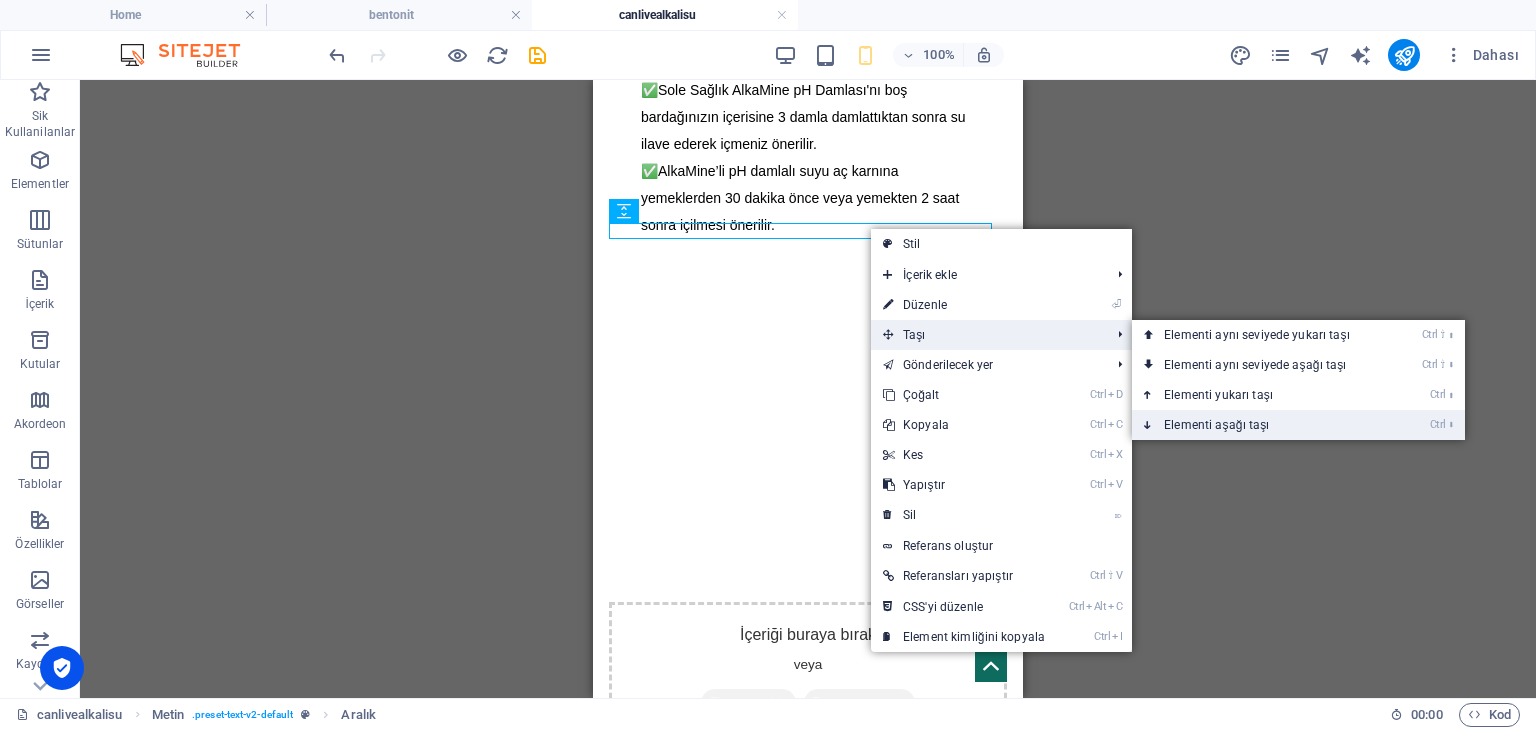 click on "Ctrl ⬇  Elementi aşağı taşı" at bounding box center [1261, 425] 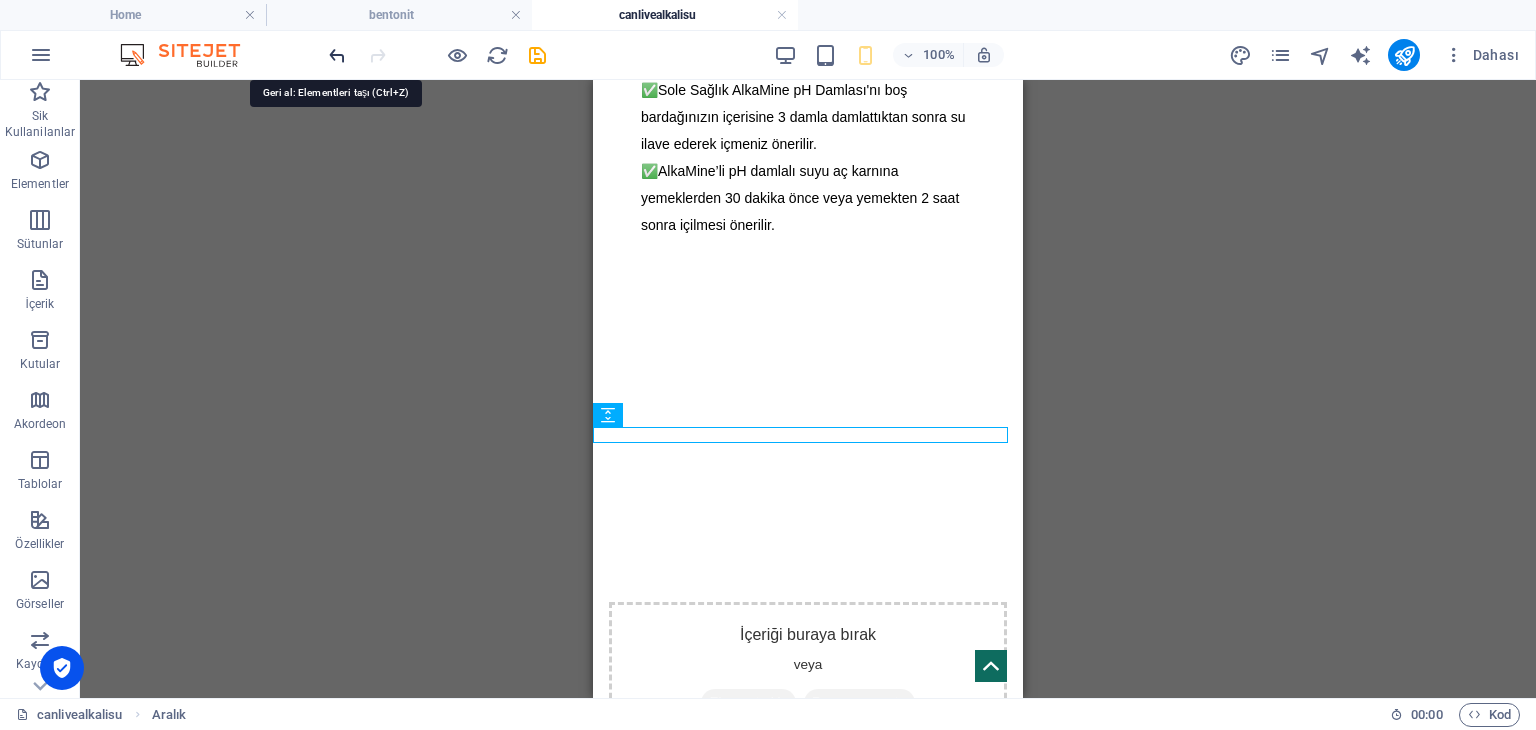 click at bounding box center [337, 55] 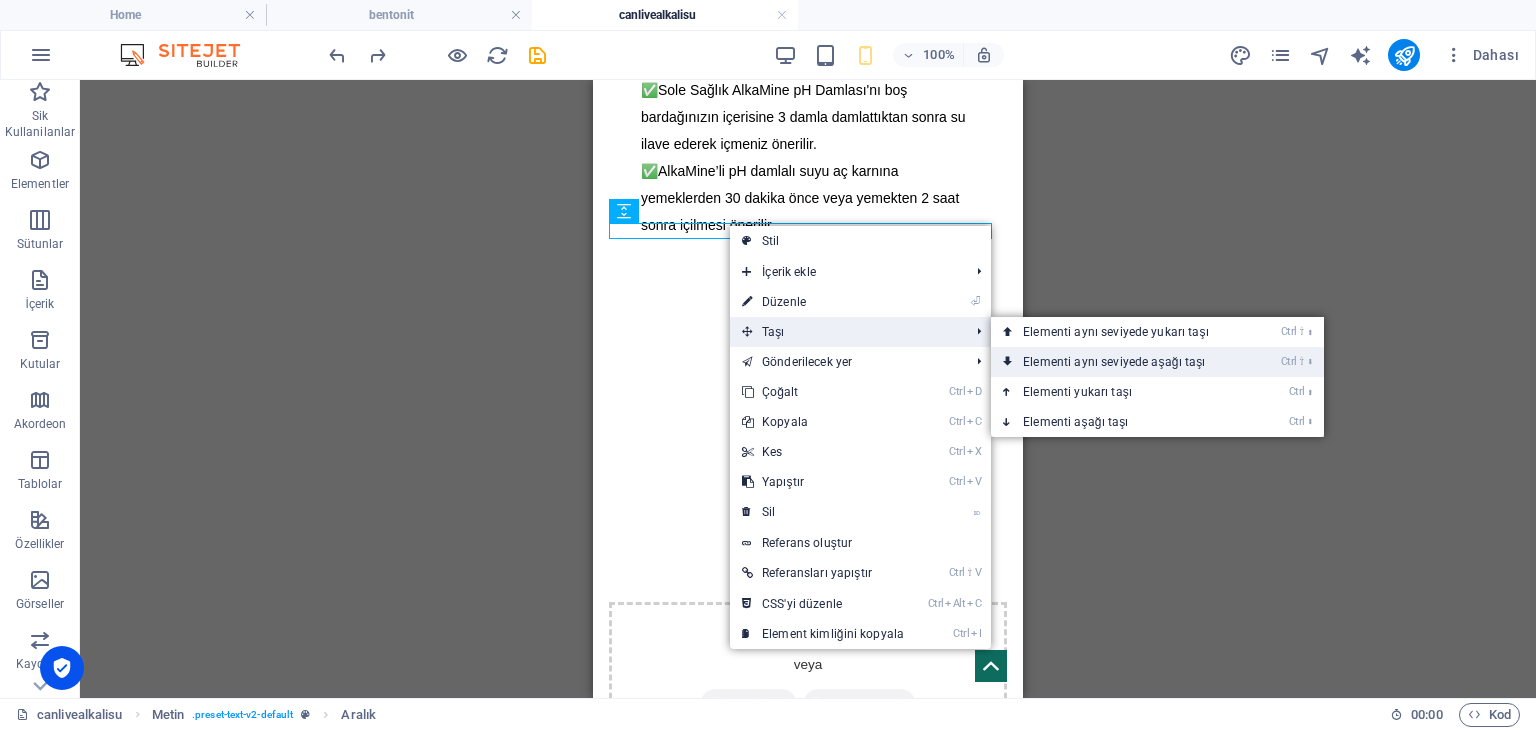 click on "Ctrl ⇧ ⬇  Elementi aynı seviyede aşağı taşı" at bounding box center (1120, 362) 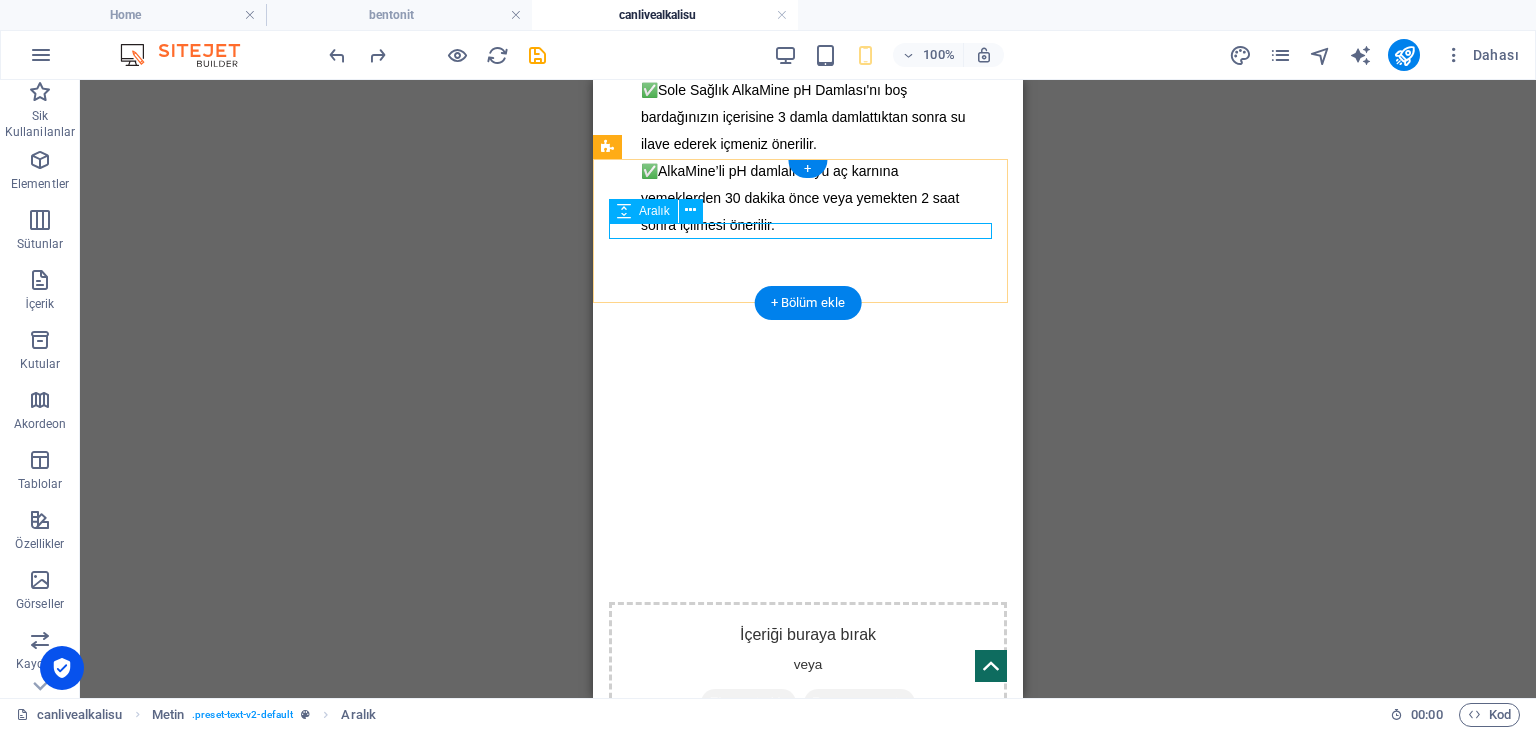 click at bounding box center (808, 1280) 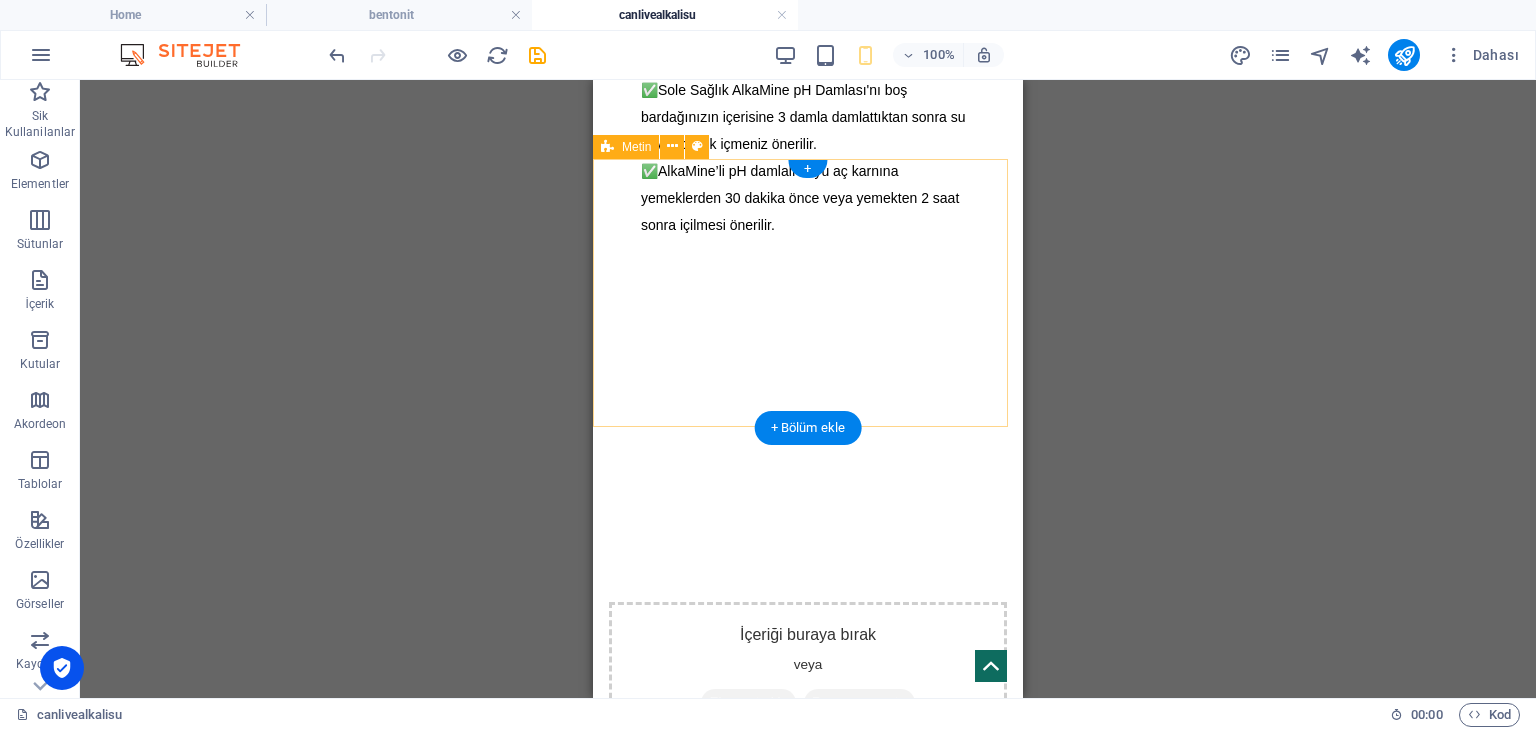 click on "İçeriği buraya bırak veya  Element ekle  Panoyu yapıştır" at bounding box center (808, 1343) 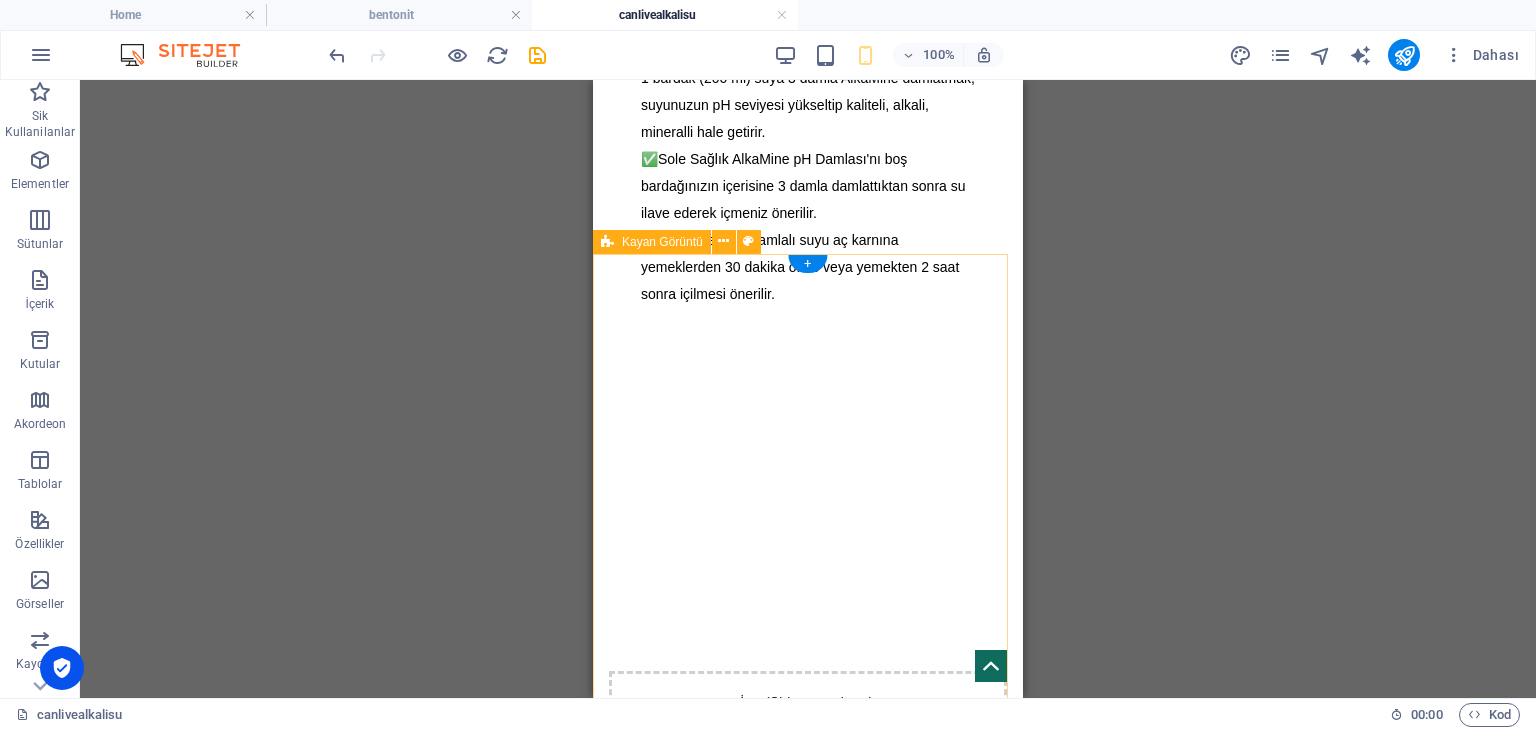 scroll, scrollTop: 2716, scrollLeft: 0, axis: vertical 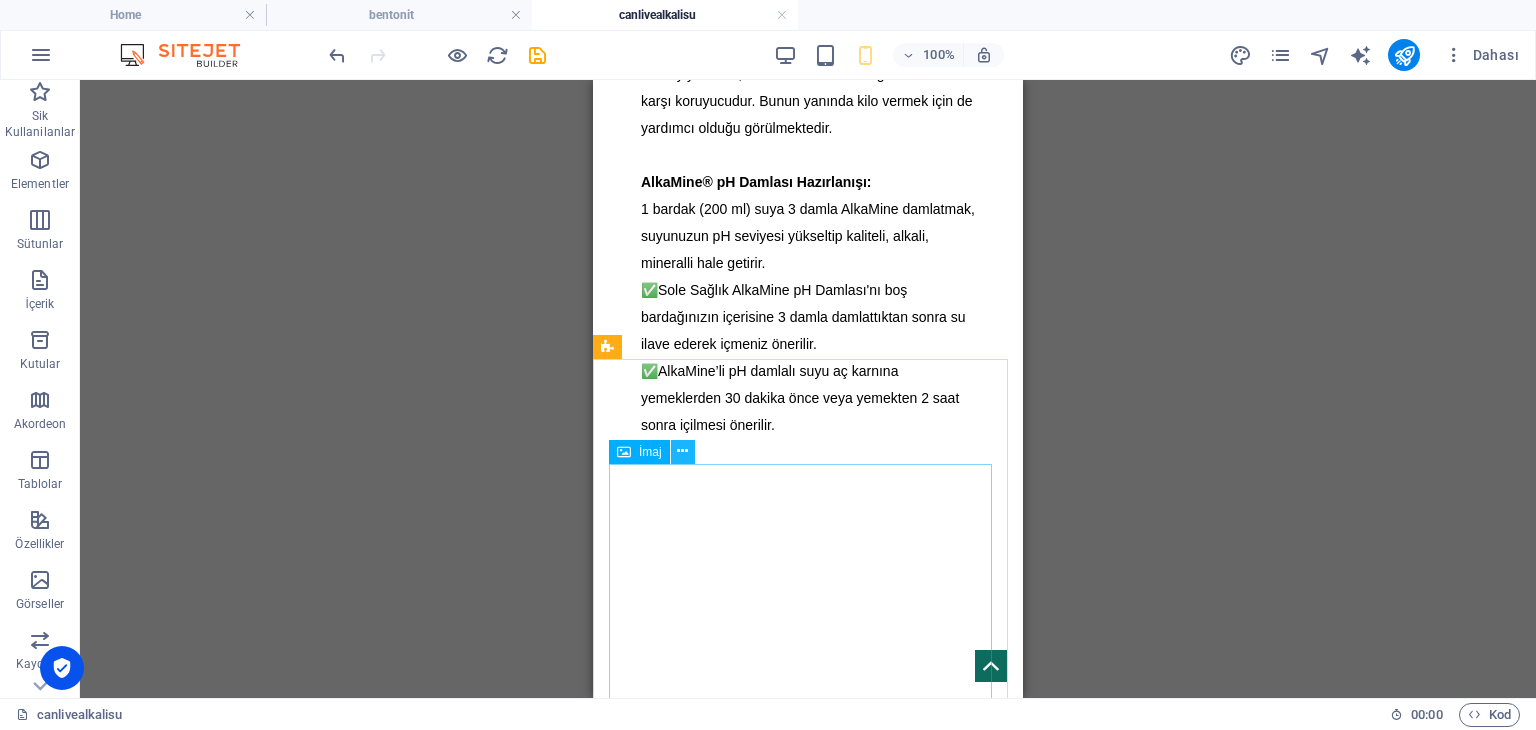 click at bounding box center (682, 451) 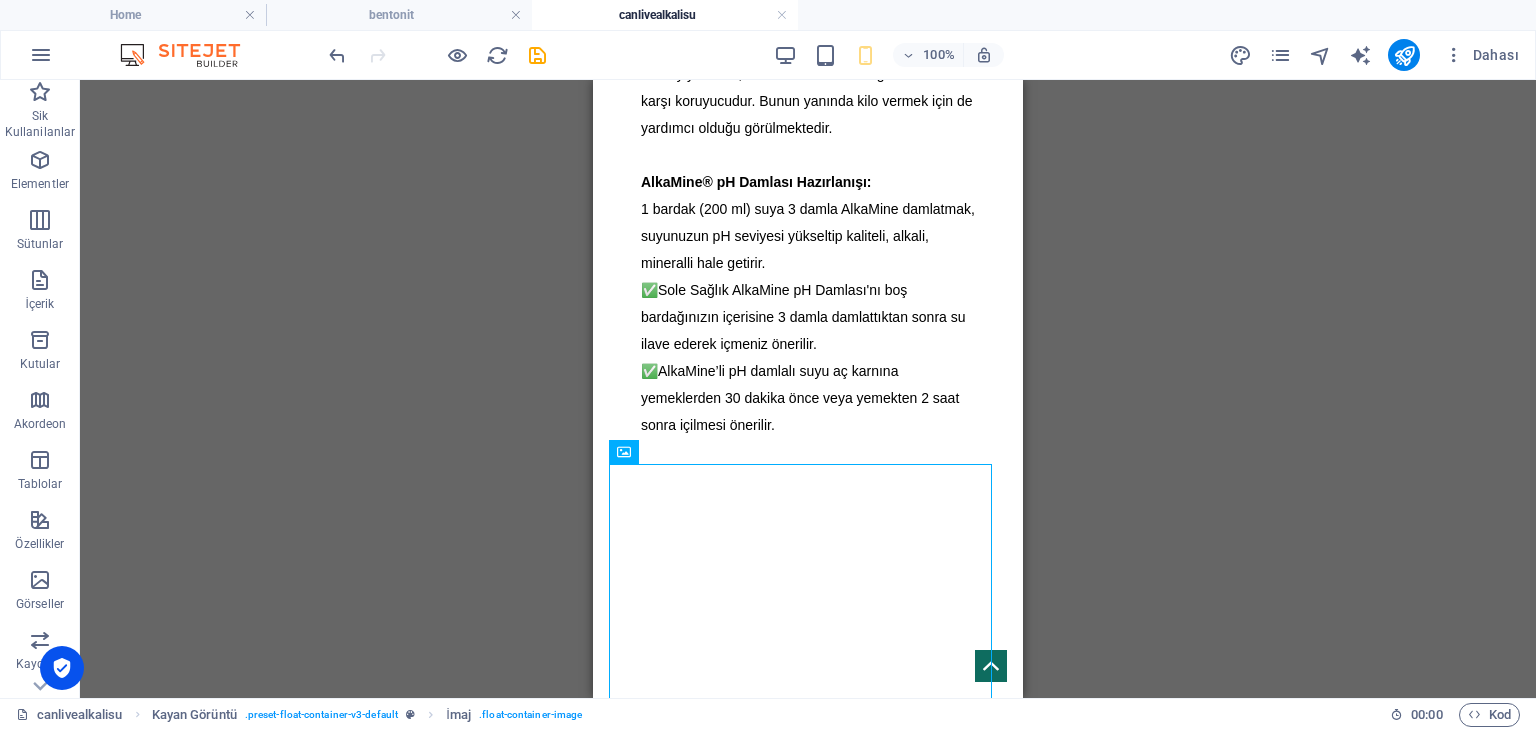click on "H4   Ön ayar   Ön ayar   Kapsayıcı   Referans   Metin   İmaj   Kapsayıcı   Ayırıcı   Yer Tutucu   Sosyal Medya Simgeleri   Video   Simge   Ön ayar   Ön ayar   Kapsayıcı   H4   Metin   Yer Tutucu   Kapsayıcı   Simge   Sosyal Medya Simgeleri   Kayan Görüntü   Düğme   İmaj   Sosyal Medya Simgeleri   Simge   Simge   Simge   Sosyal Medya Simgeleri   Simge   Metin   Sosyal Medya Simgeleri   Sosyal Medya Simgeleri   Simge   Simge   Üst düğme   Üst düğme   Simge   Ayırıcı   Simge   Simge   Simge   Kayan Görüntü   Kayan Görüntü   Metin   İmaj   Kapsayıcı   Yer Tutucu   Metin   Metin   H2   Aralık   Yer Tutucu" at bounding box center (808, 389) 